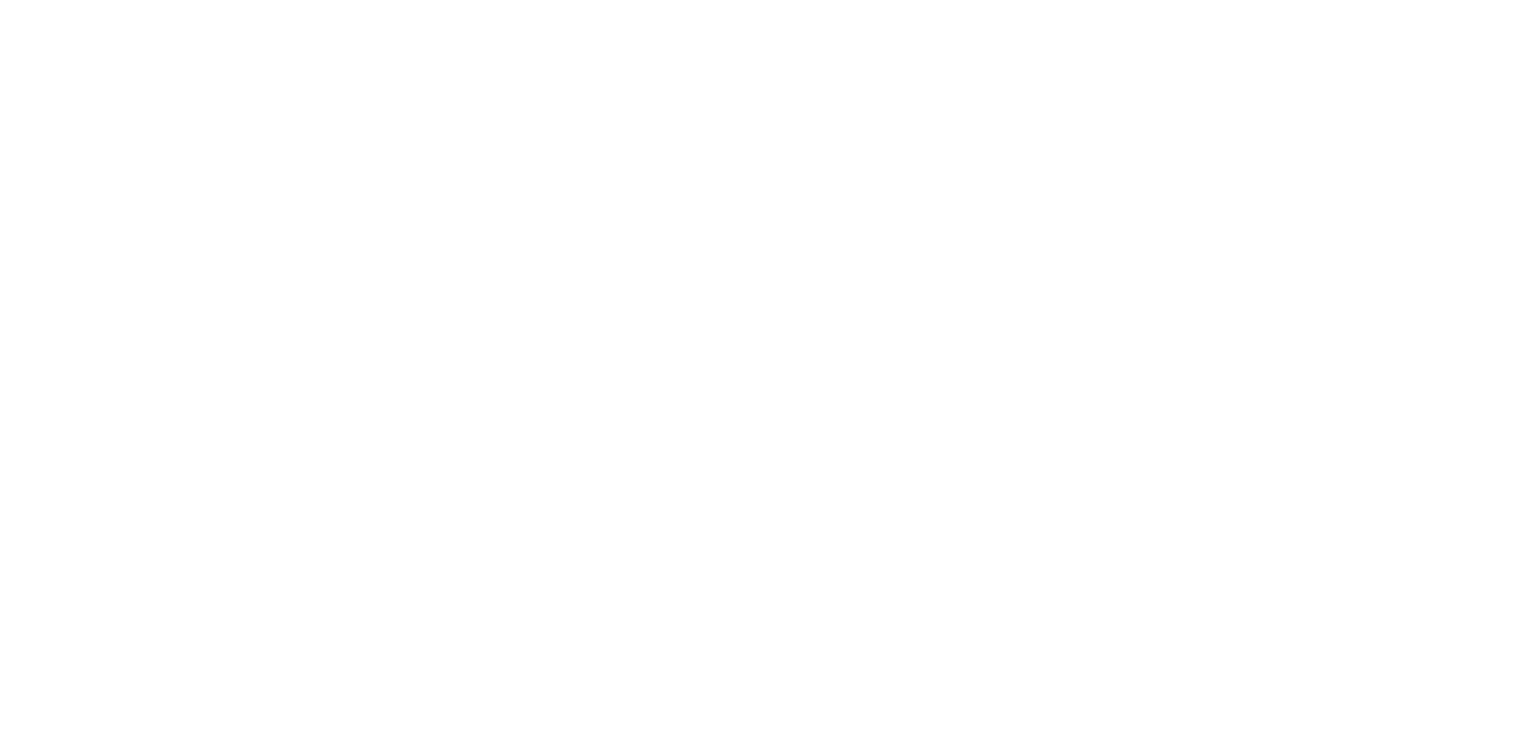 scroll, scrollTop: 0, scrollLeft: 0, axis: both 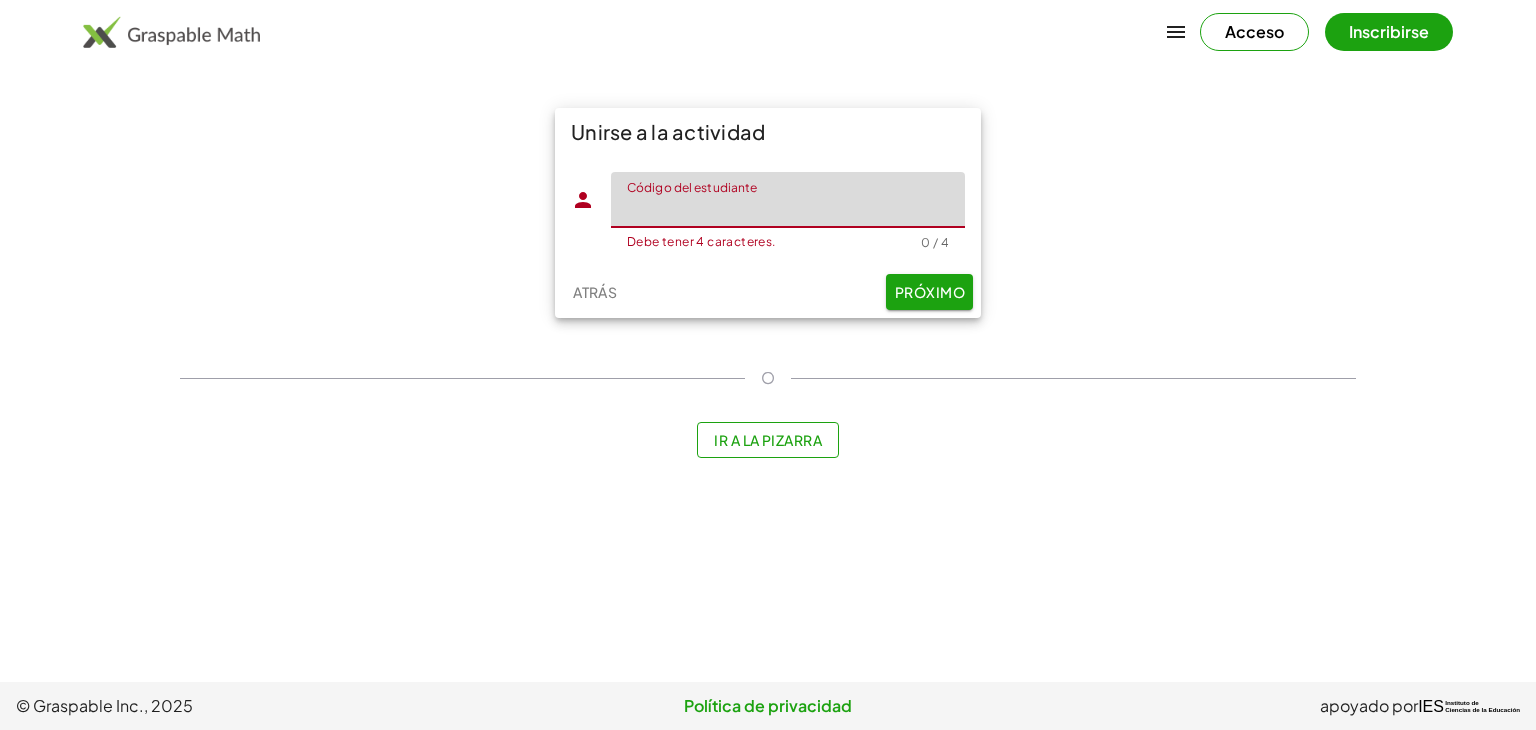 paste on "****" 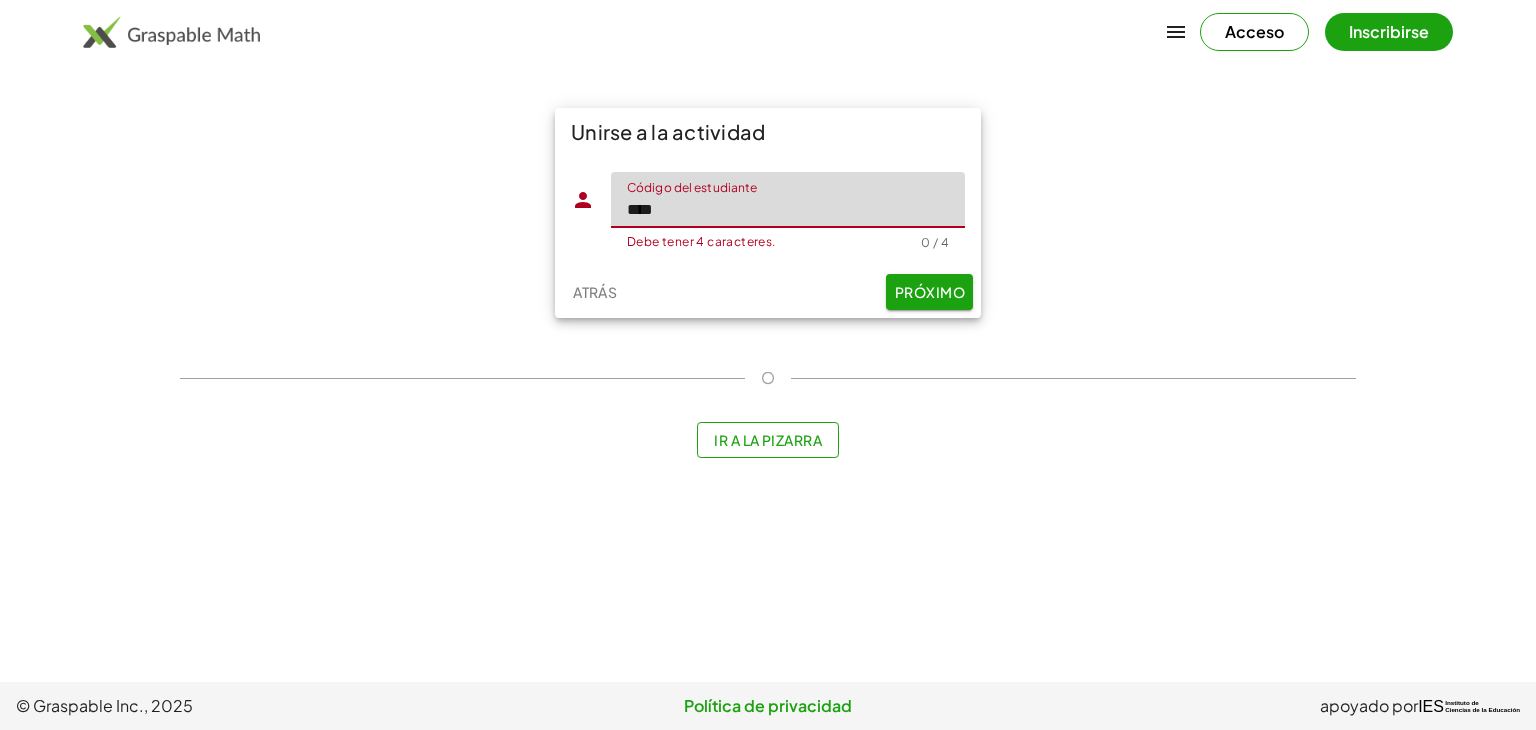 type on "****" 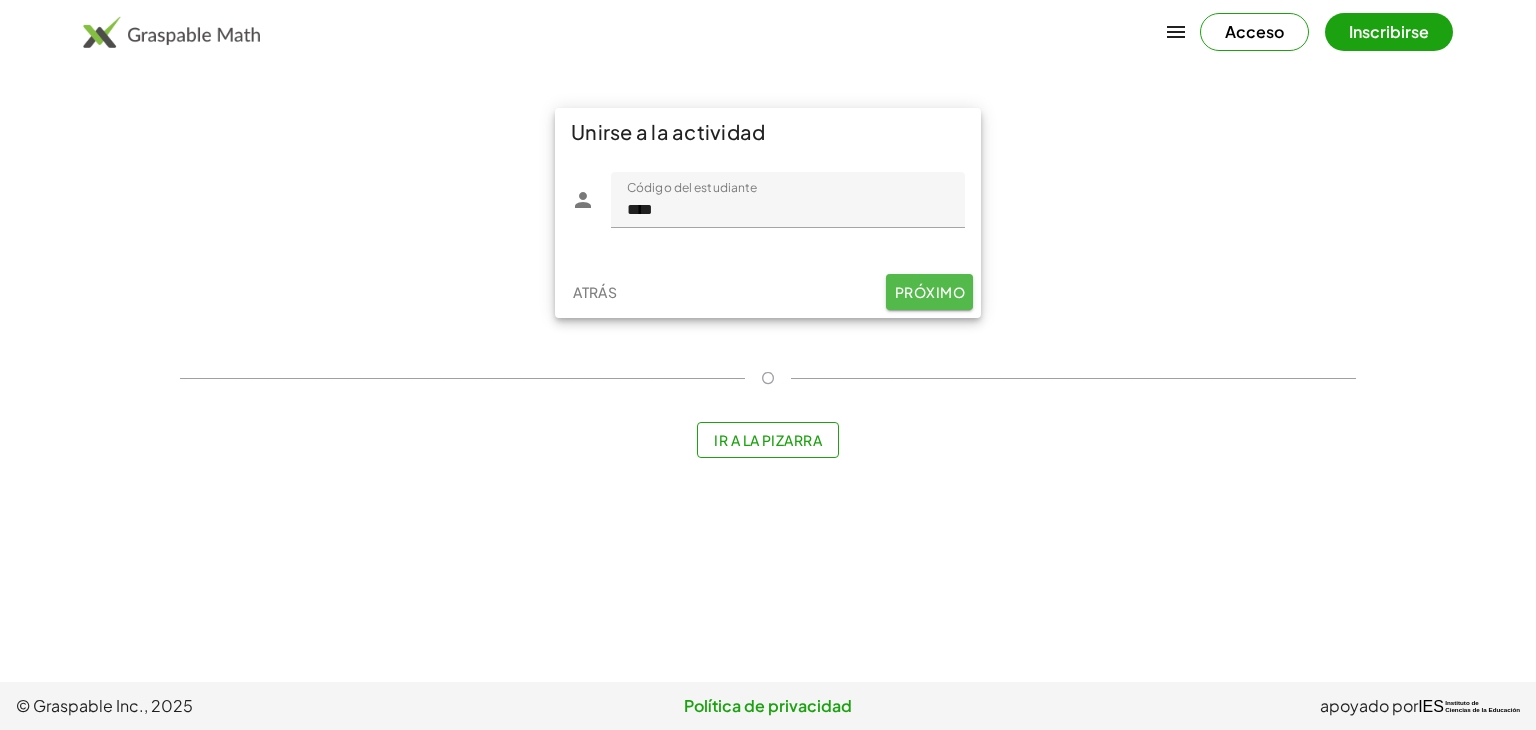 click on "Próximo" at bounding box center (930, 292) 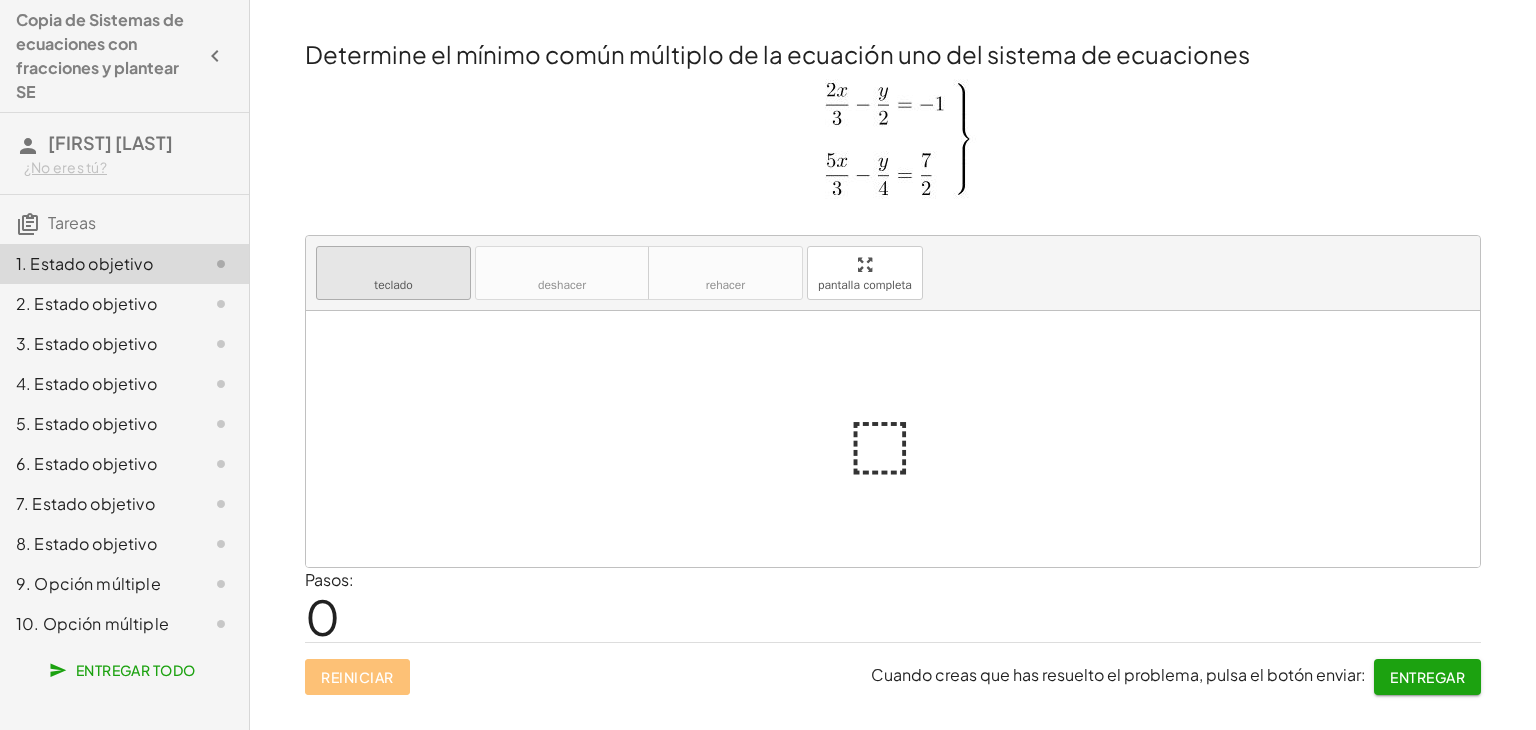 click on "teclado" at bounding box center [393, 264] 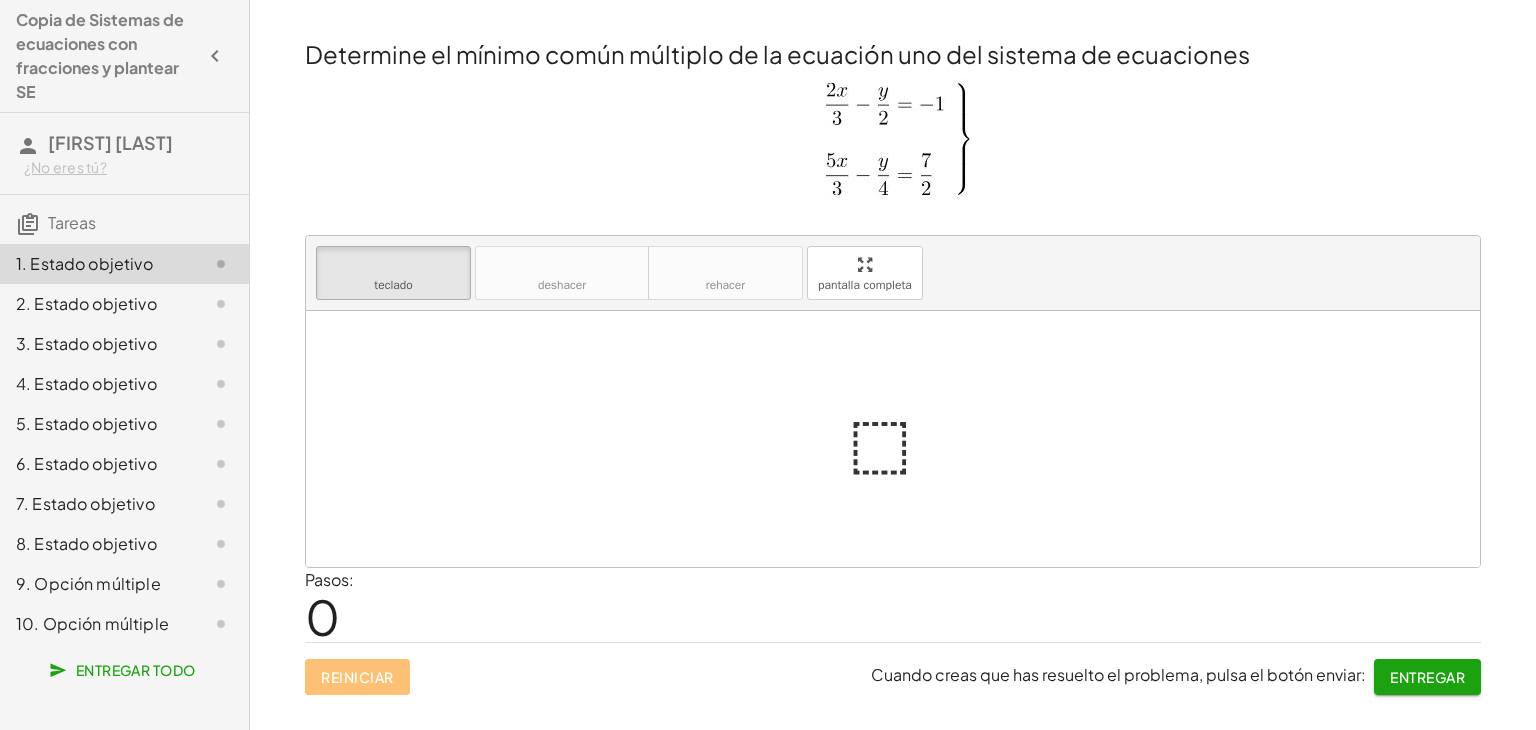 click at bounding box center (901, 439) 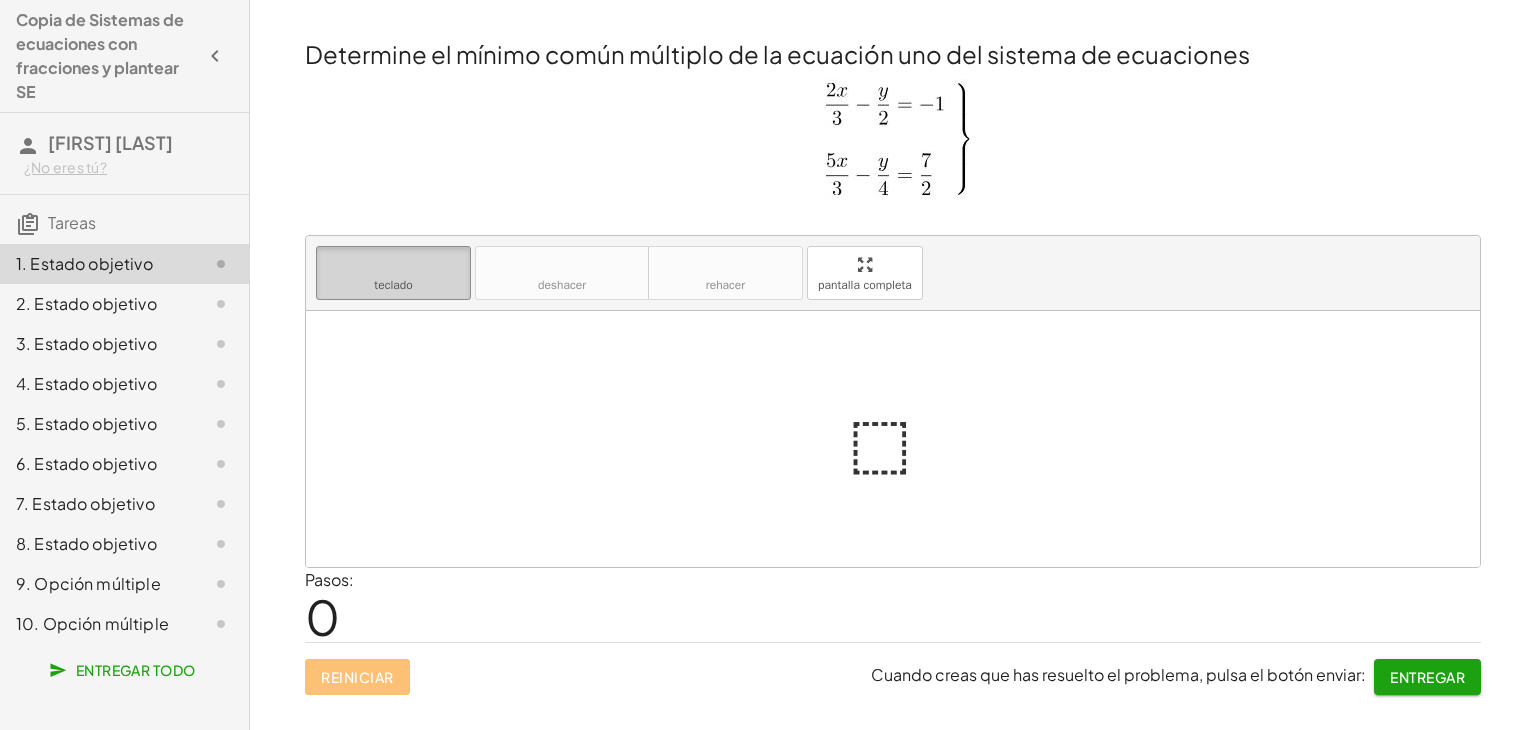 click on "teclado teclado" at bounding box center (393, 273) 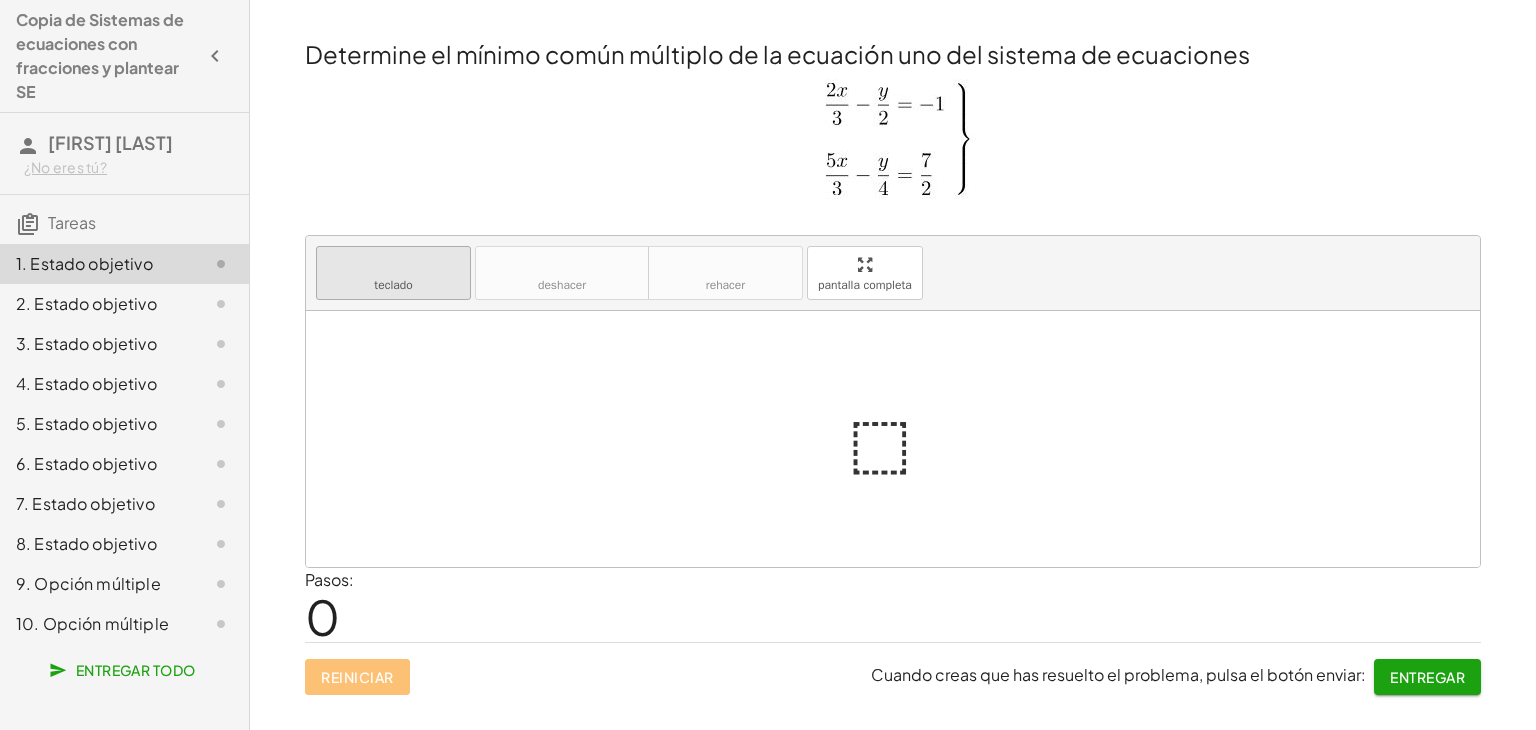 click on "teclado" at bounding box center [393, 264] 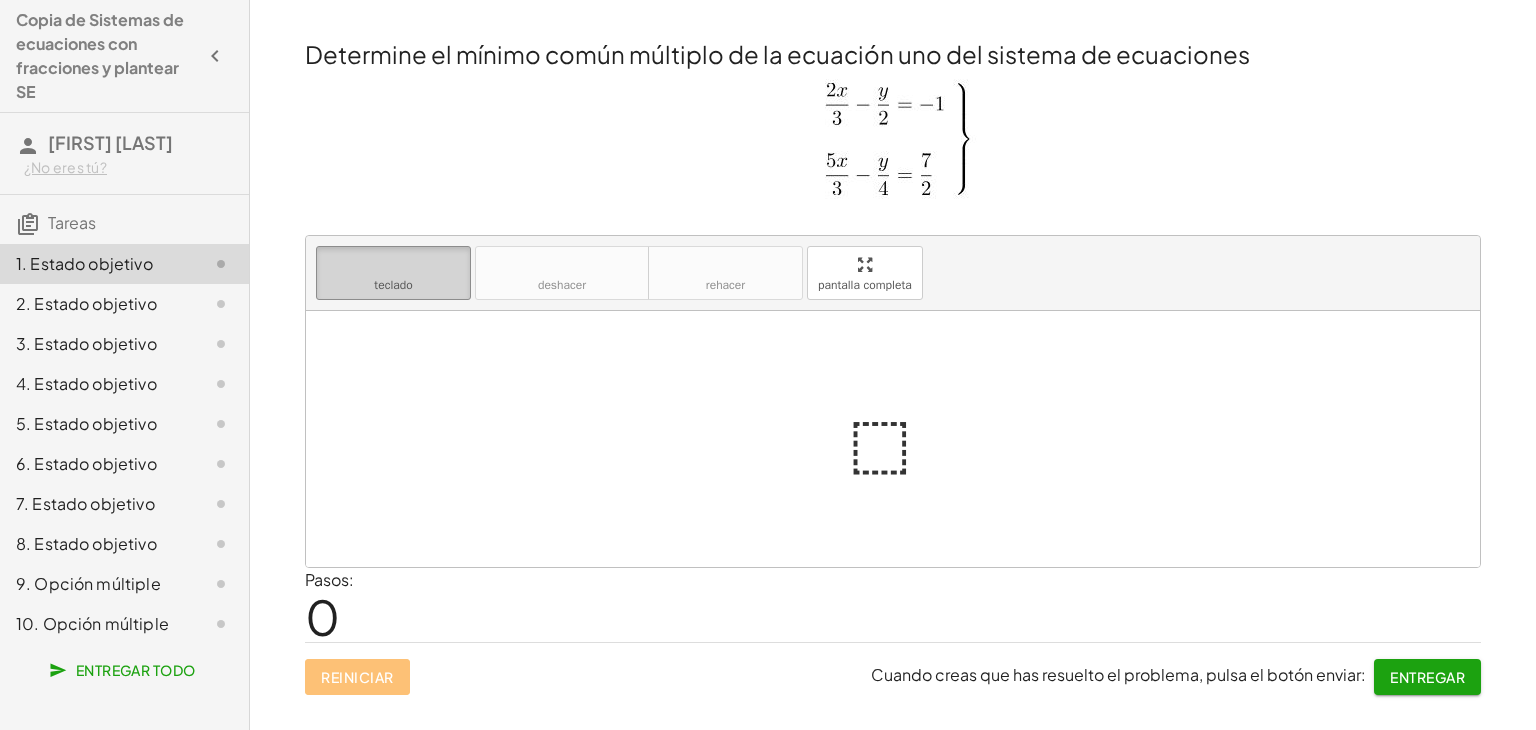 click on "teclado" at bounding box center (393, 264) 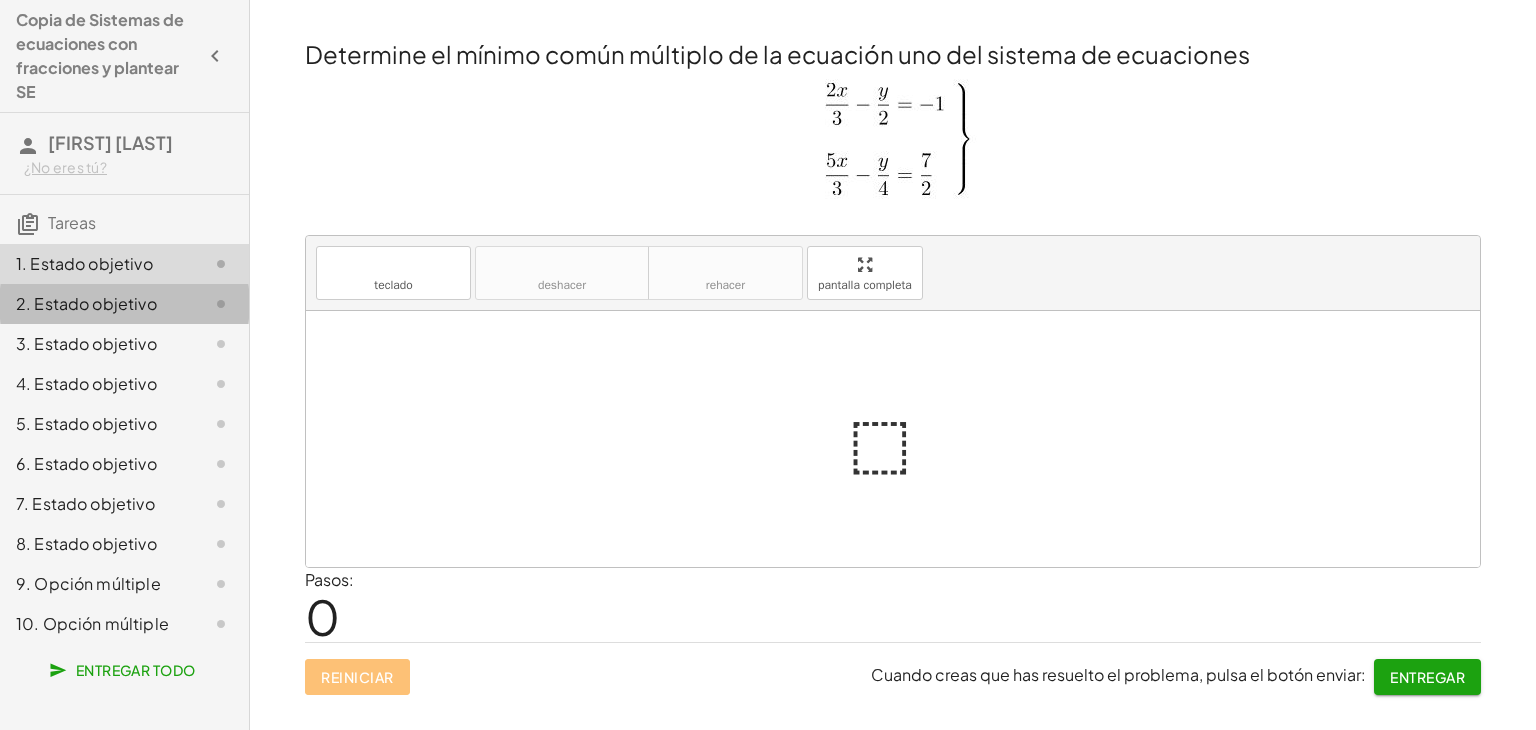 click on "2. Estado objetivo" 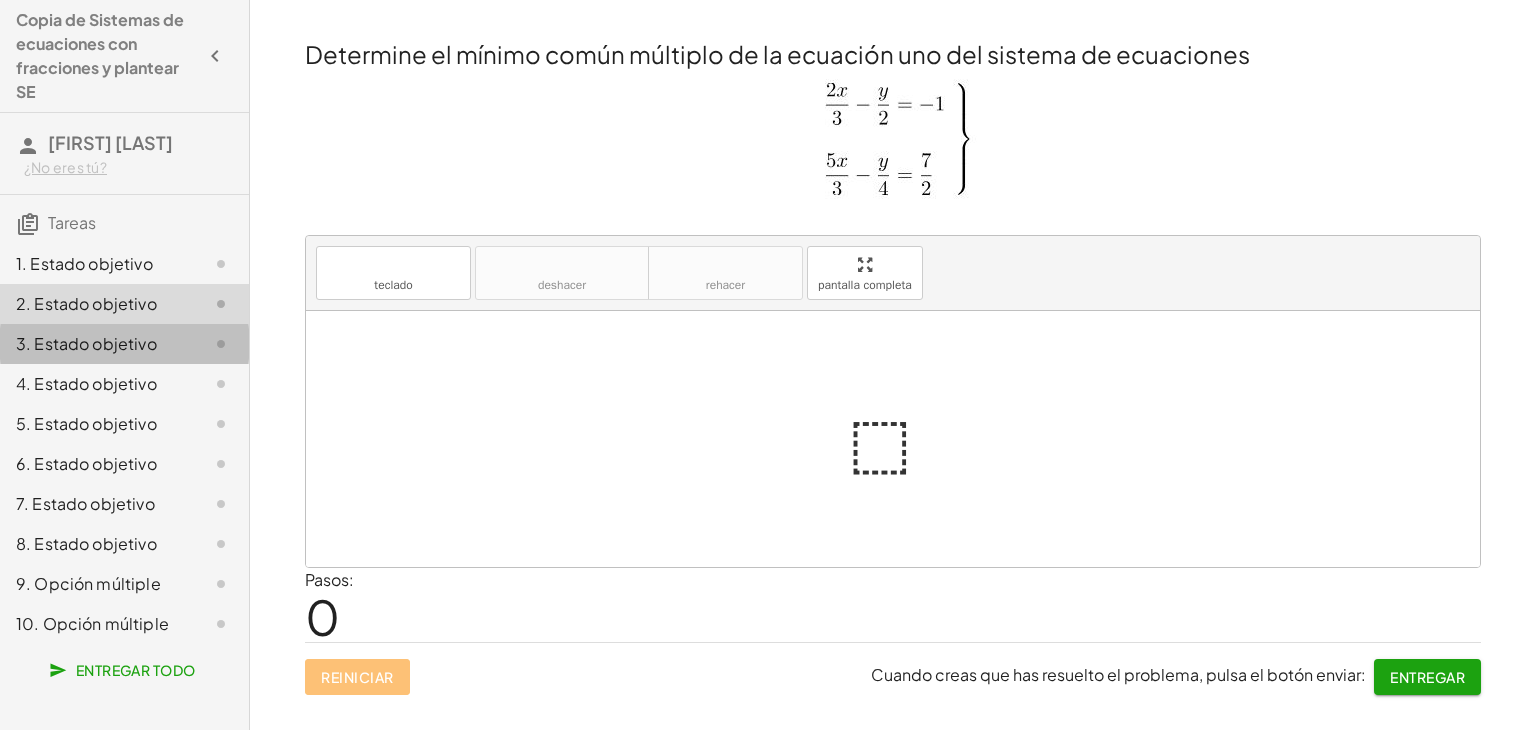 click on "3. Estado objetivo" at bounding box center (86, 343) 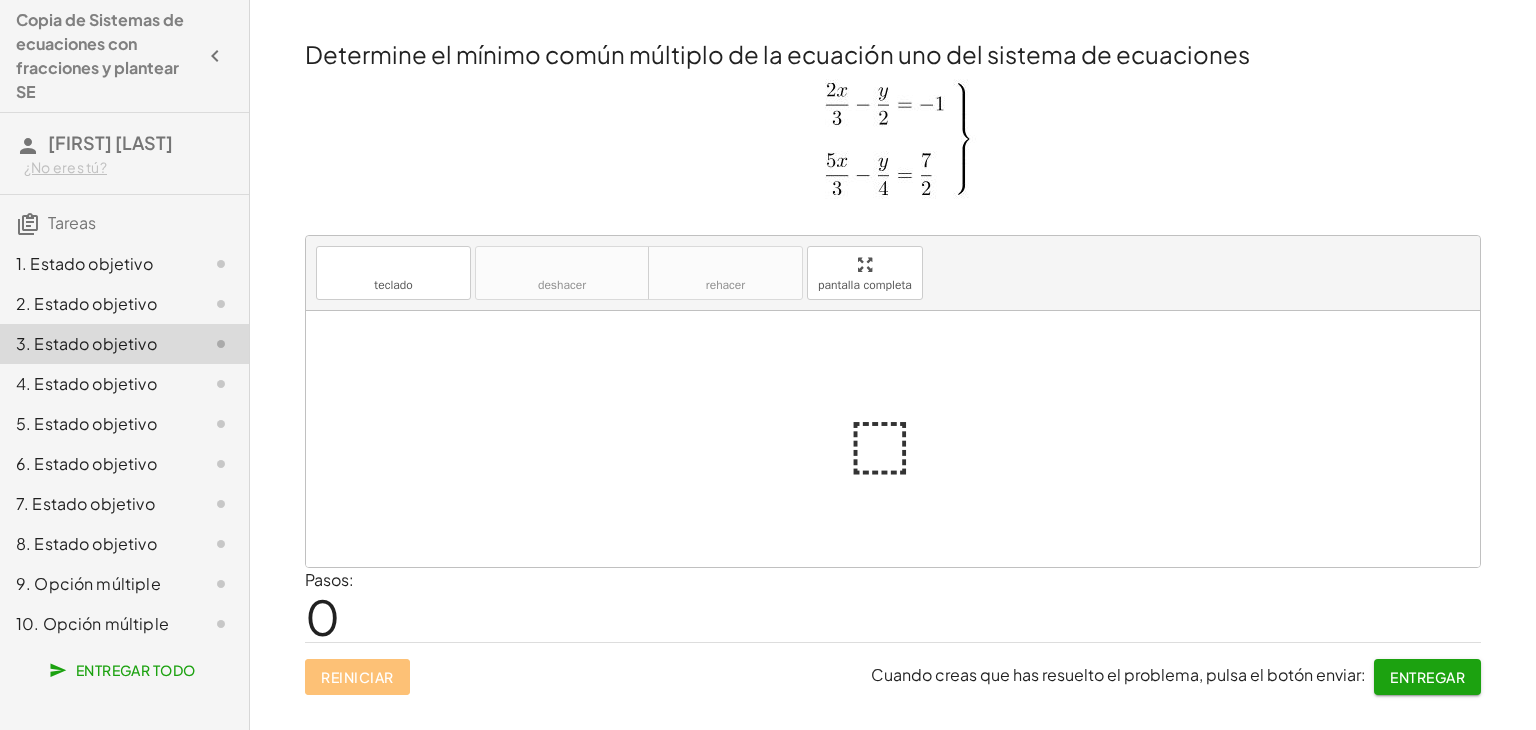 click on "1. Estado objetivo" 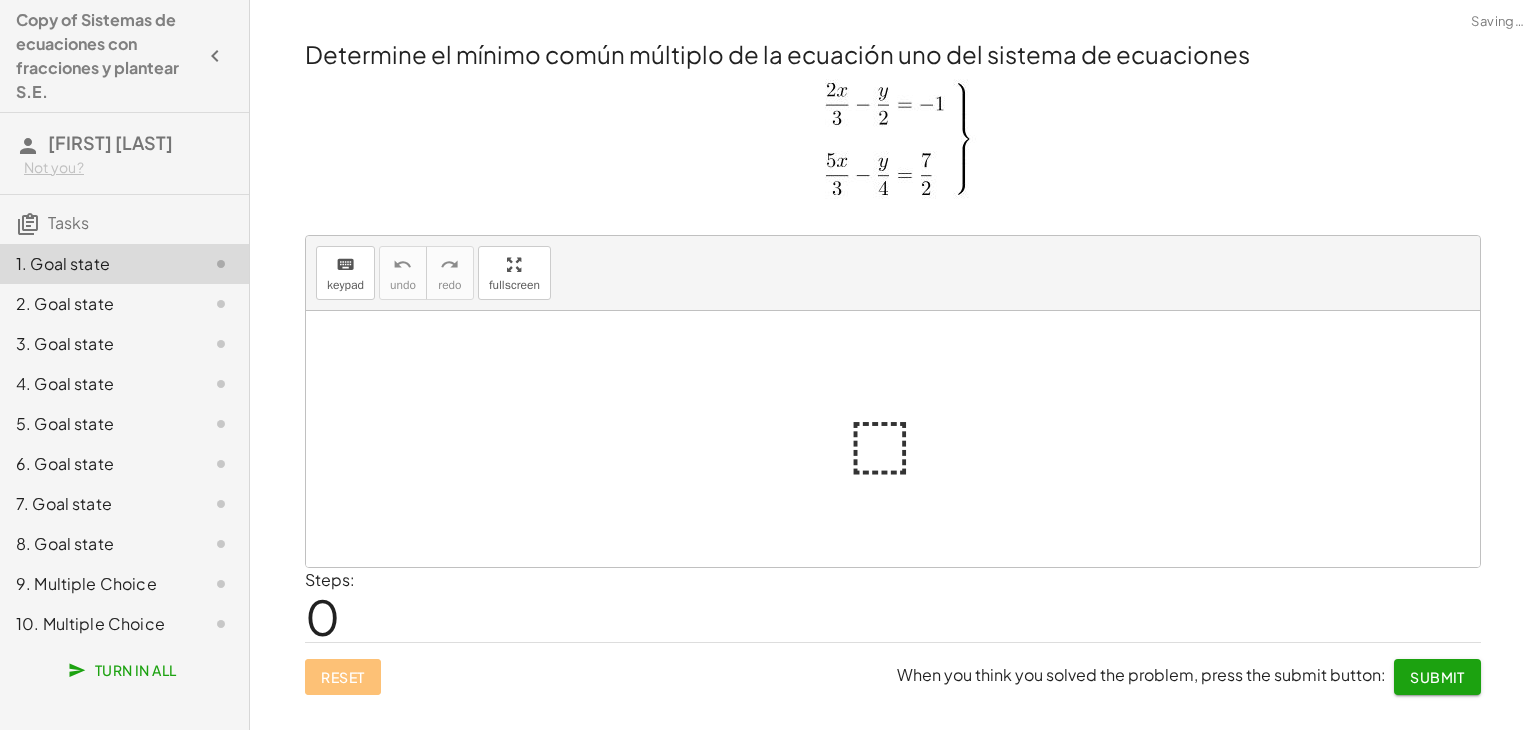 scroll, scrollTop: 0, scrollLeft: 0, axis: both 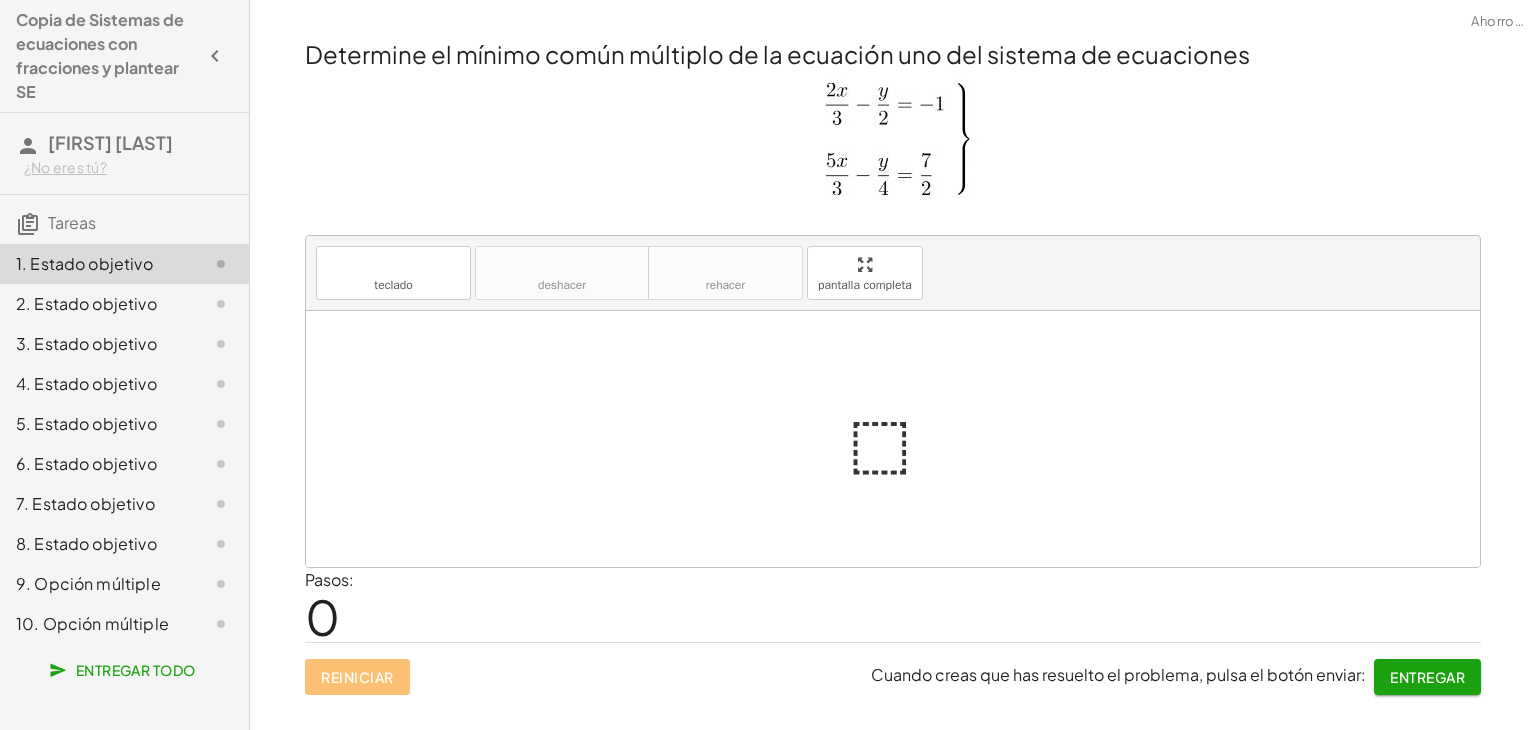 click at bounding box center (901, 439) 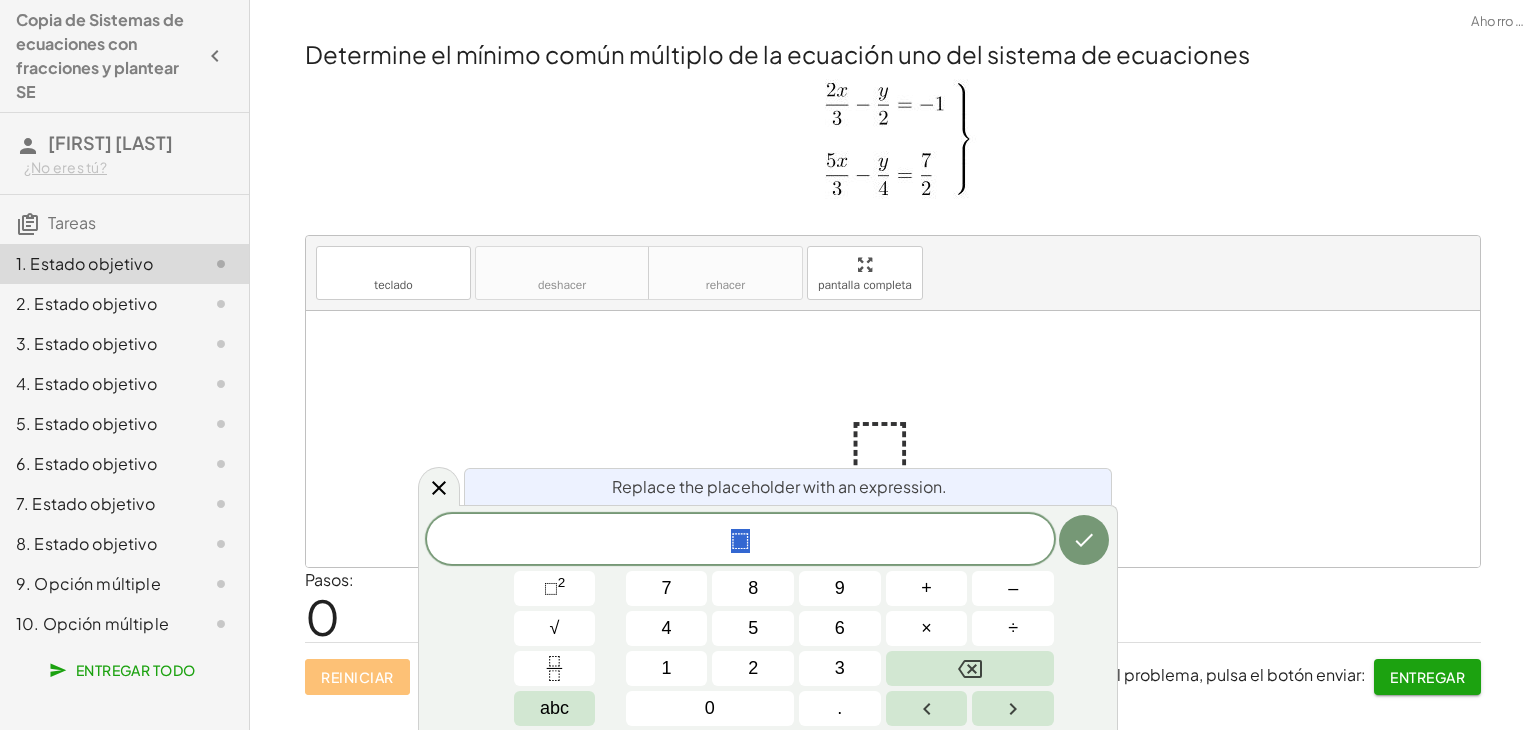 click at bounding box center (901, 439) 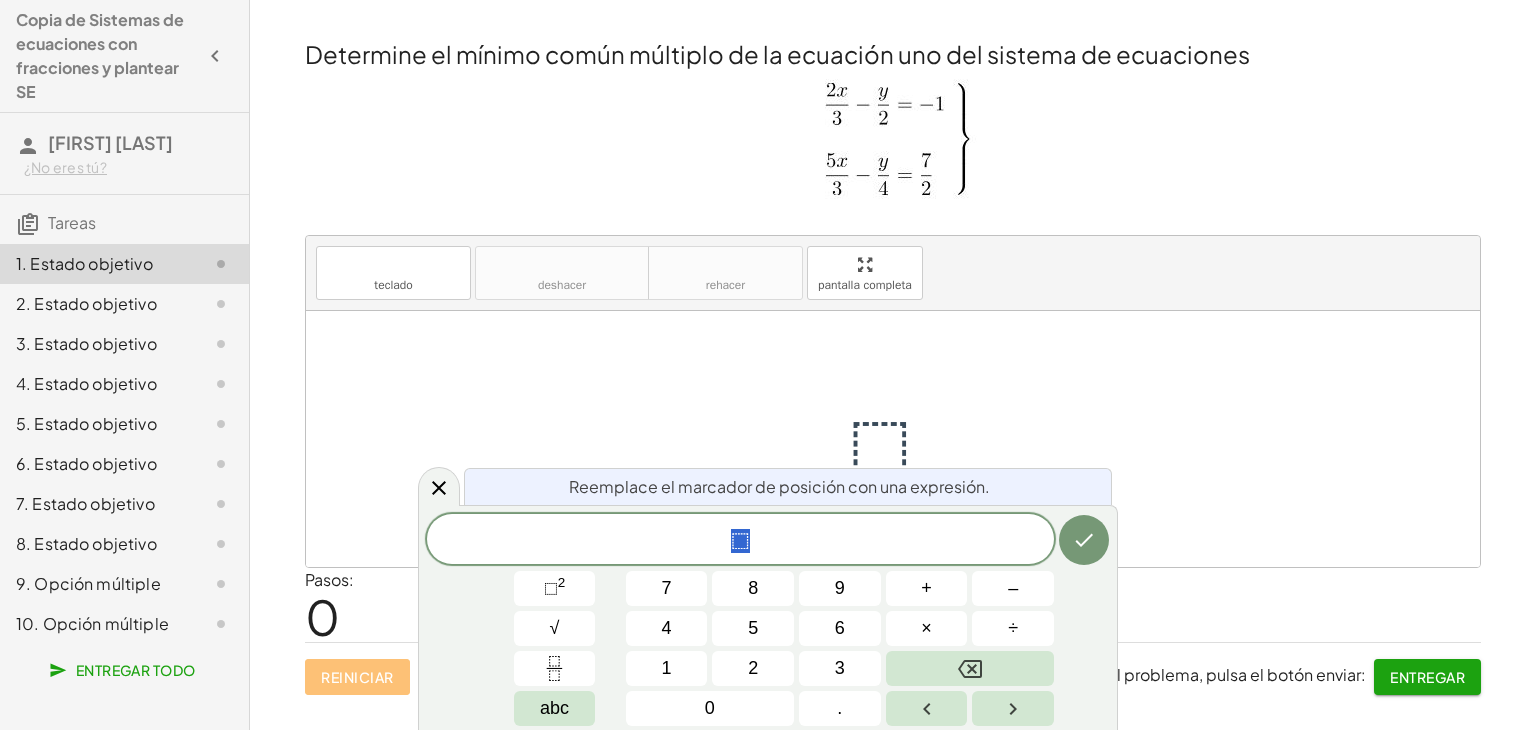click at bounding box center (901, 439) 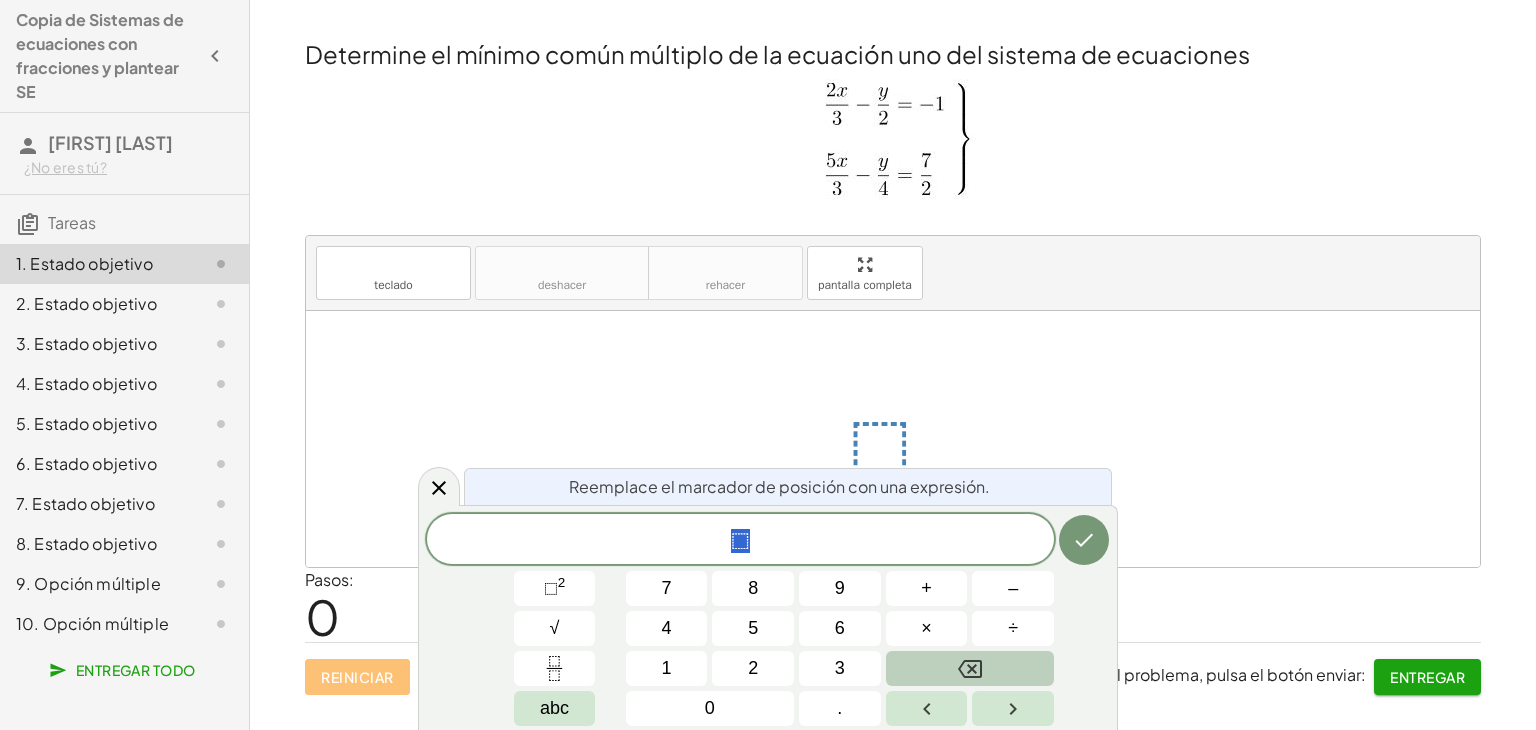click at bounding box center (970, 668) 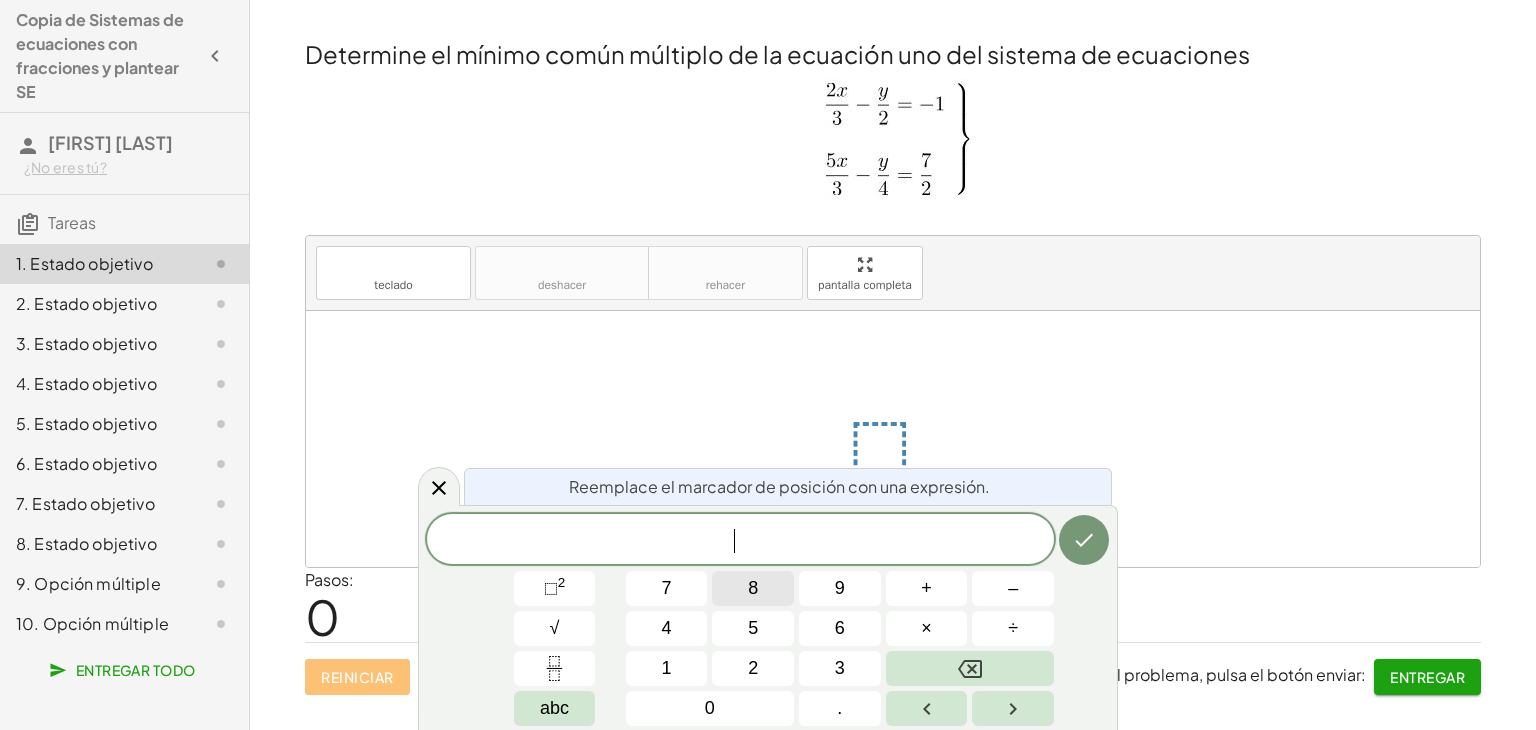 click on "8" at bounding box center [753, 588] 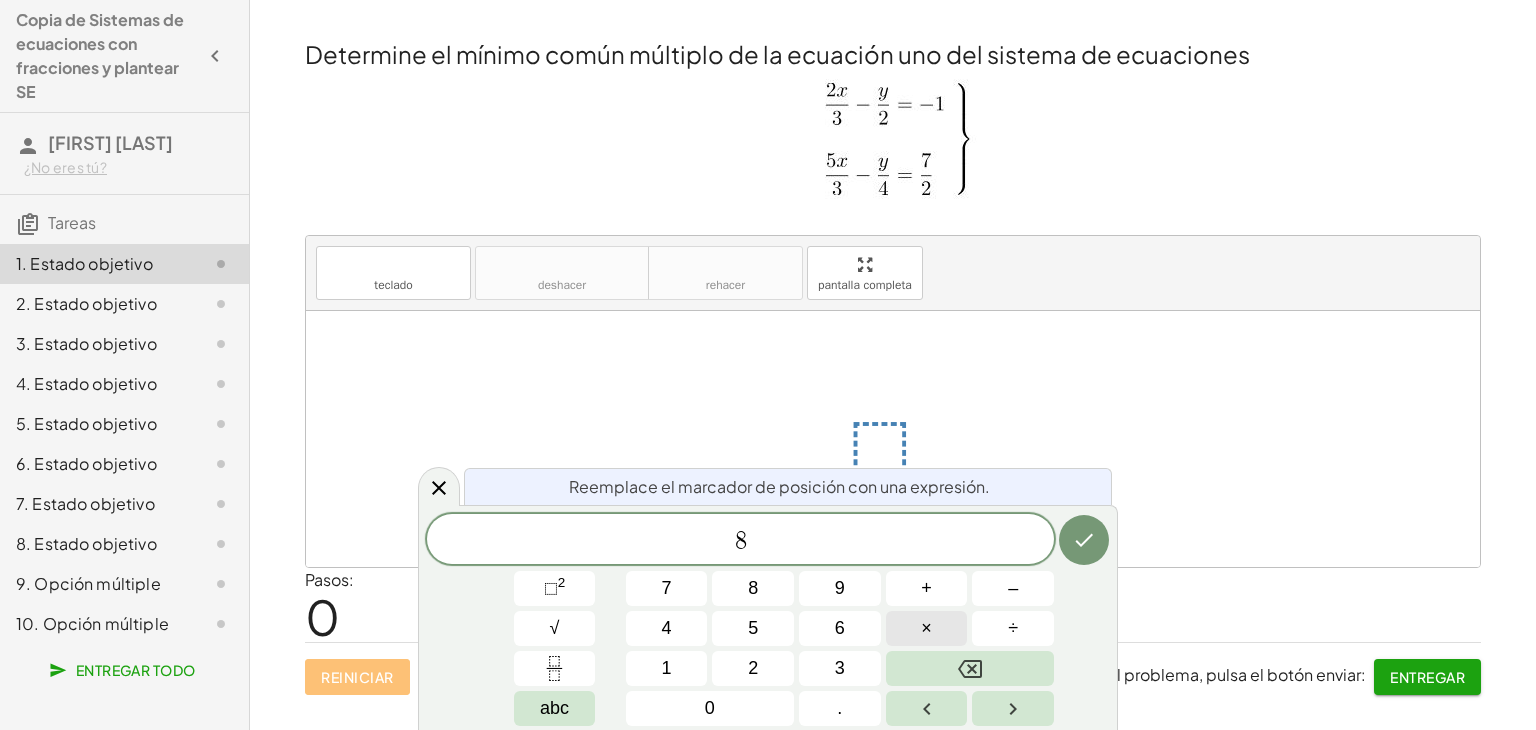 click on "×" at bounding box center (927, 628) 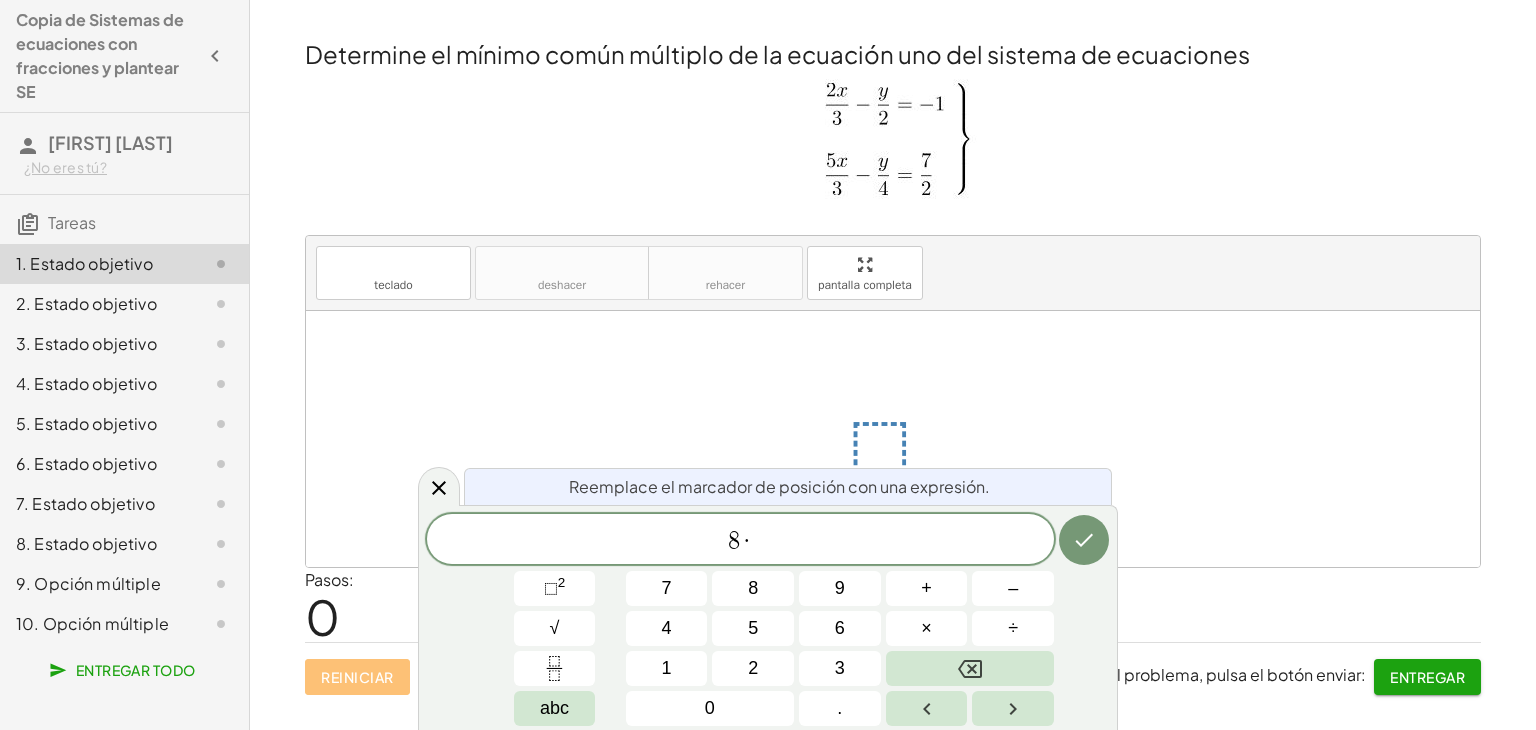 click on "8 · 7 8 9 + – 4 5 6 × ÷ ⬚ 2 √ abc 1 2 3 0 ." at bounding box center (768, 620) 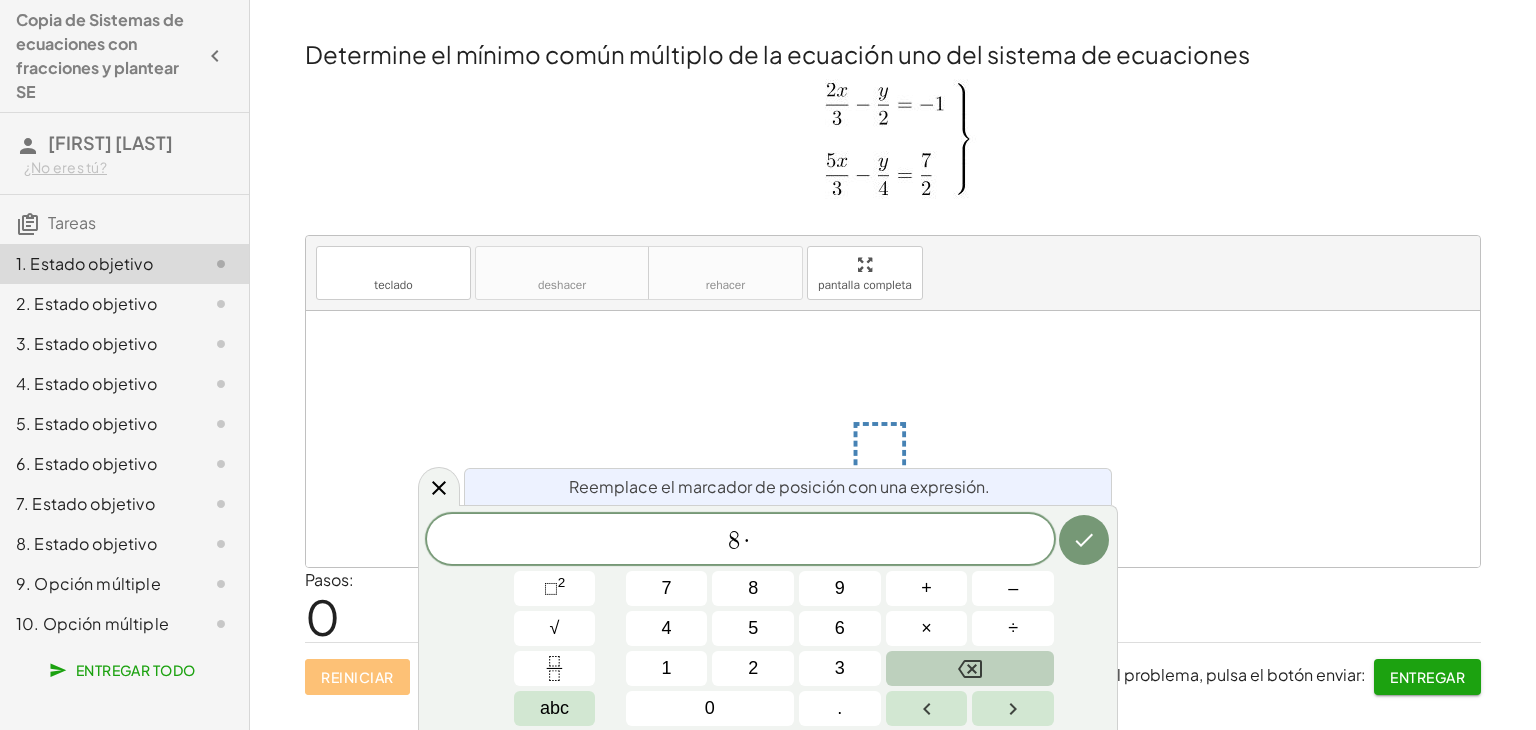 click at bounding box center (970, 668) 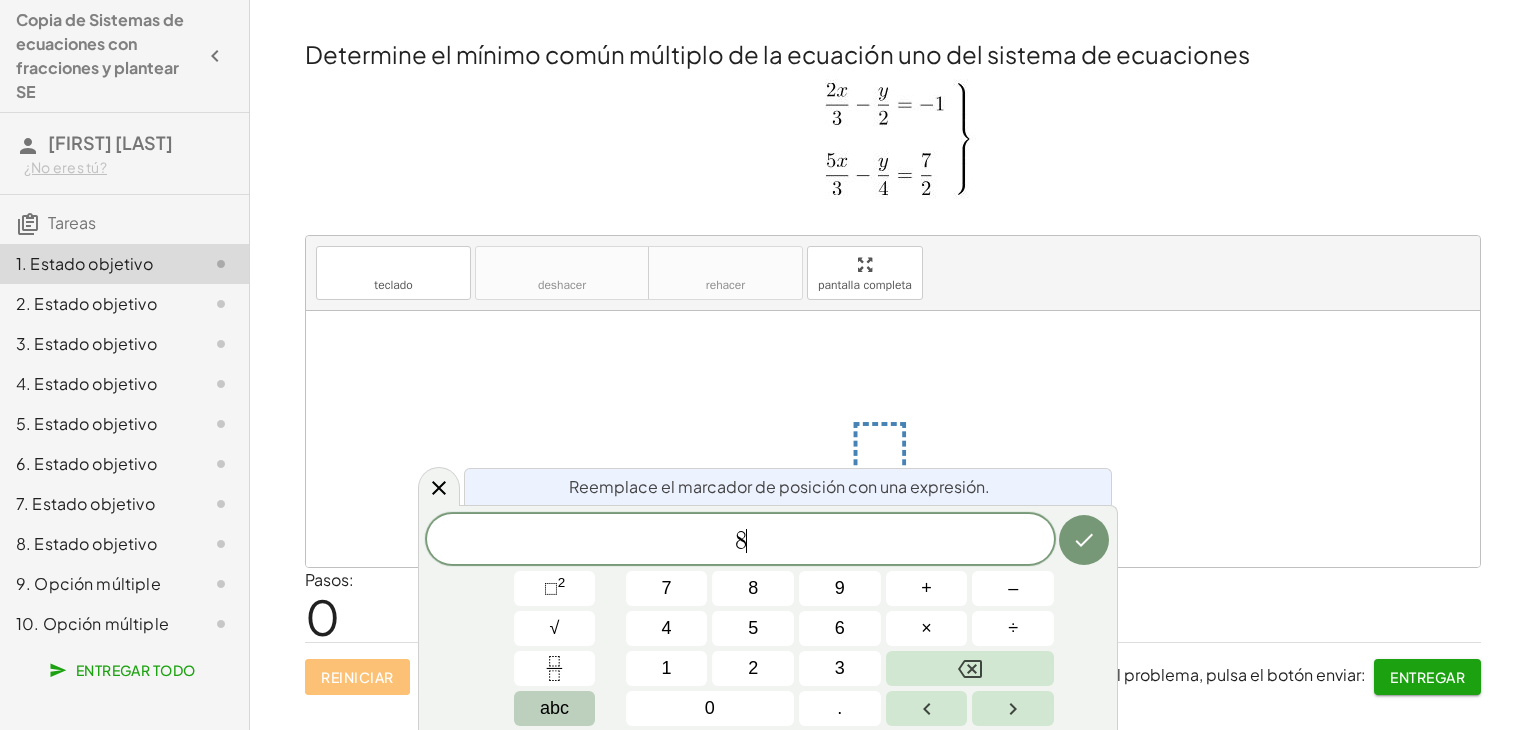 click on "abc" at bounding box center (554, 708) 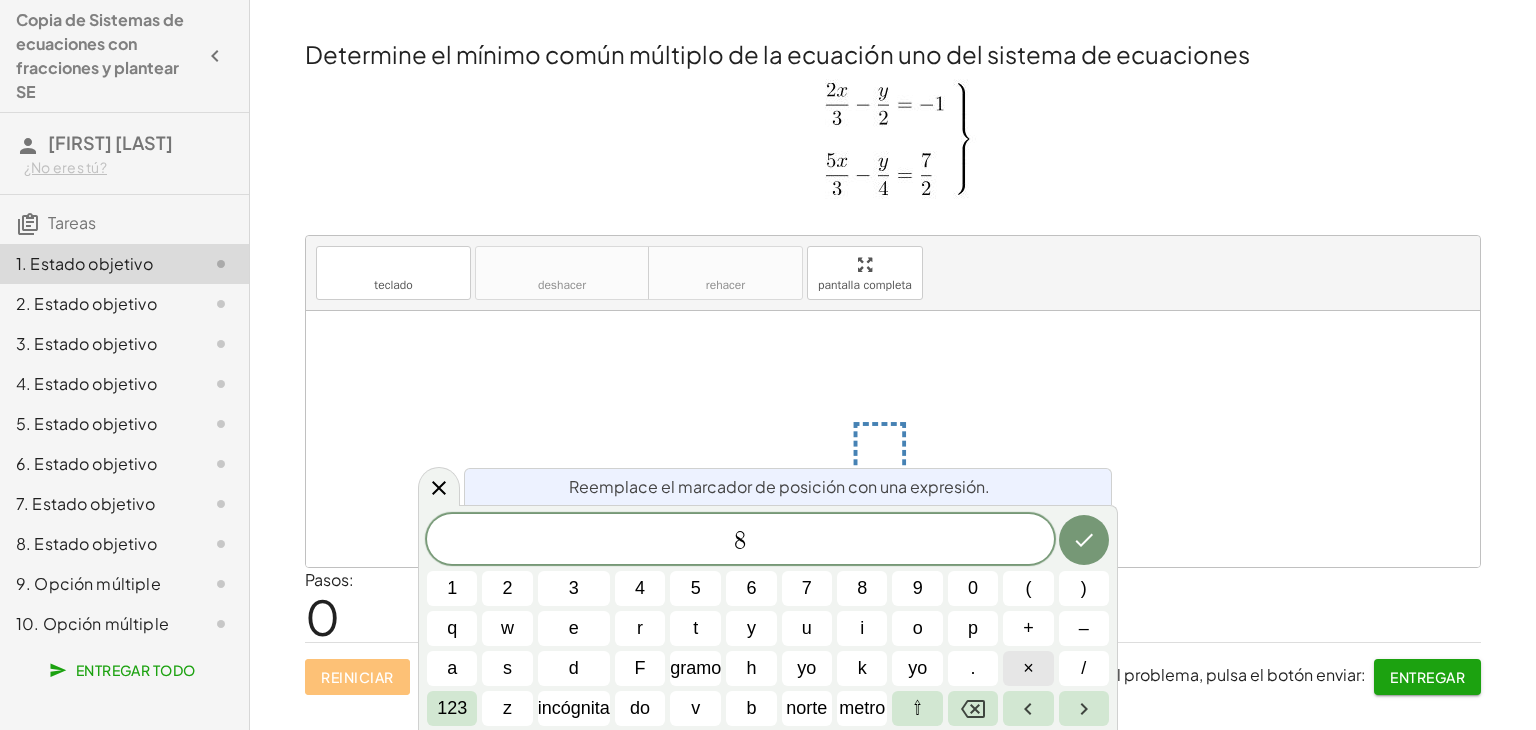 click on "×" at bounding box center (1028, 668) 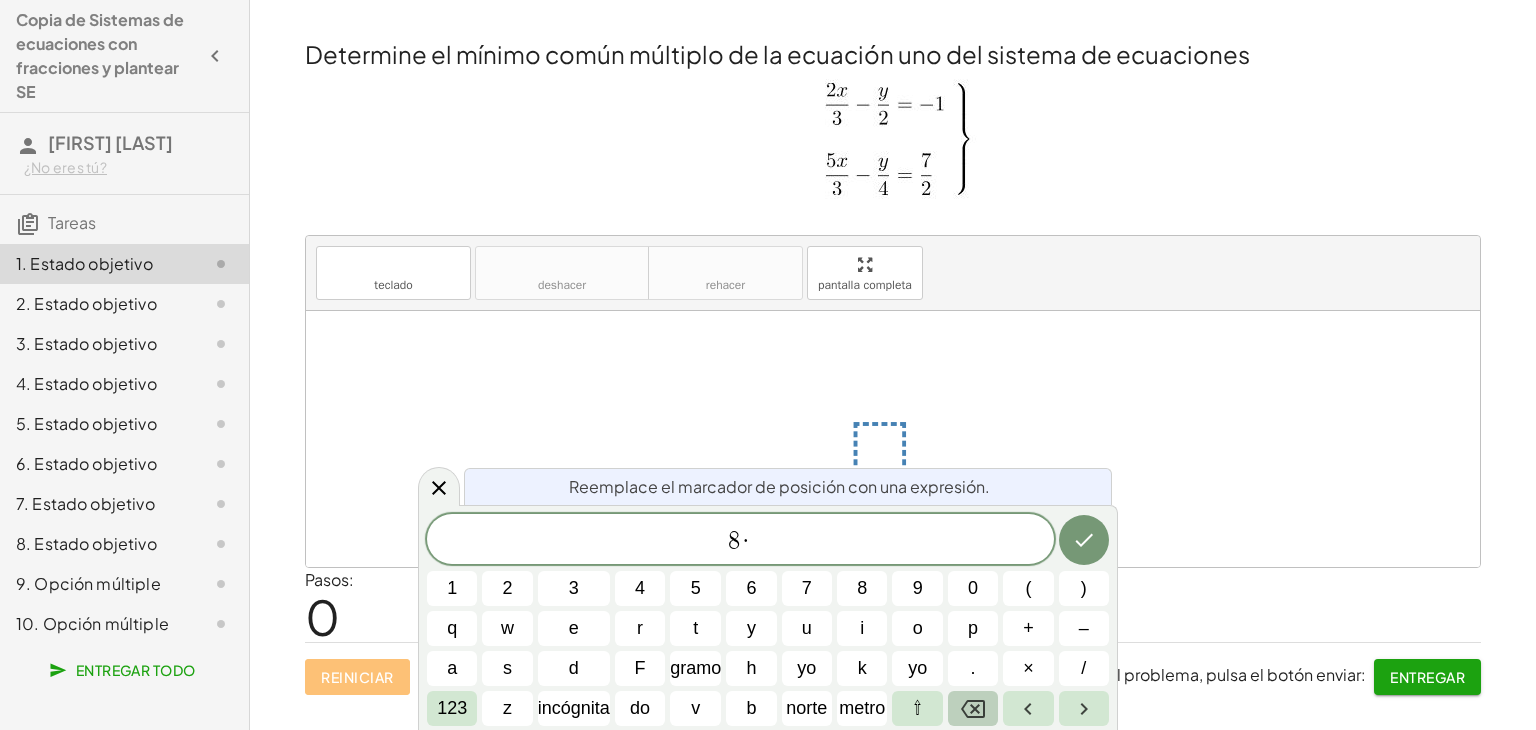 click at bounding box center [973, 708] 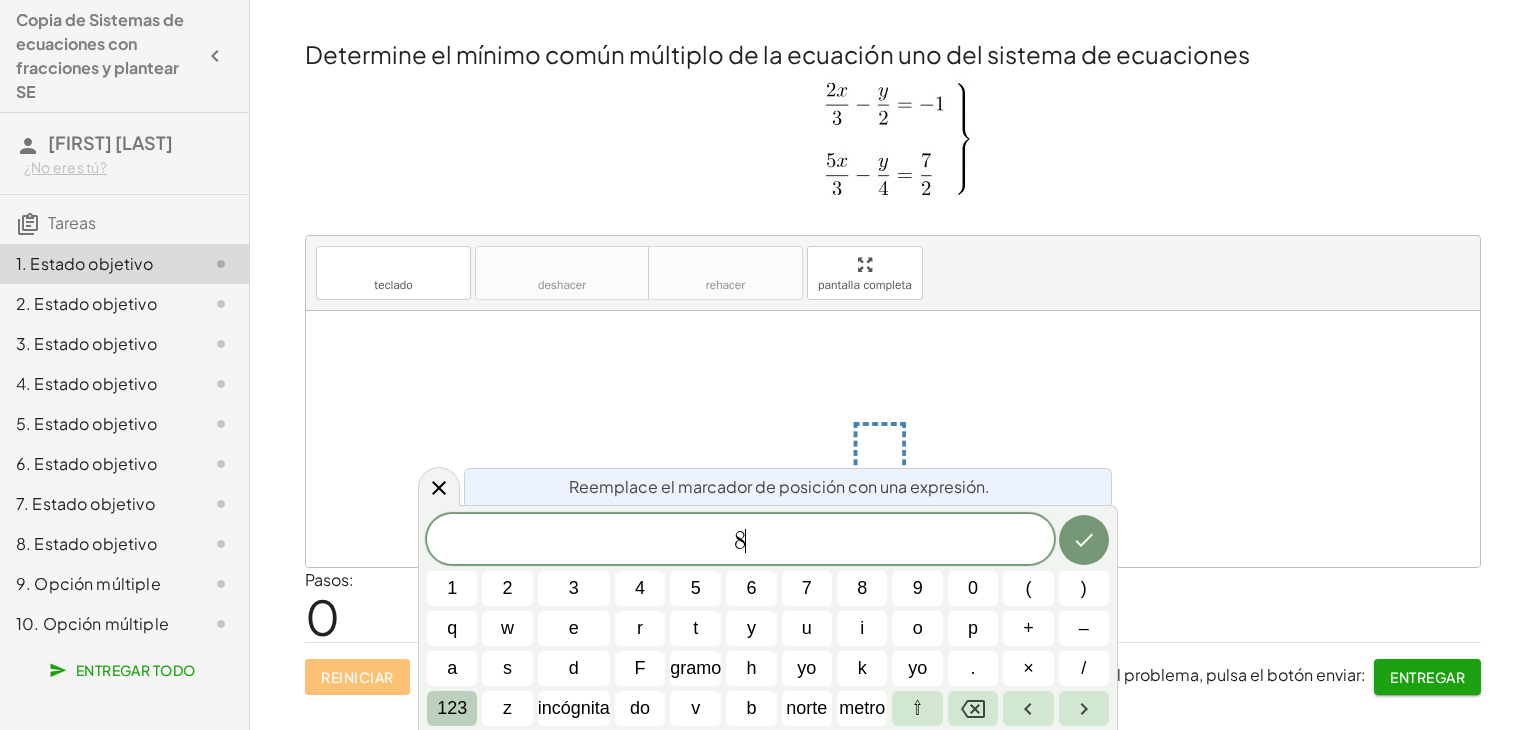click on "123" at bounding box center (452, 708) 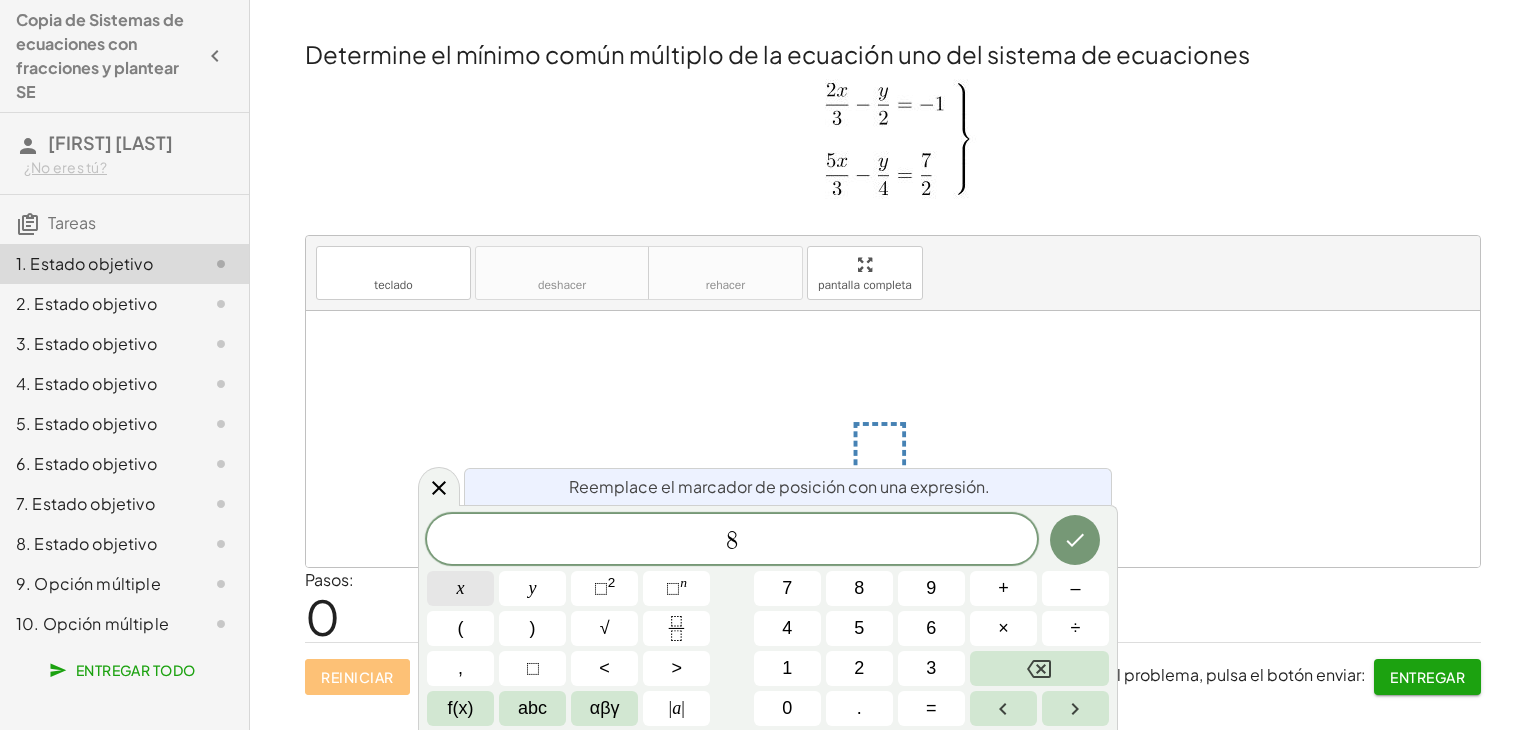 click on "x" at bounding box center (460, 588) 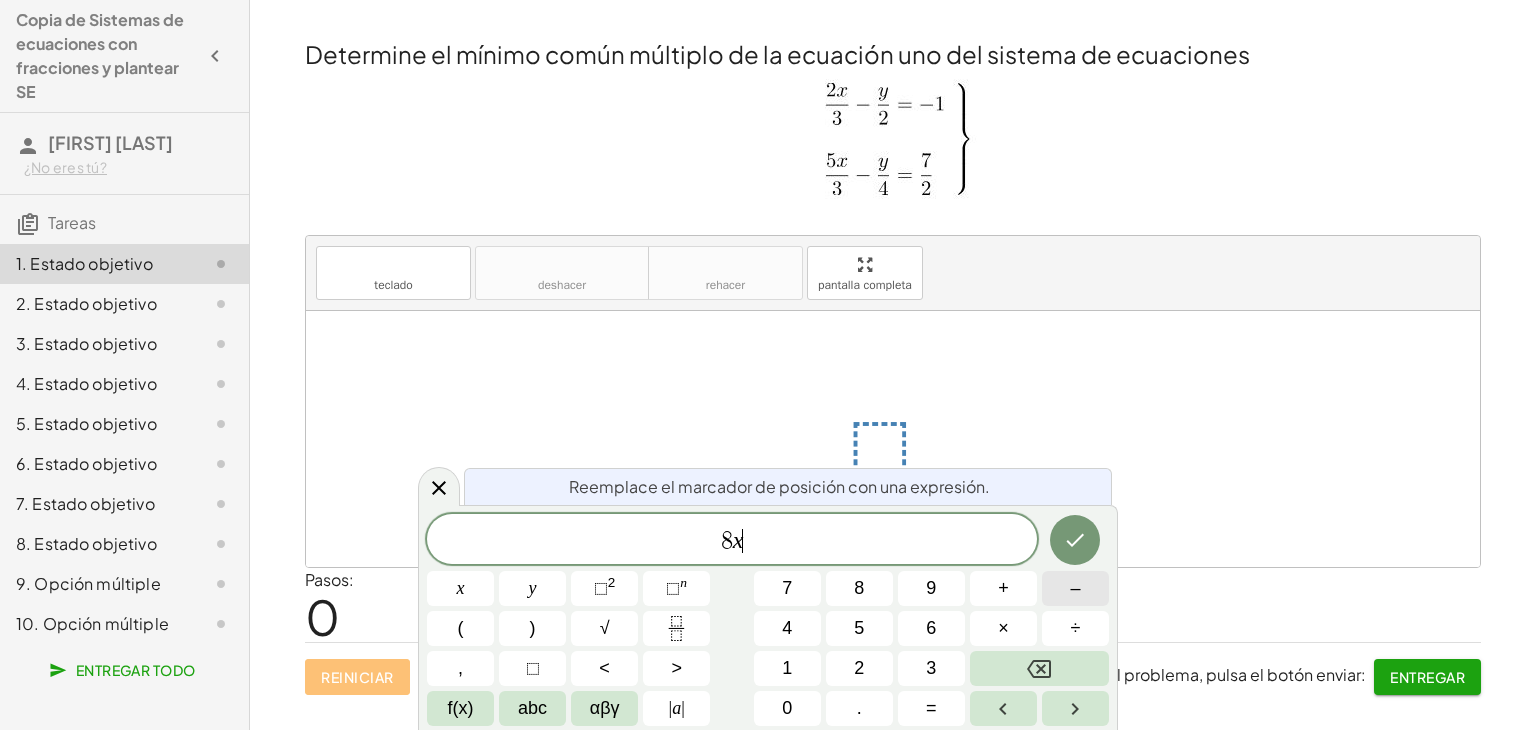 click on "–" at bounding box center [1075, 588] 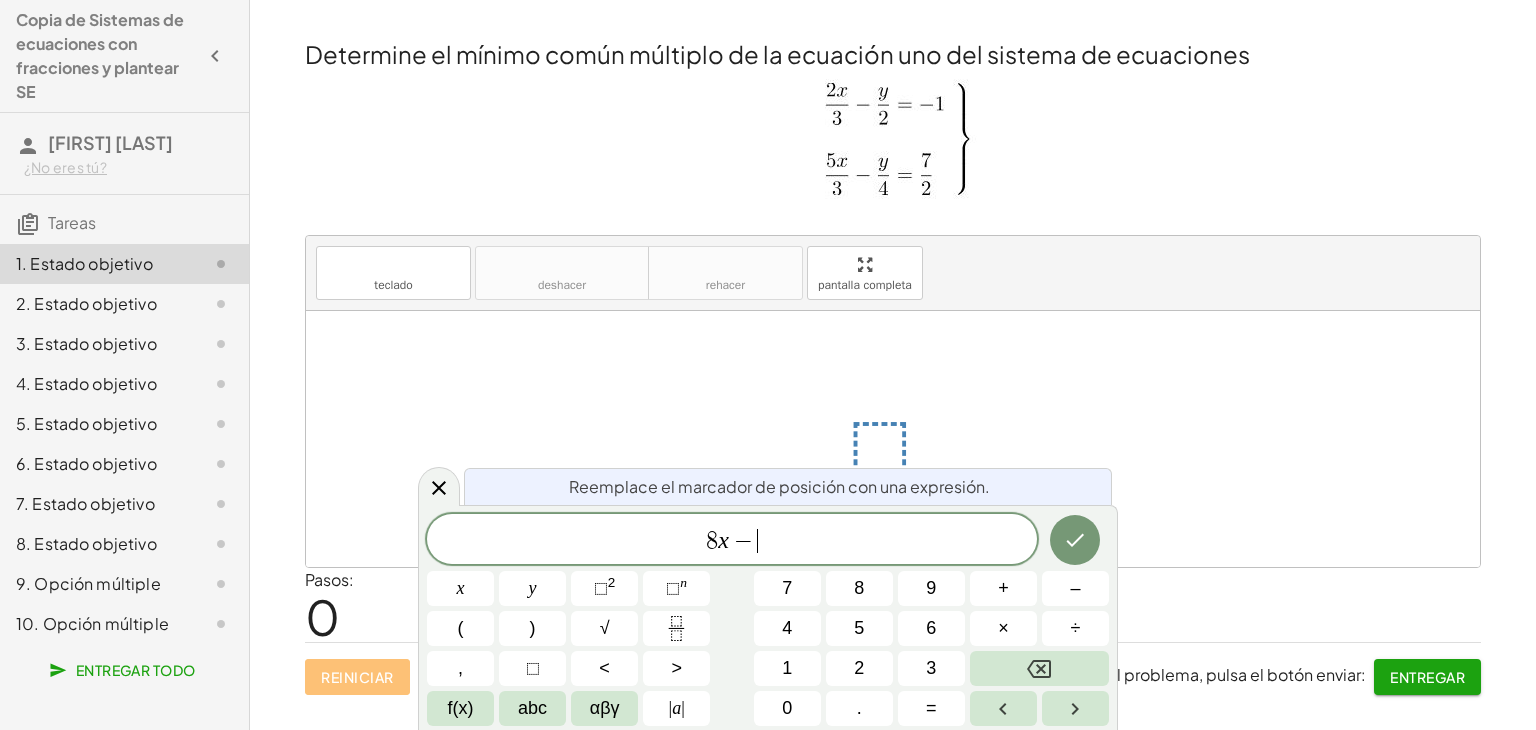 click on "8 x − ​ x y ⬚ 2 ⬚ n 7 8 9 + – ( ) √ 4 5 6 × ÷ , ⬚ < > 1 2 3 f(x) abc αβγ | a | 0 . =" at bounding box center [768, 620] 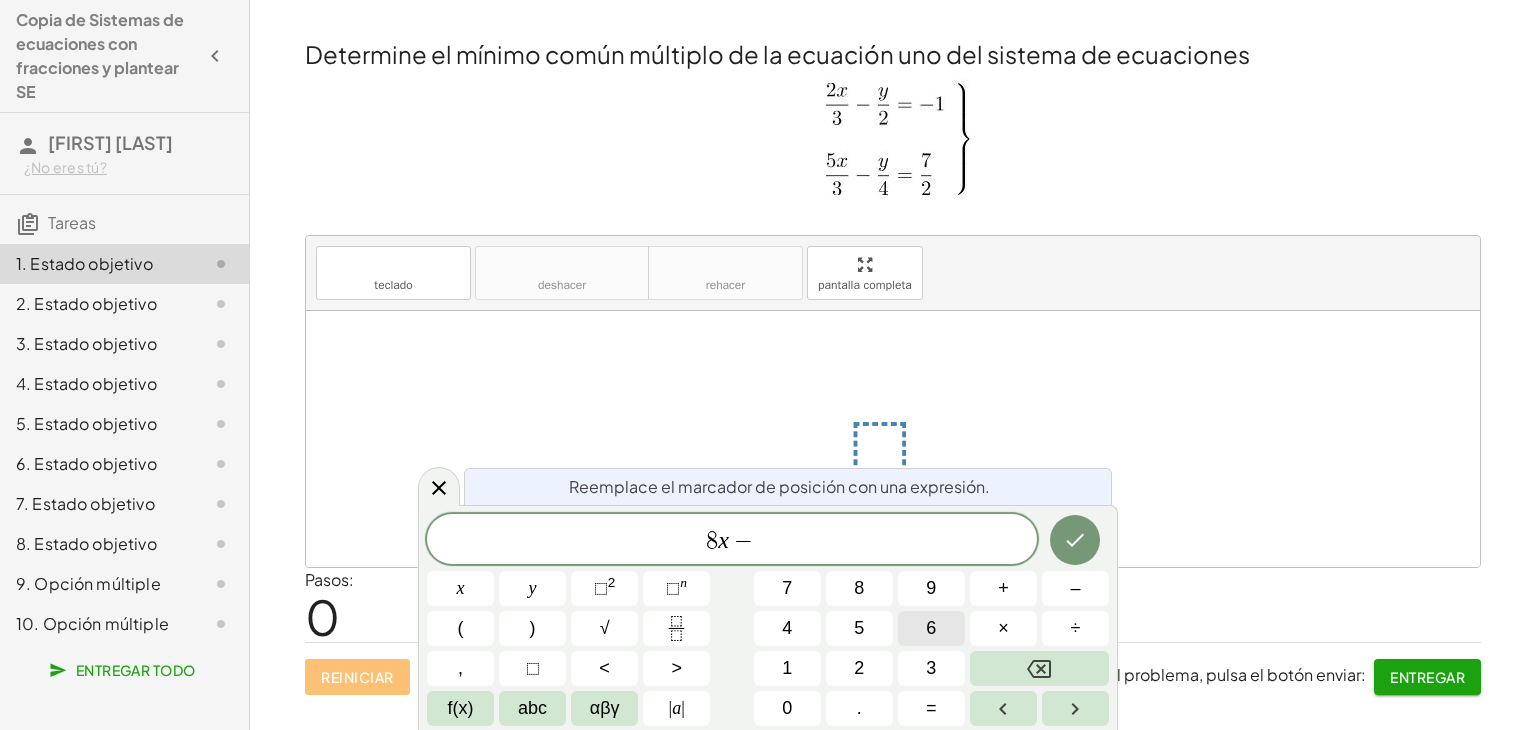 click on "6" at bounding box center [931, 628] 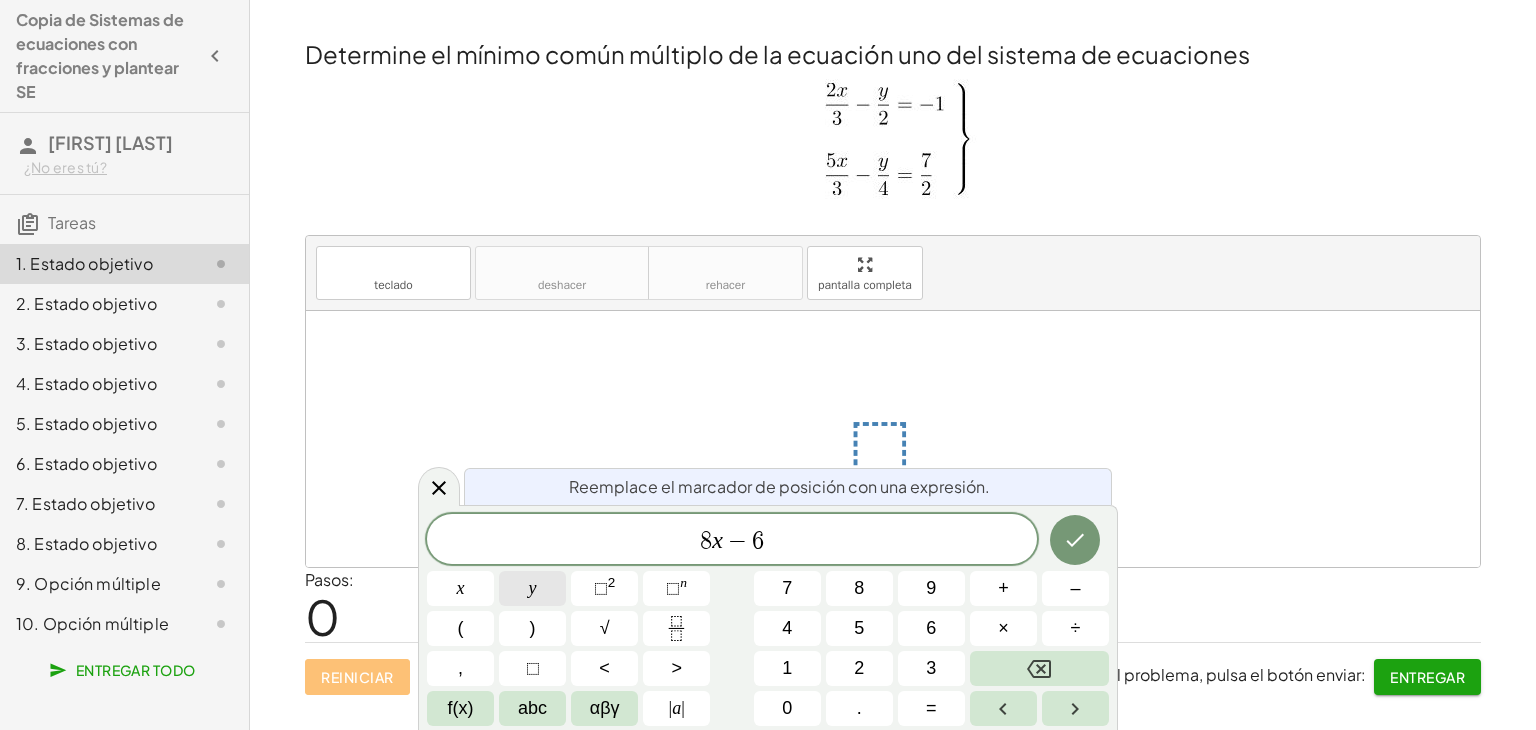 click on "y" at bounding box center [532, 588] 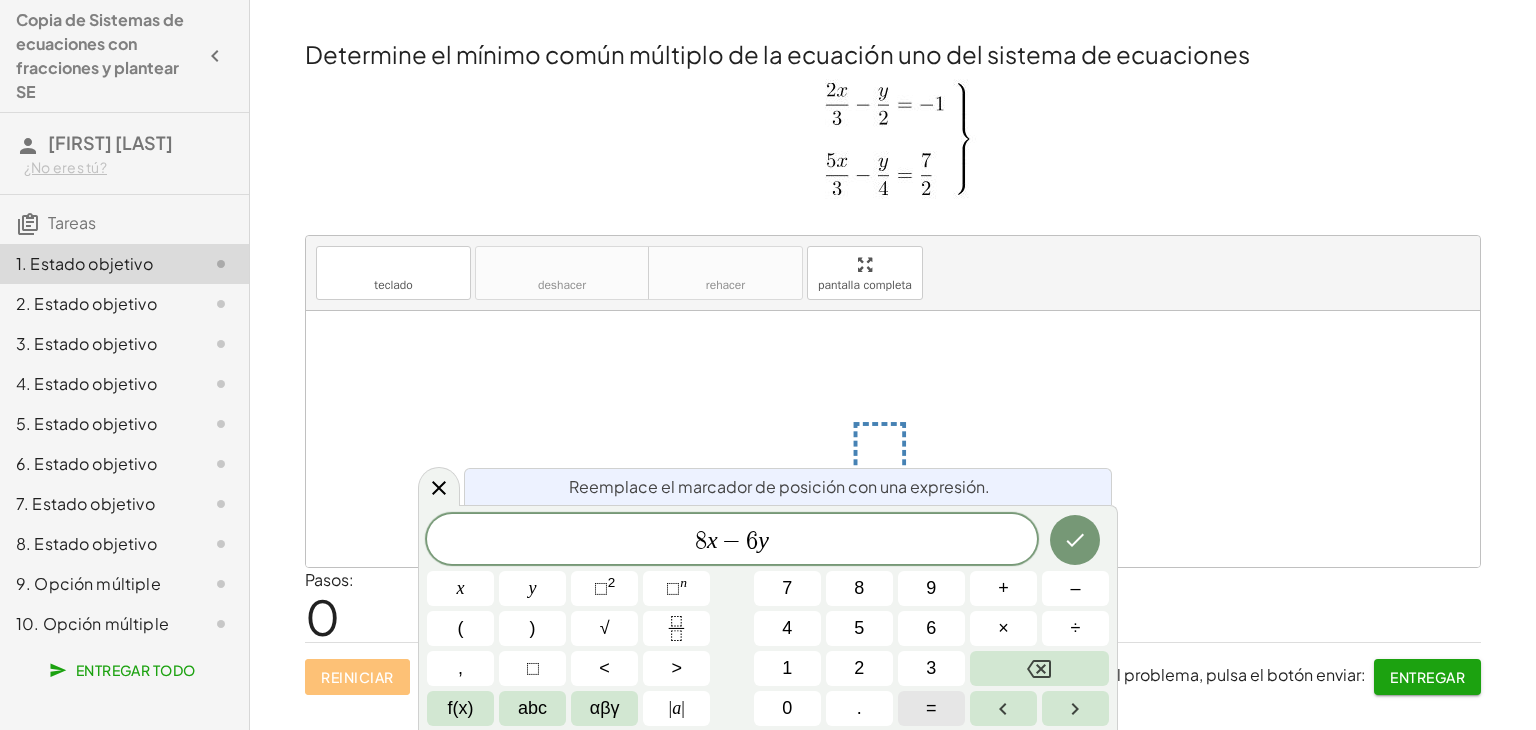 click on "=" at bounding box center [931, 708] 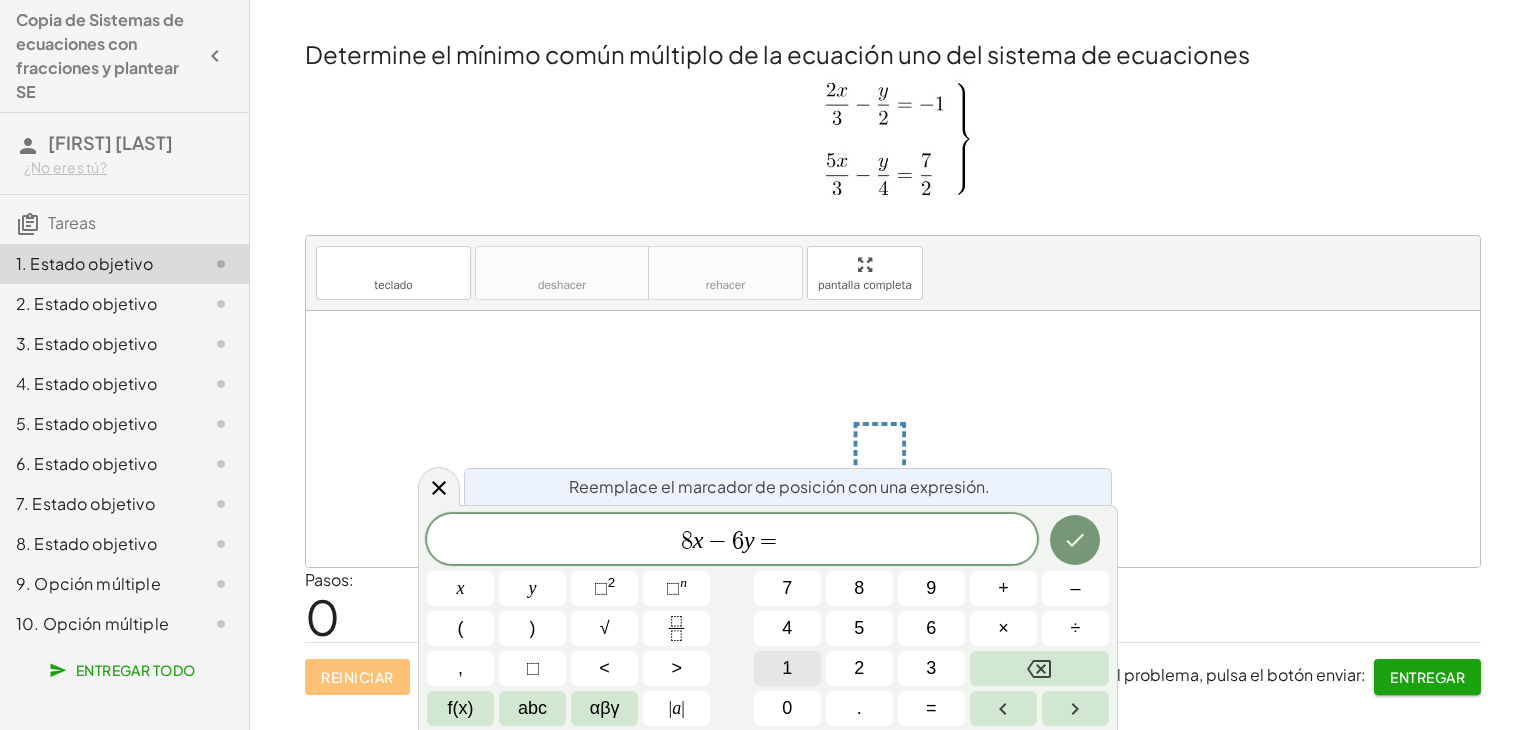 click on "1" at bounding box center (787, 668) 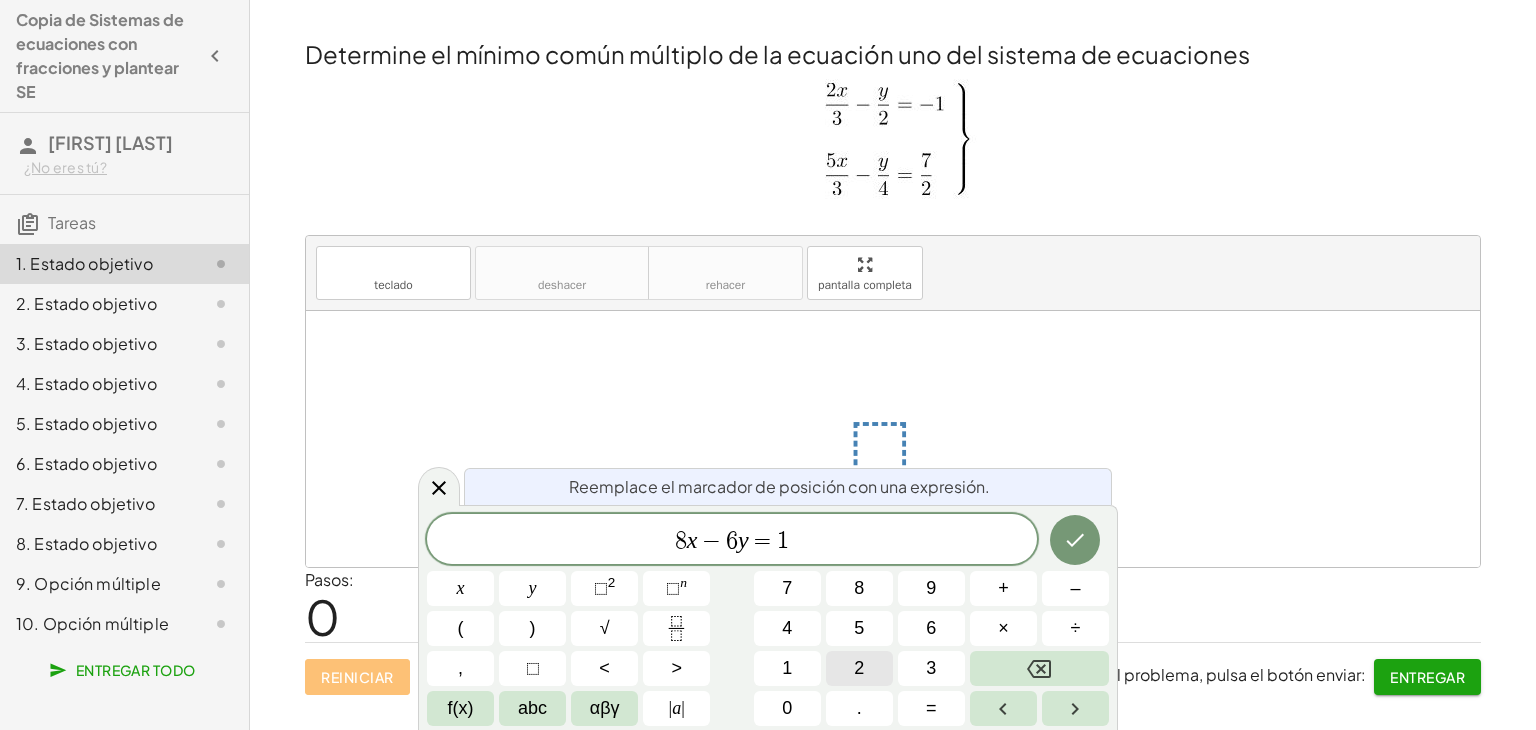 click on "2" at bounding box center [859, 668] 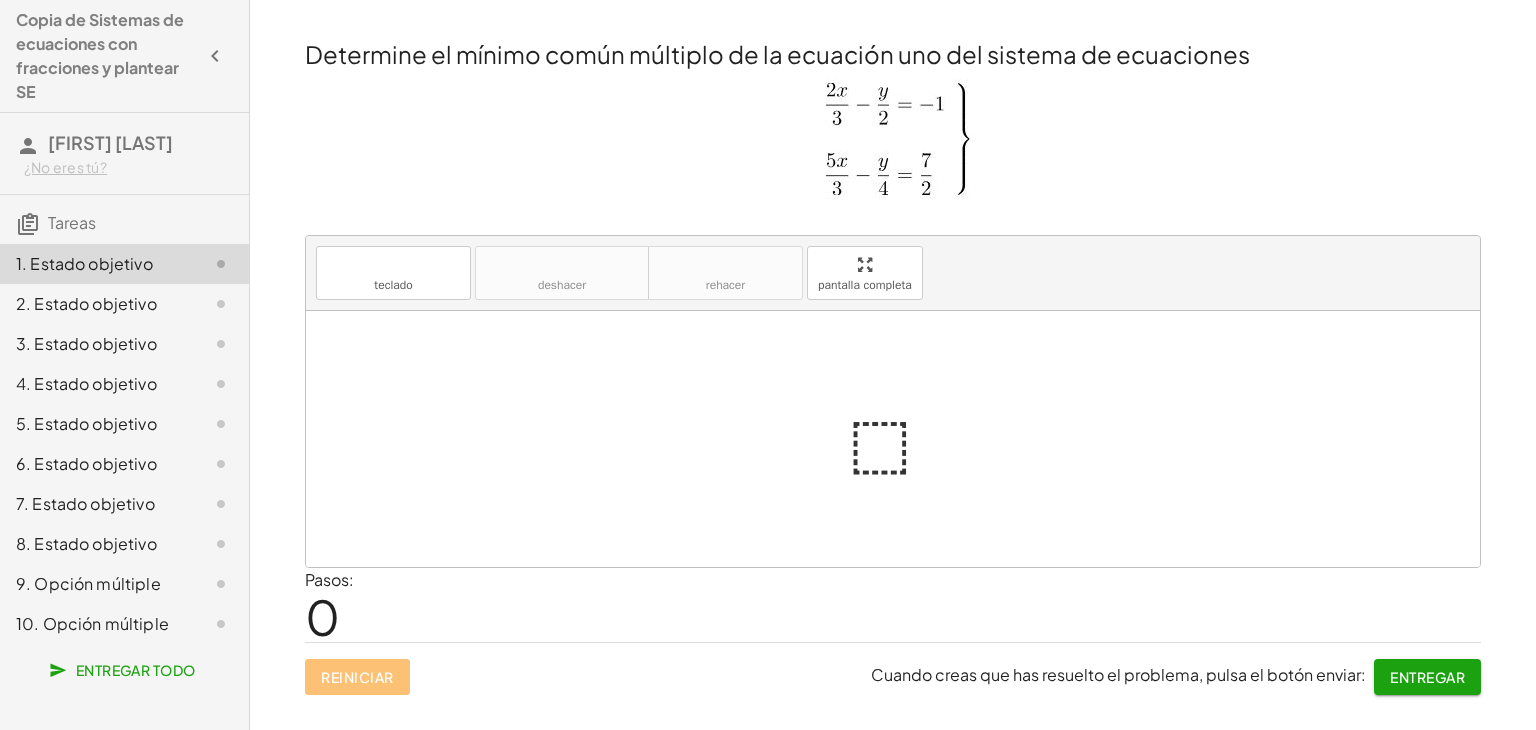 click at bounding box center (901, 439) 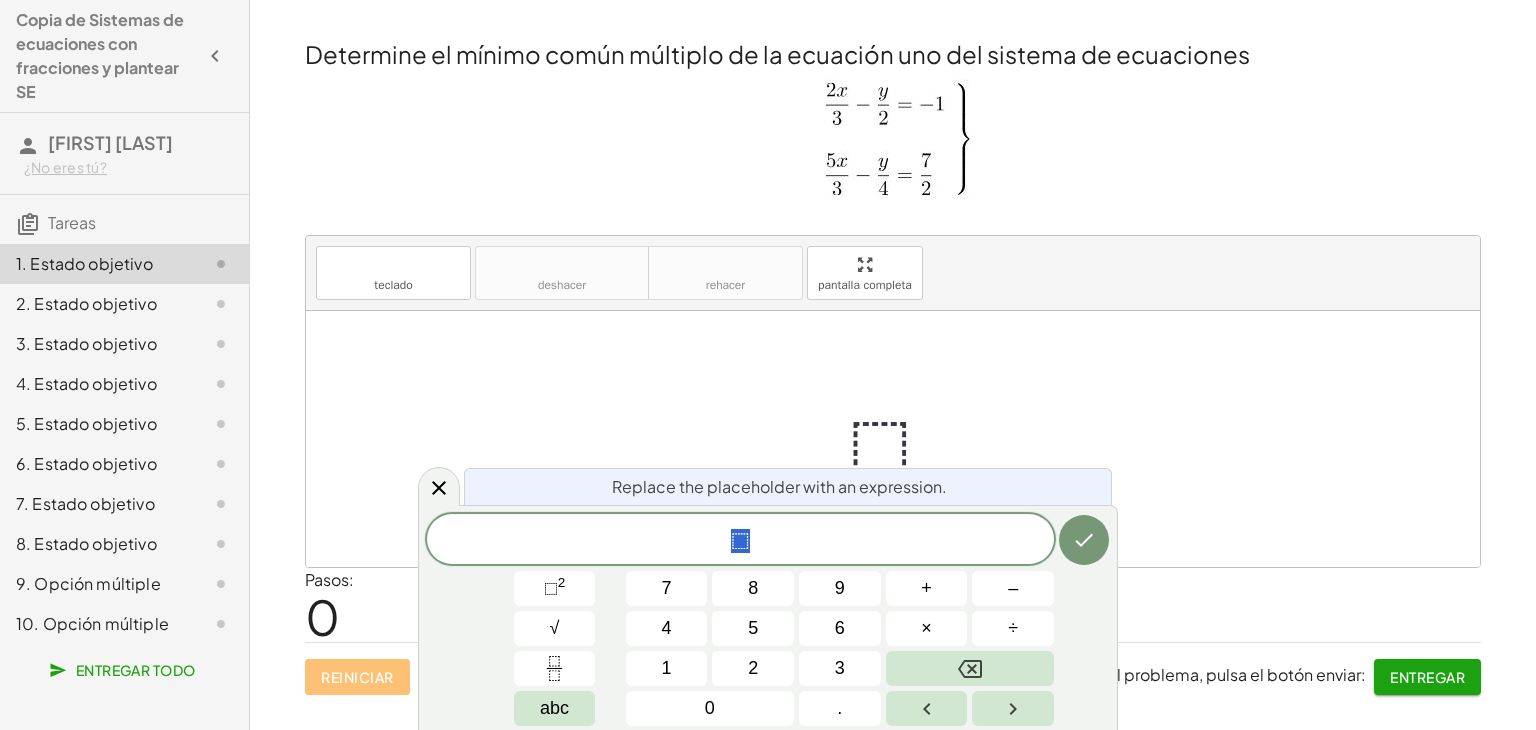 click at bounding box center [901, 439] 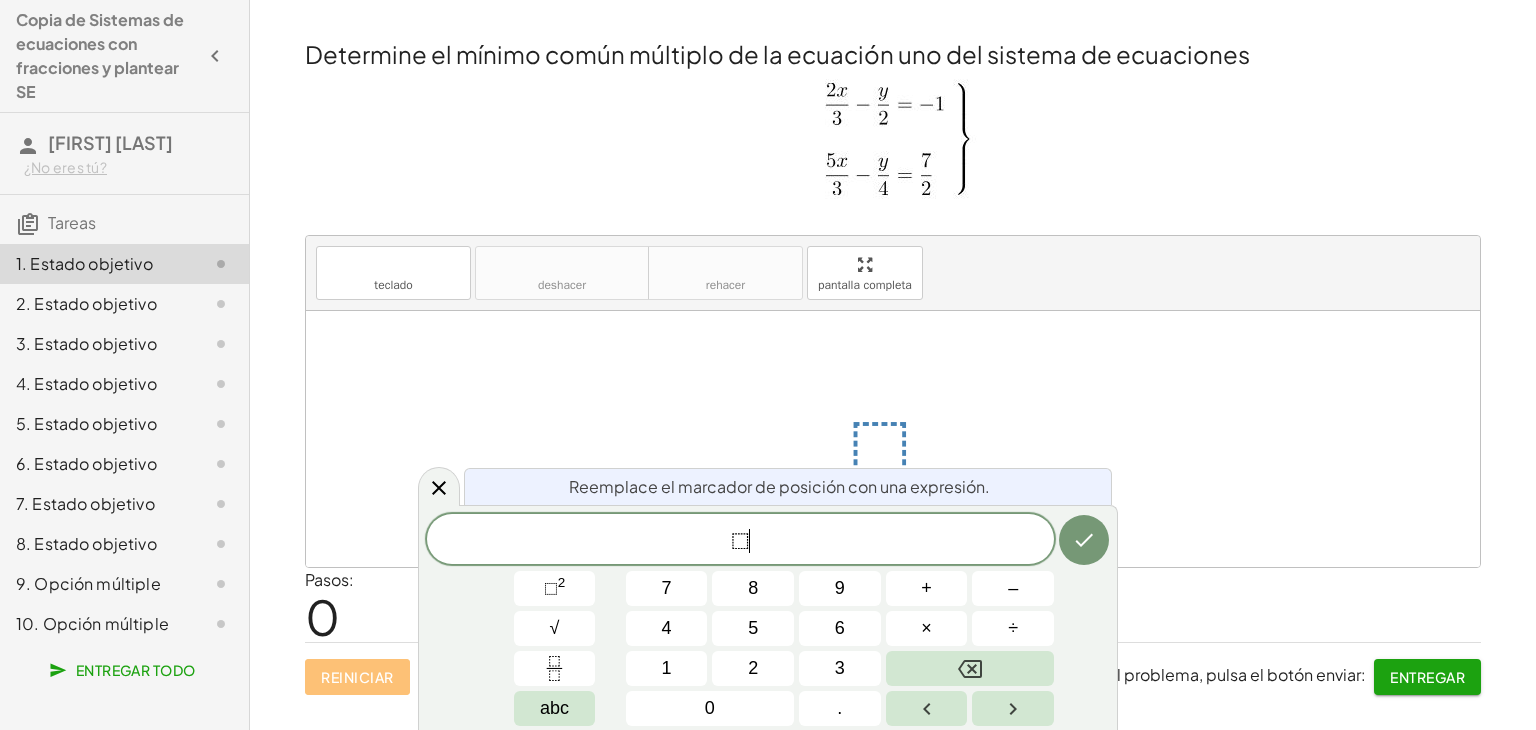 click on "⬚ ​" 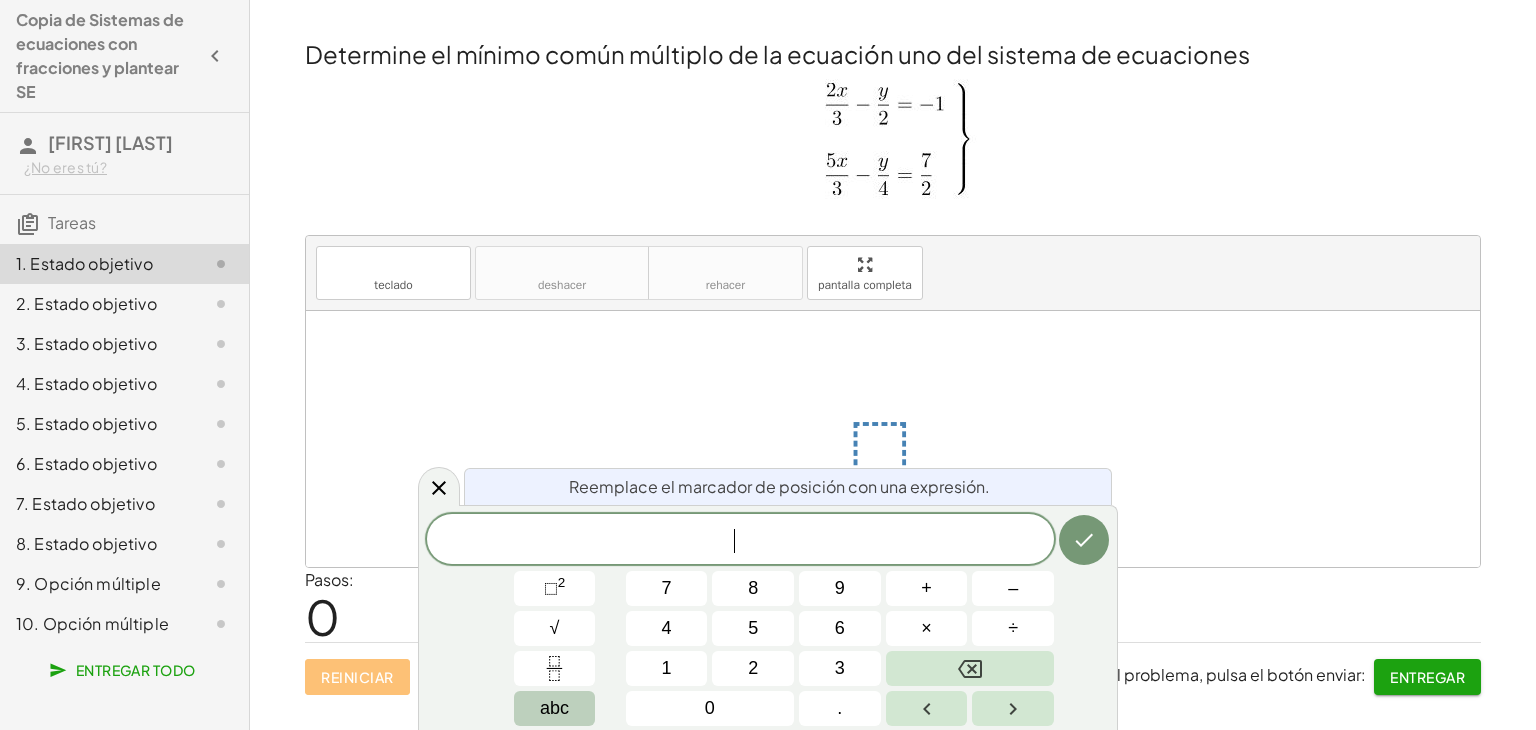 click on "abc" at bounding box center (554, 708) 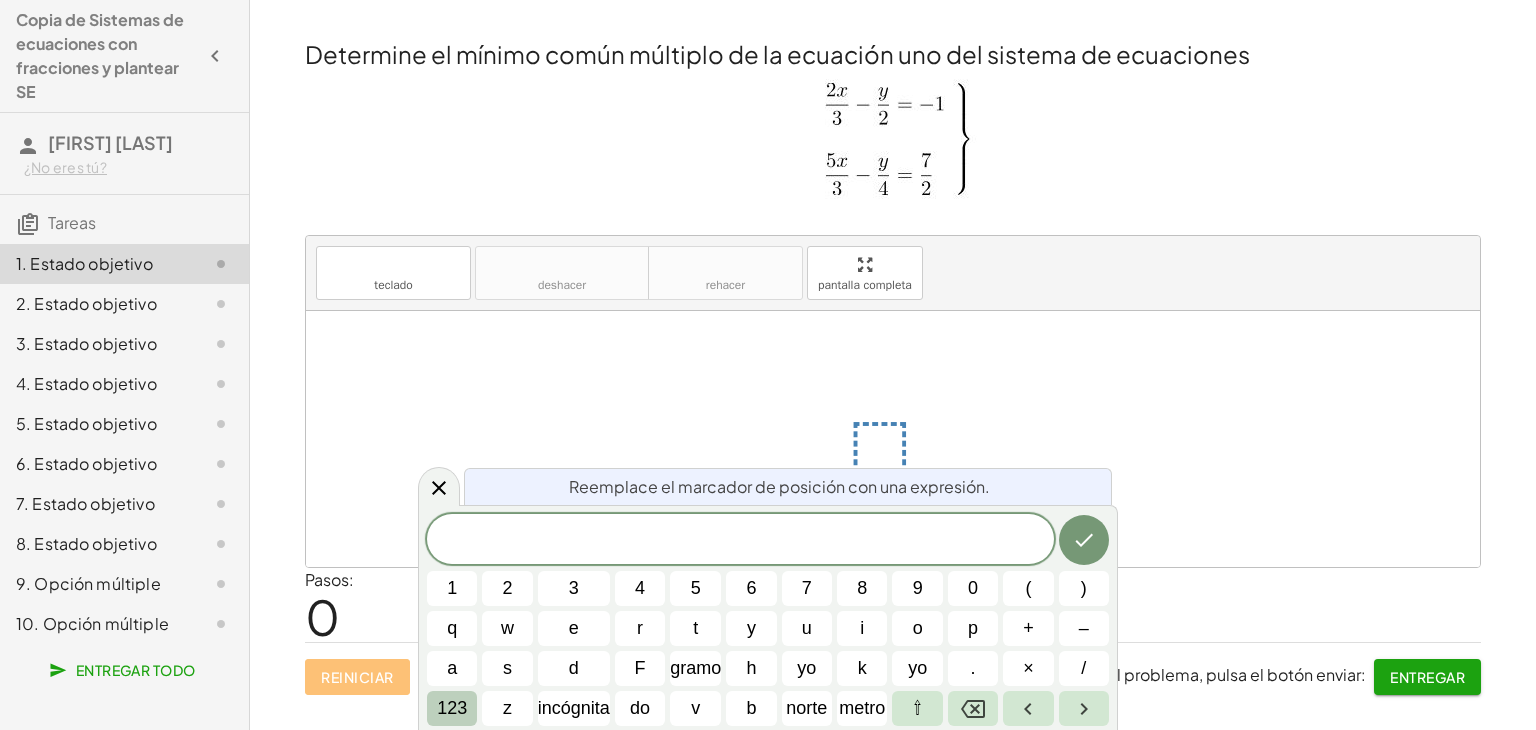 click on "123" at bounding box center [452, 708] 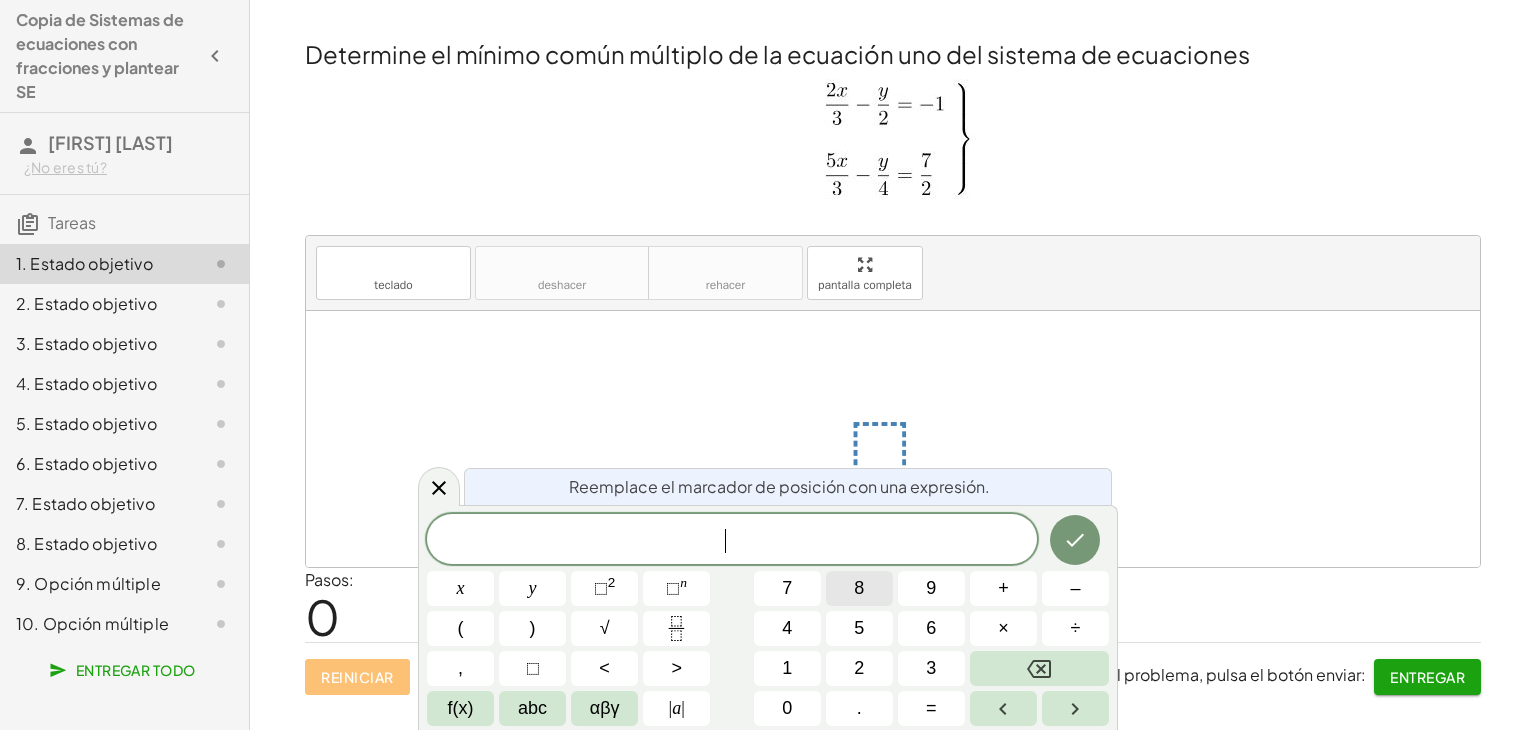 click on "8" at bounding box center [859, 588] 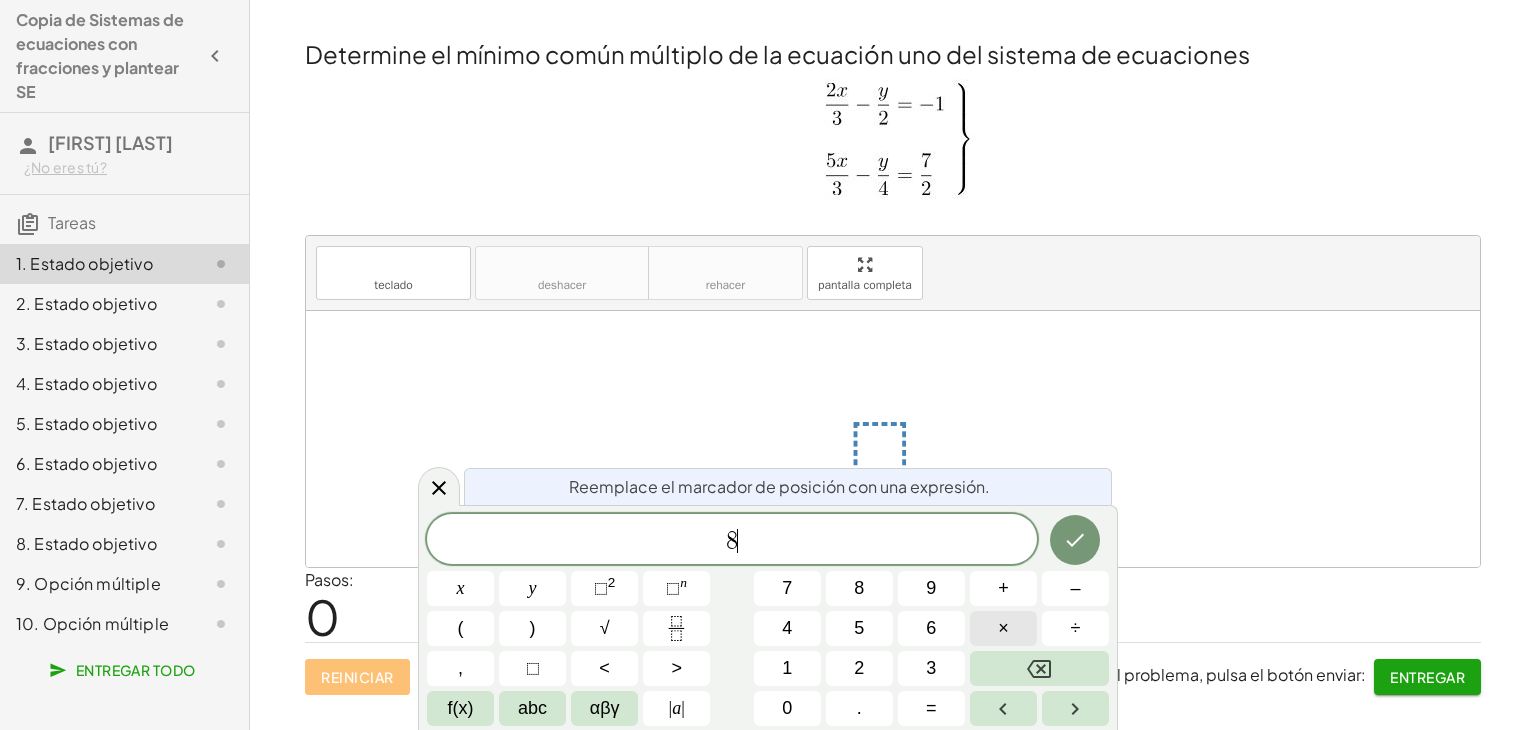 click on "×" at bounding box center (1003, 628) 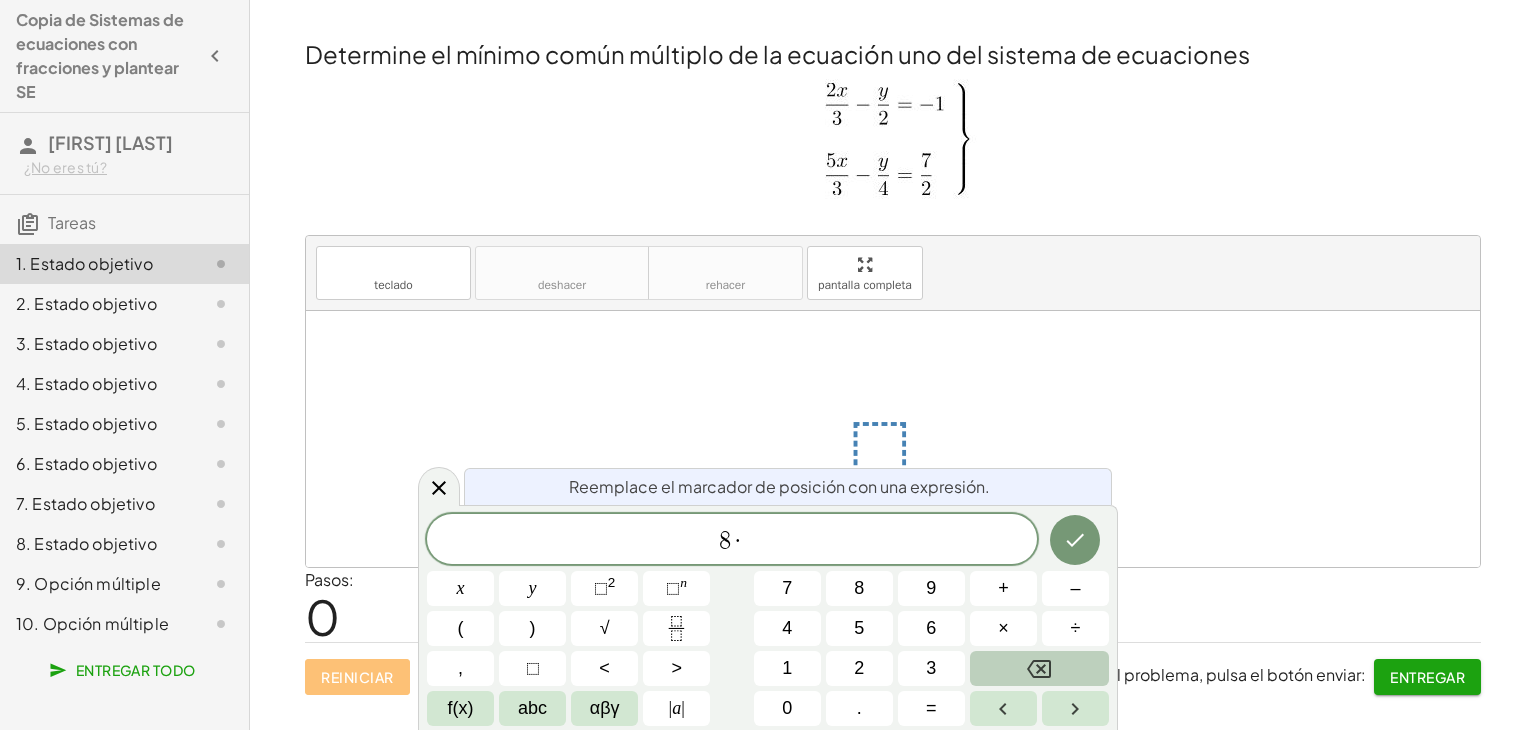click at bounding box center (1039, 668) 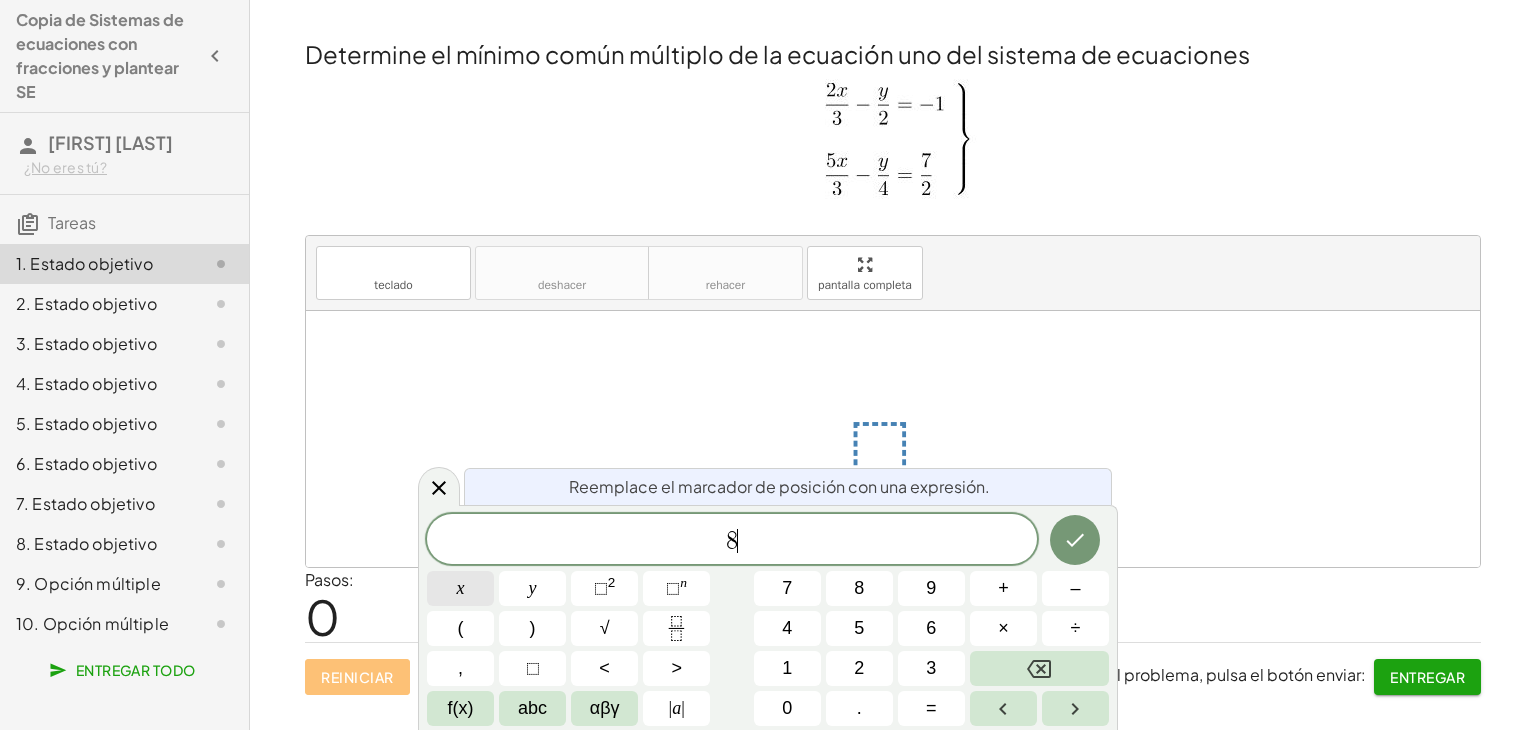 click on "x" at bounding box center (460, 588) 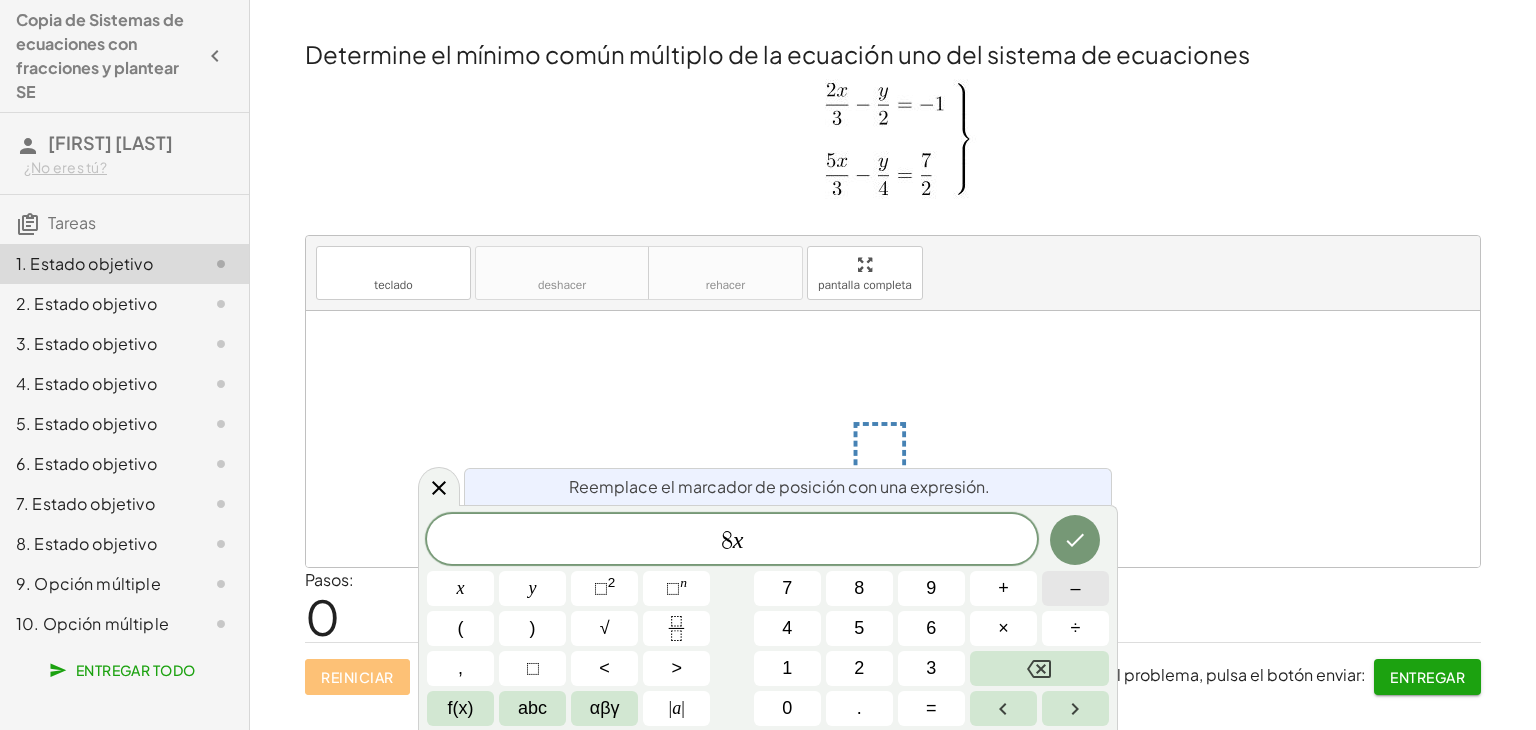 click on "–" at bounding box center [1075, 588] 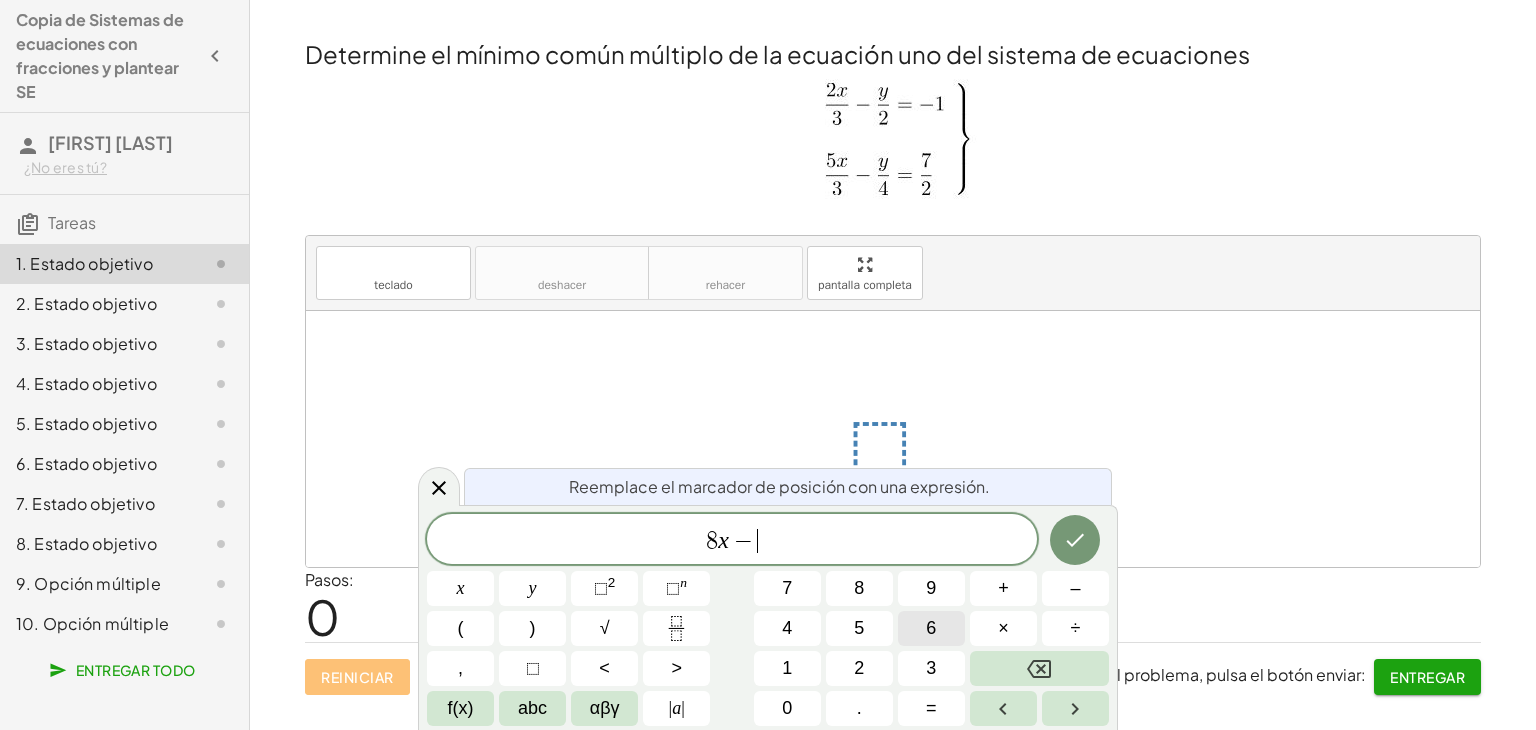 click on "6" at bounding box center [931, 628] 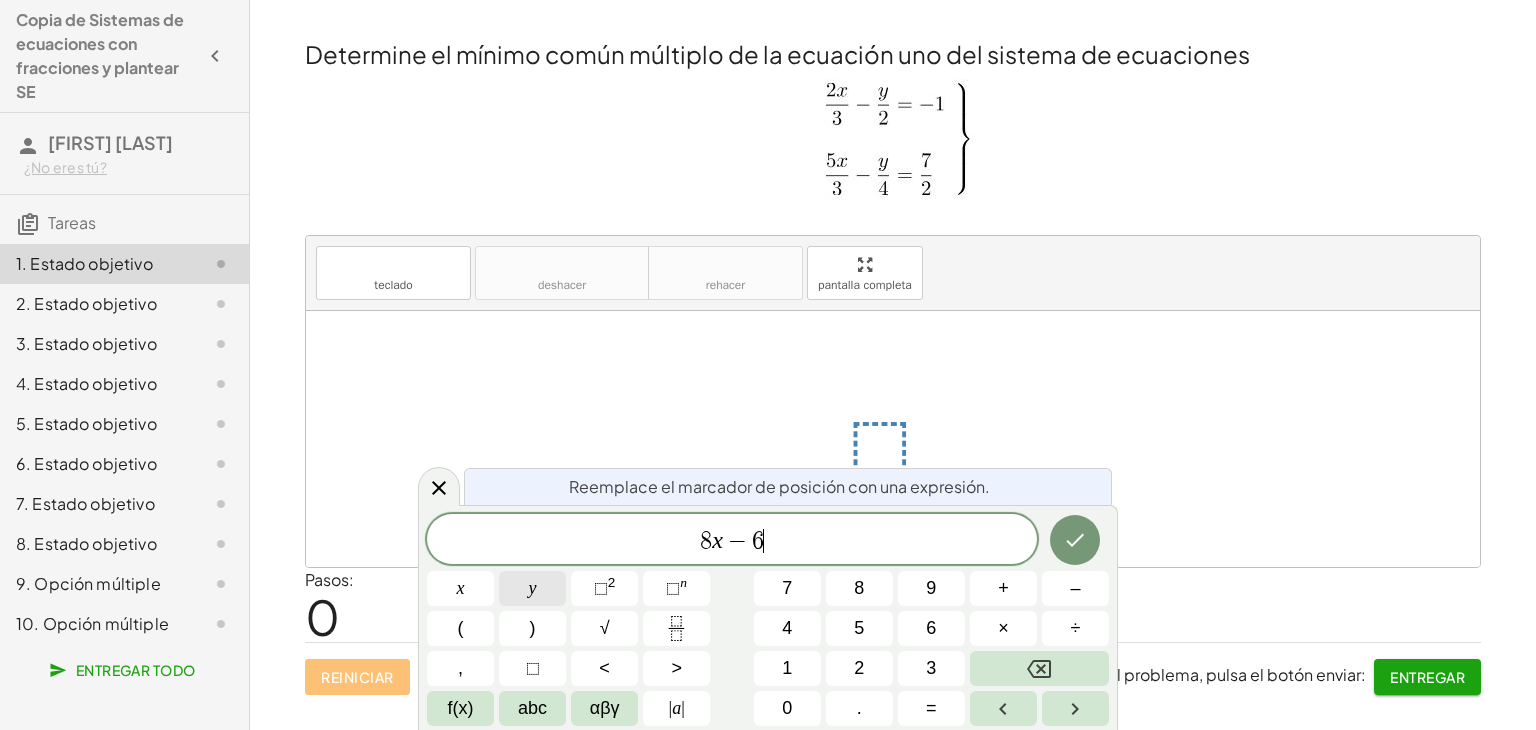 click on "y" at bounding box center [532, 588] 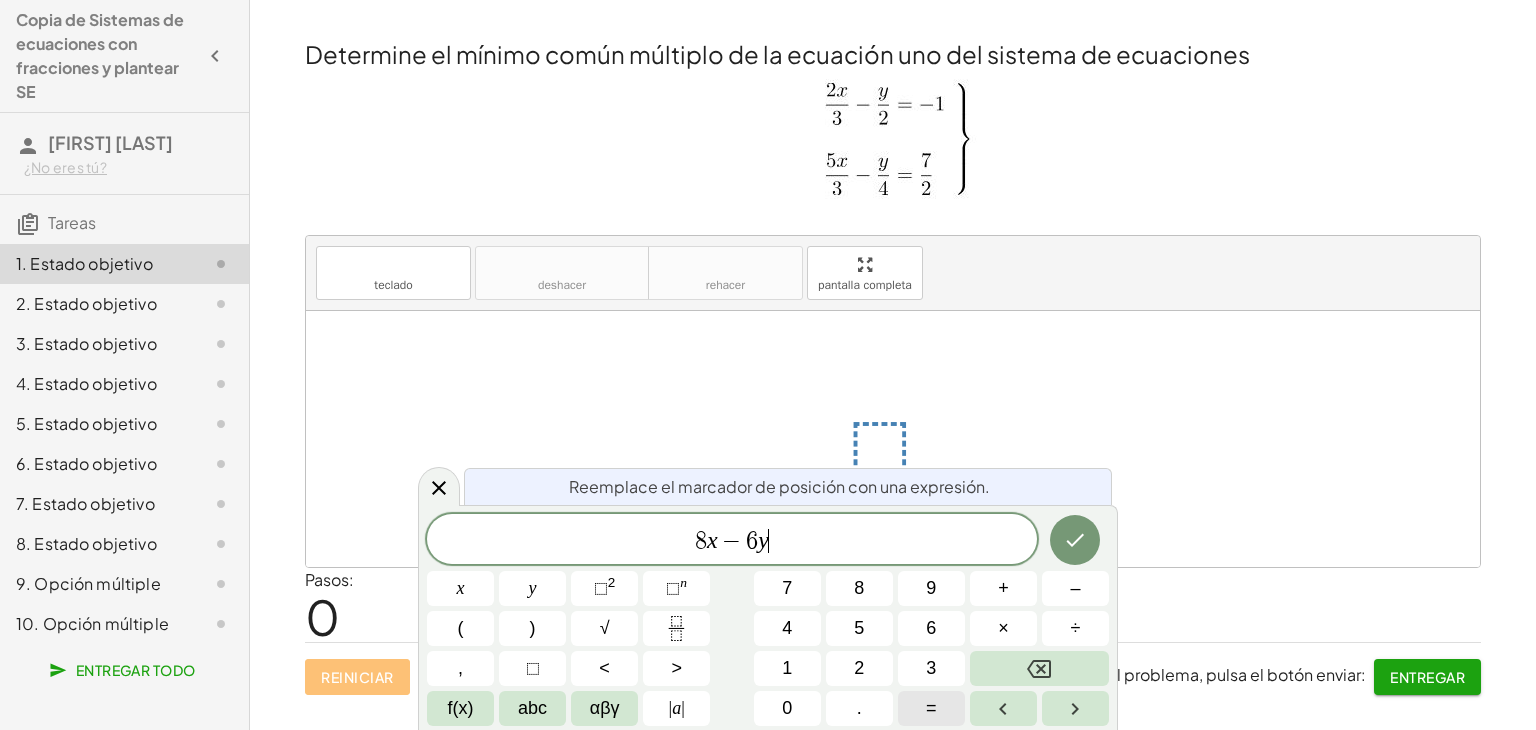 click on "=" at bounding box center [931, 708] 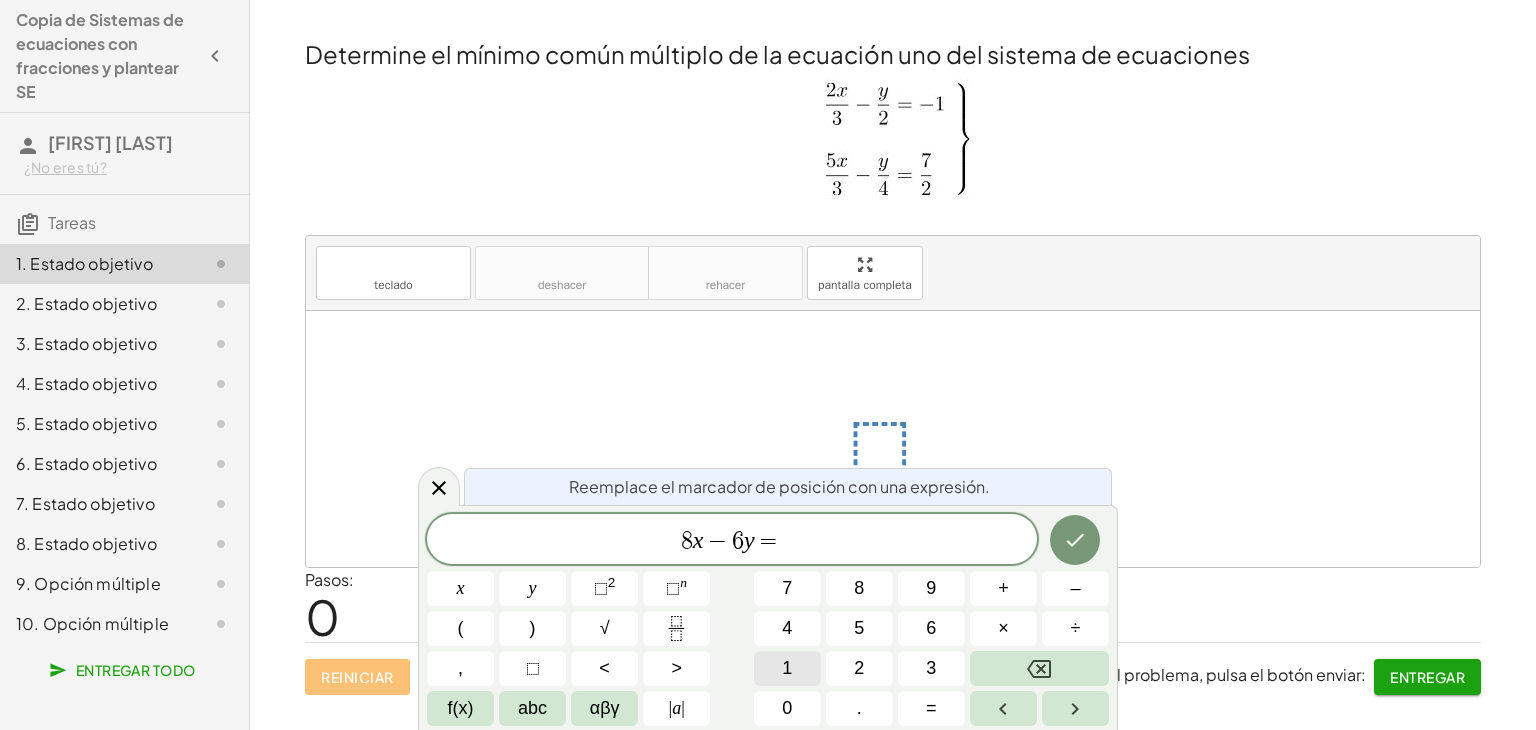 click on "8 x − 6 y = ​ x y ⬚ 2 ⬚ n 7 8 9 + – ( ) √ 4 5 6 × ÷ , ⬚ < > 1 2 3 f(x) abc αβγ | a | 0 . =" at bounding box center (768, 620) 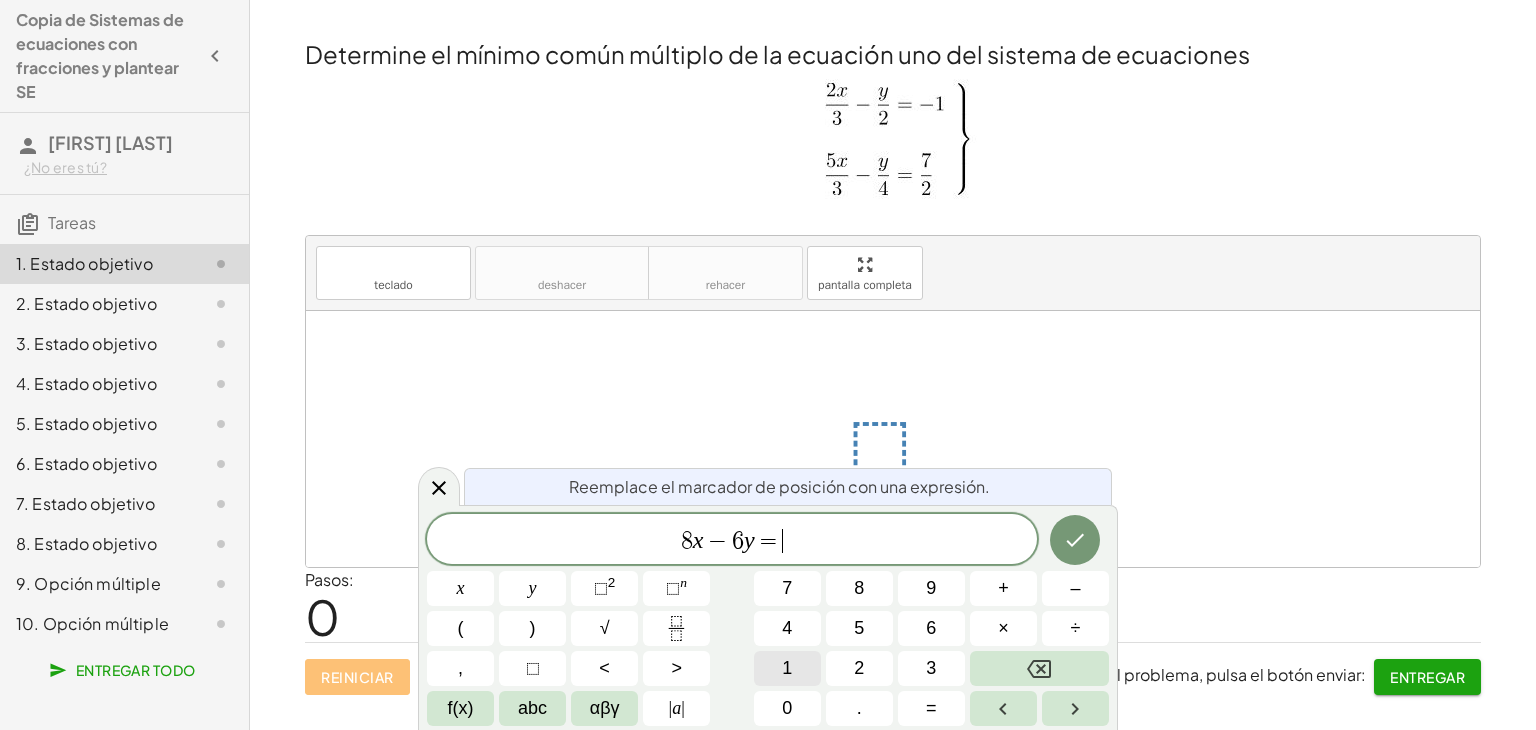 click on "1" at bounding box center (787, 668) 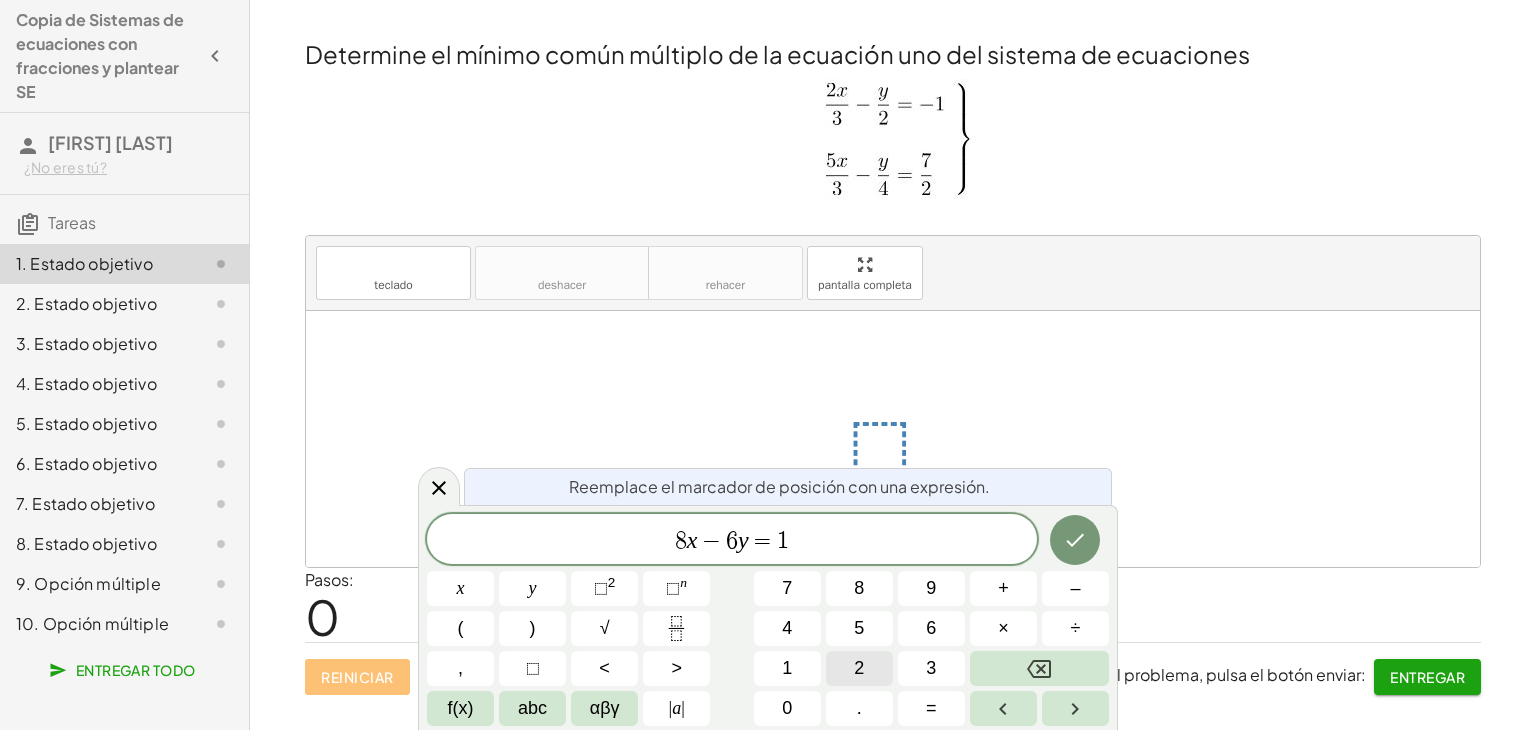 click on "2" at bounding box center [859, 668] 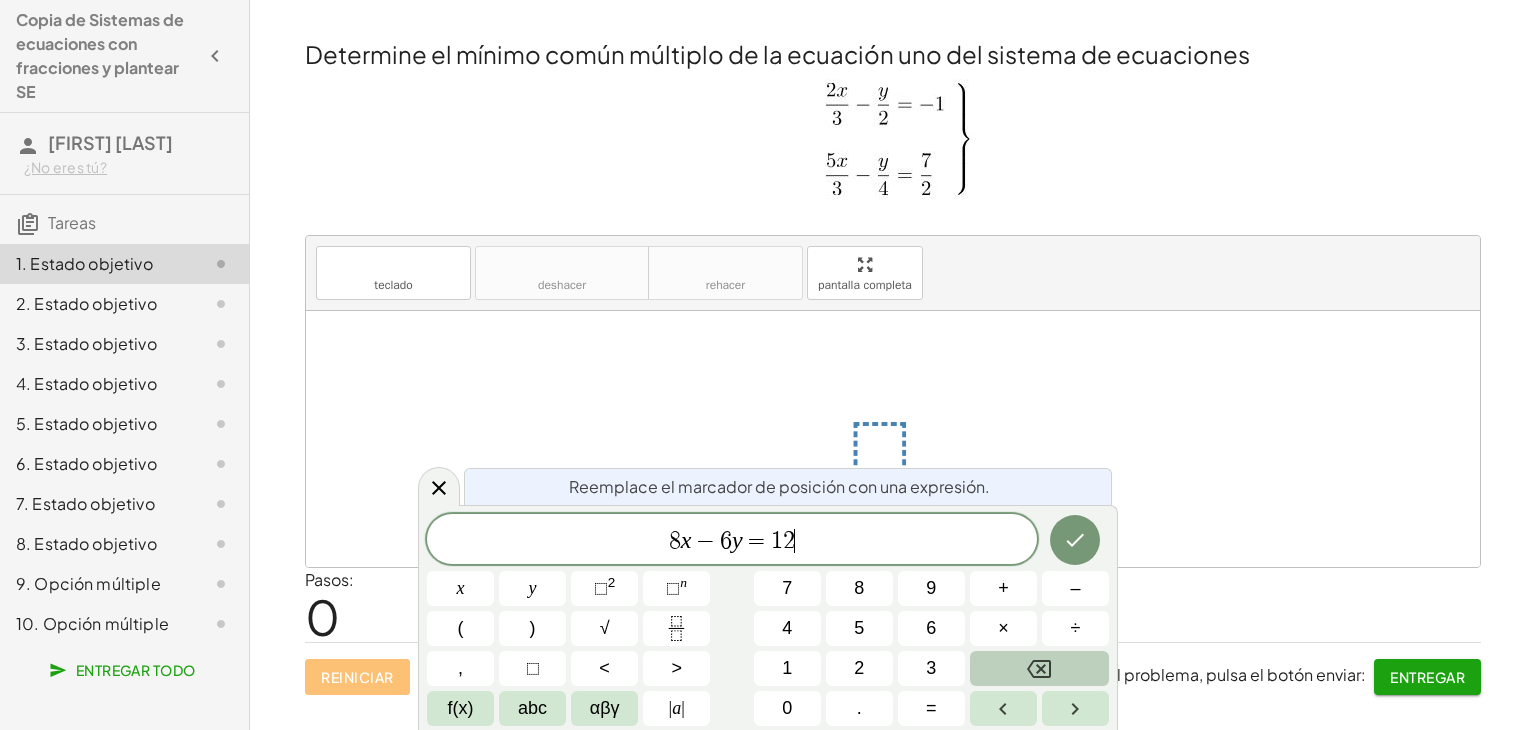 click at bounding box center (1039, 668) 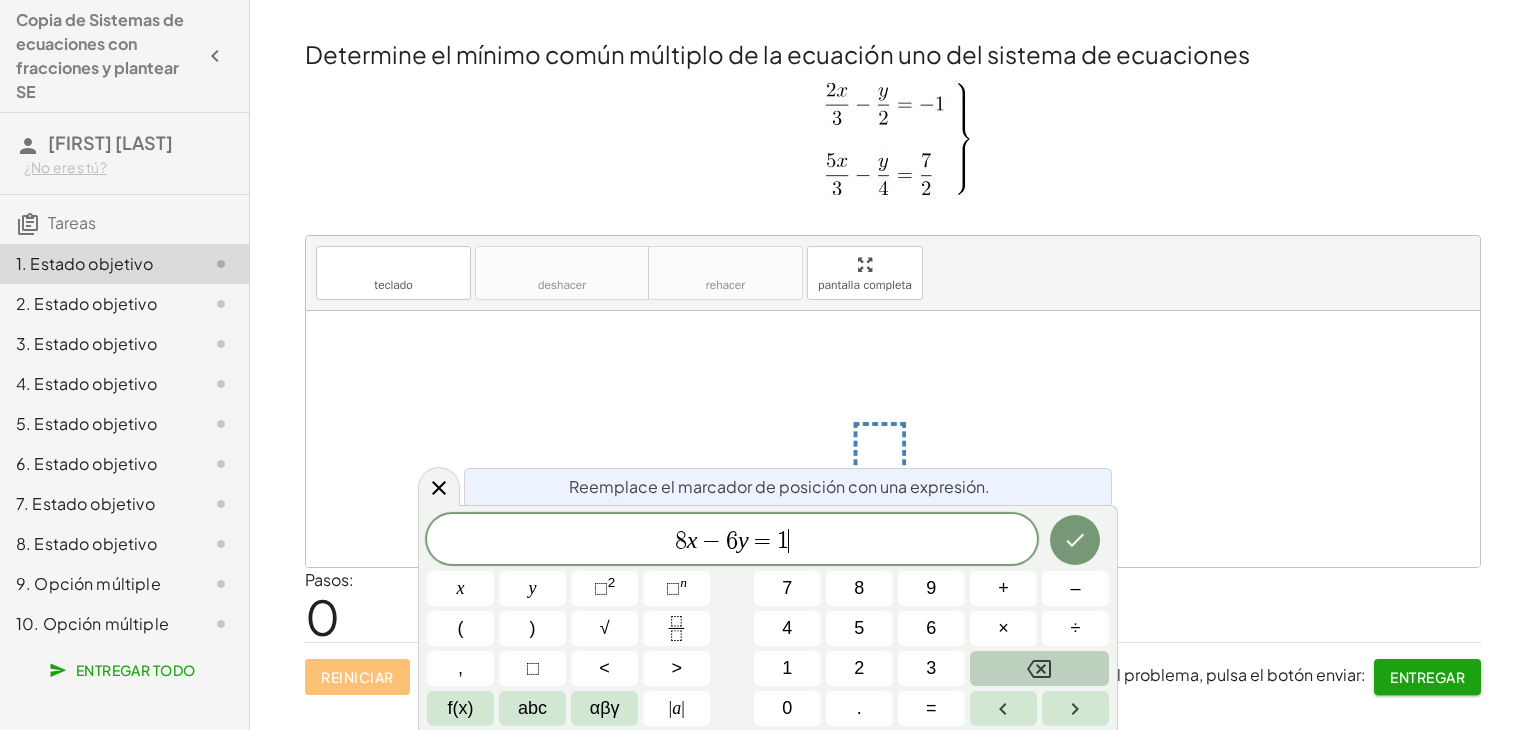 click at bounding box center [1039, 668] 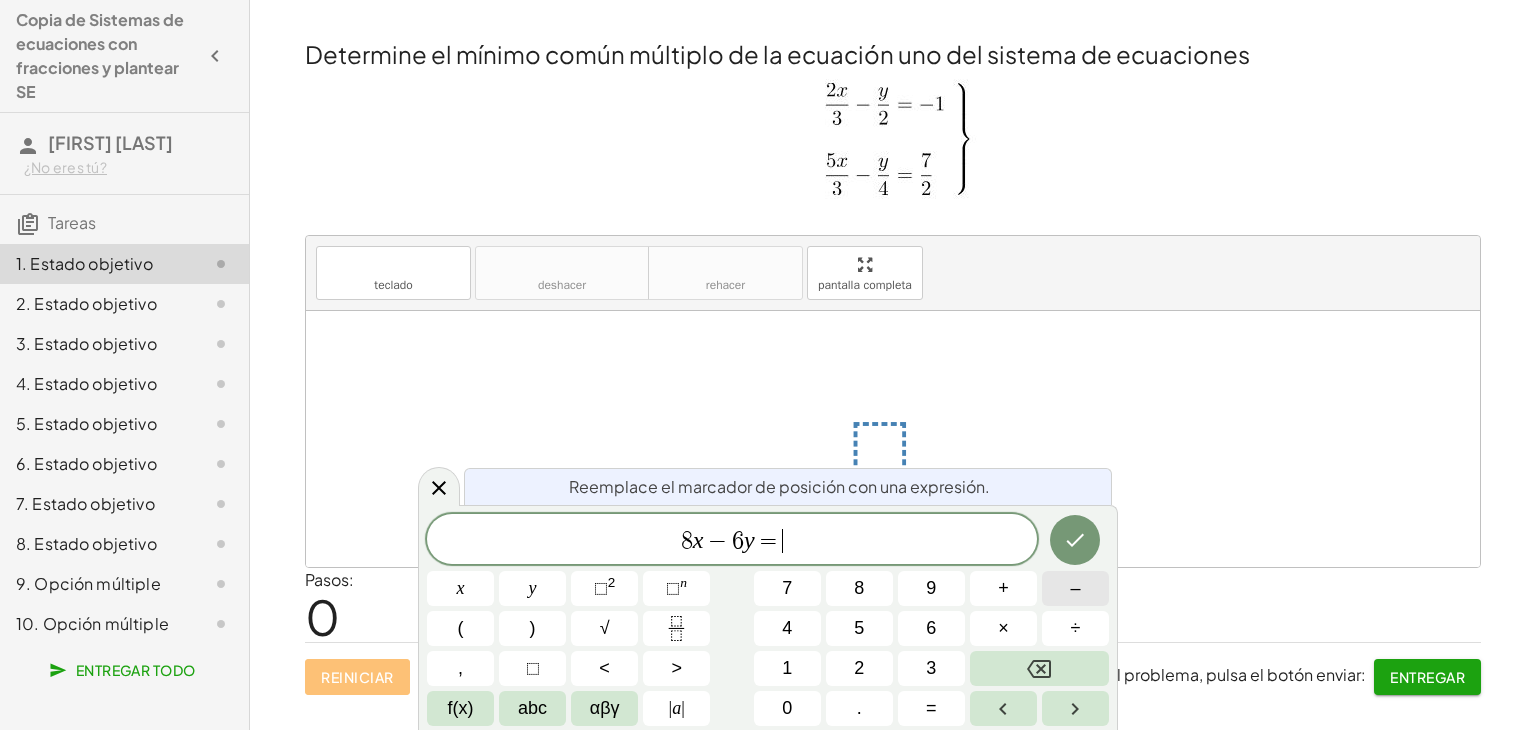 click on "–" at bounding box center [1075, 588] 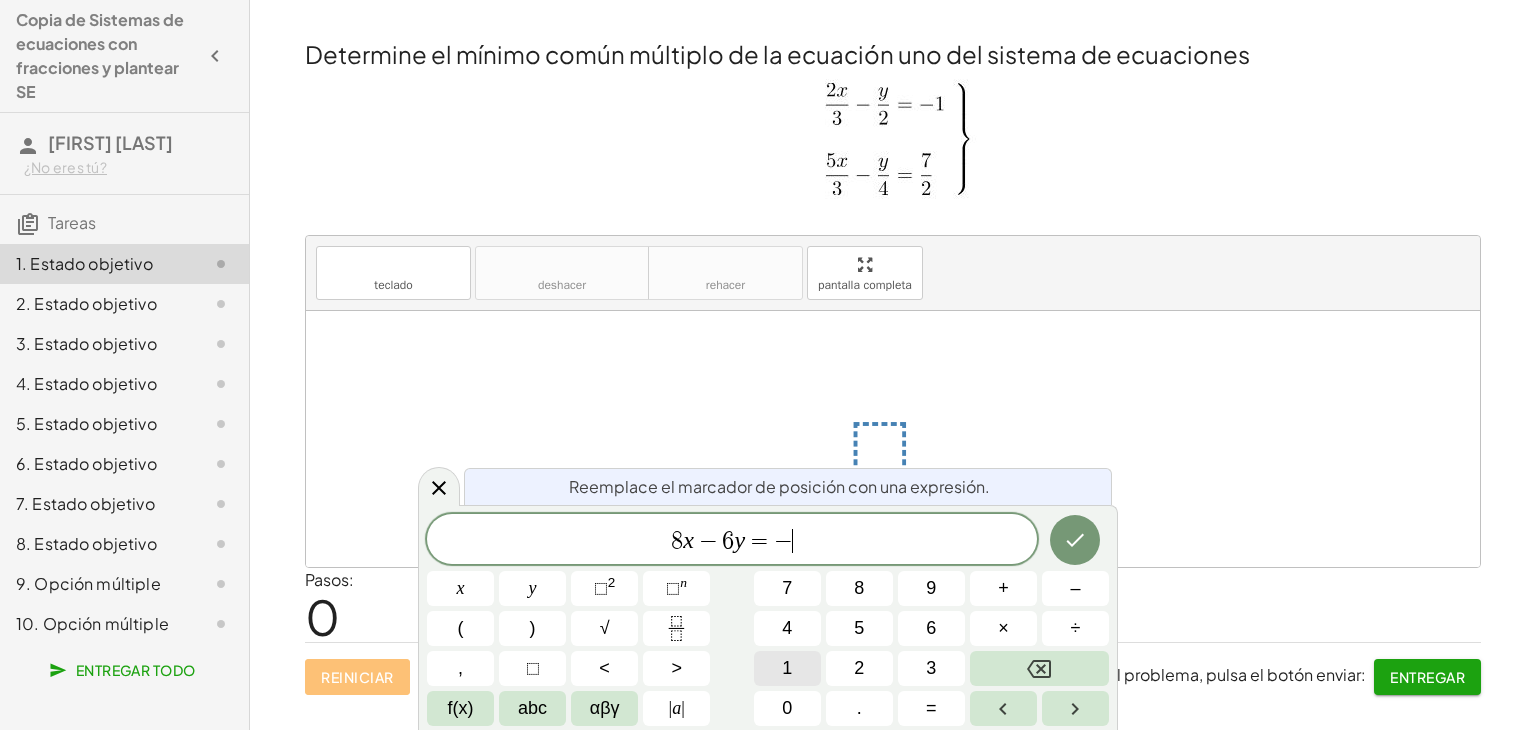 click on "1" at bounding box center [787, 668] 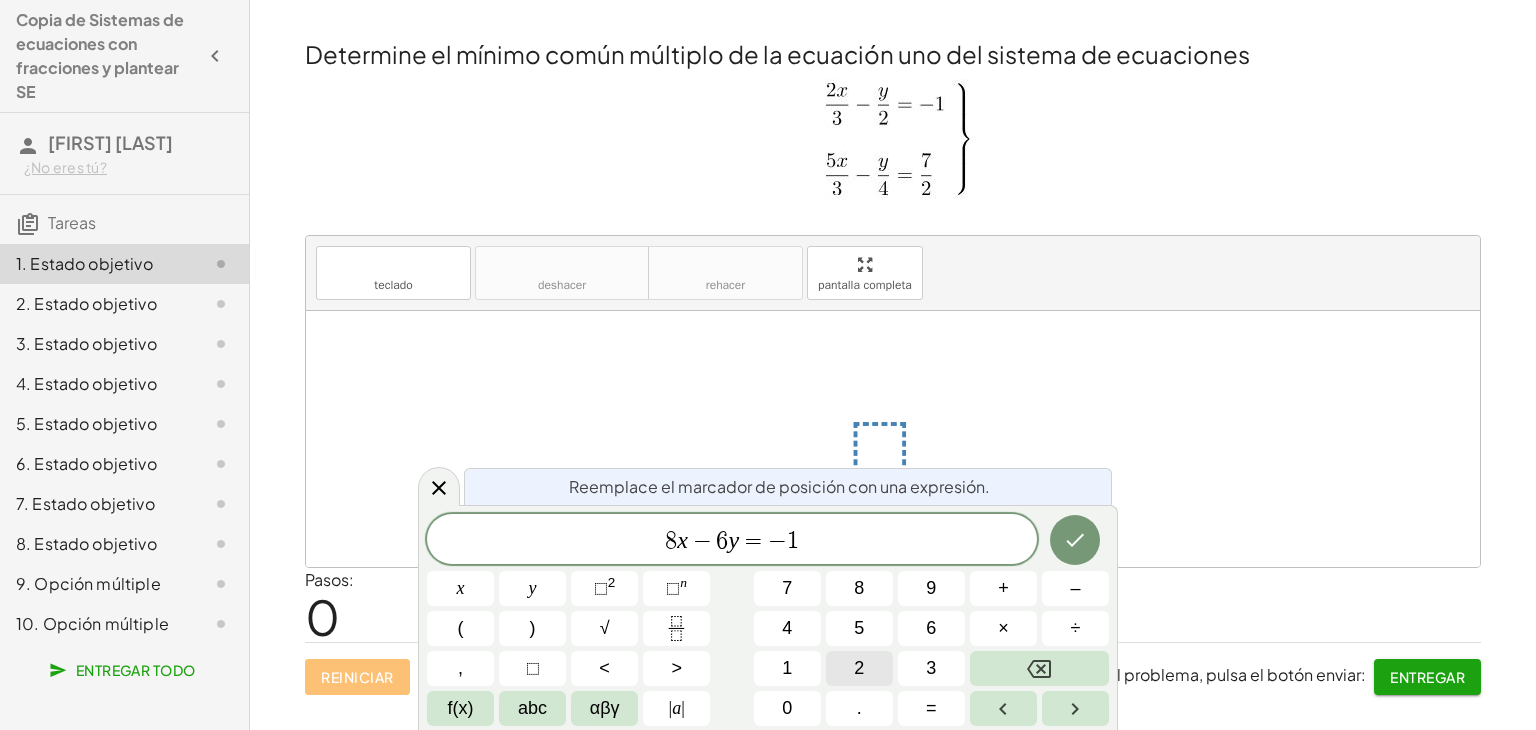 click on "2" at bounding box center [859, 668] 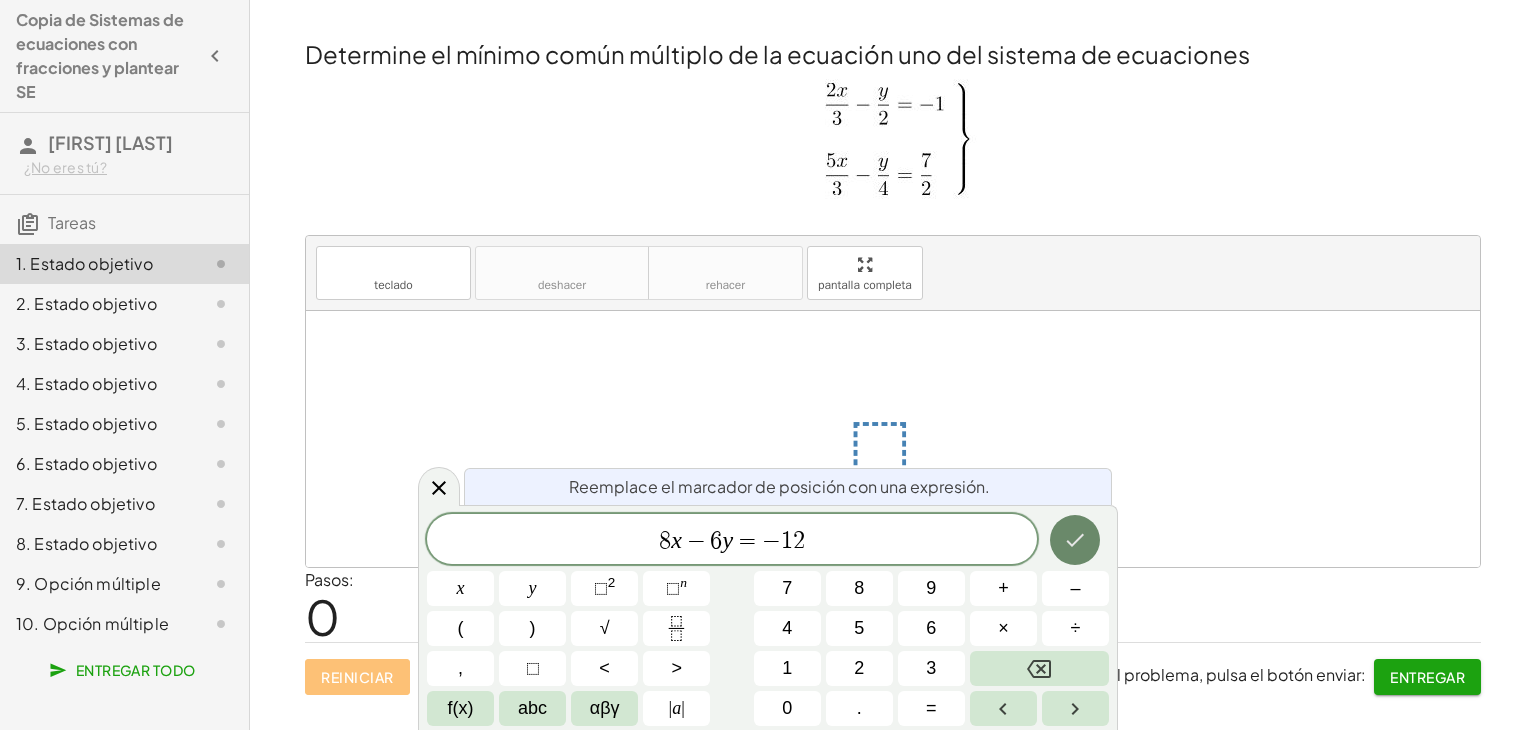 click at bounding box center (1075, 540) 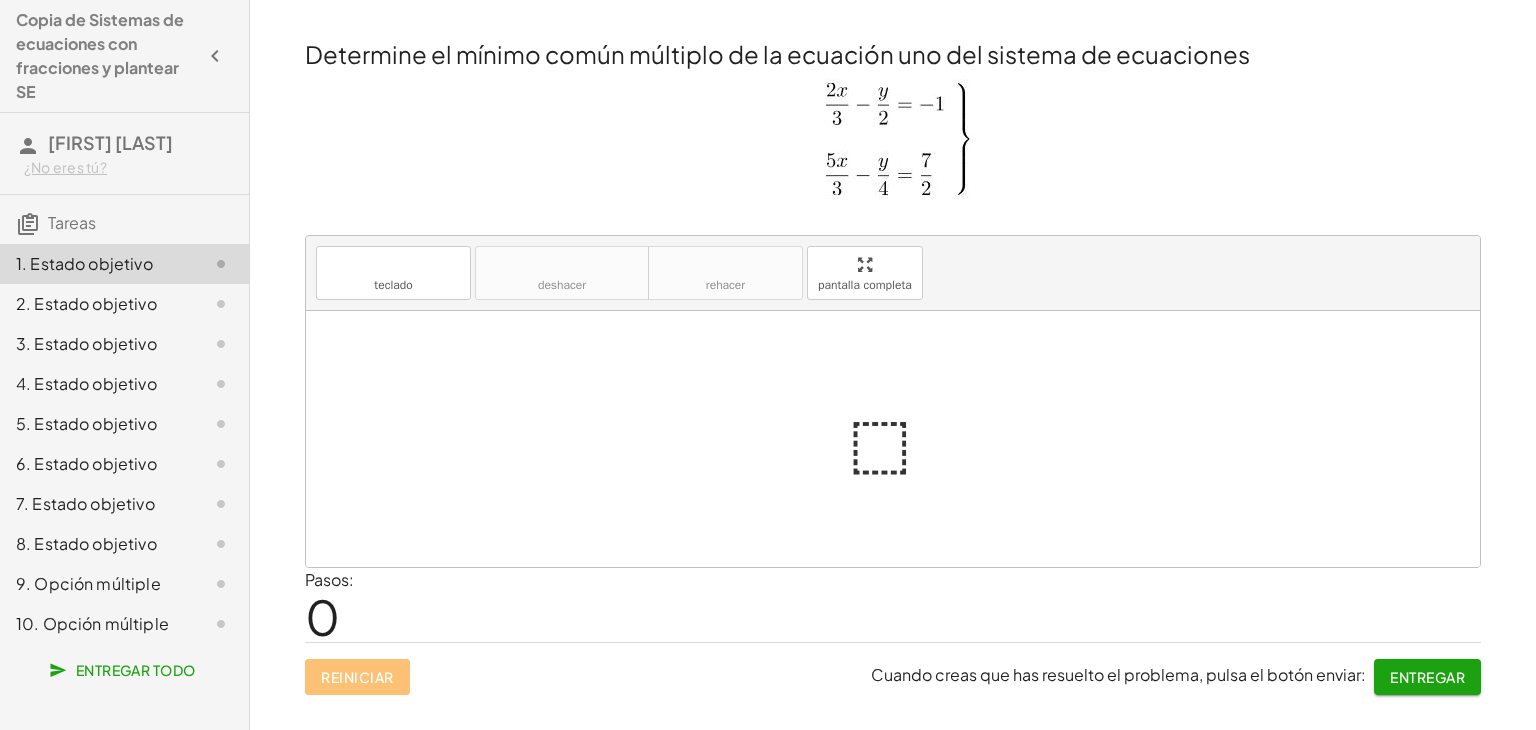 click at bounding box center (901, 439) 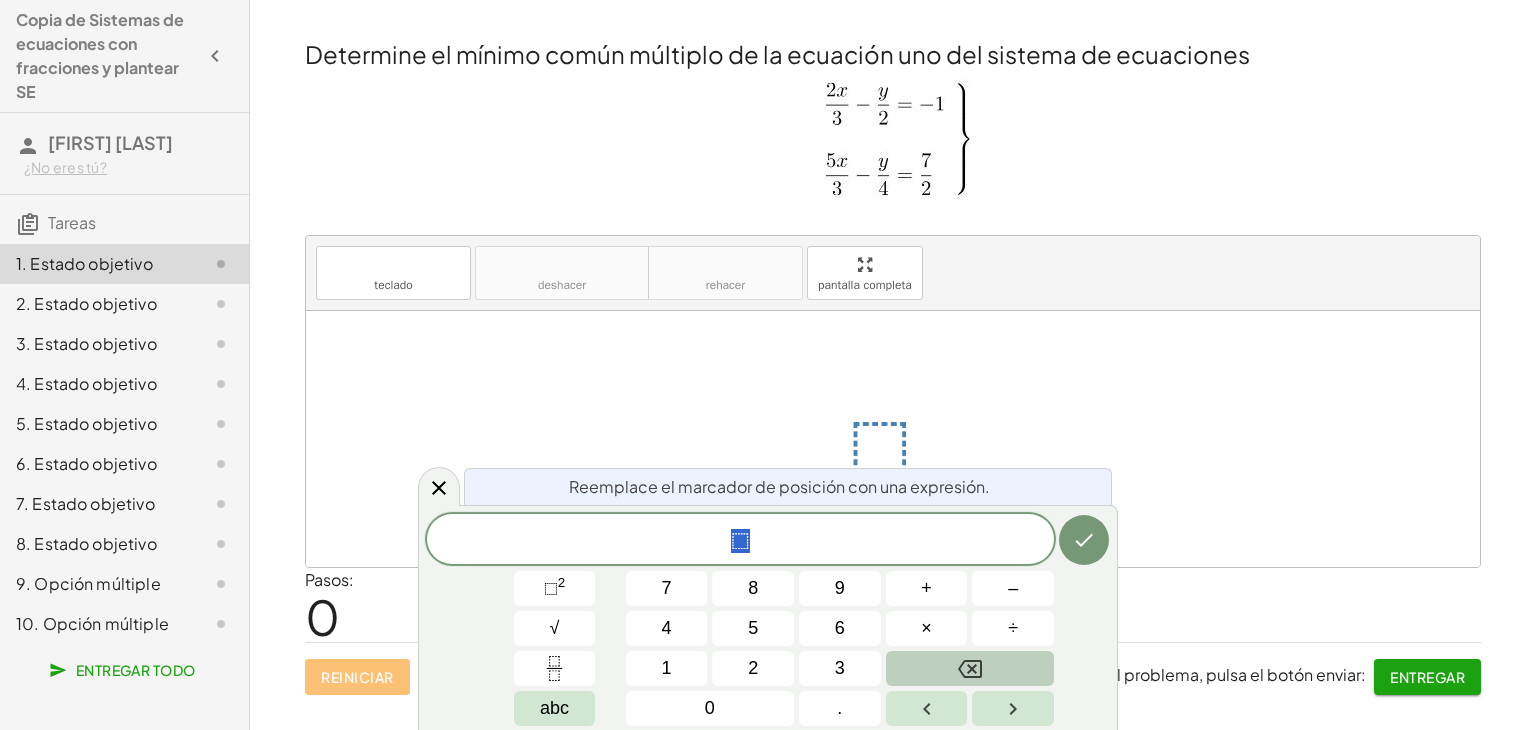 click 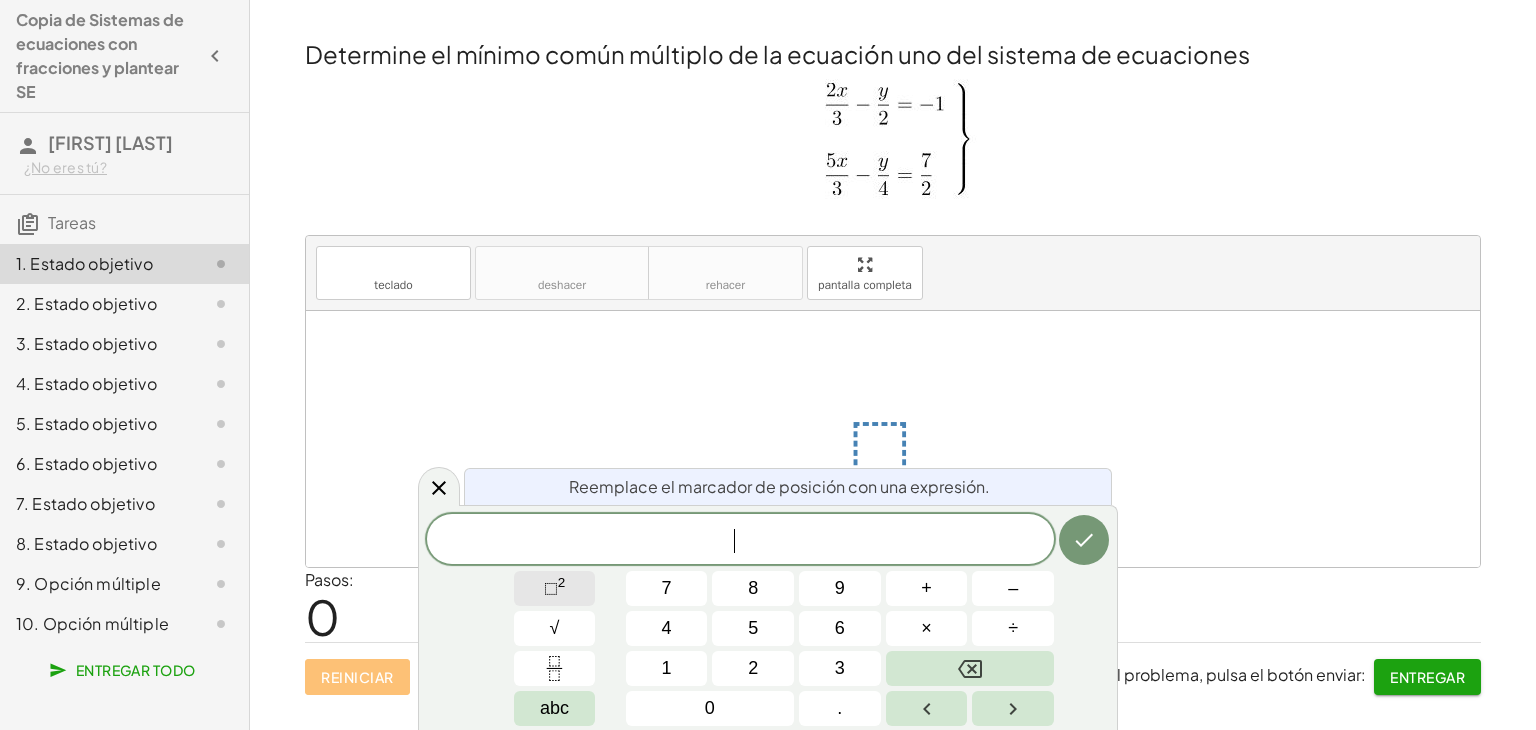 click on "⬚ 2" at bounding box center (555, 588) 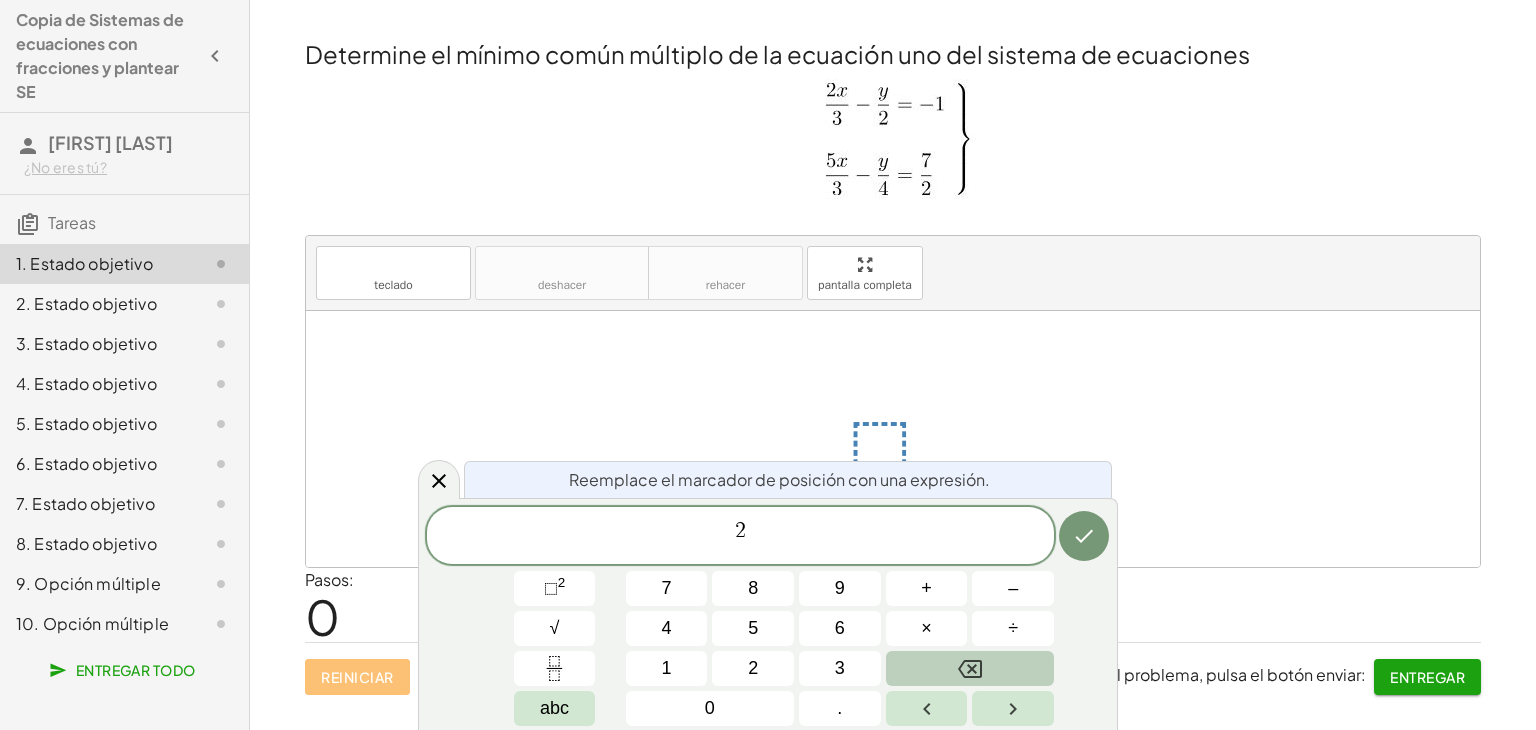 click at bounding box center (970, 668) 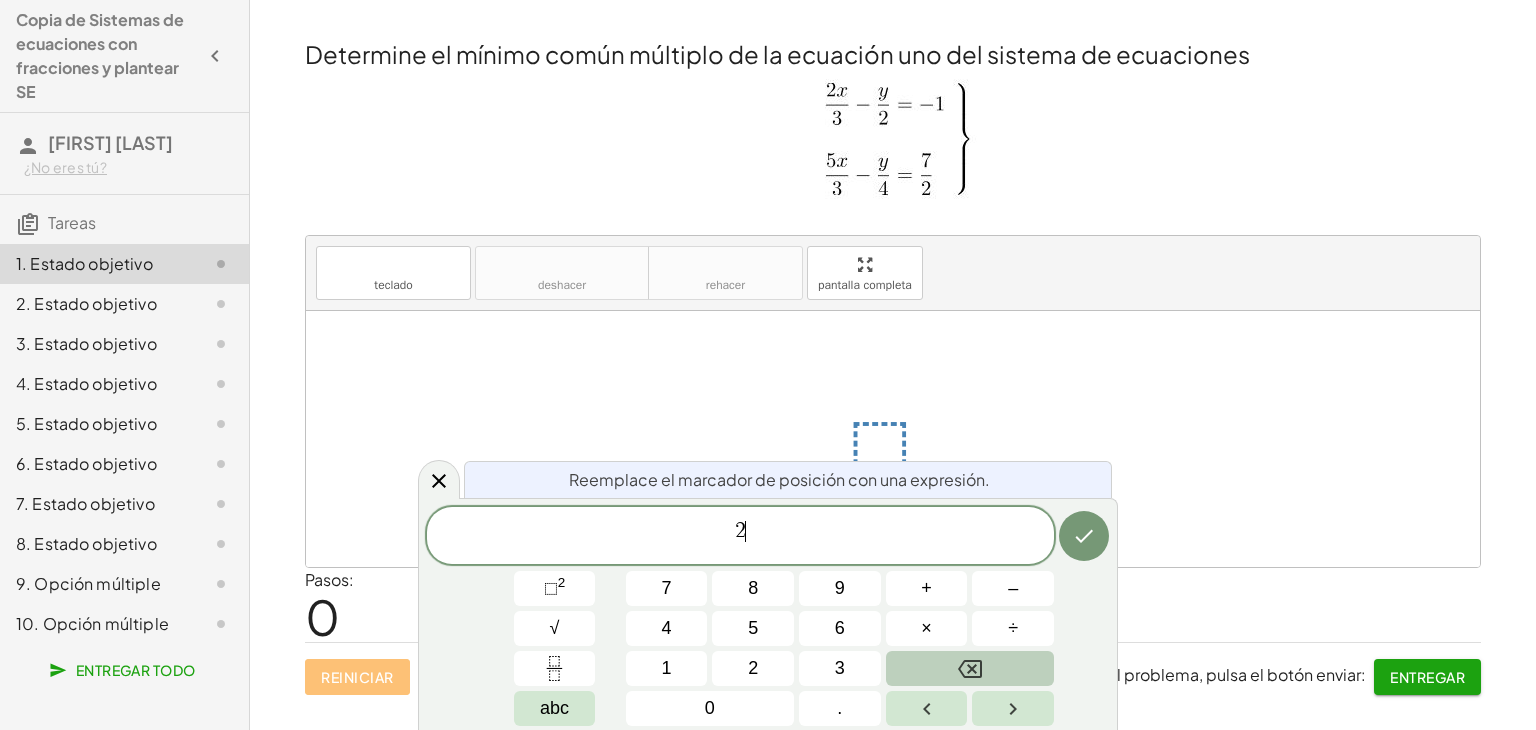 click at bounding box center [970, 668] 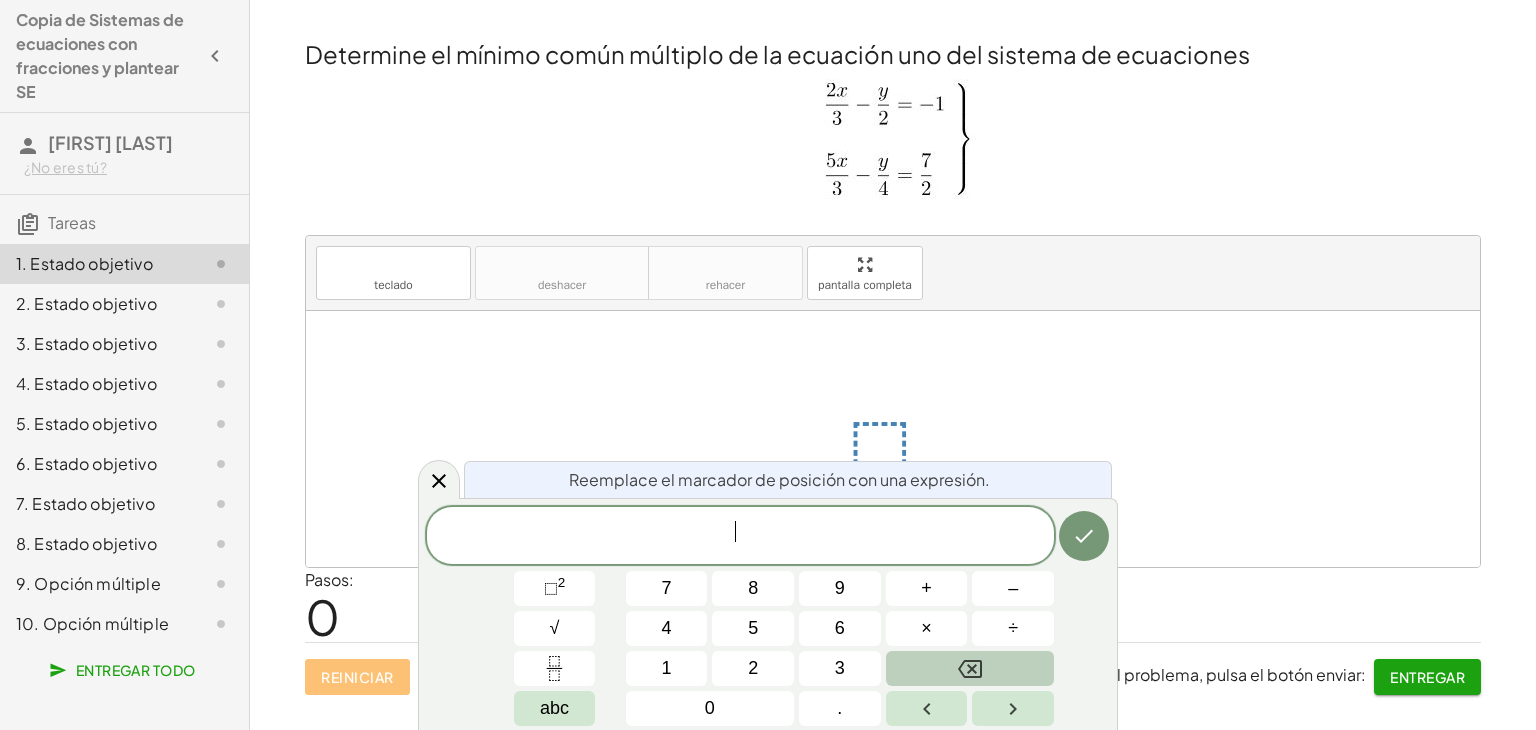 click at bounding box center [970, 668] 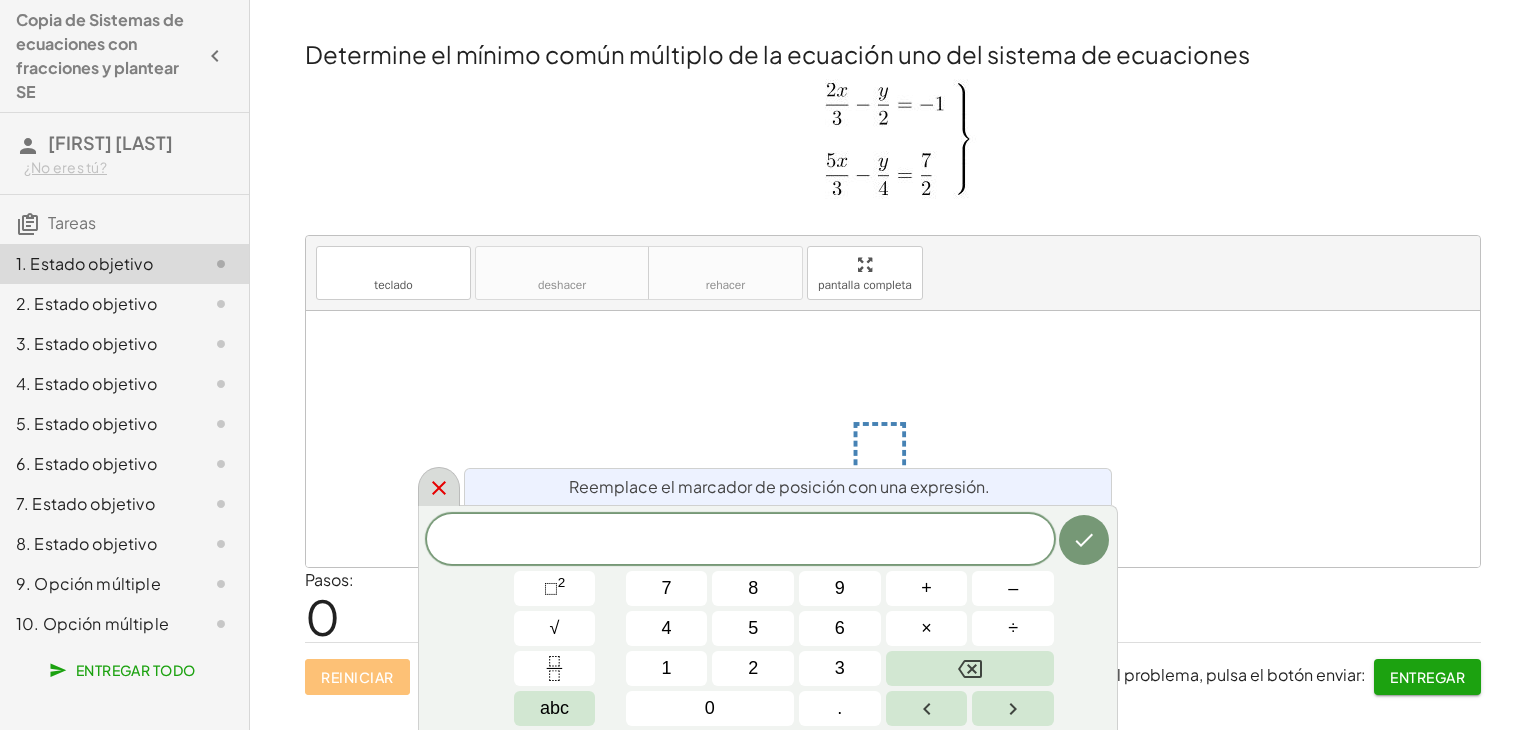 click at bounding box center [439, 486] 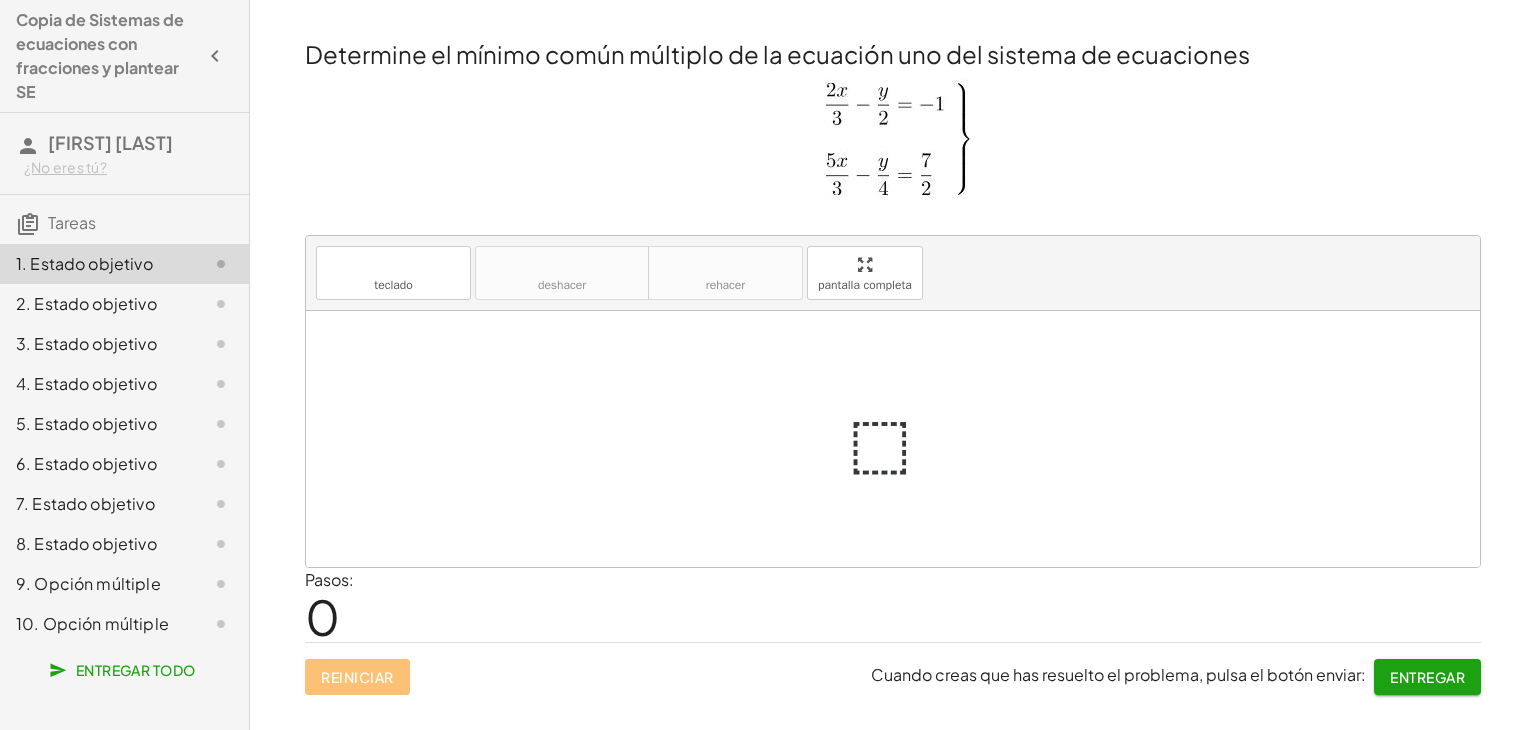click at bounding box center (901, 439) 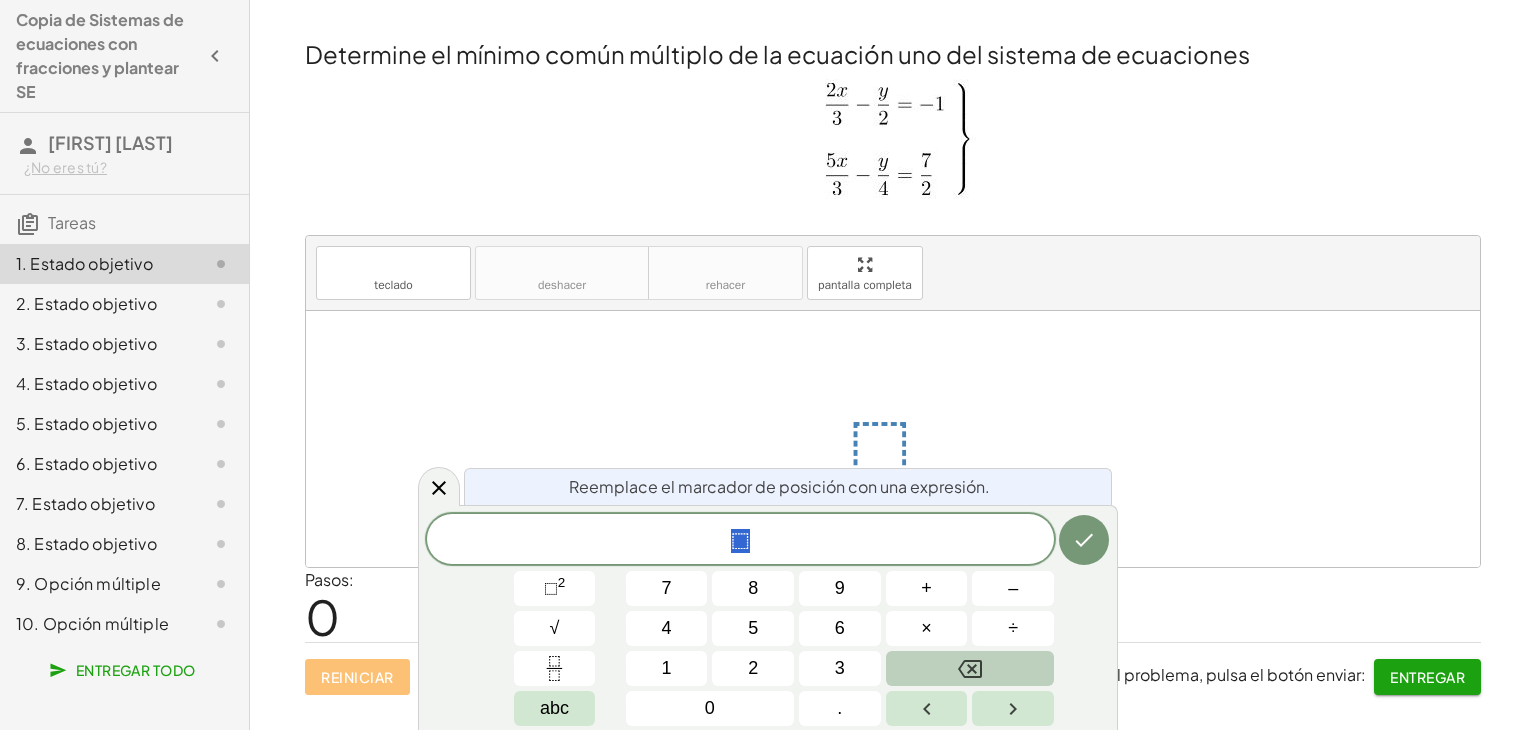 click 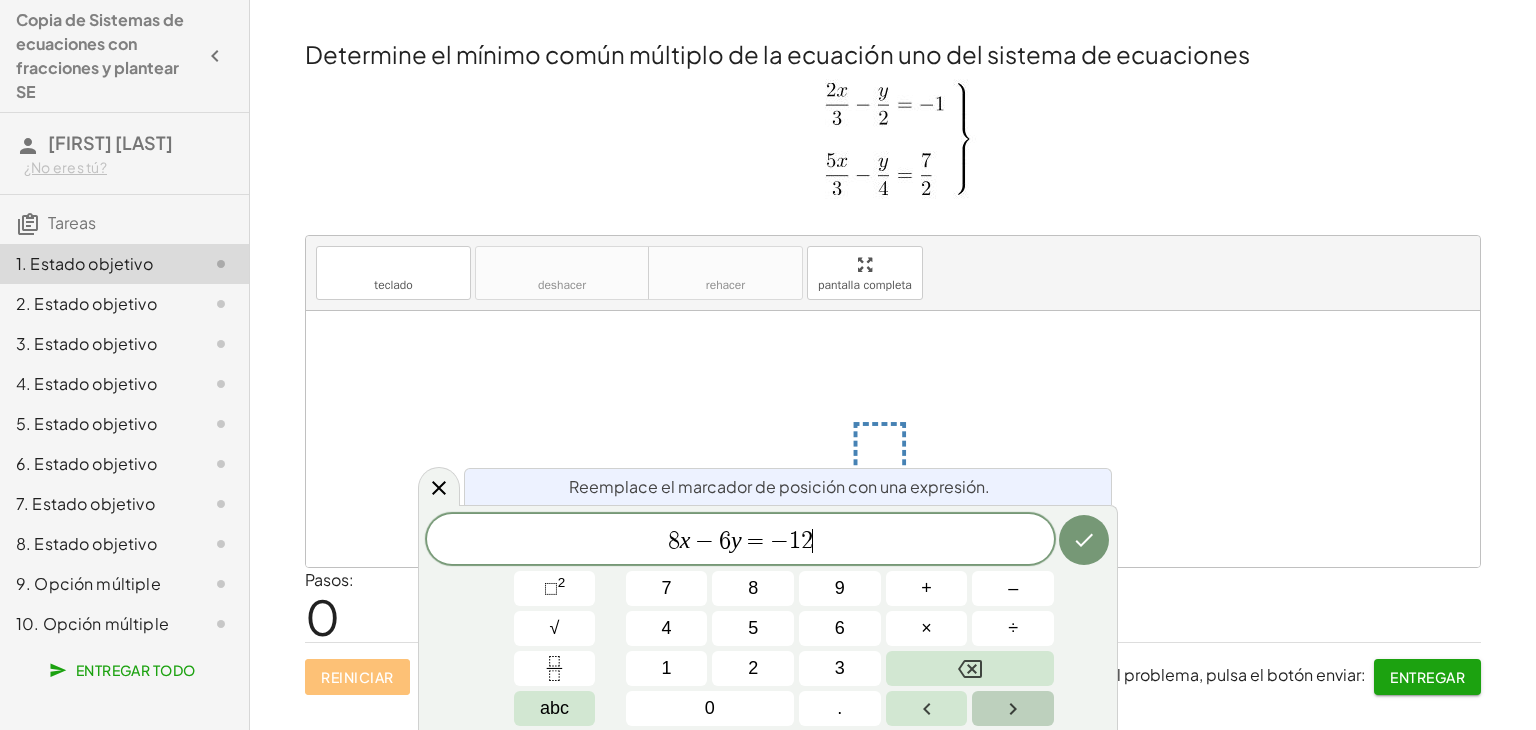 click at bounding box center (1013, 708) 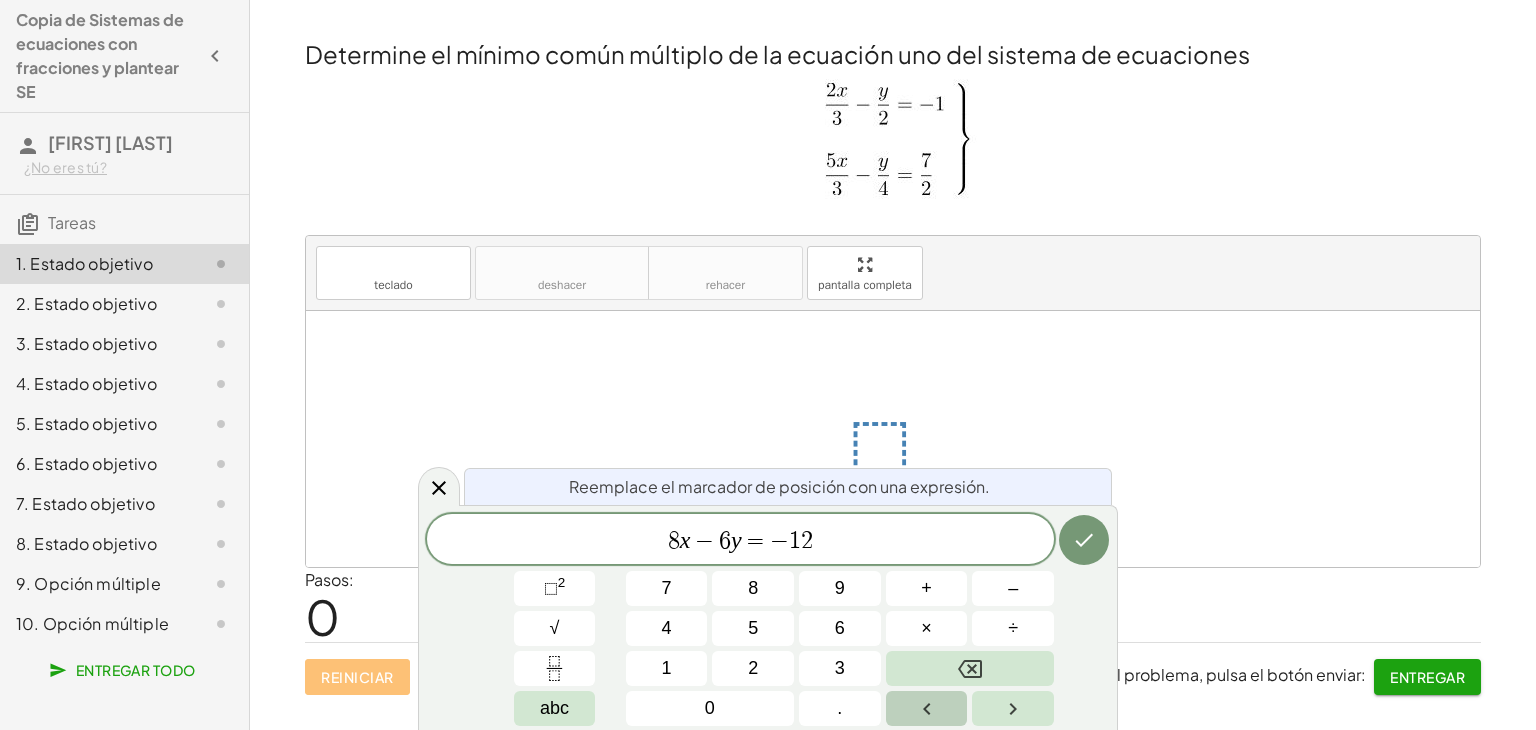 click at bounding box center [927, 708] 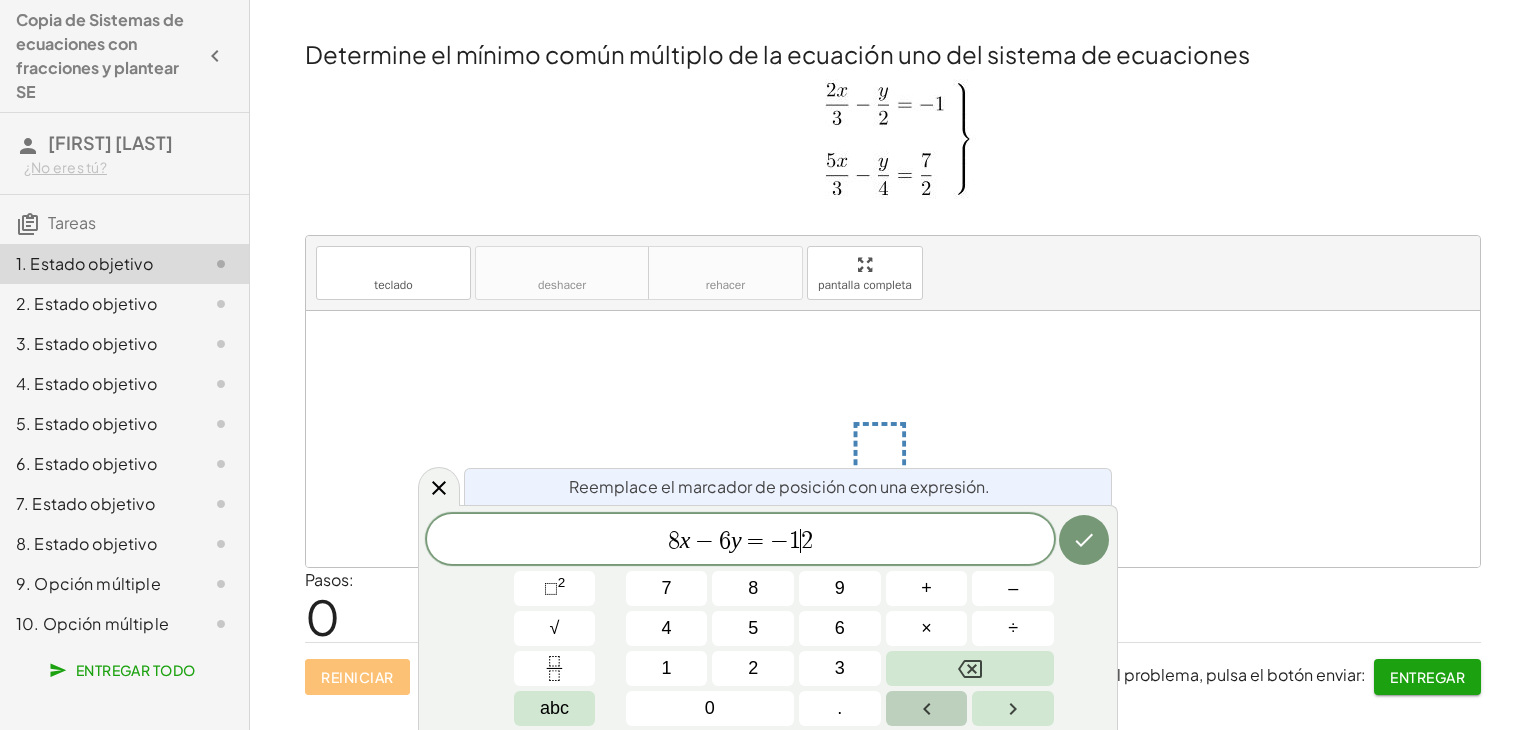 click at bounding box center (927, 708) 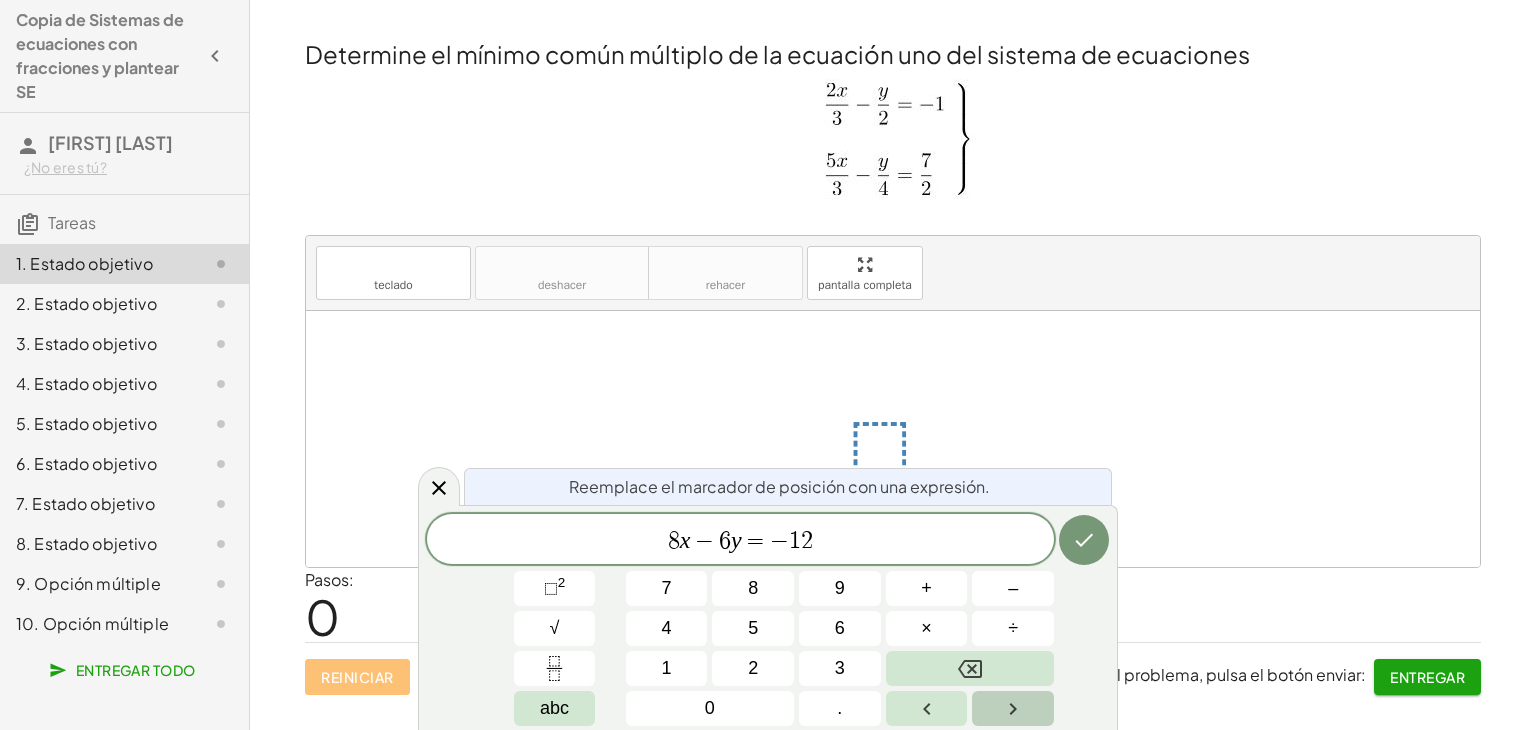 click 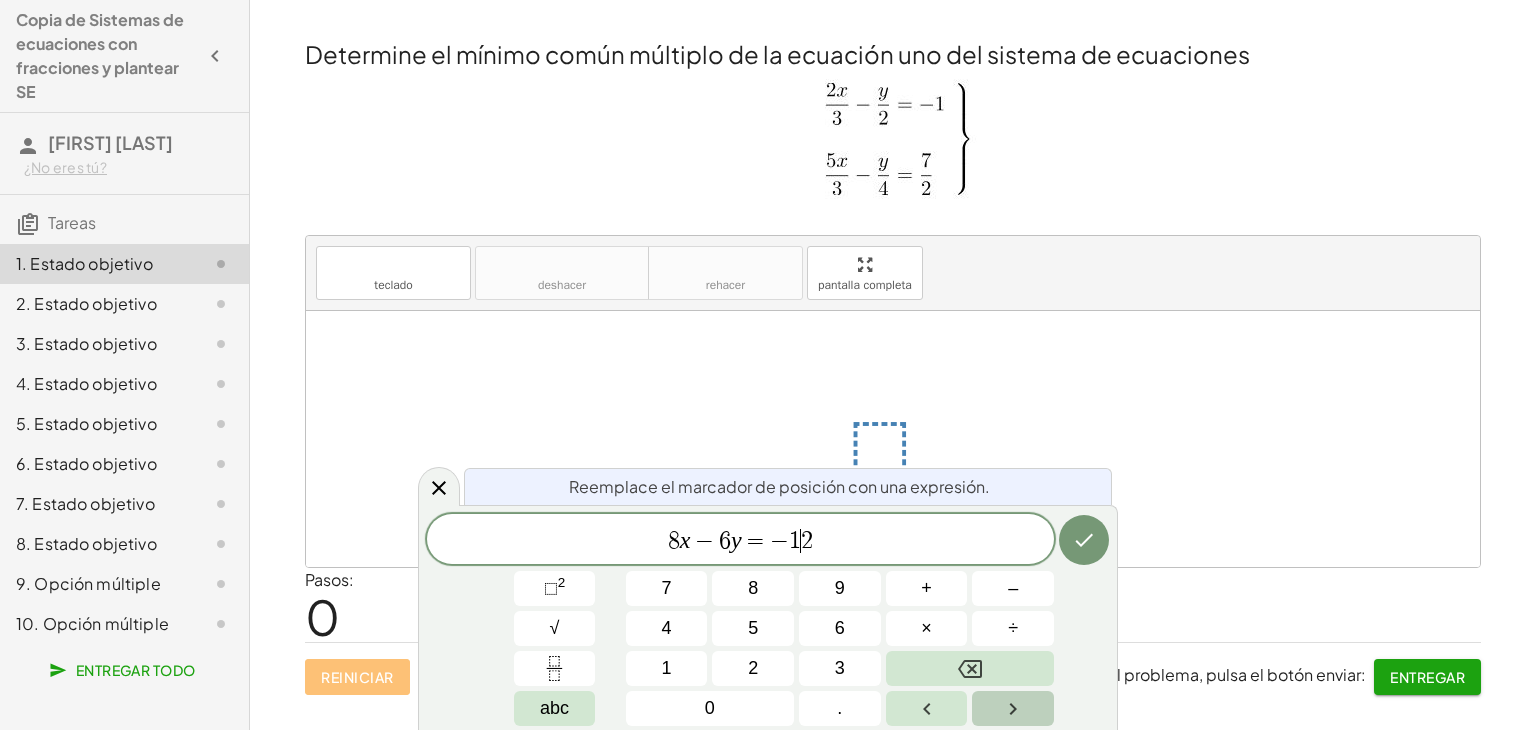 click 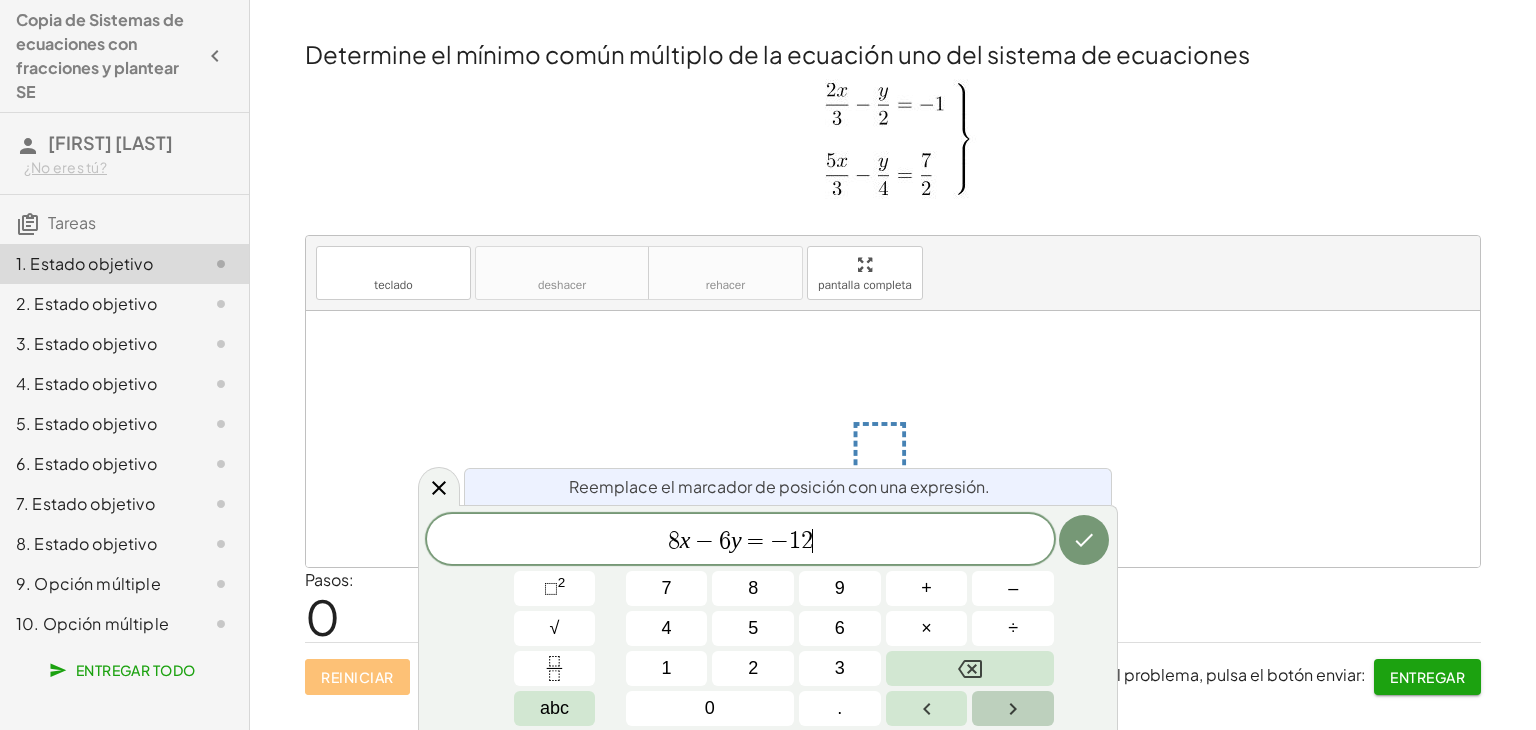 click at bounding box center [1013, 708] 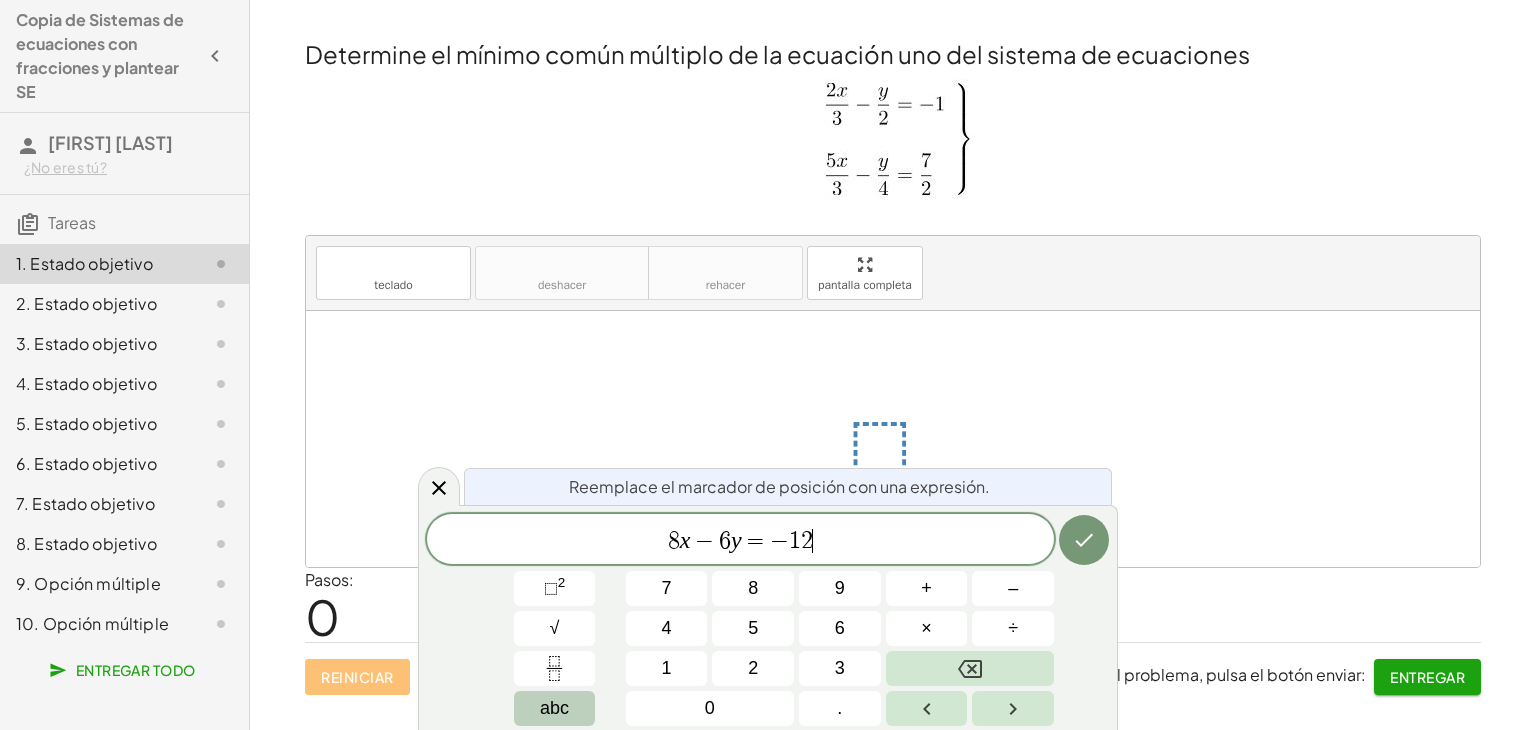 click on "abc" at bounding box center (554, 708) 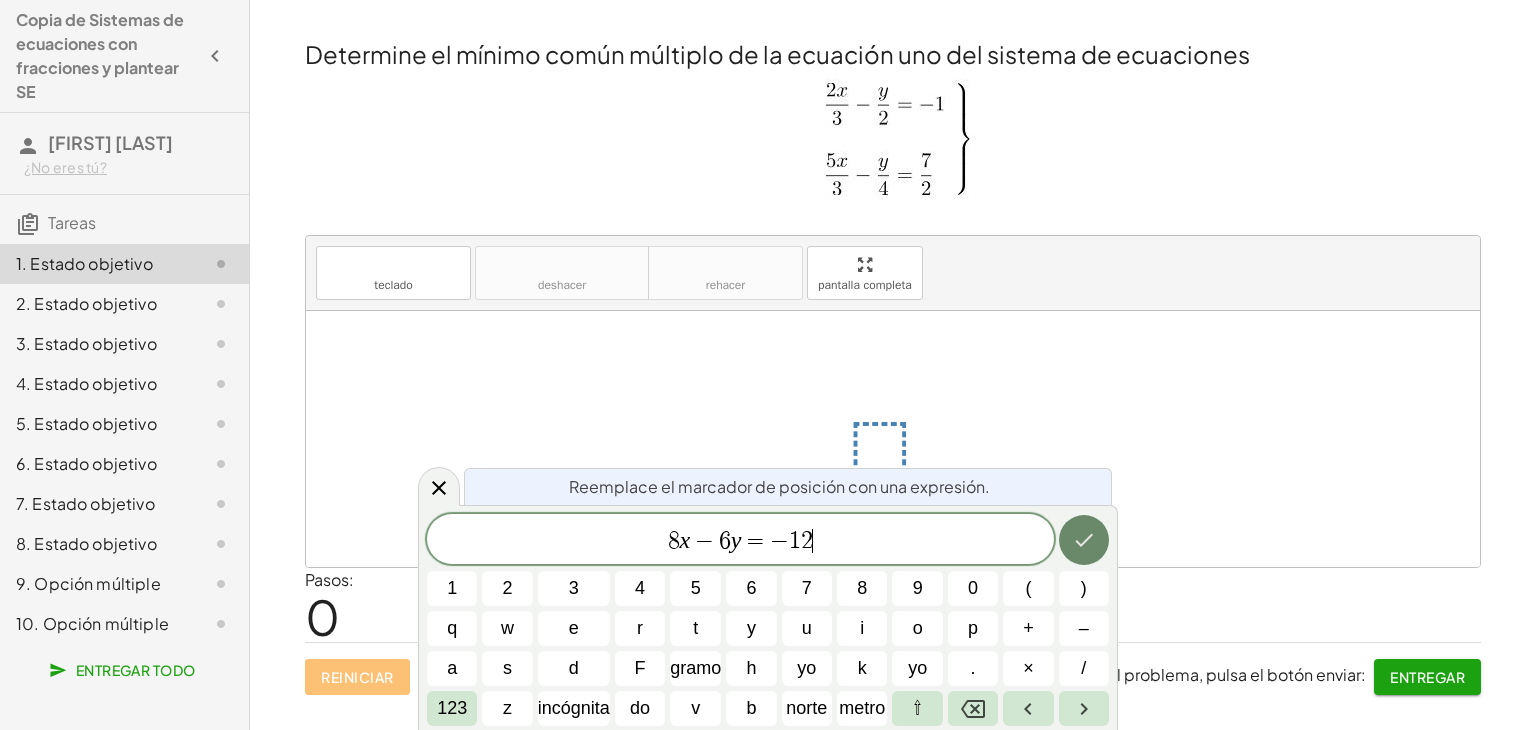 click 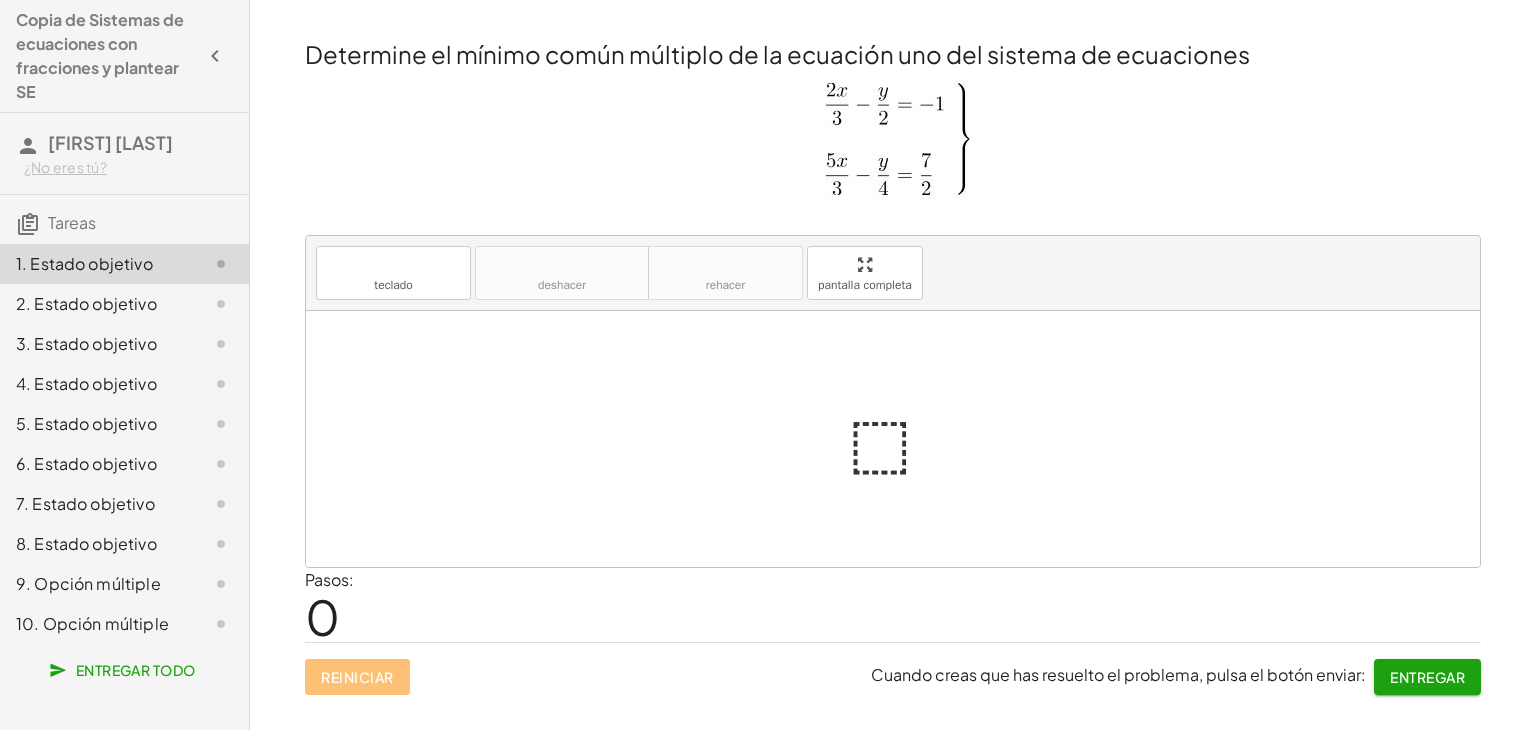 click at bounding box center [901, 439] 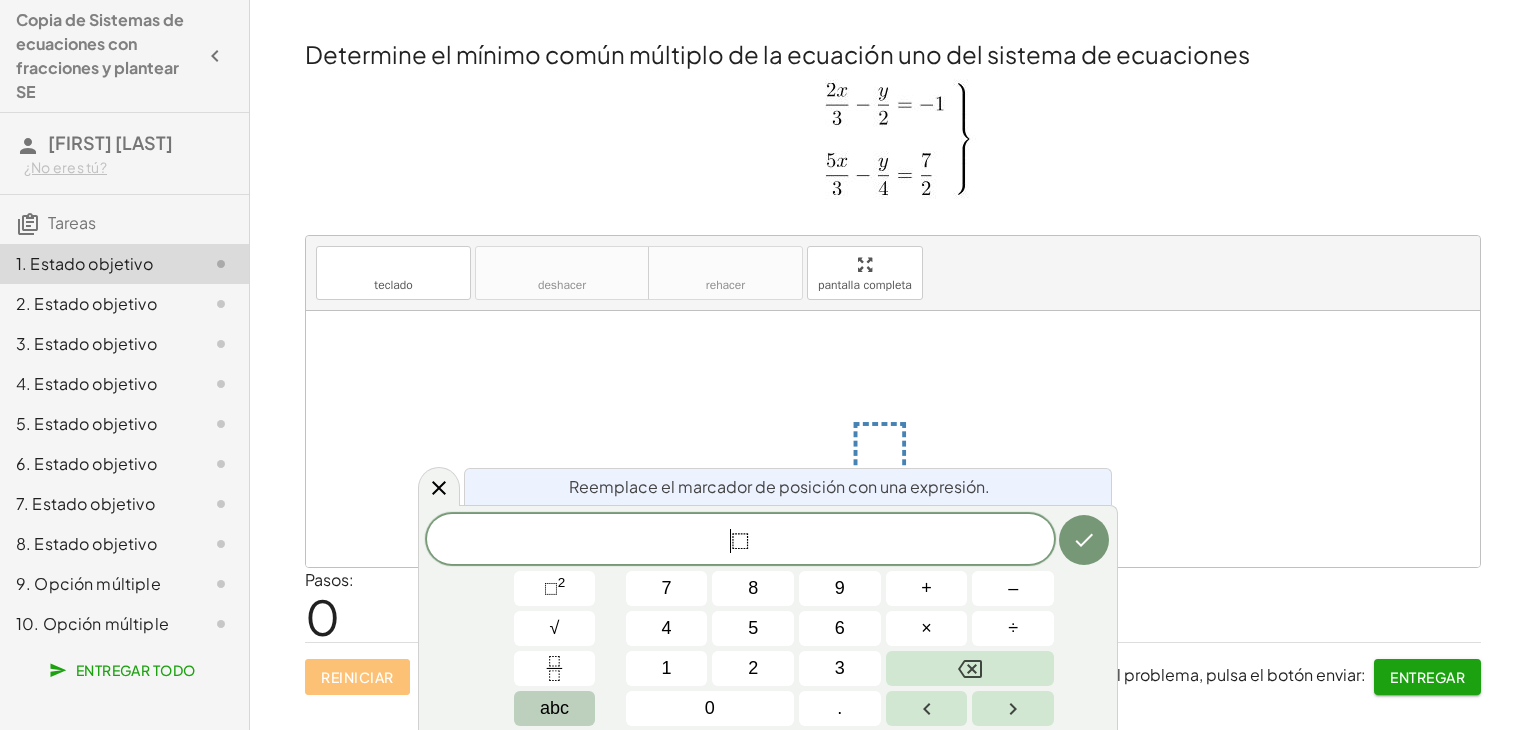 click on "abc" at bounding box center [555, 708] 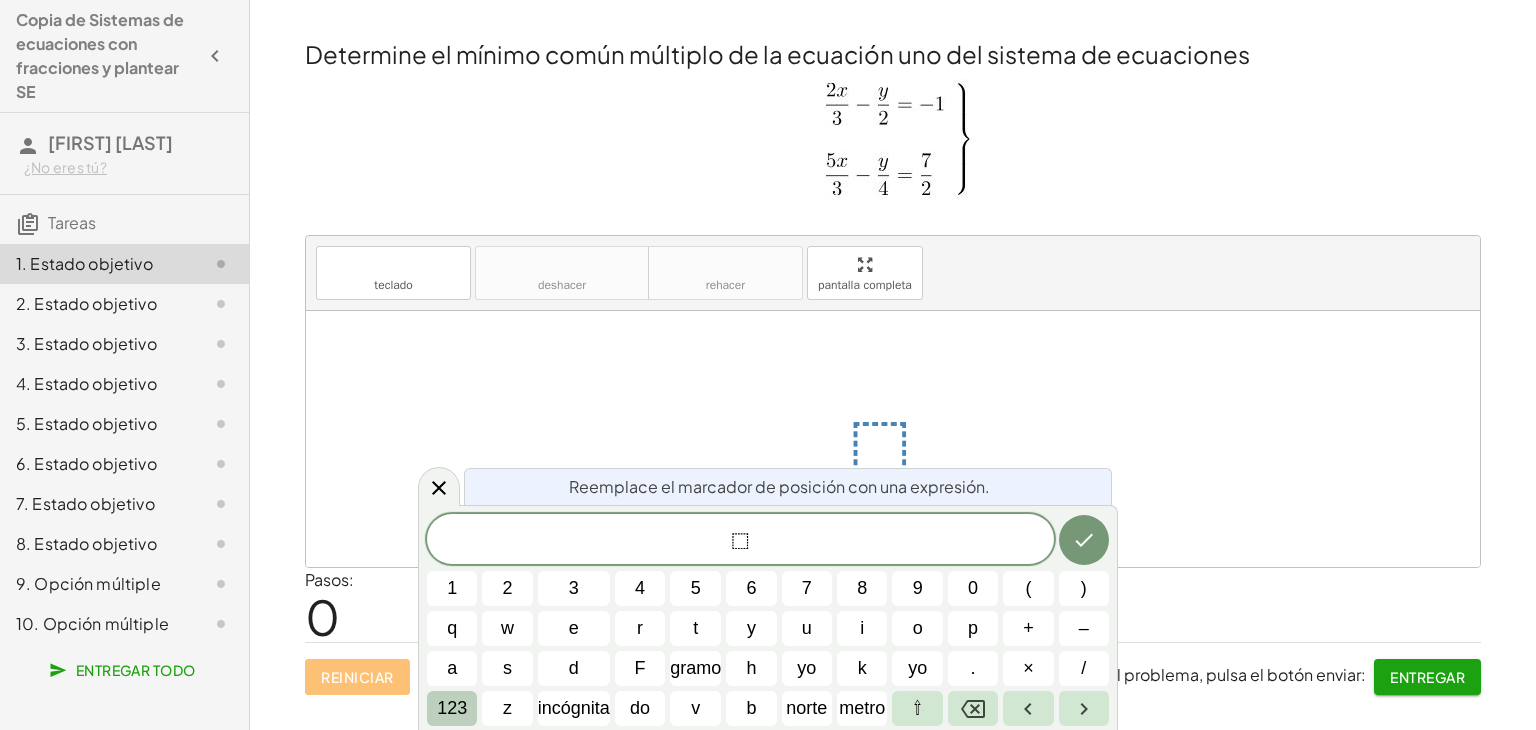 click on "123" at bounding box center (452, 708) 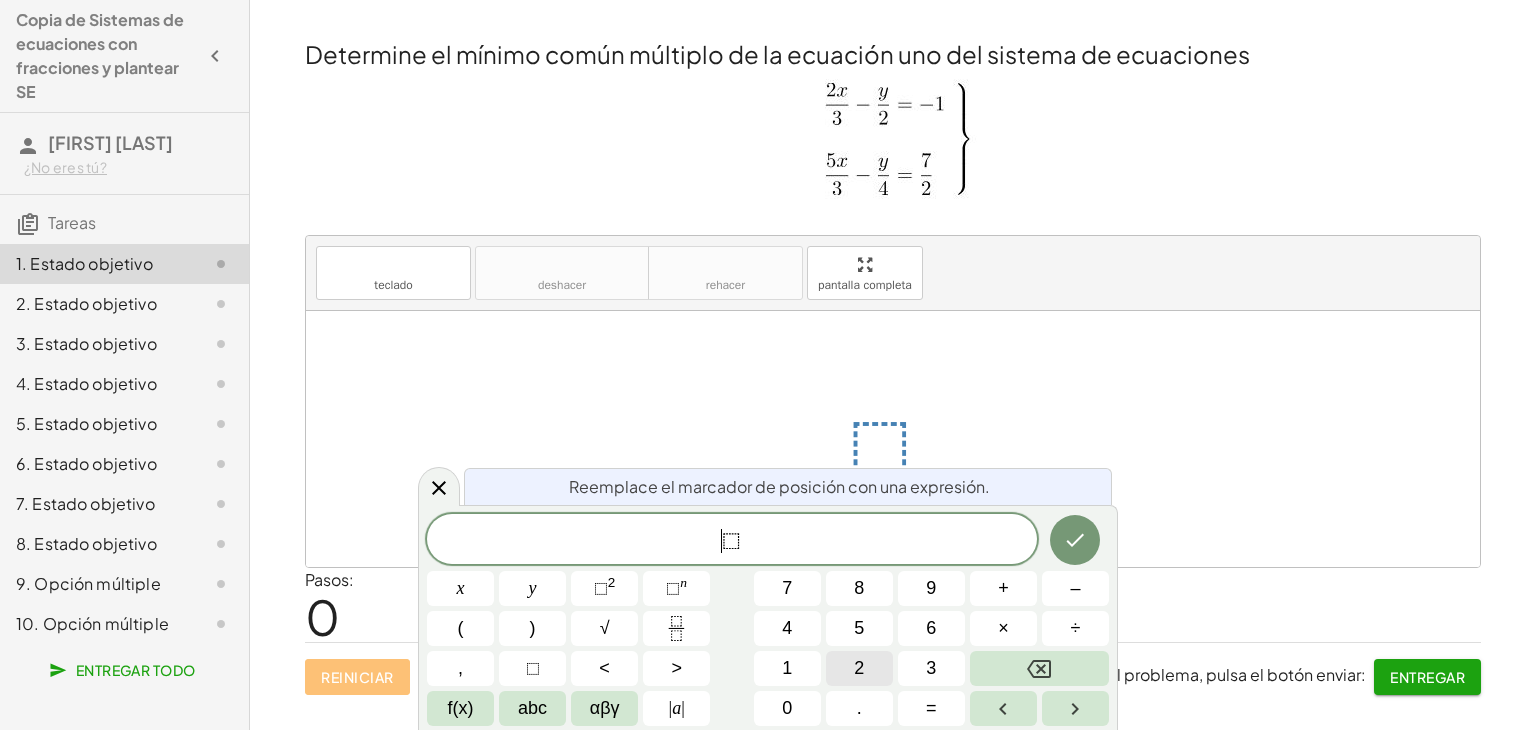 click on "2" at bounding box center (859, 668) 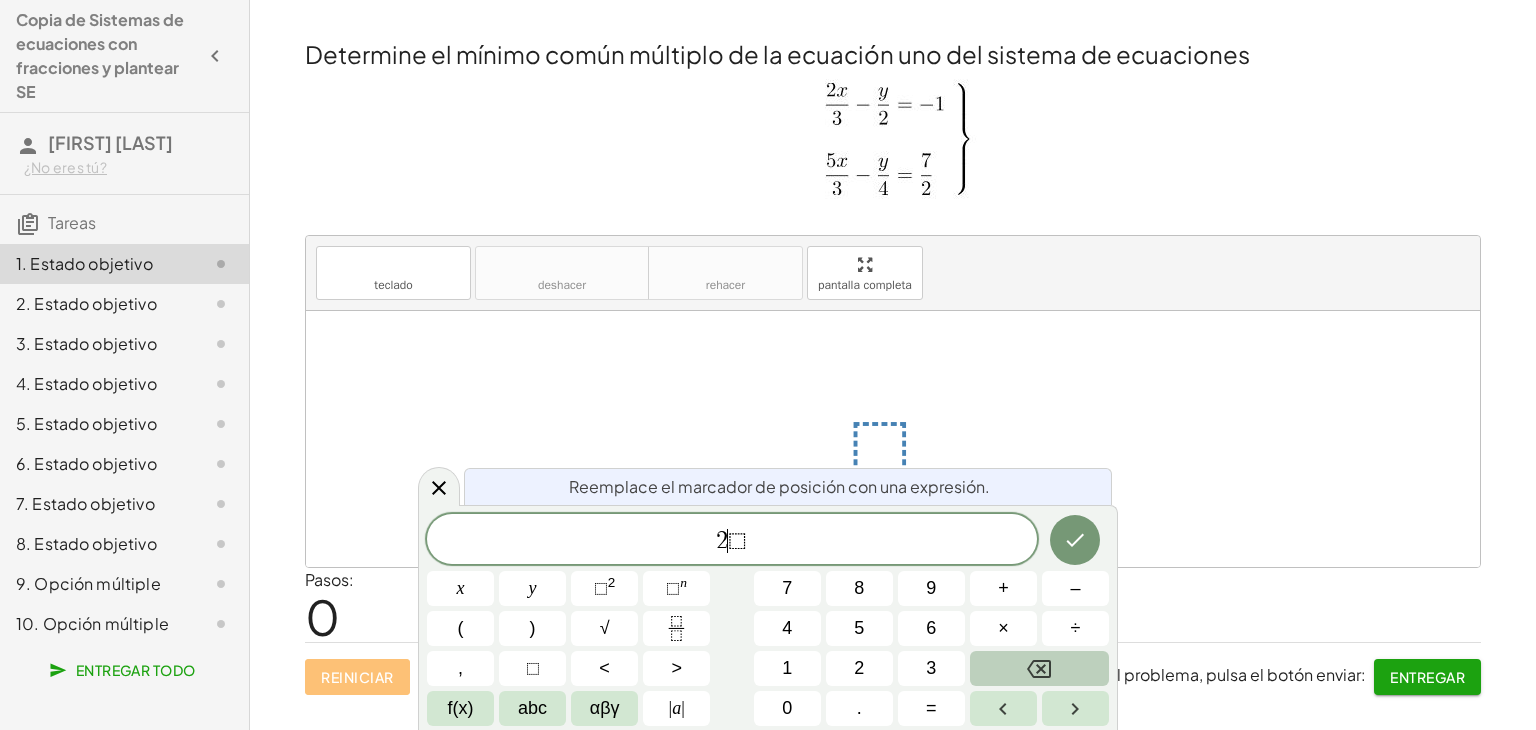 click at bounding box center [1039, 668] 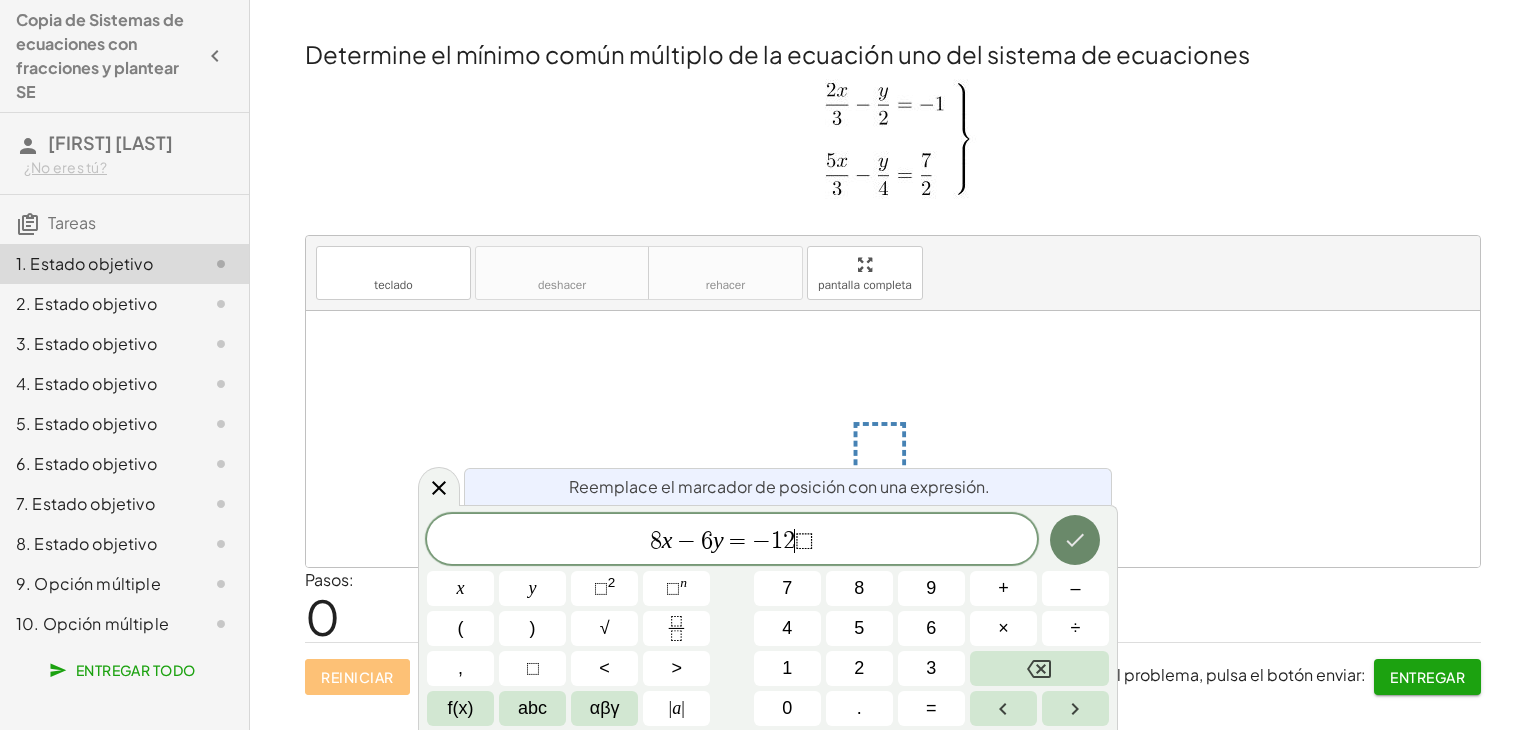 click 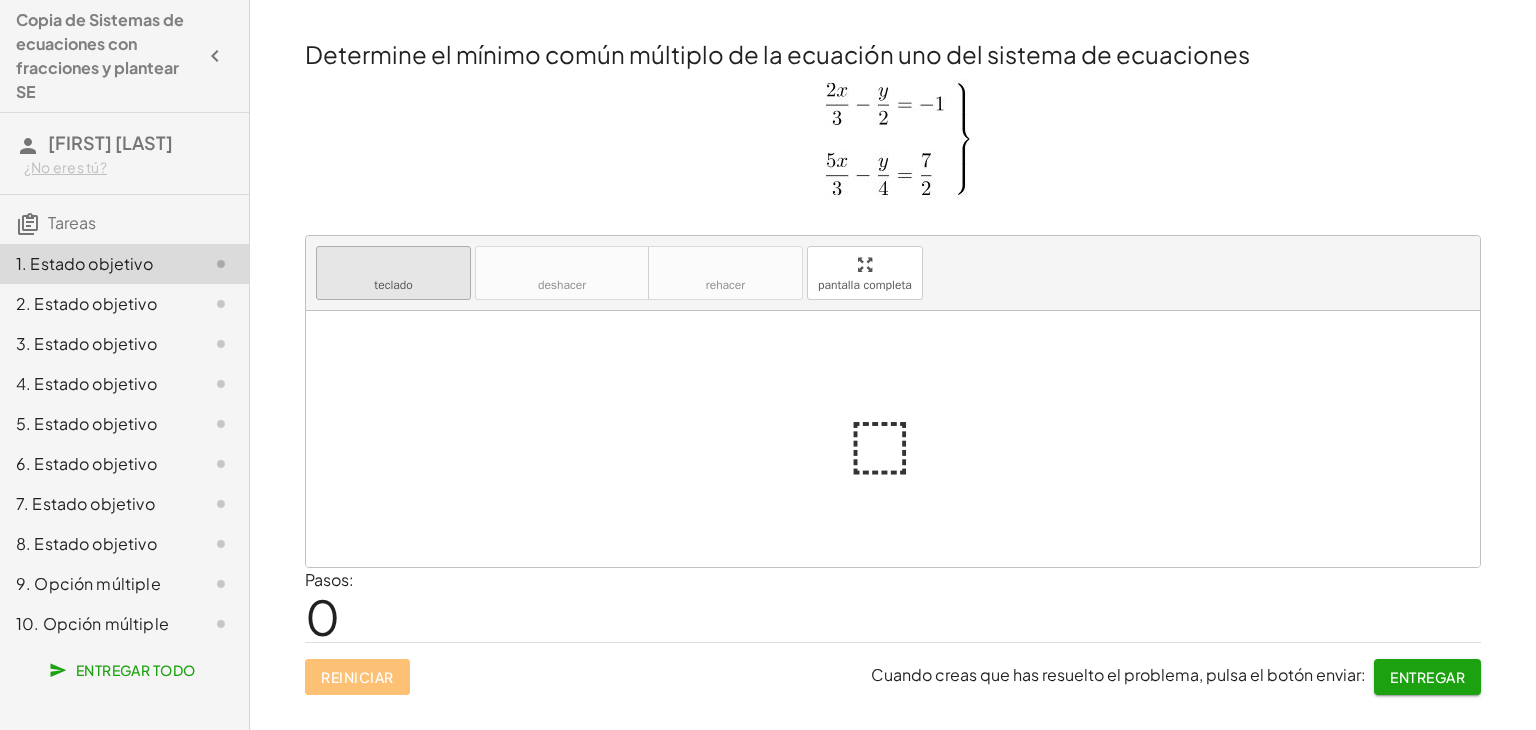click on "teclado" at bounding box center [393, 265] 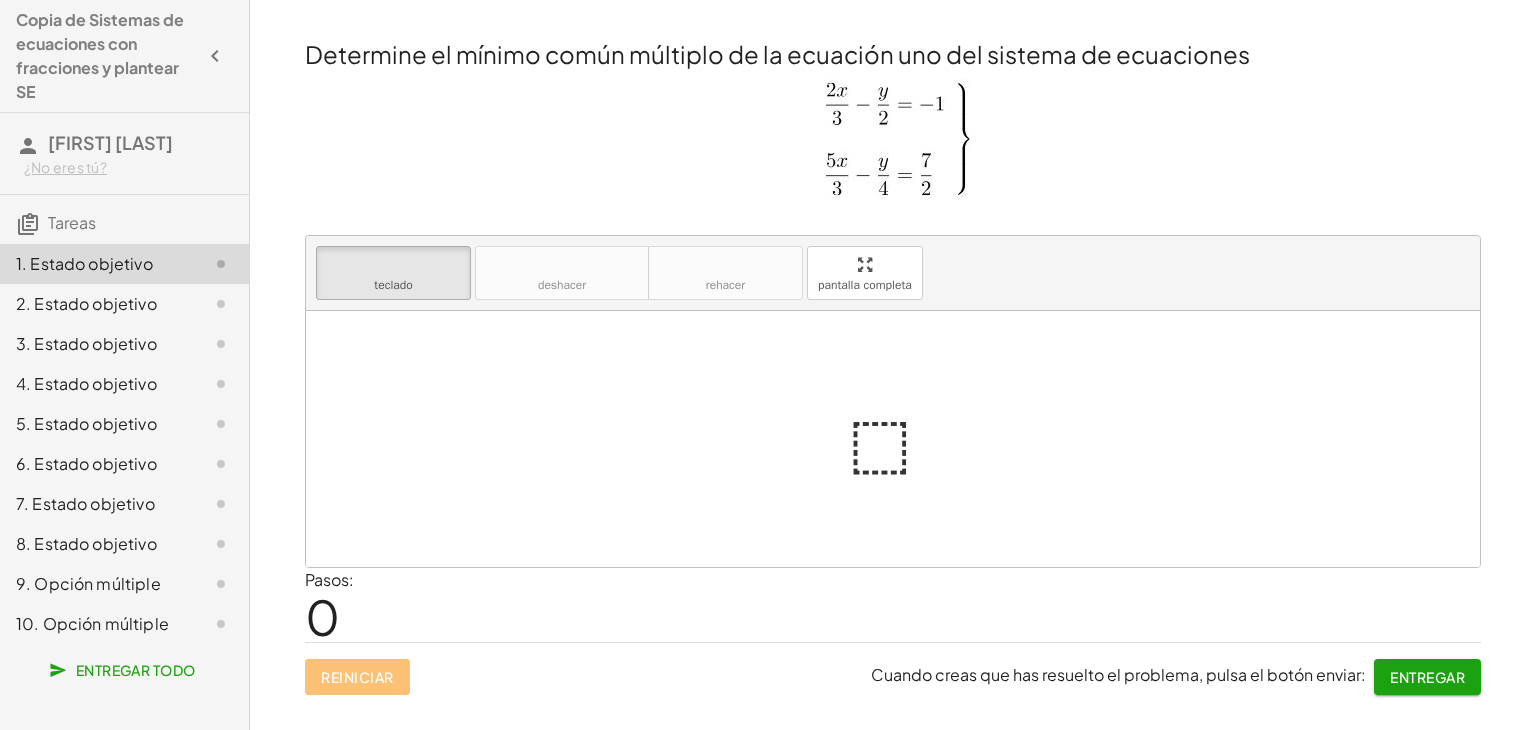 click at bounding box center (901, 439) 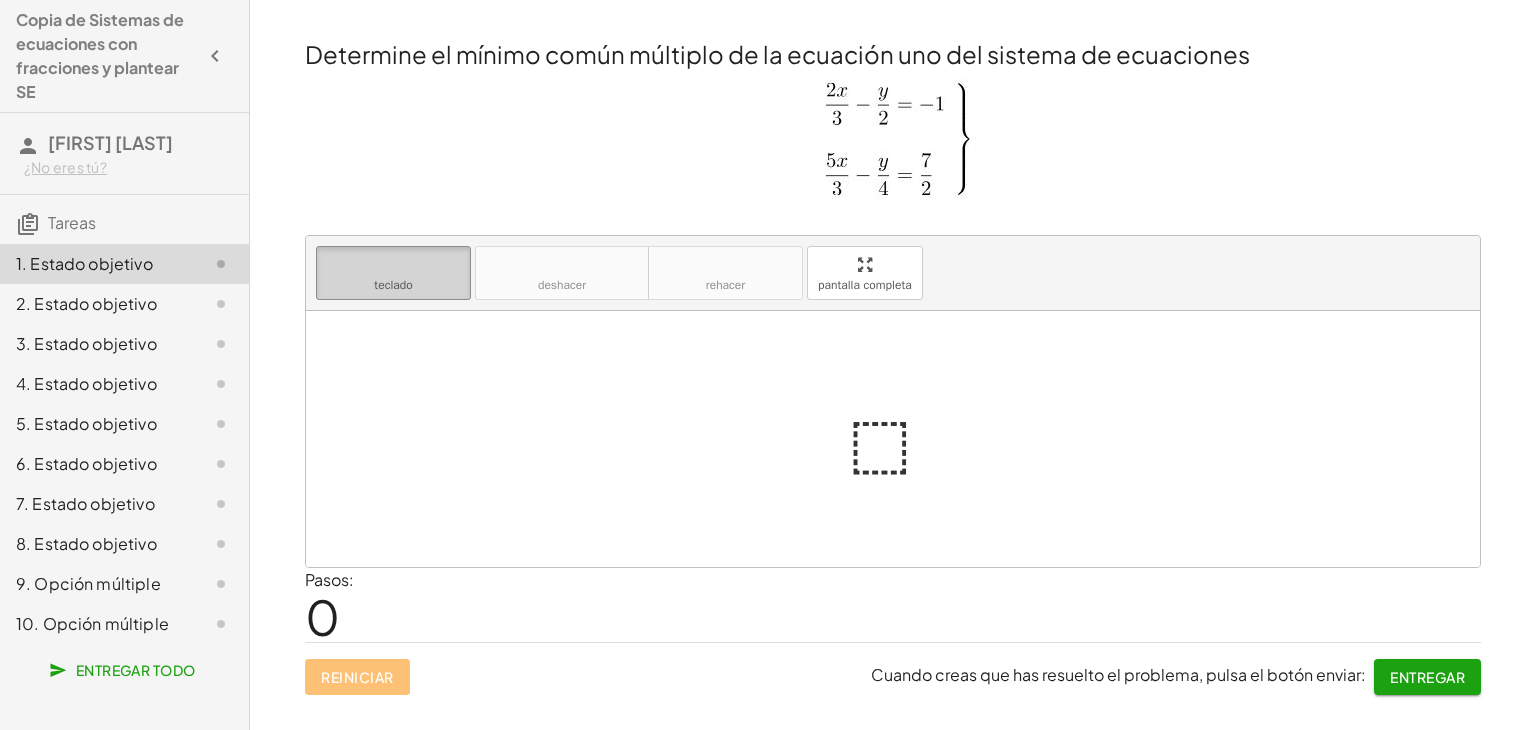 click on "teclado" at bounding box center [393, 264] 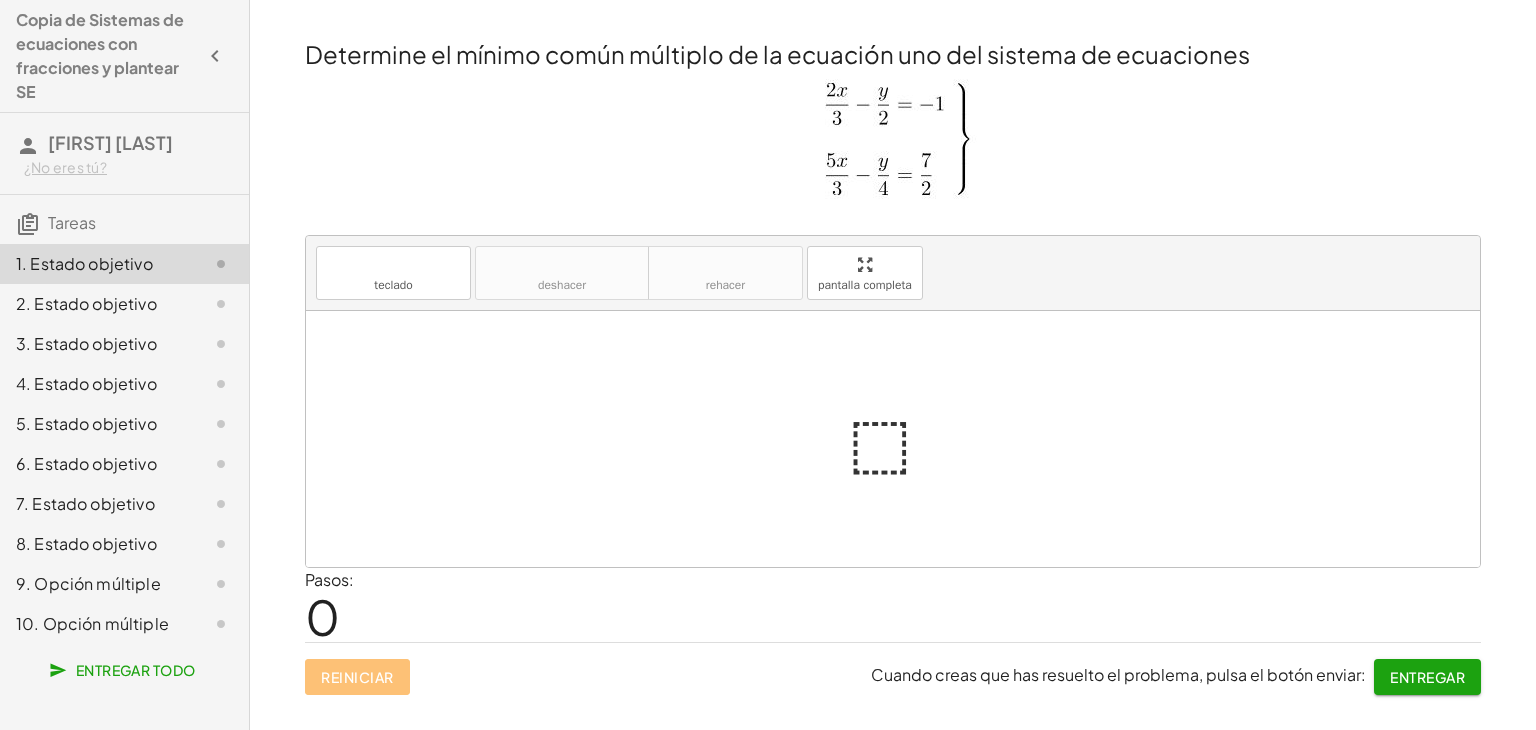 click at bounding box center (901, 439) 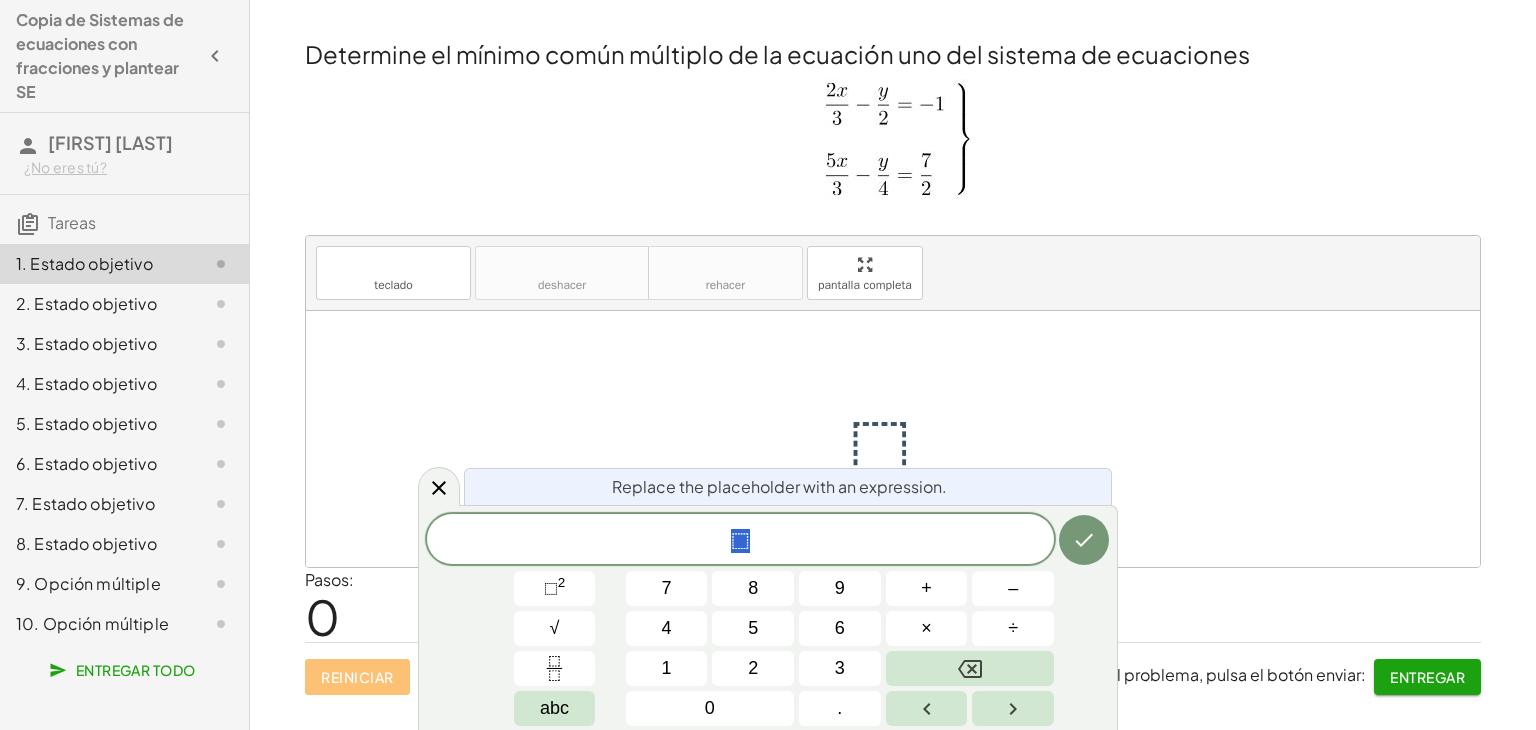 click at bounding box center (901, 439) 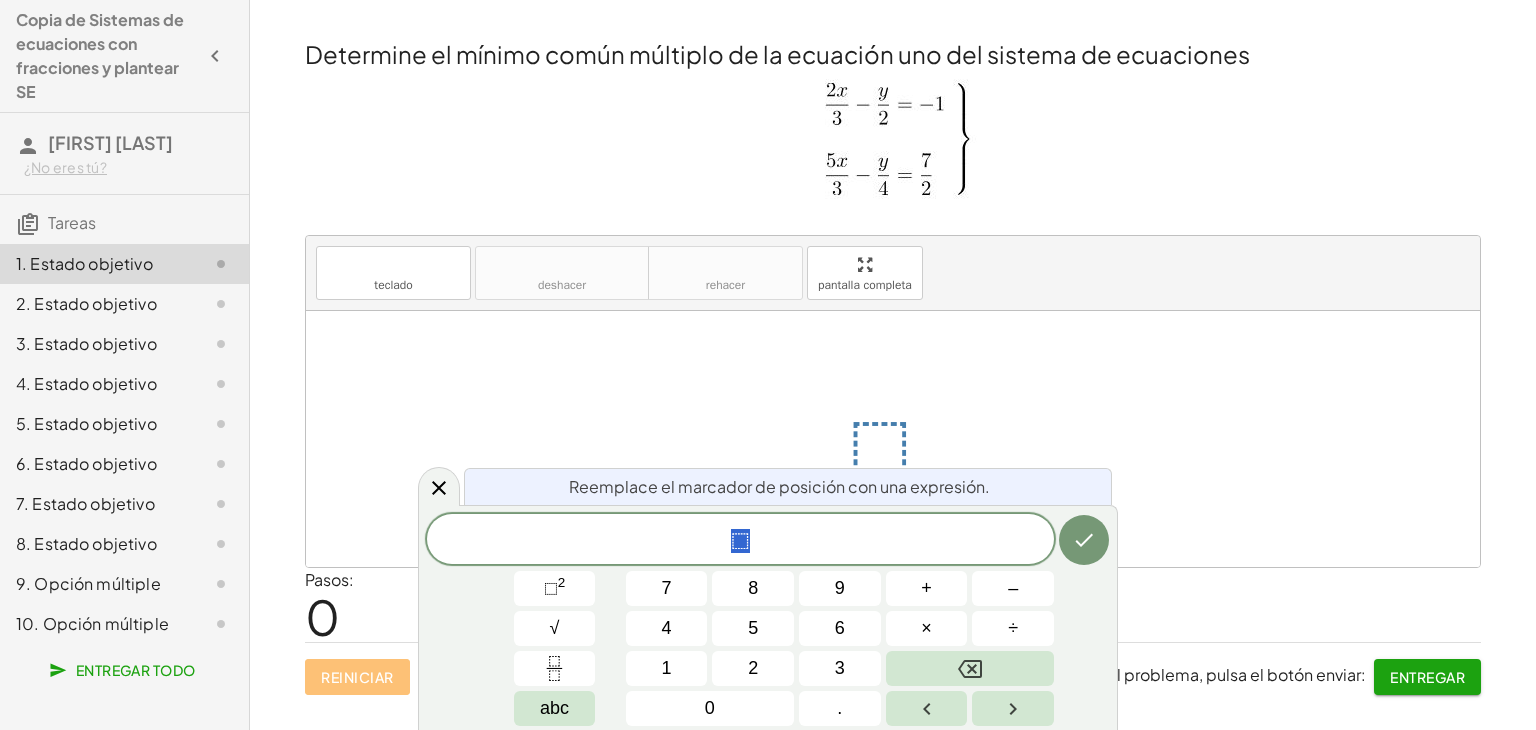 click at bounding box center [901, 439] 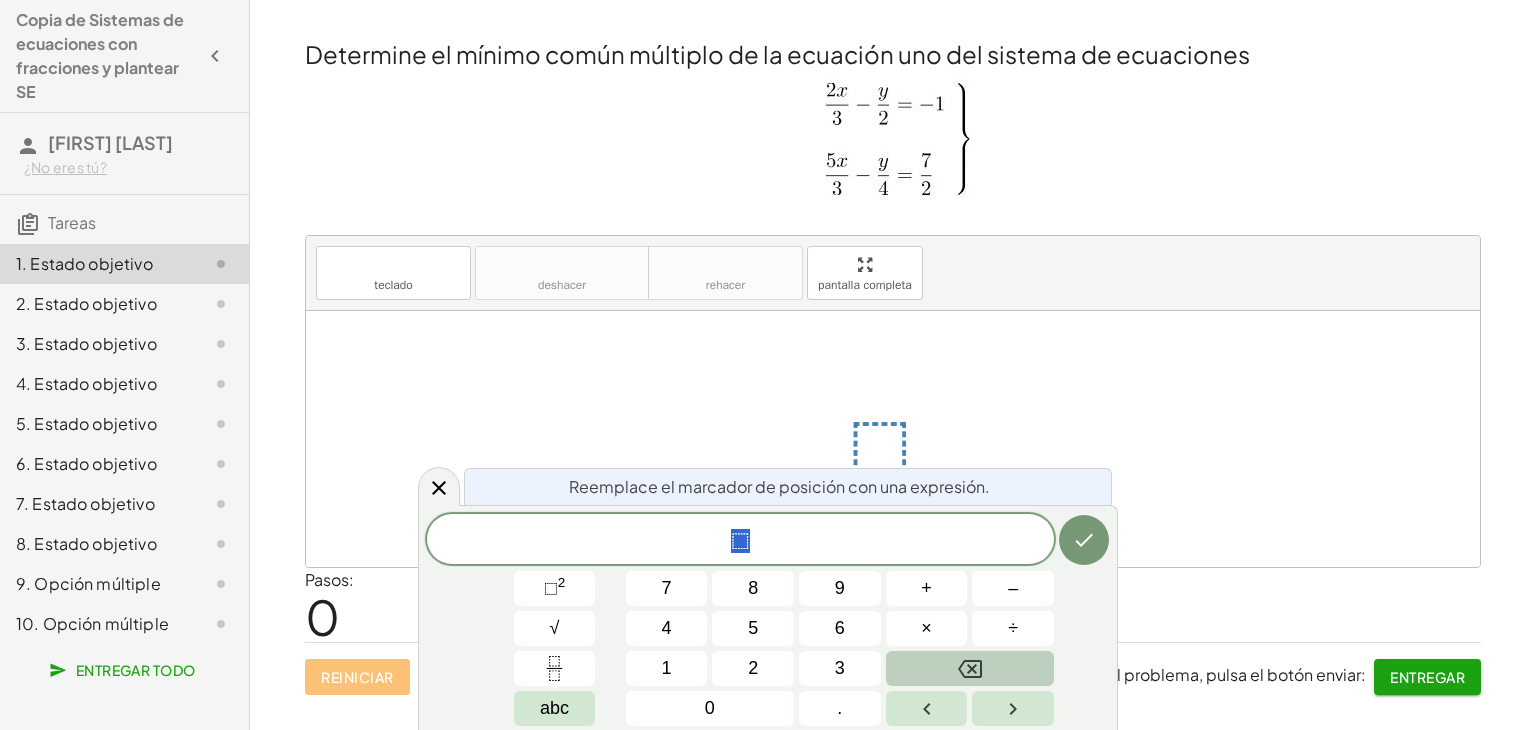 click at bounding box center (970, 668) 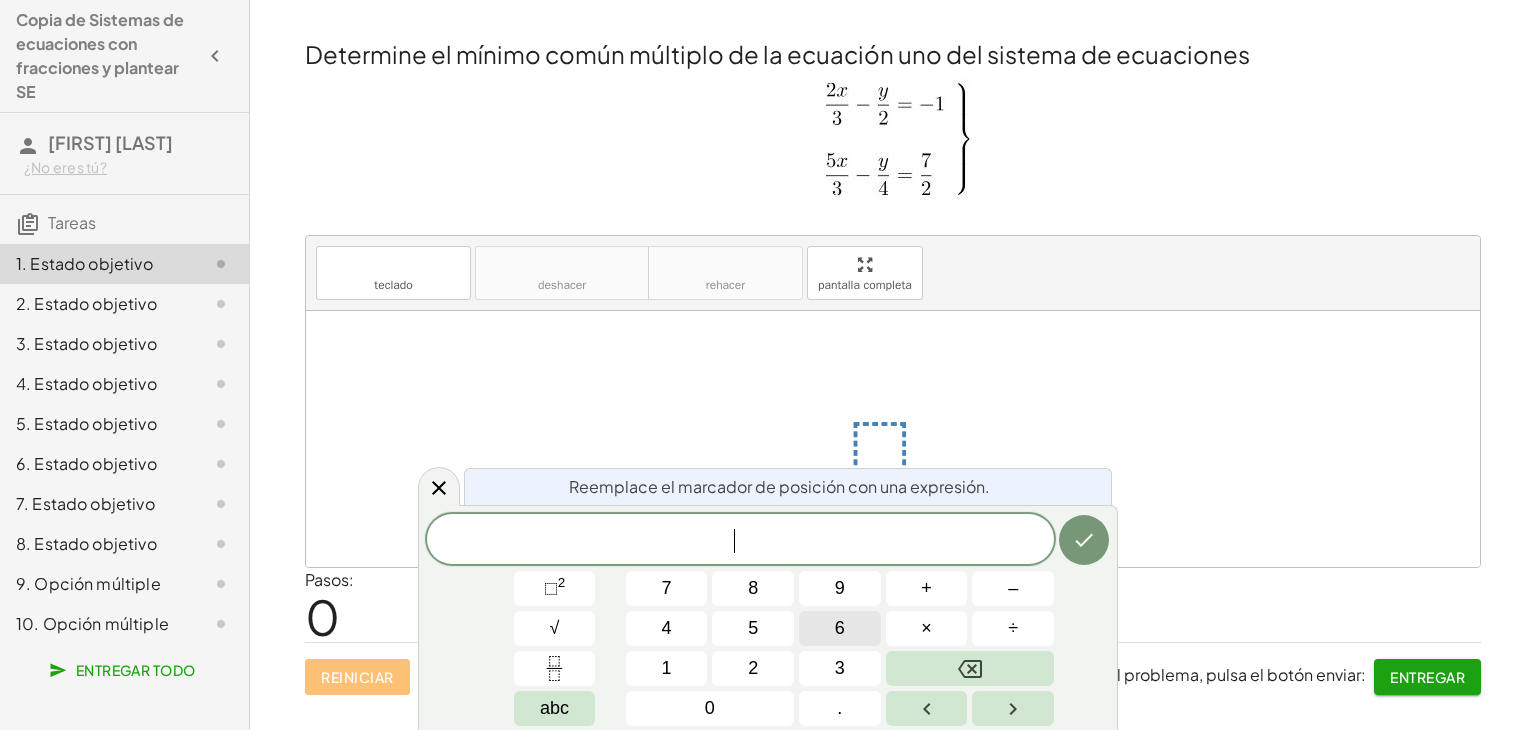 click on "6" at bounding box center [840, 628] 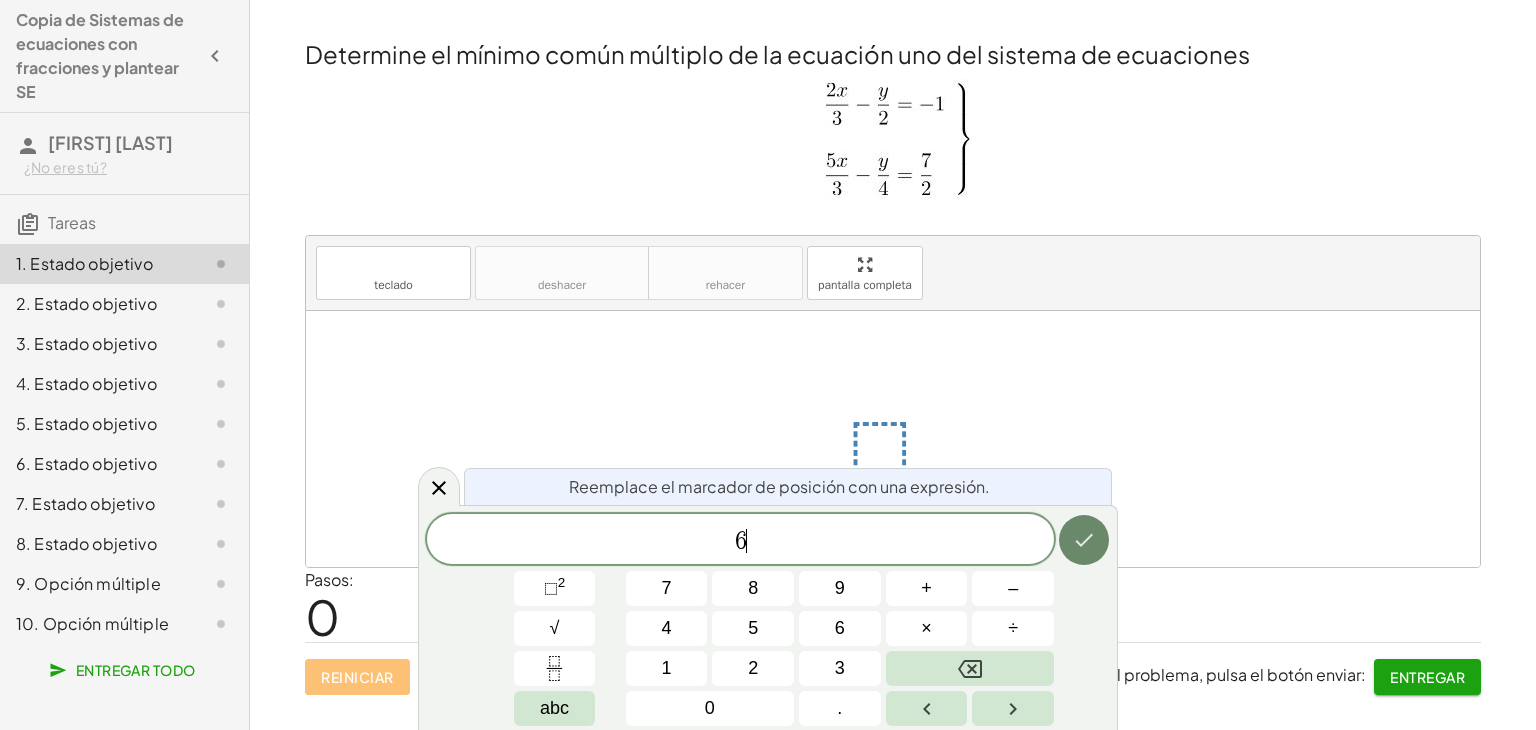 click at bounding box center [1084, 540] 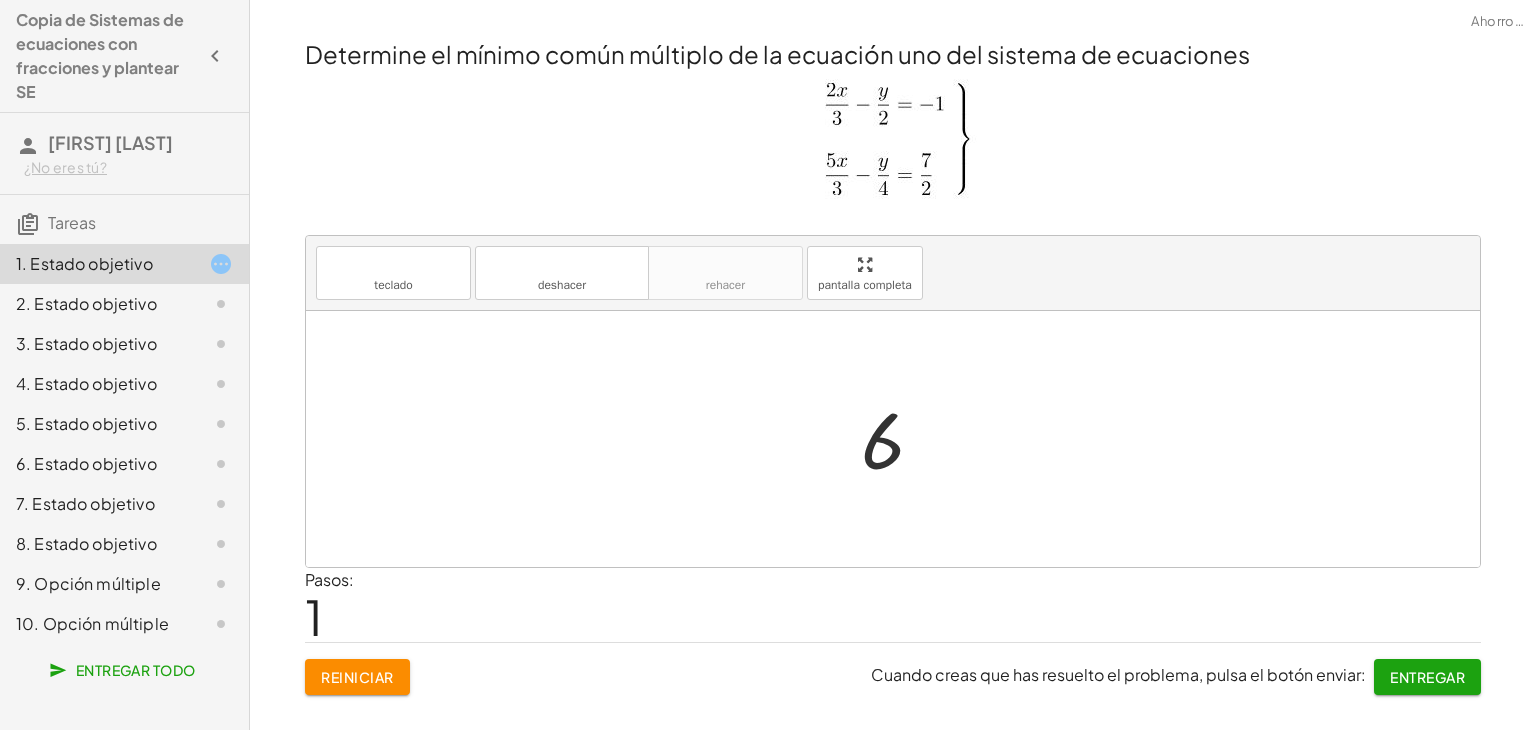 click on "Entregar" at bounding box center [1427, 677] 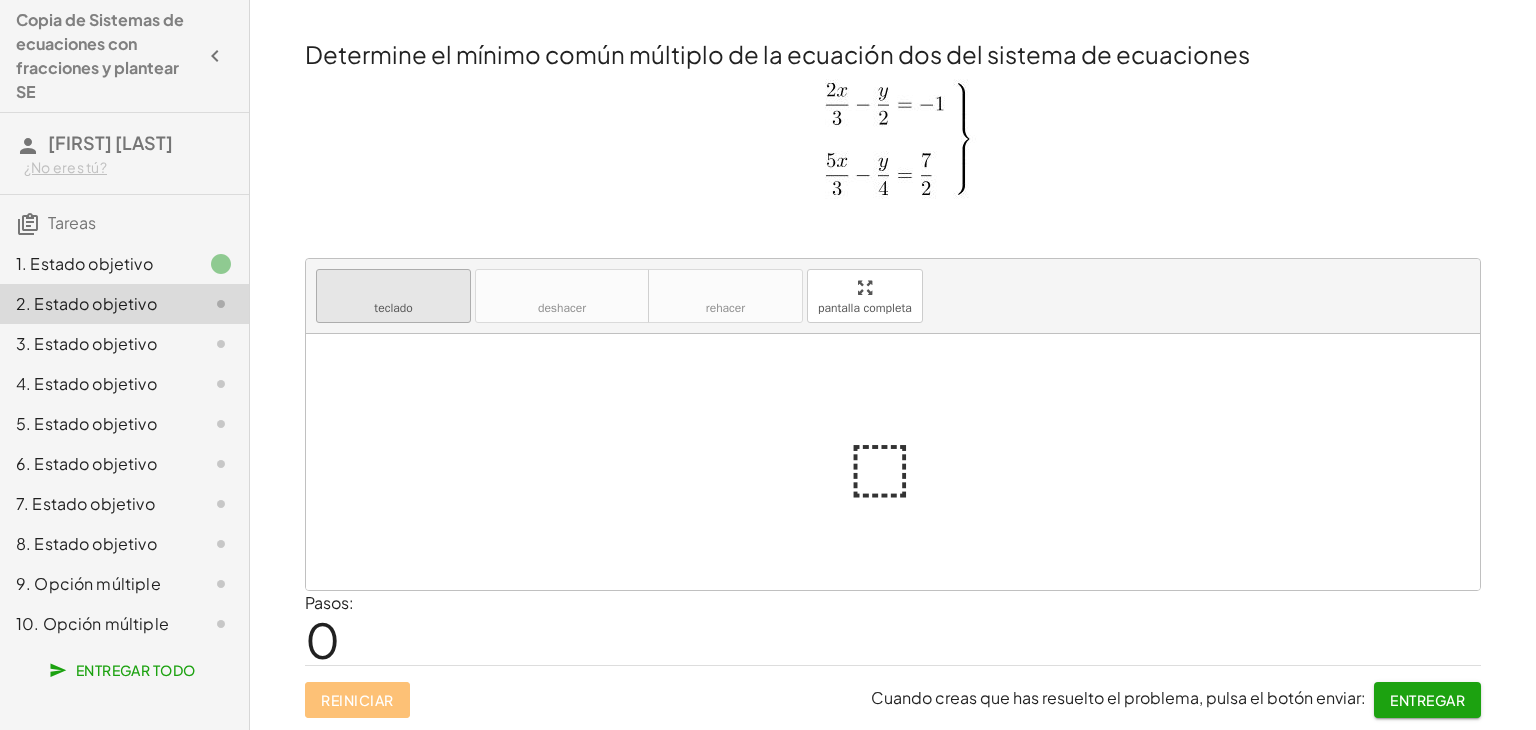 click on "teclado" at bounding box center (393, 308) 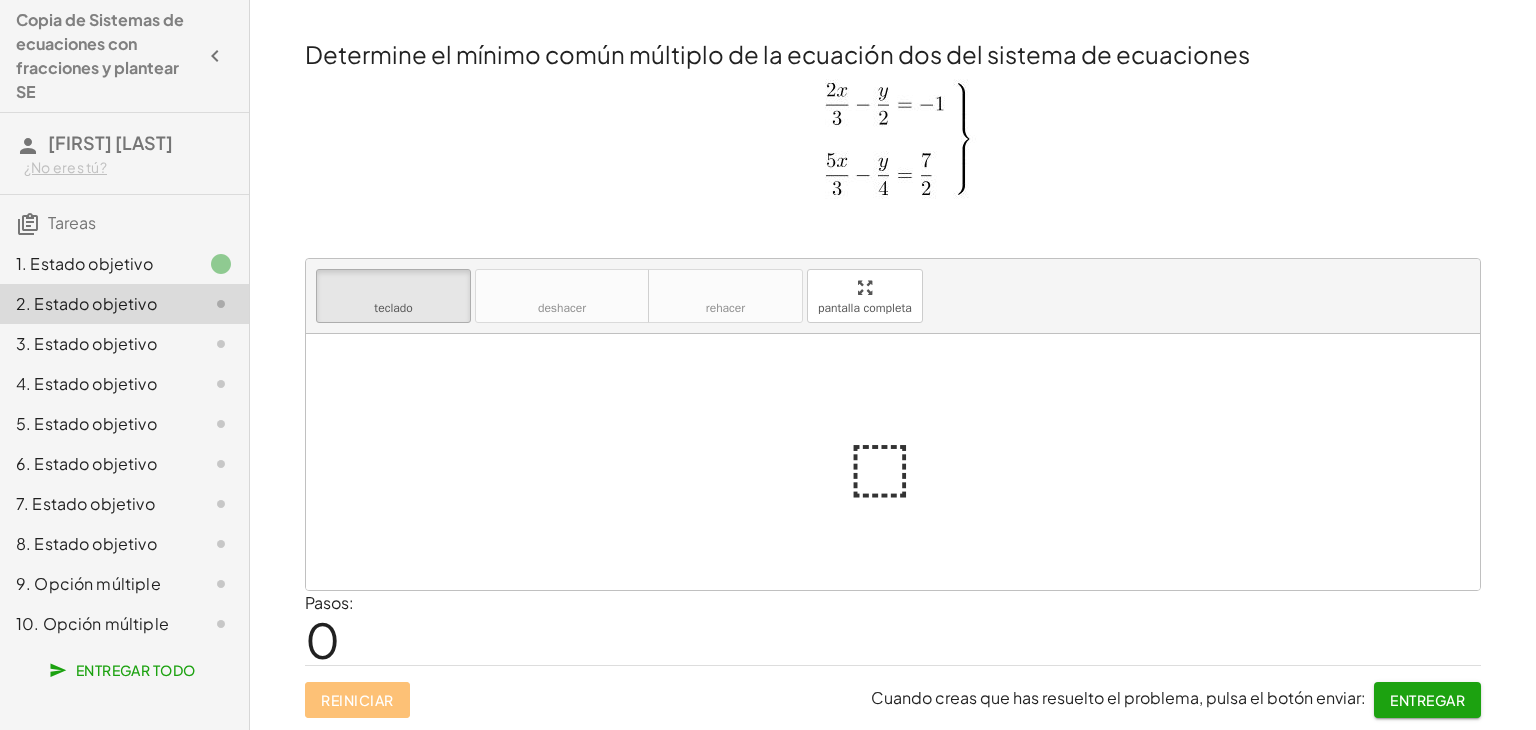 click at bounding box center (901, 462) 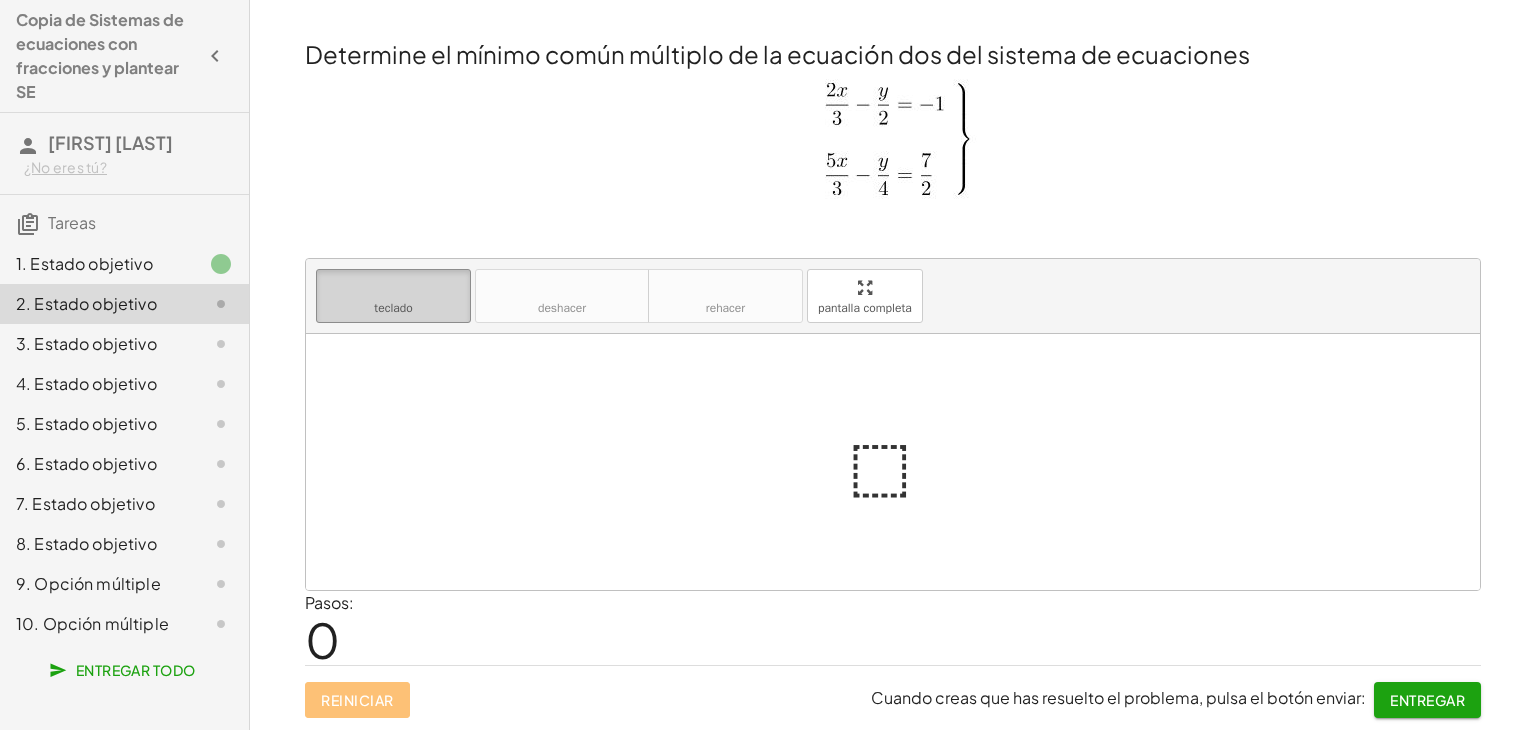click on "teclado" at bounding box center (393, 287) 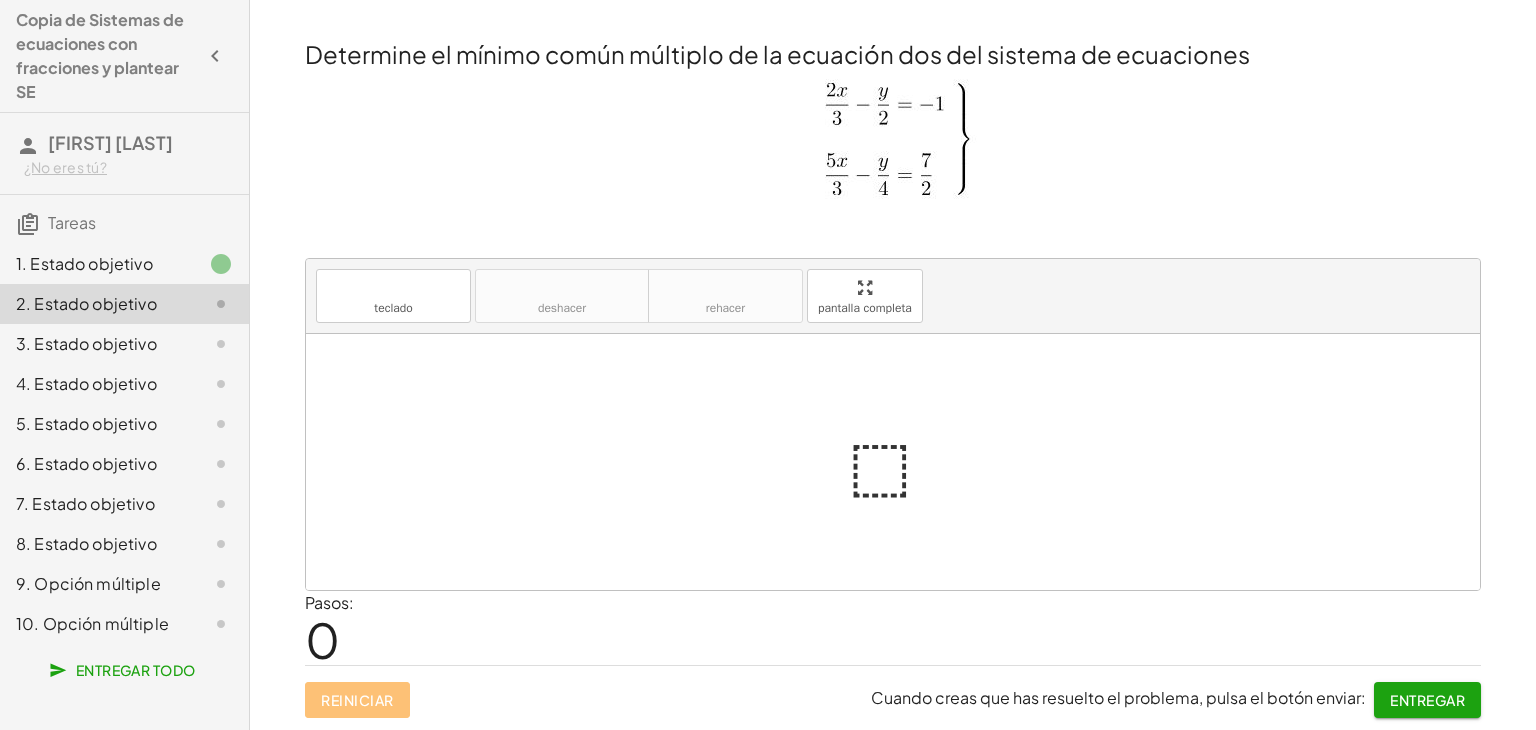 click at bounding box center [901, 462] 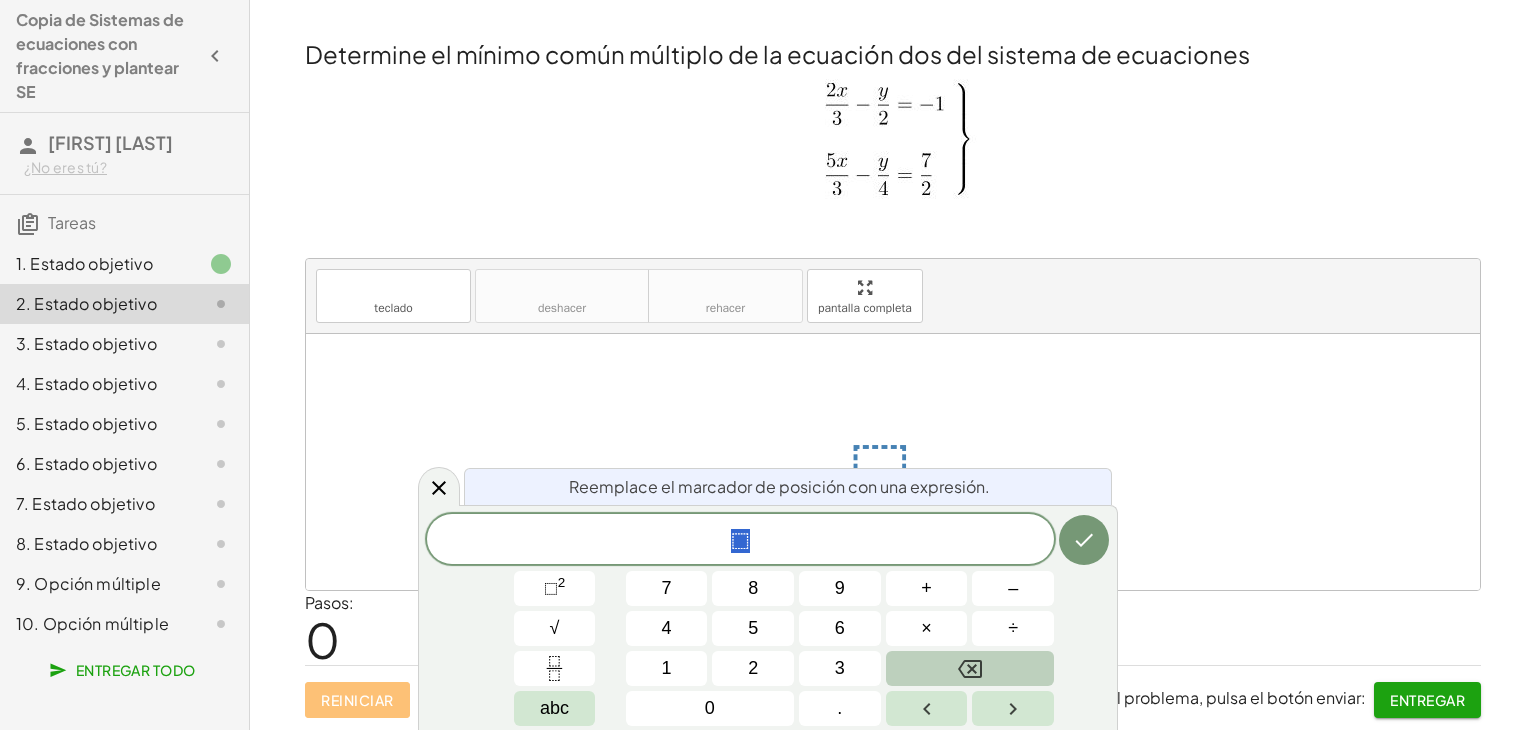 click 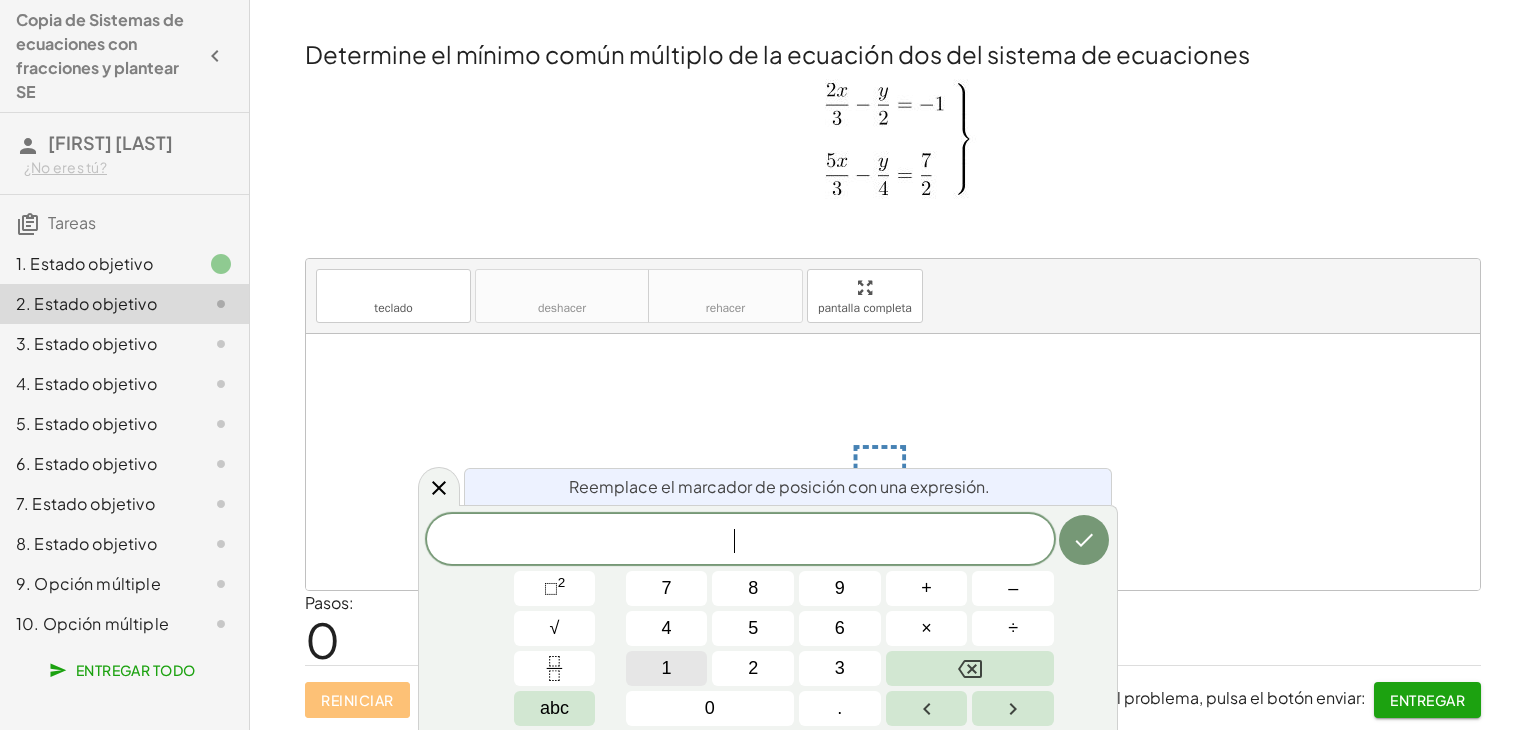 click on "1" at bounding box center (667, 668) 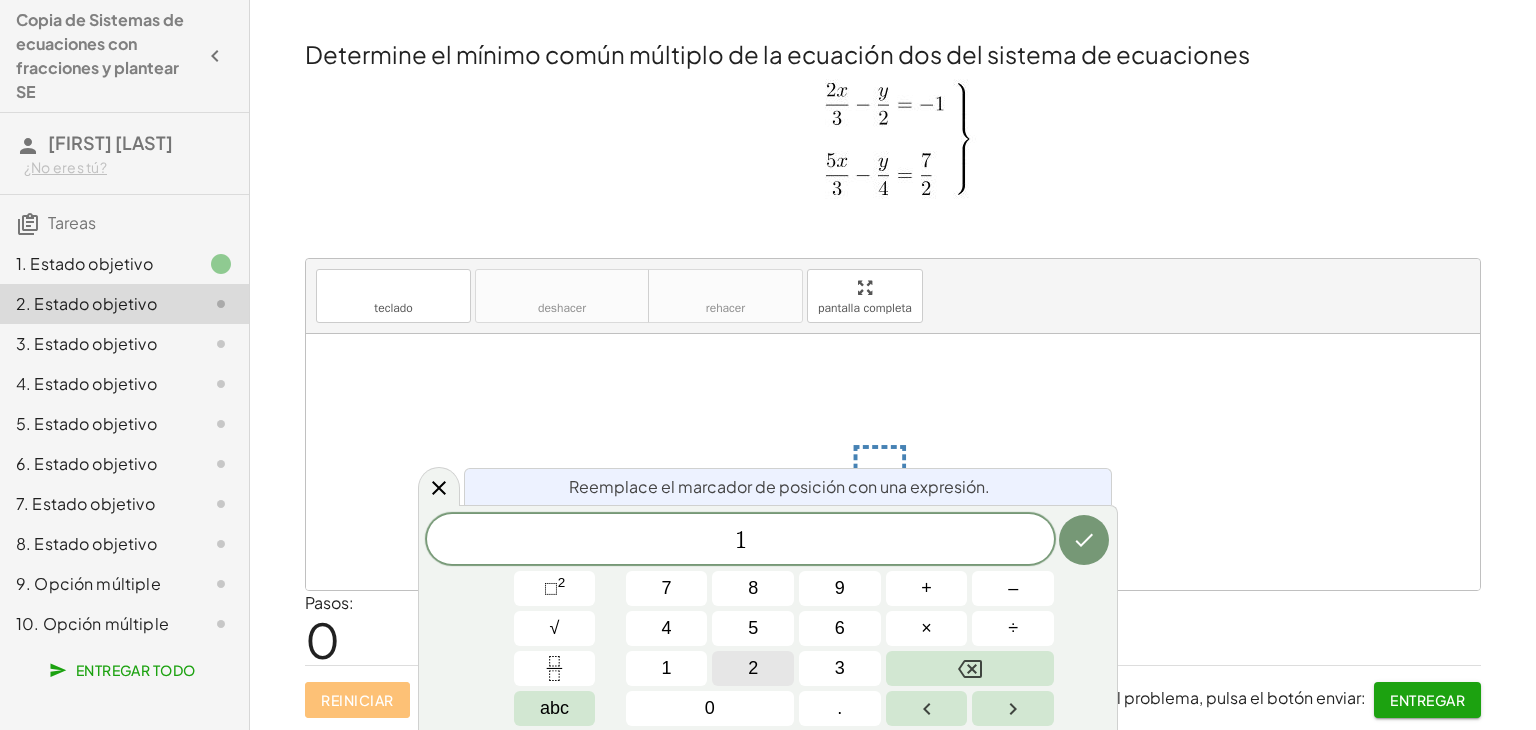 click on "2" at bounding box center [753, 668] 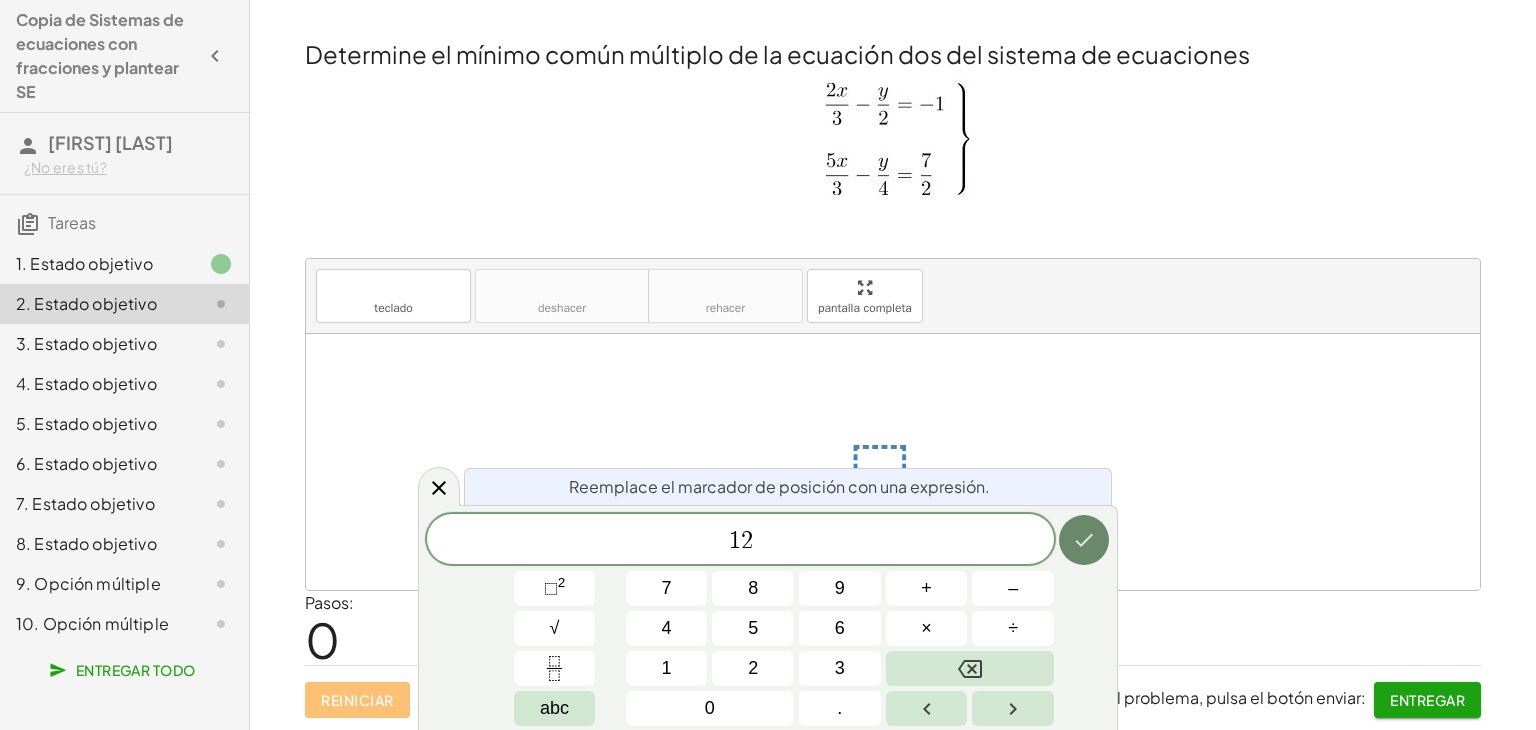 click at bounding box center (1084, 540) 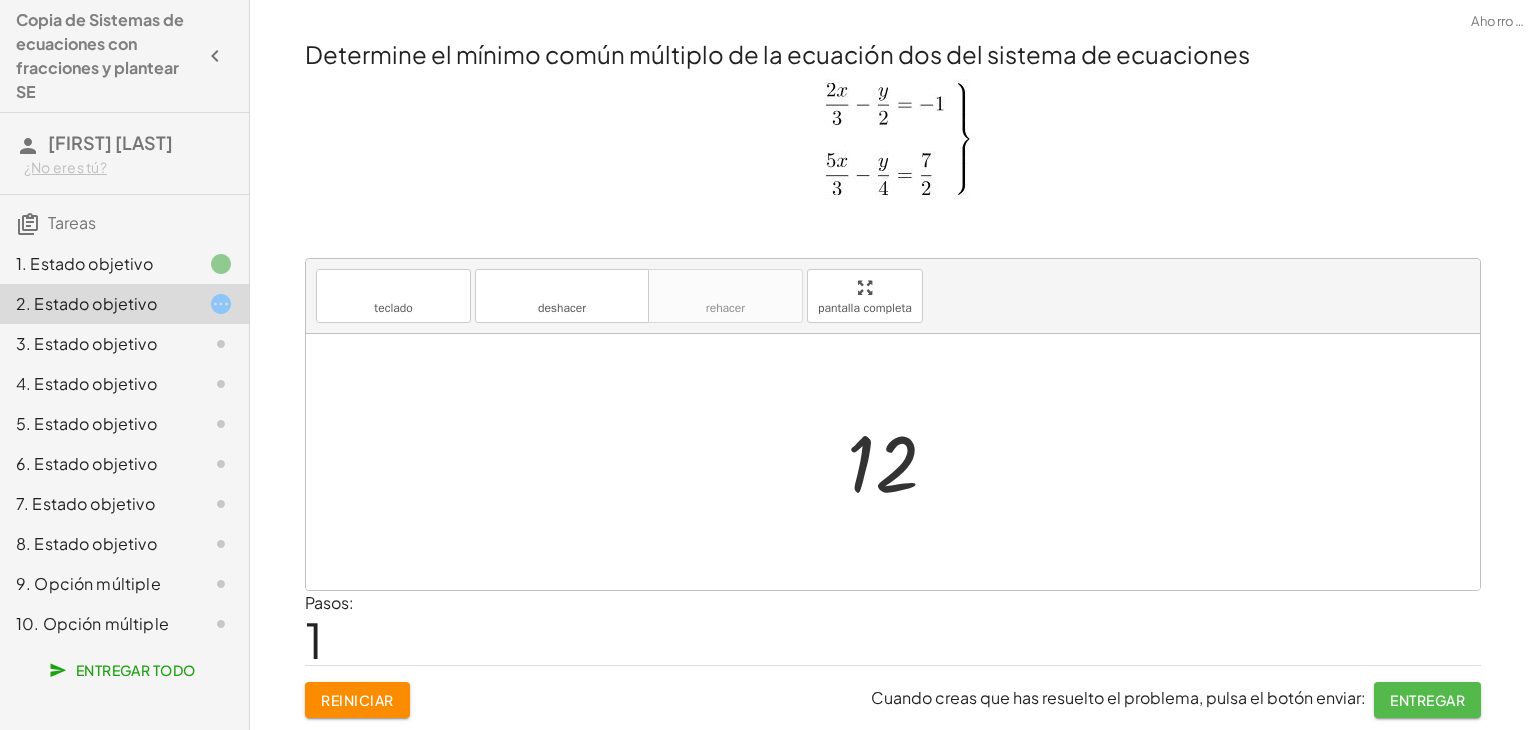 click on "Entregar" at bounding box center [1427, 700] 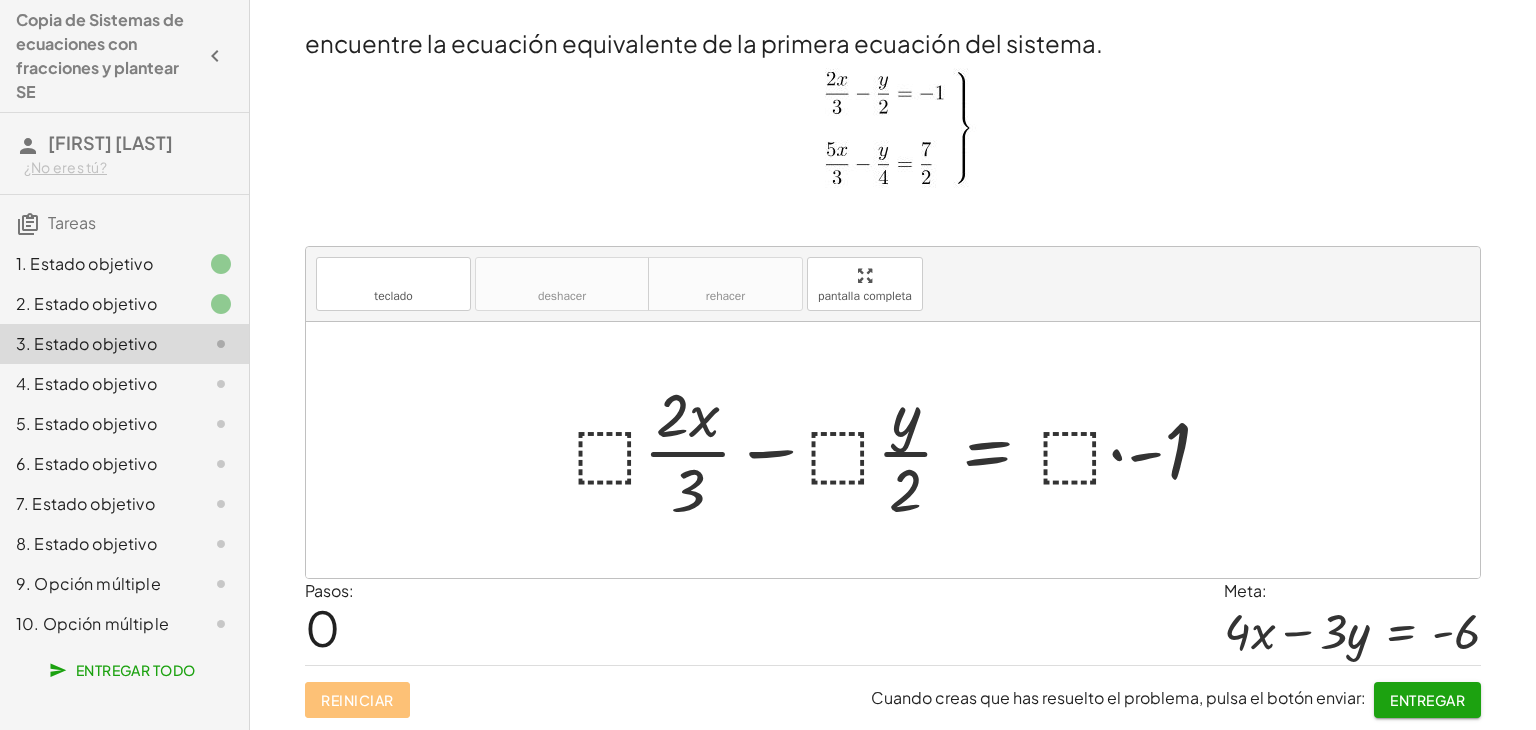 click at bounding box center [900, 450] 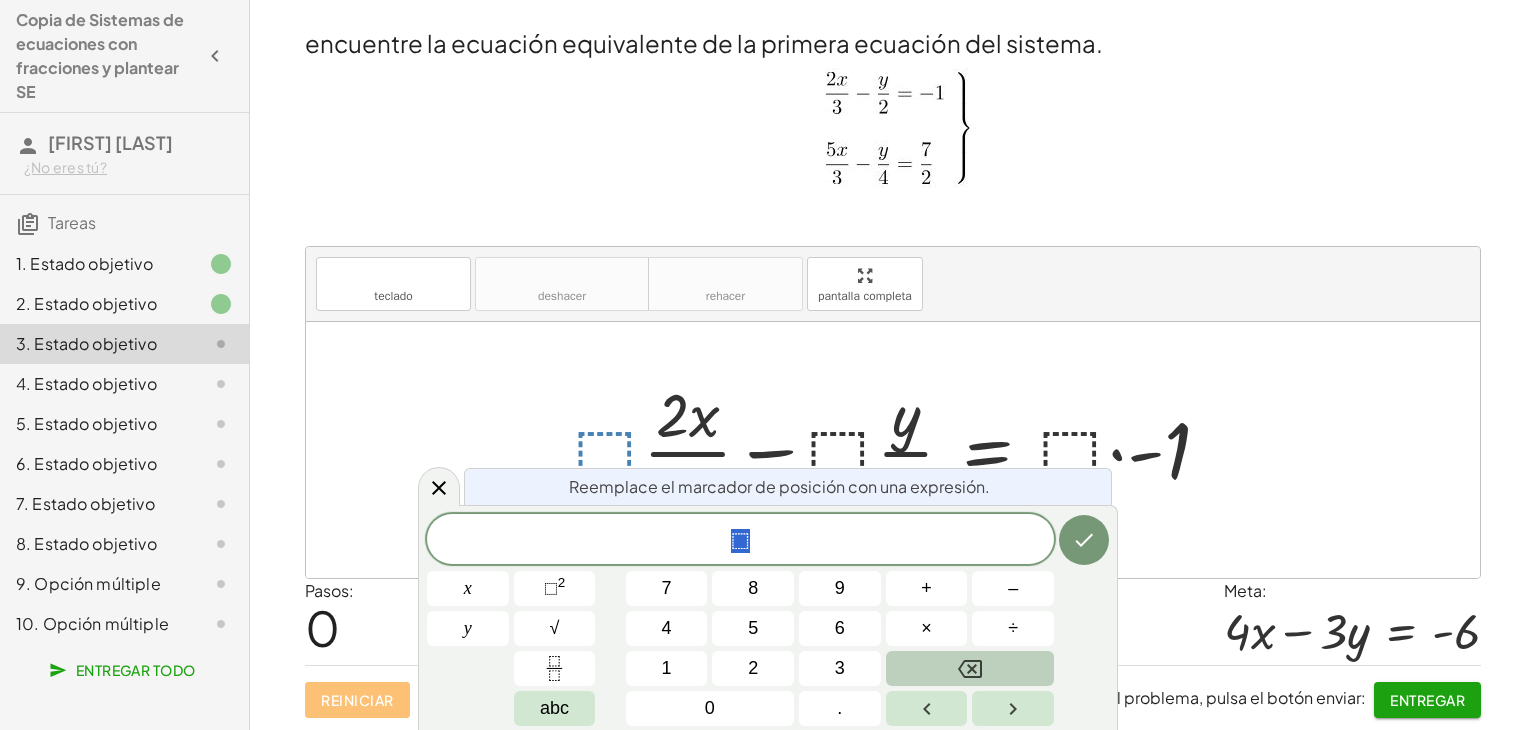 click at bounding box center (970, 668) 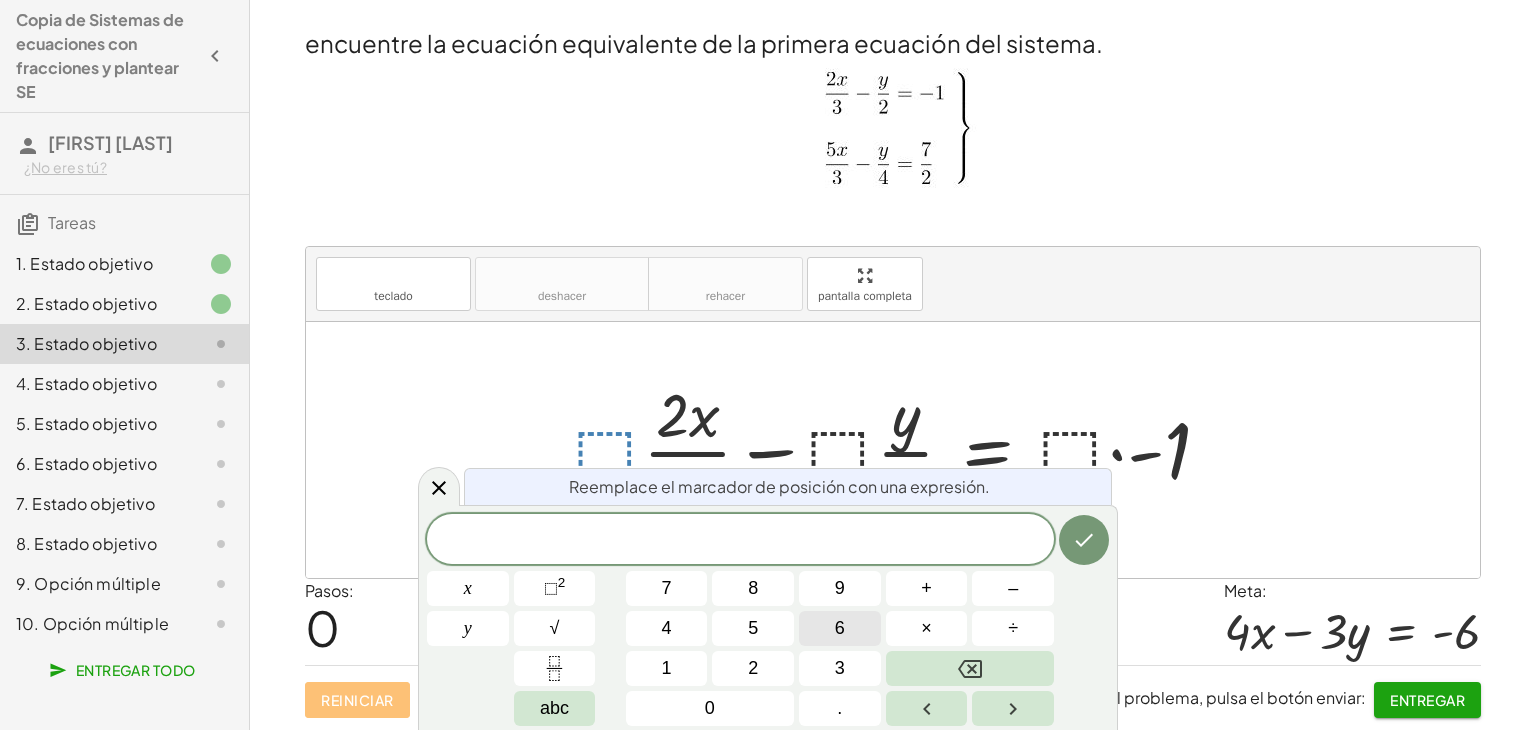 click on "6" at bounding box center [840, 628] 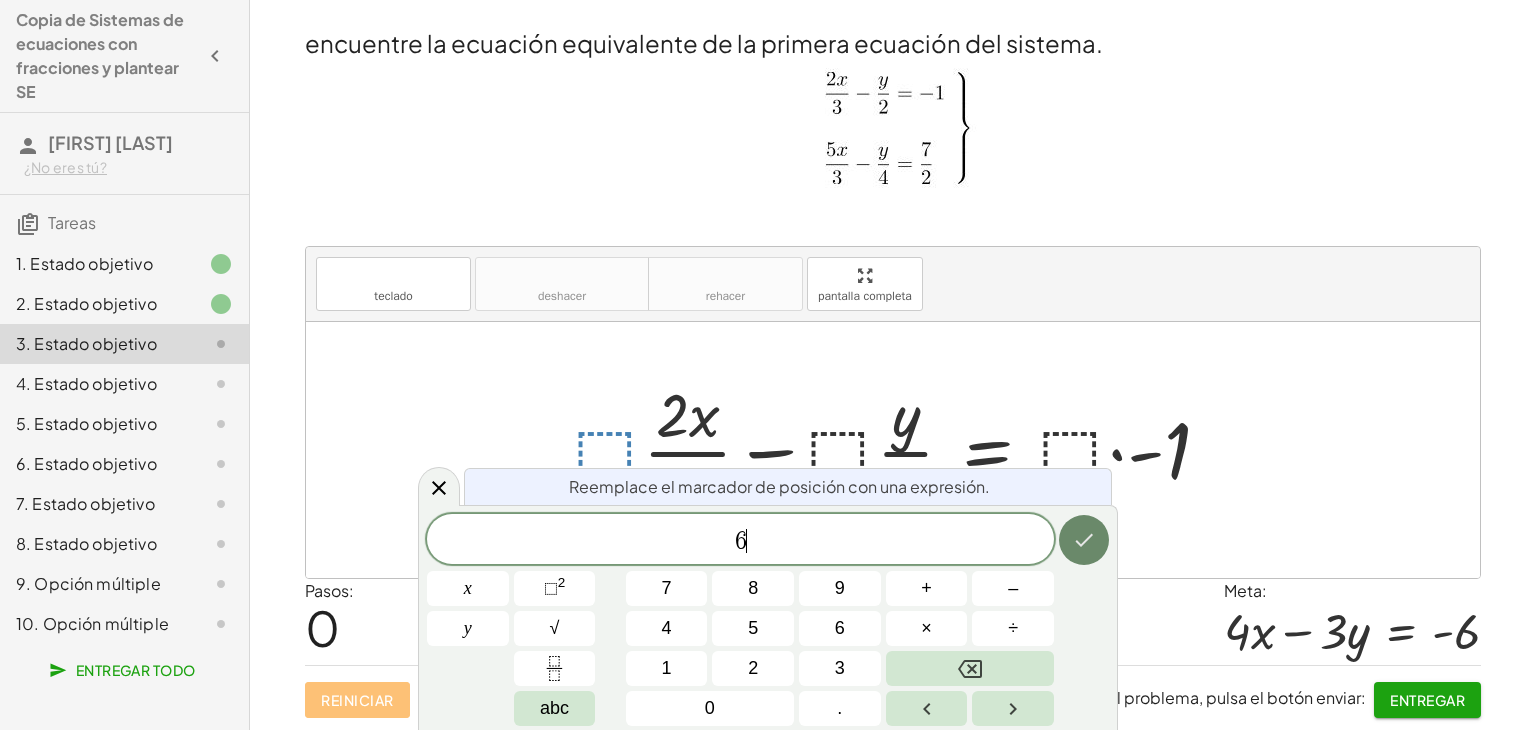 click 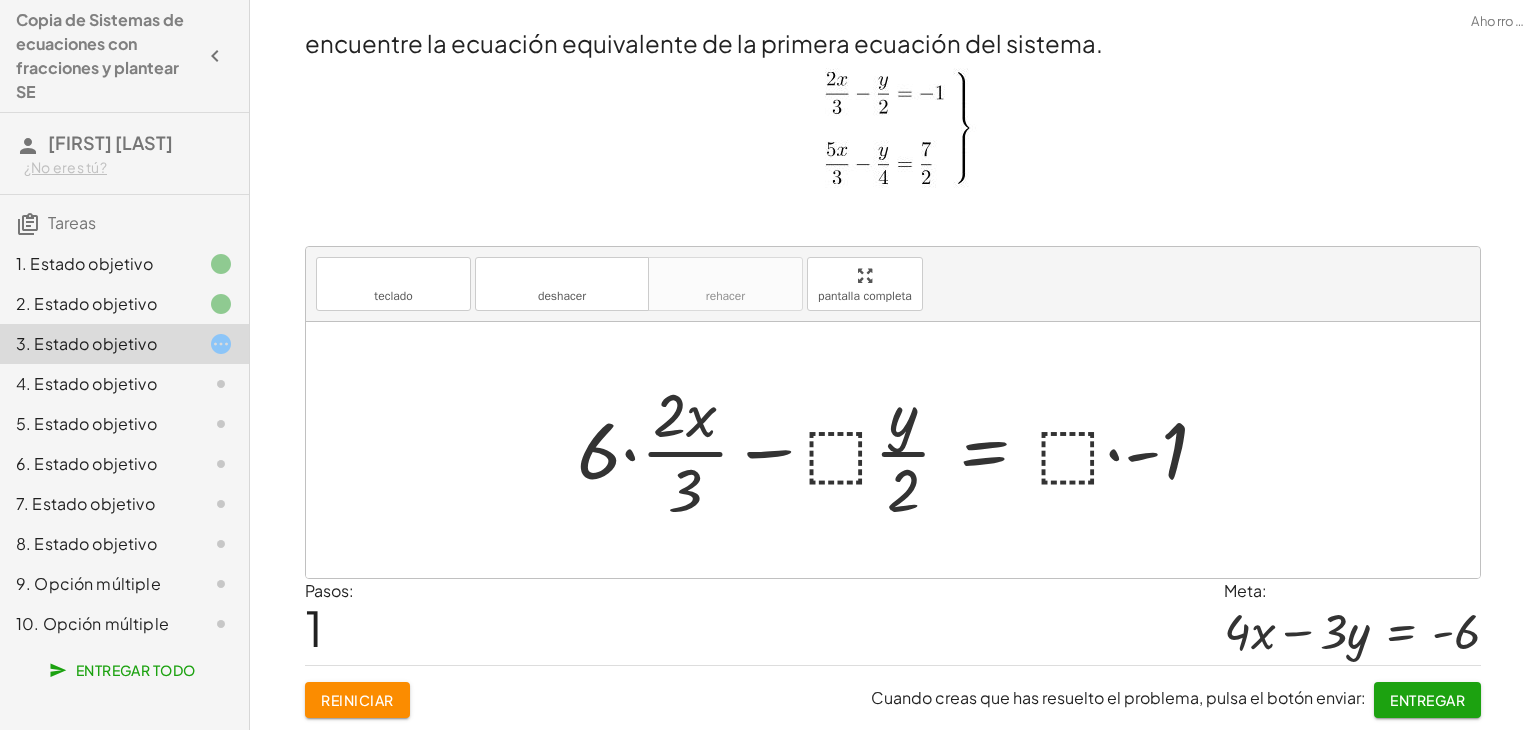 click at bounding box center [900, 450] 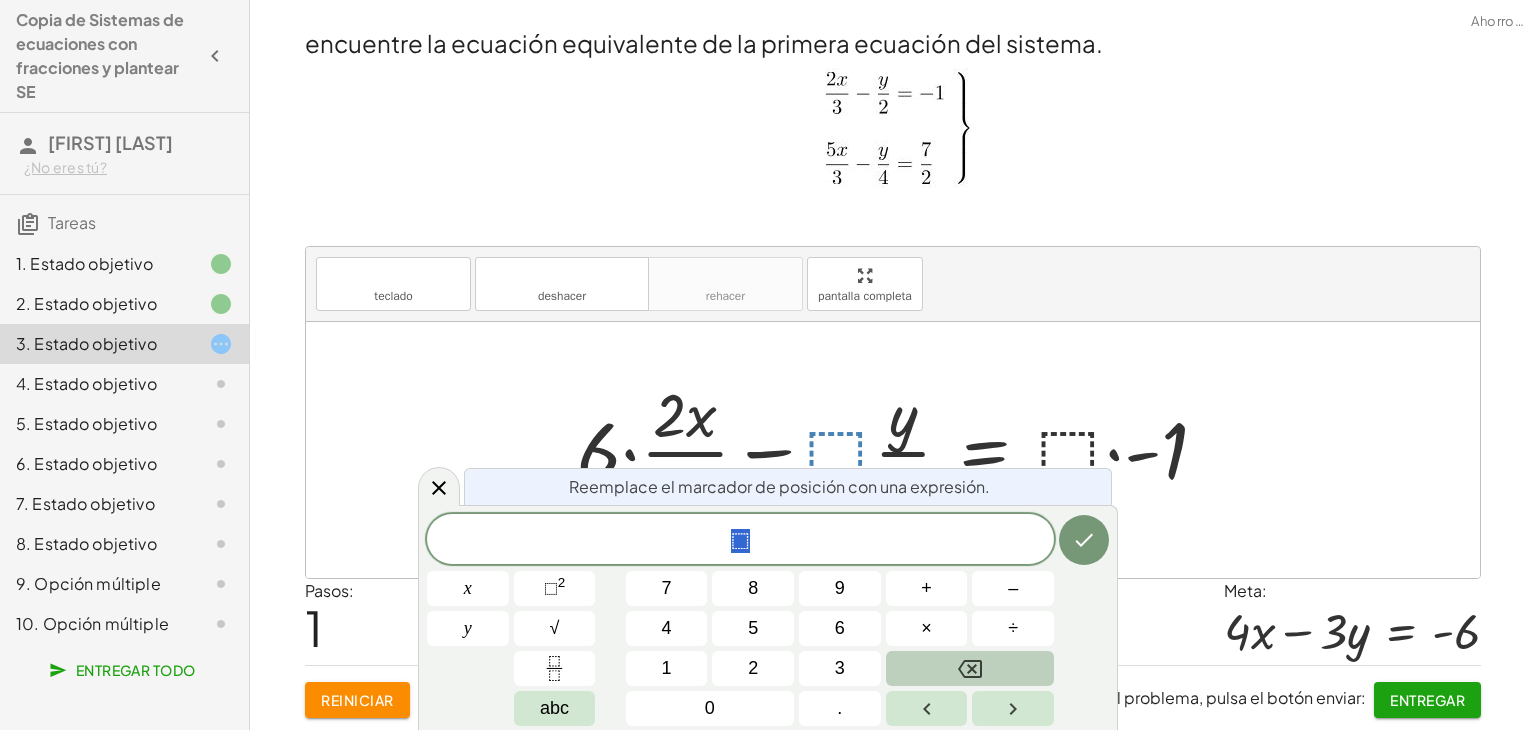 click at bounding box center (970, 668) 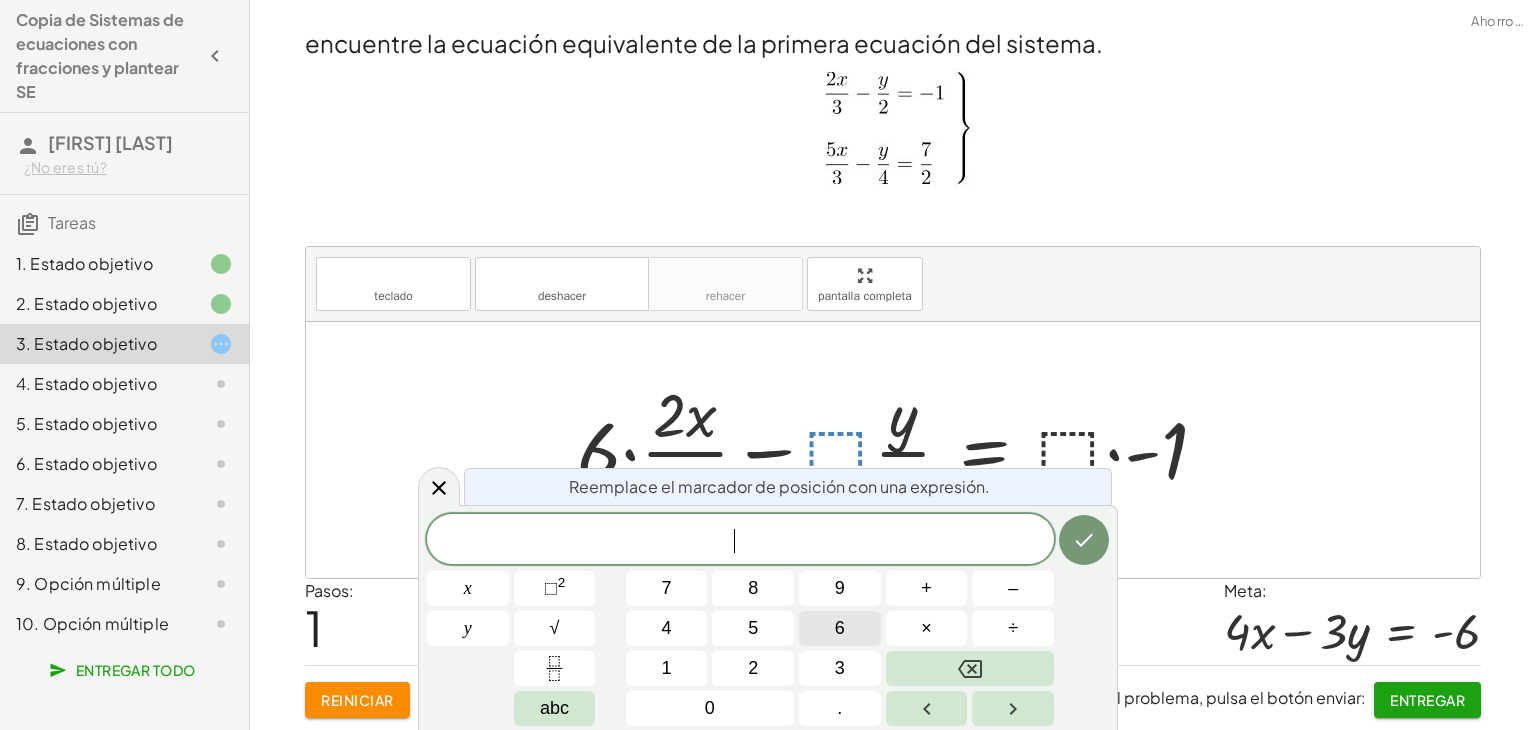 click on "6" at bounding box center (840, 628) 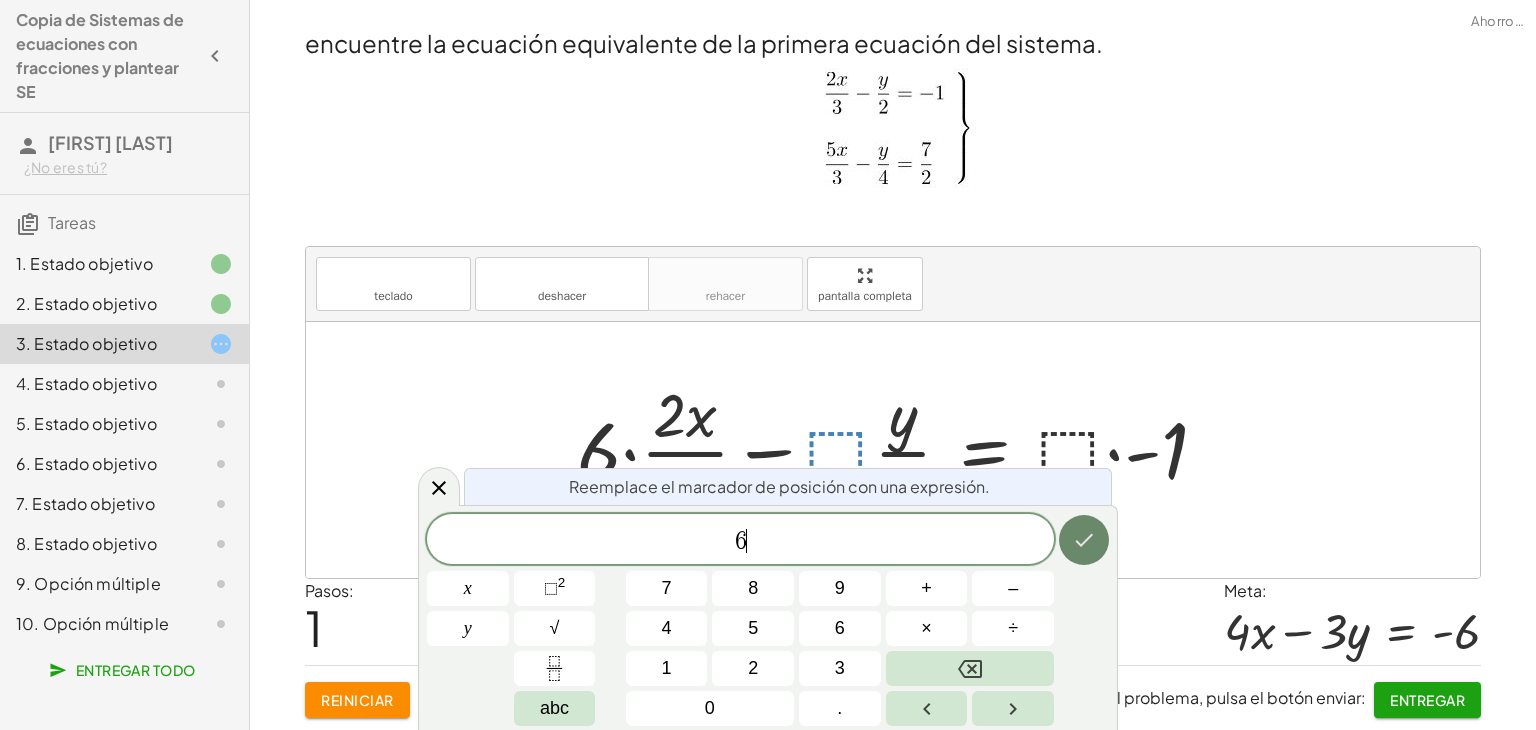 click at bounding box center [1084, 540] 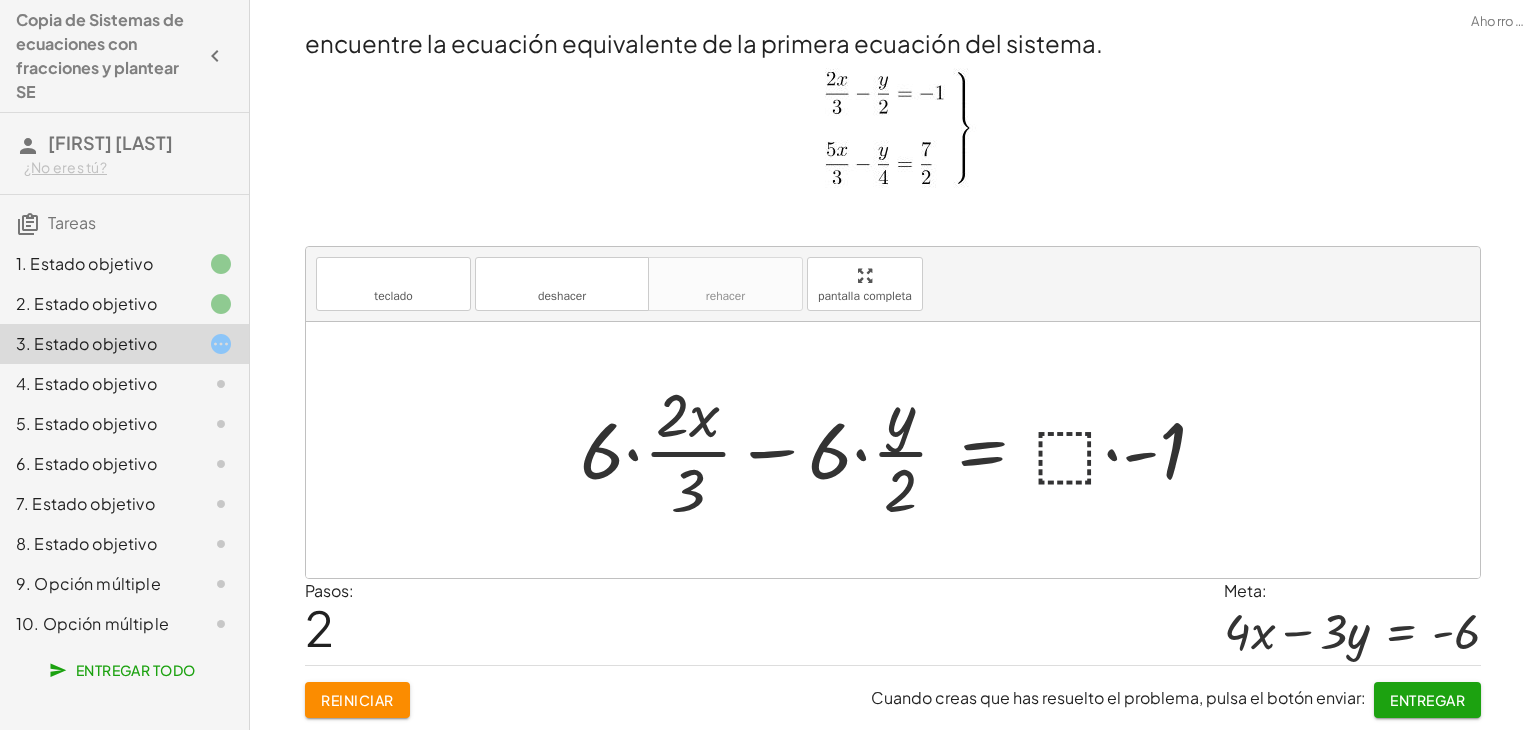 click at bounding box center [900, 450] 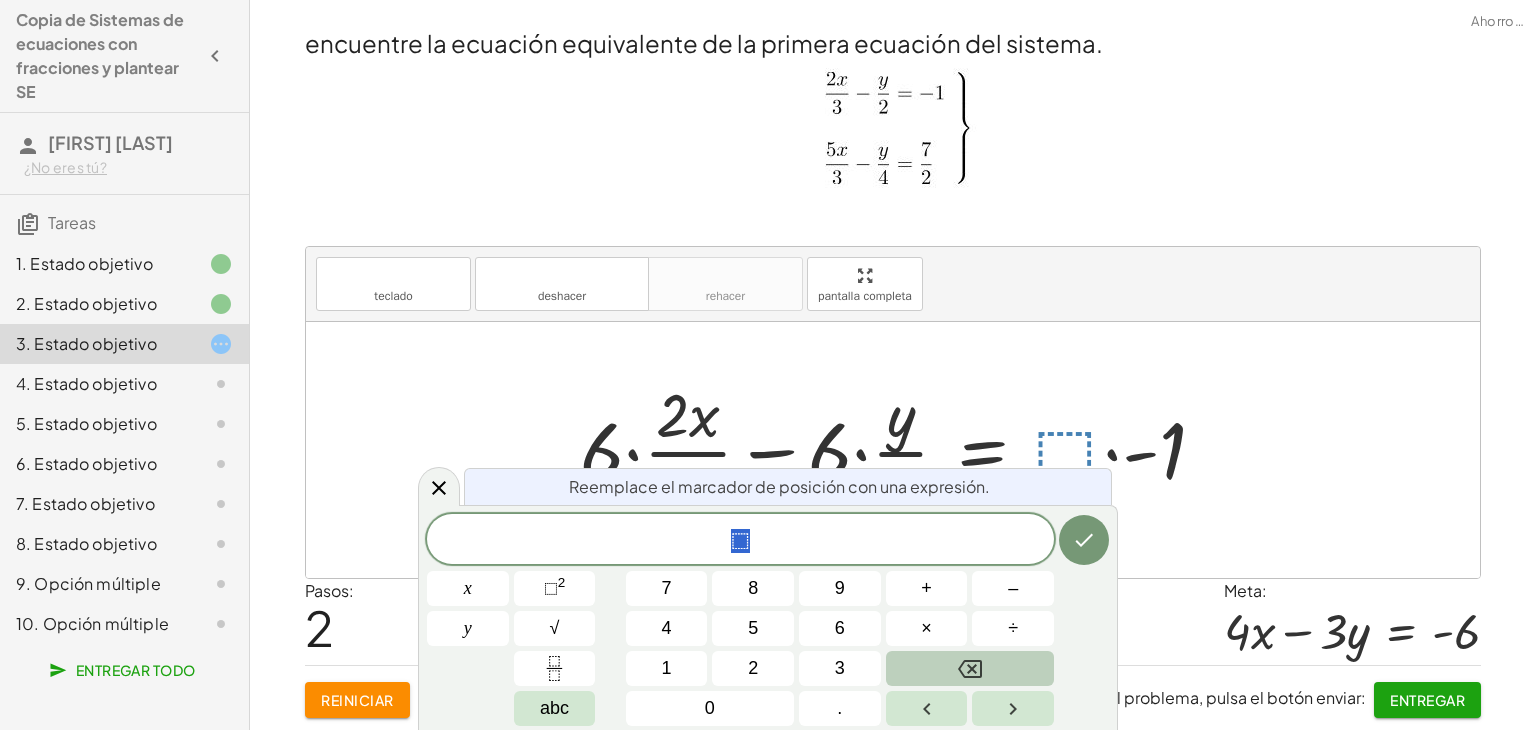 click 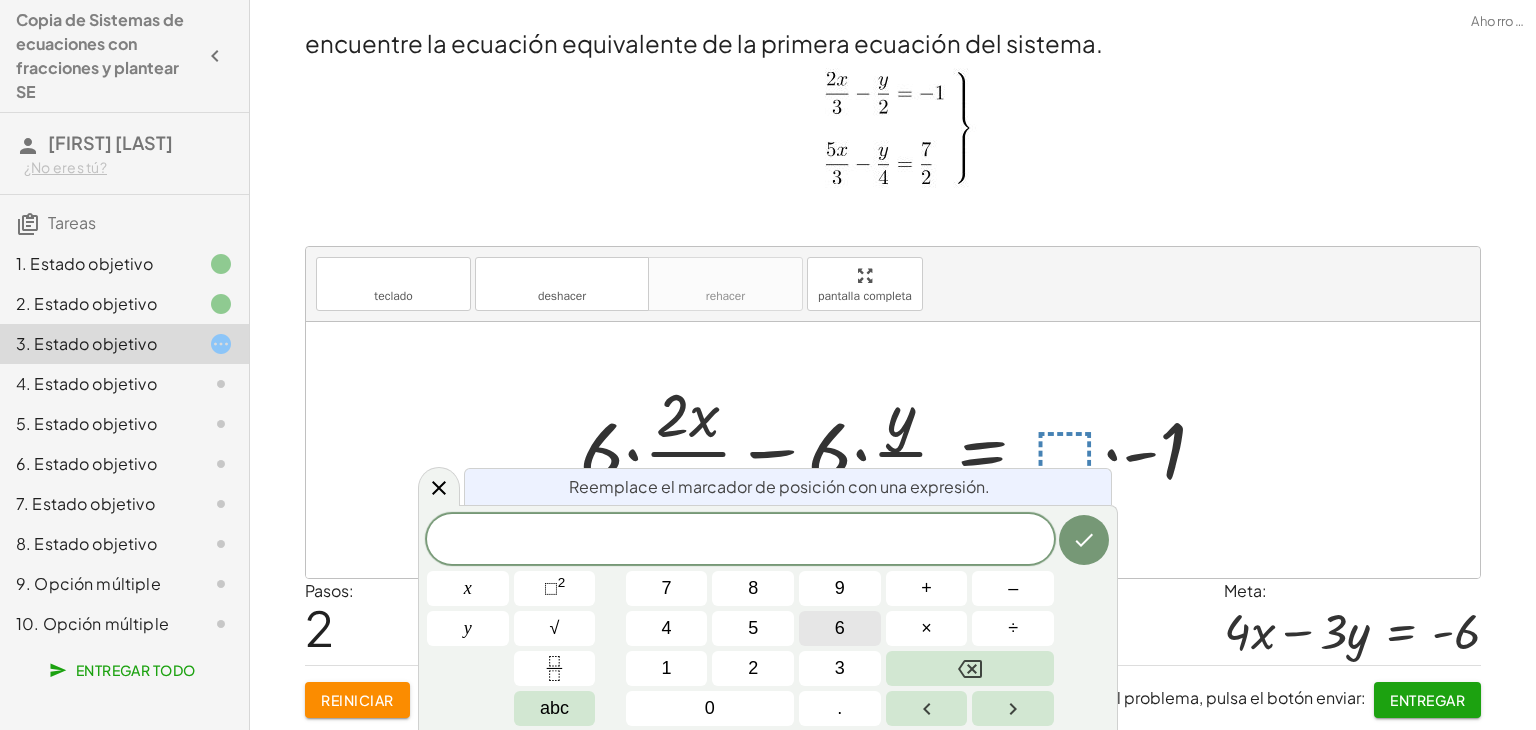 click on "6" at bounding box center [840, 628] 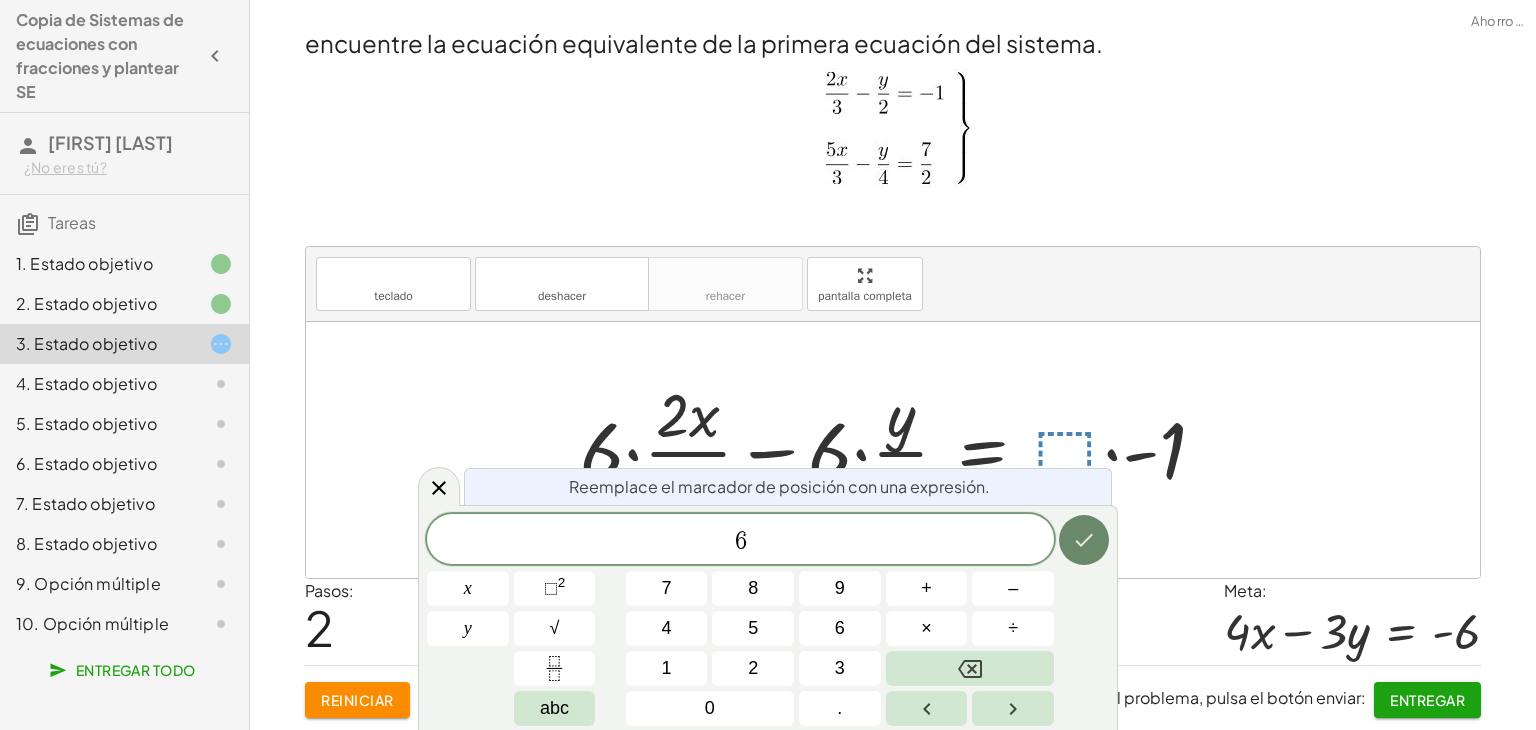 click 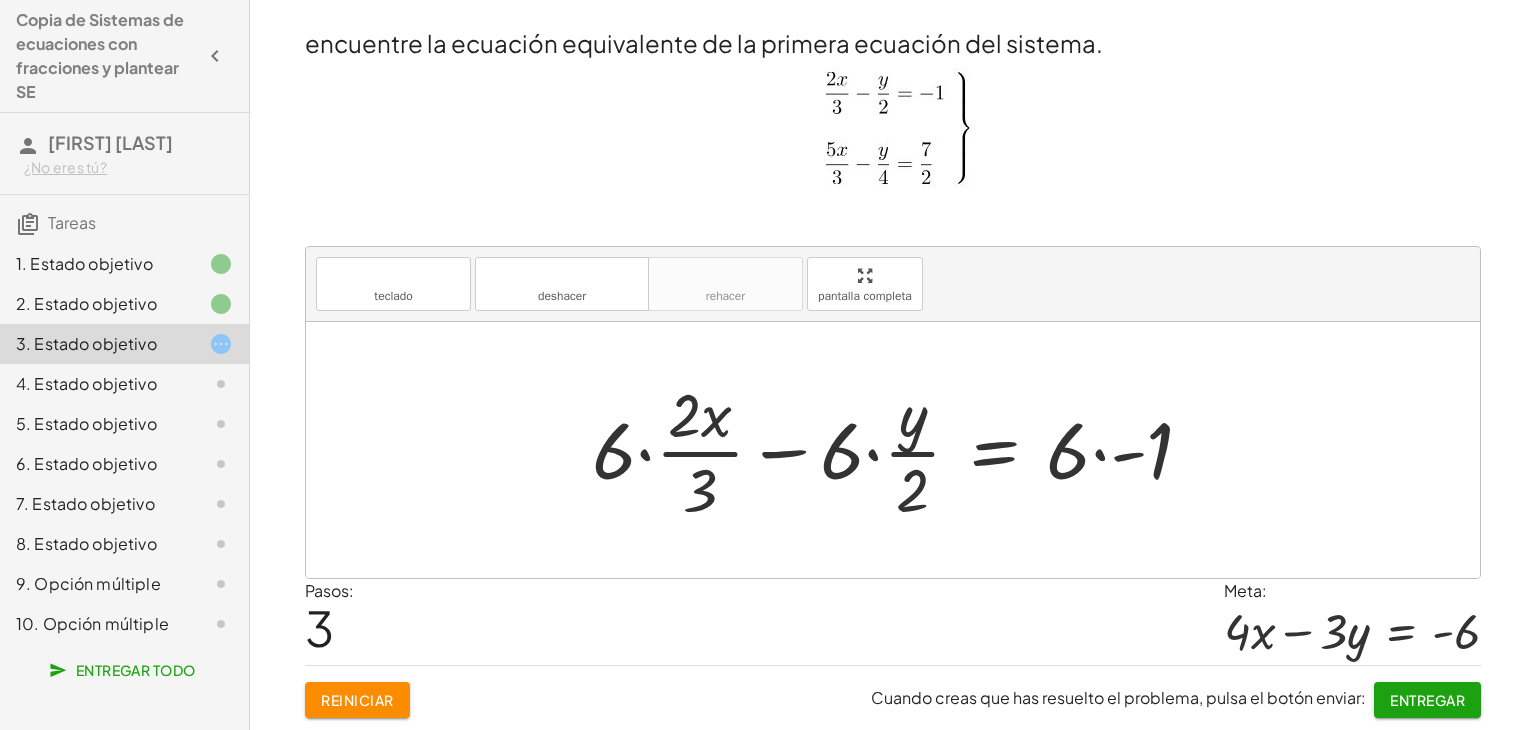 click at bounding box center (900, 450) 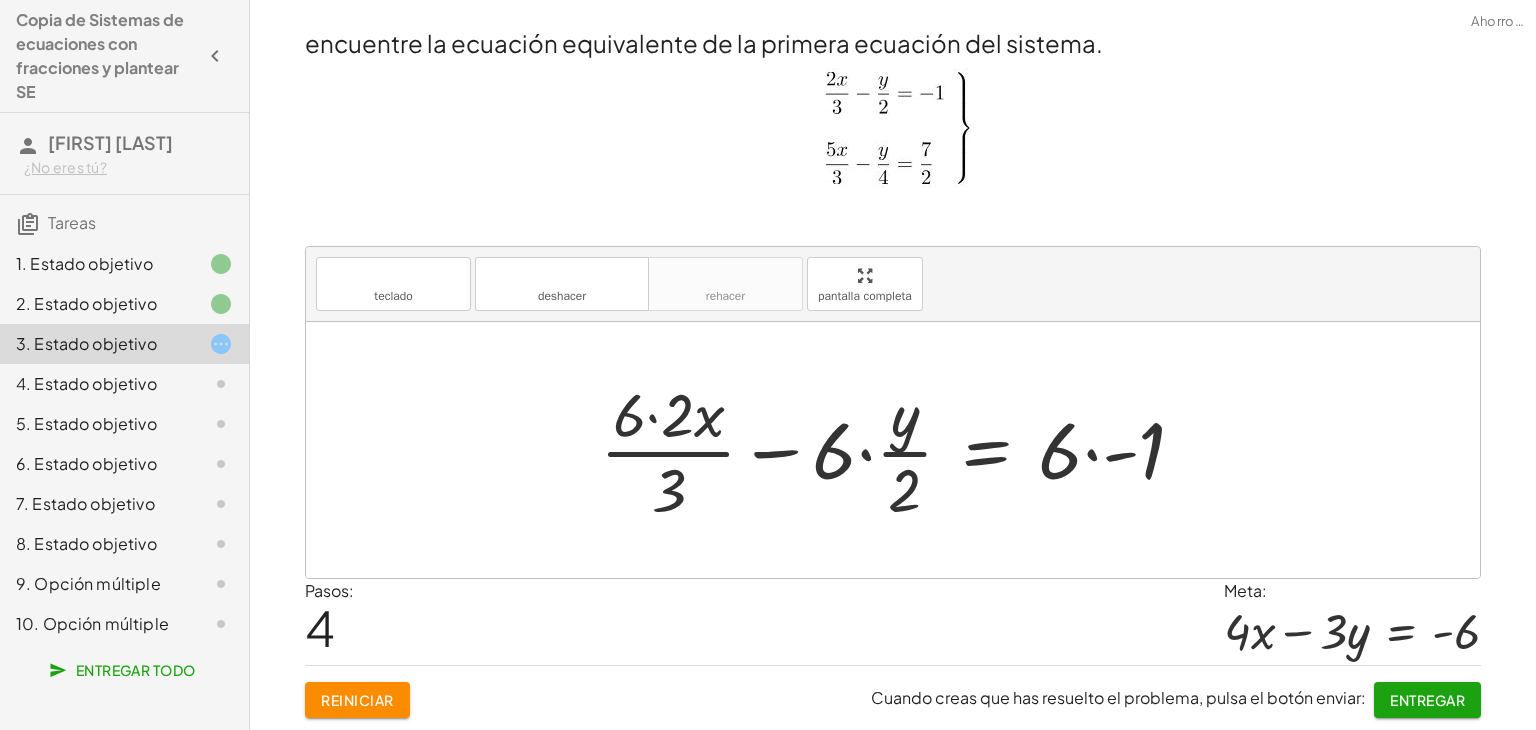 click at bounding box center (900, 450) 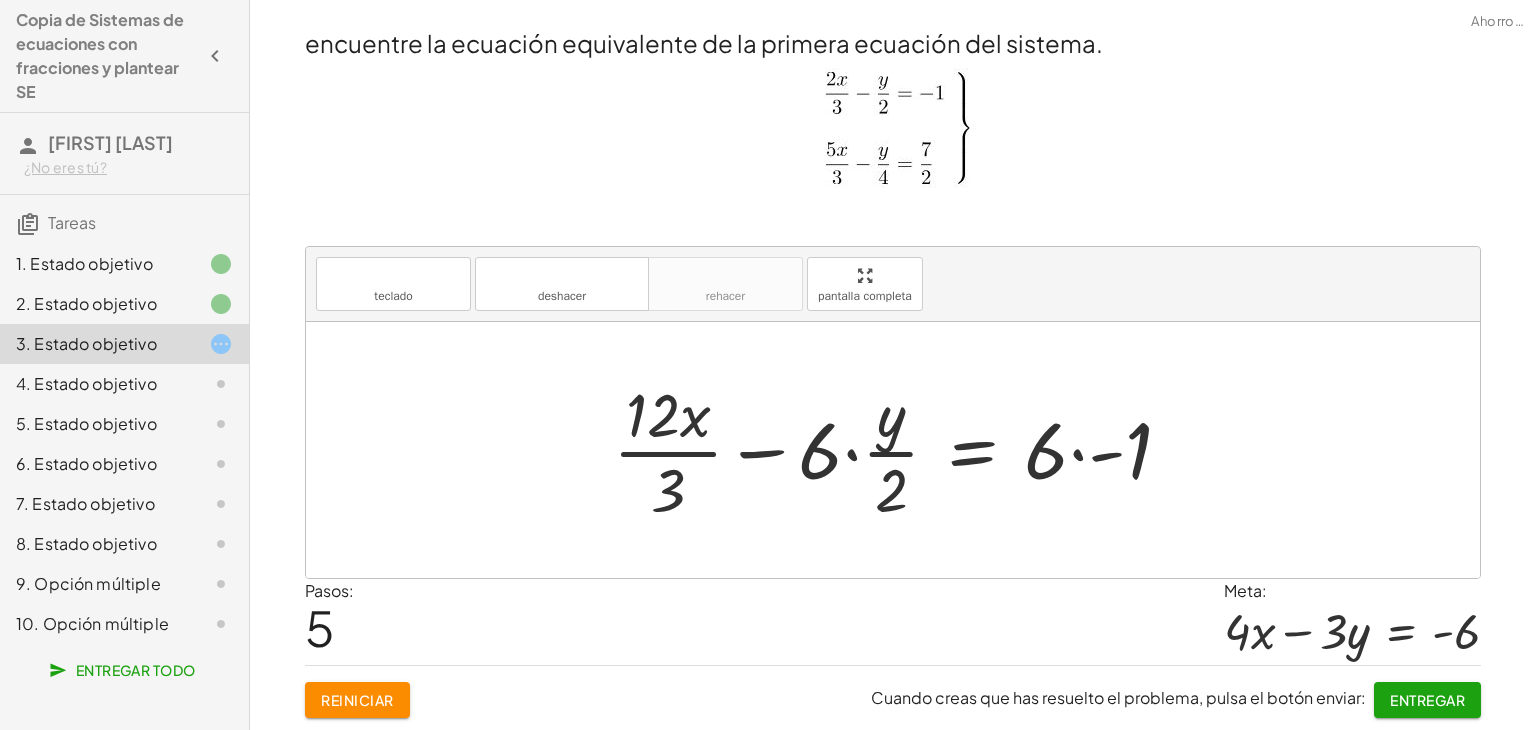 click at bounding box center [900, 450] 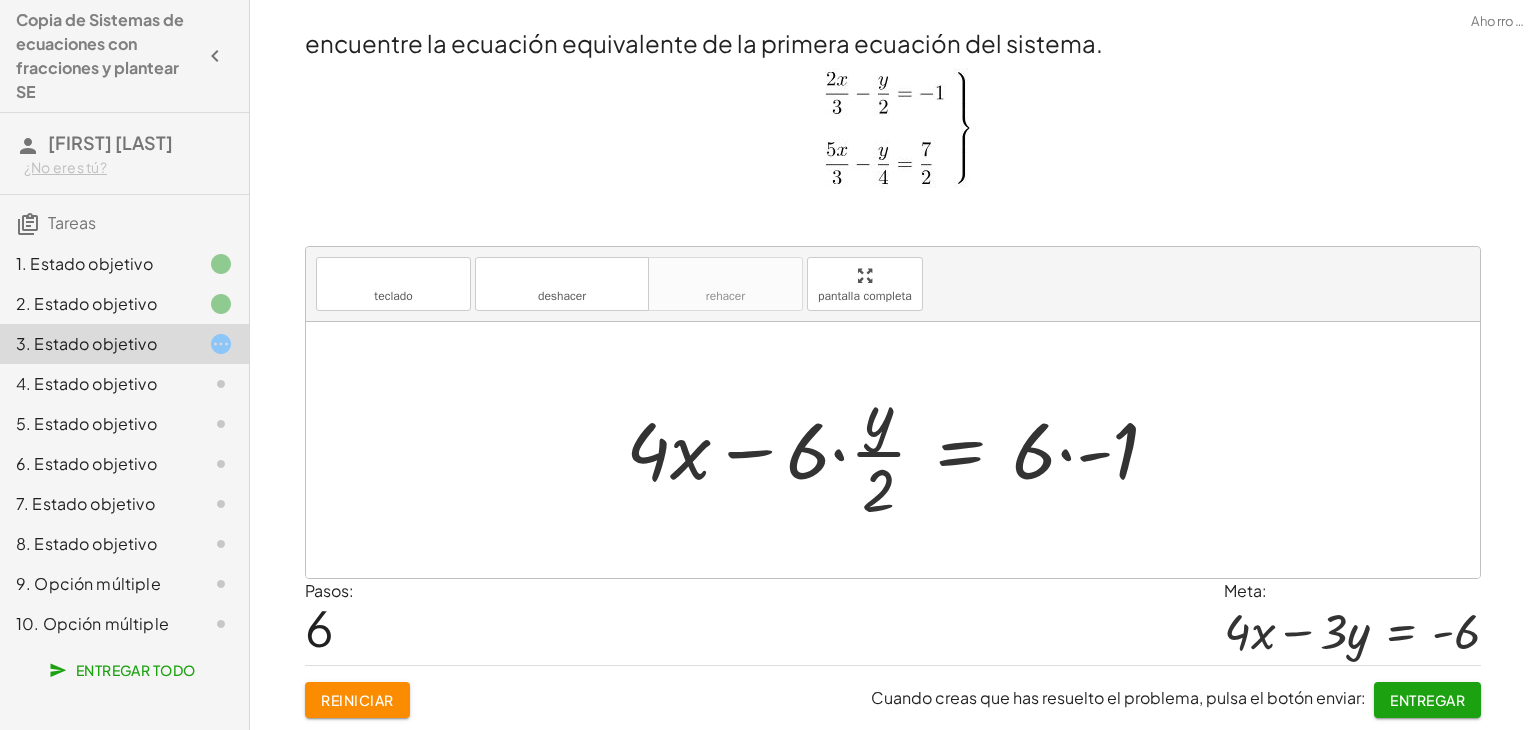 click at bounding box center [900, 450] 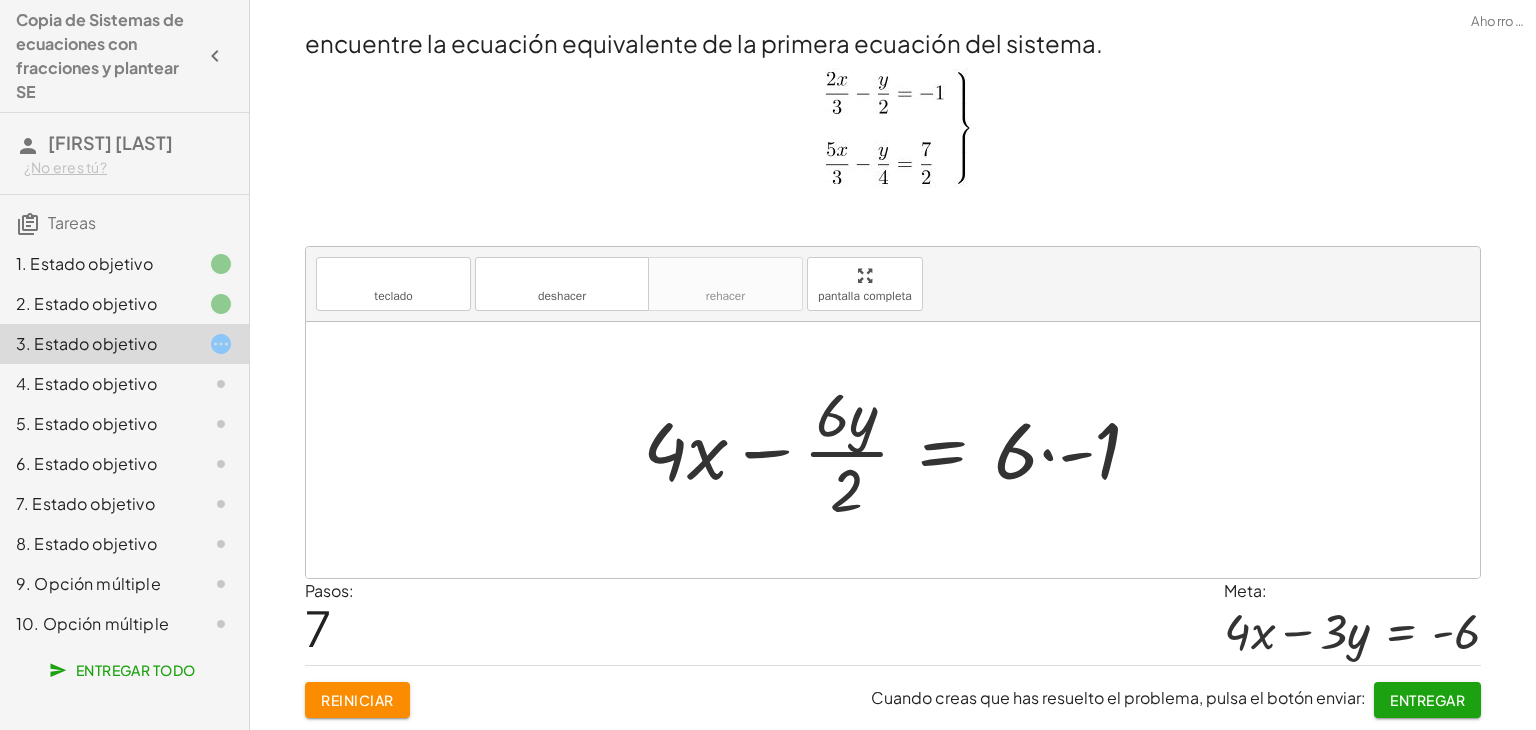 click at bounding box center (900, 450) 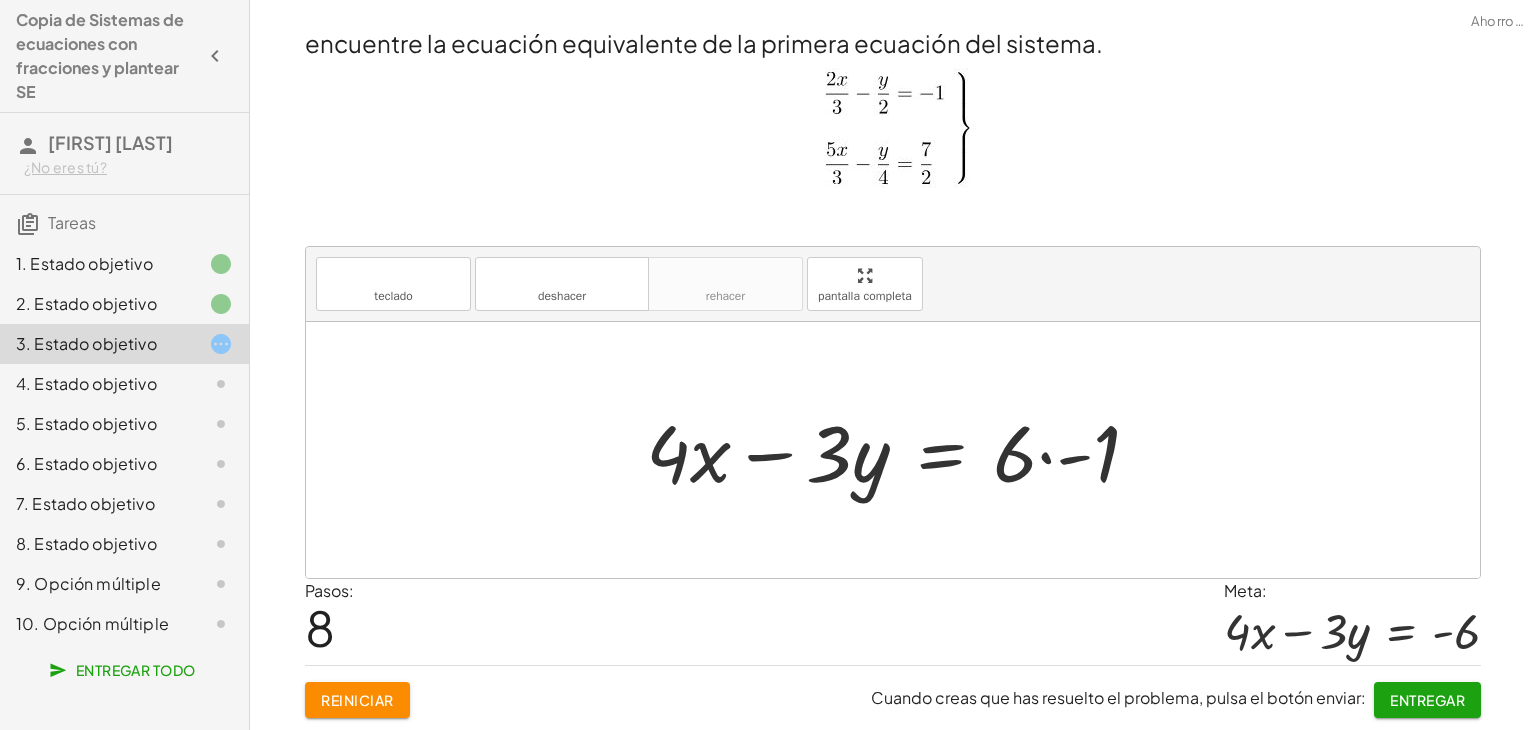 click at bounding box center [901, 450] 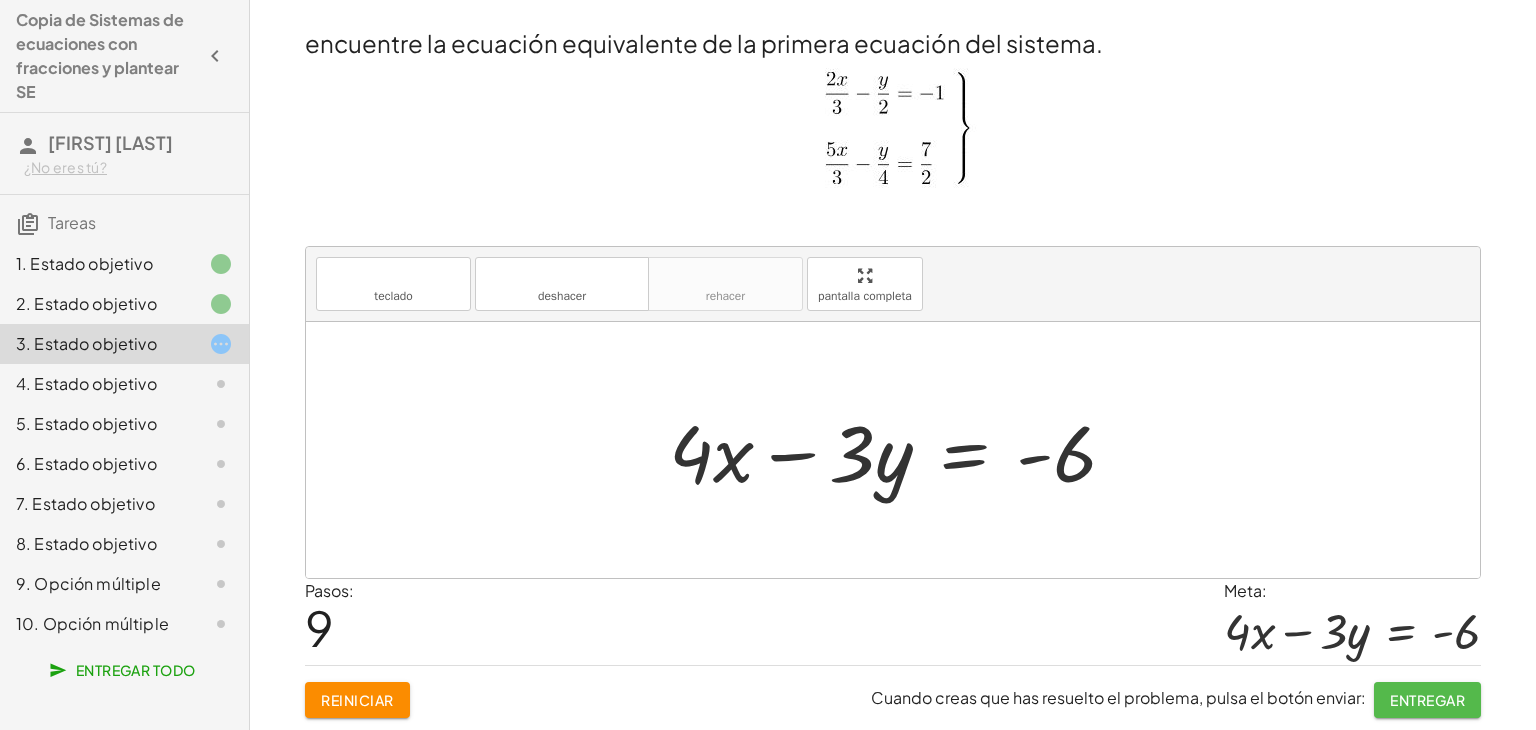 drag, startPoint x: 1398, startPoint y: 695, endPoint x: 1413, endPoint y: 698, distance: 15.297058 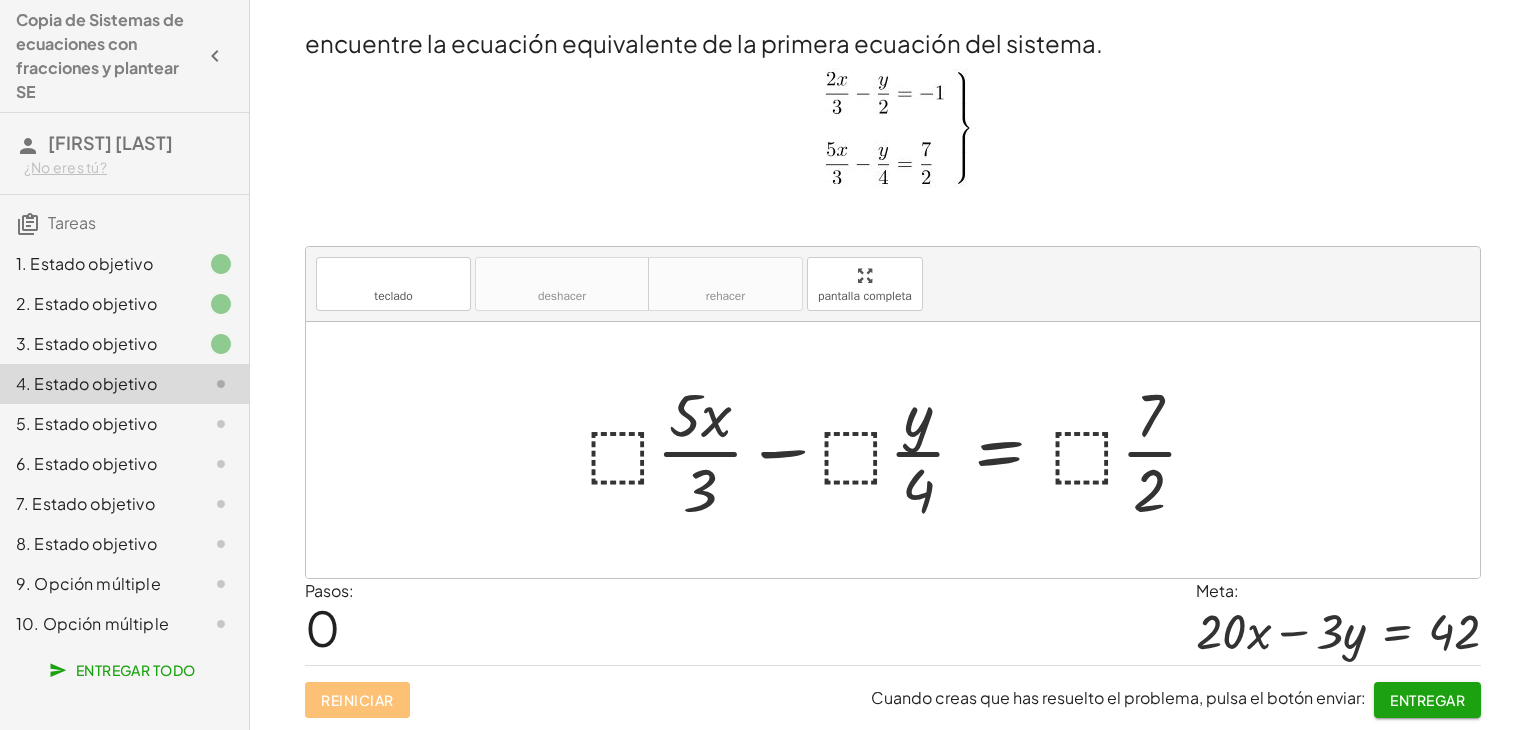click at bounding box center [900, 450] 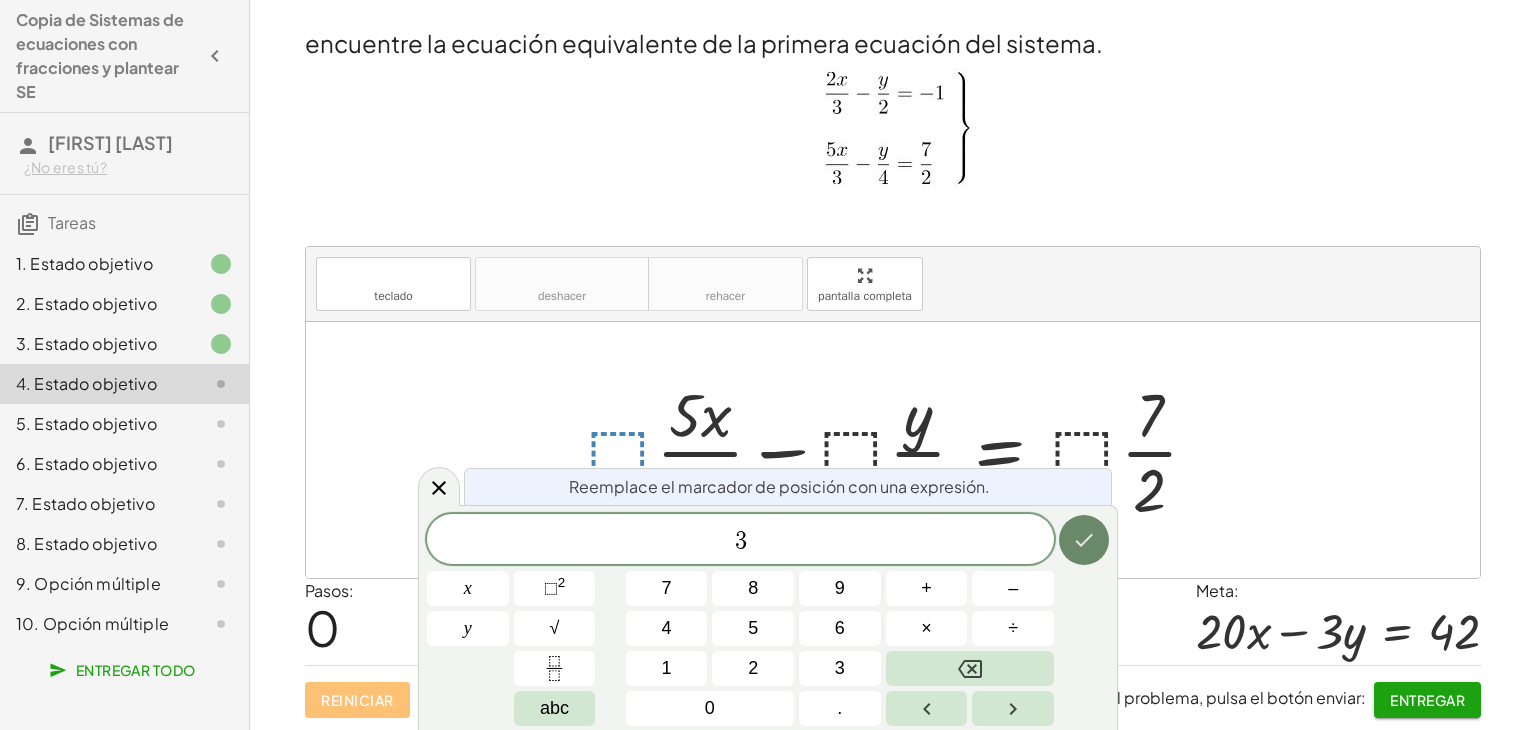 click 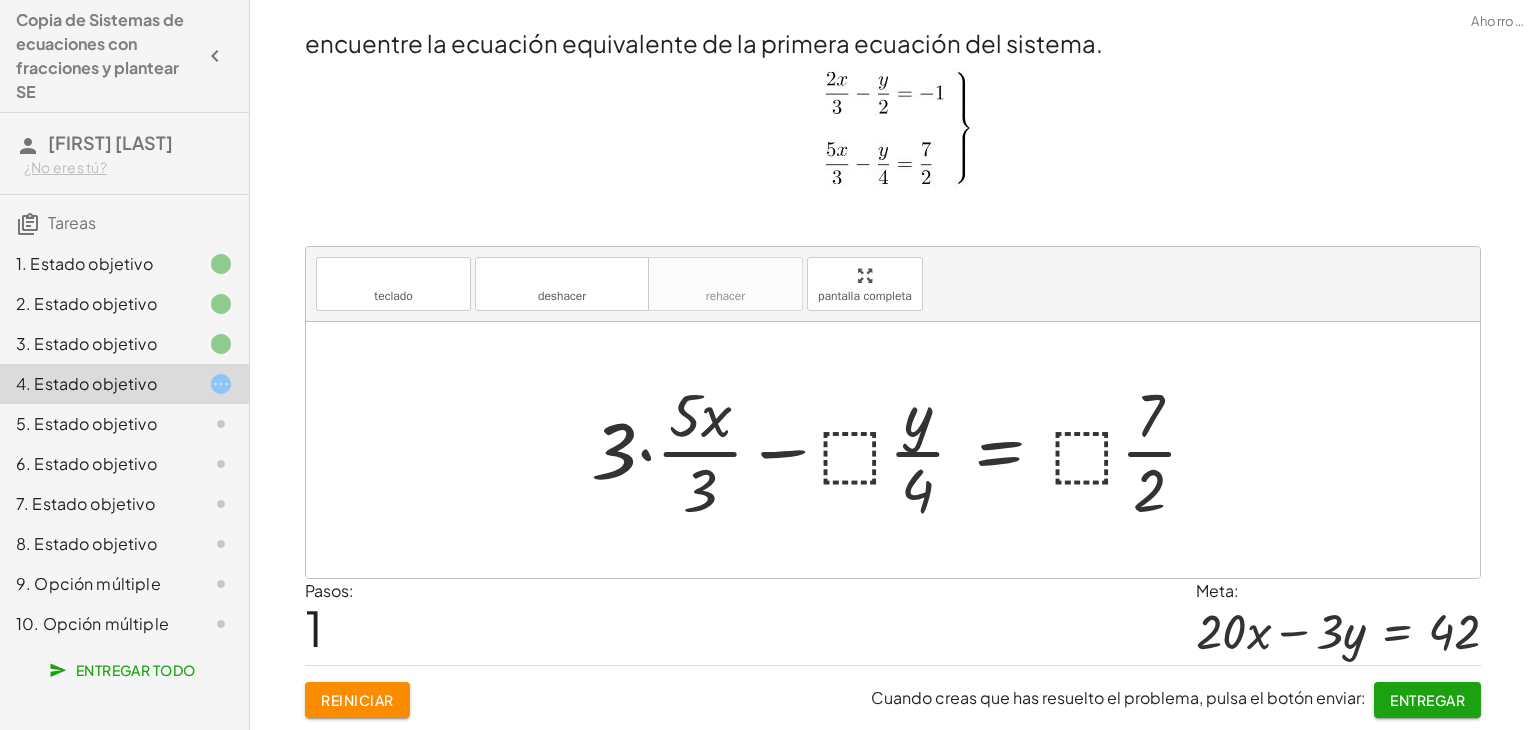 click at bounding box center [902, 450] 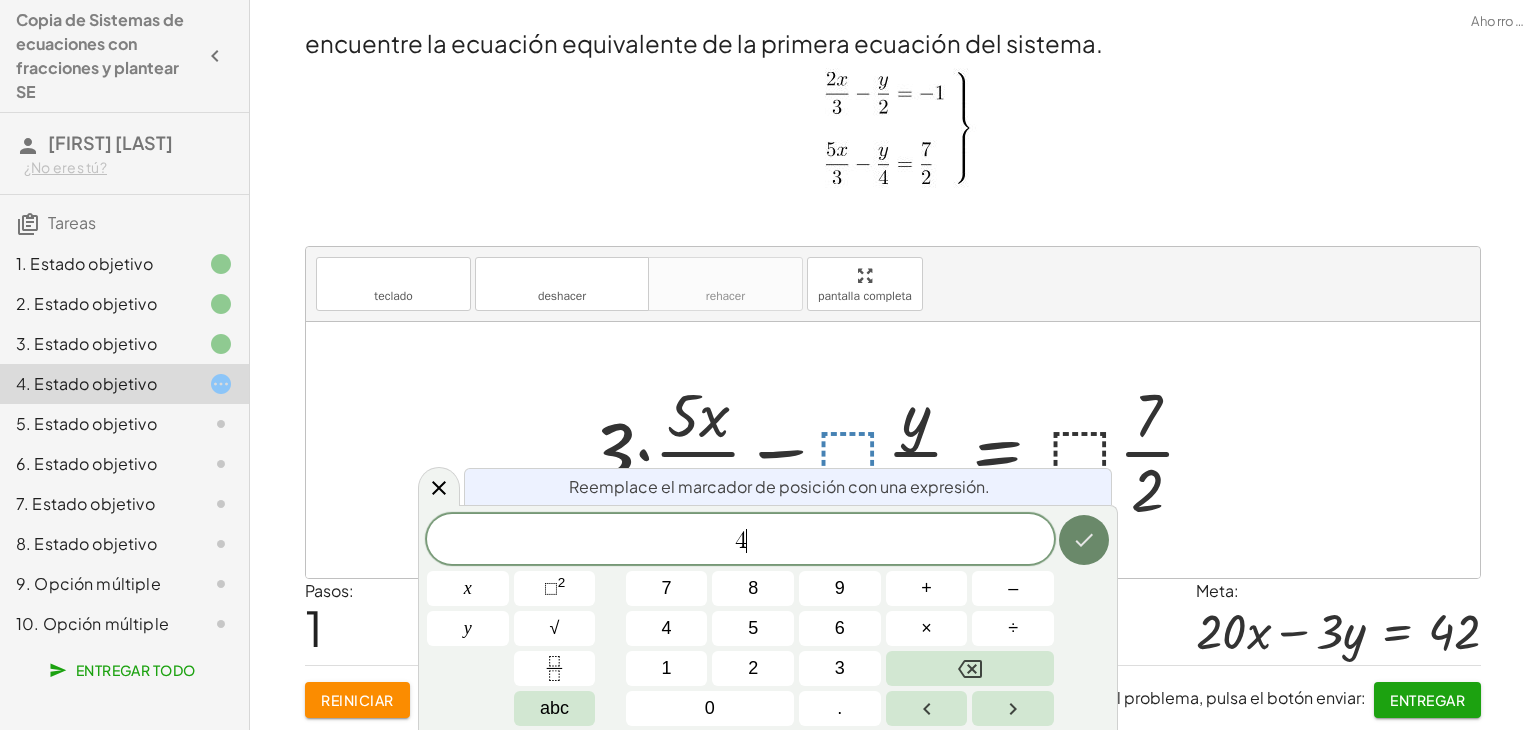 click 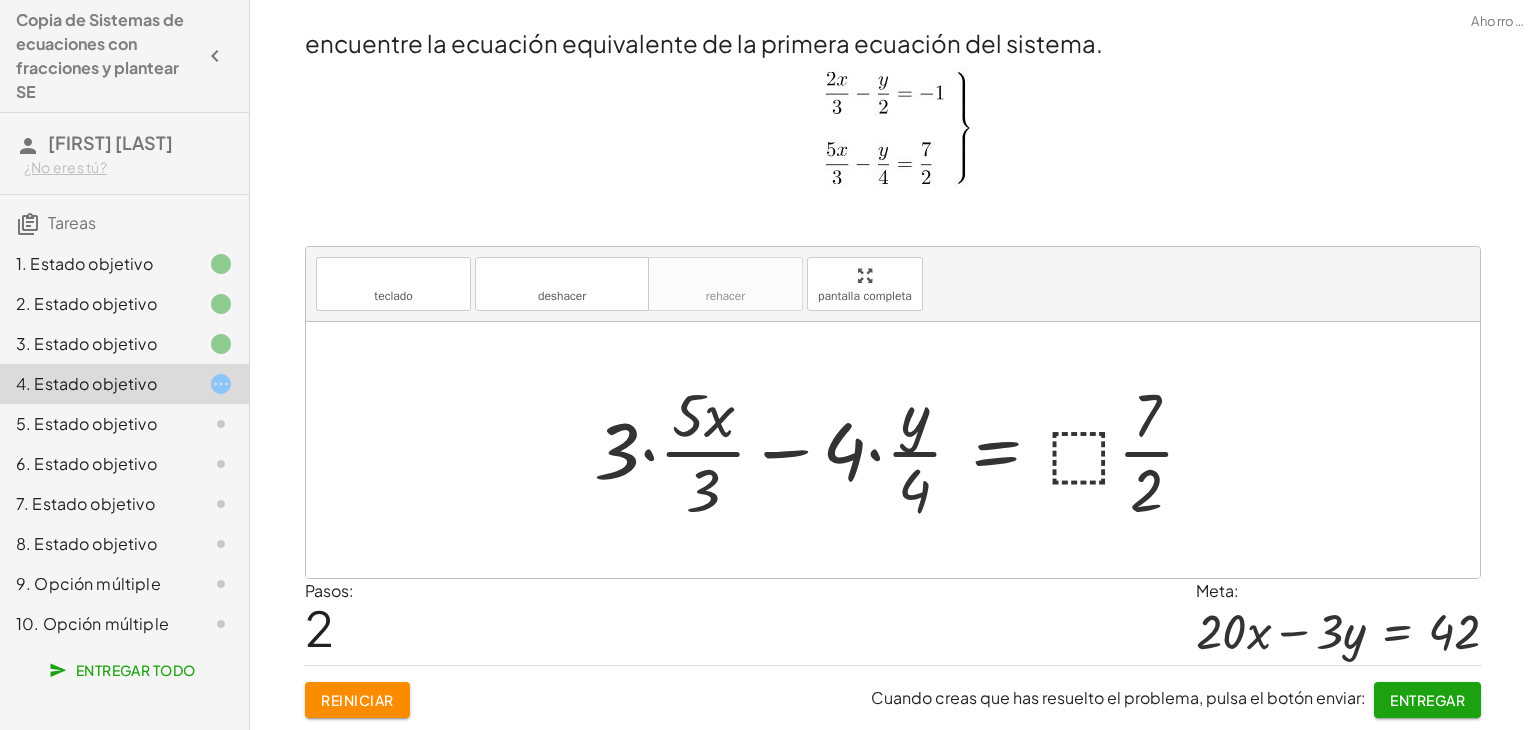 click at bounding box center (902, 450) 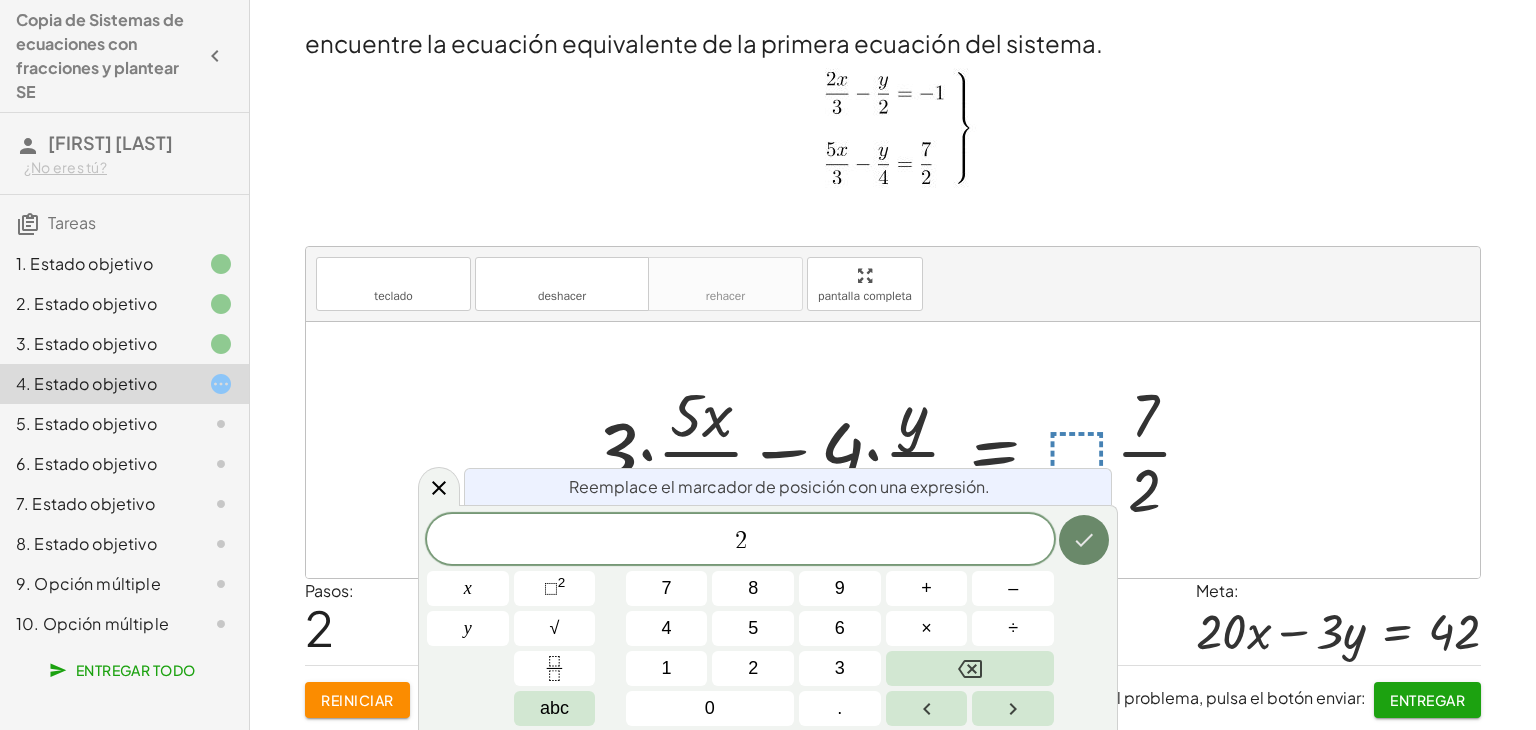 click 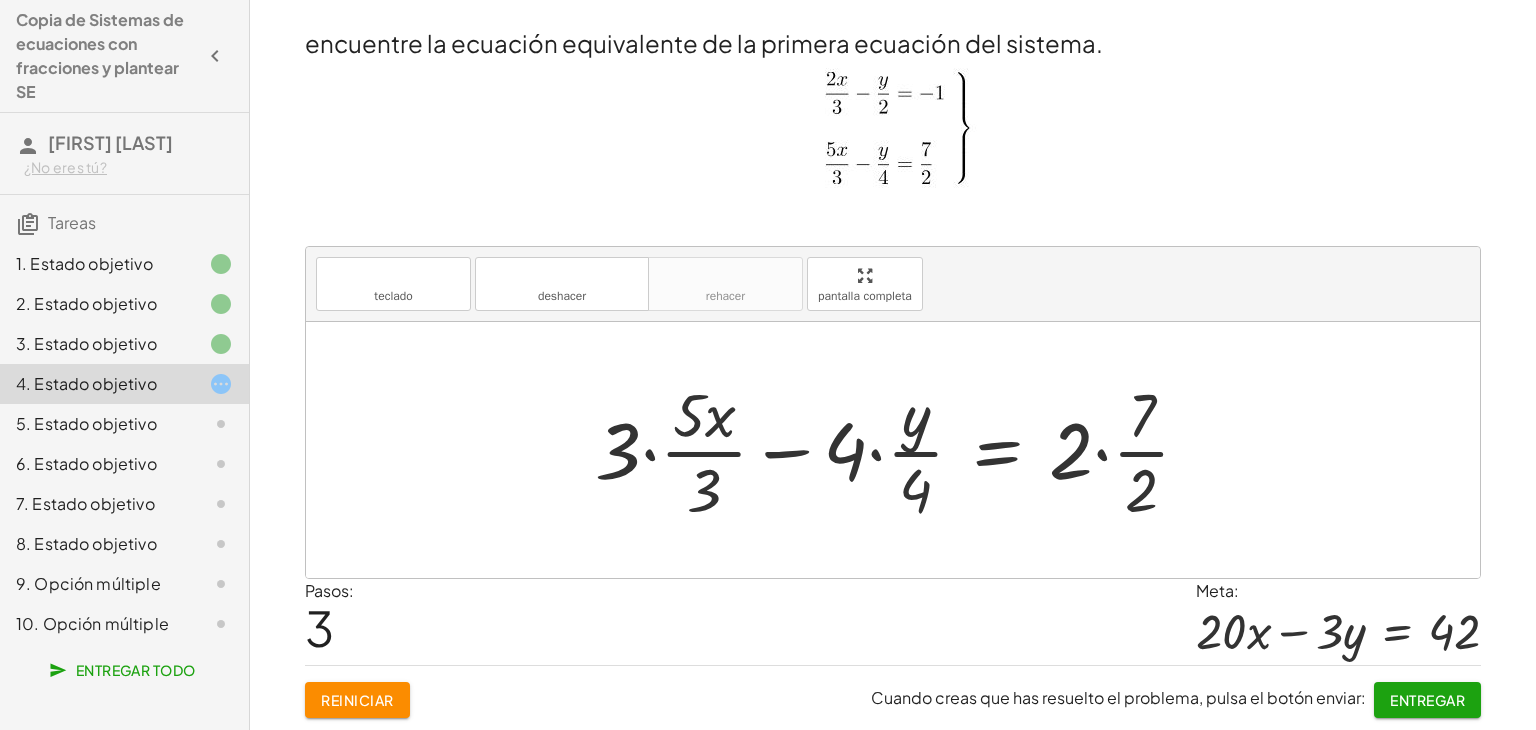 click at bounding box center (900, 450) 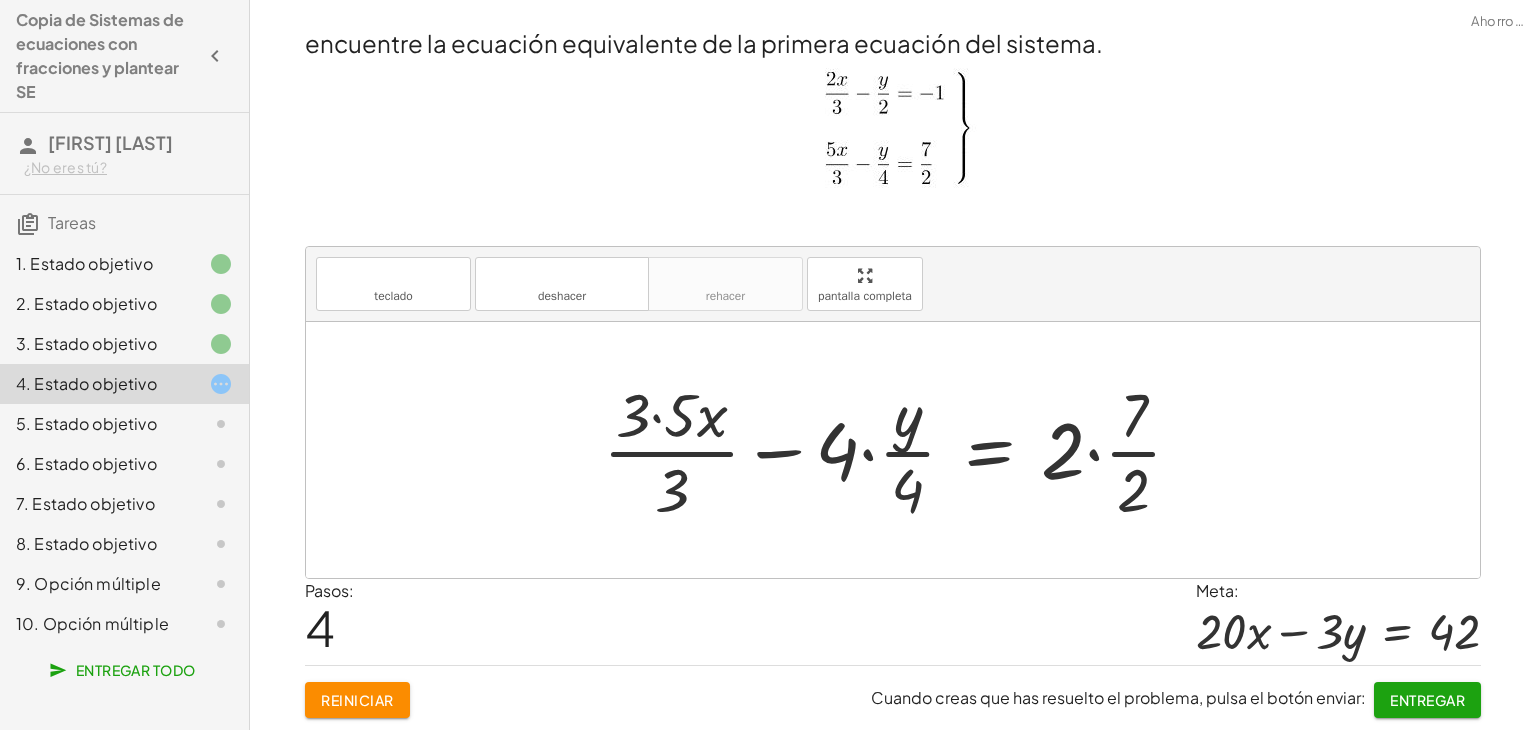 click at bounding box center (900, 450) 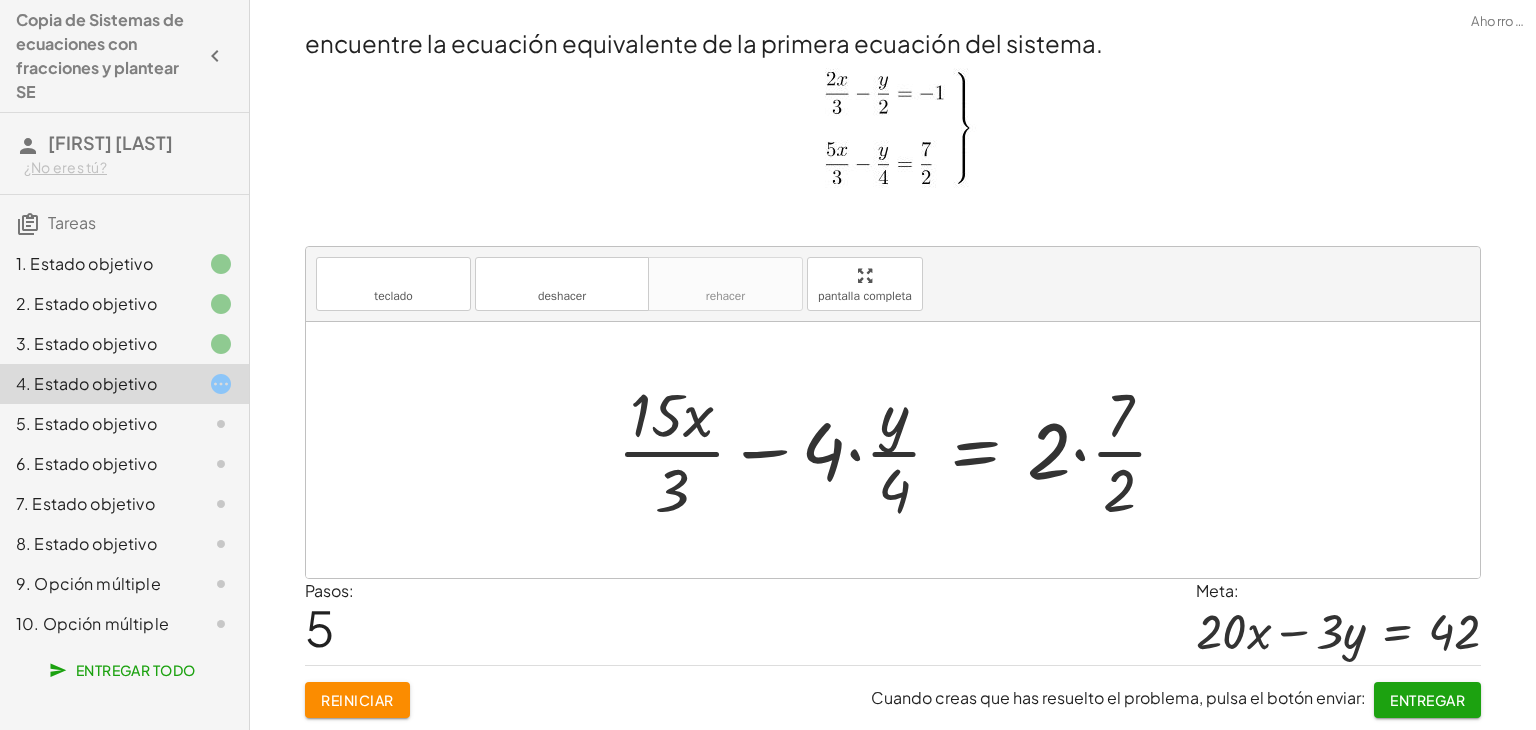 click at bounding box center [900, 450] 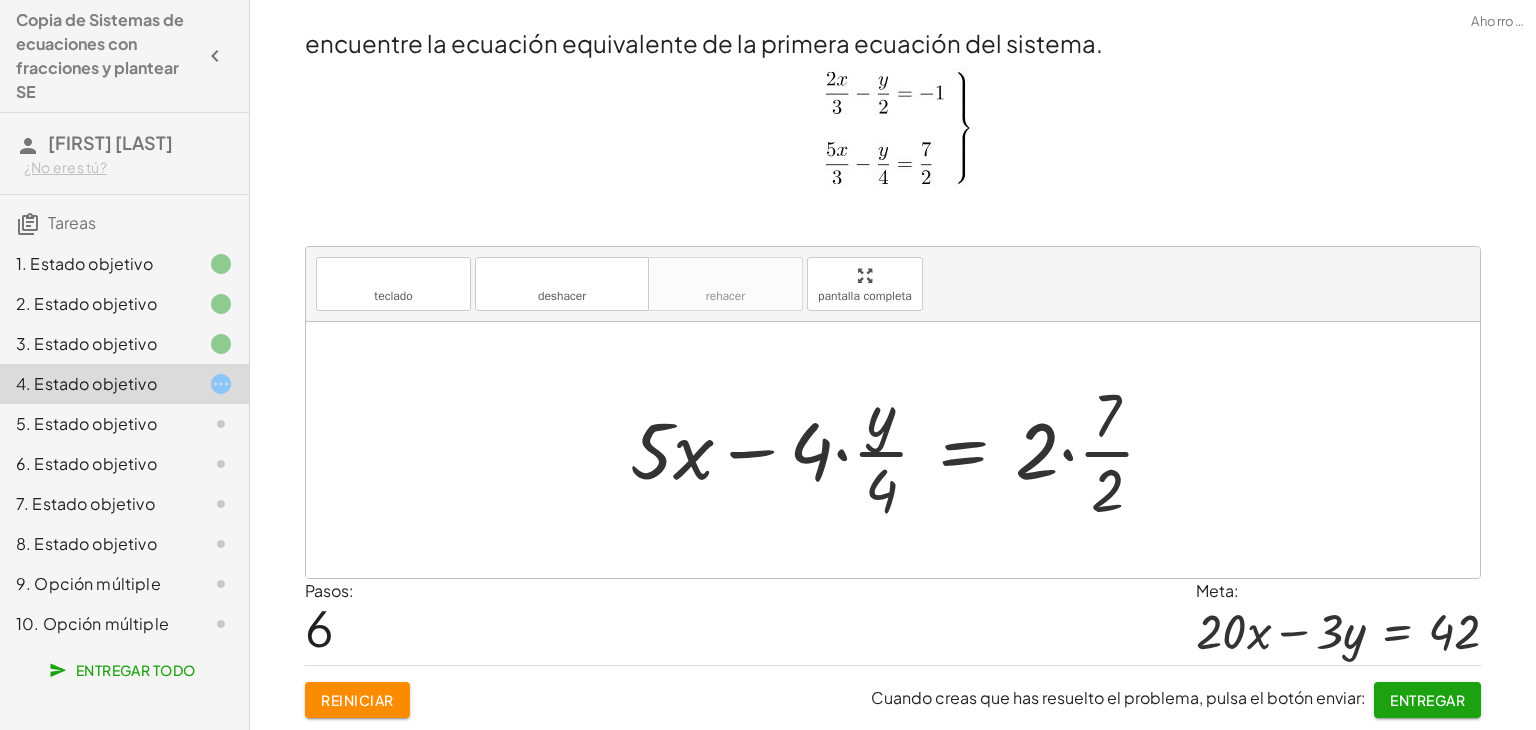 click on "Reiniciar" at bounding box center (357, 700) 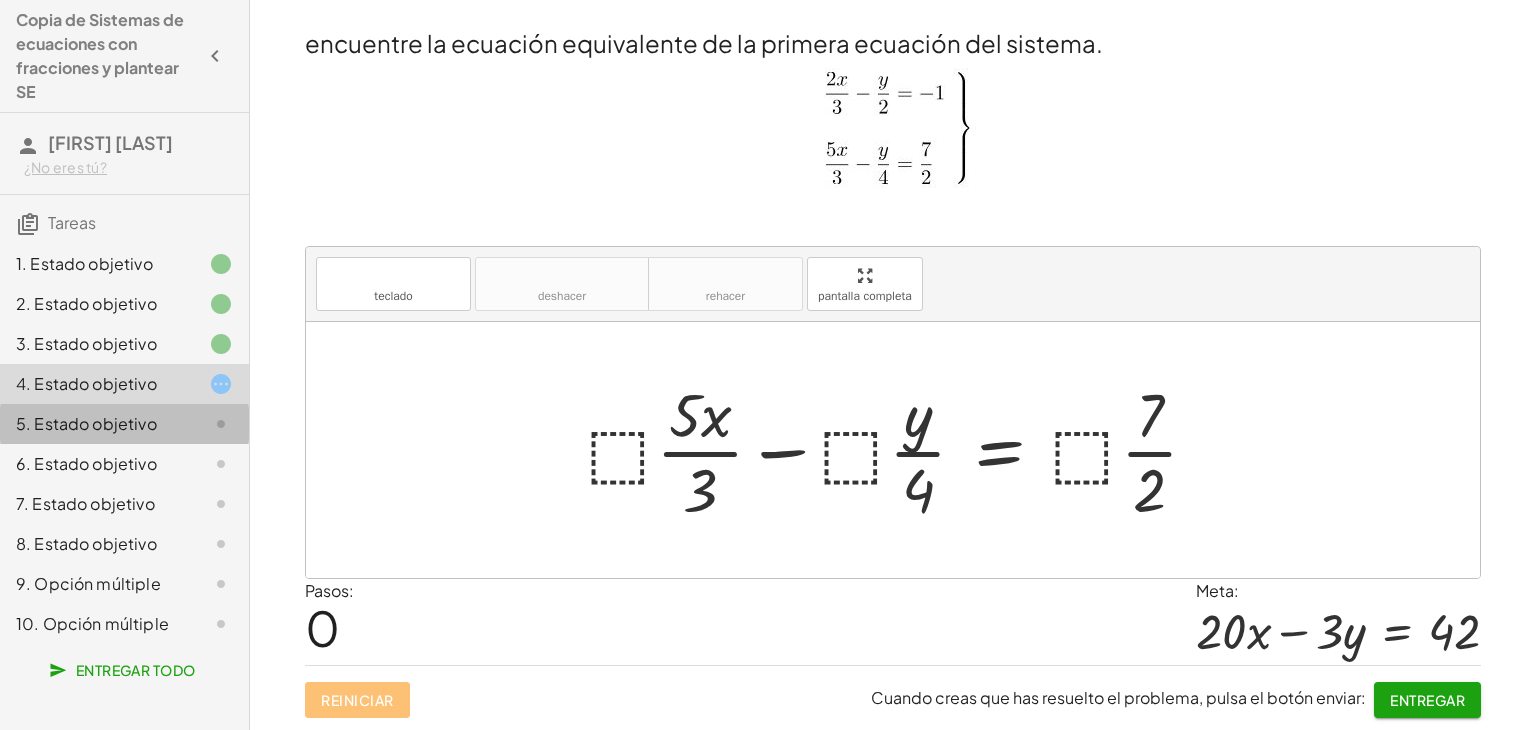 click on "5. Estado objetivo" 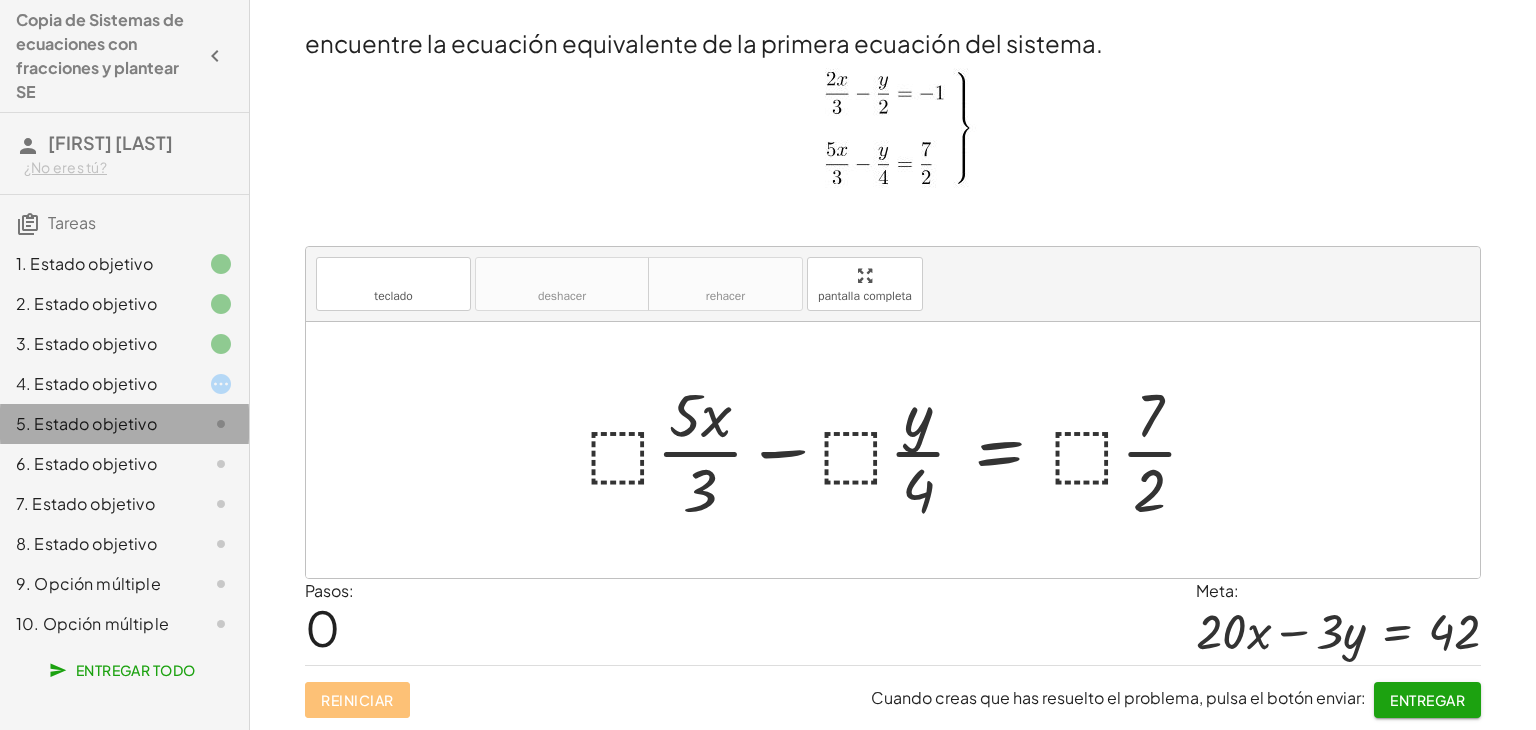 click on "5. Estado objetivo" 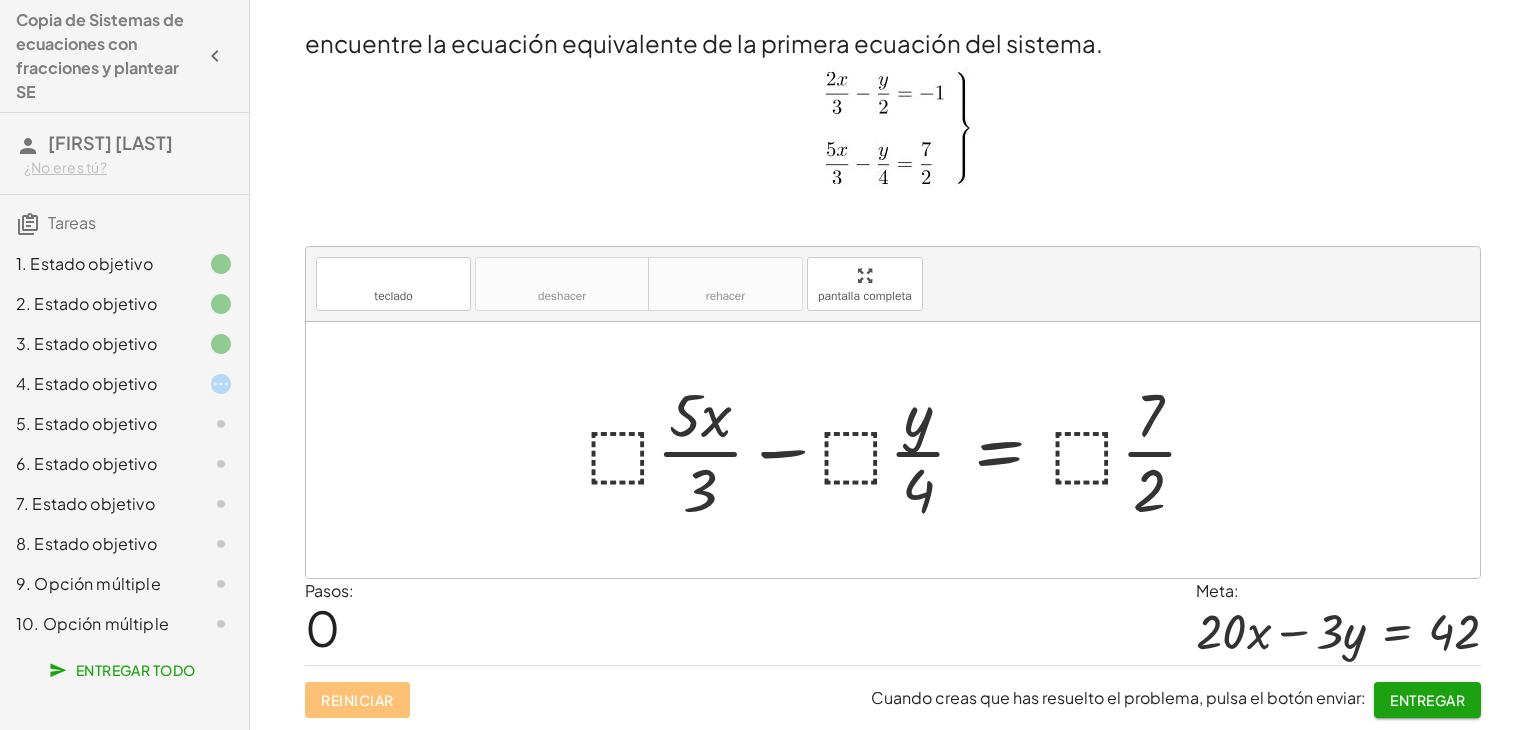 click on "4. Estado objetivo" 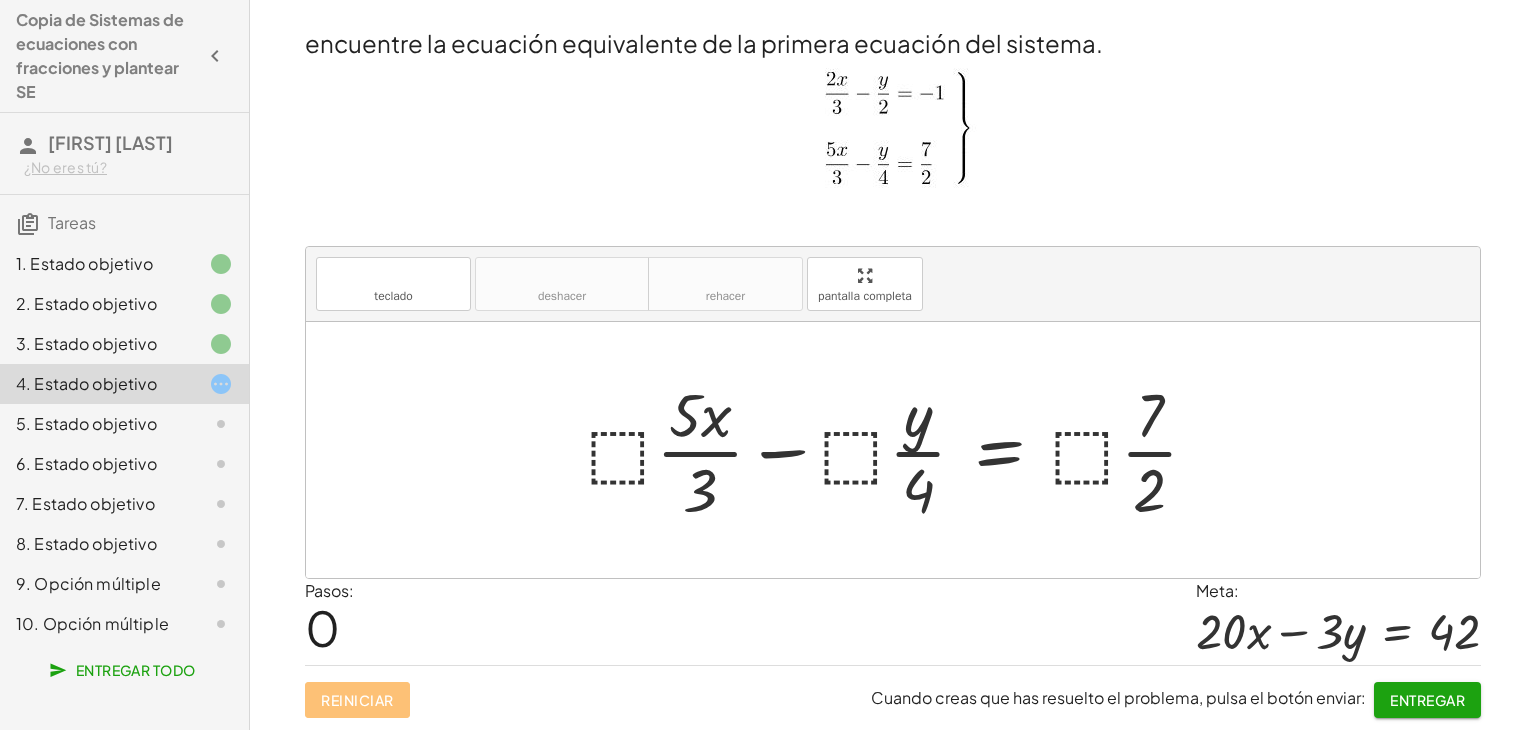click at bounding box center [900, 450] 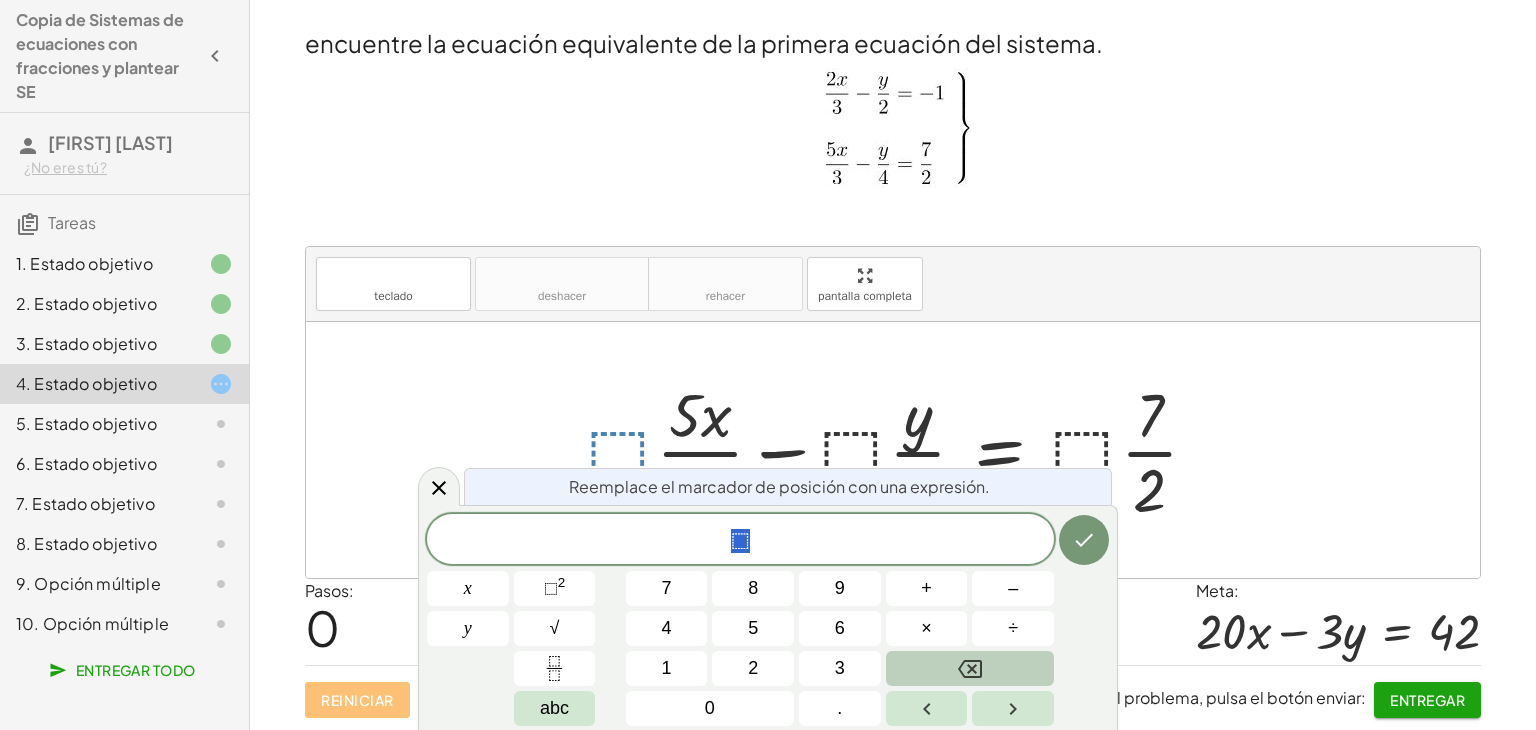 click at bounding box center (970, 668) 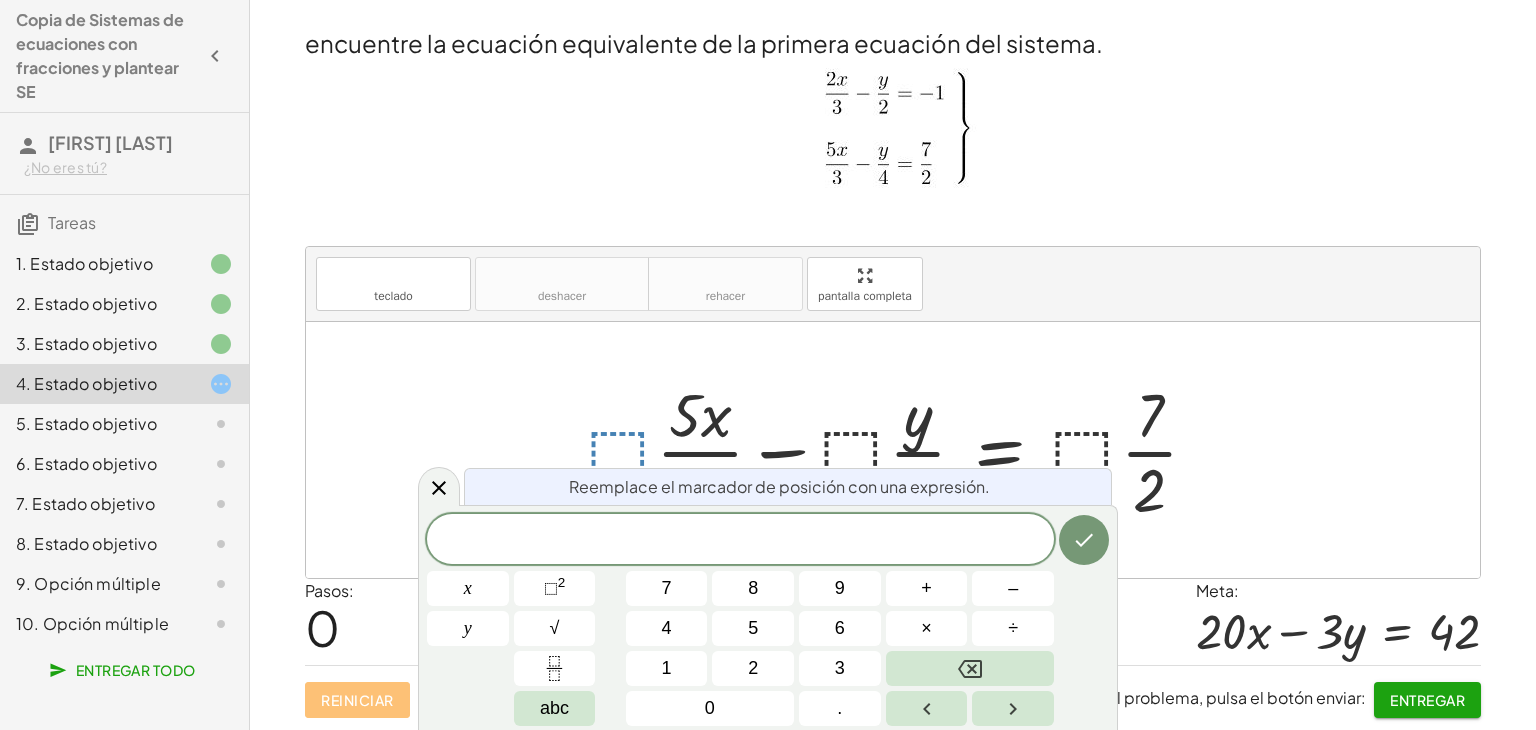 click at bounding box center (893, 450) 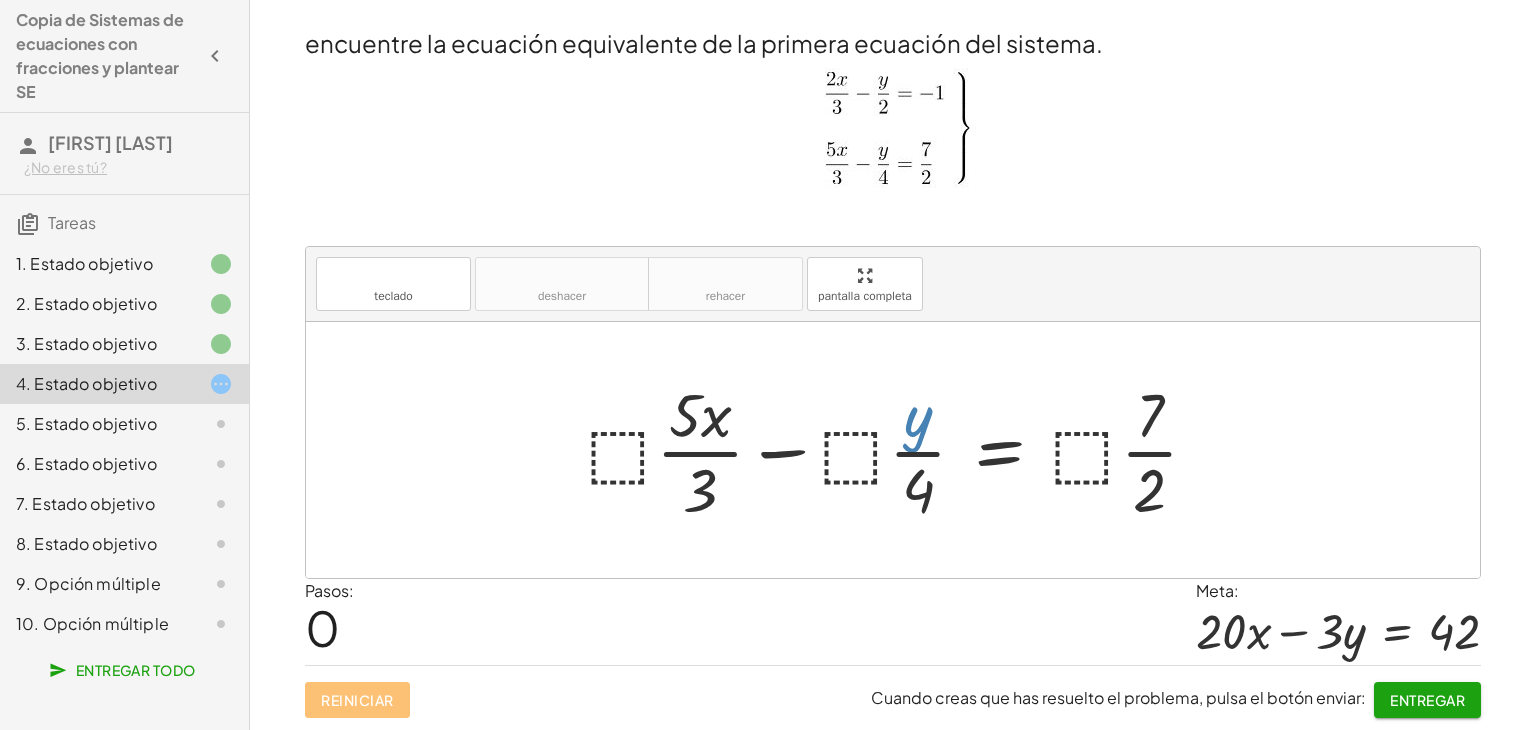 click at bounding box center [900, 450] 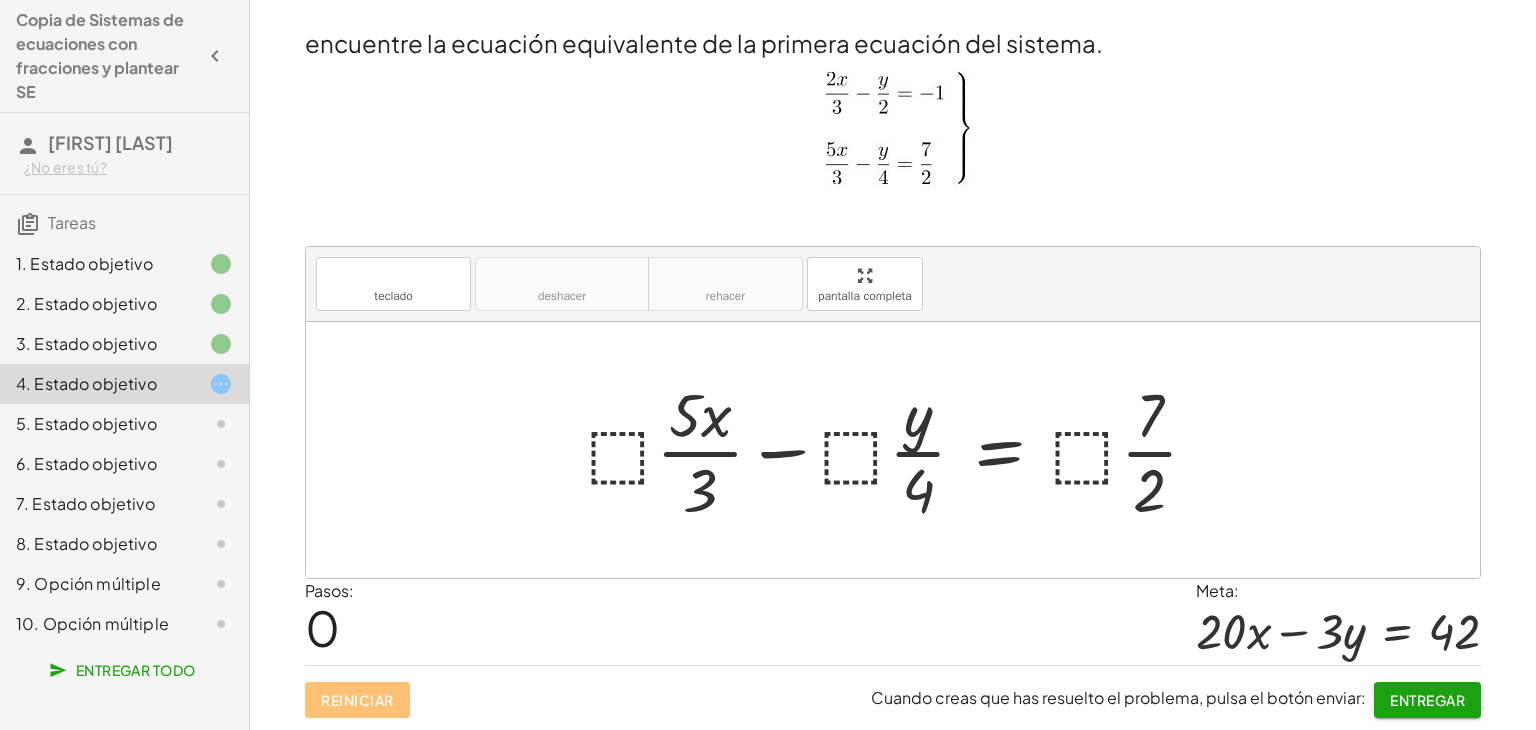 click at bounding box center (900, 450) 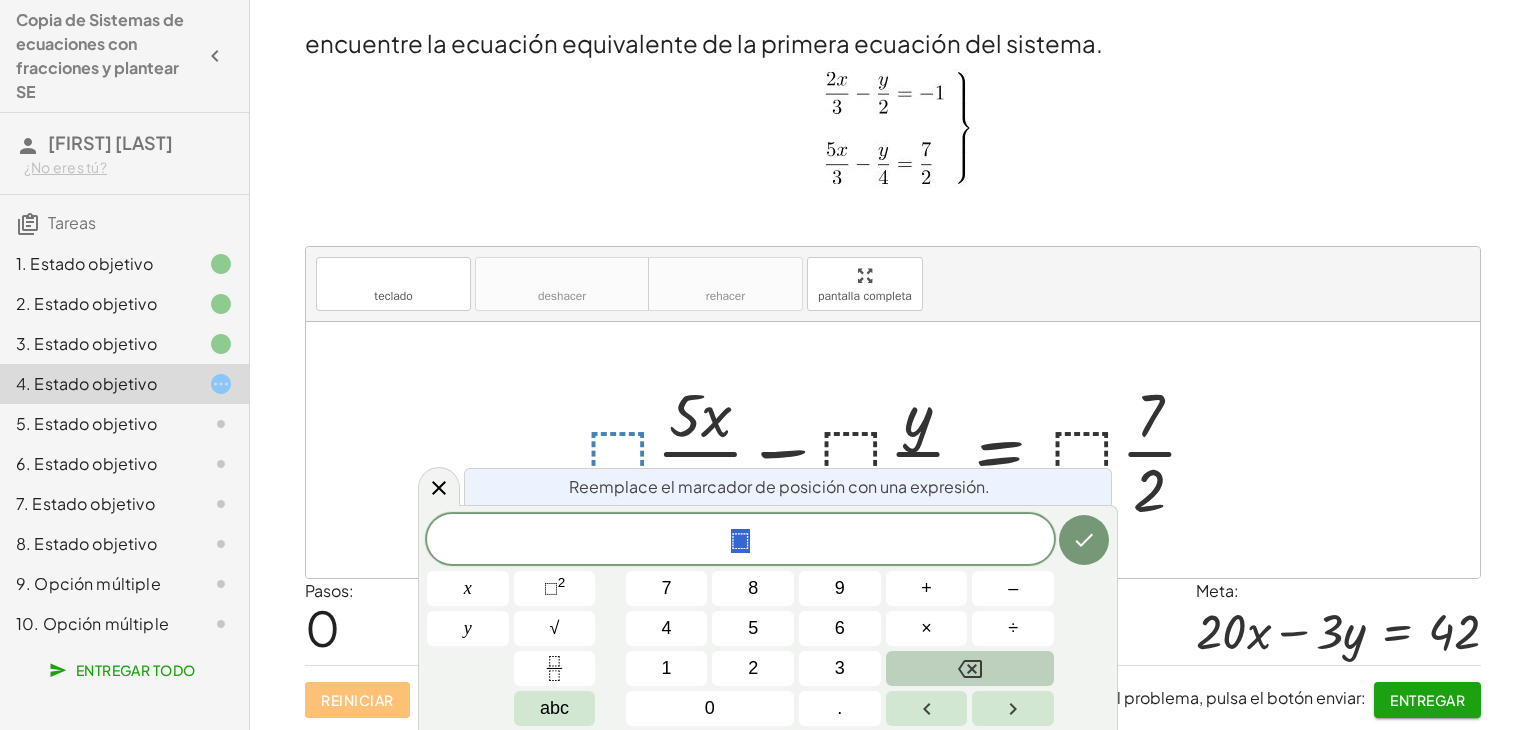 click at bounding box center (970, 668) 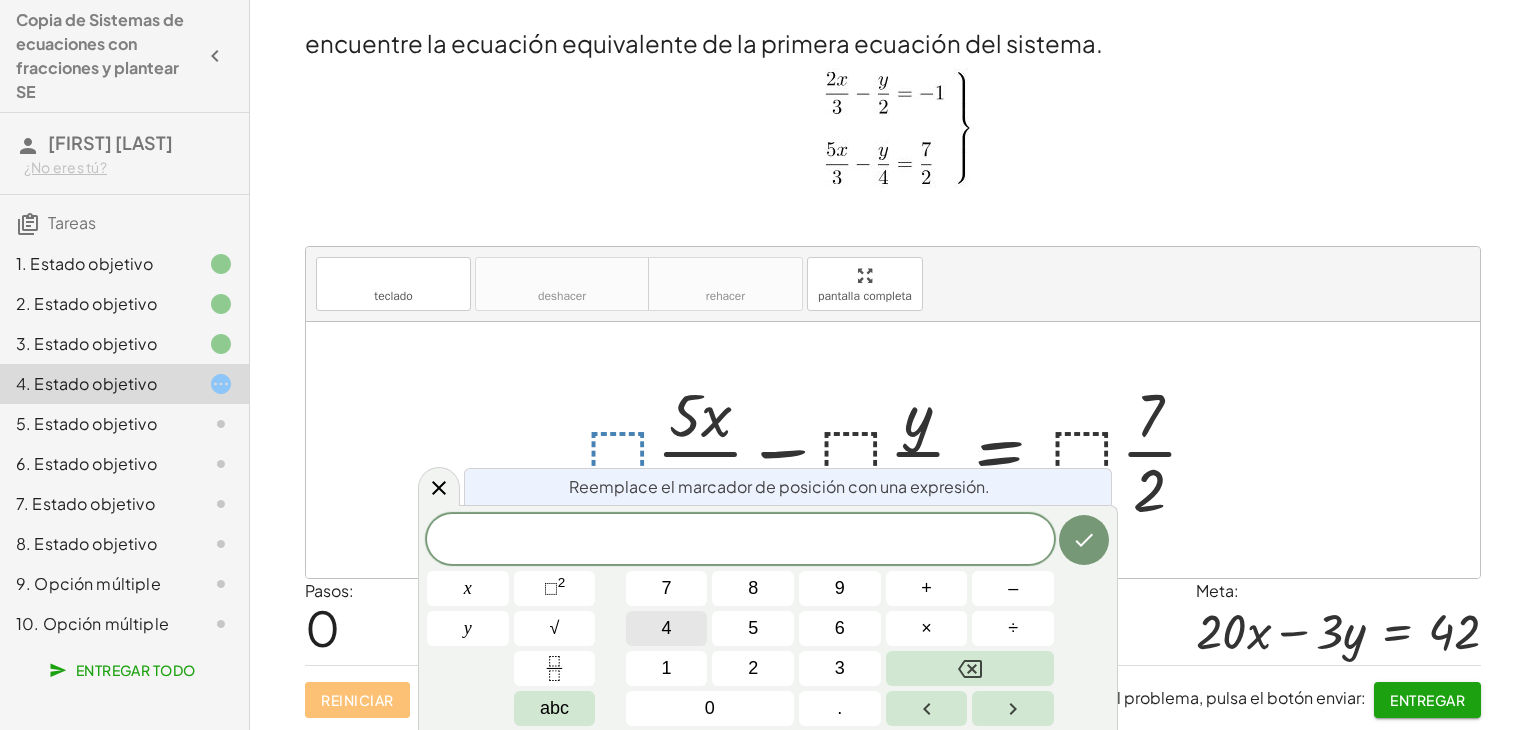 click on "4" at bounding box center [667, 628] 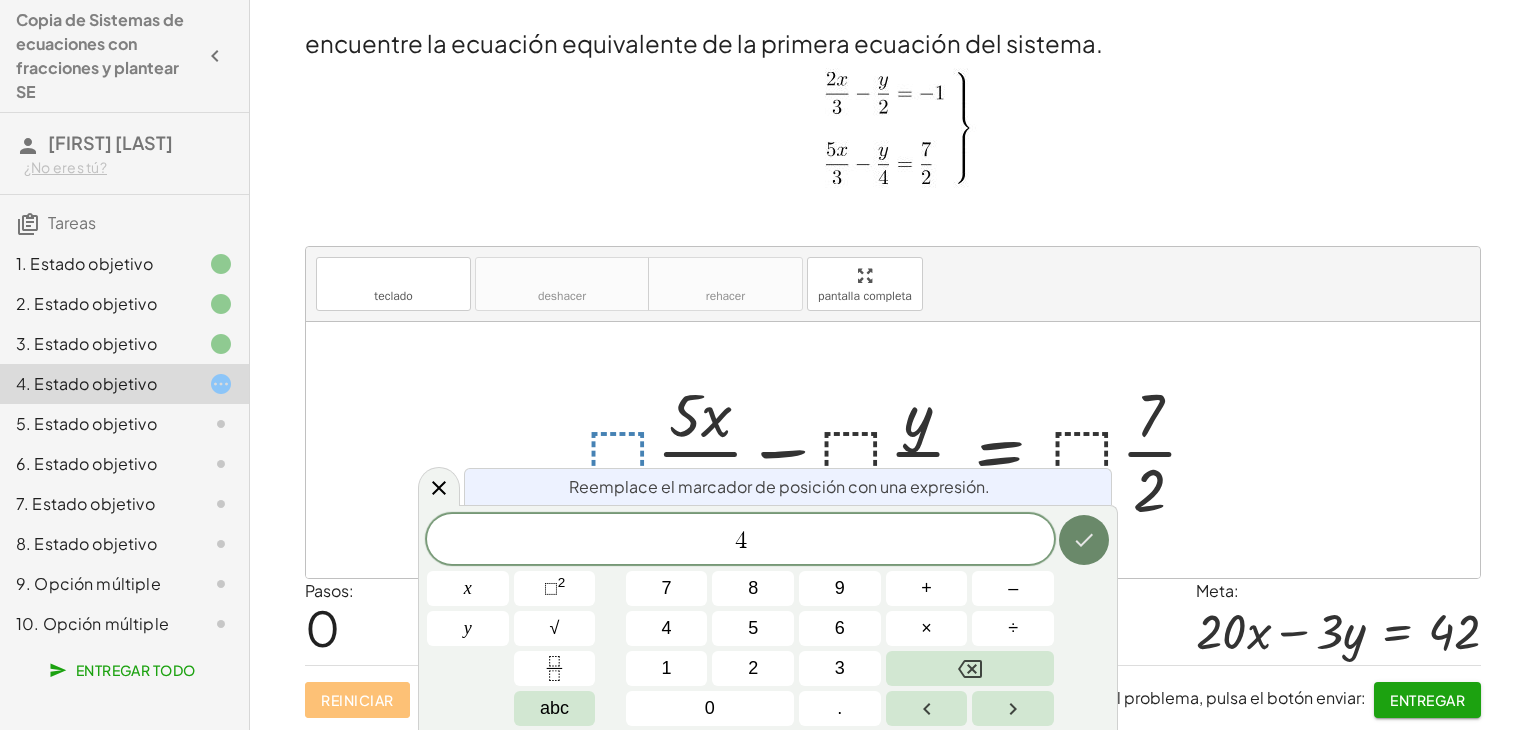 click 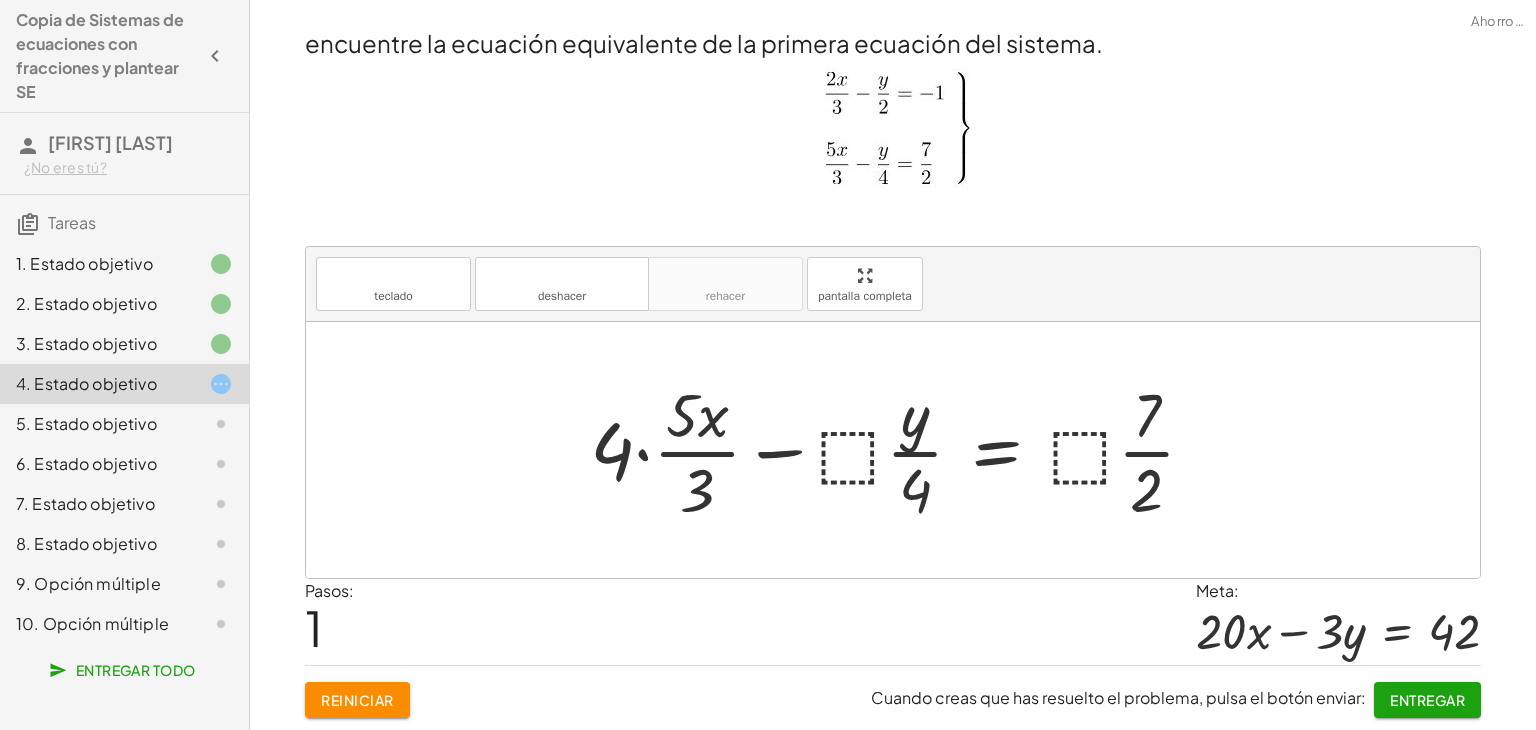 click at bounding box center (900, 450) 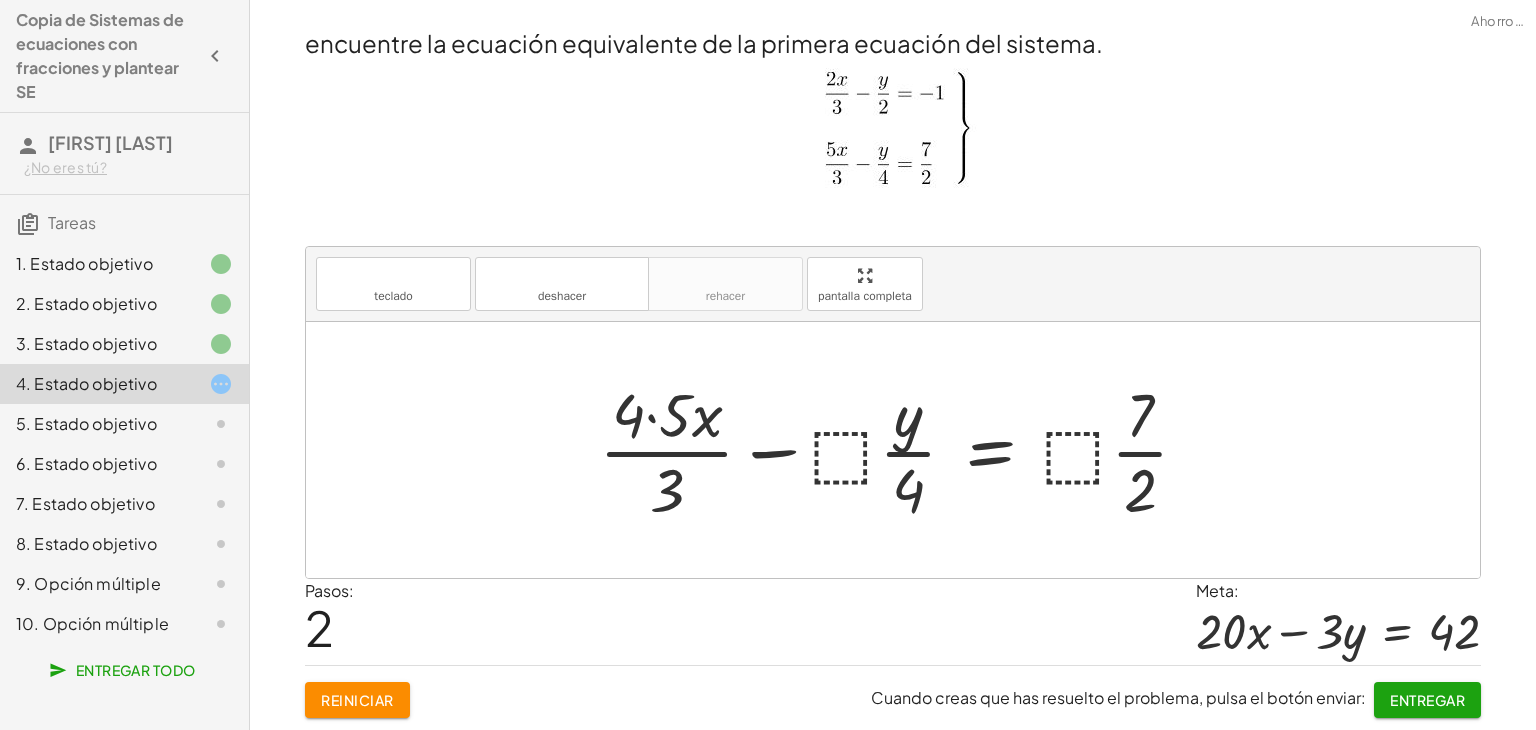 click at bounding box center (902, 450) 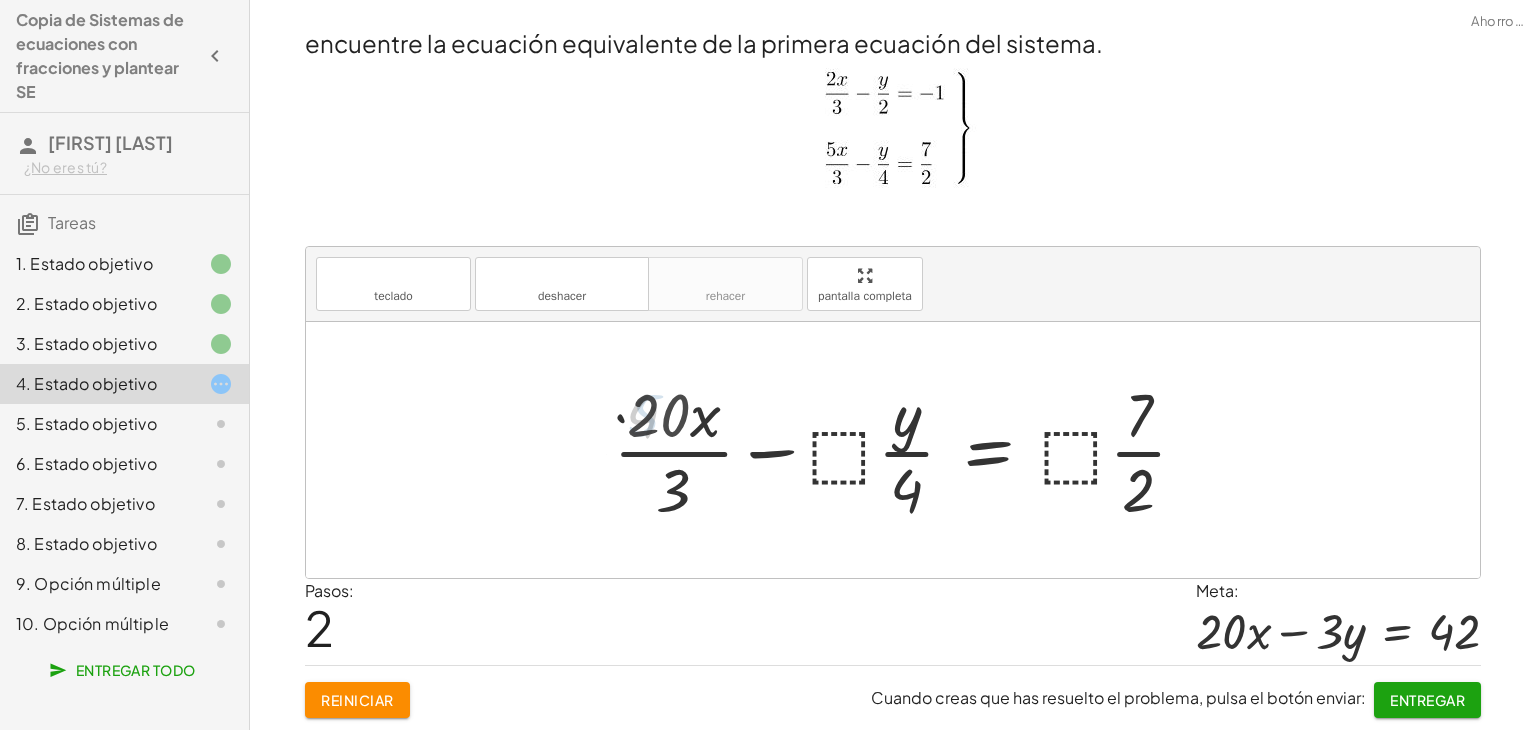 click at bounding box center [908, 450] 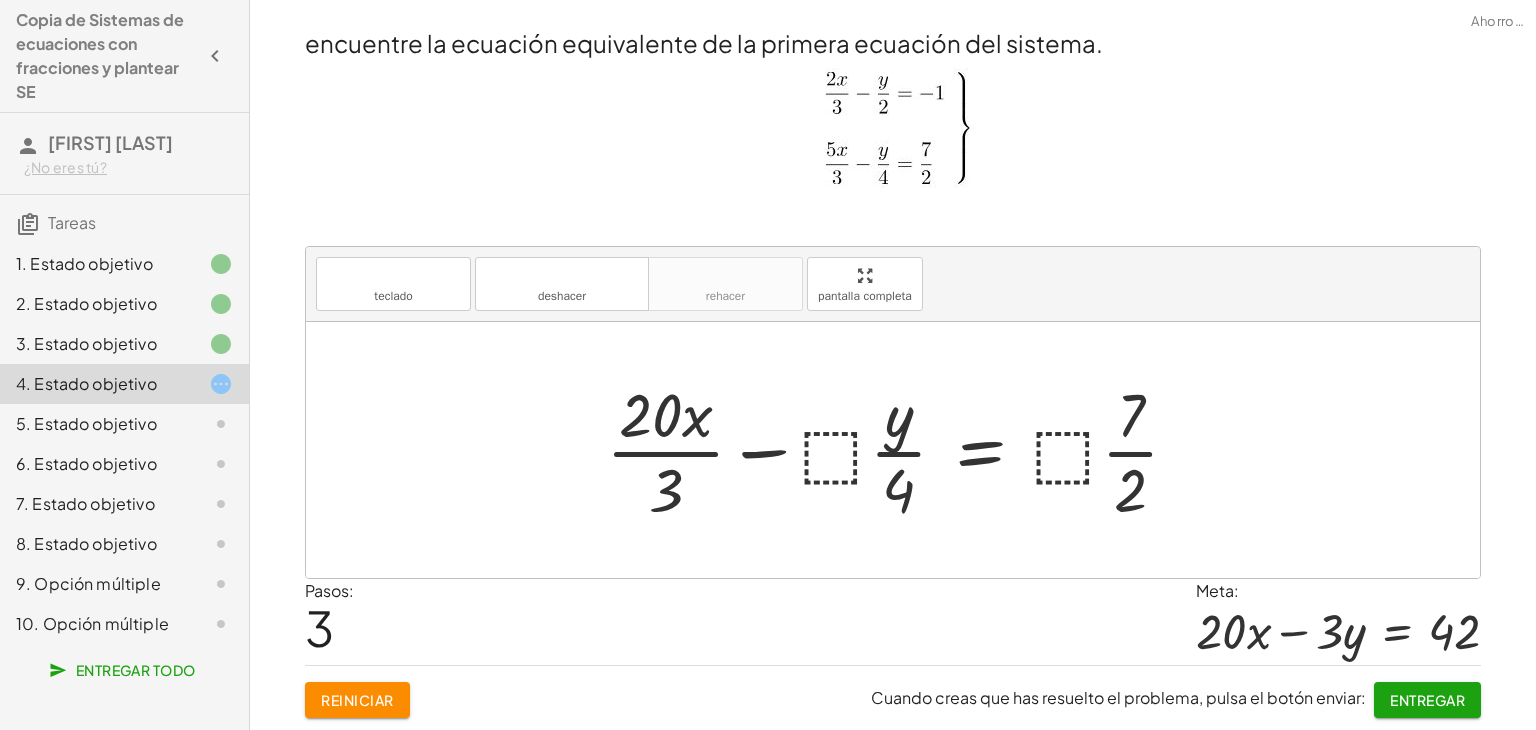 click at bounding box center (900, 450) 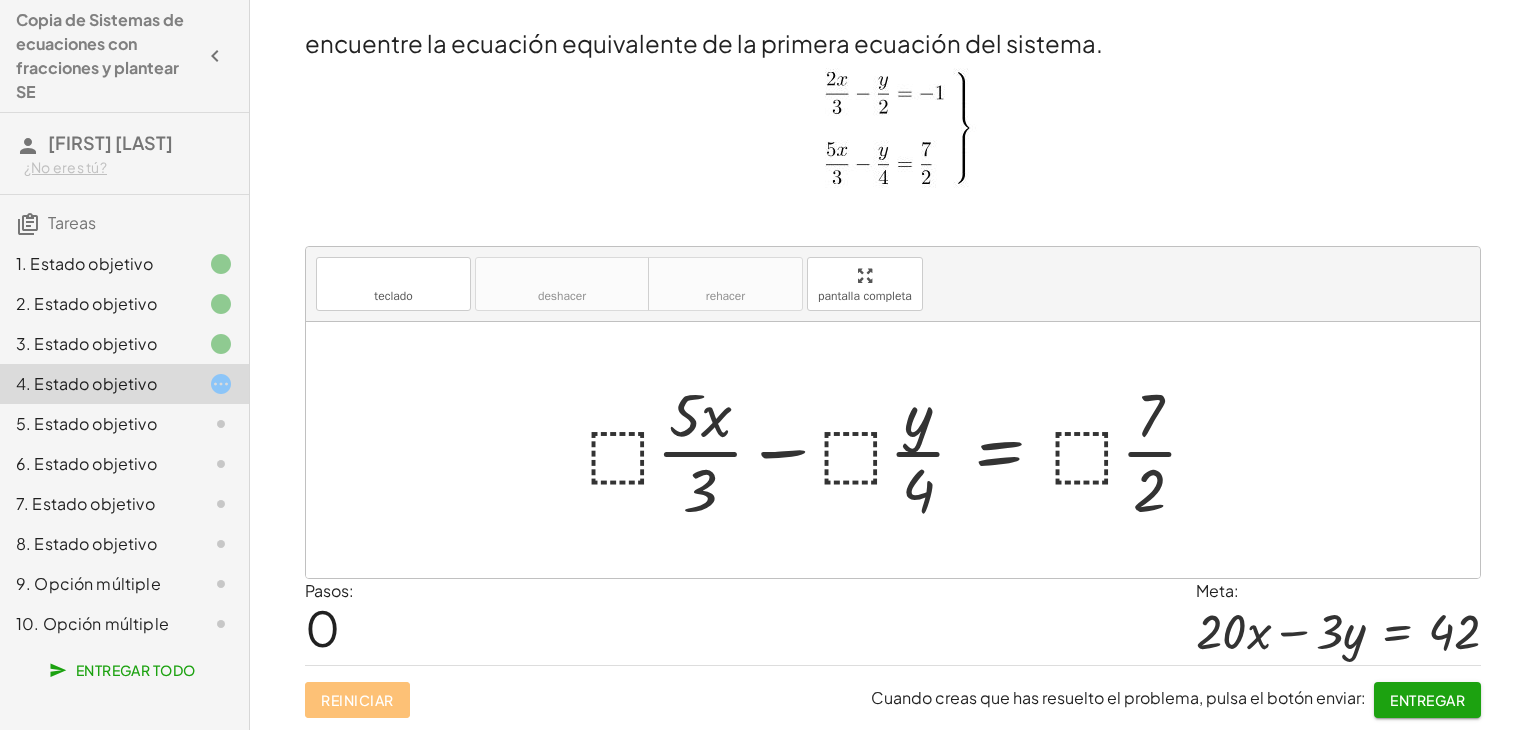 click at bounding box center (900, 450) 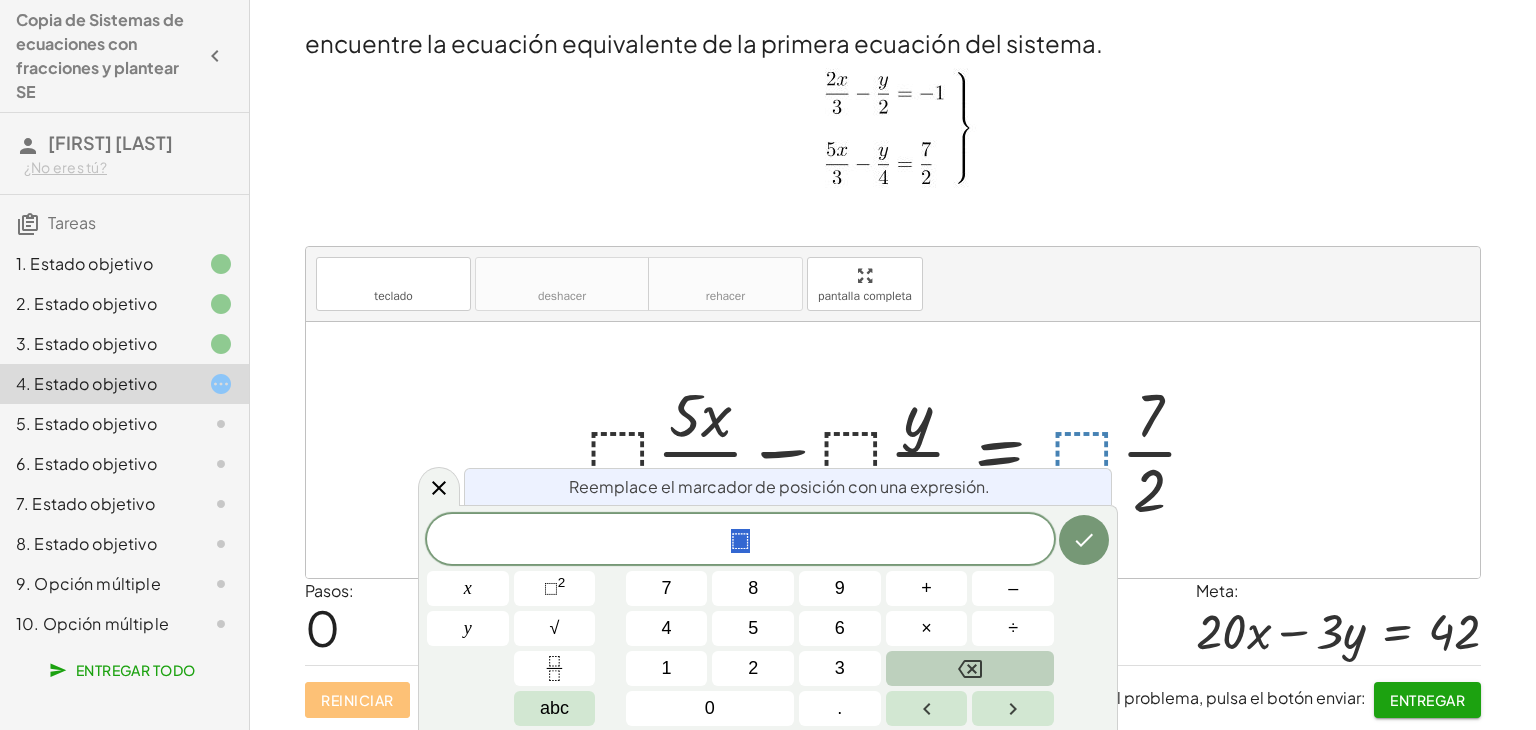 click at bounding box center (970, 668) 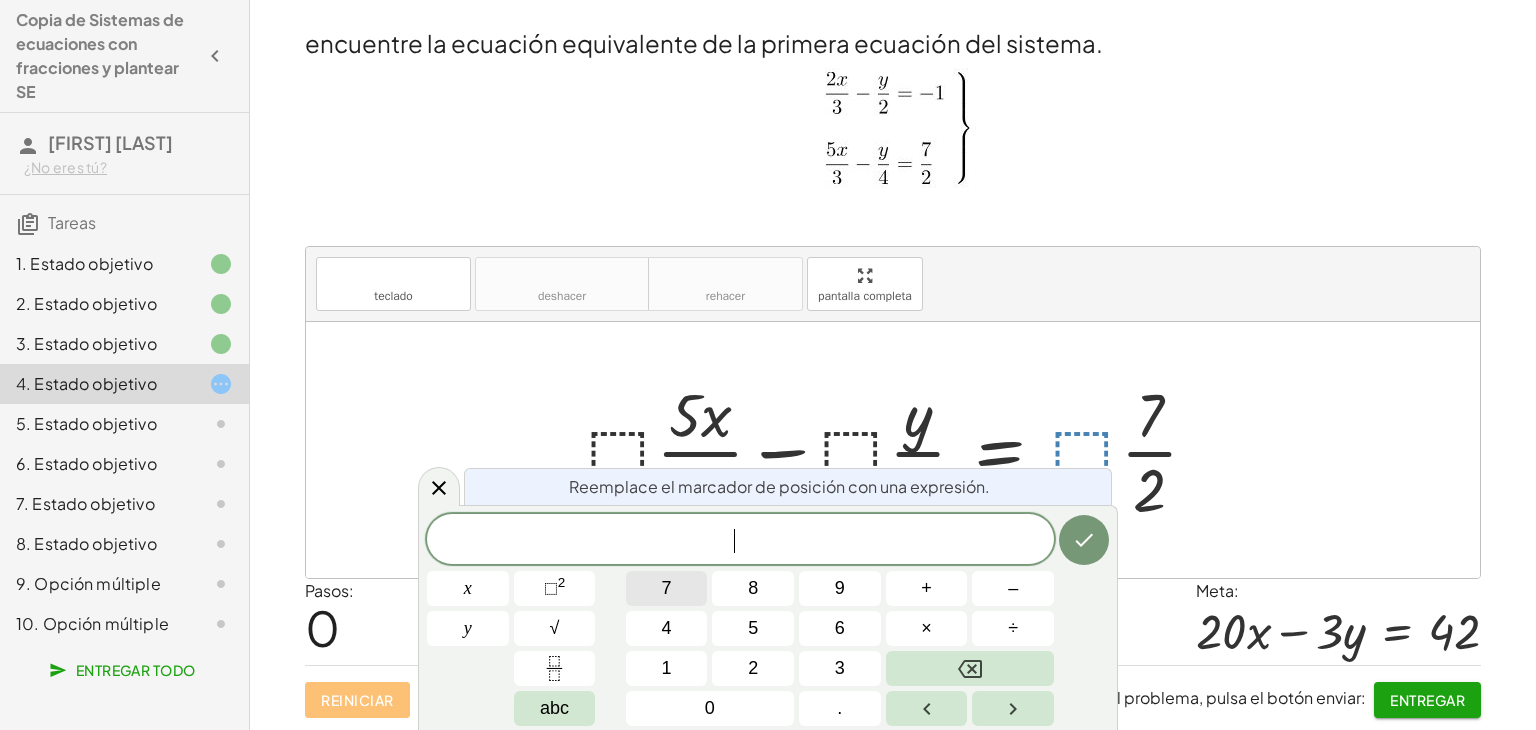 click on "7" at bounding box center [667, 588] 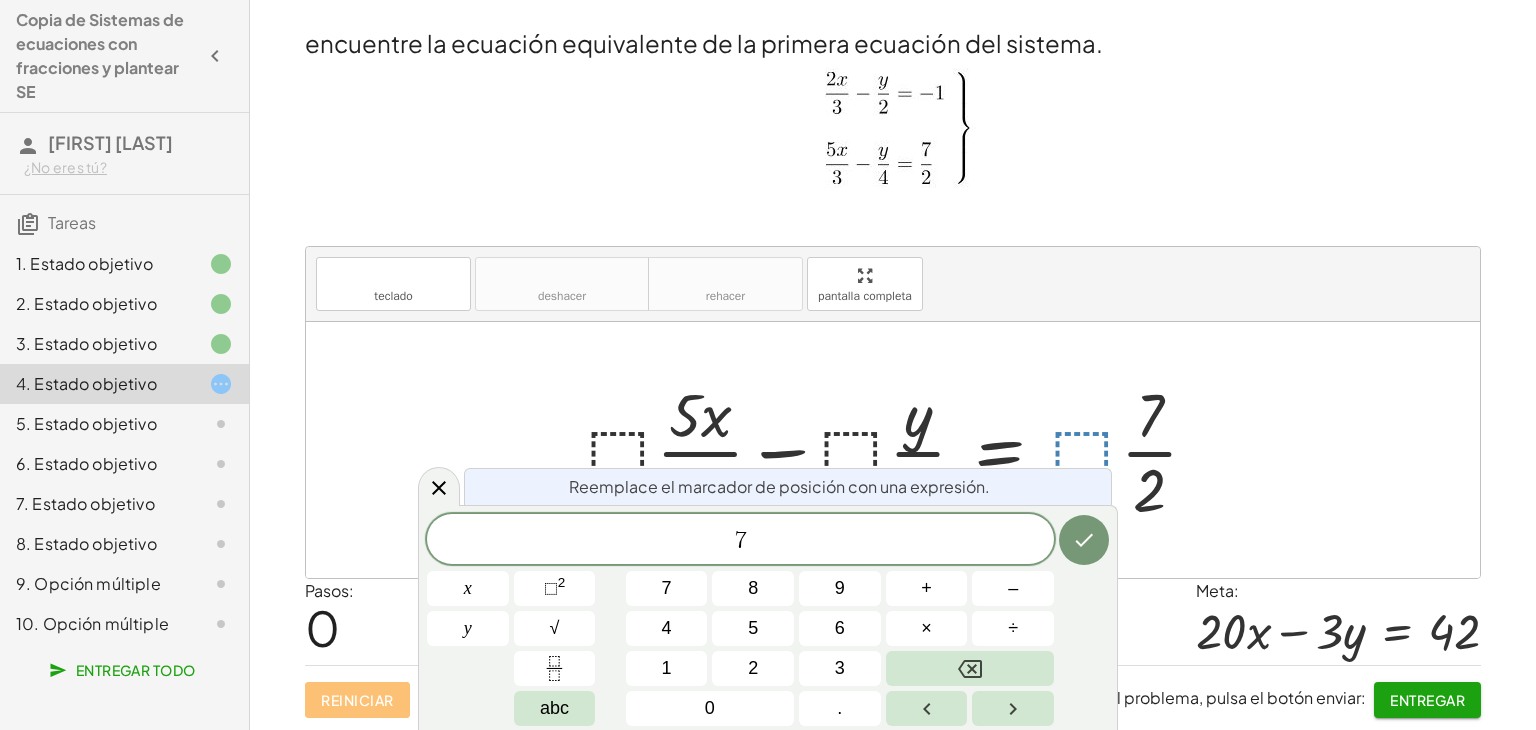 click 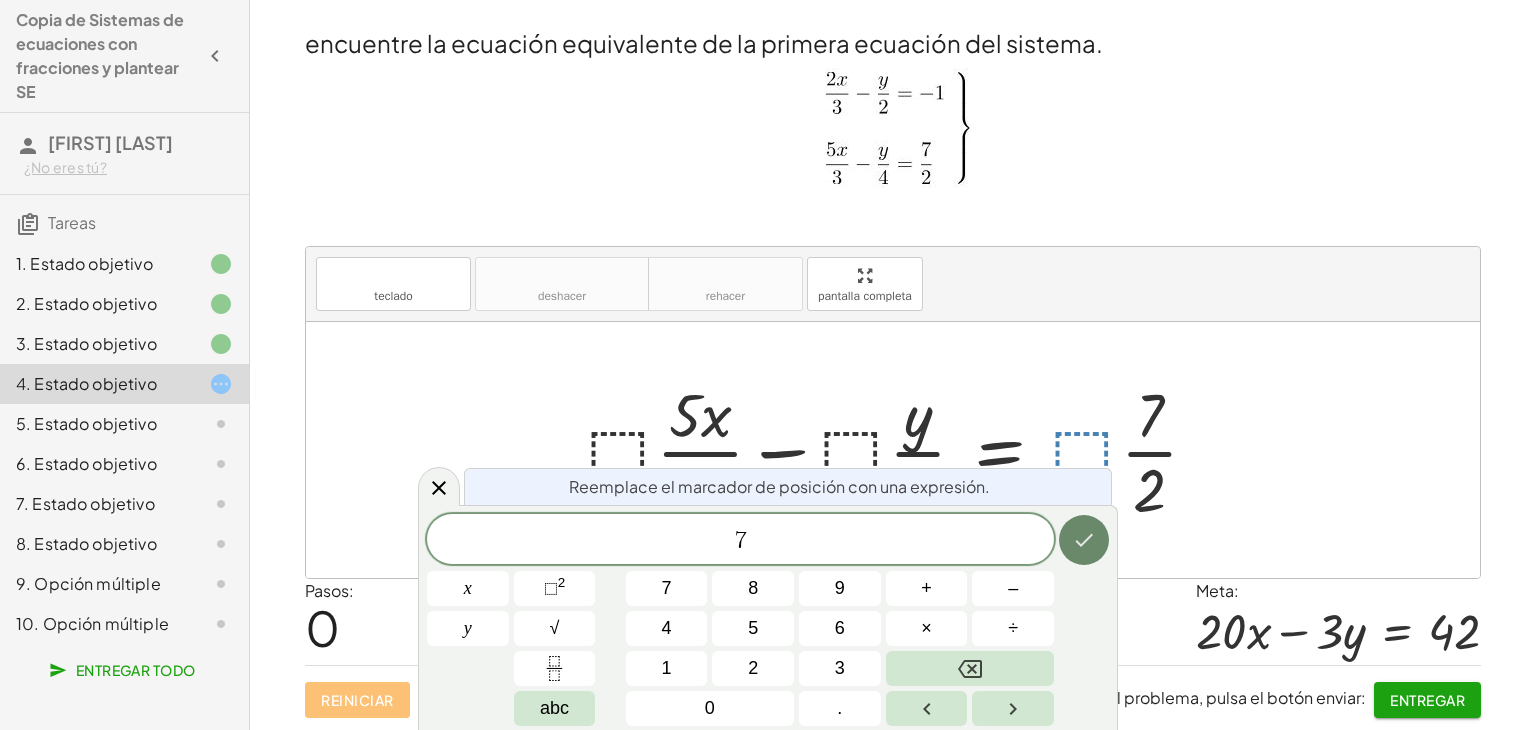 click at bounding box center [1084, 540] 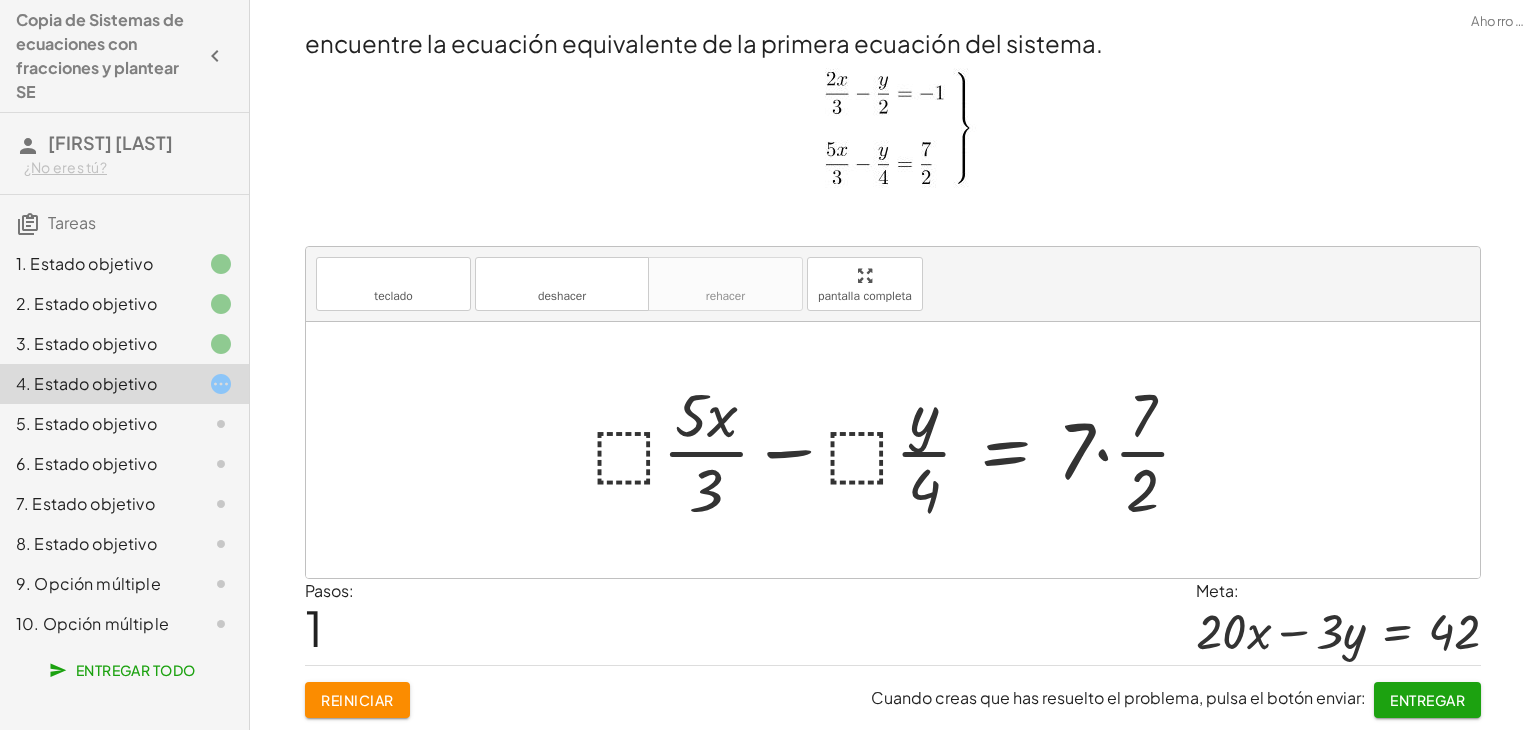 click at bounding box center [900, 450] 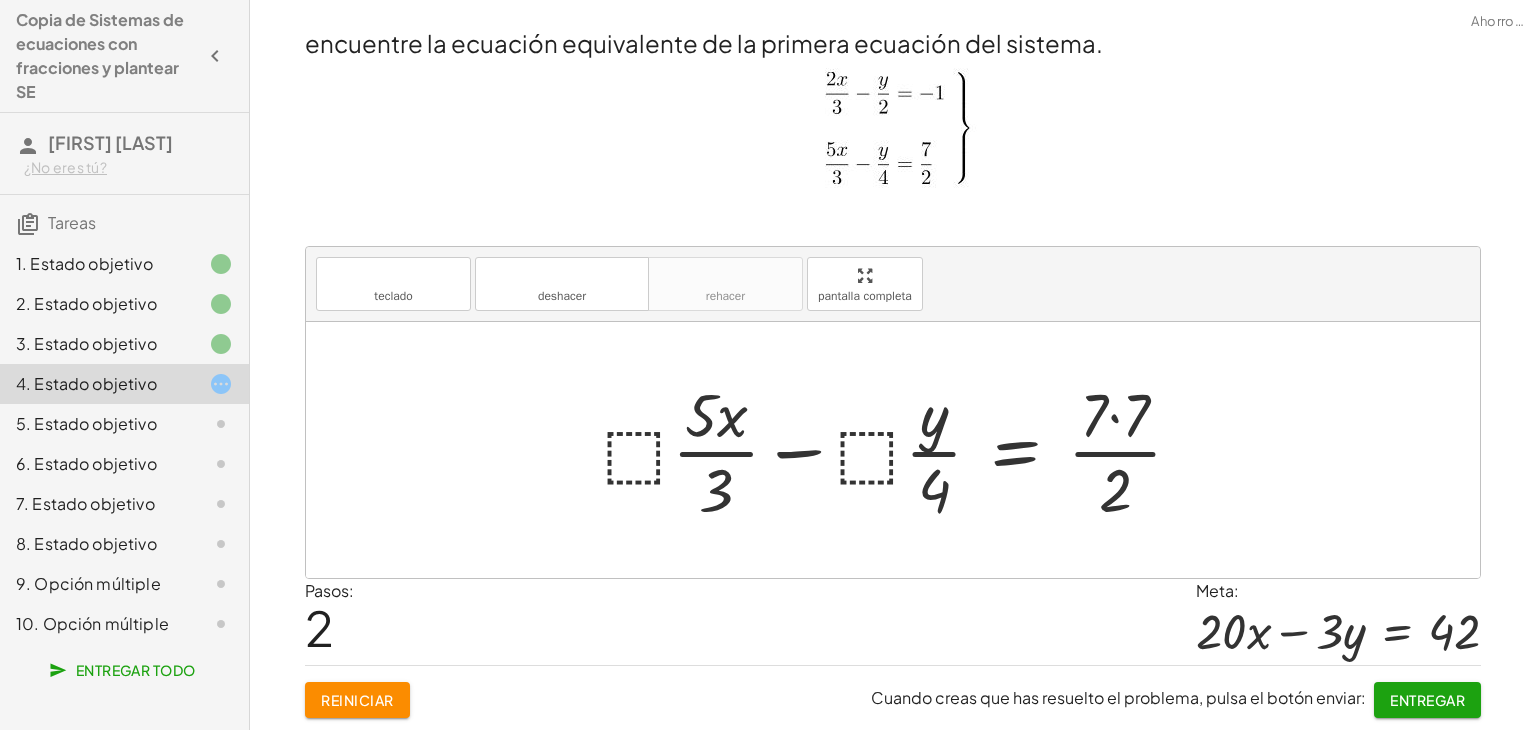 click at bounding box center [900, 450] 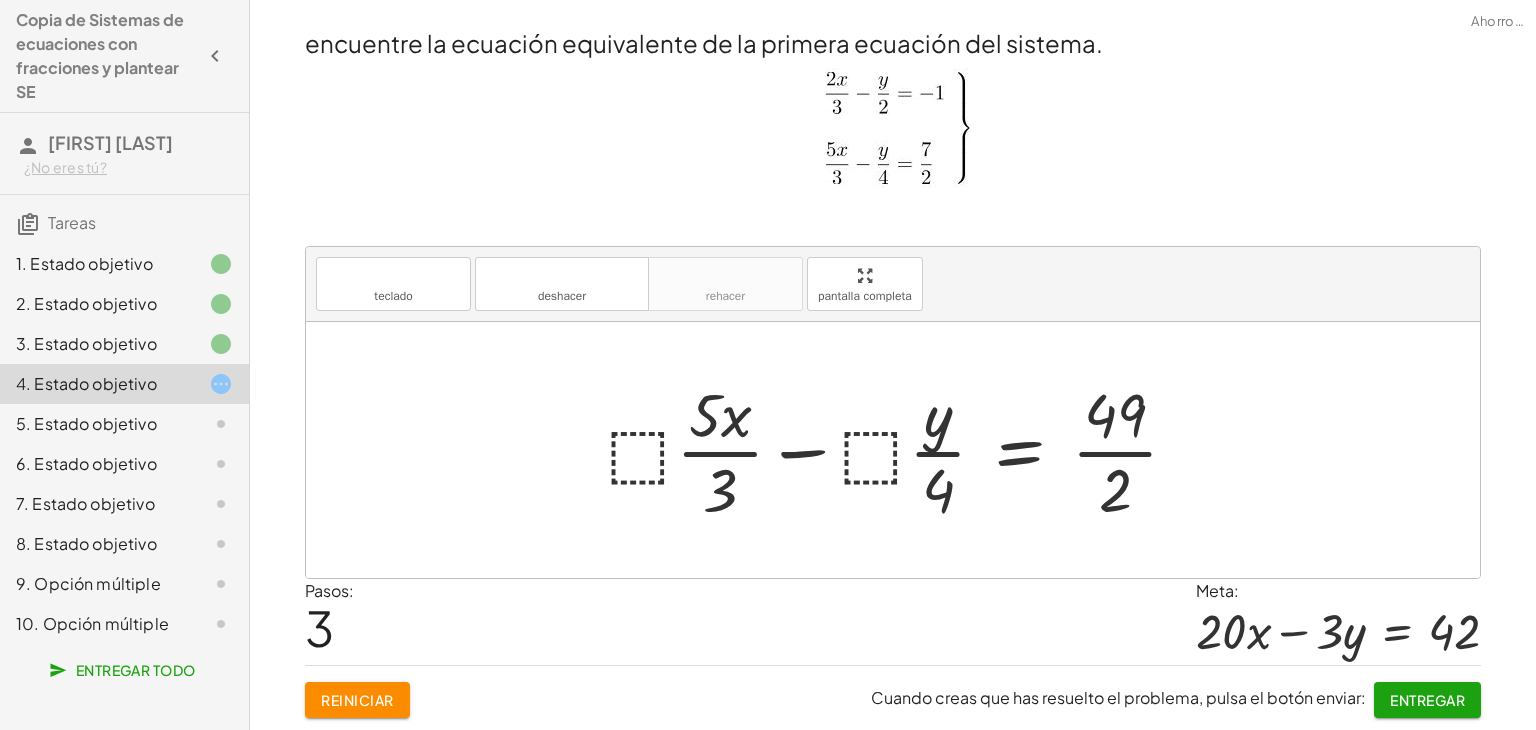 click at bounding box center (901, 450) 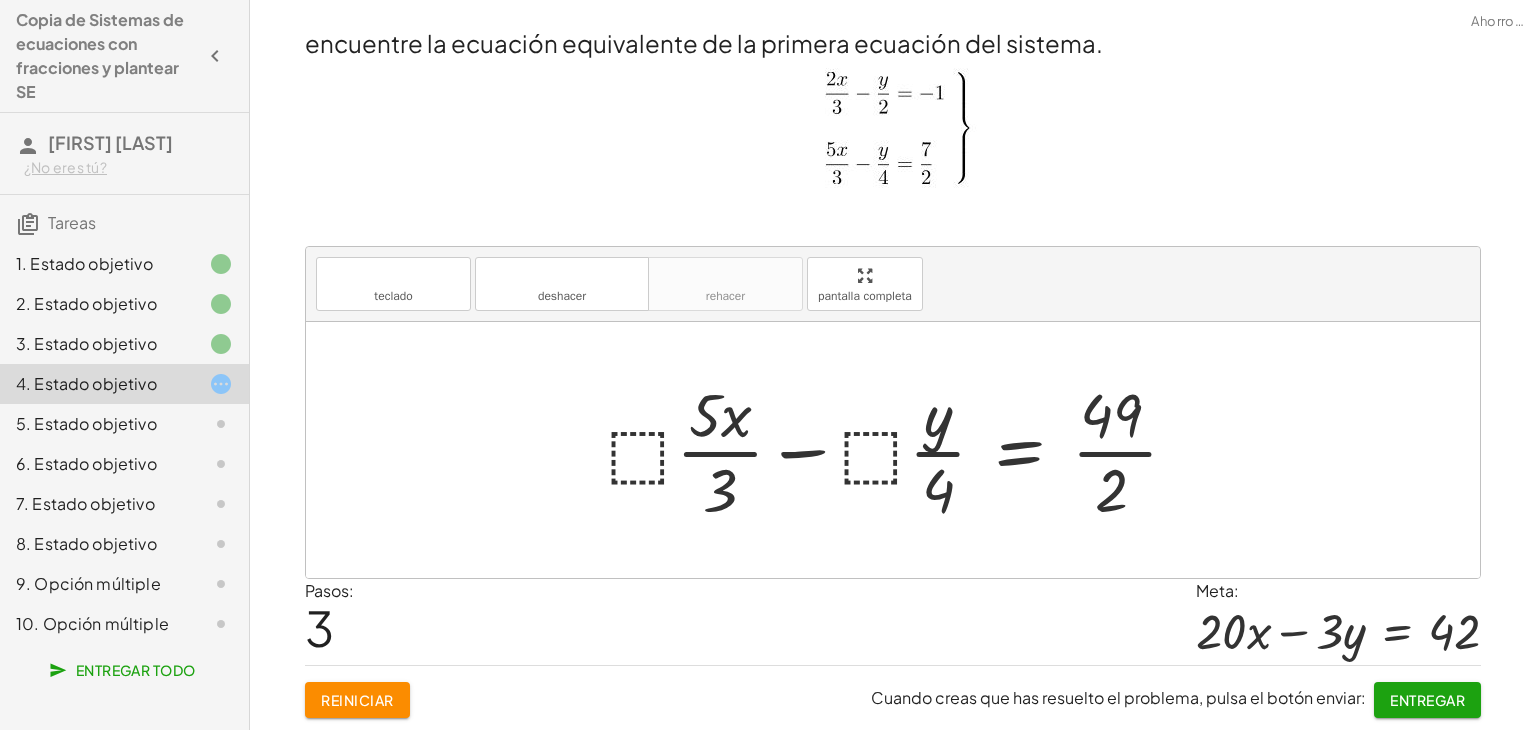 click at bounding box center (901, 450) 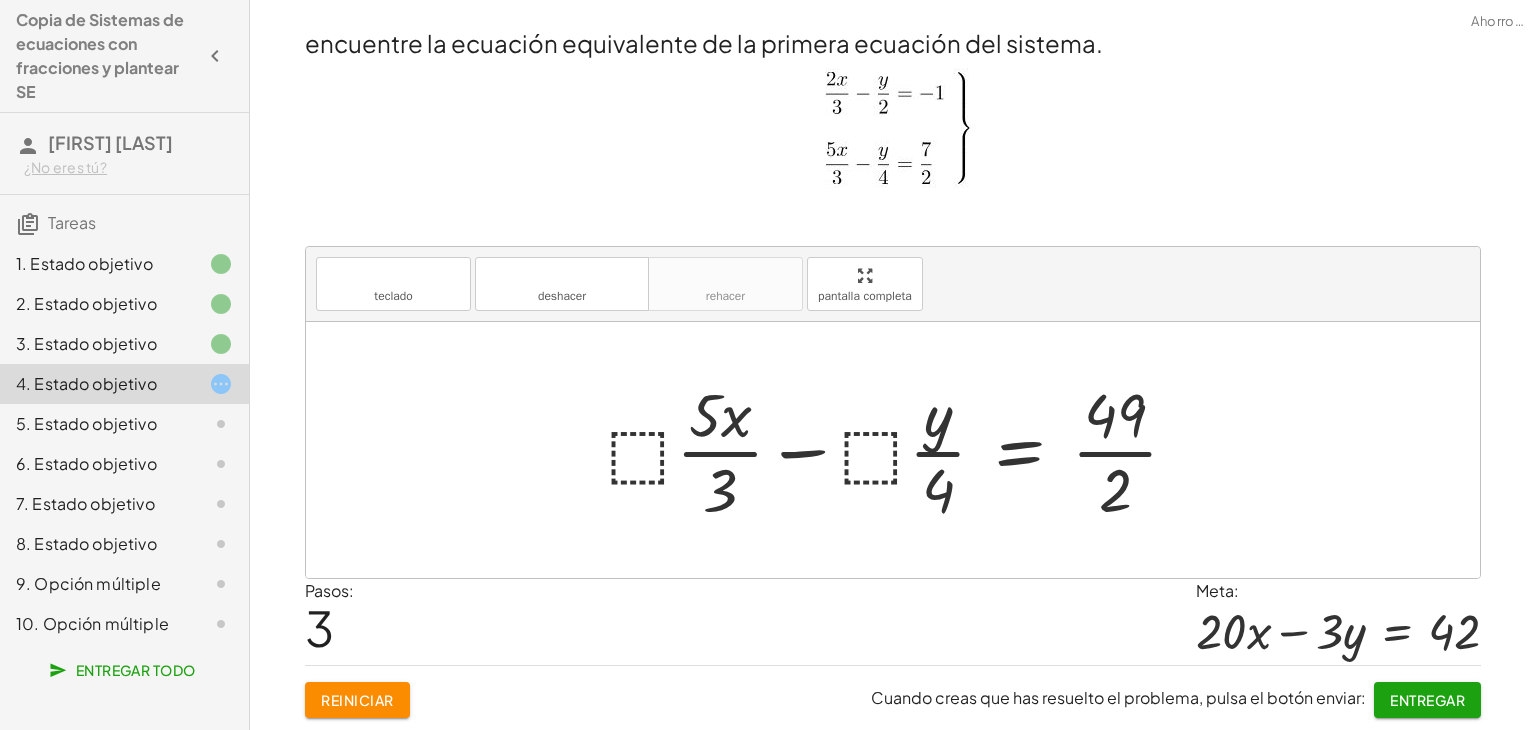 click at bounding box center [901, 450] 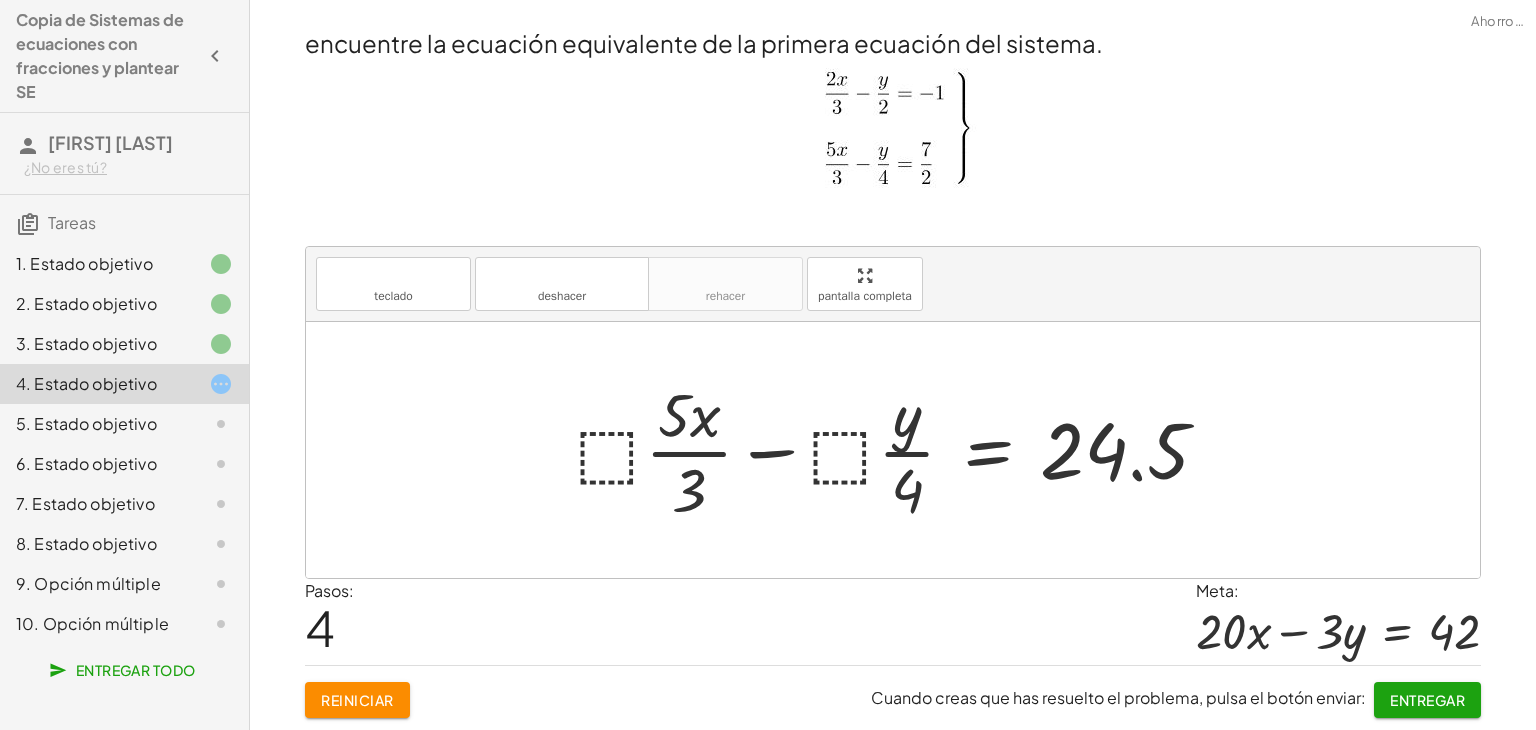 click at bounding box center [900, 450] 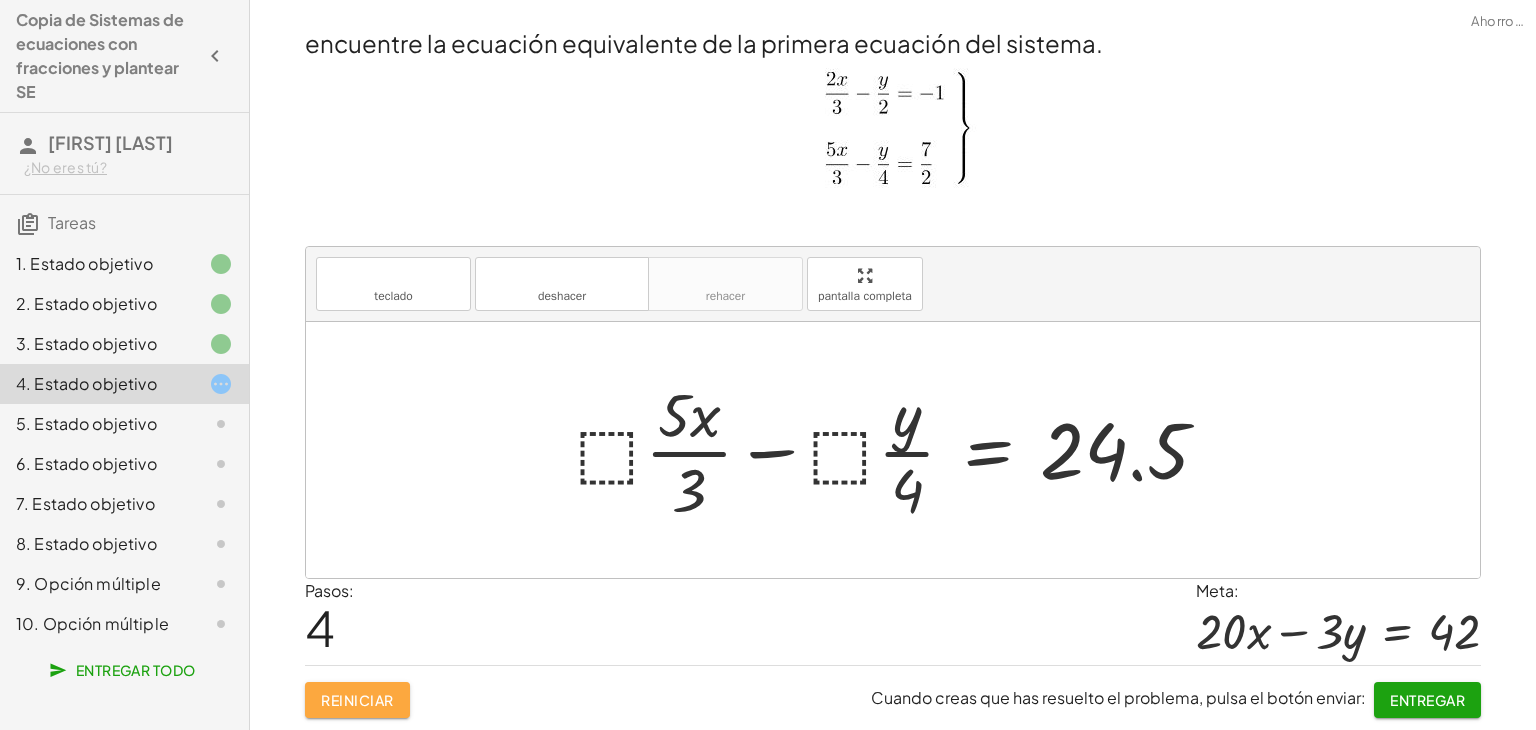 click on "Reiniciar" at bounding box center [357, 700] 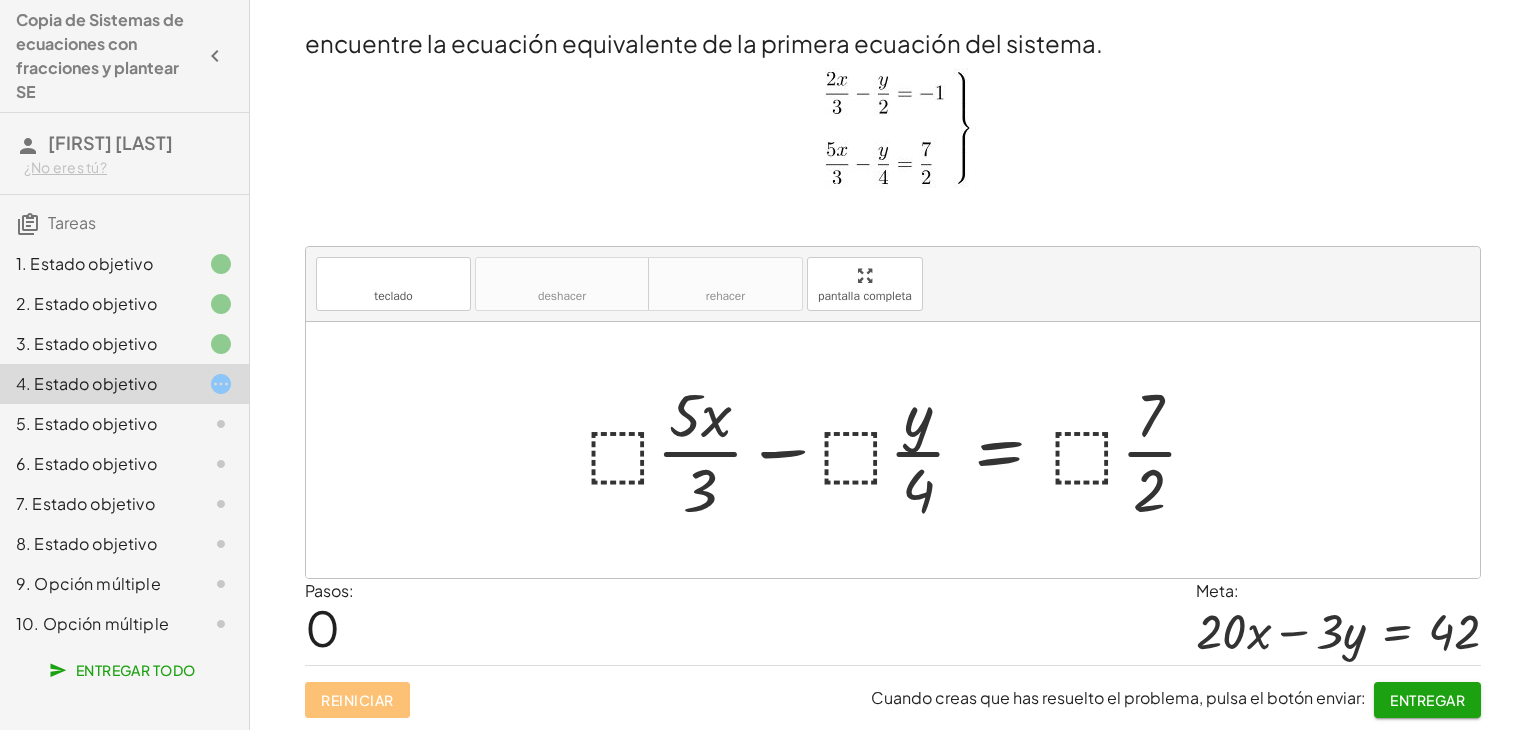 click at bounding box center (900, 450) 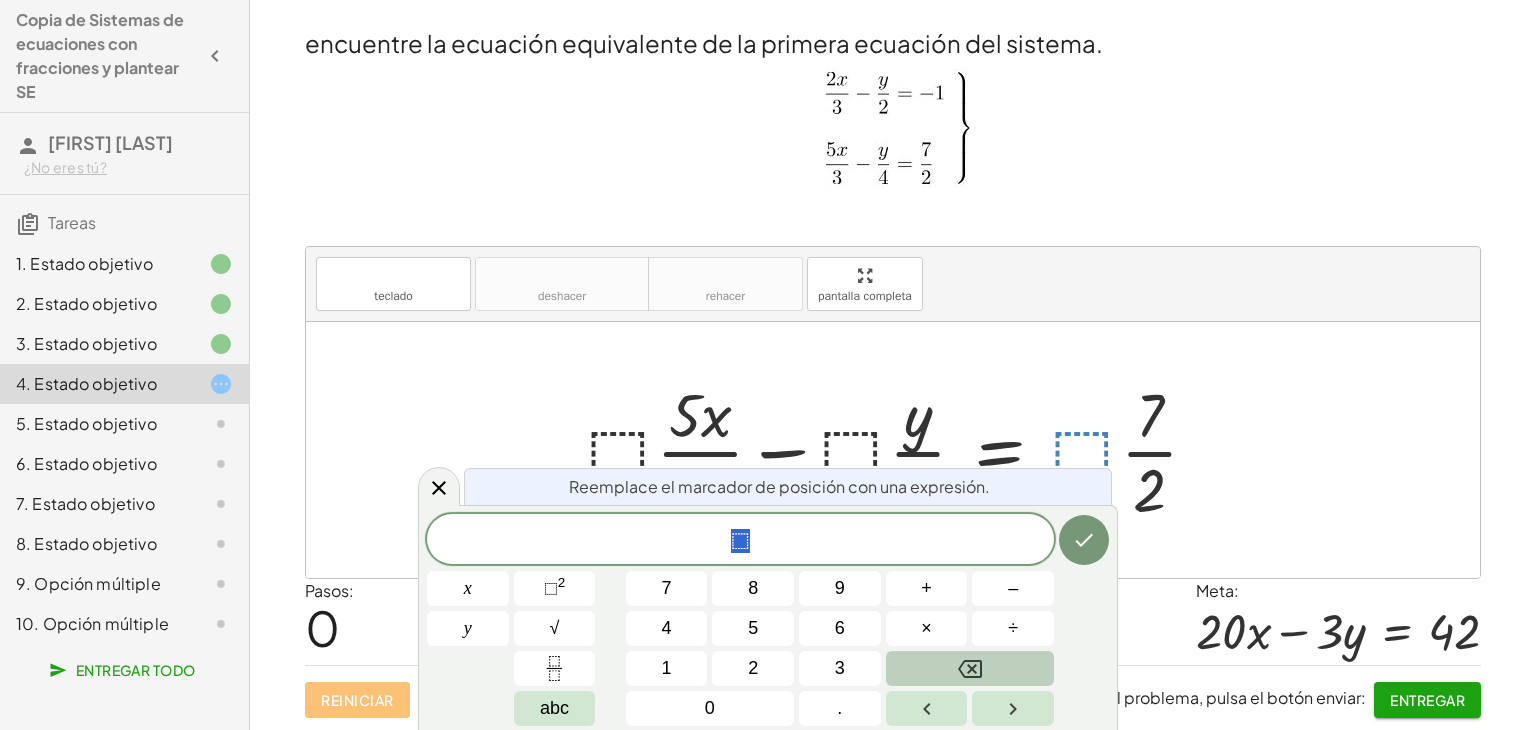click at bounding box center (970, 668) 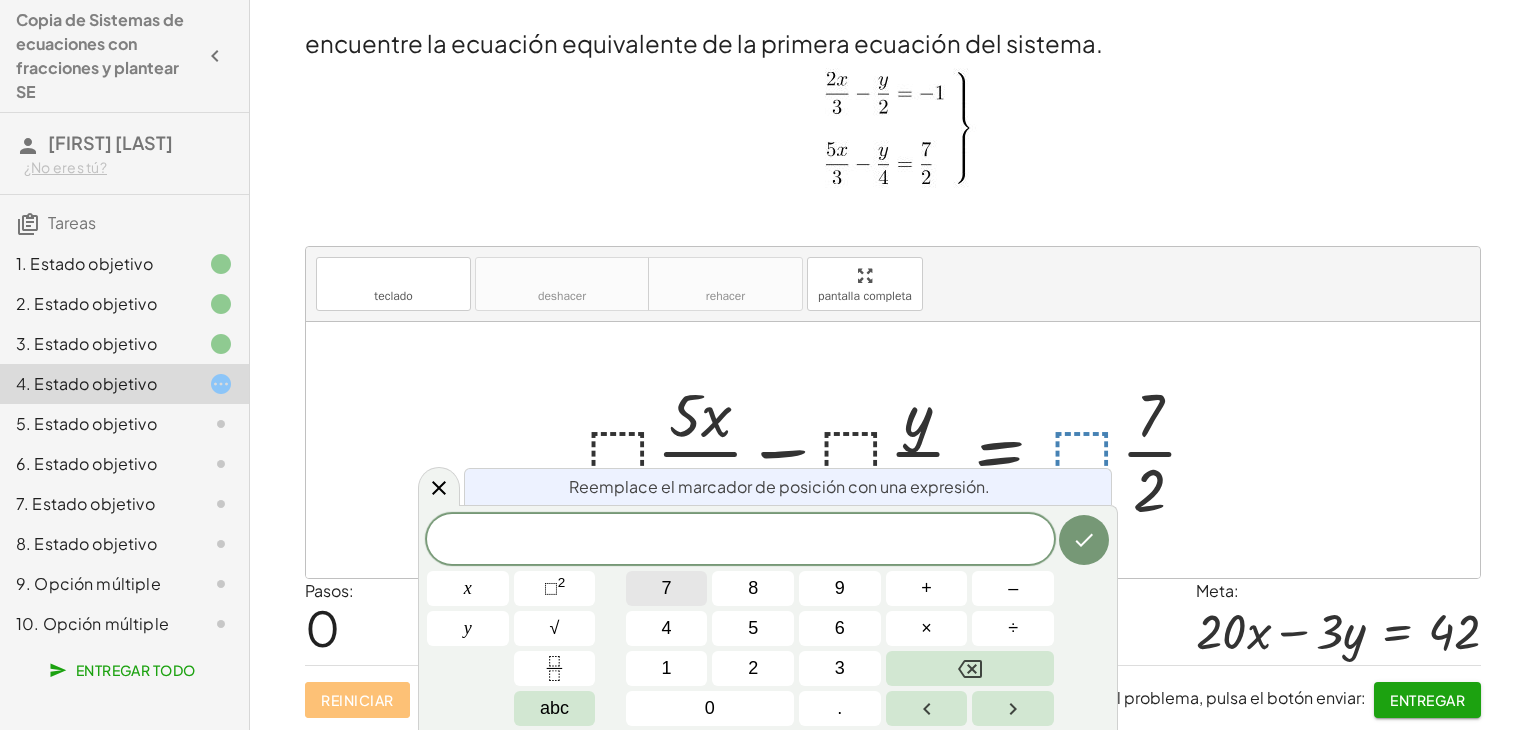 click on "7" at bounding box center [667, 588] 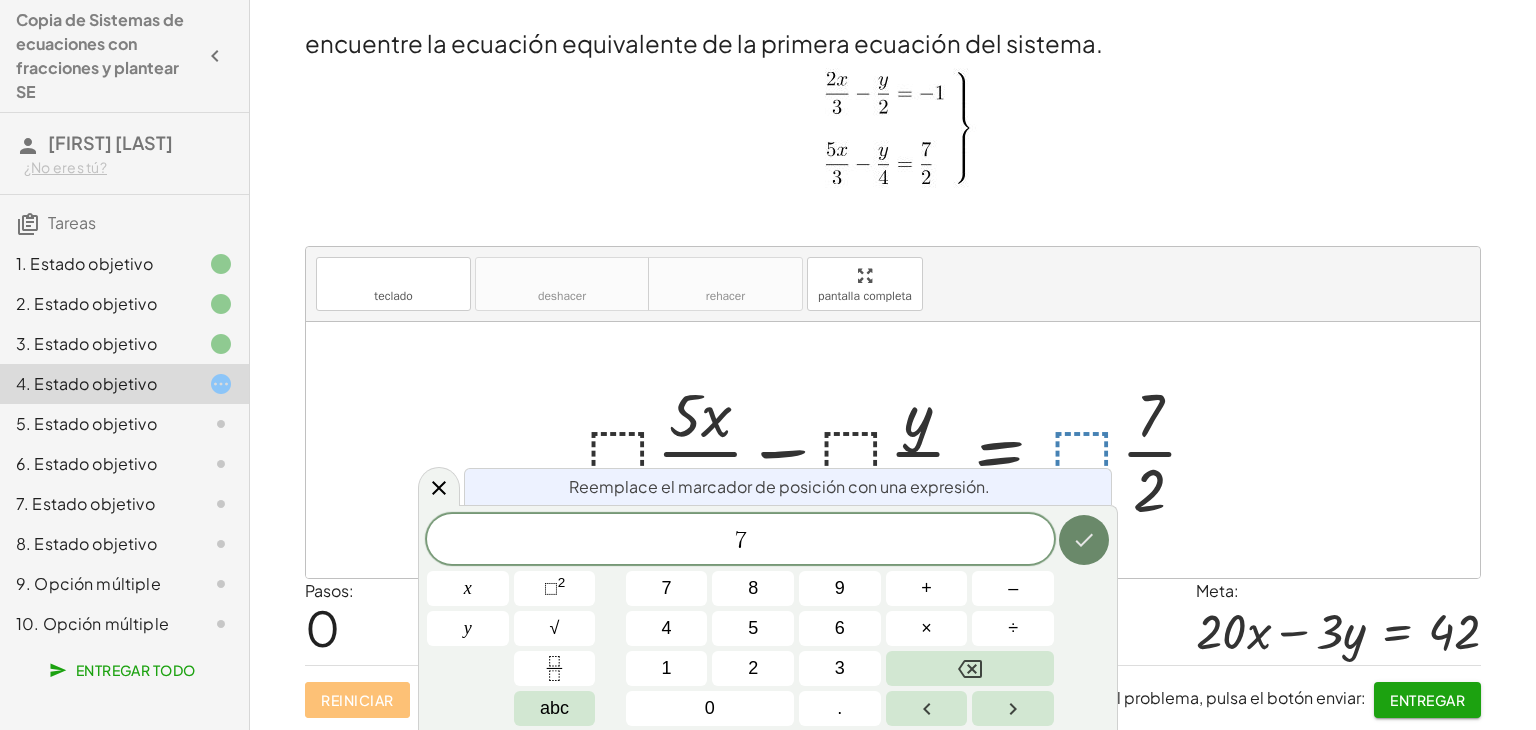 click at bounding box center (1084, 540) 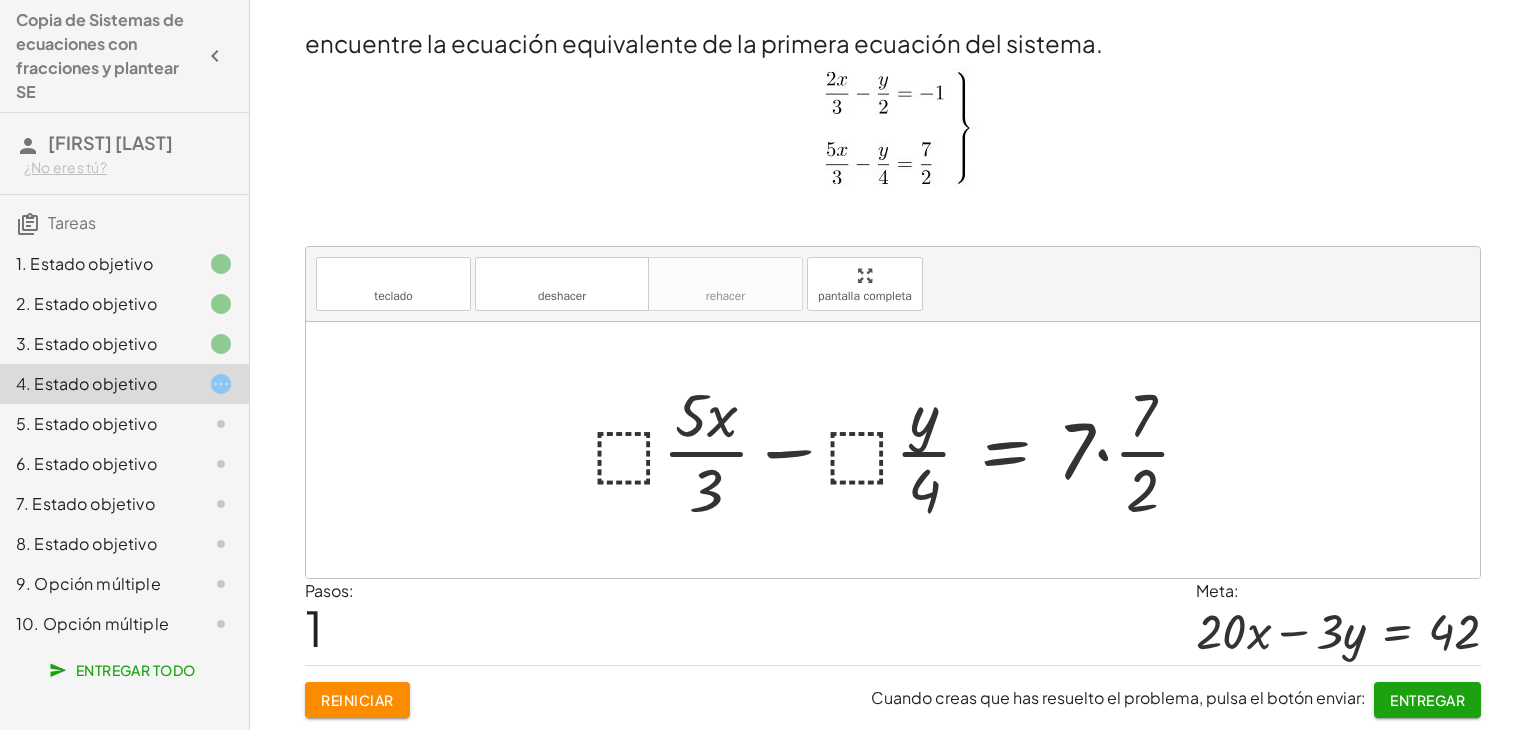 click at bounding box center (900, 450) 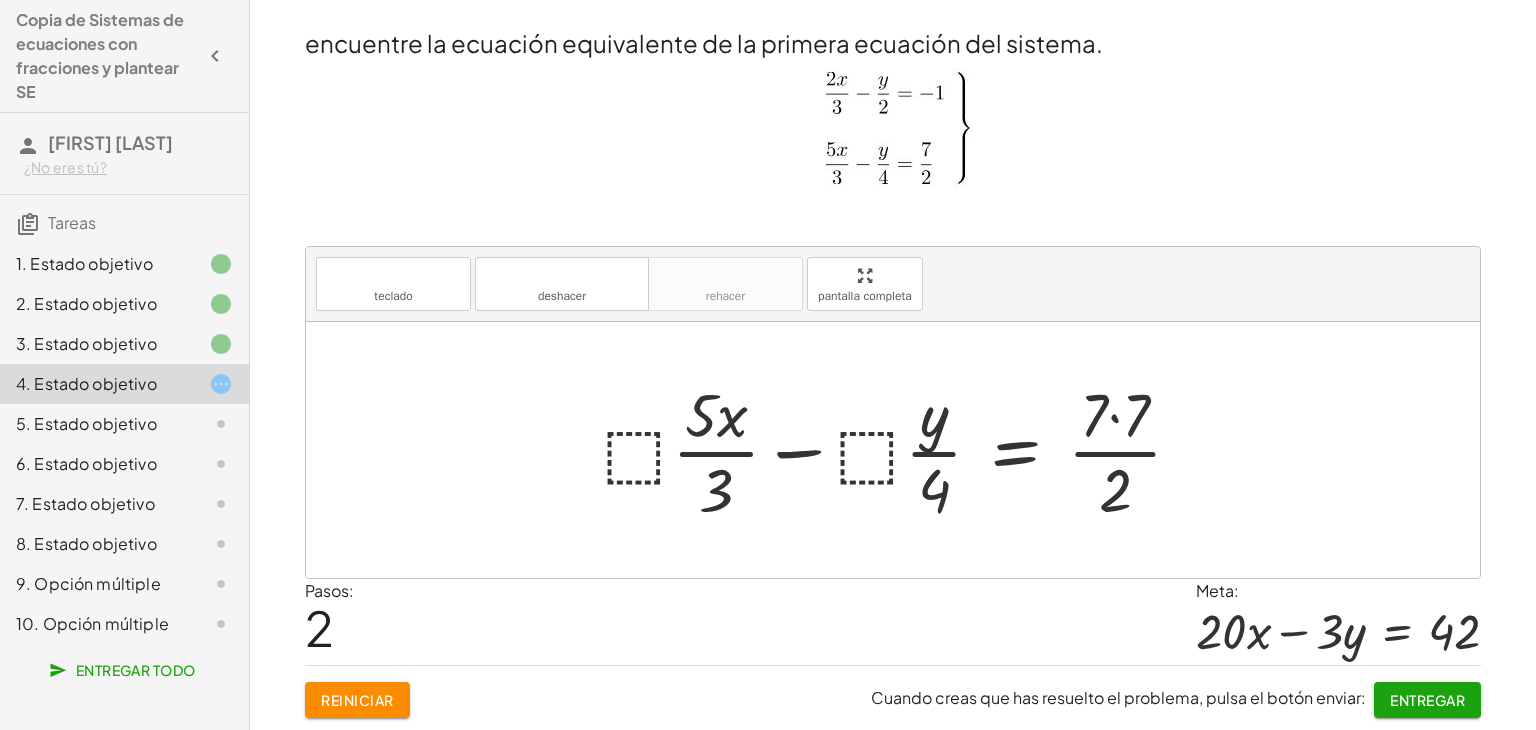 click at bounding box center [900, 450] 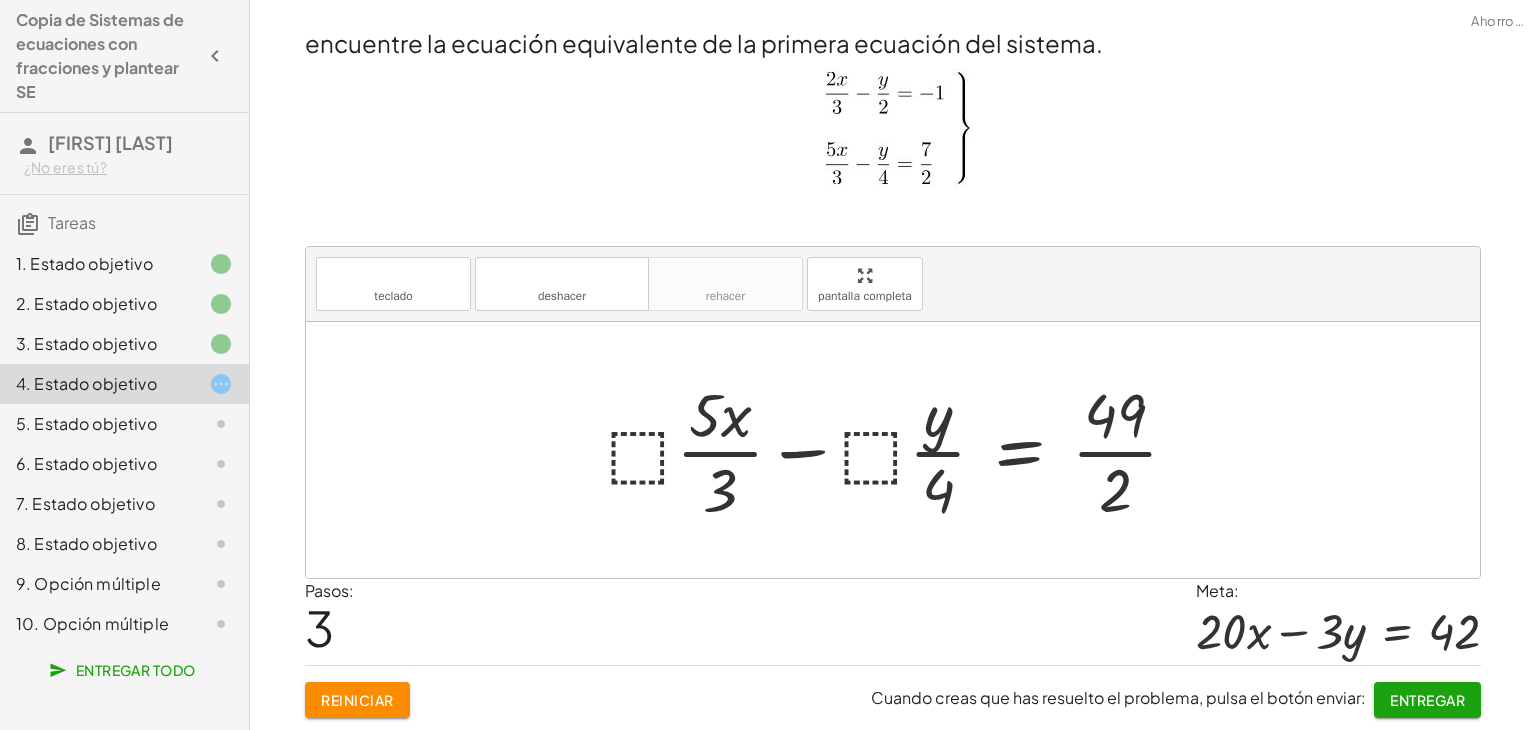 click at bounding box center (901, 450) 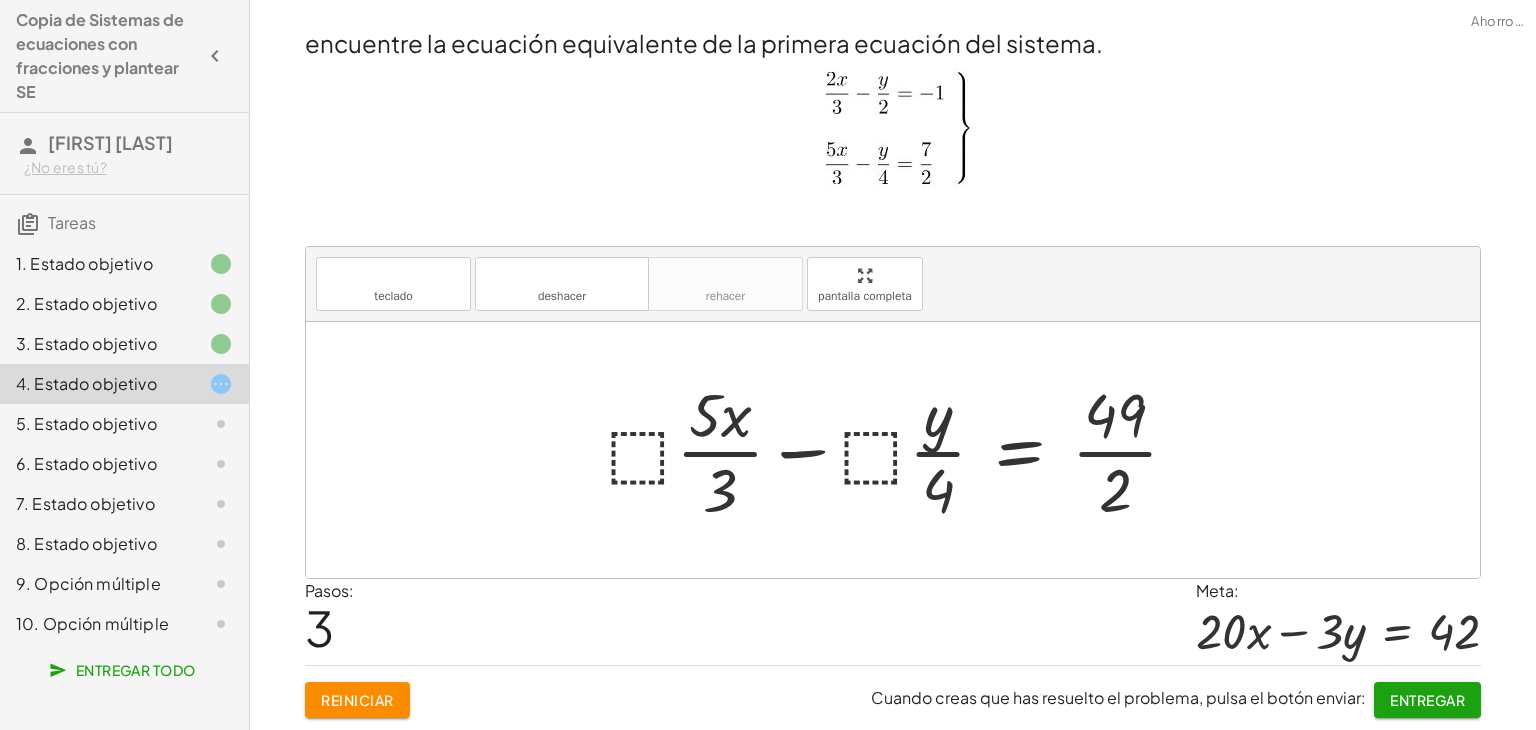 click at bounding box center (901, 450) 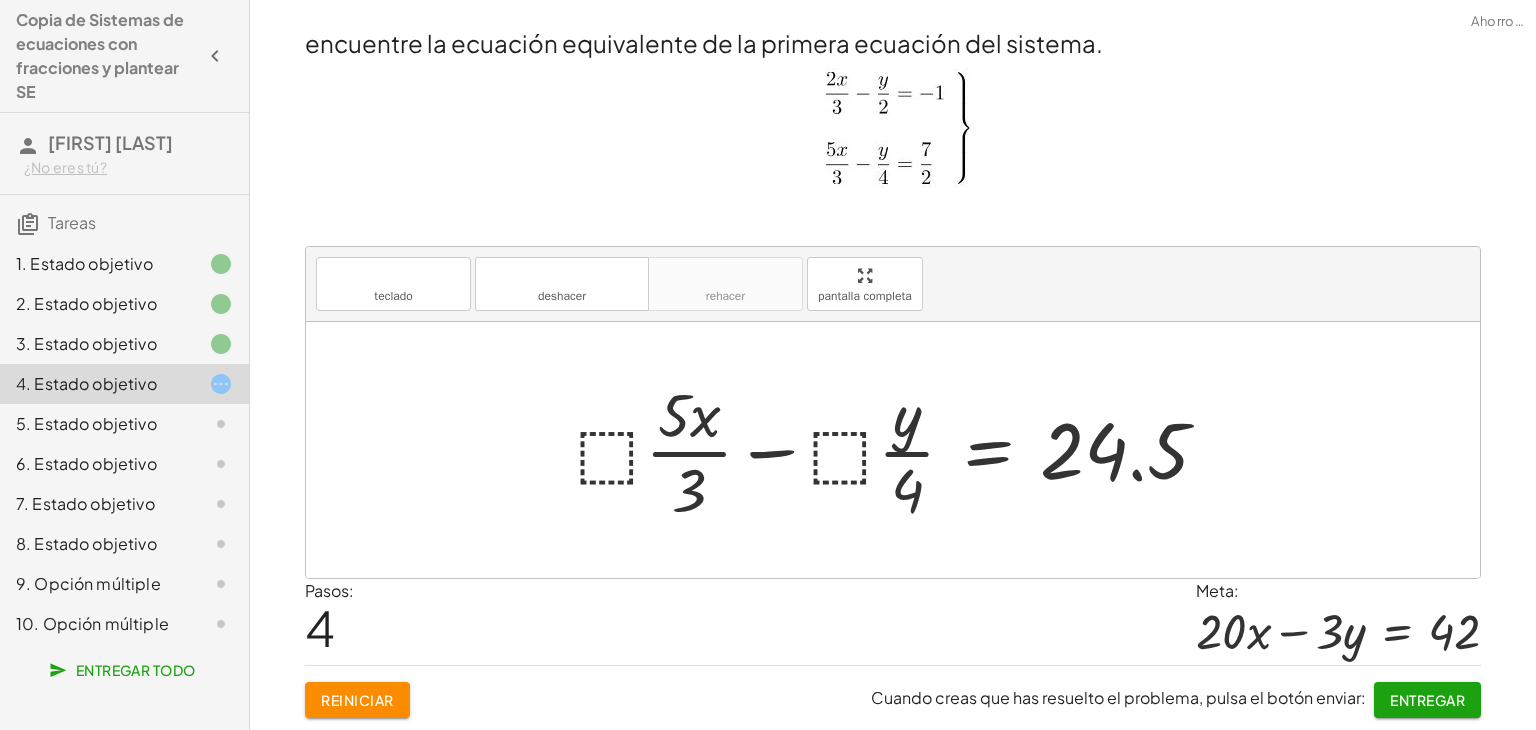 click at bounding box center [900, 450] 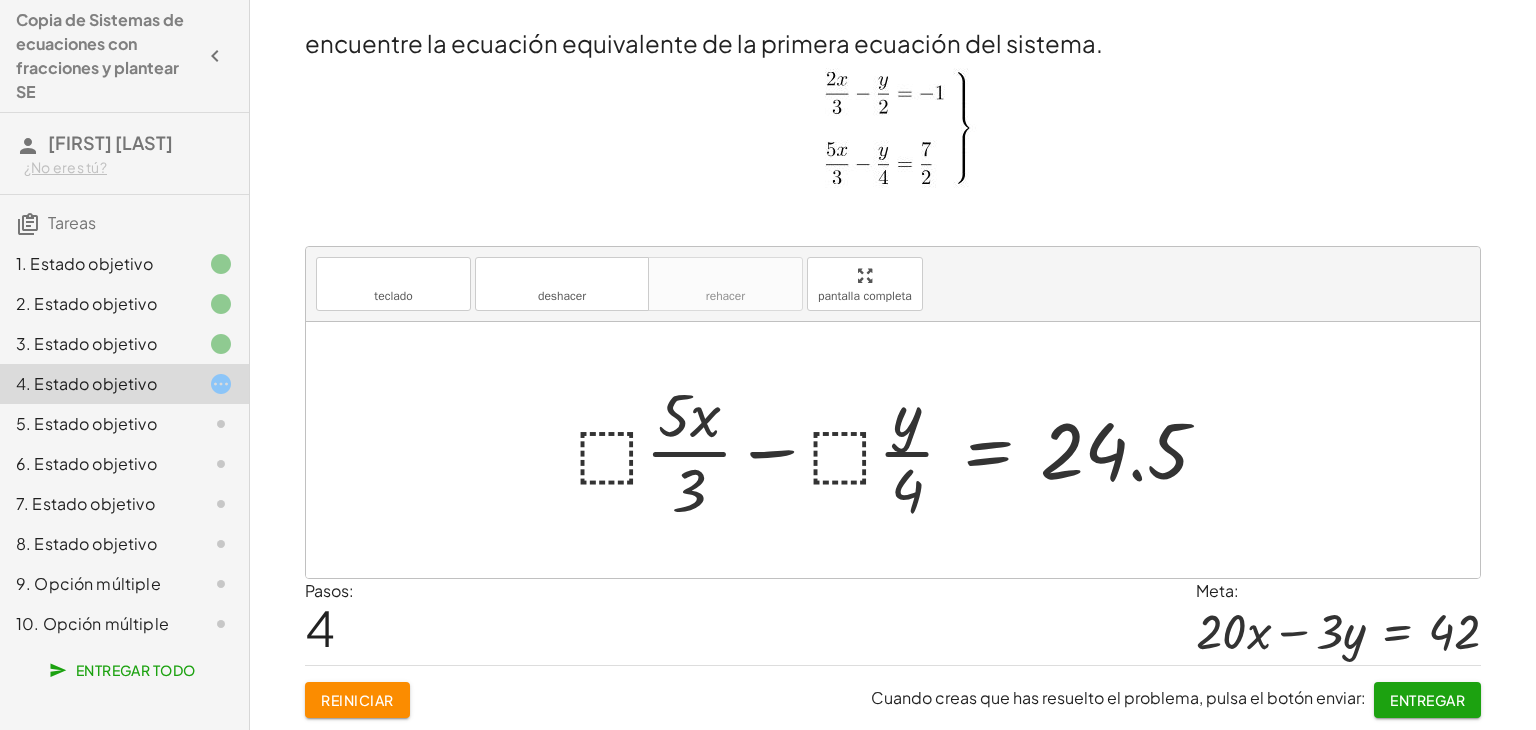 click at bounding box center (900, 450) 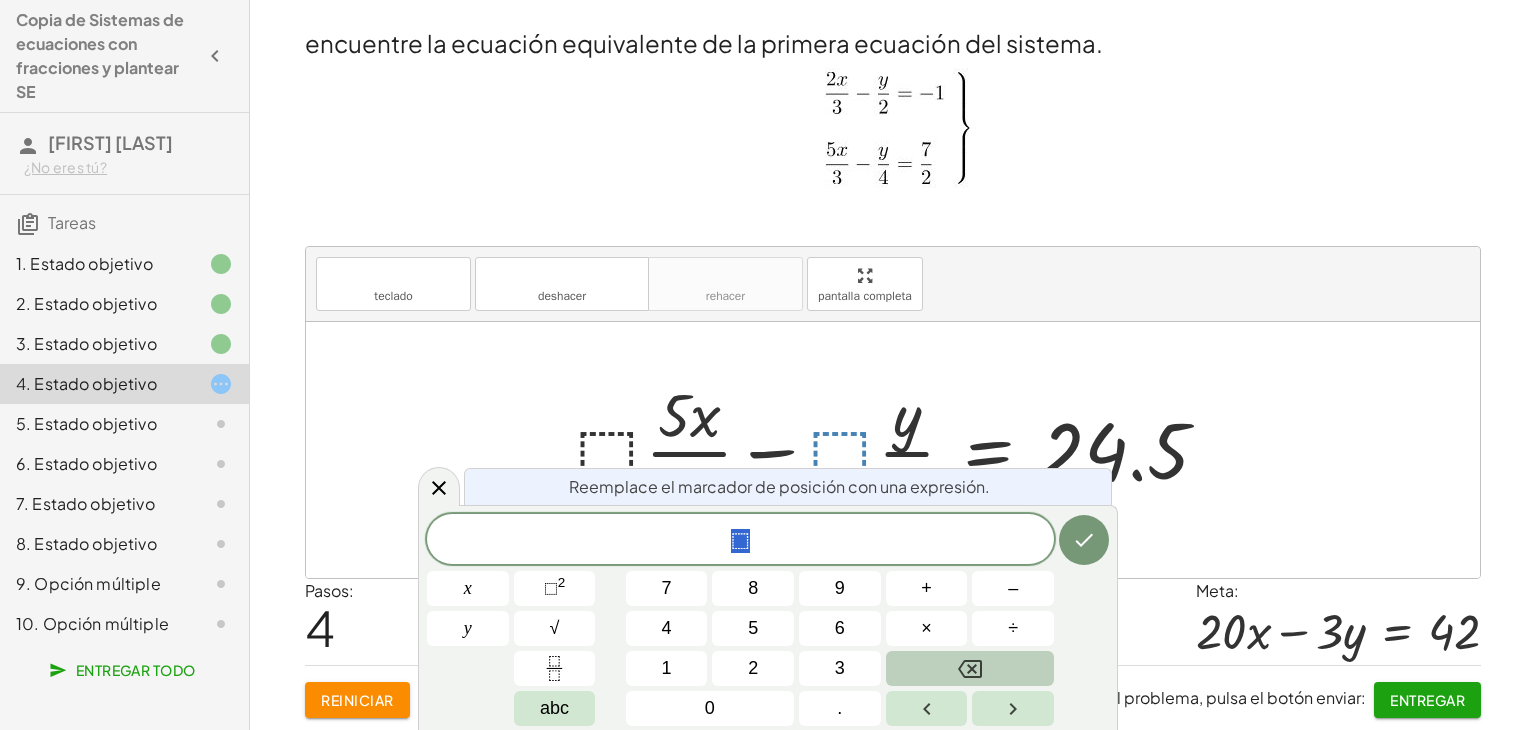 click at bounding box center (970, 668) 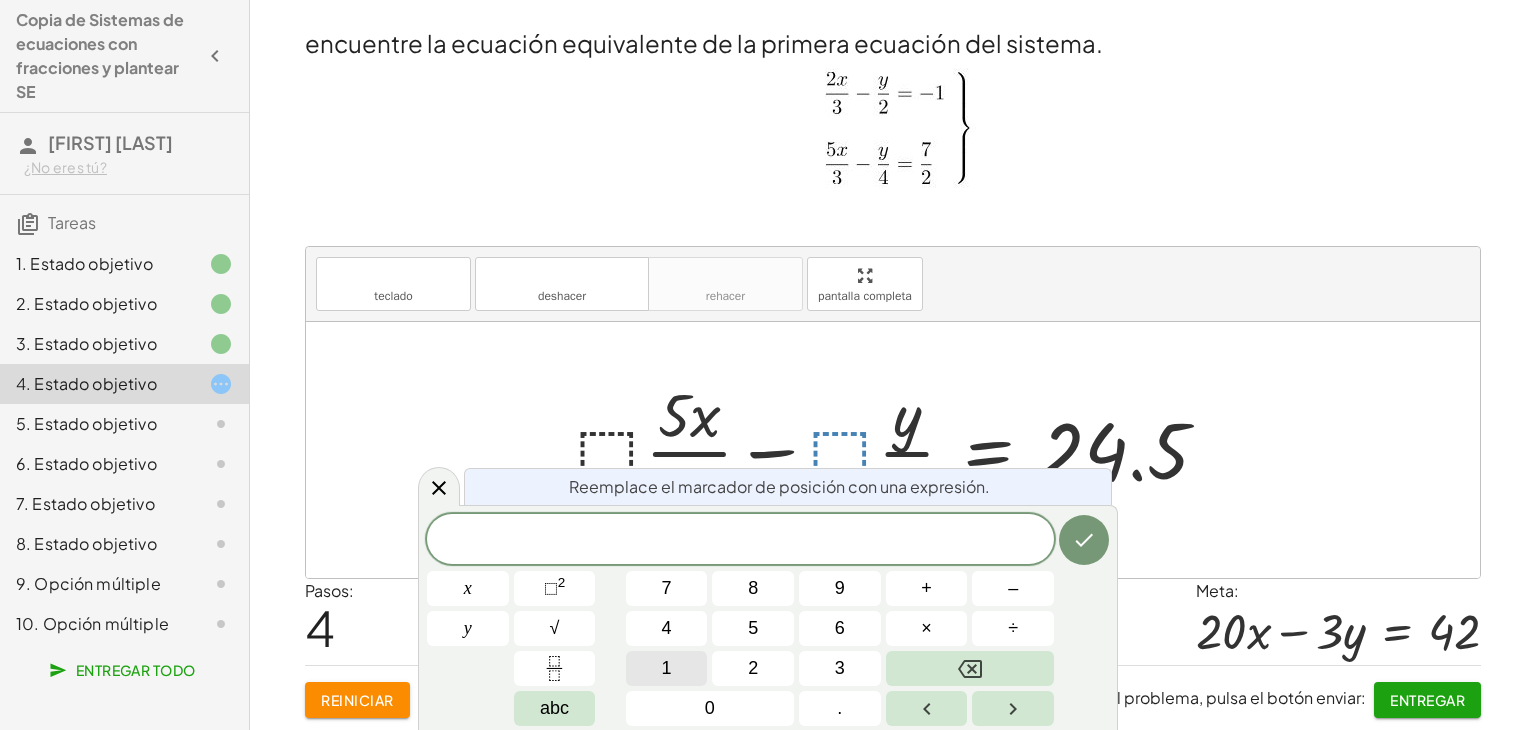 click on "1" at bounding box center (667, 668) 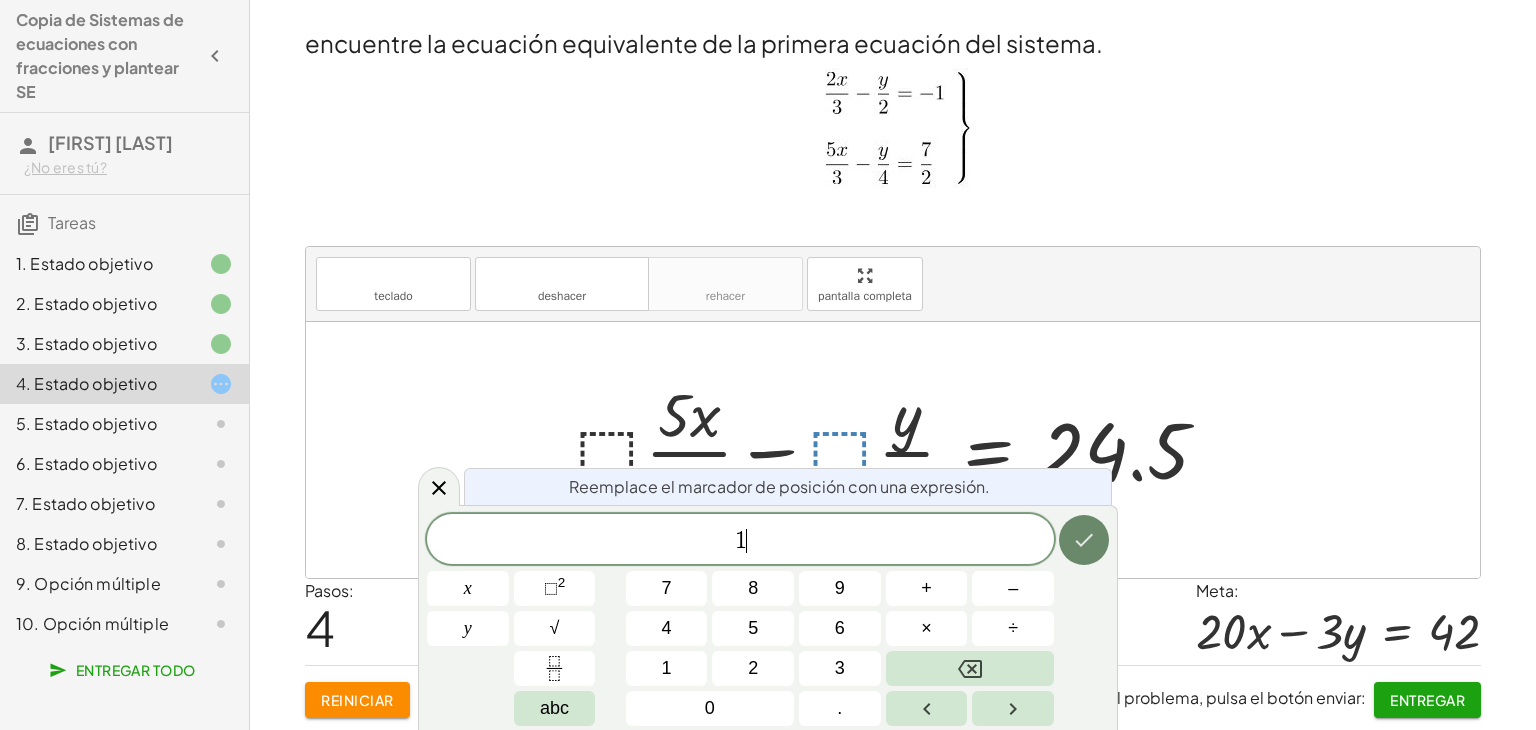 click 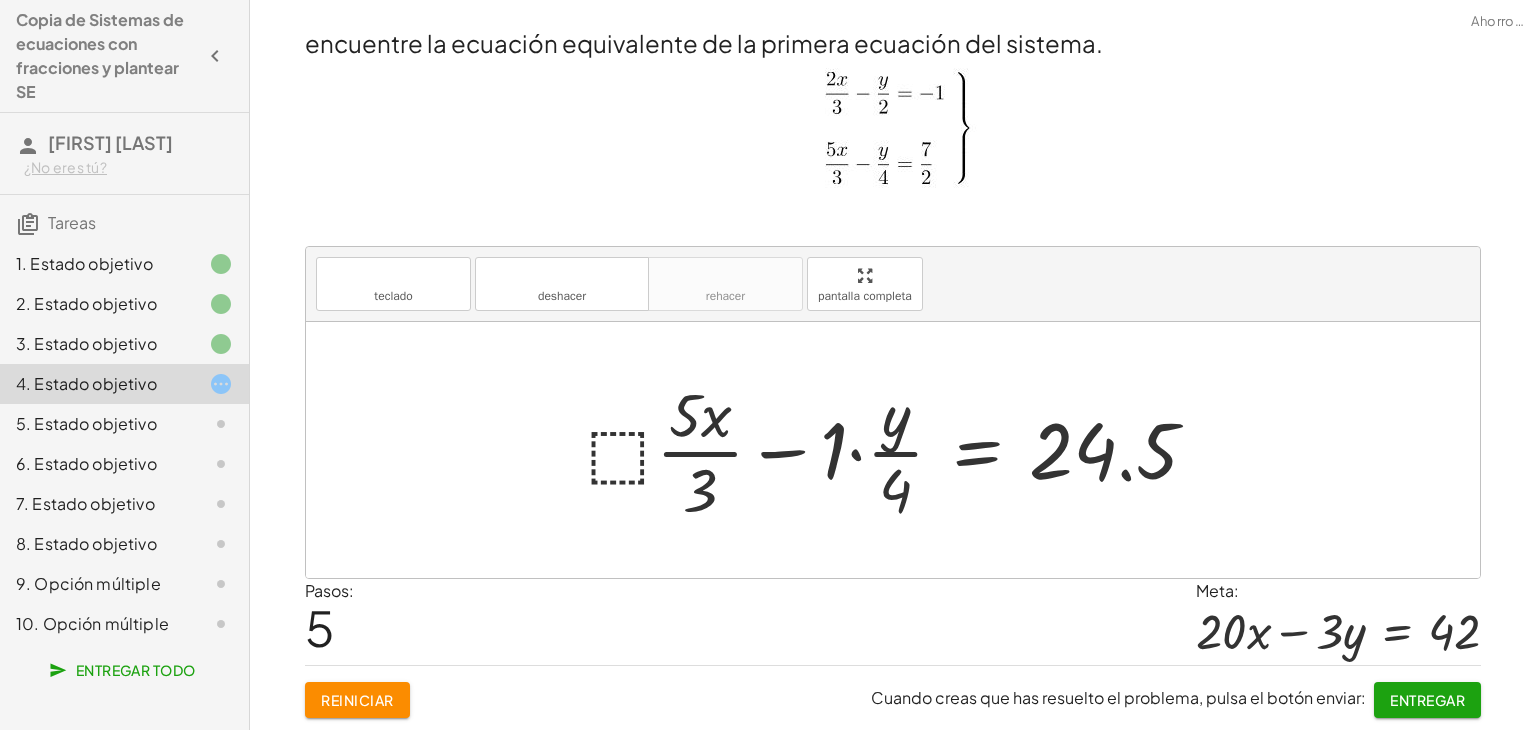 click at bounding box center (900, 450) 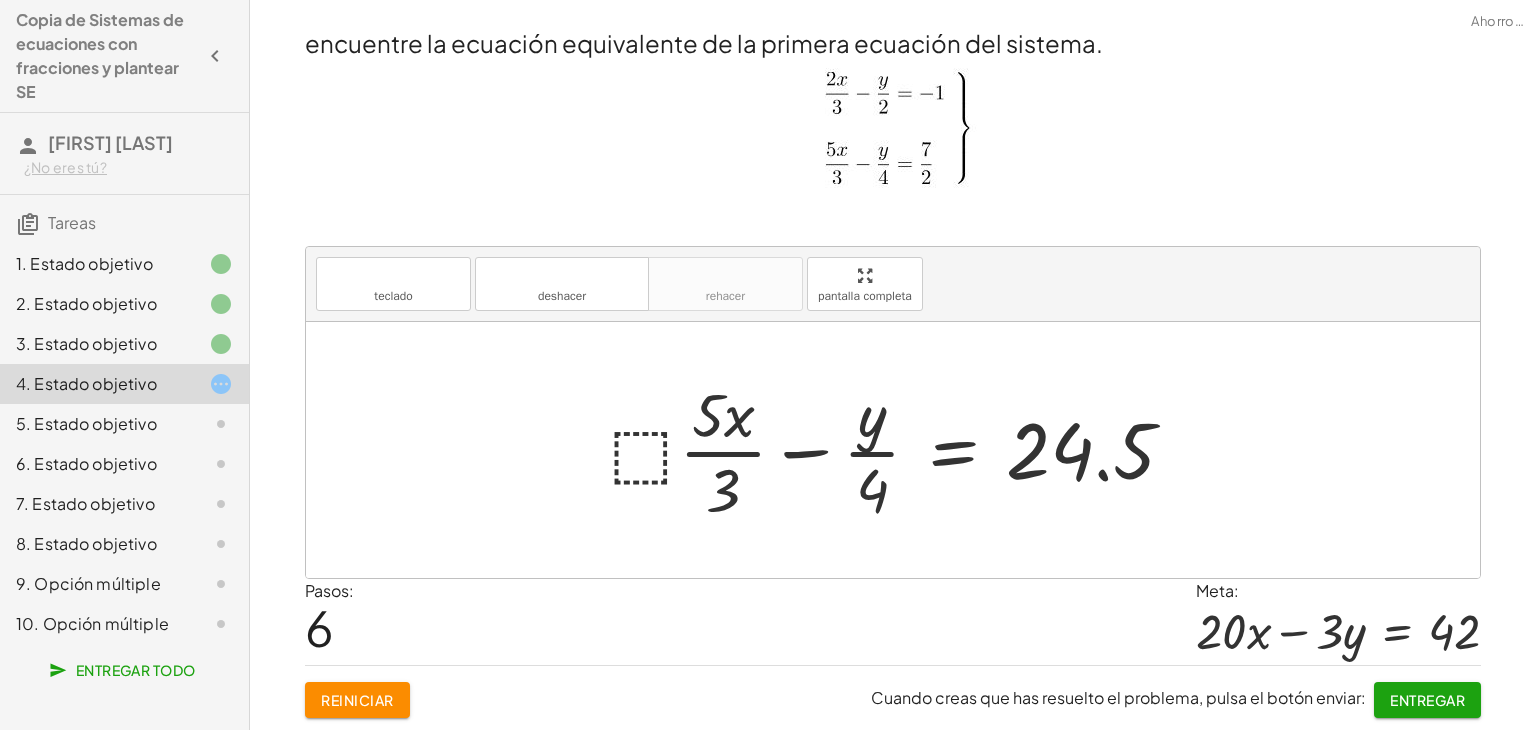 click at bounding box center [900, 450] 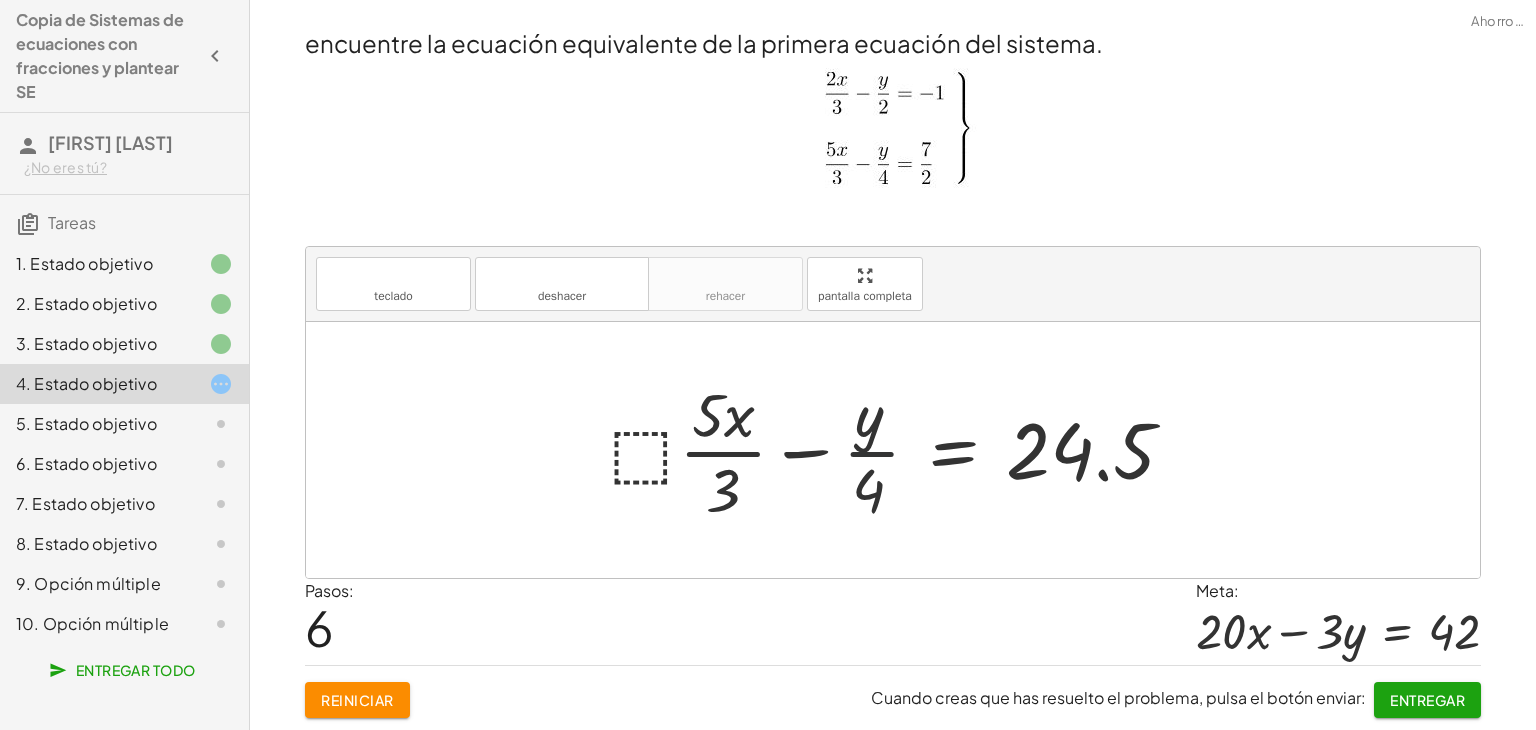 click at bounding box center [900, 450] 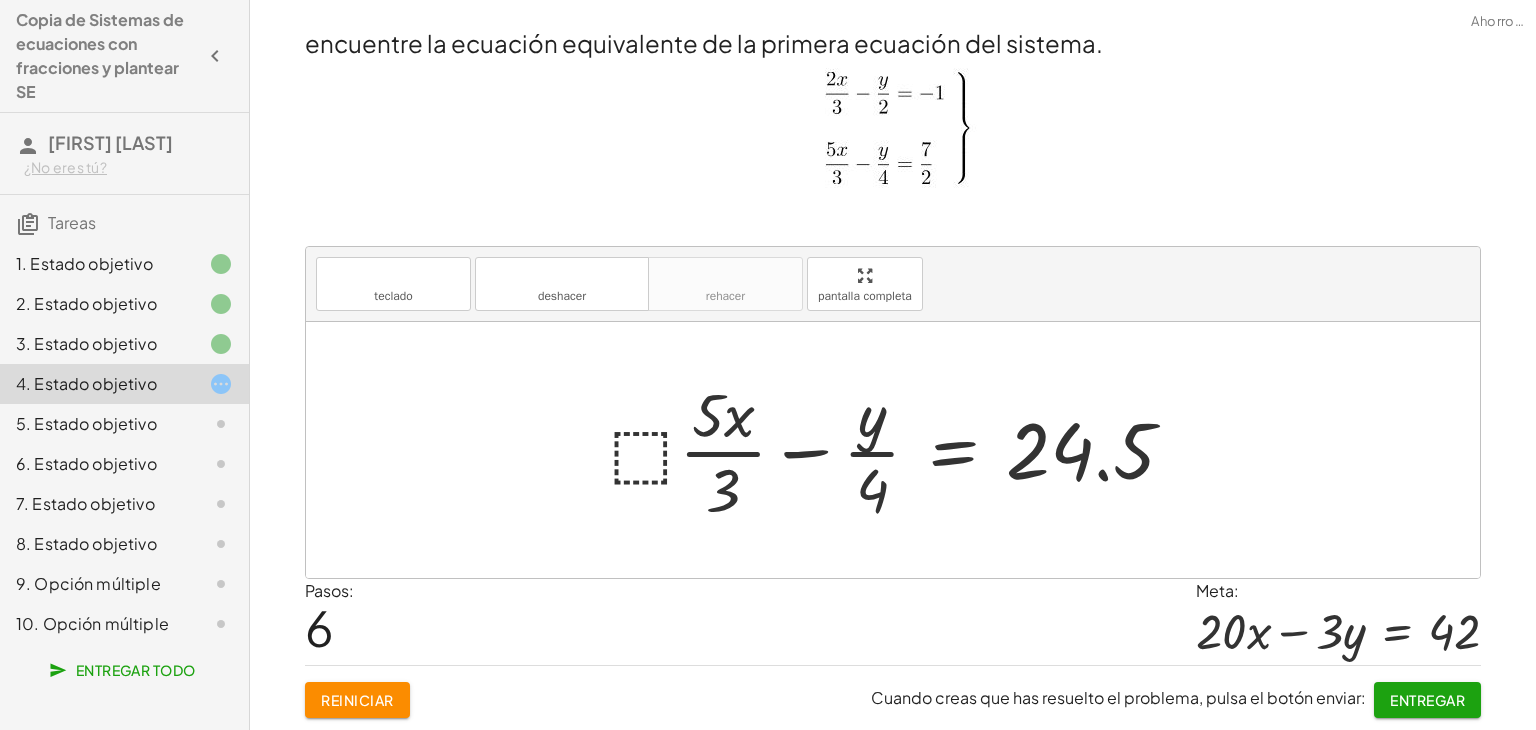 click at bounding box center [900, 450] 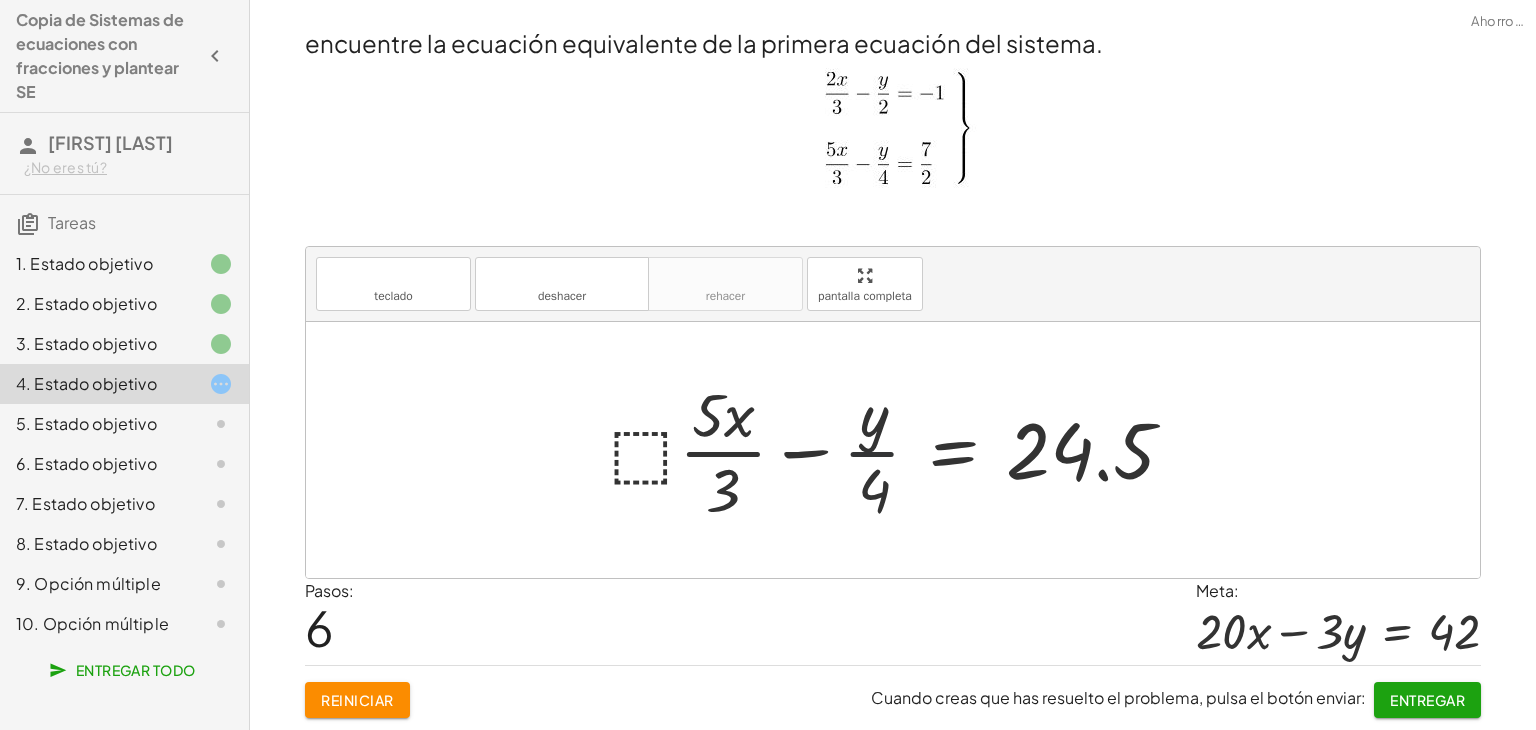 click at bounding box center [900, 450] 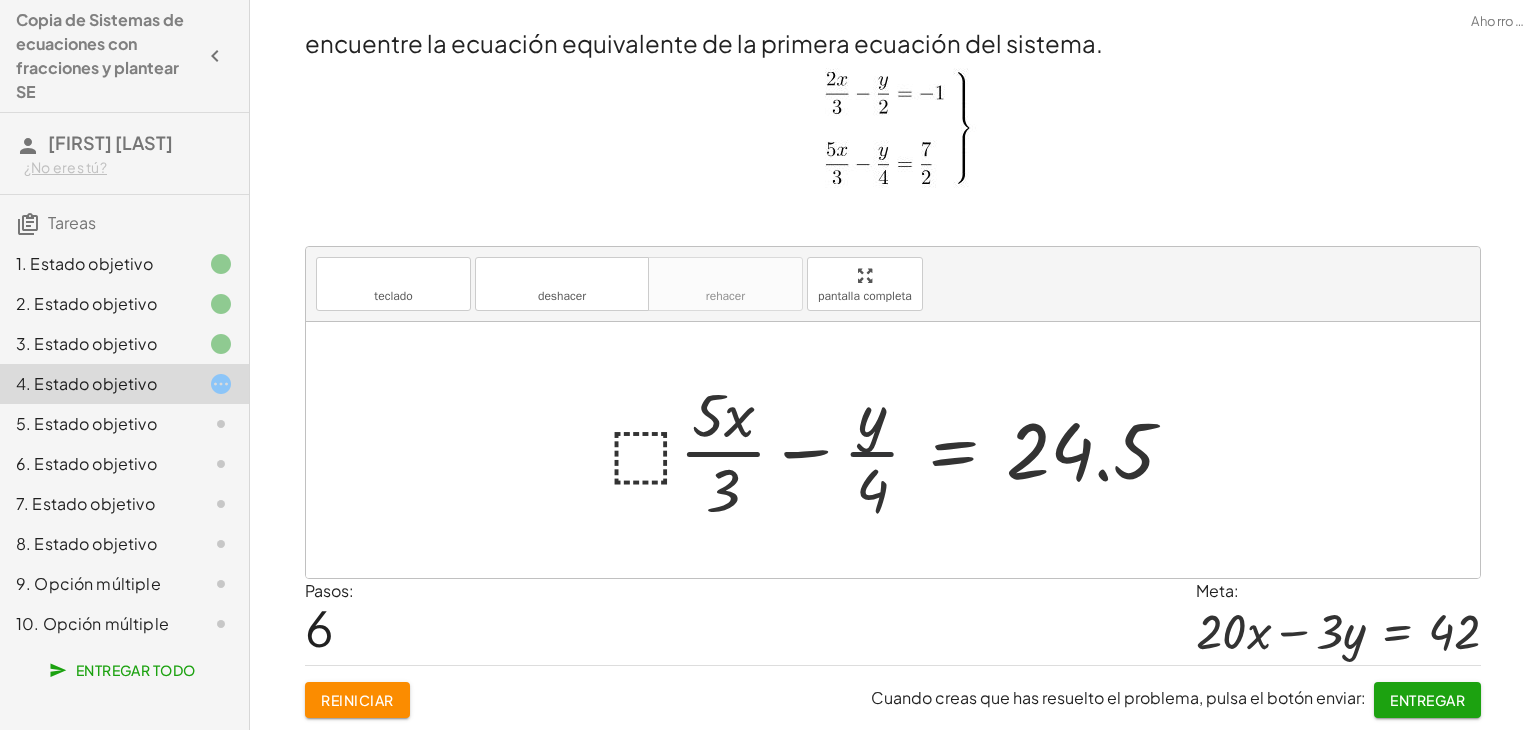 click at bounding box center [900, 450] 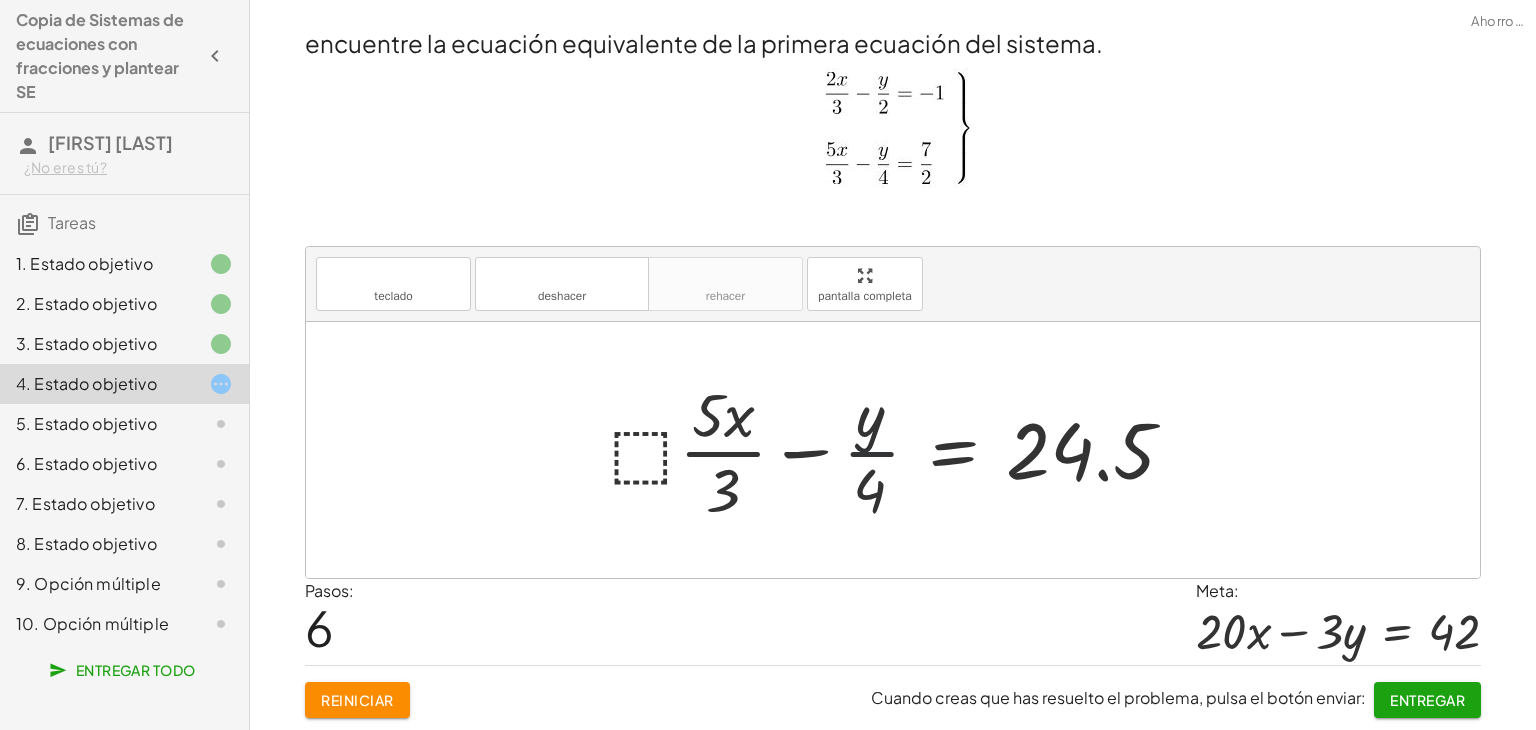 click at bounding box center (900, 450) 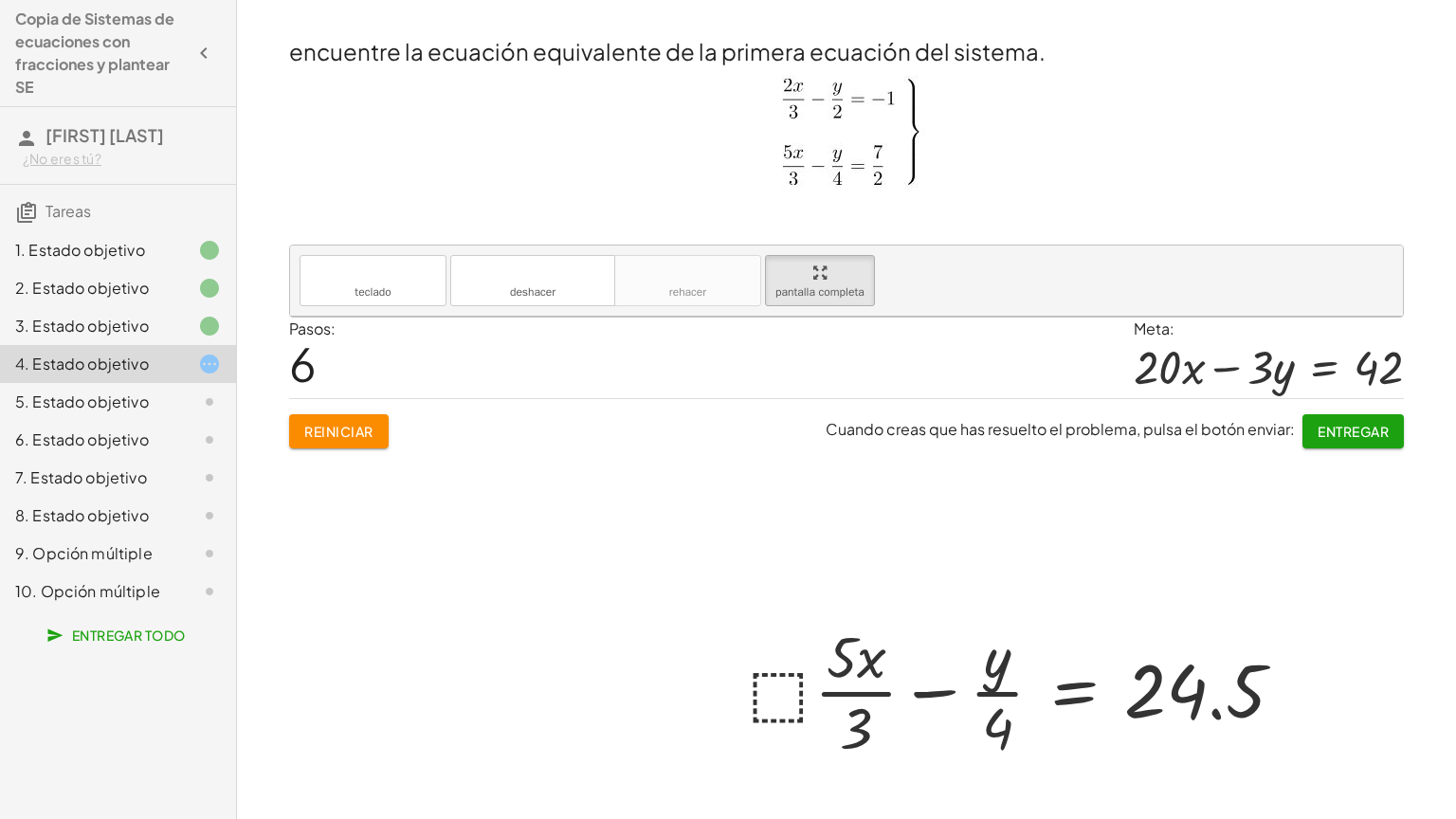 drag, startPoint x: 778, startPoint y: 246, endPoint x: 778, endPoint y: 328, distance: 82 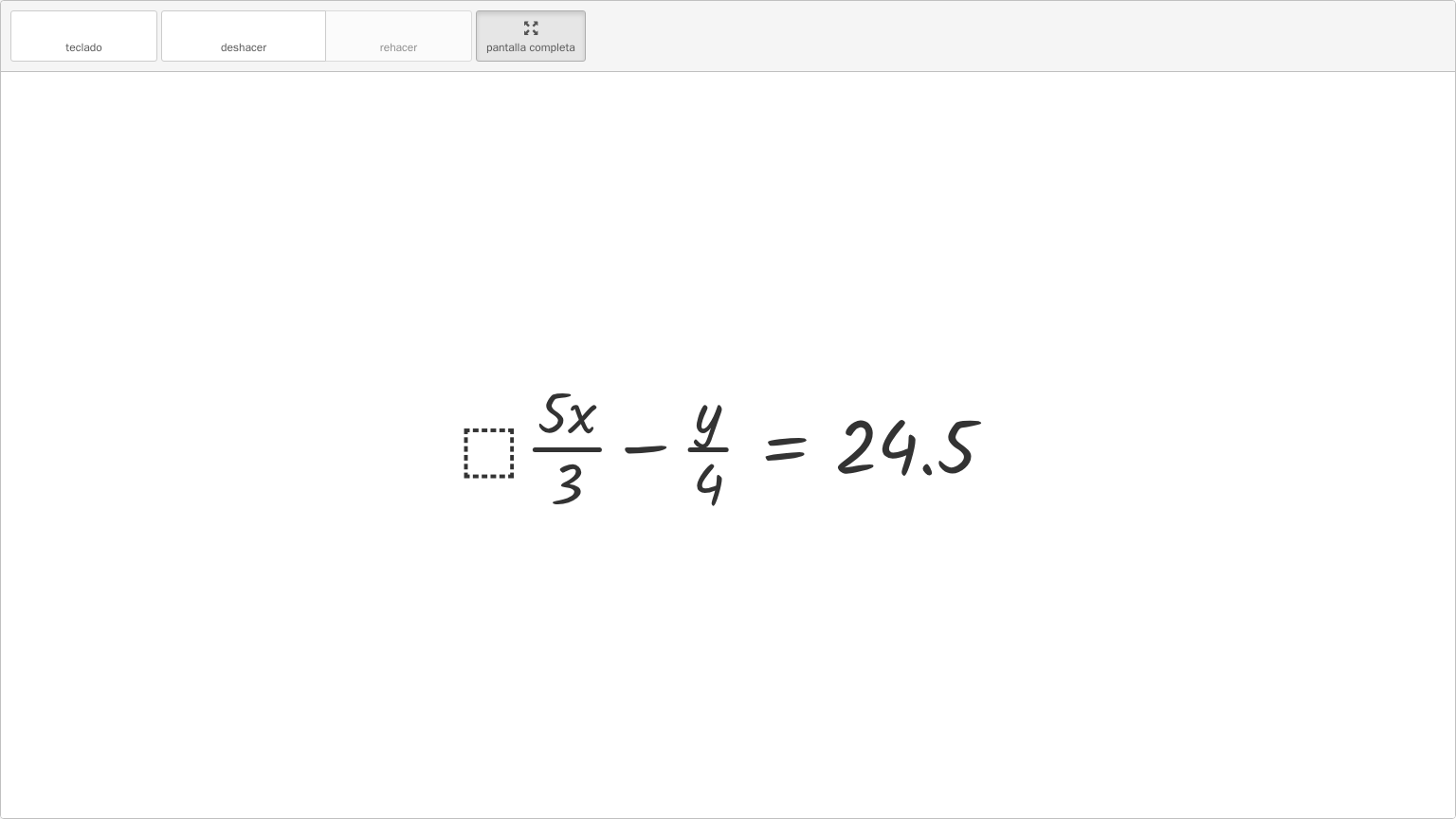 click on "teclado teclado deshacer deshacer rehacer rehacer pantalla completa + · ⬚ · · 5 · x · 3 − · ⬚ · · y · 4 = · ⬚ · · 7 · 2 + · ⬚ · · 5 · x · 3 − · ⬚ · · y · 4 = · 7 · · 7 · 2 + · ⬚ · · 5 · x · 3 − · ⬚ · · y · 4 = · 7 · 7 · 2 + · ⬚ · · 5 · x · 3 − · ⬚ · · y · 4 = · 49 · 2 + · ⬚ · · 5 · x · 3 − · ⬚ · · y · 4 = 24.5 + · ⬚ · · 5 · x · 3 − · 1 · · y · 4 = 24.5 + · ⬚ · · 5 · x · 3 − · y · 4 = 24.5 ×" at bounding box center (728, 410) 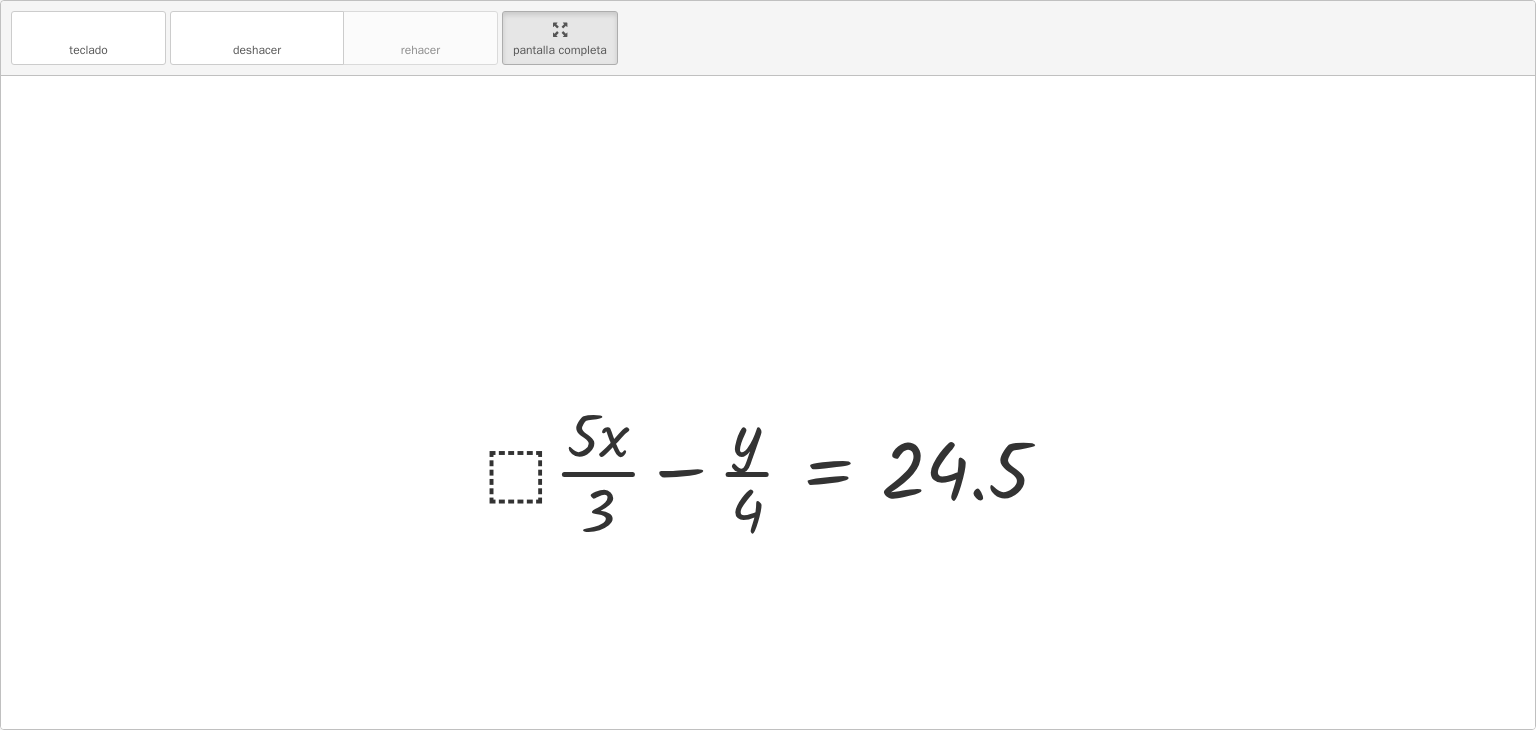 click at bounding box center [768, 402] 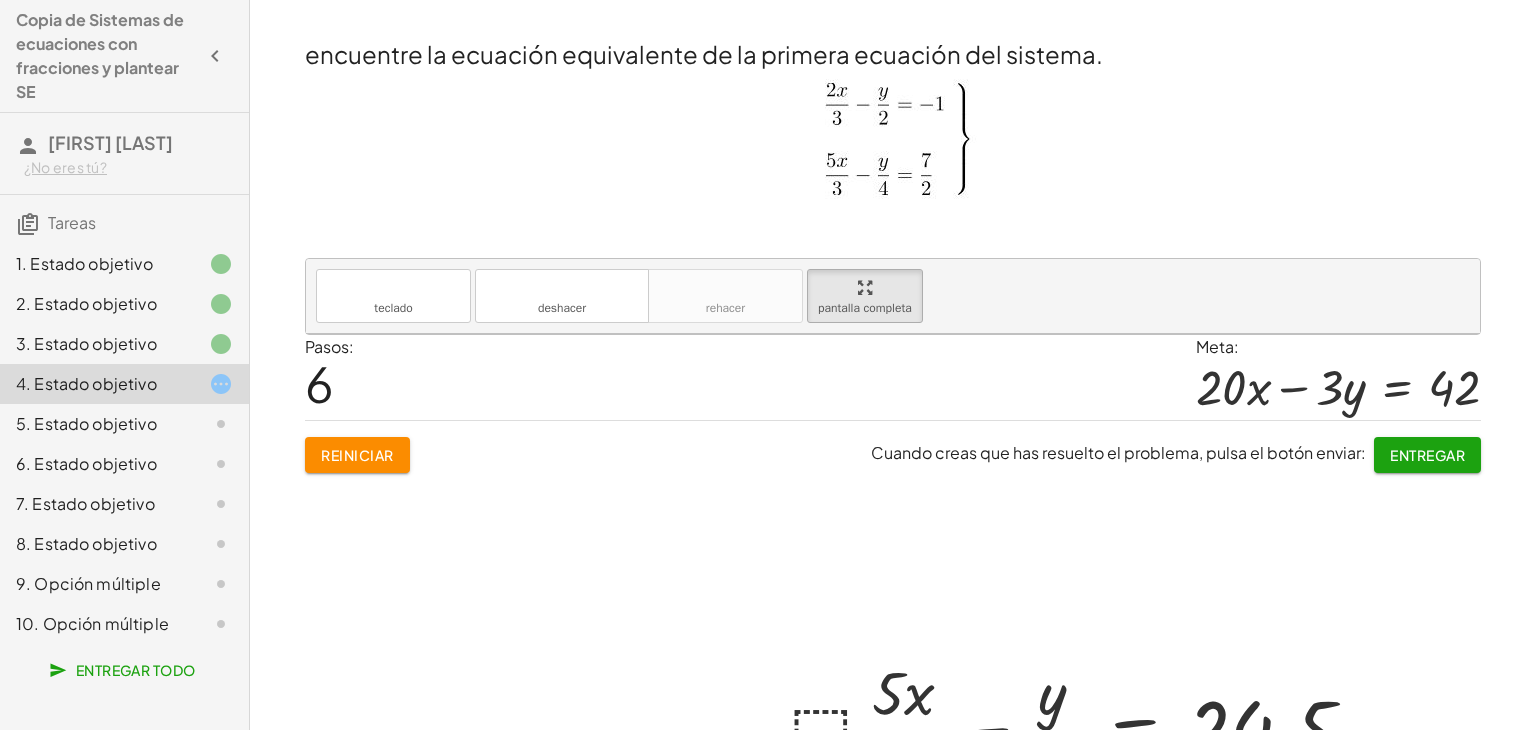 click at bounding box center (893, 657) 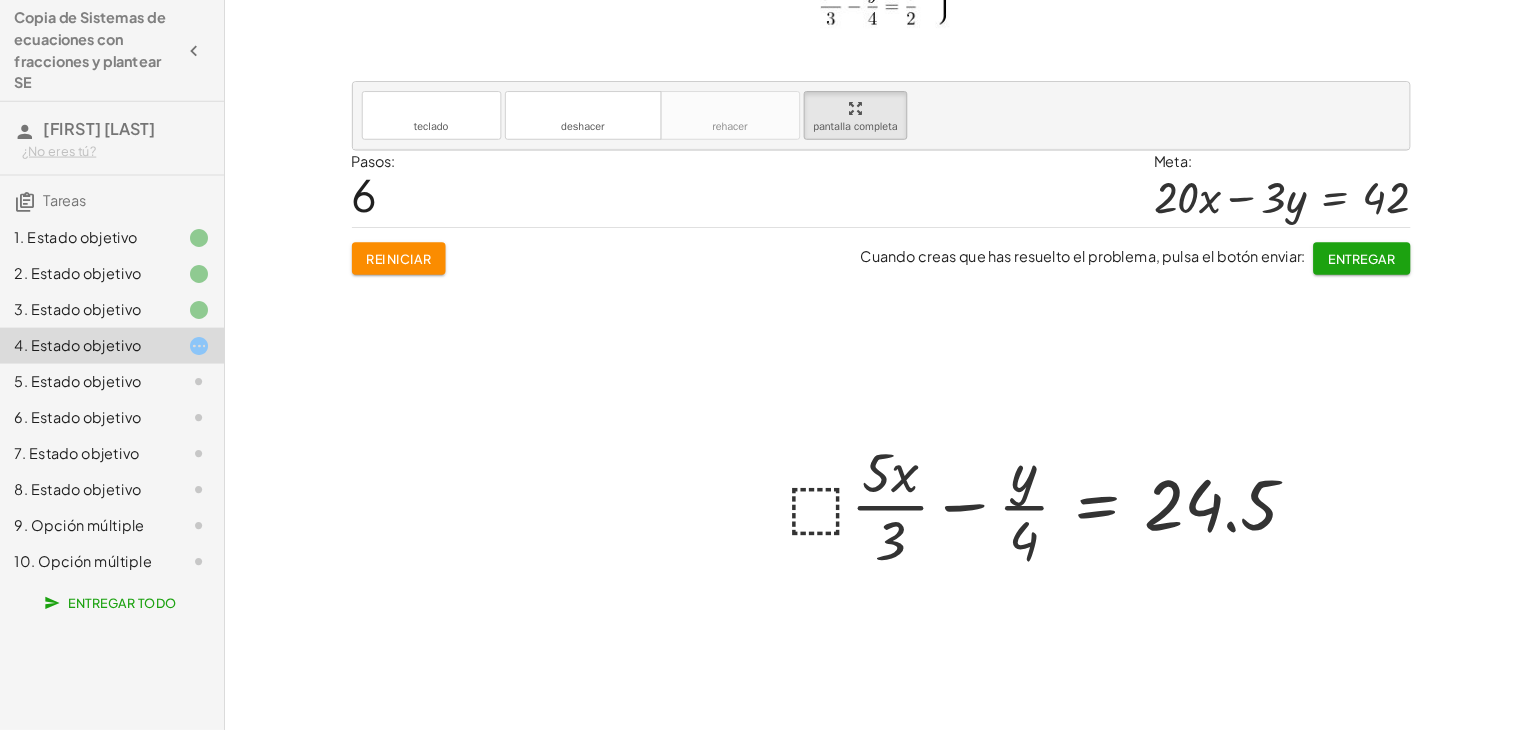 scroll, scrollTop: 168, scrollLeft: 0, axis: vertical 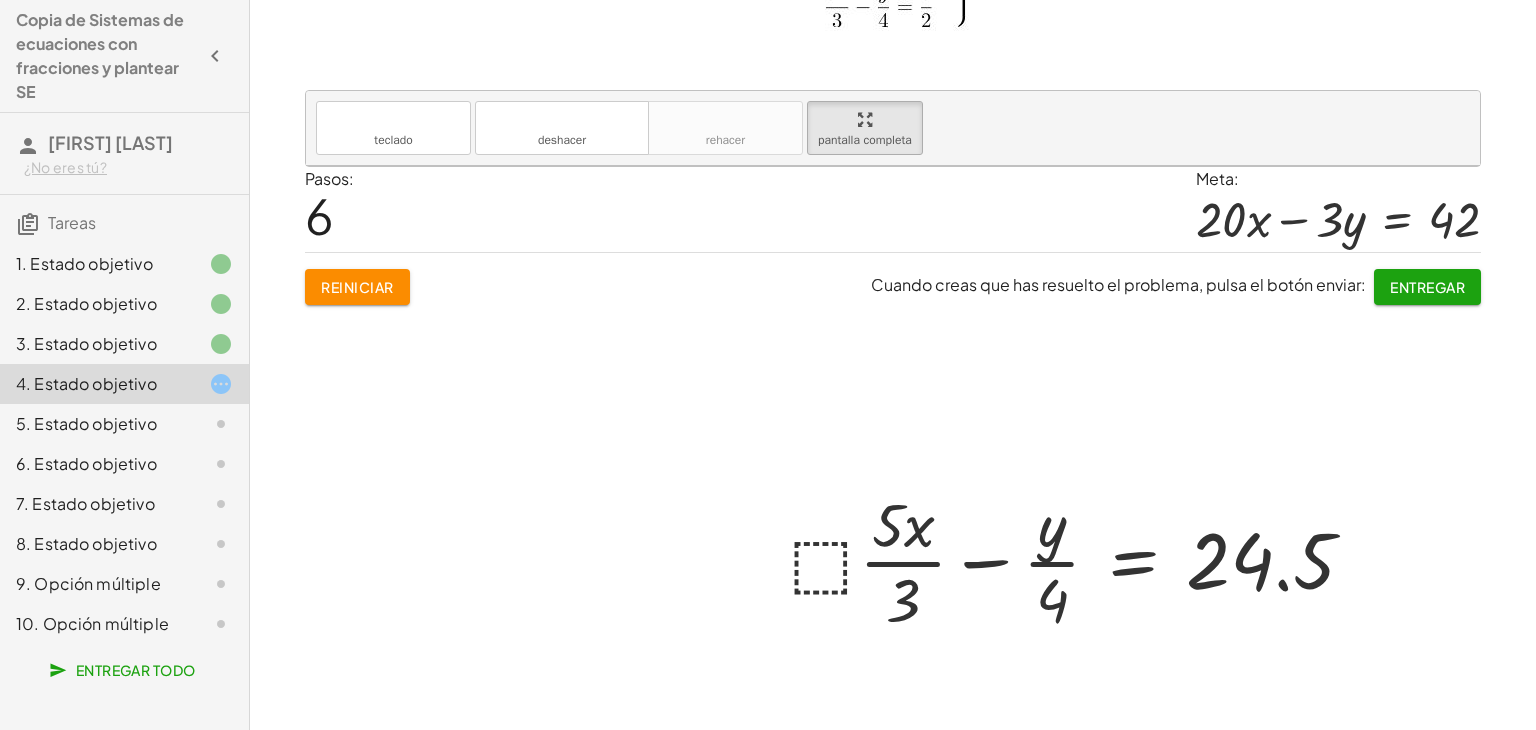 drag, startPoint x: 1493, startPoint y: 0, endPoint x: 1032, endPoint y: 422, distance: 624.984 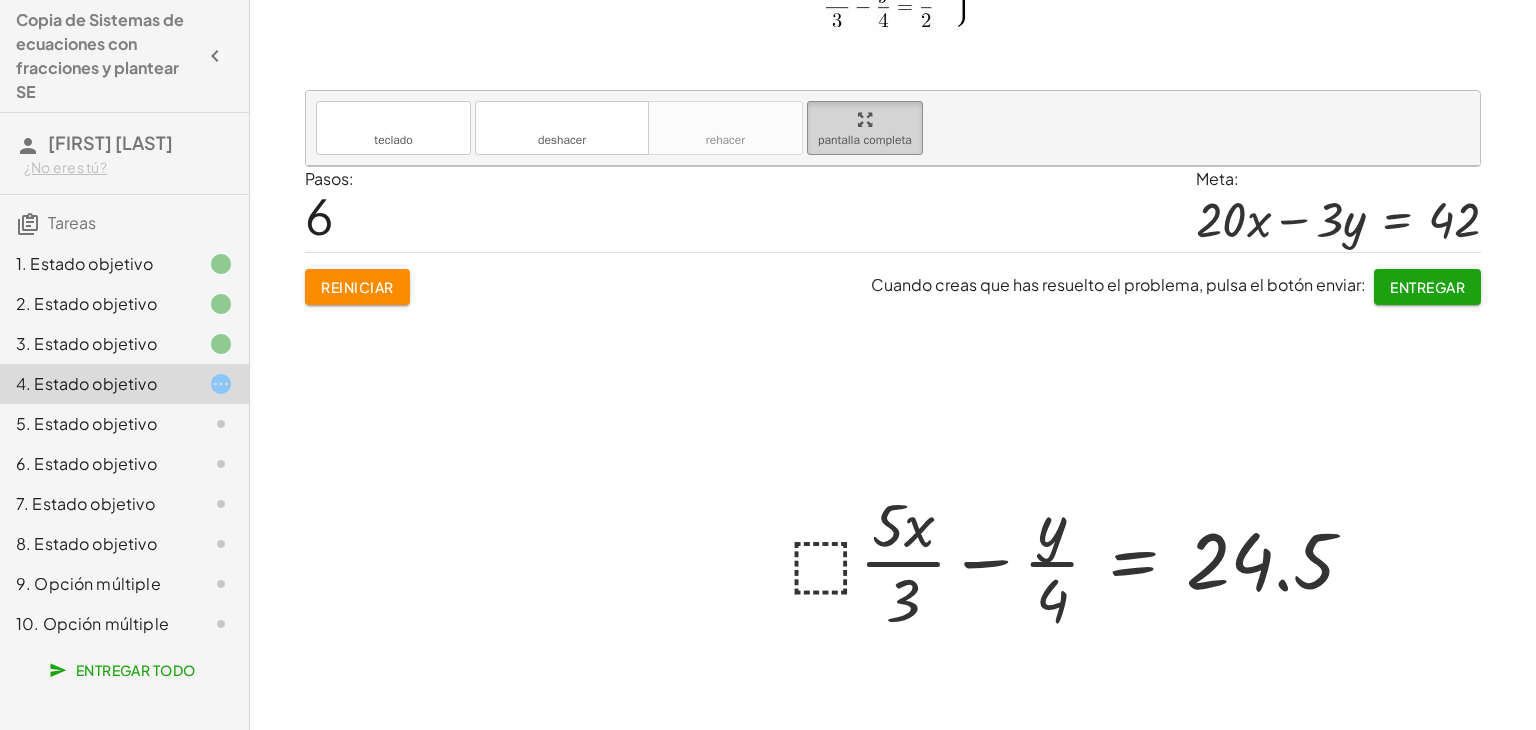 click on "encuentre la ecuación equivalente de la primera ecuación del sistema. teclado teclado deshacer deshacer rehacer rehacer pantalla completa + · ⬚ · · 5 · x · 3 − · ⬚ · · y · 4 = · ⬚ · · 7 · 2 + · ⬚ · · 5 · x · 3 − · ⬚ · · y · 4 = · 7 · · 7 · 2 + · ⬚ · · 5 · x · 3 − · ⬚ · · y · 4 = · 7 · 7 · 2 + · ⬚ · · 5 · x · 3 − · ⬚ · · y · 4 = · 49 · 2 + · ⬚ · · 5 · x · 3 − · ⬚ · · y · 4 = 24.5 + · ⬚ · · 5 · x · 3 − · 1 · · y · 4 = 24.5 + · ⬚ · · 5 · x · 3 − · y · 4 = 24.5 × x y 7 8 9 + – 4 5 6 × ÷ ⬚ 2 √ abc 1 2 3 0 . Pasos:   6 Meta: + · 20 · x − · 3 · y = 42 Reiniciar Cuando creas que has resuelto el problema, pulsa el botón enviar: Entregar" 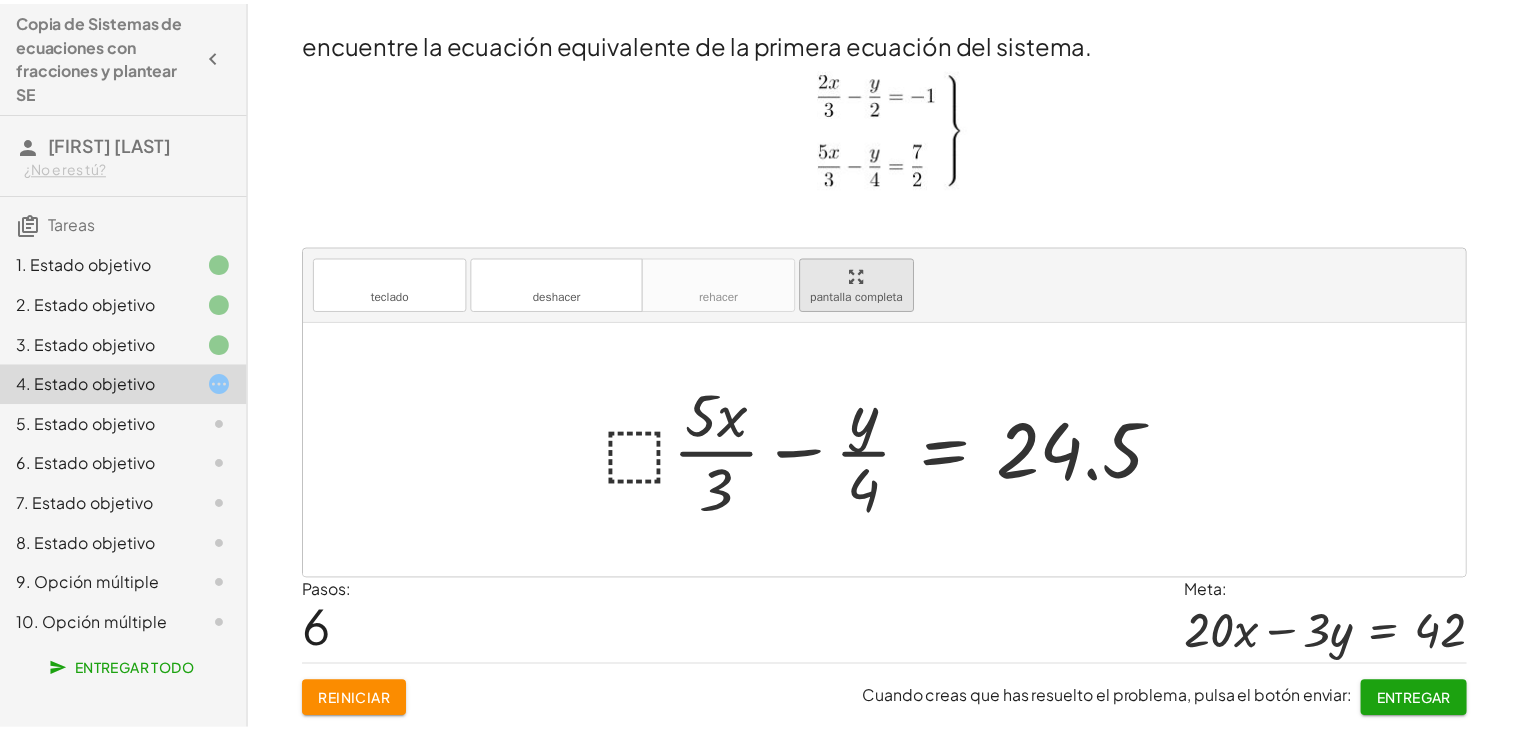 scroll, scrollTop: 0, scrollLeft: 0, axis: both 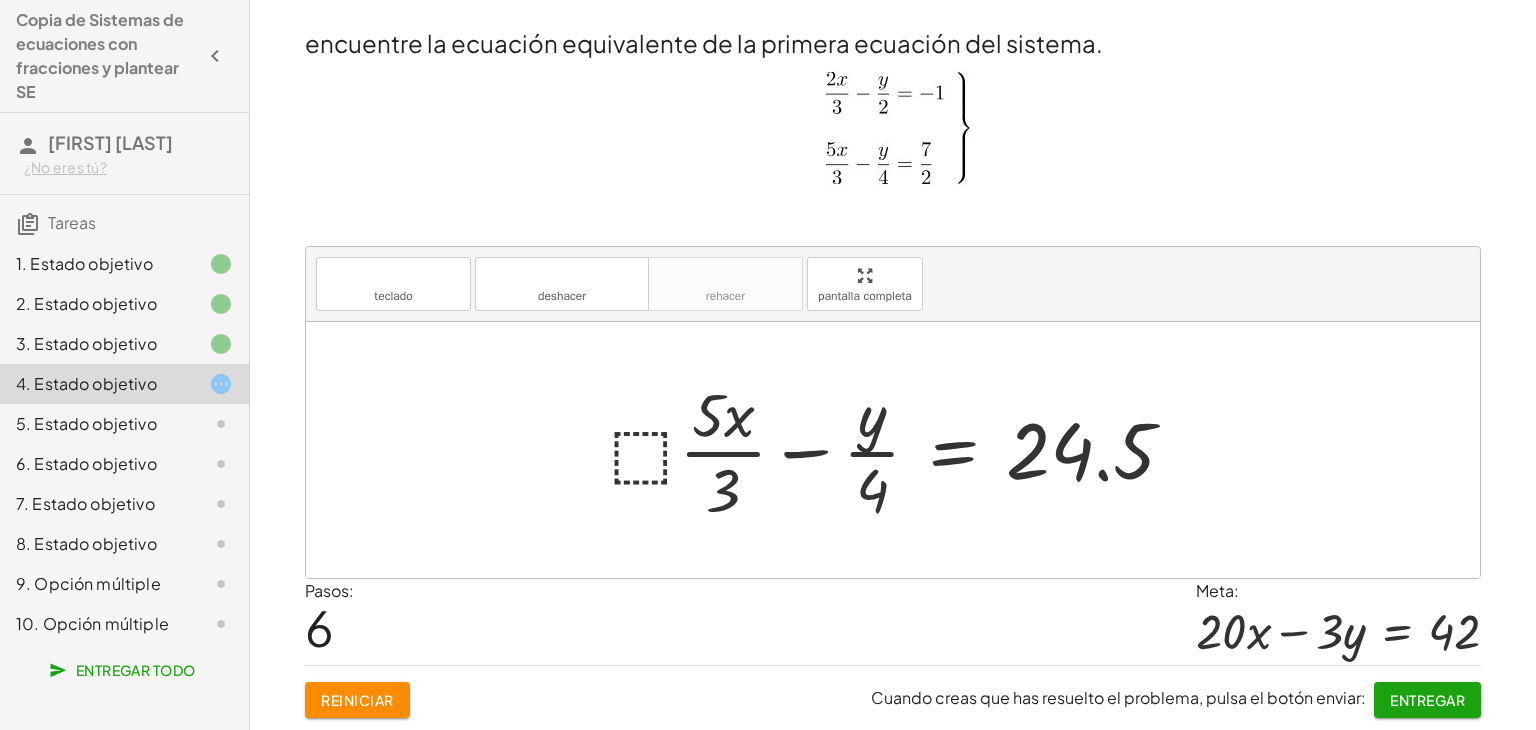 drag, startPoint x: 1200, startPoint y: 641, endPoint x: 1137, endPoint y: 443, distance: 207.78113 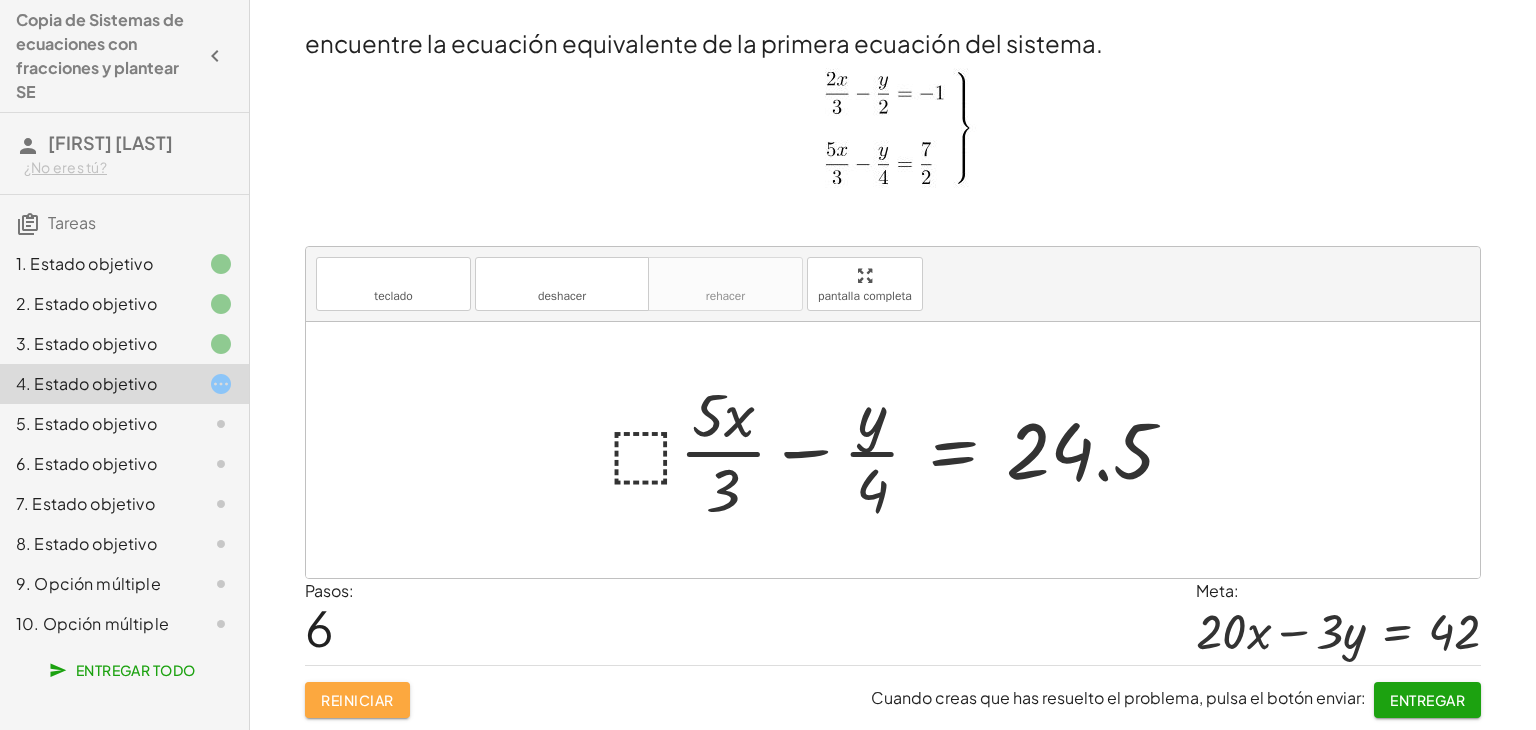 click on "Reiniciar" at bounding box center (357, 700) 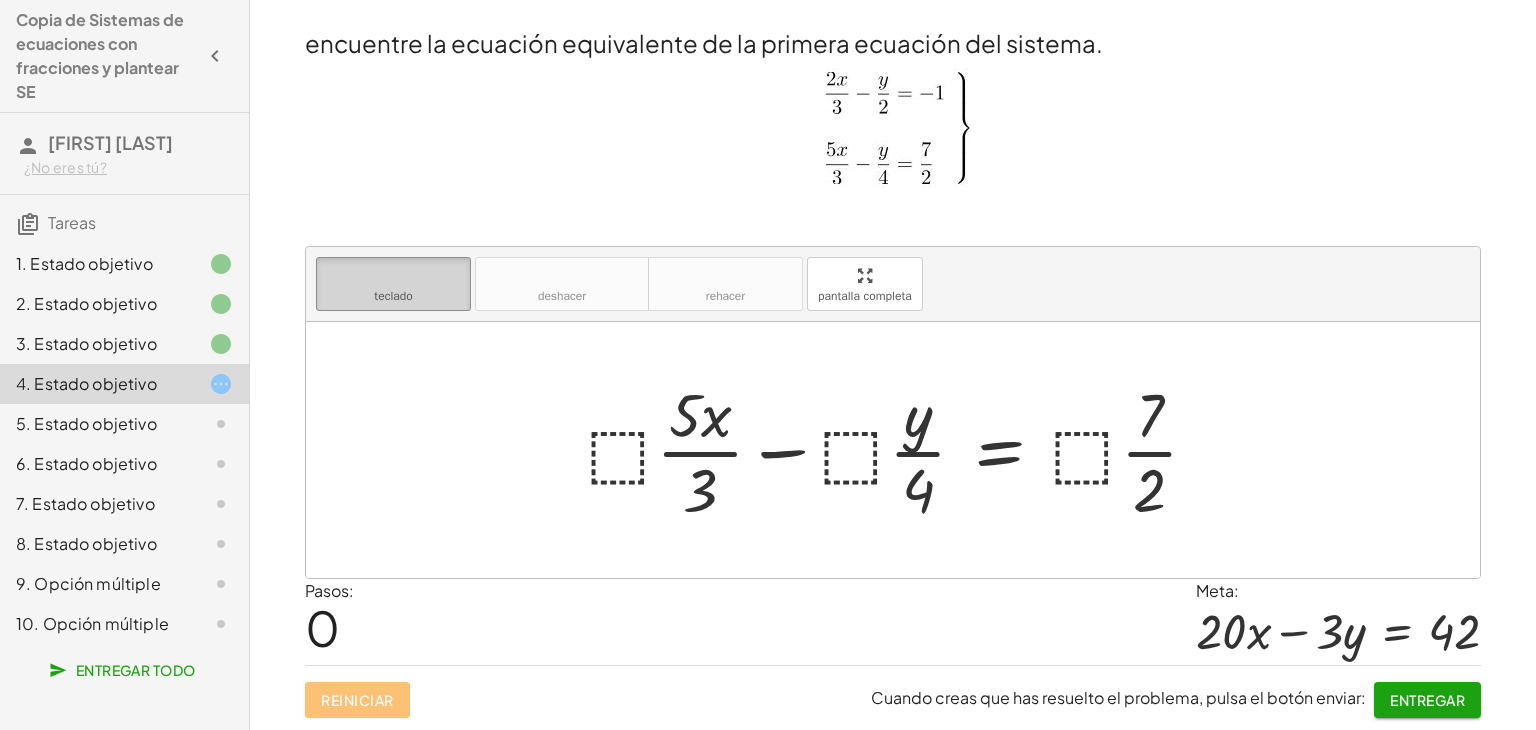 click on "teclado" at bounding box center [393, 275] 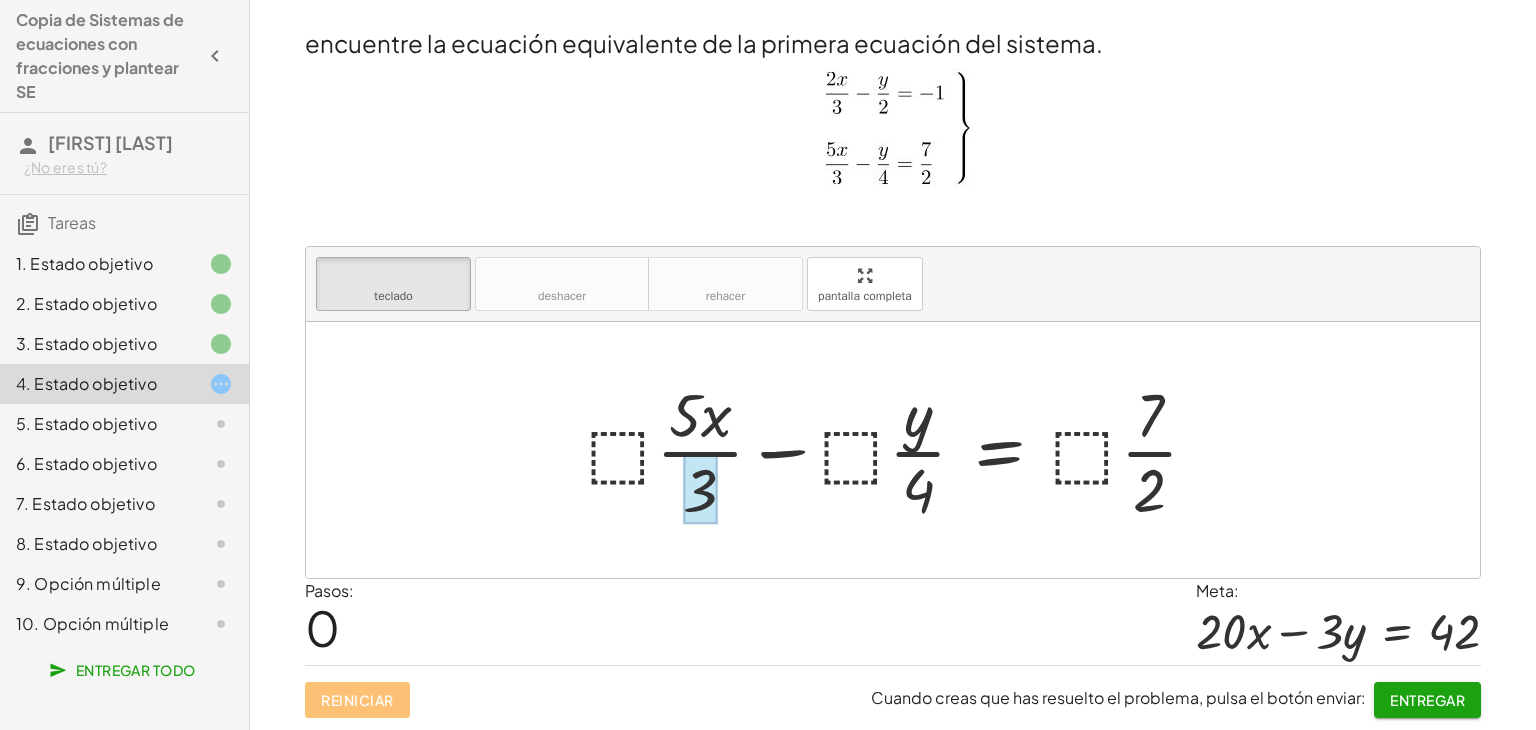 click at bounding box center [700, 490] 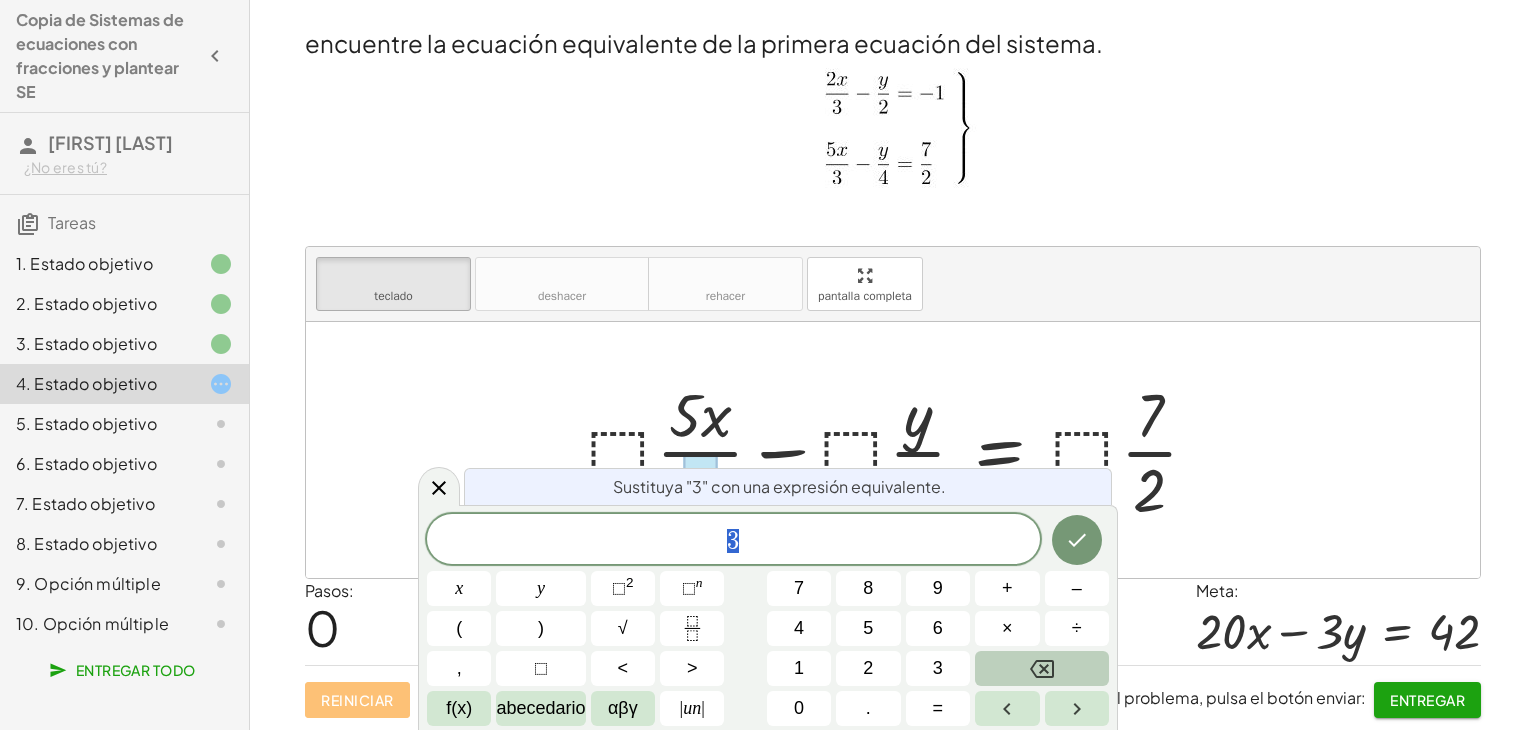 click 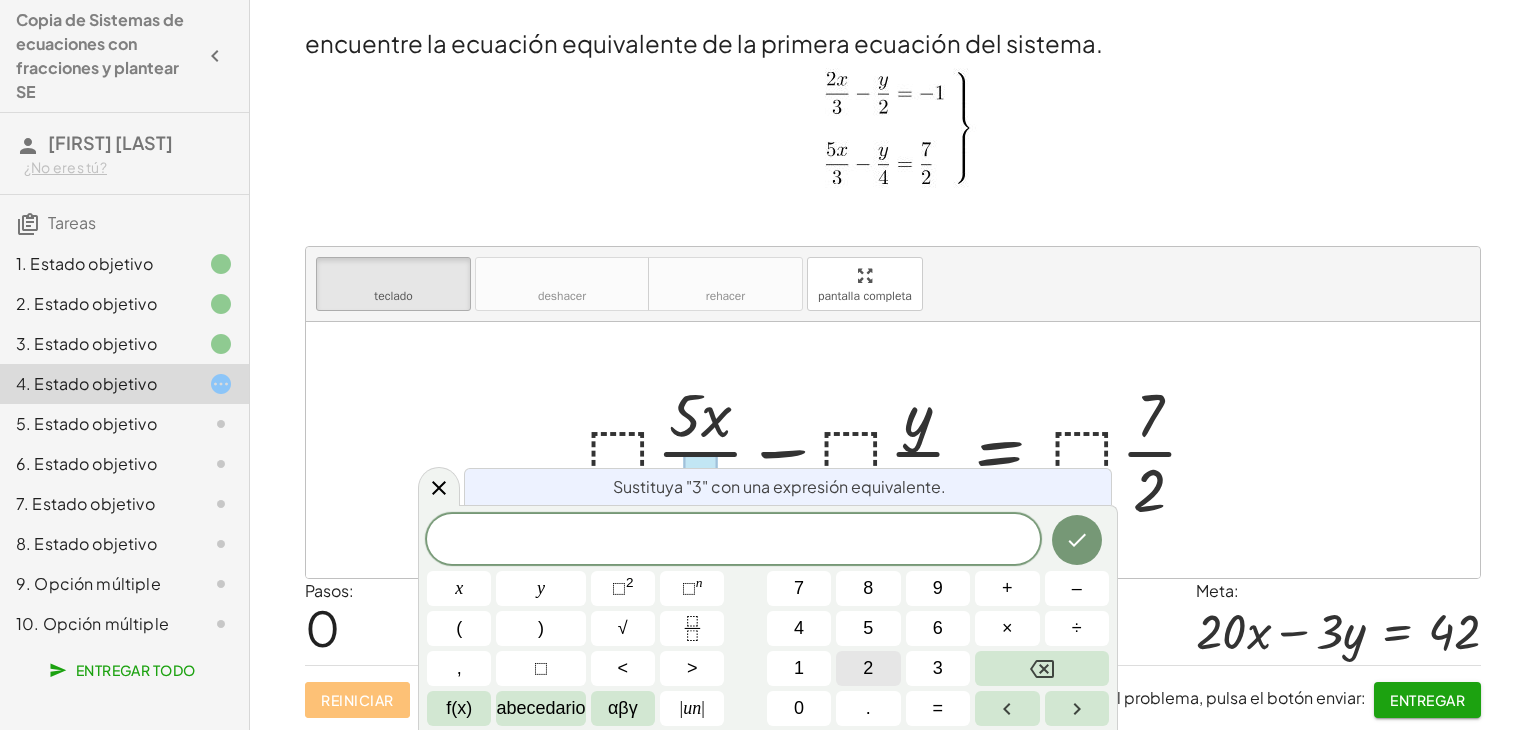 click on "2" at bounding box center (868, 668) 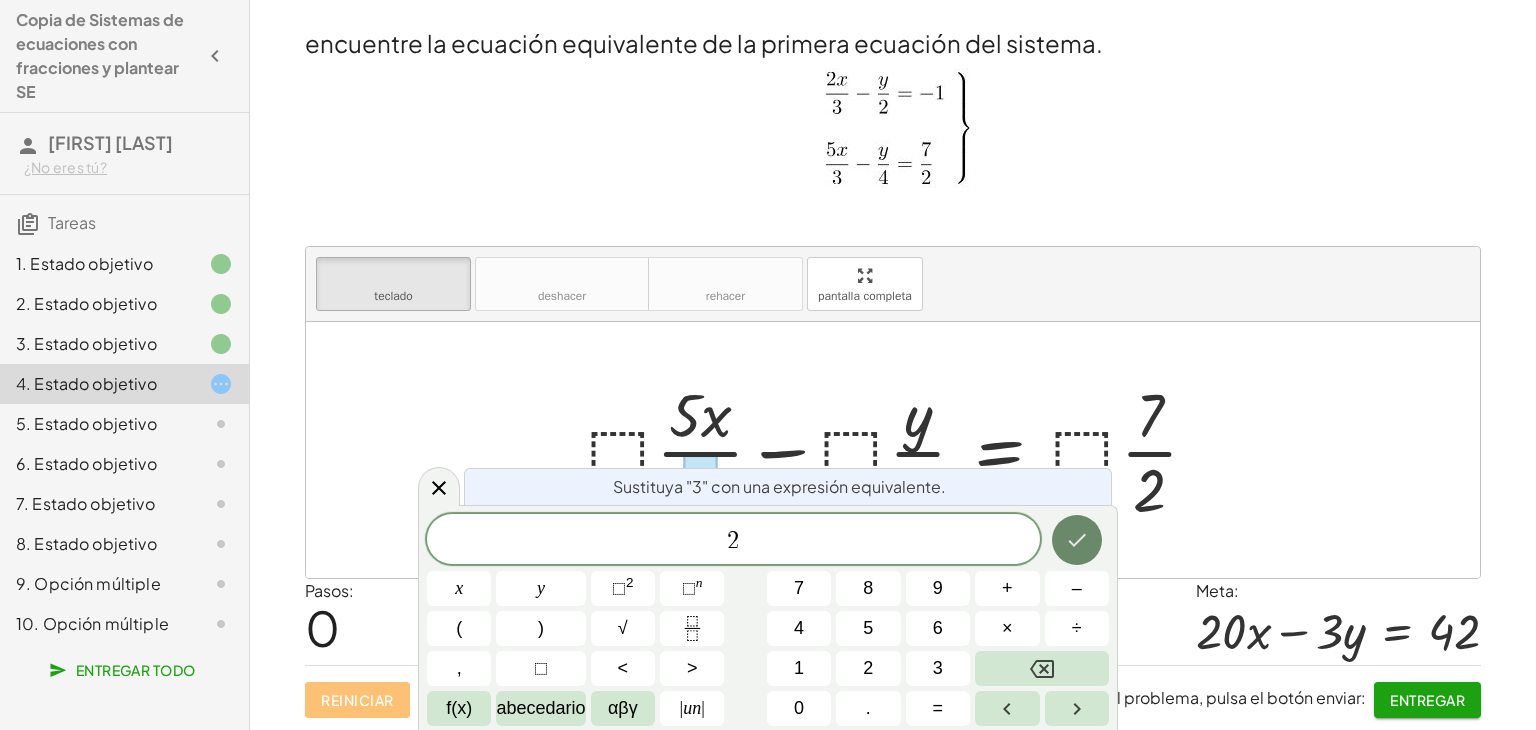 click at bounding box center [1077, 540] 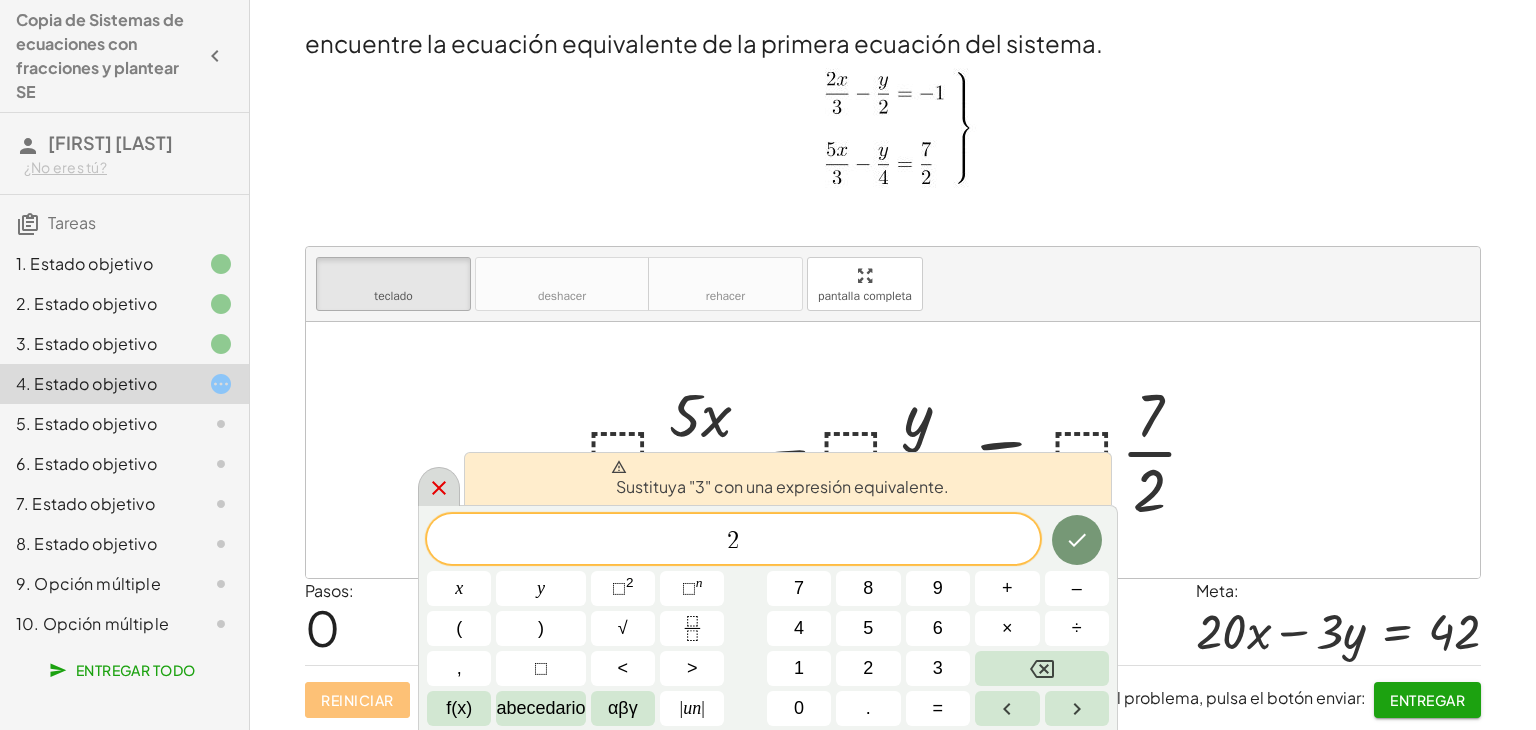 click 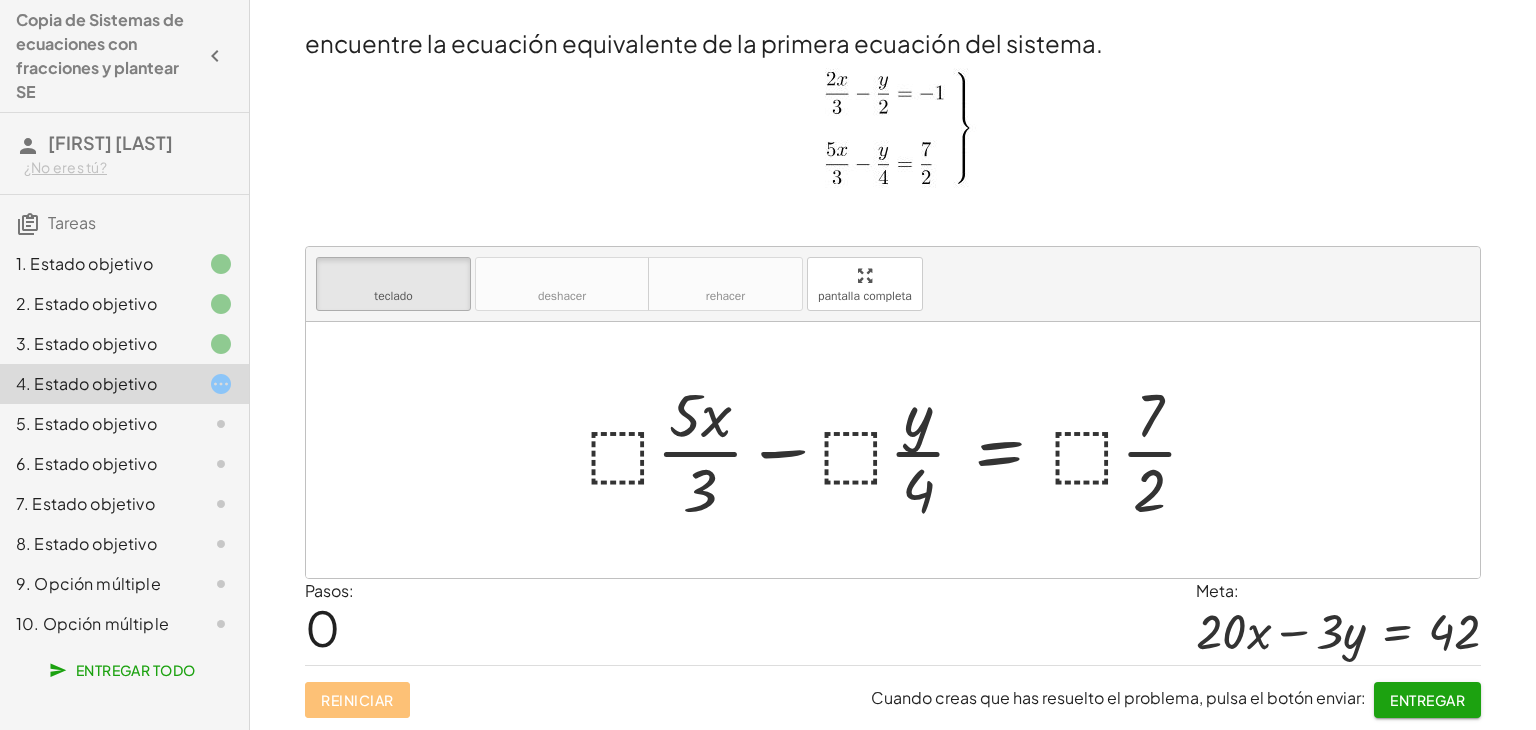 click on "Entregar" at bounding box center (1427, 700) 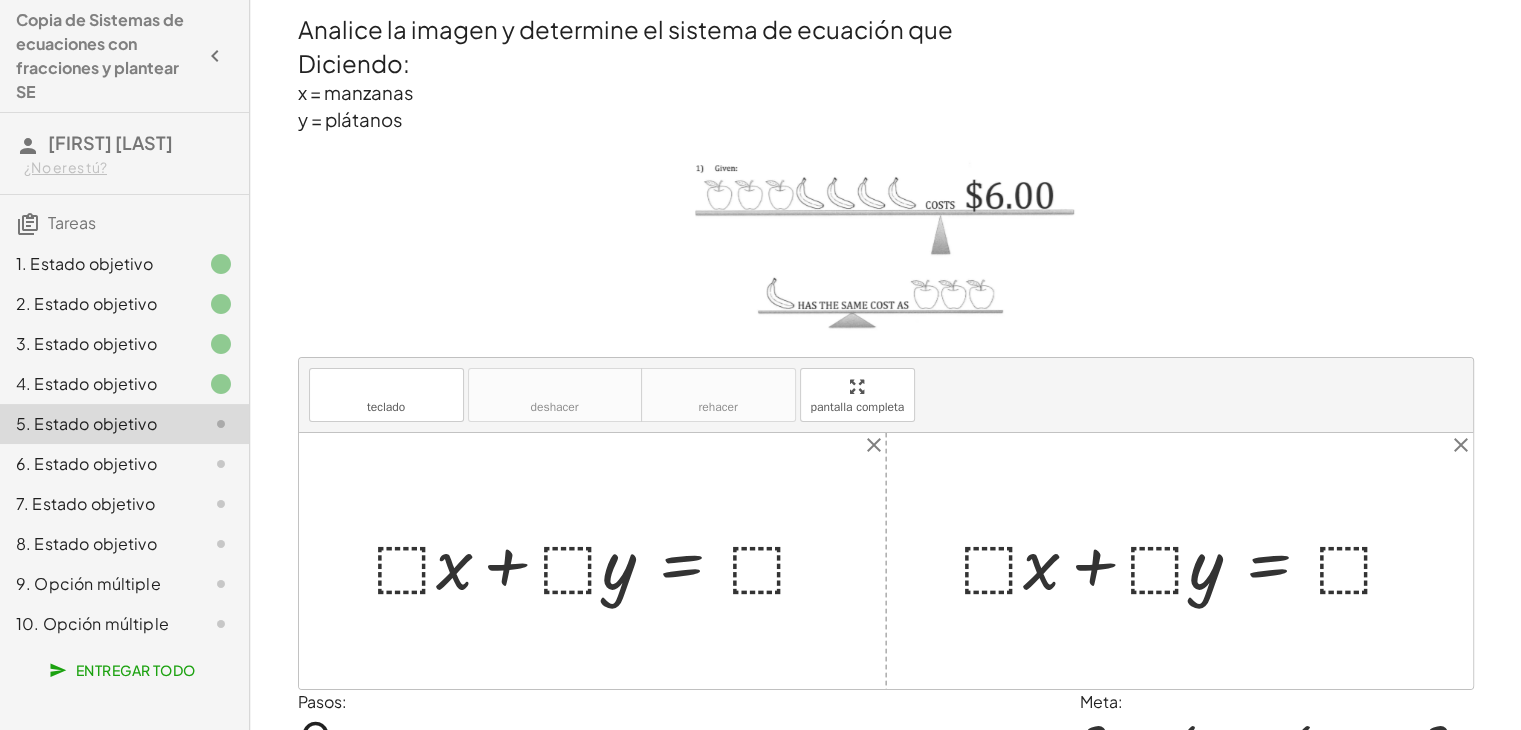 click at bounding box center (600, 560) 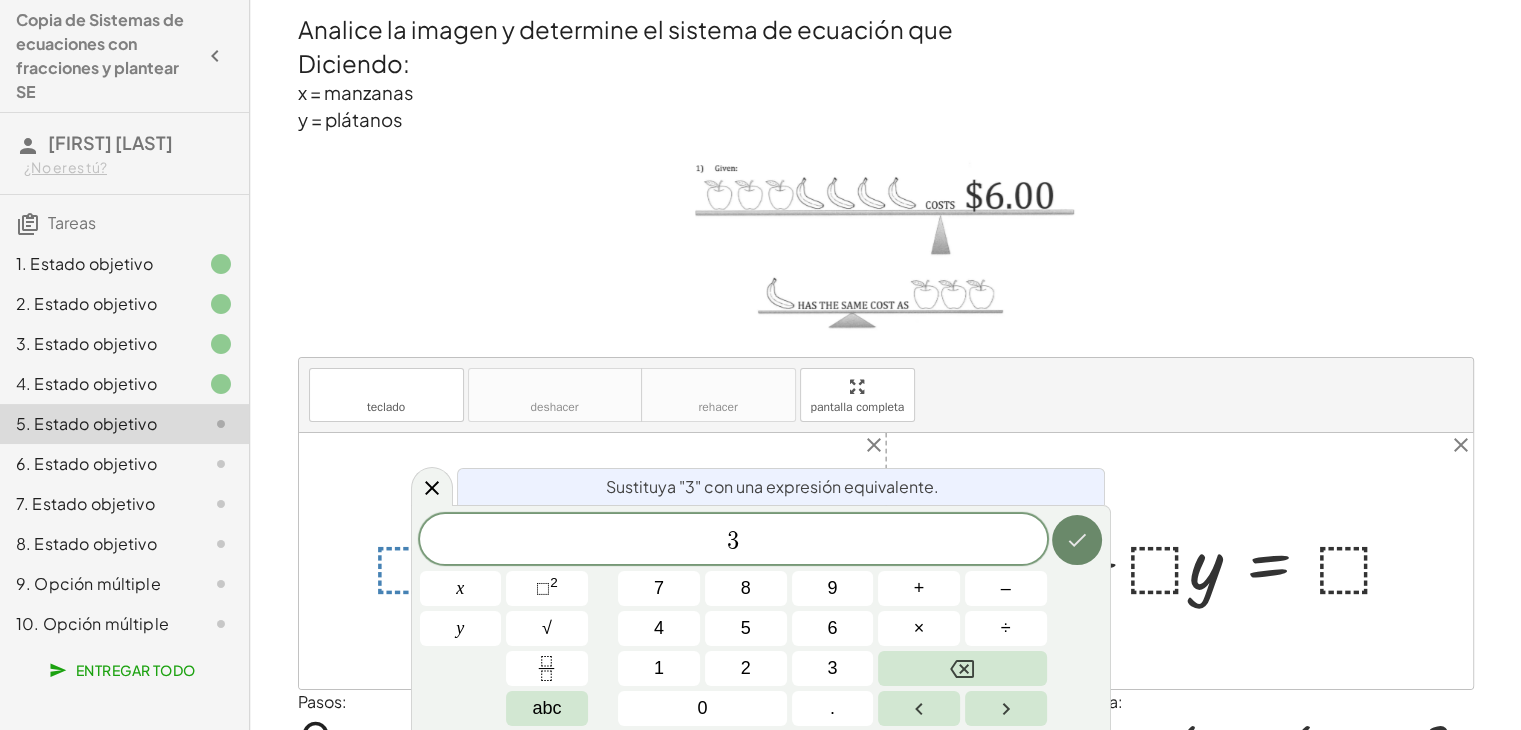 click 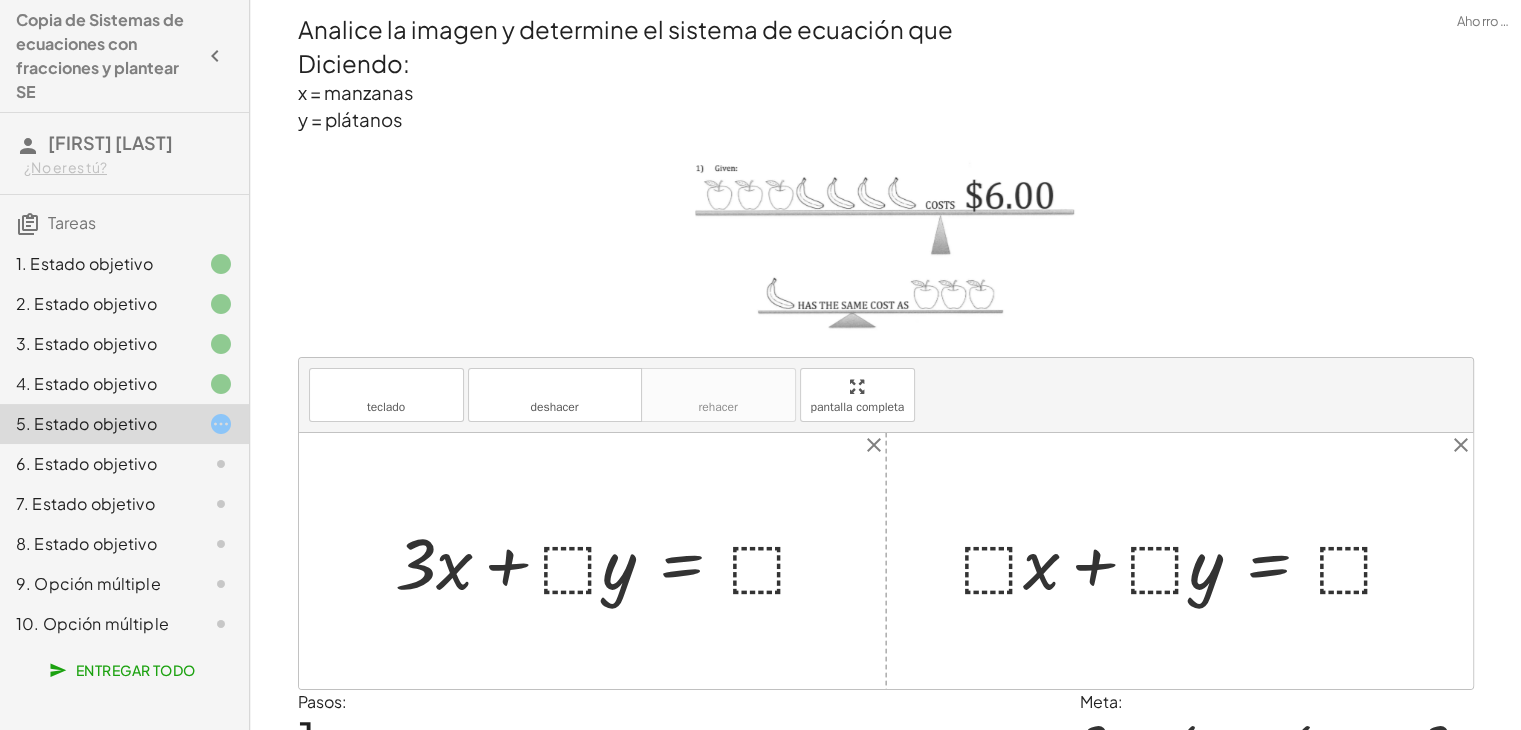 click at bounding box center (610, 560) 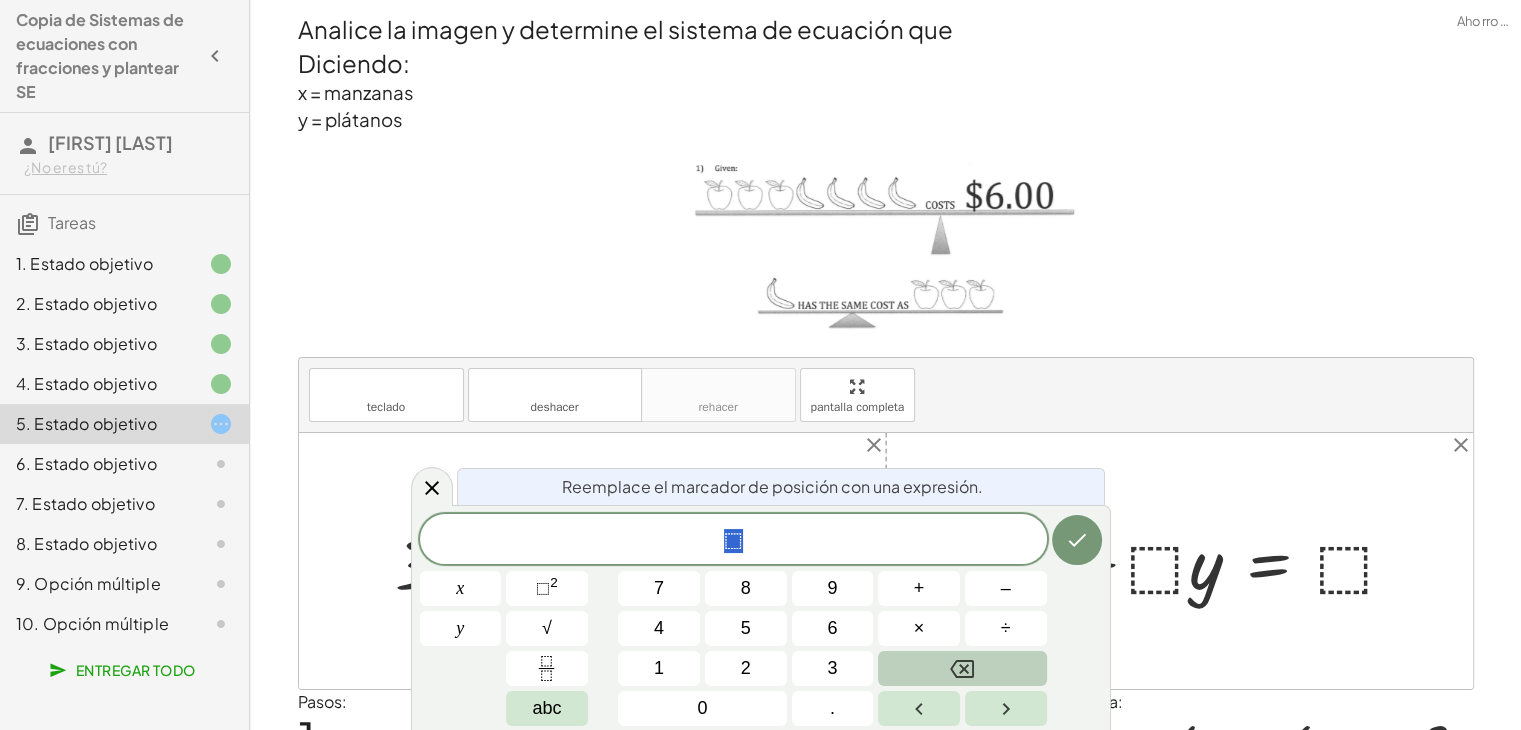 click at bounding box center (962, 668) 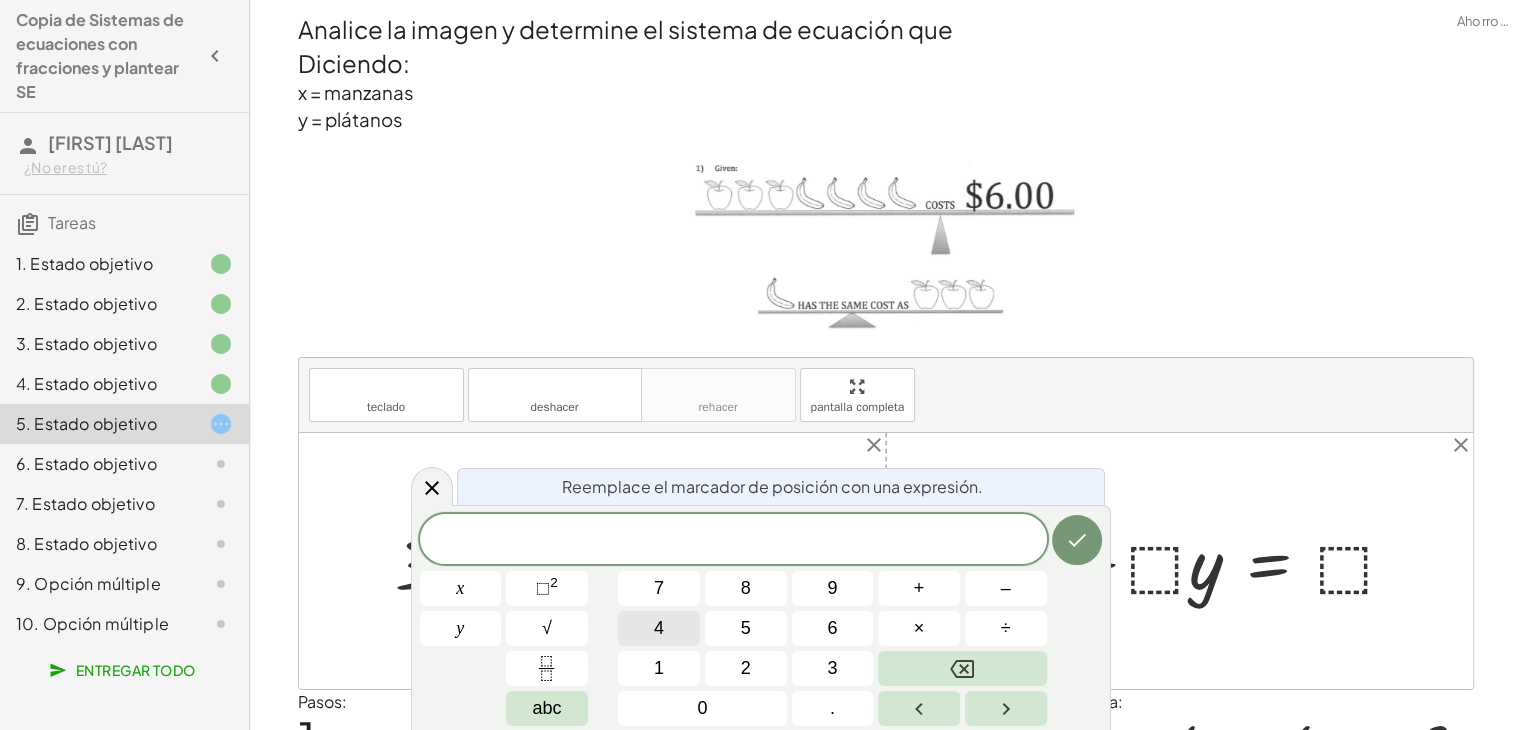 click on "4" at bounding box center (659, 628) 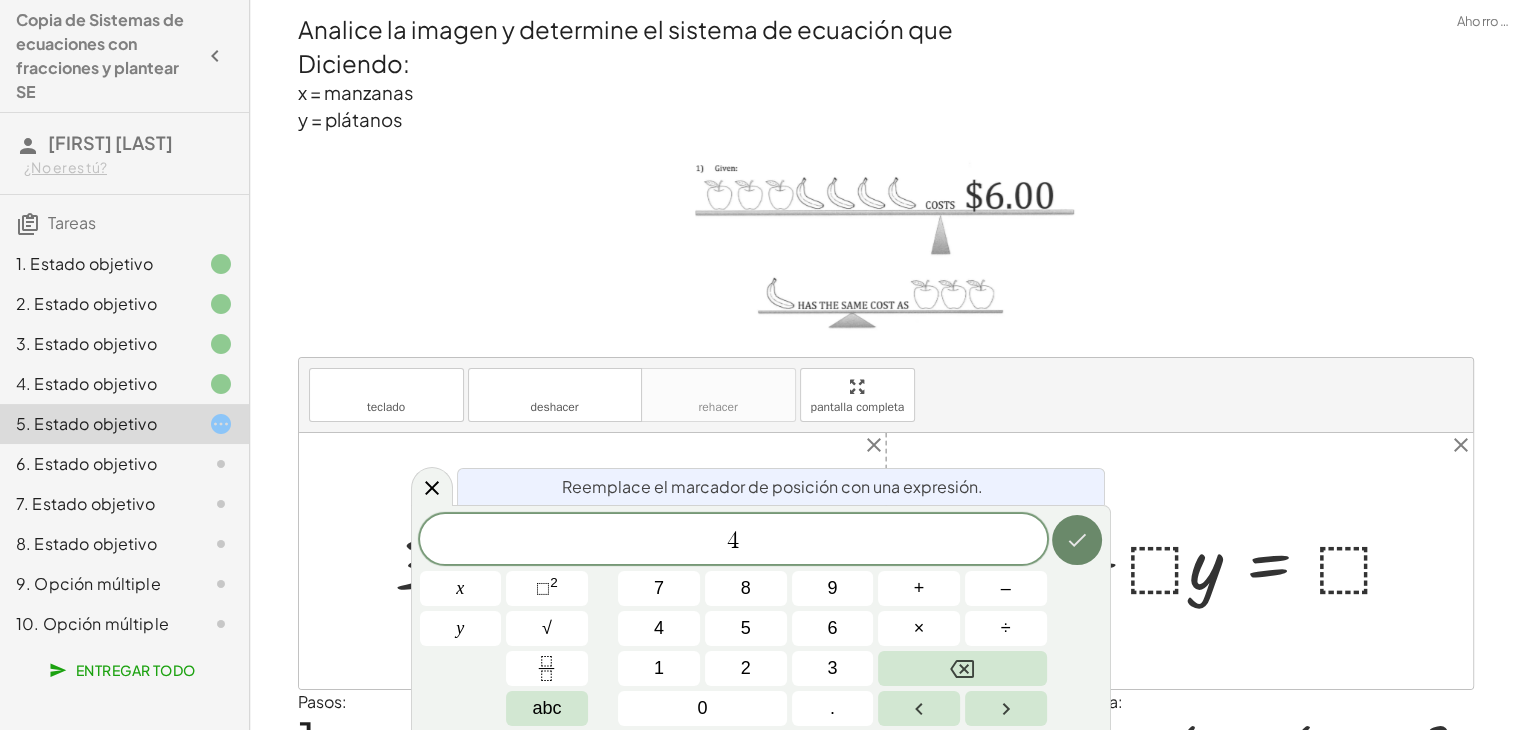 click 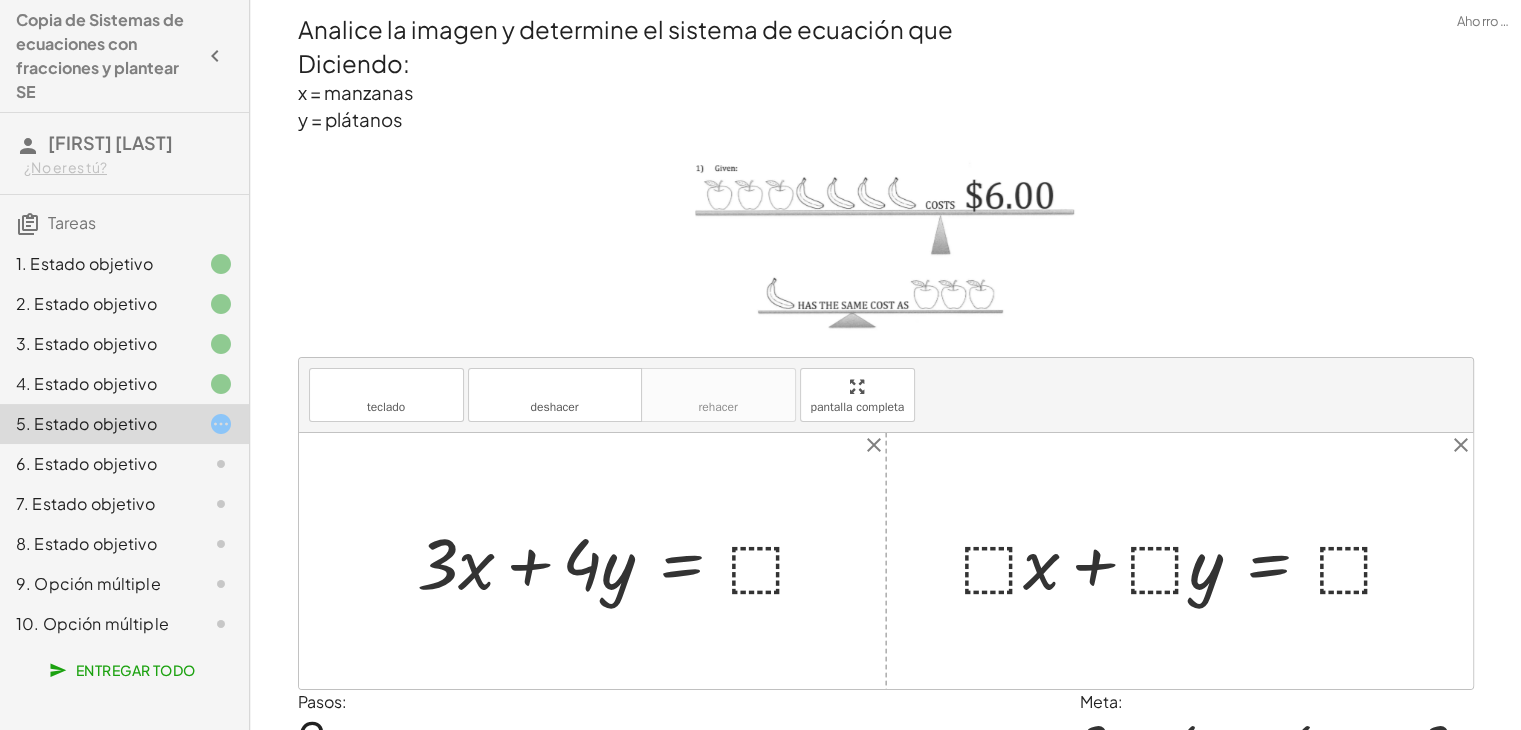 click at bounding box center (621, 560) 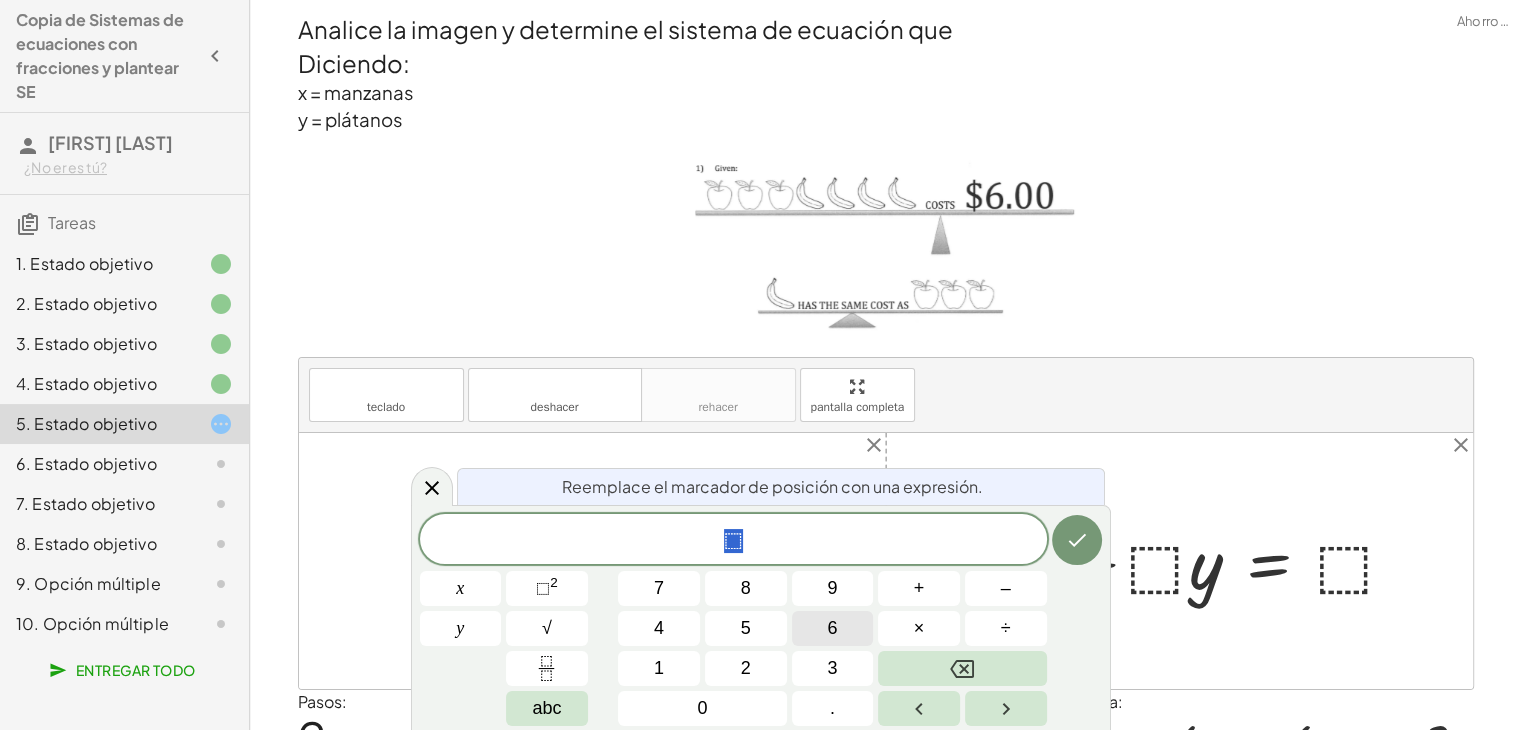 click on "6" at bounding box center [833, 628] 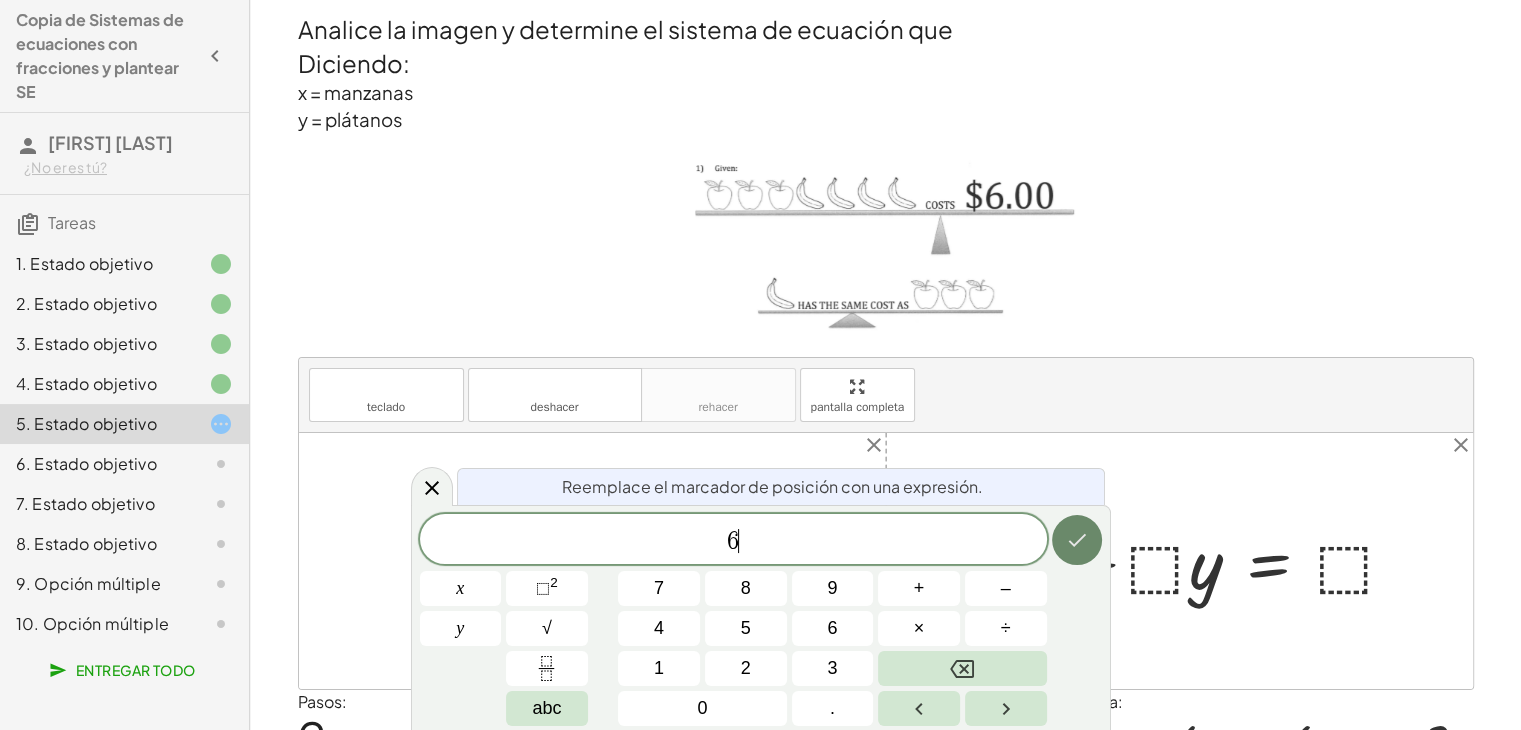 click 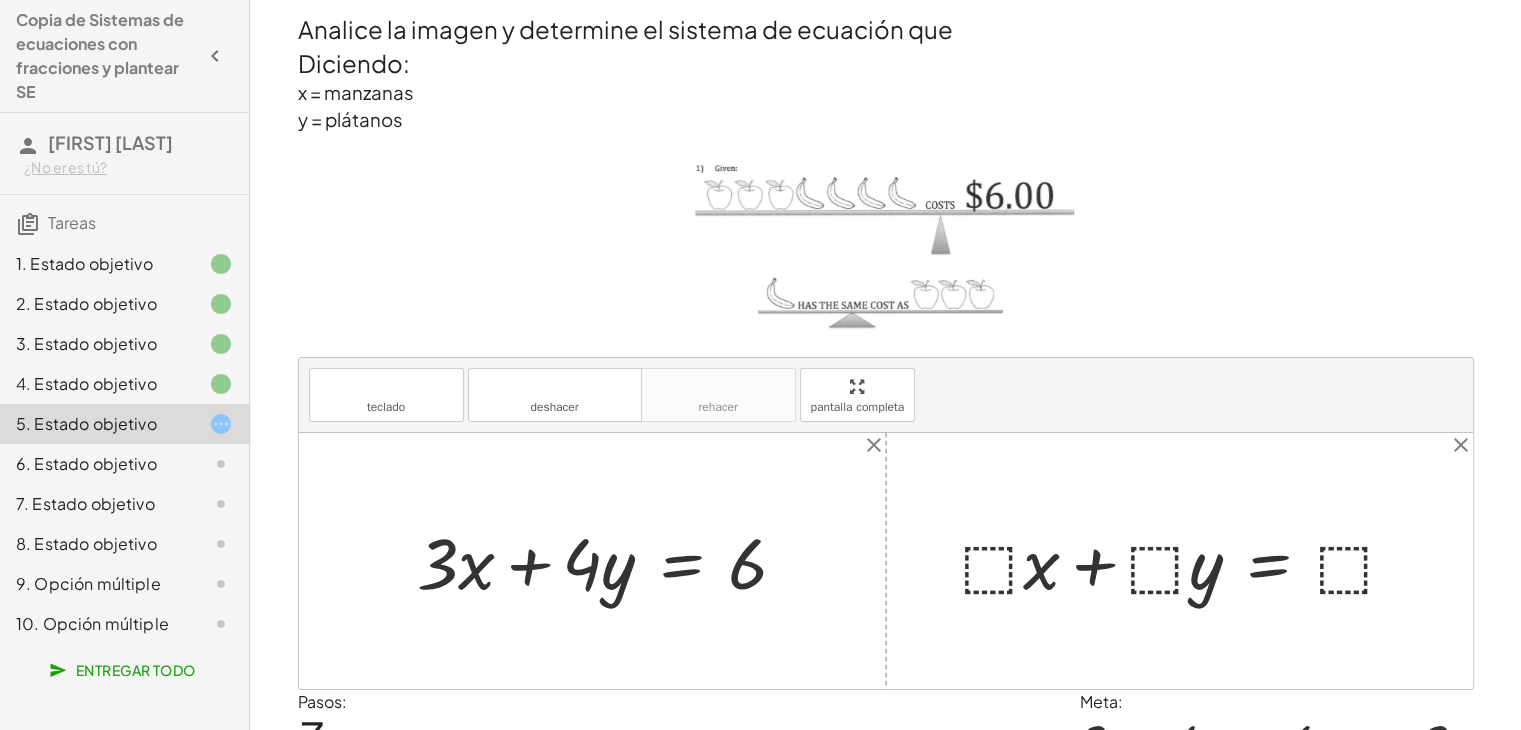 scroll, scrollTop: 115, scrollLeft: 0, axis: vertical 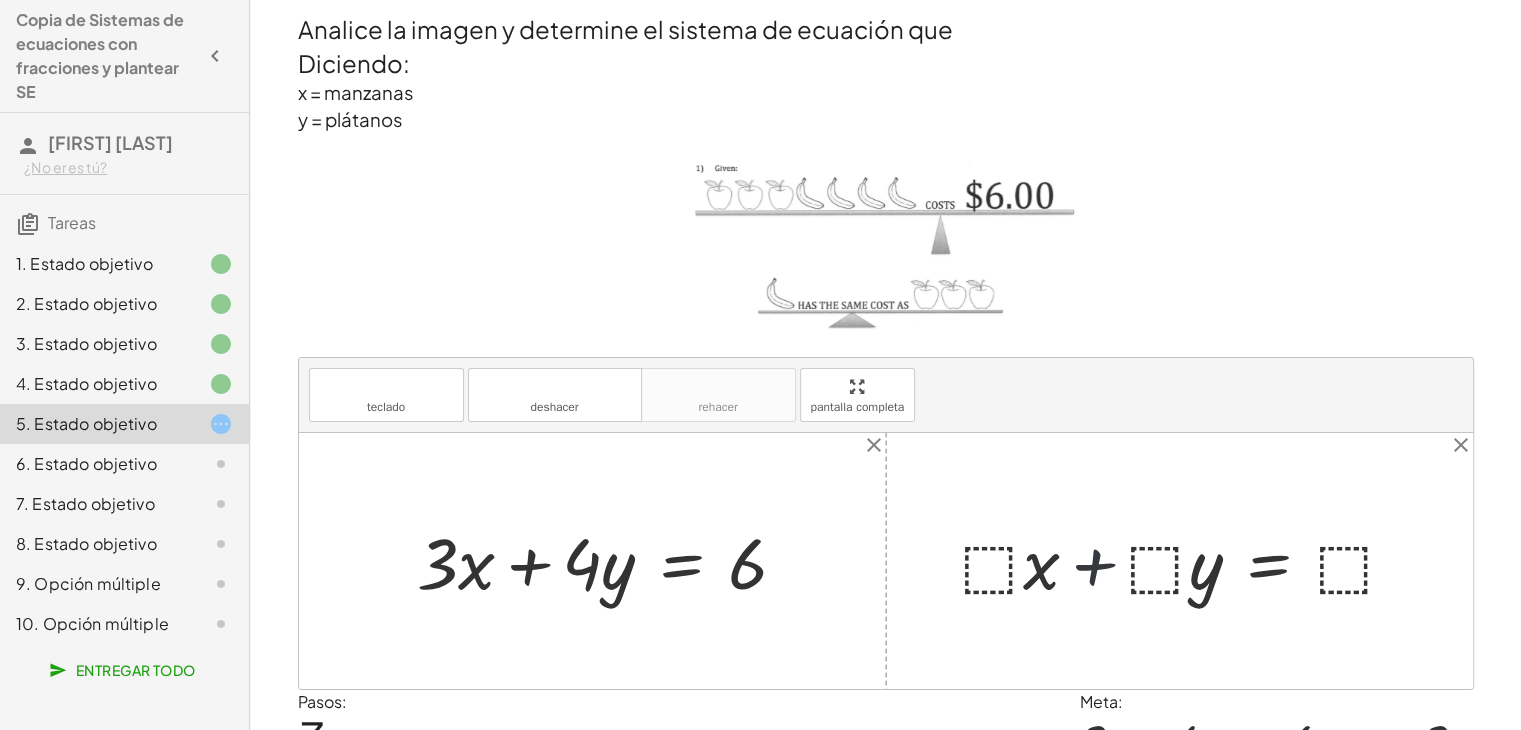 click at bounding box center [1187, 560] 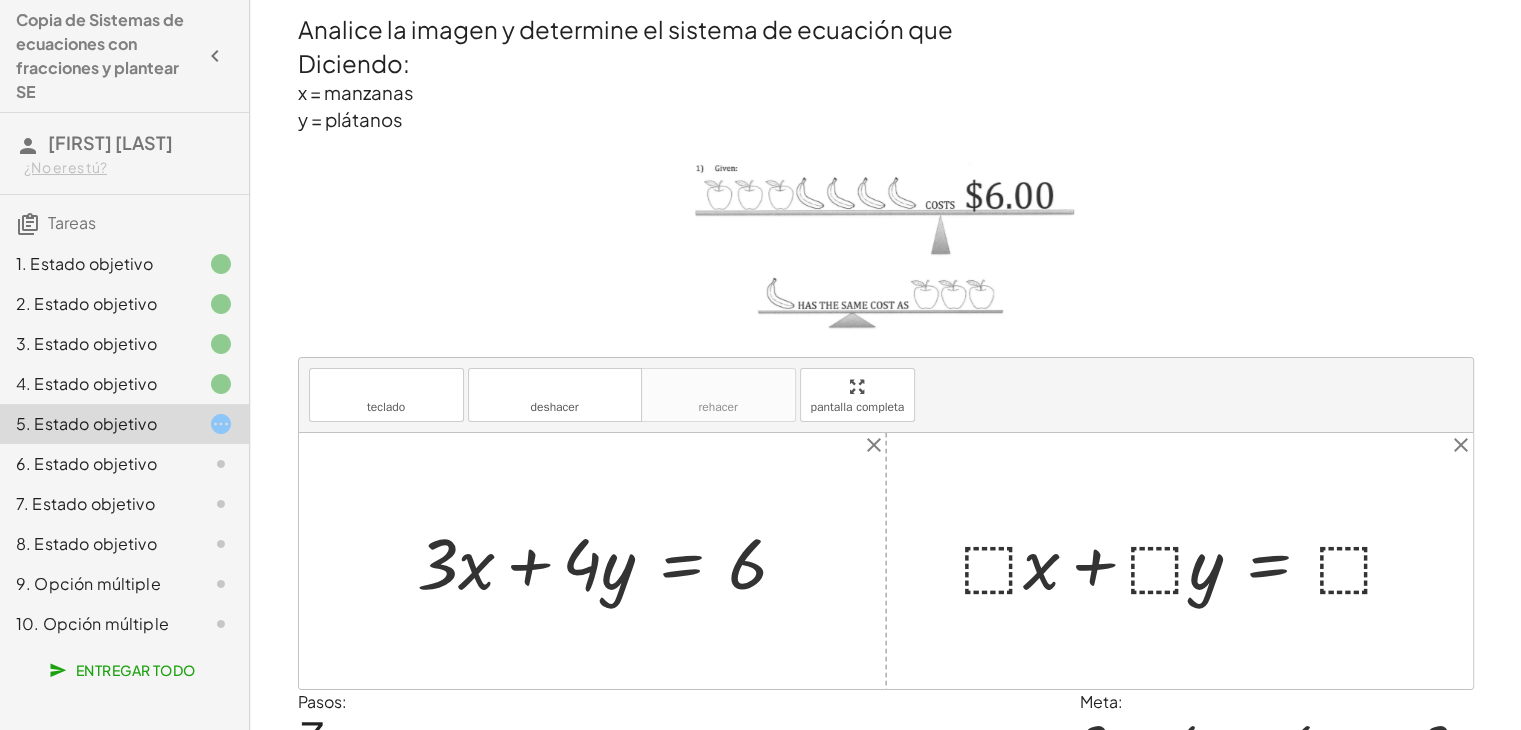 click at bounding box center (1187, 560) 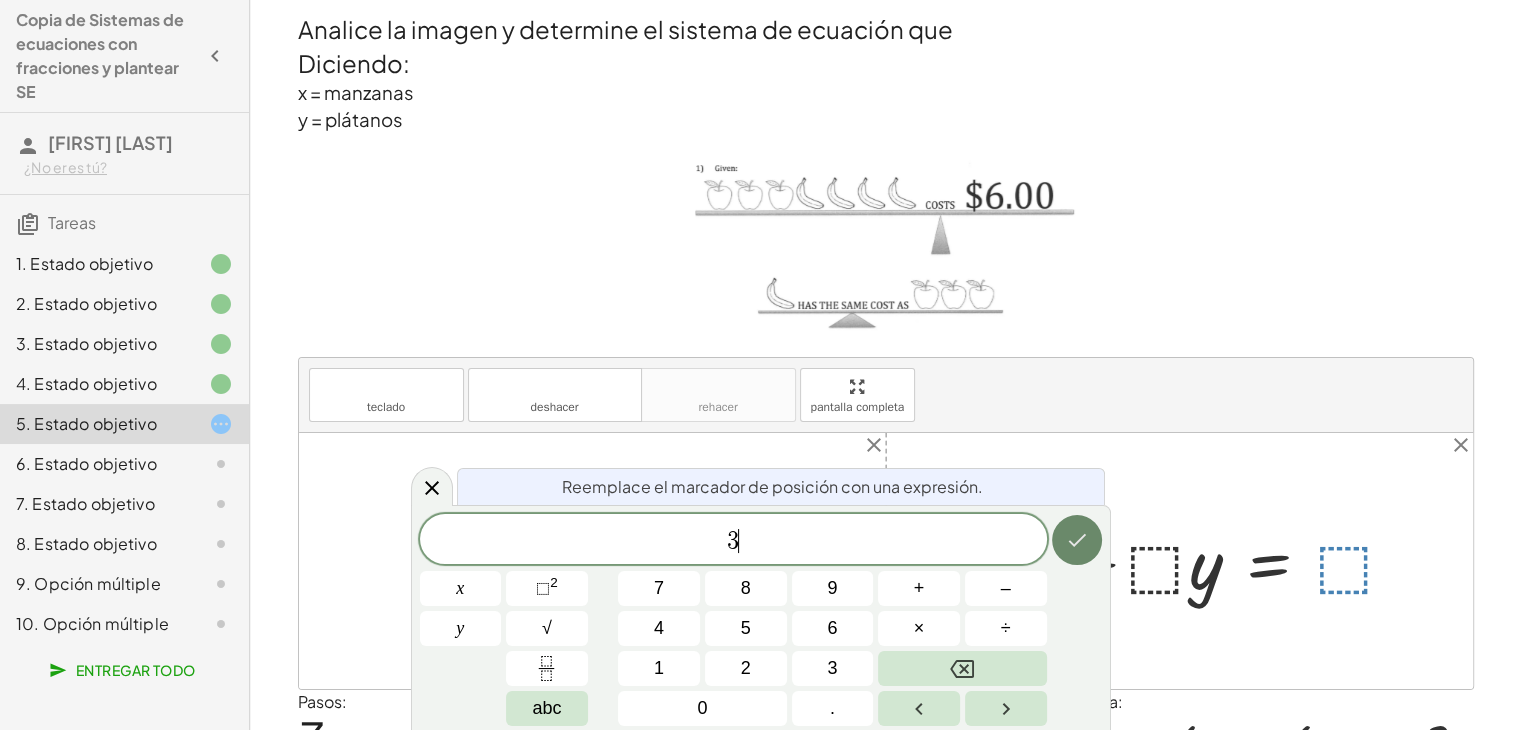 click 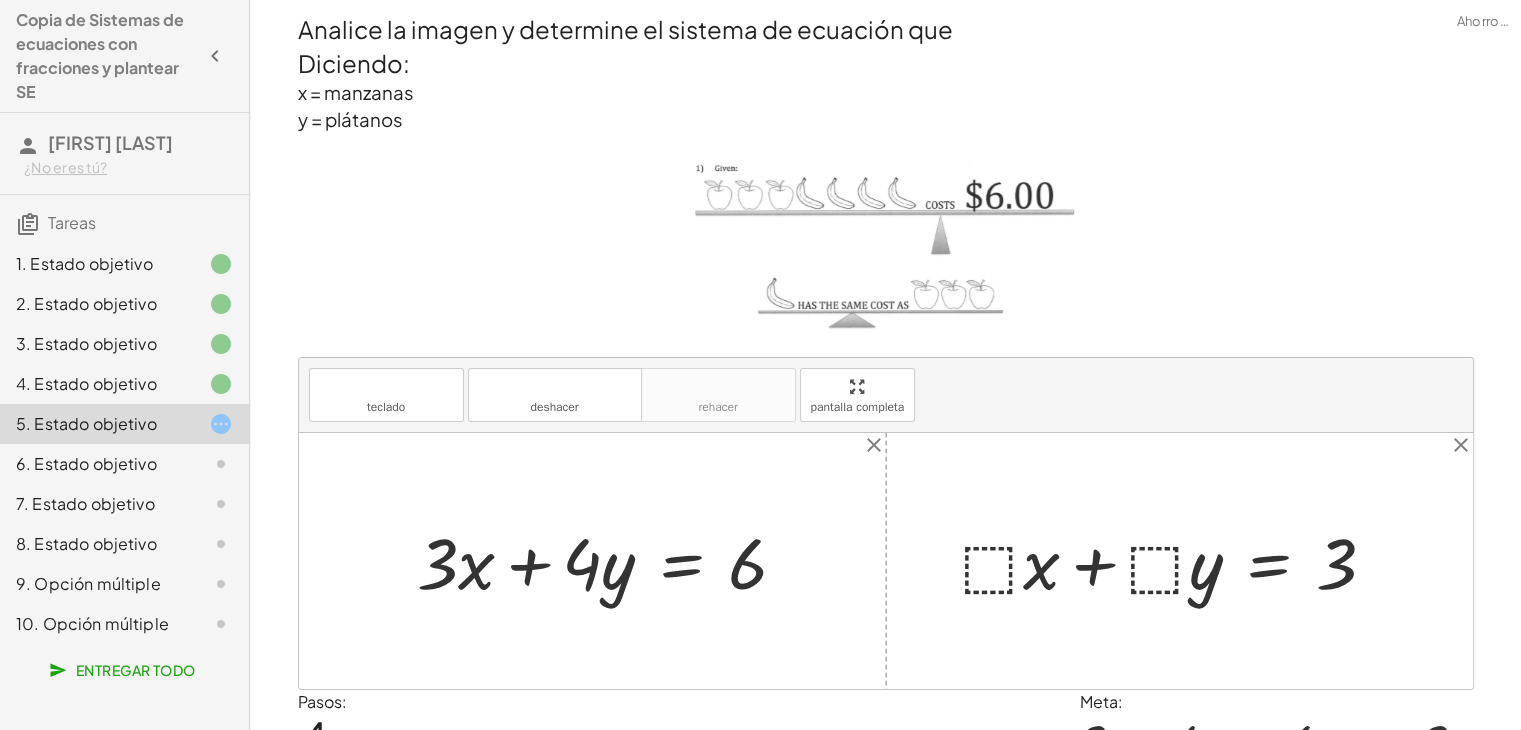 click at bounding box center (1176, 560) 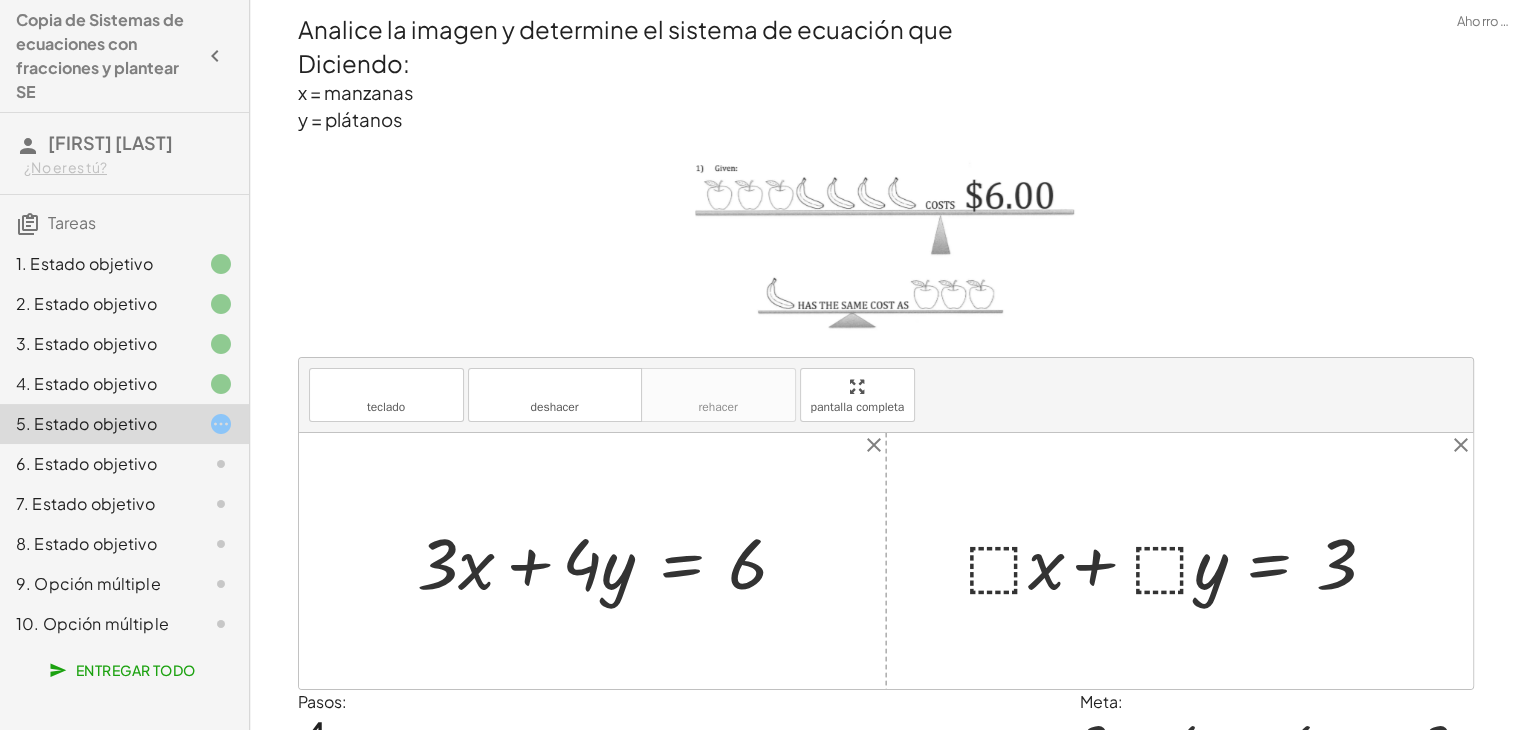 click at bounding box center [1176, 560] 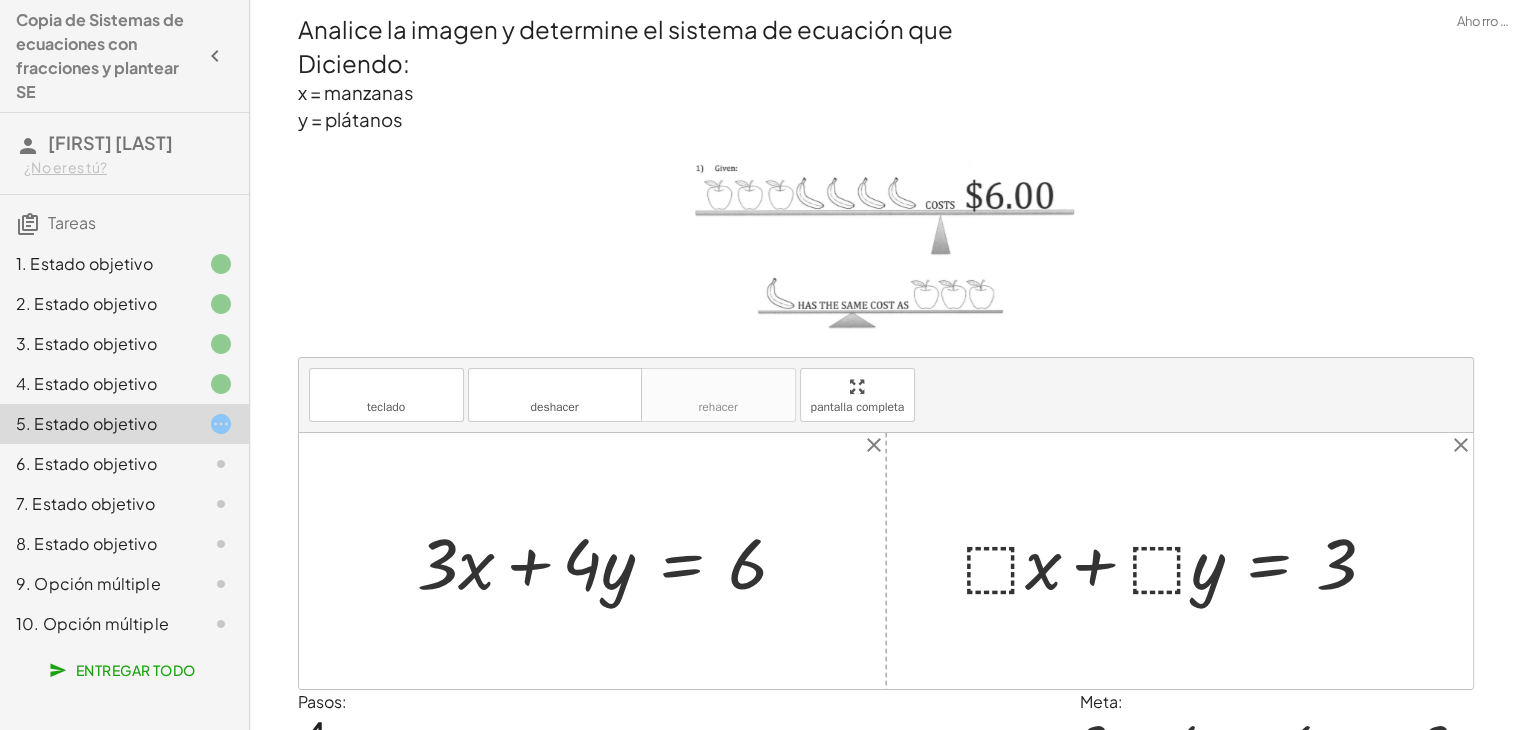 click at bounding box center (1176, 560) 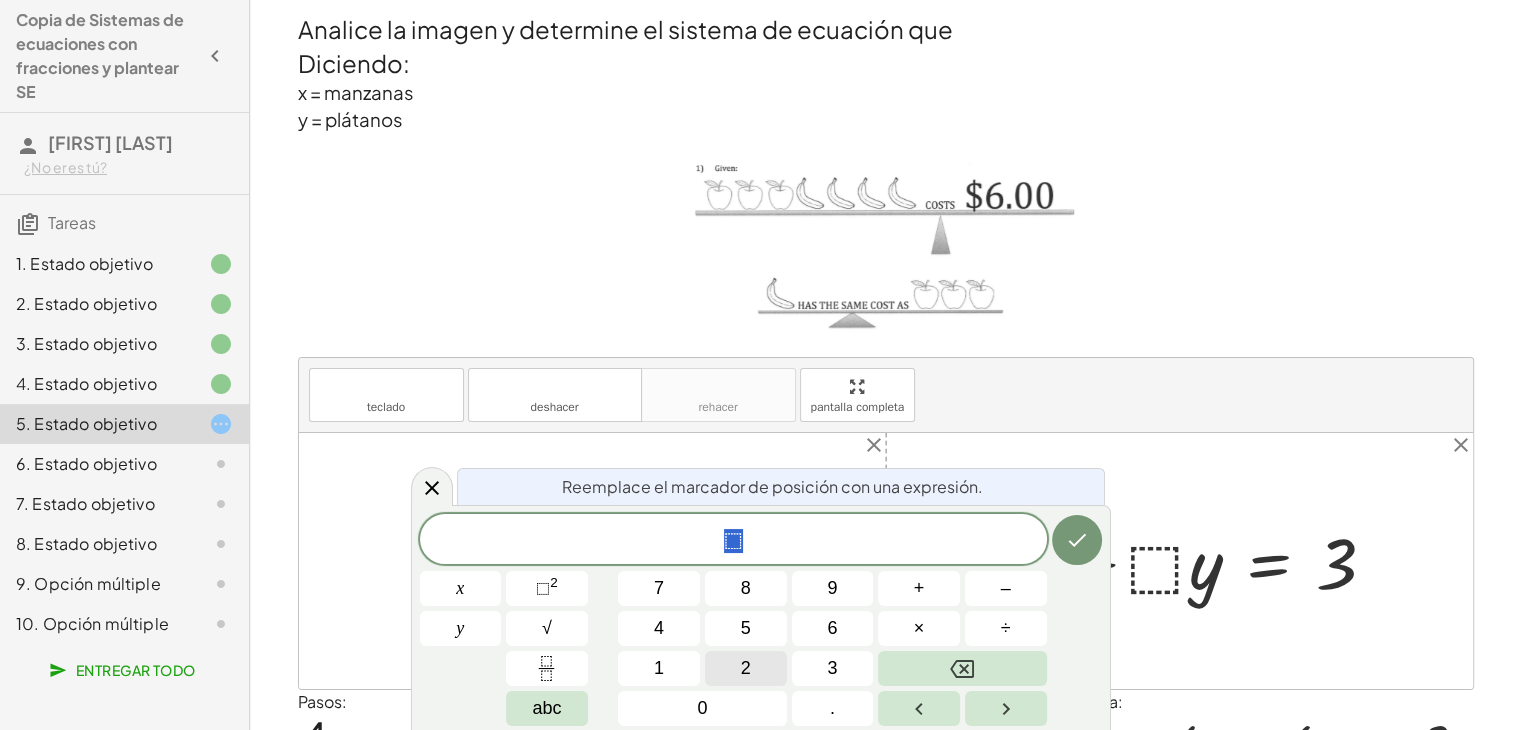 click on "2" at bounding box center (746, 668) 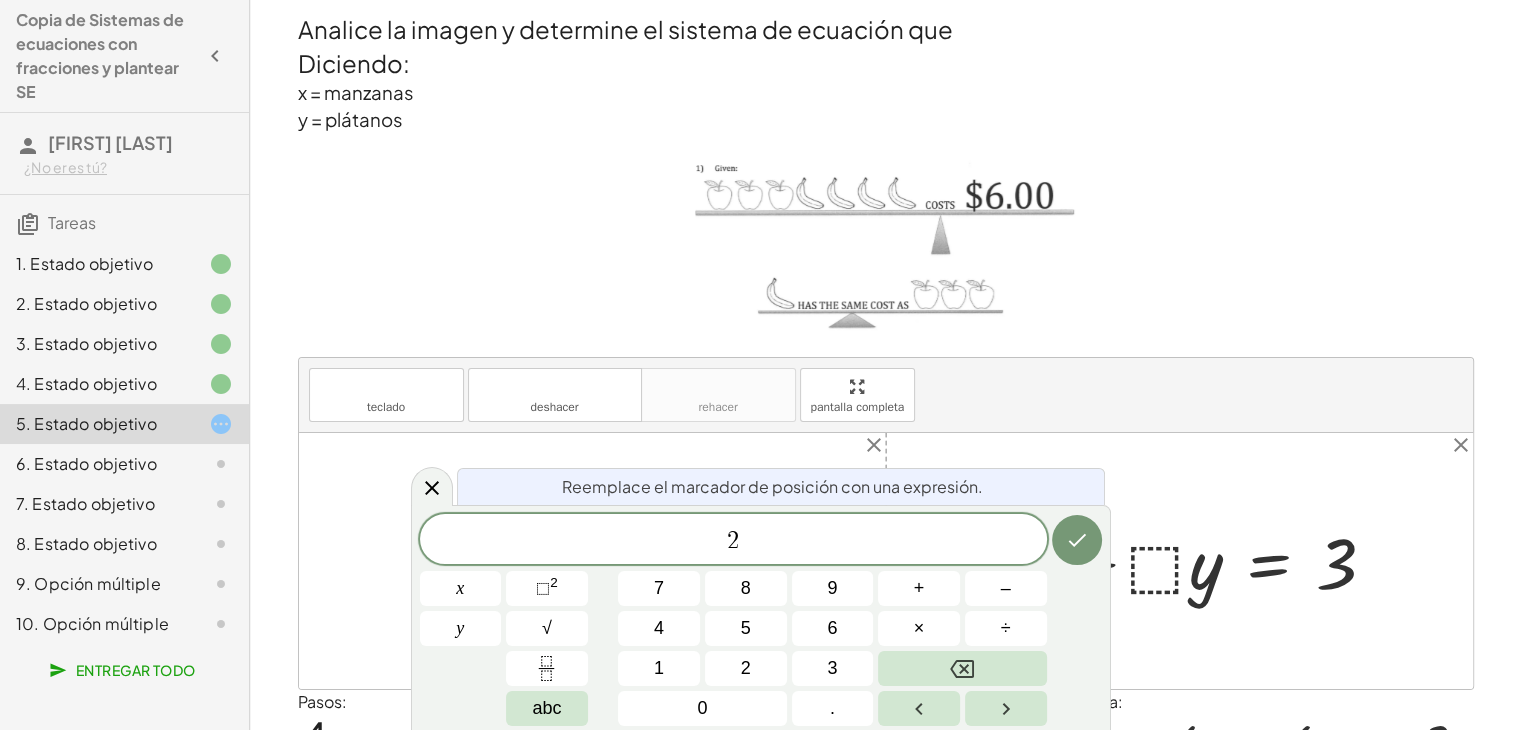 click on "Reemplace el marcador de posición con una expresión. 2 x y 7 8 9 + – 4 5 6 × ÷ ⬚ 2 √ abc 1 2 3 0 ." at bounding box center (761, 617) 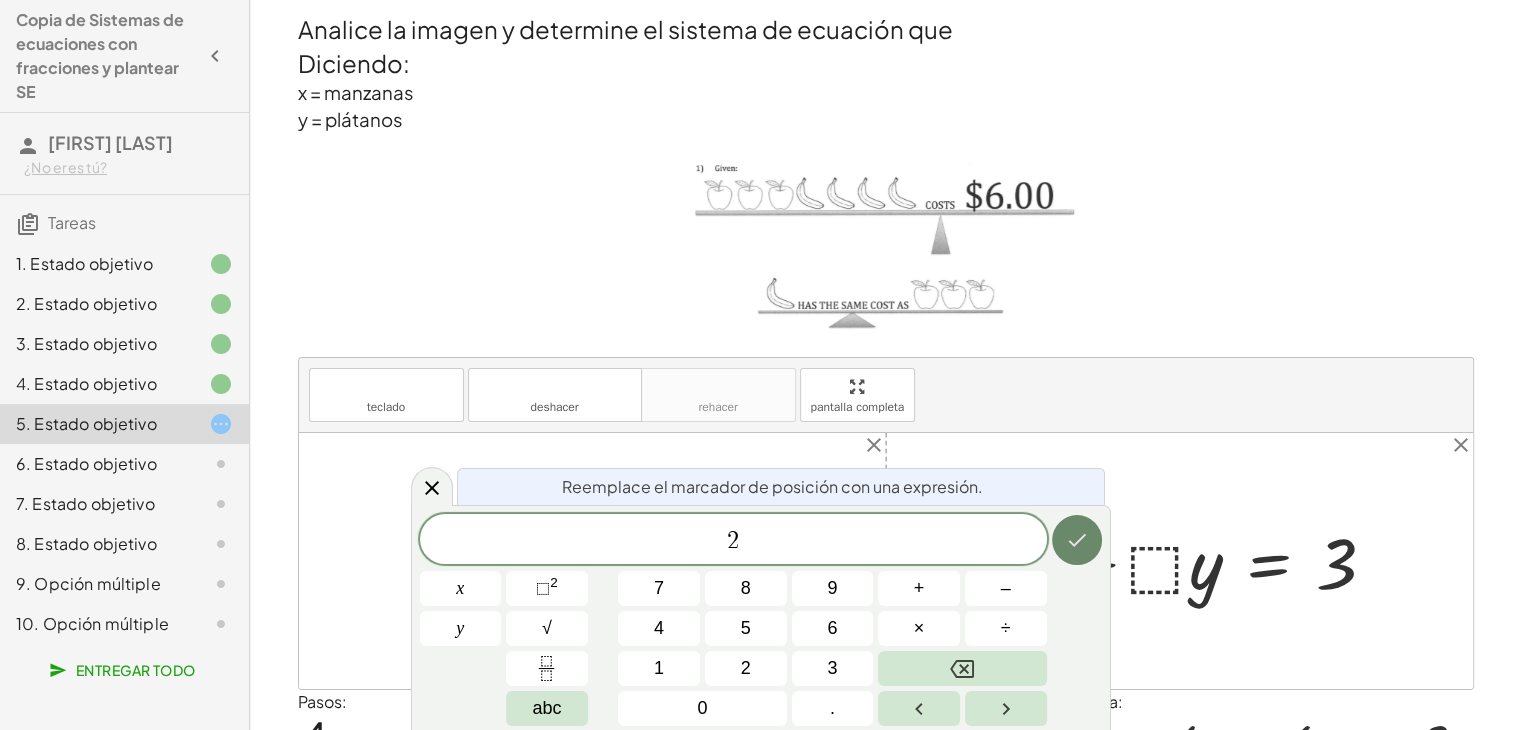 click 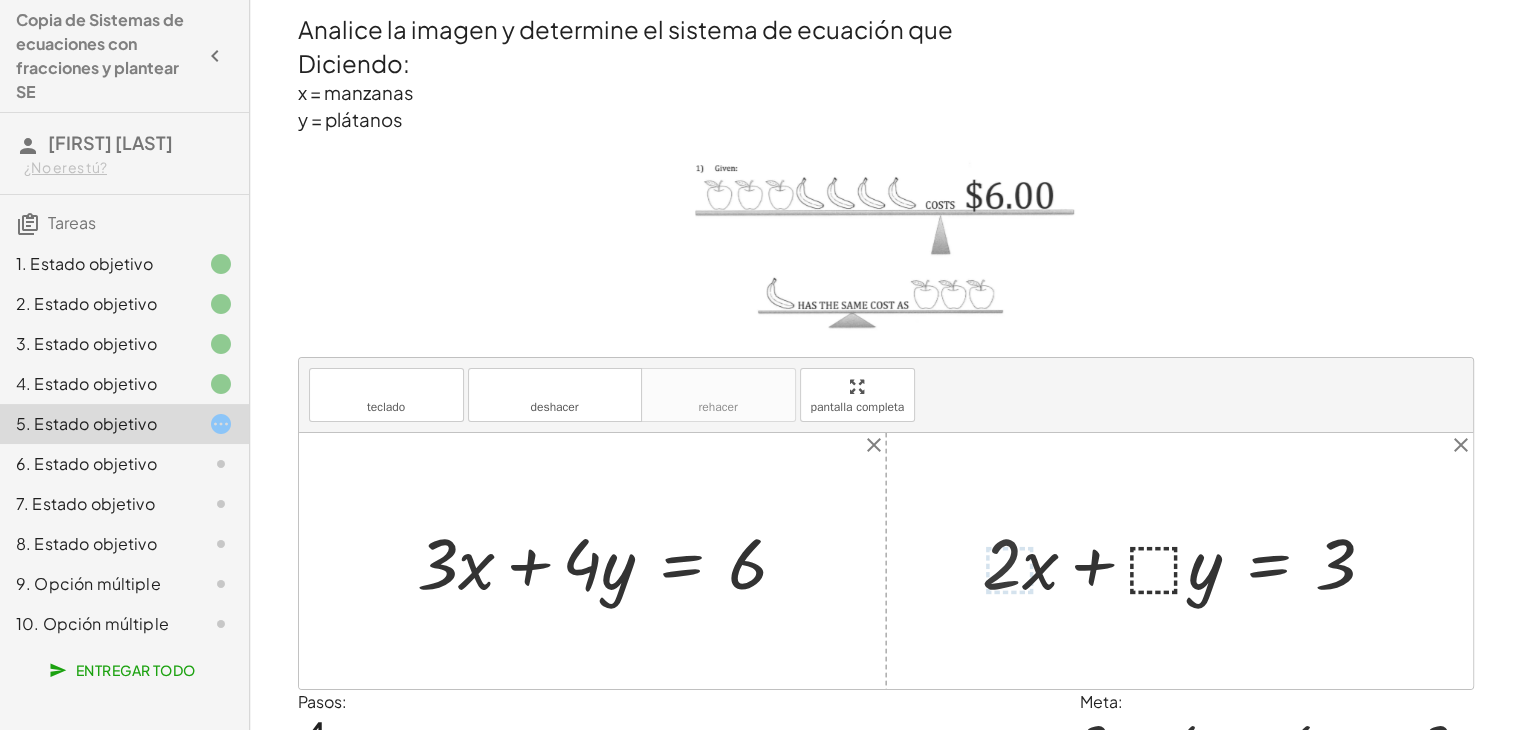 click at bounding box center [1187, 560] 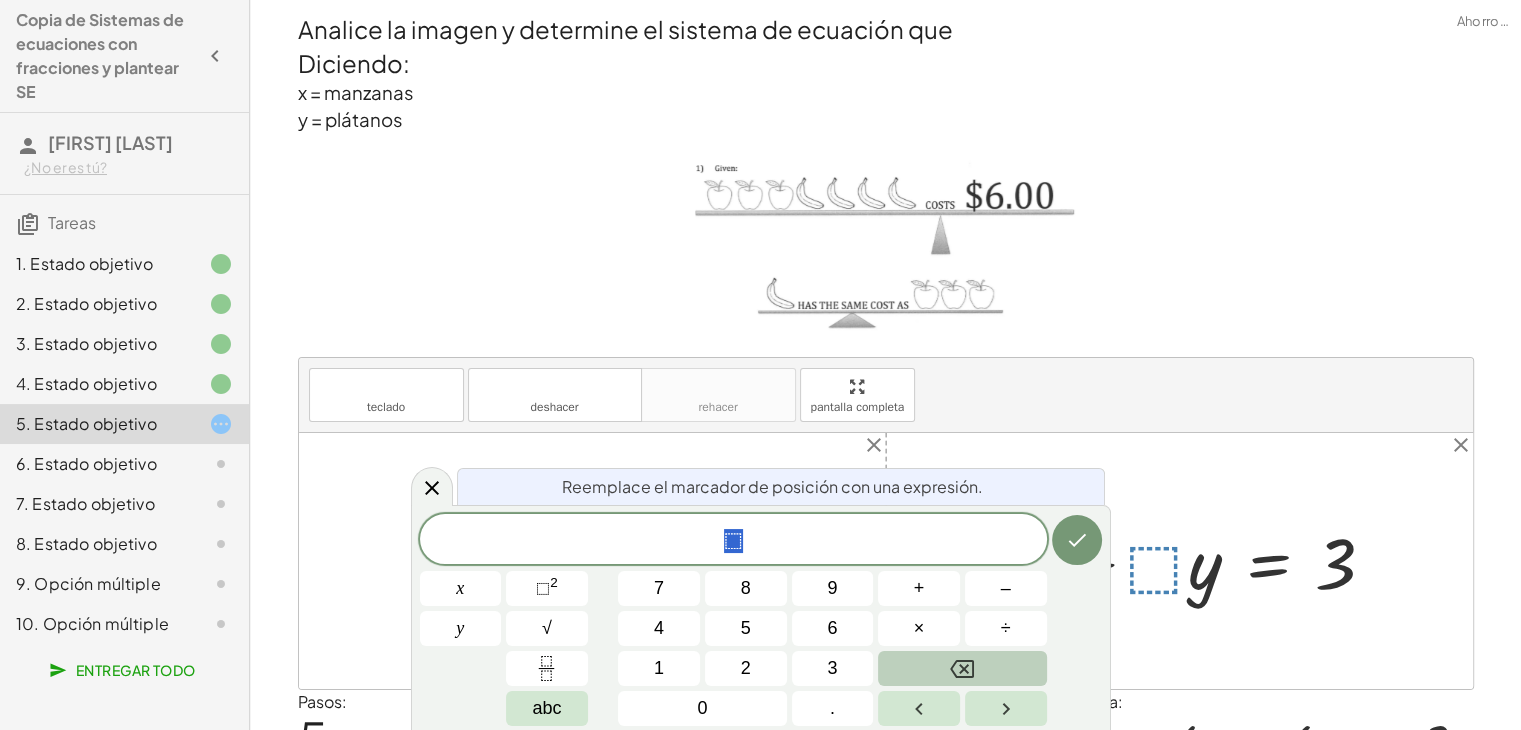 click at bounding box center [962, 668] 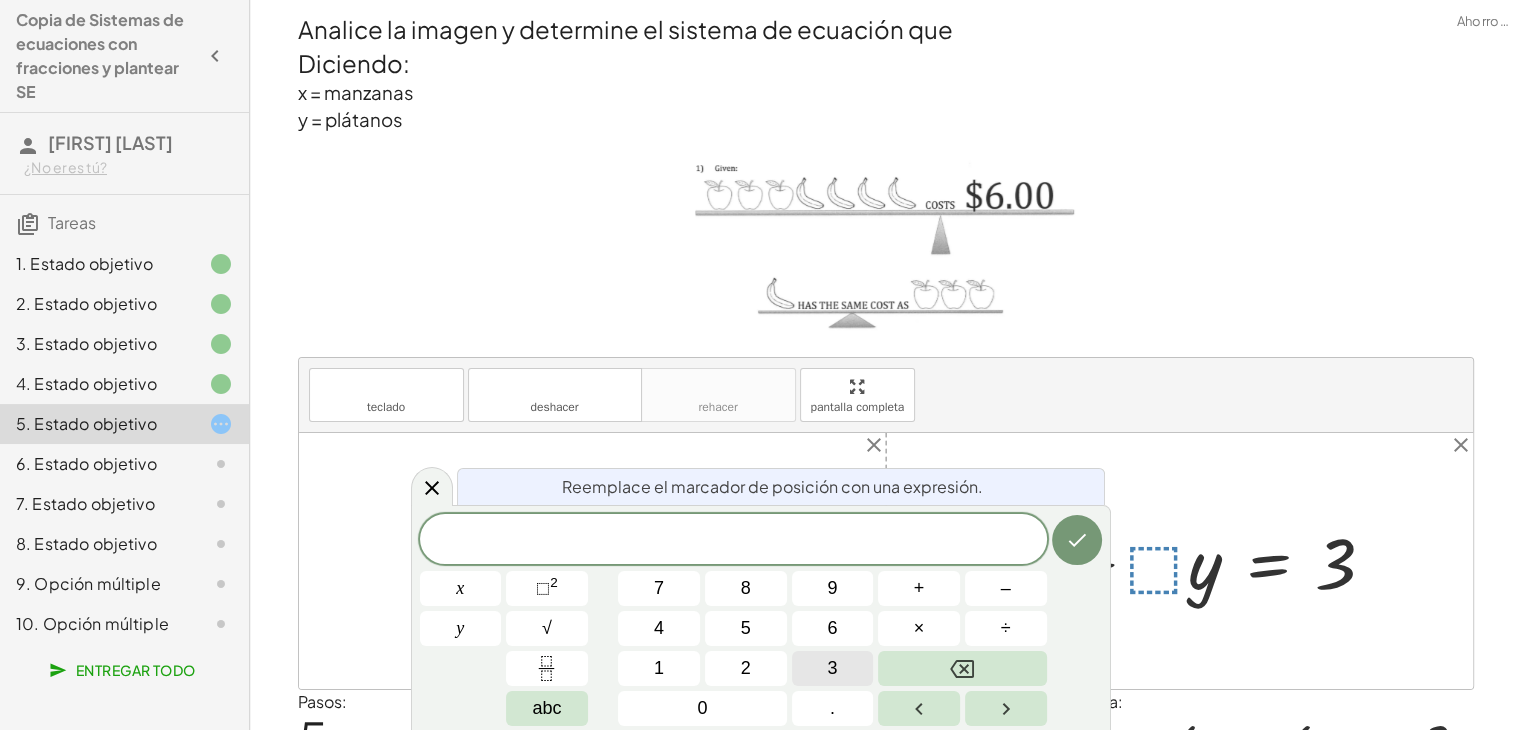 click on "3" at bounding box center [833, 668] 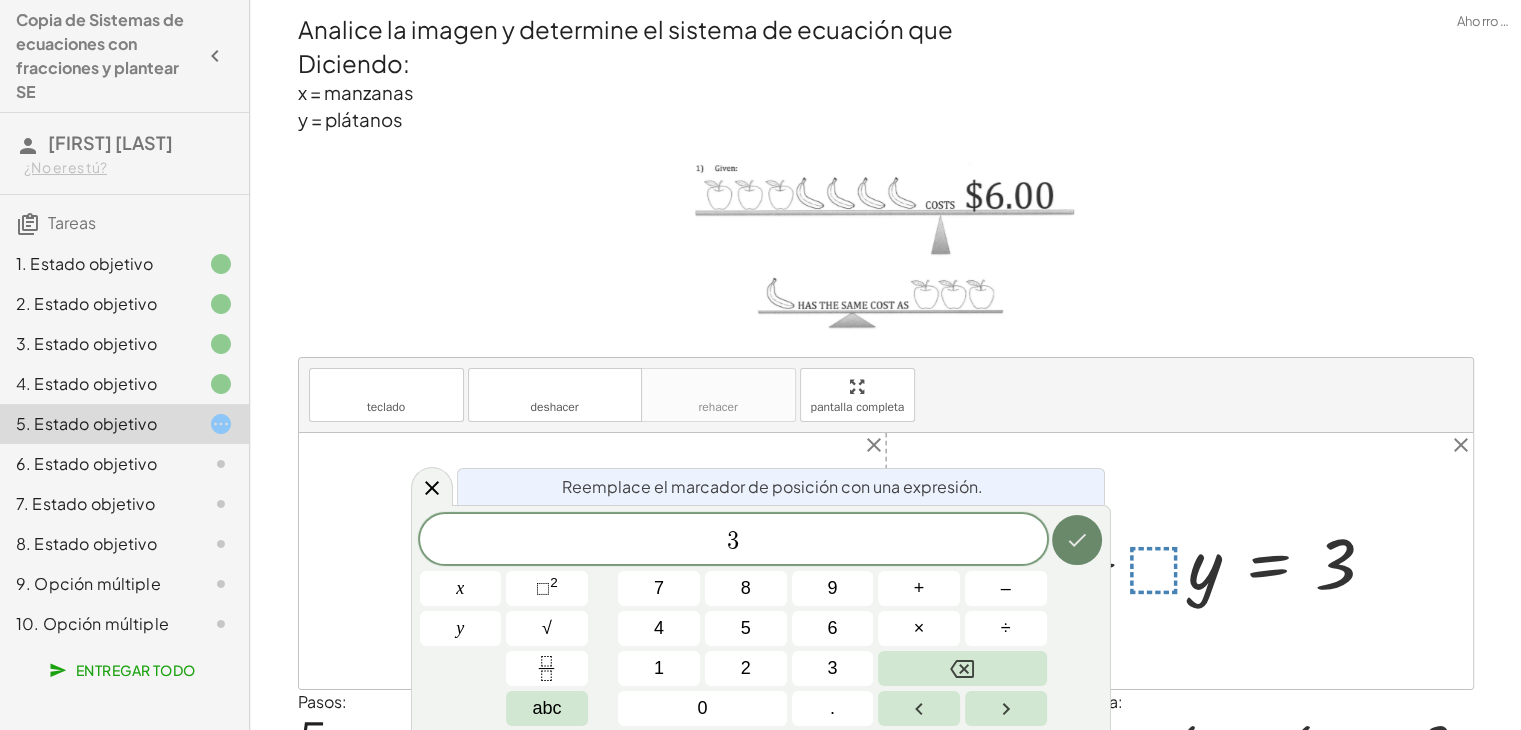 click 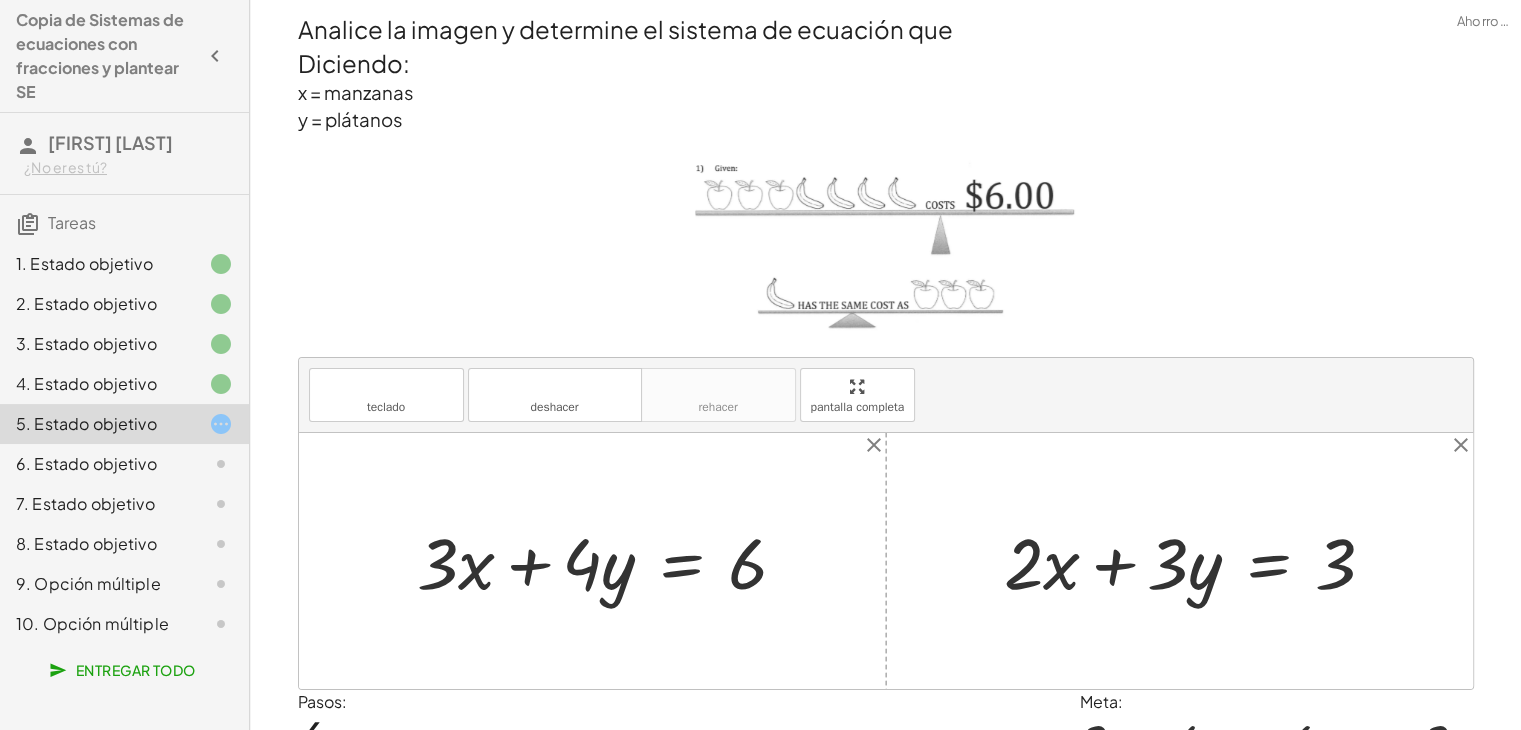 click at bounding box center [1198, 560] 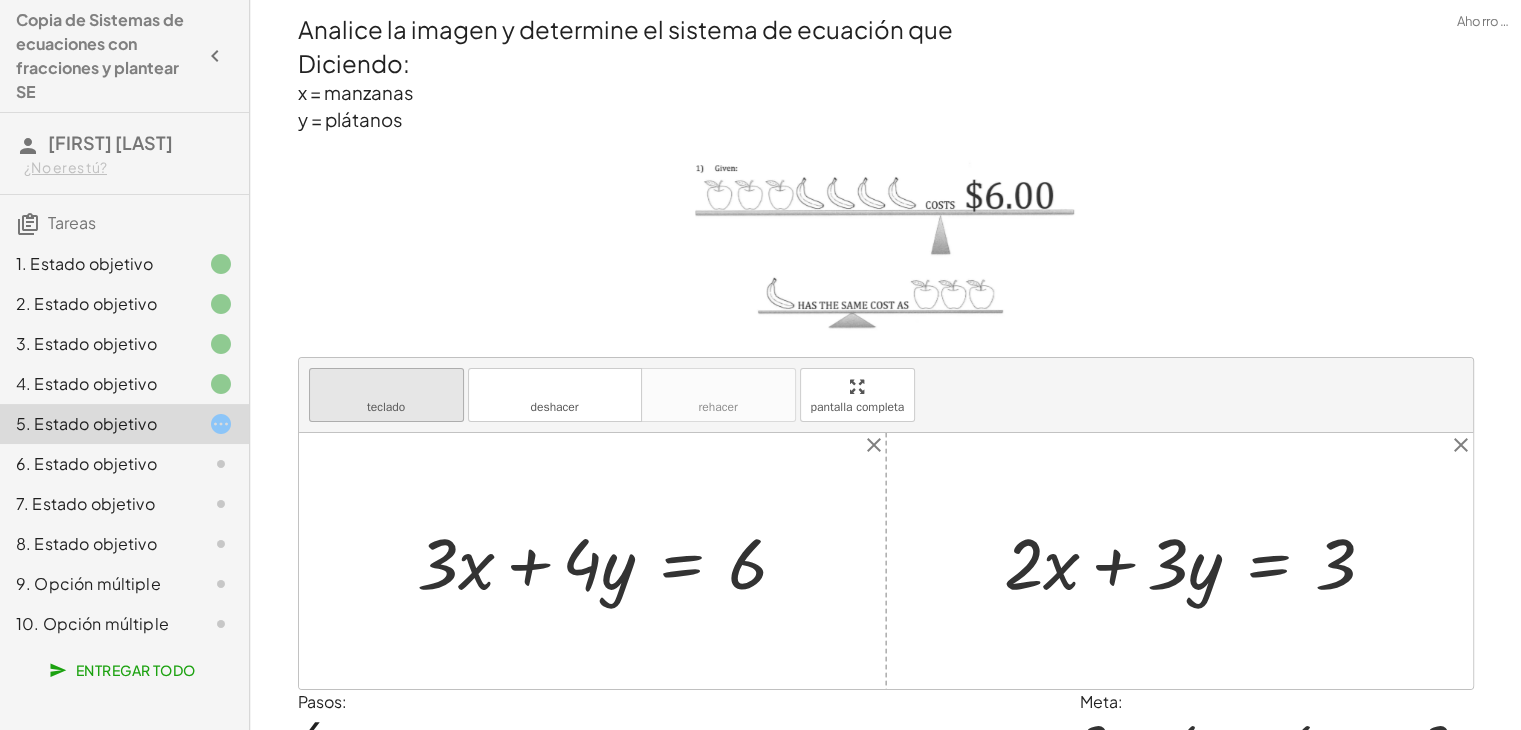 click on "teclado teclado" at bounding box center [386, 395] 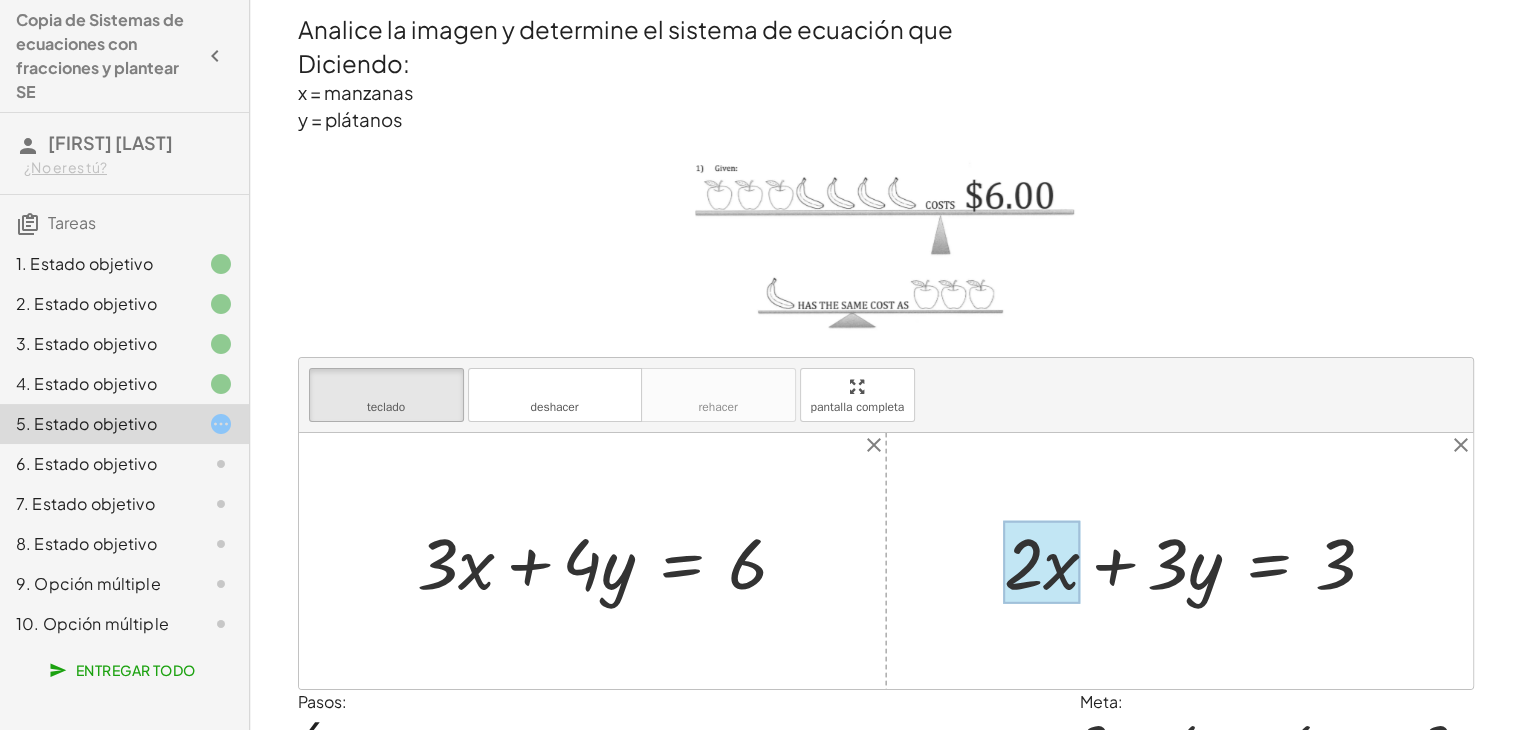 click at bounding box center [1042, 562] 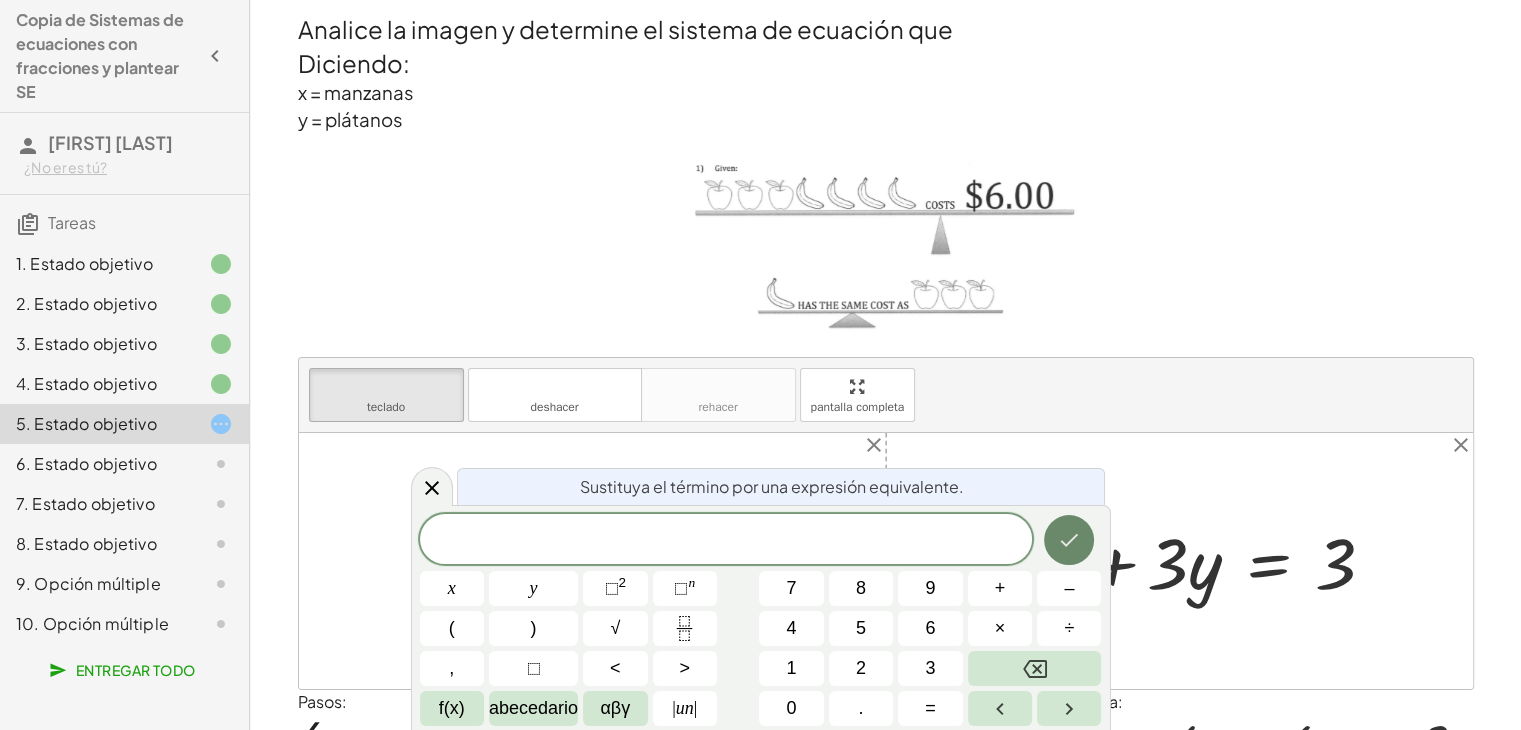 click at bounding box center (1069, 540) 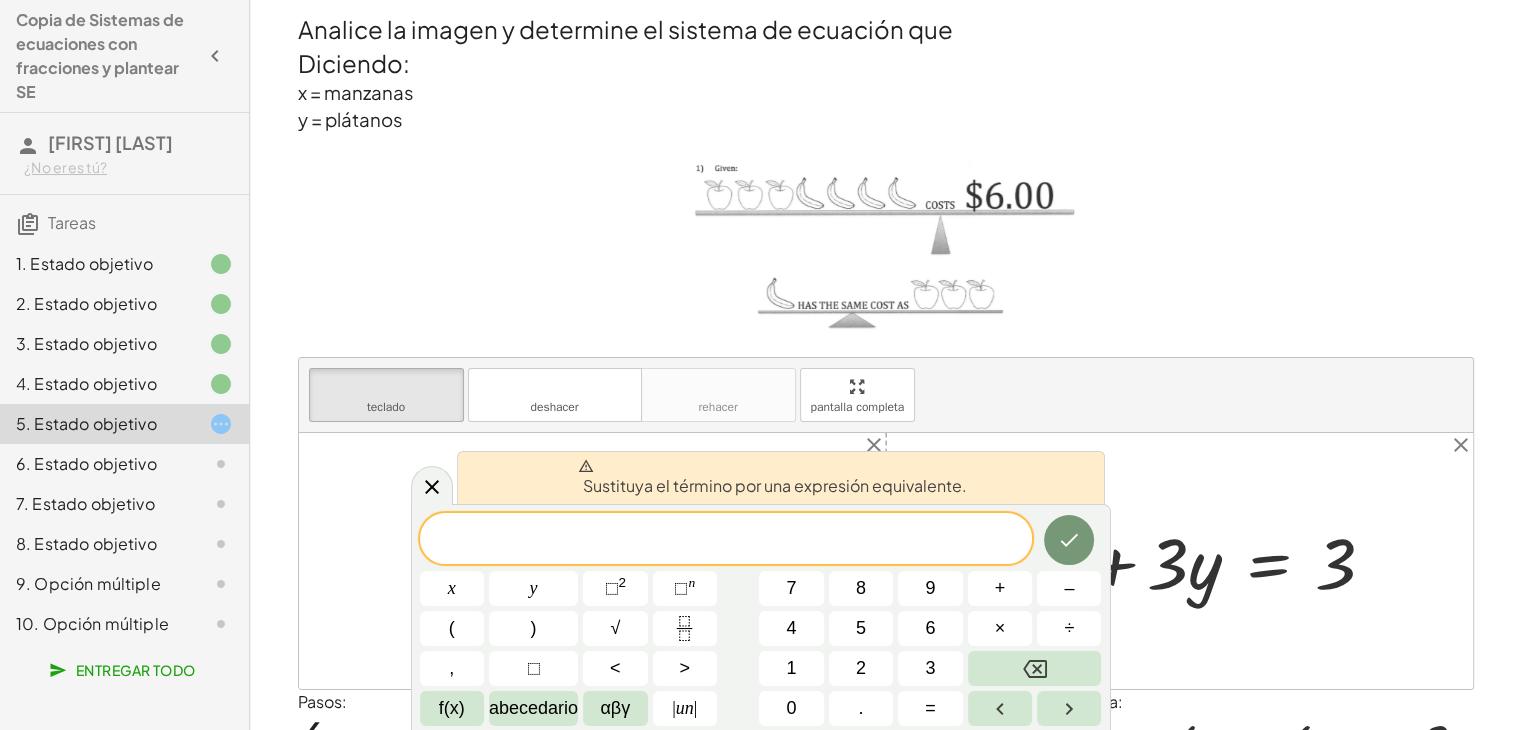click on "teclado teclado deshacer deshacer rehacer rehacer pantalla completa" at bounding box center [886, 395] 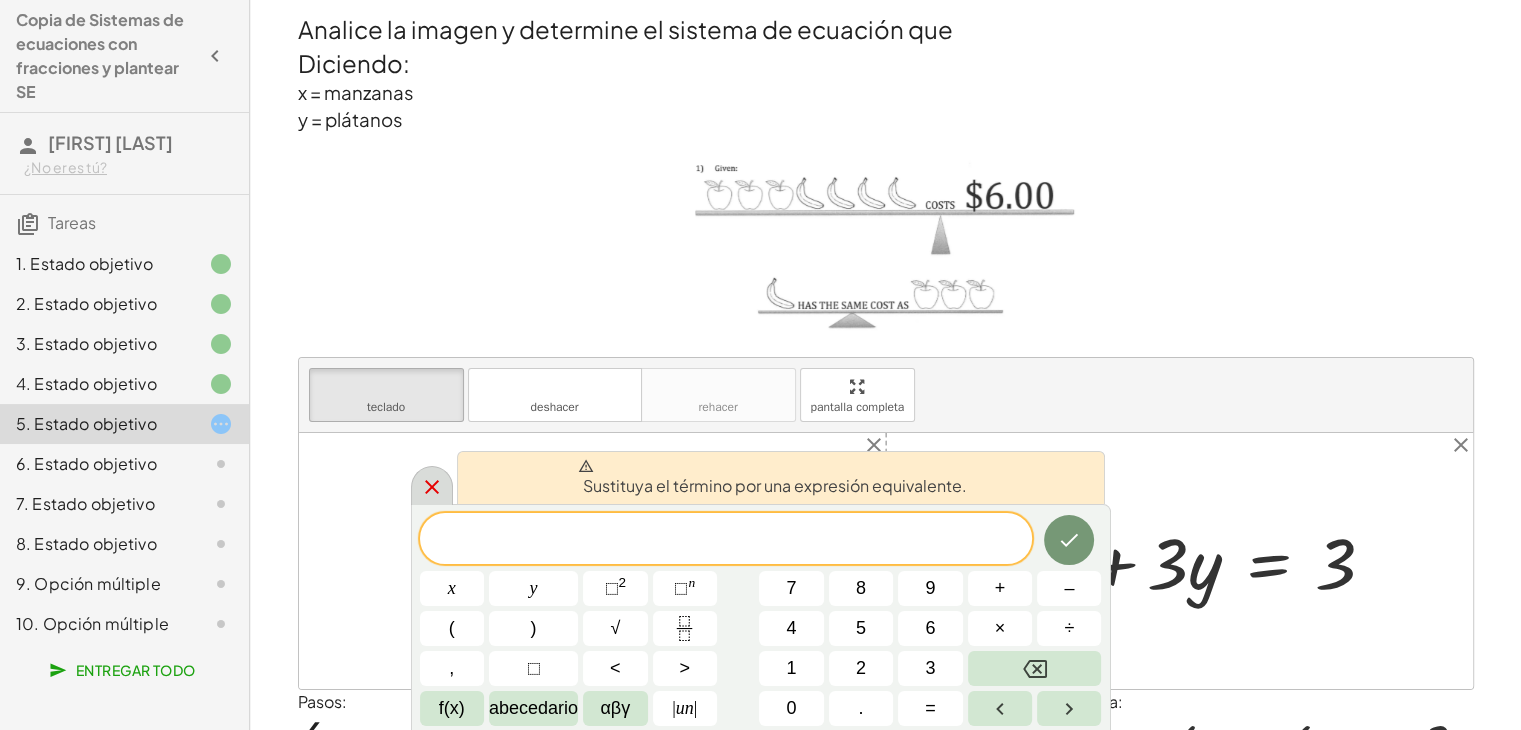 click 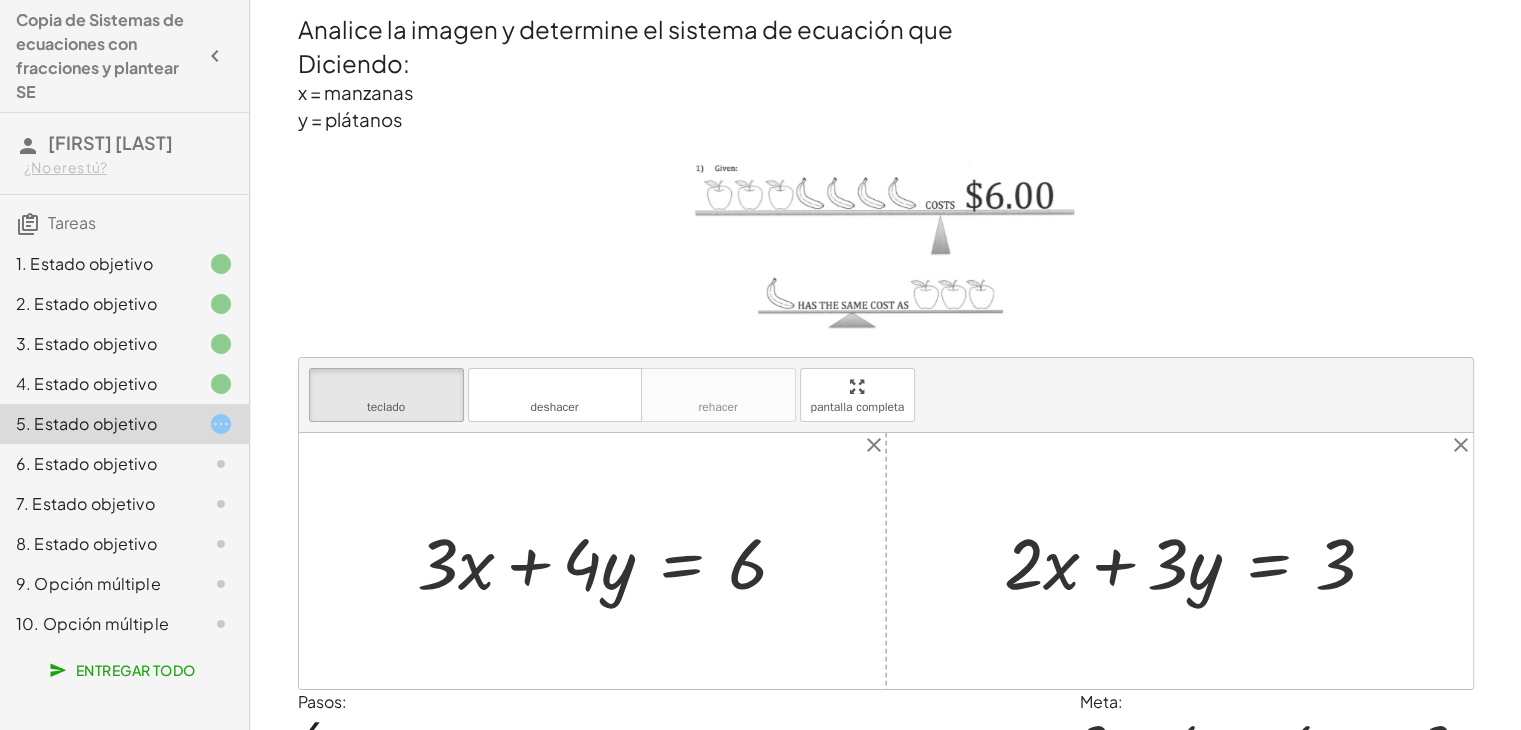 click on "teclado teclado deshacer deshacer rehacer rehacer pantalla completa" at bounding box center (886, 395) 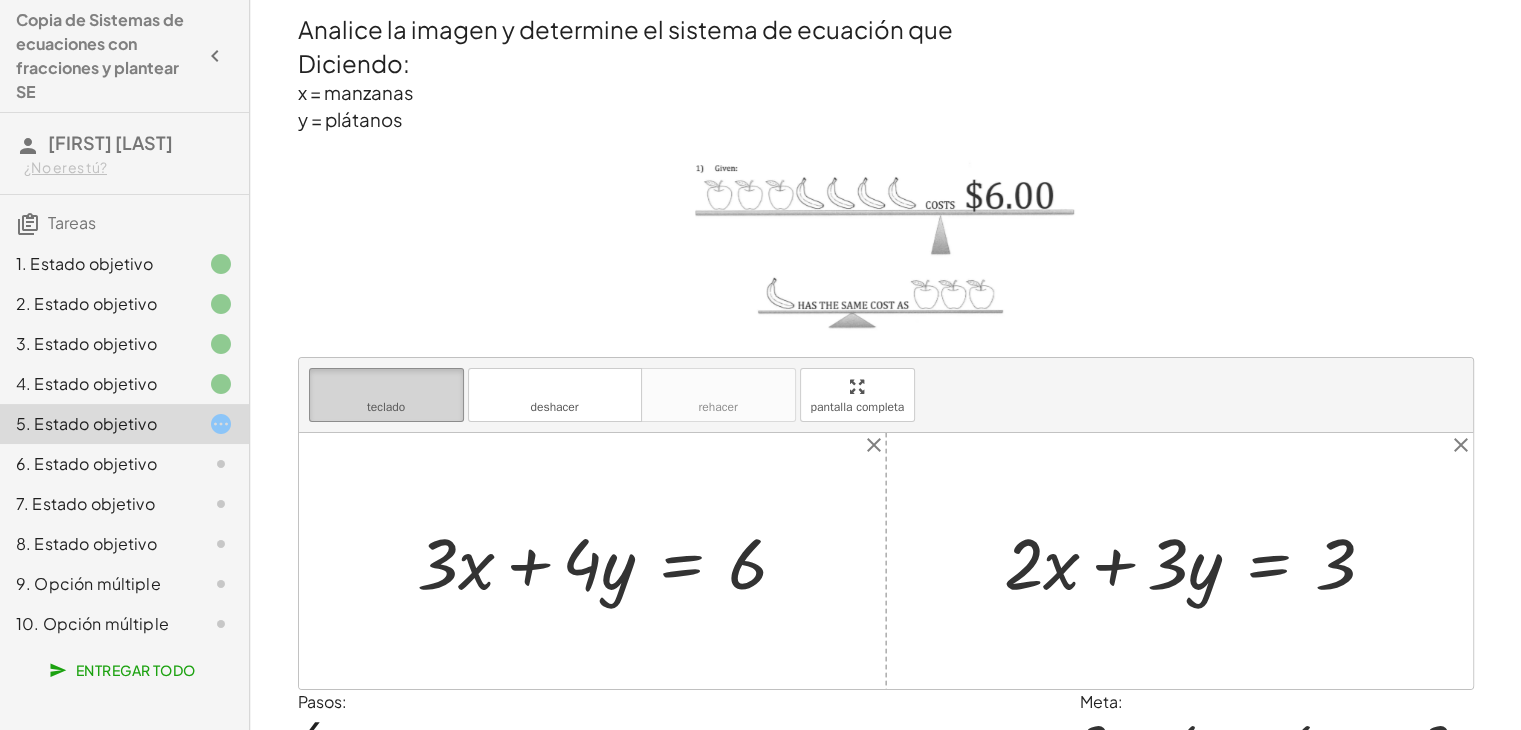 click on "teclado teclado" at bounding box center [386, 395] 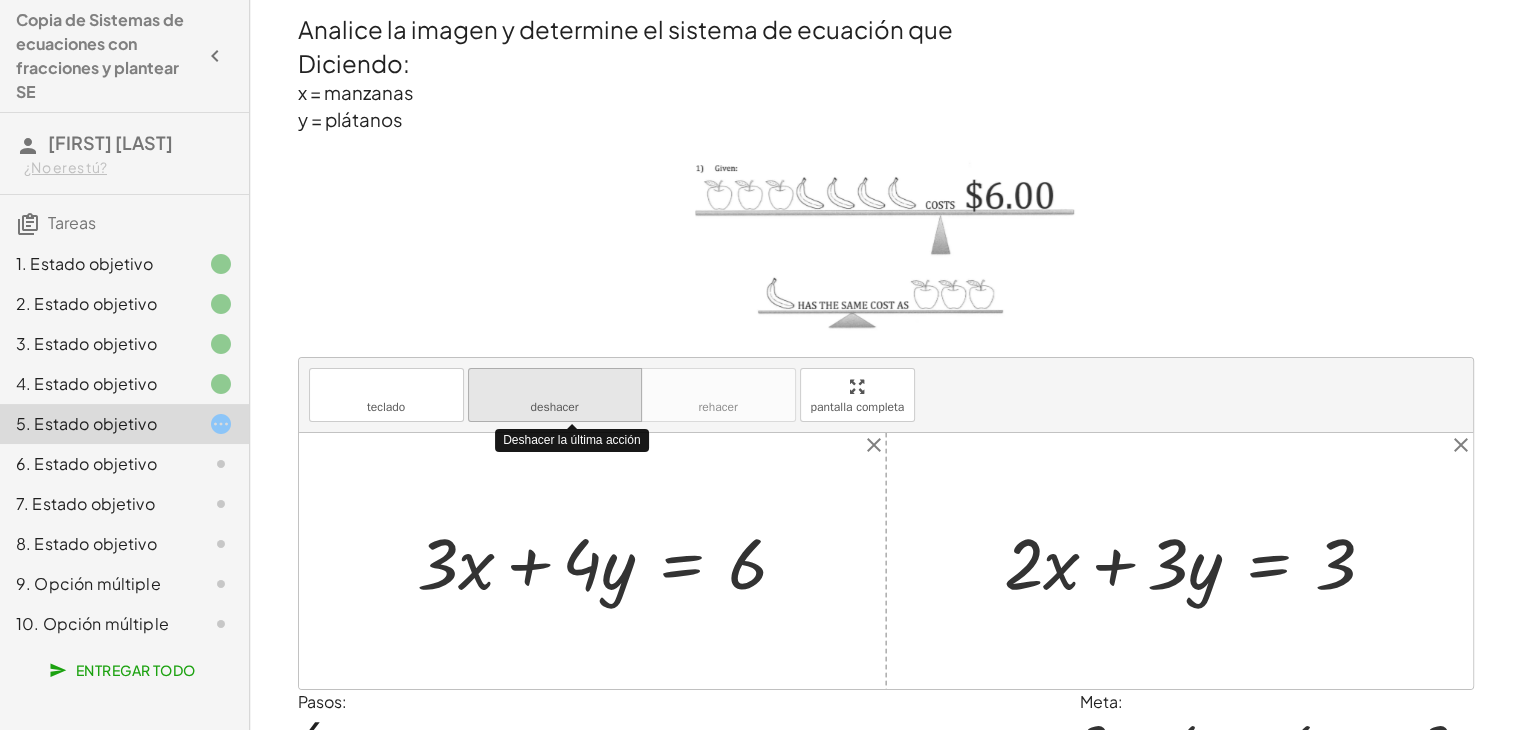 click on "deshacer" at bounding box center [554, 407] 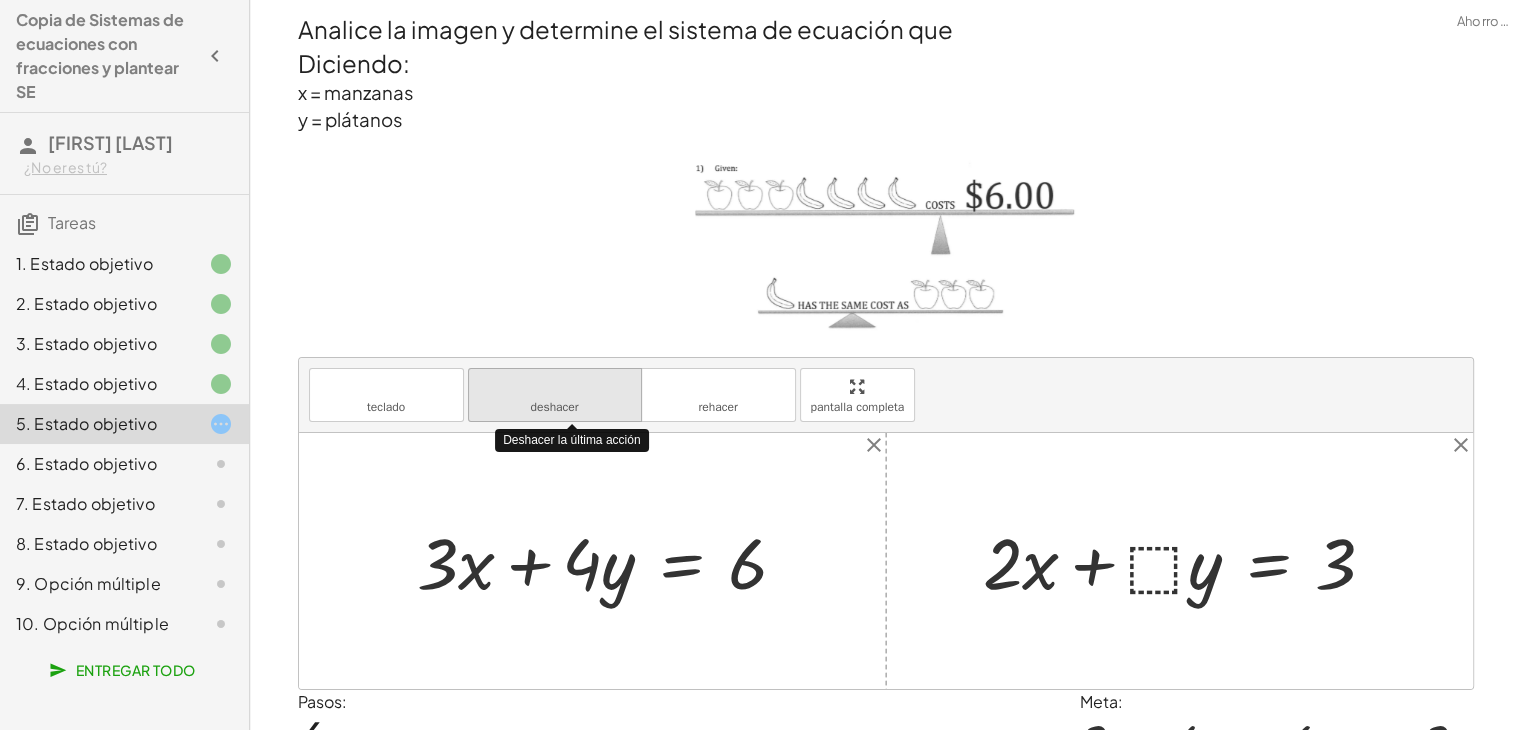 click on "deshacer deshacer" at bounding box center (555, 395) 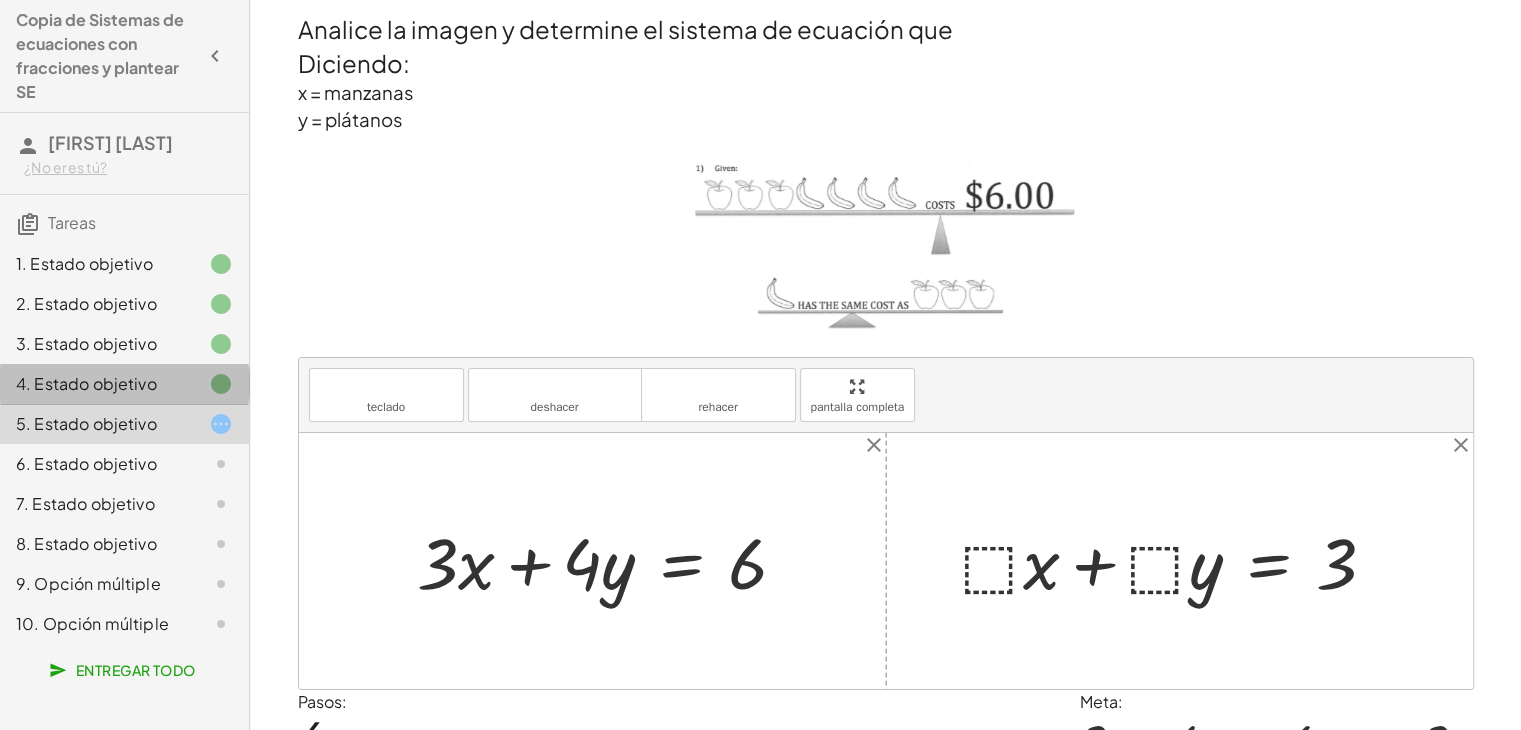 click 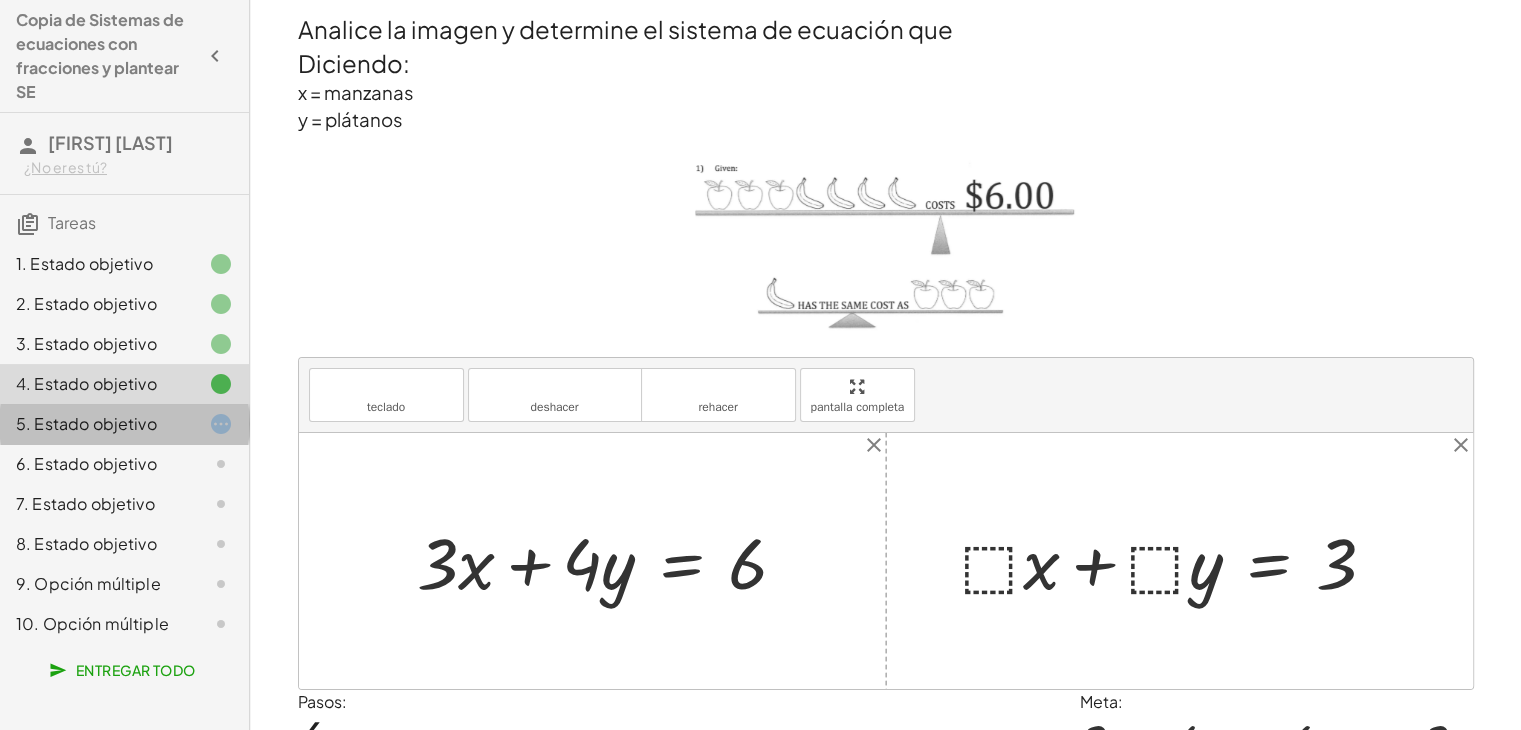 click 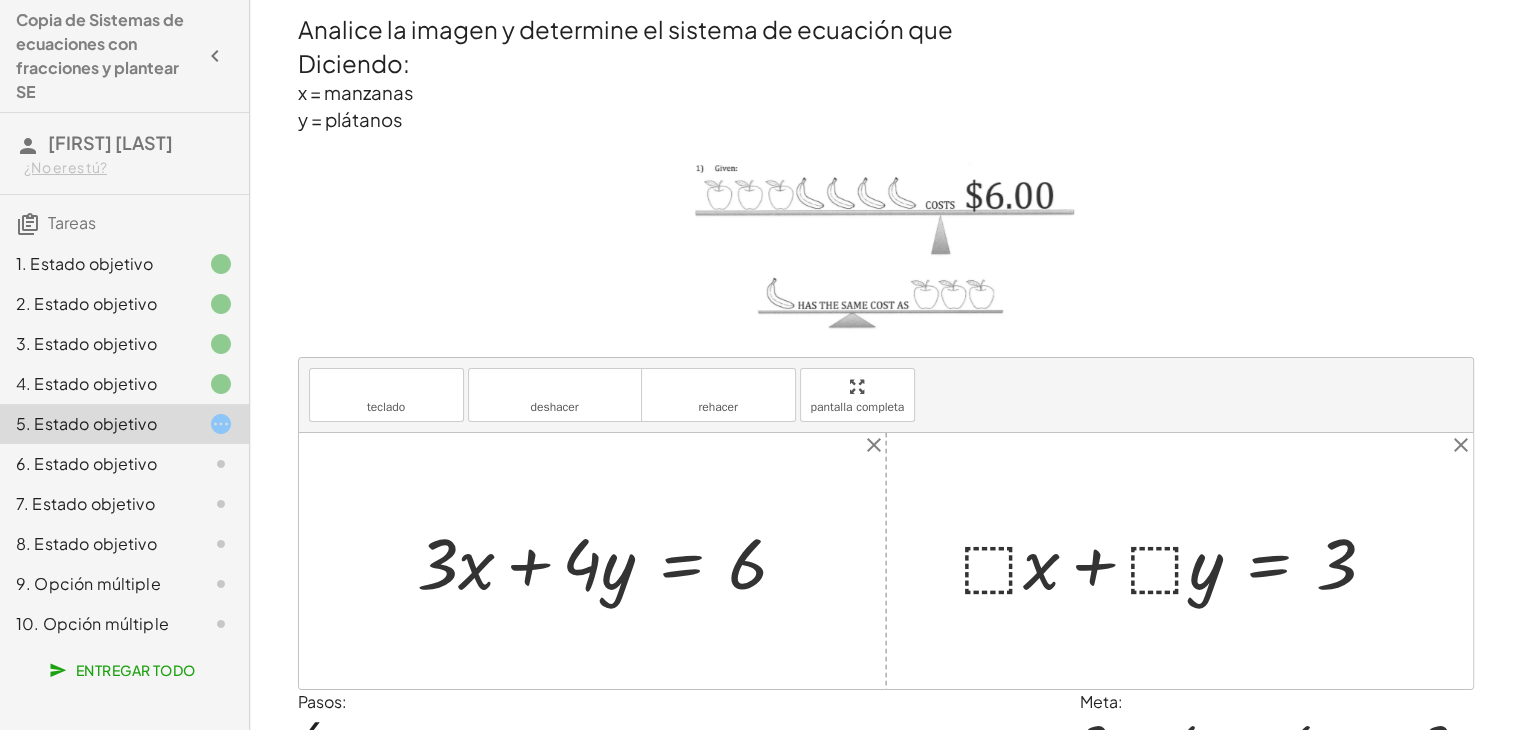 click at bounding box center [1176, 560] 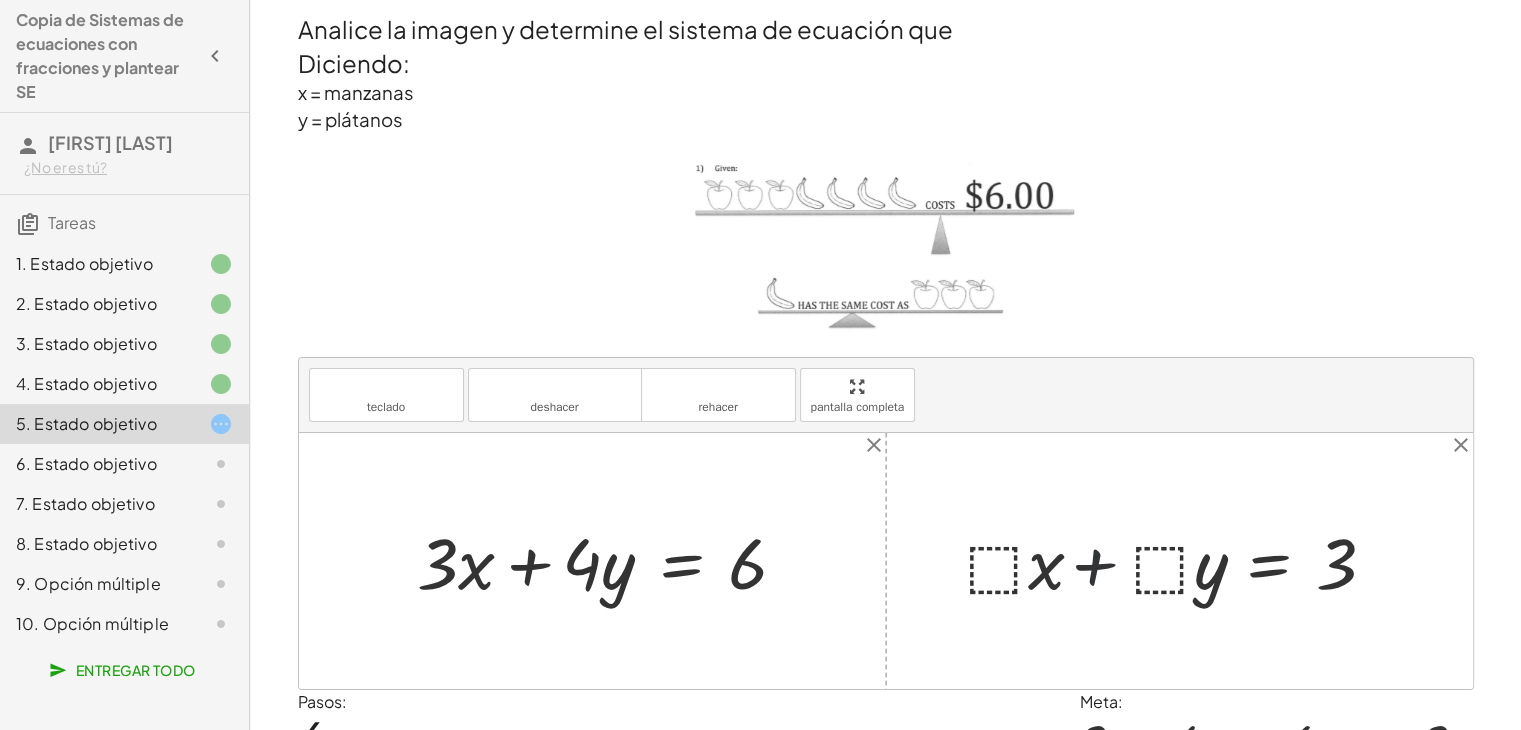 click at bounding box center (1176, 560) 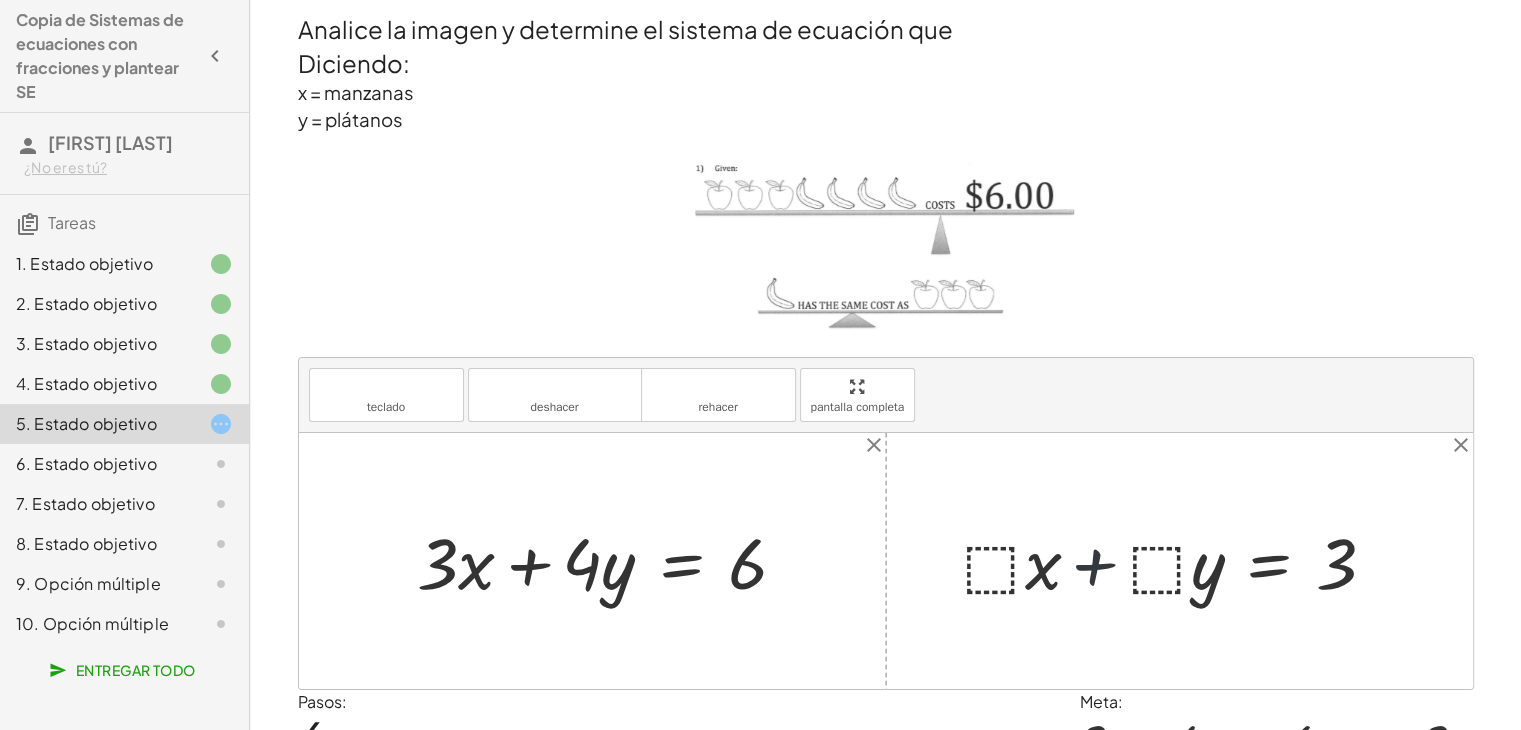 click at bounding box center [1176, 560] 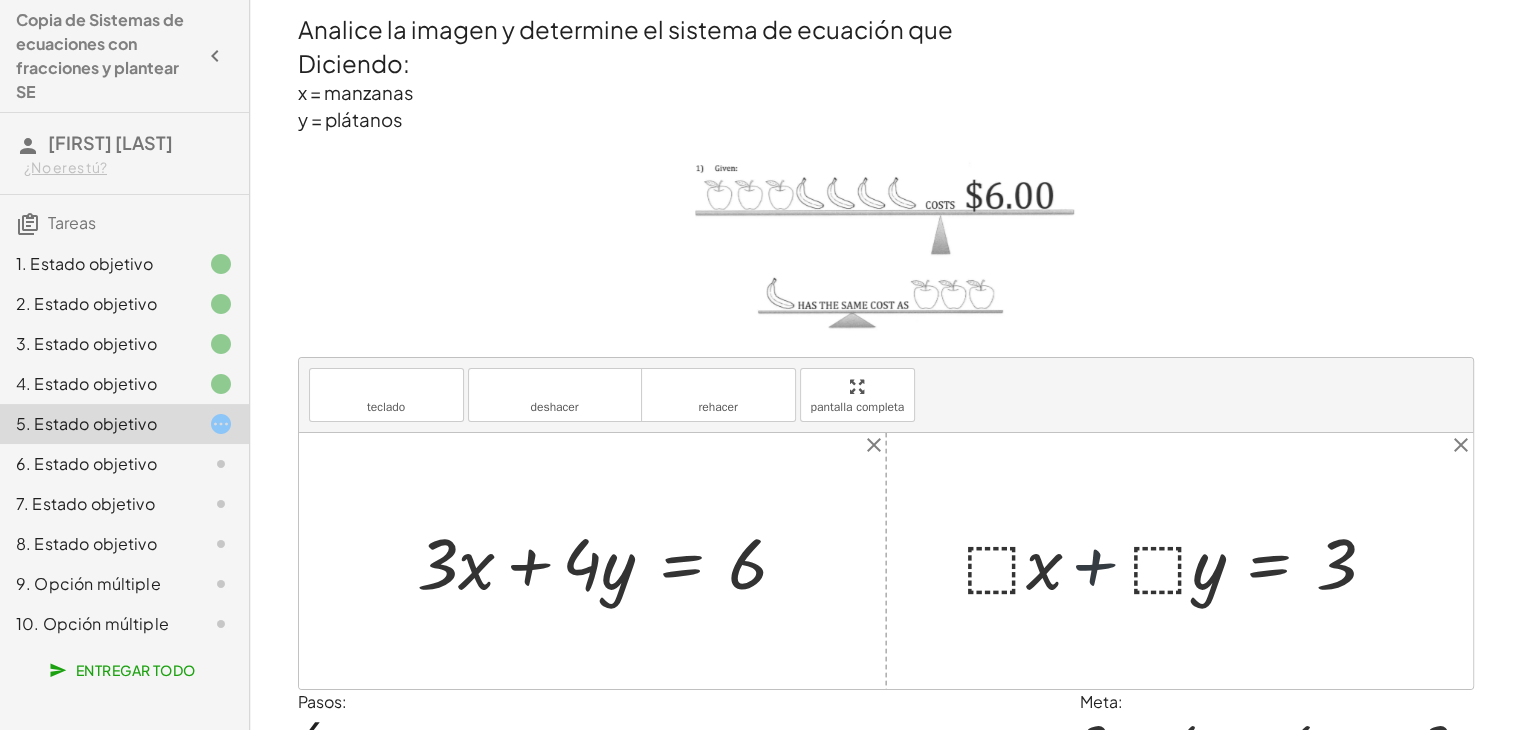 click at bounding box center (1176, 560) 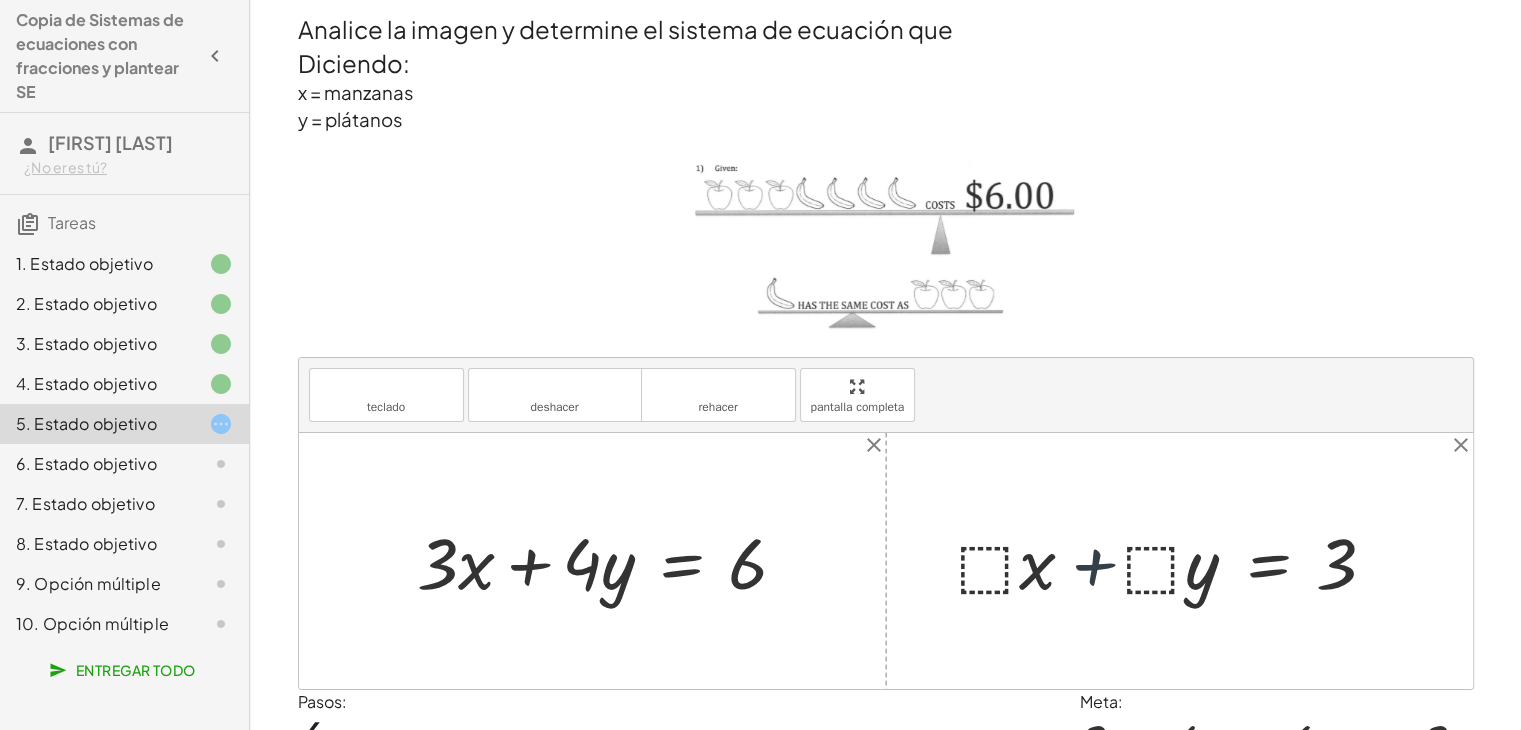 click at bounding box center (1176, 560) 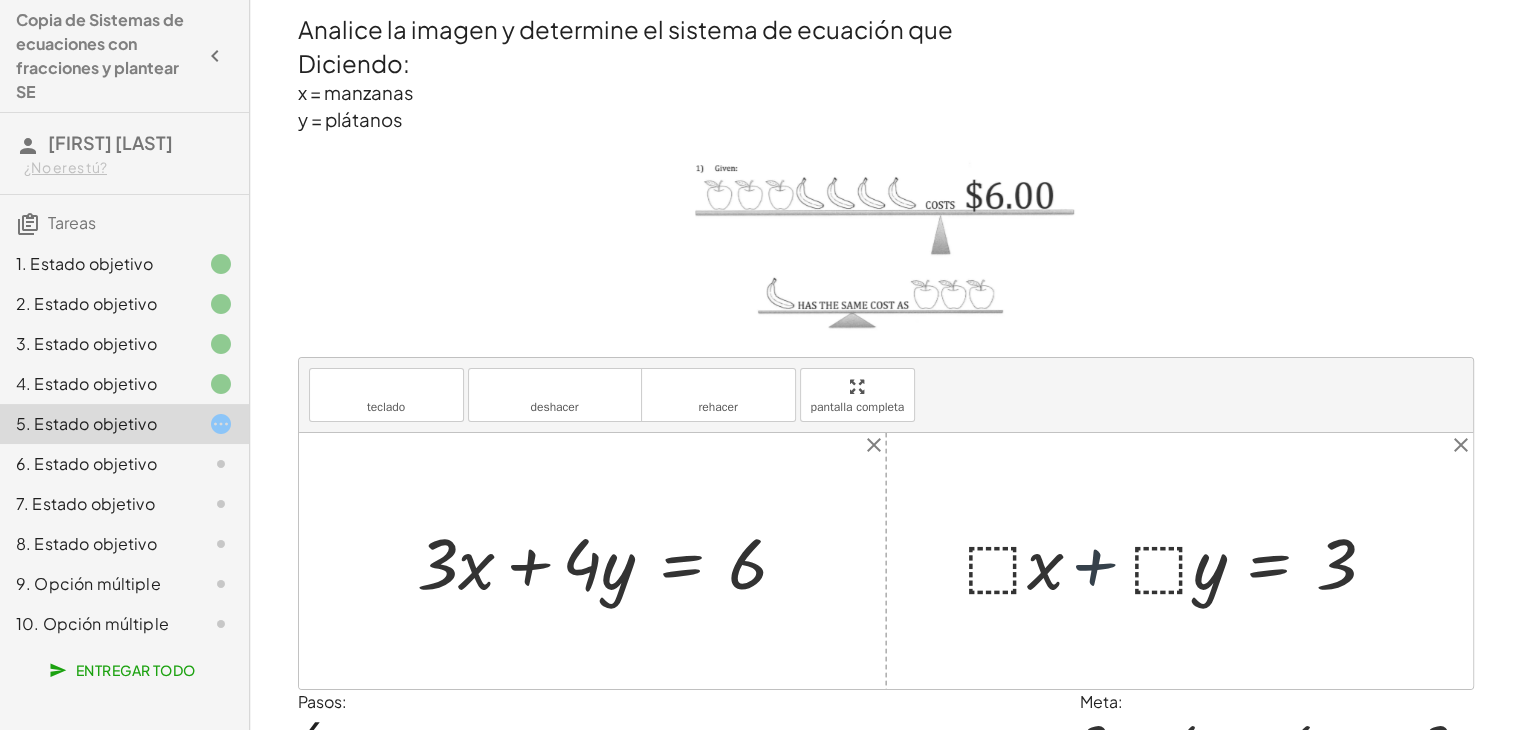 click at bounding box center [1176, 560] 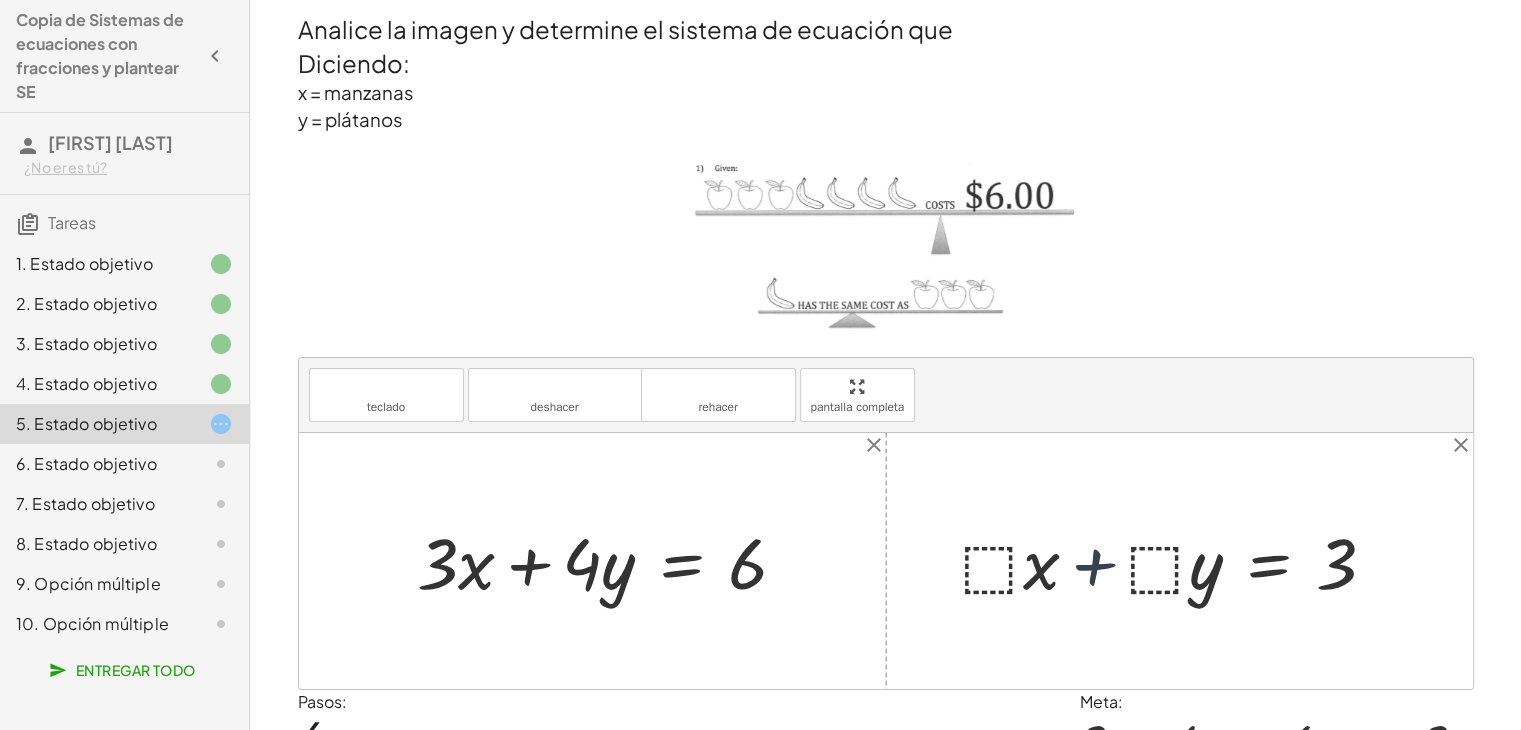 click at bounding box center [1176, 560] 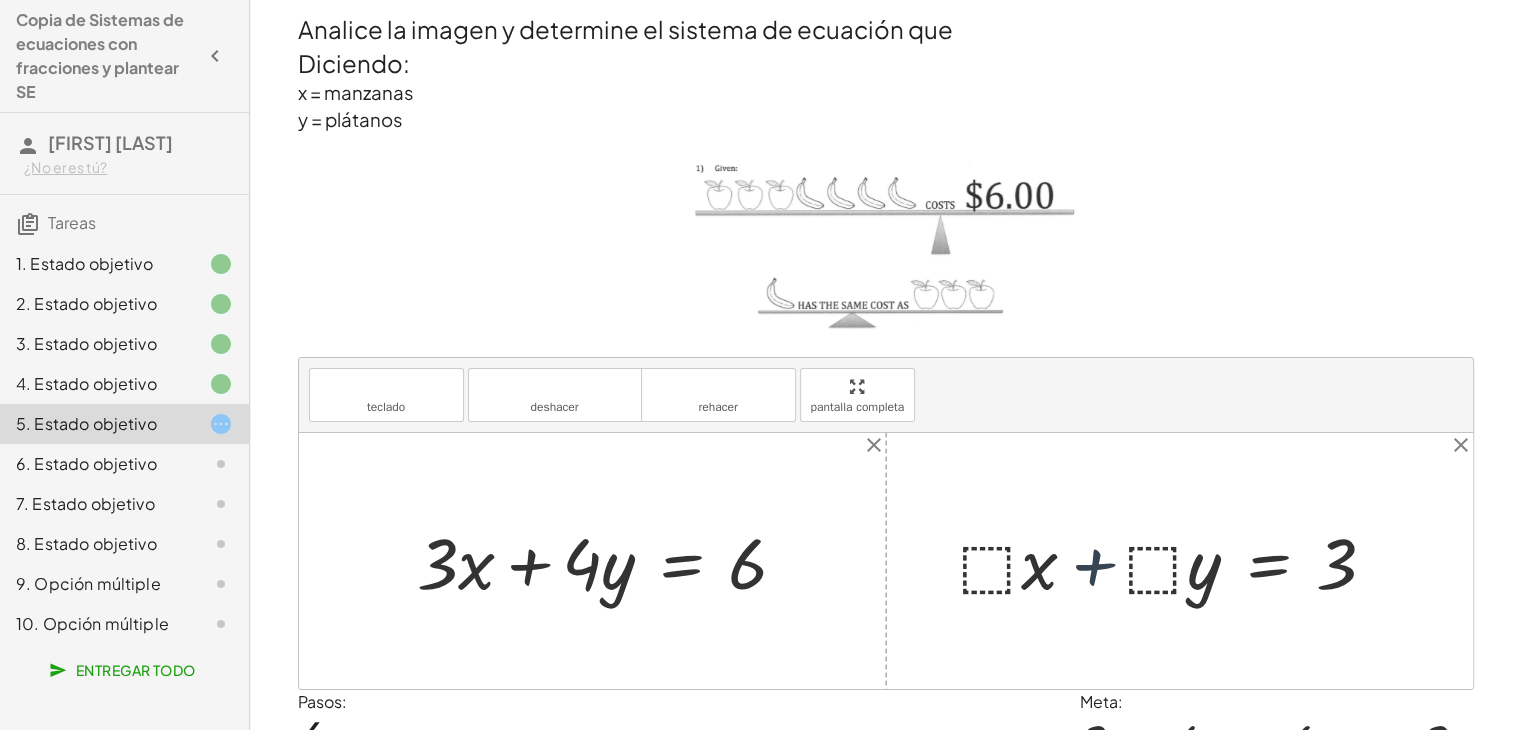 click at bounding box center [1176, 560] 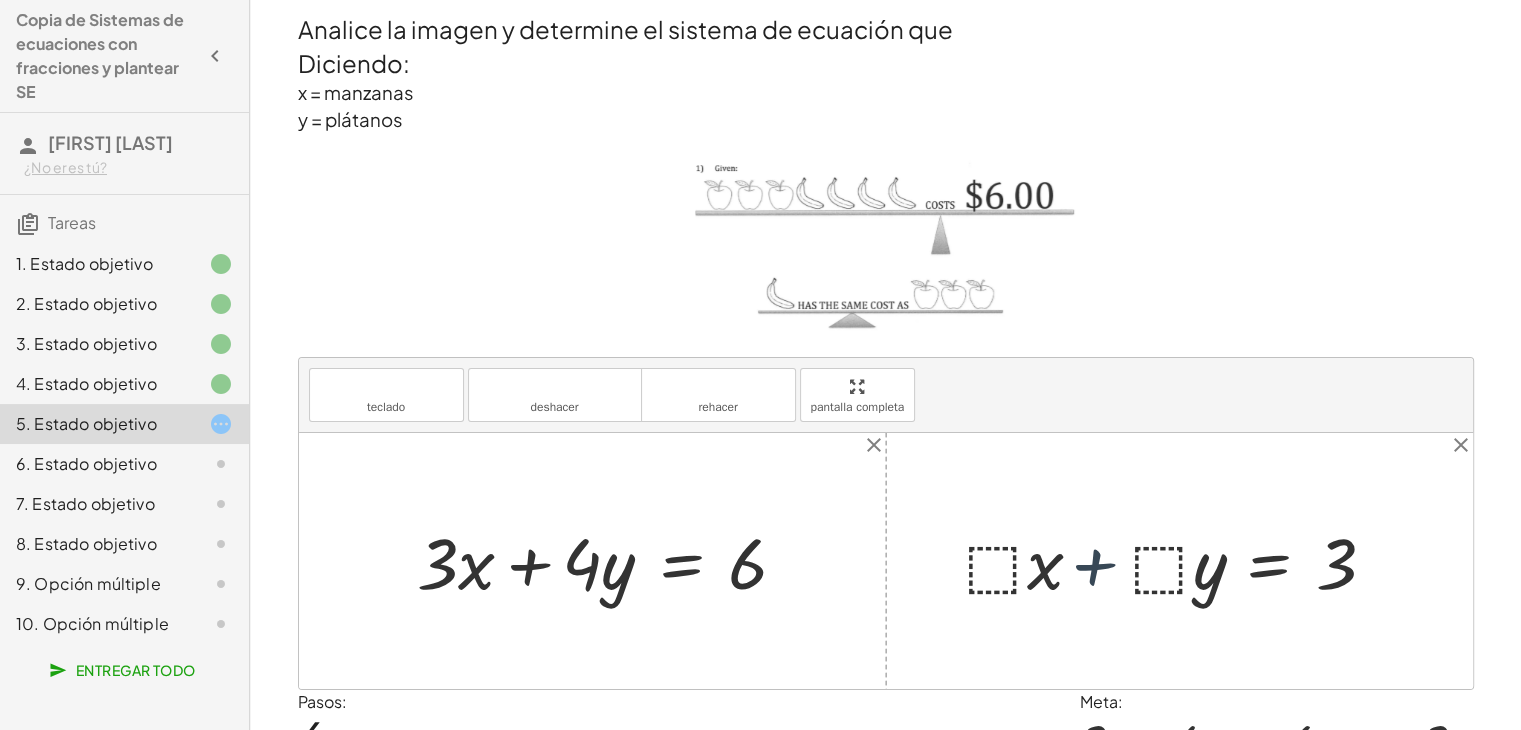 click at bounding box center (1176, 560) 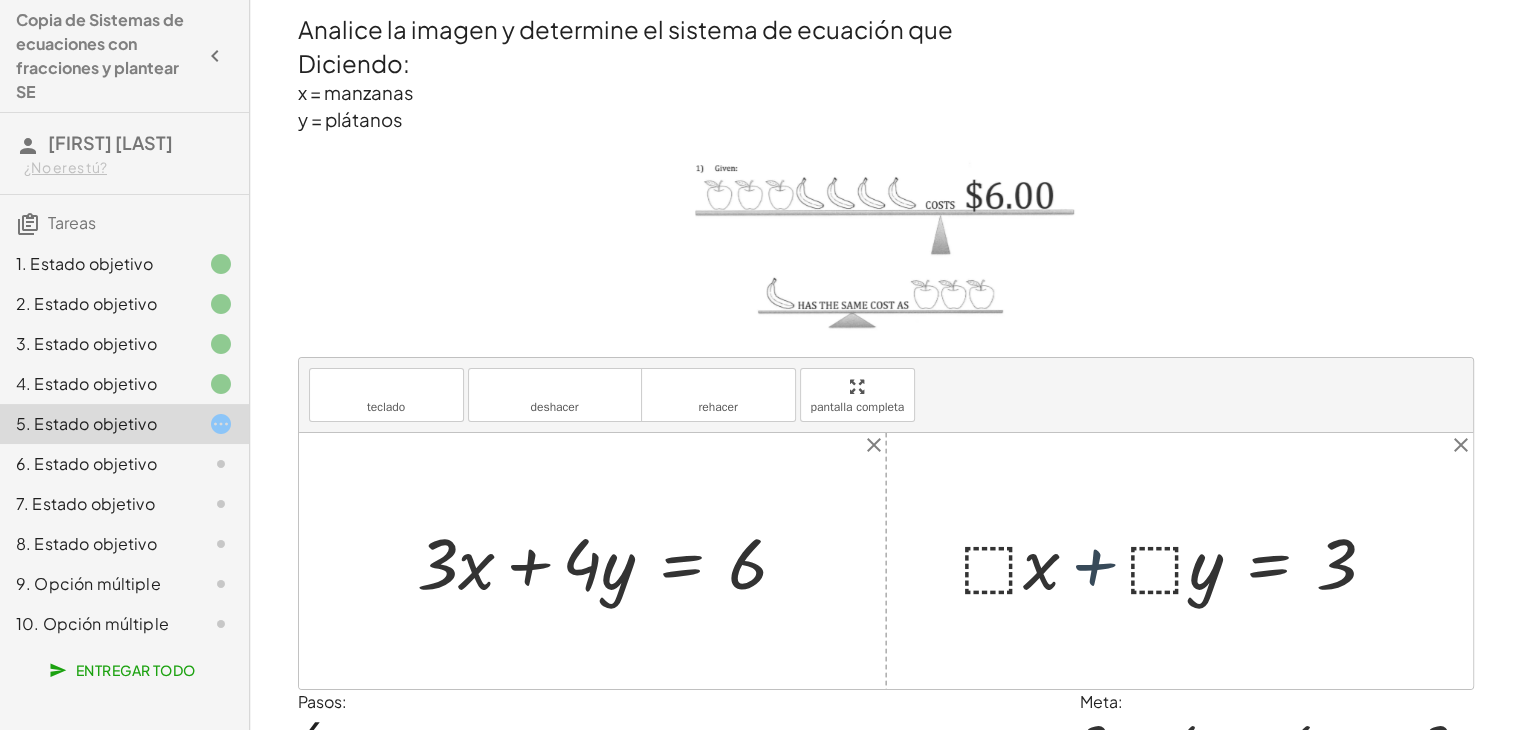 click at bounding box center [1176, 560] 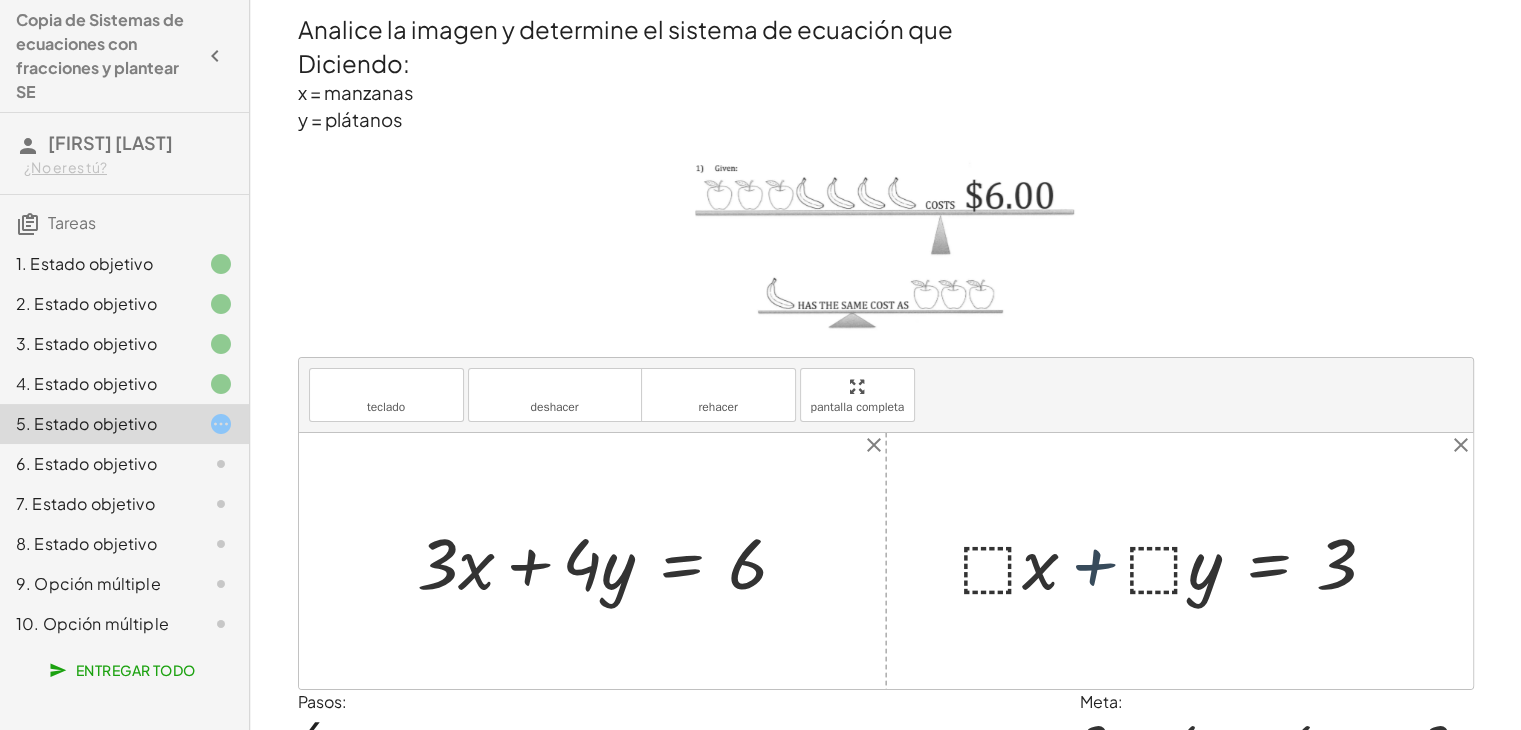 click at bounding box center [1176, 560] 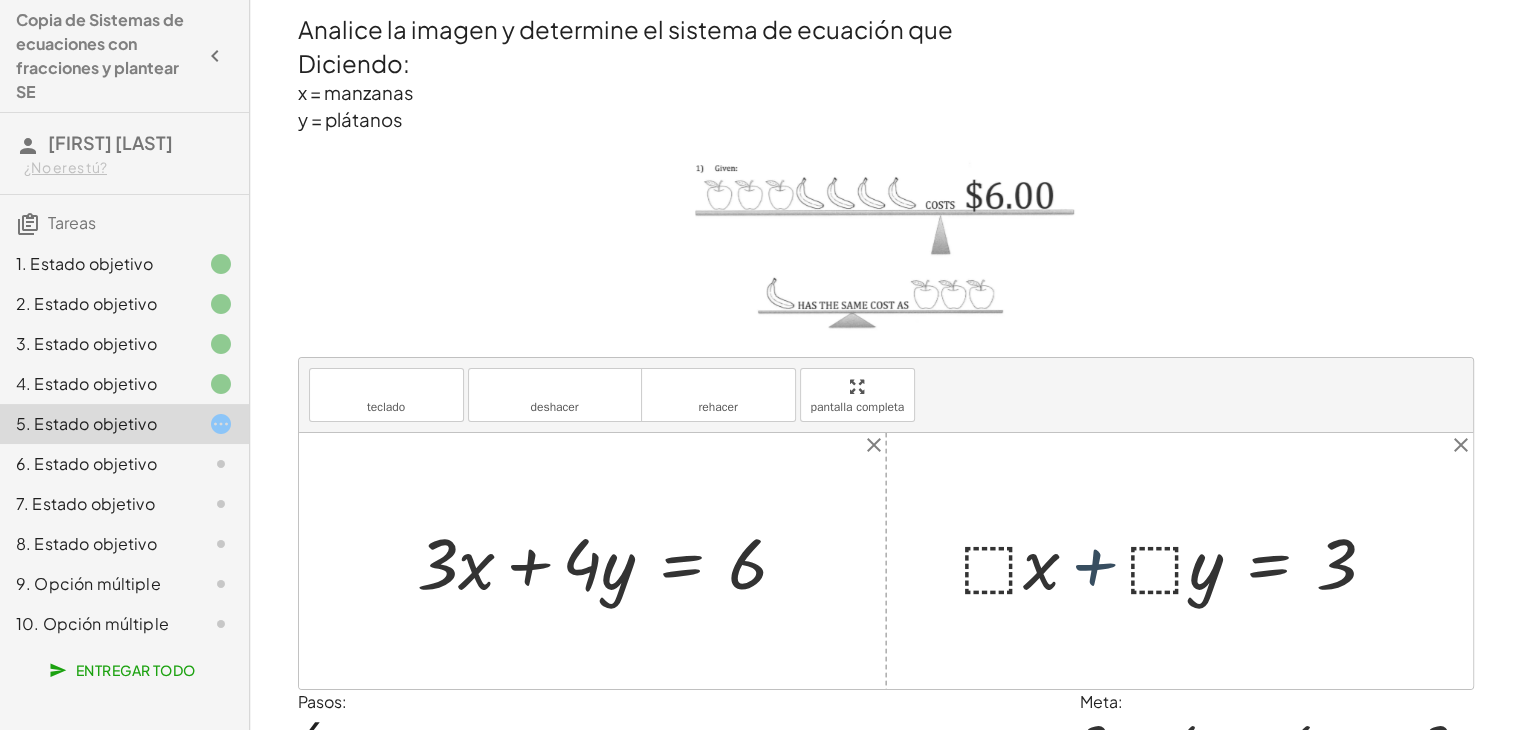 click at bounding box center [1176, 560] 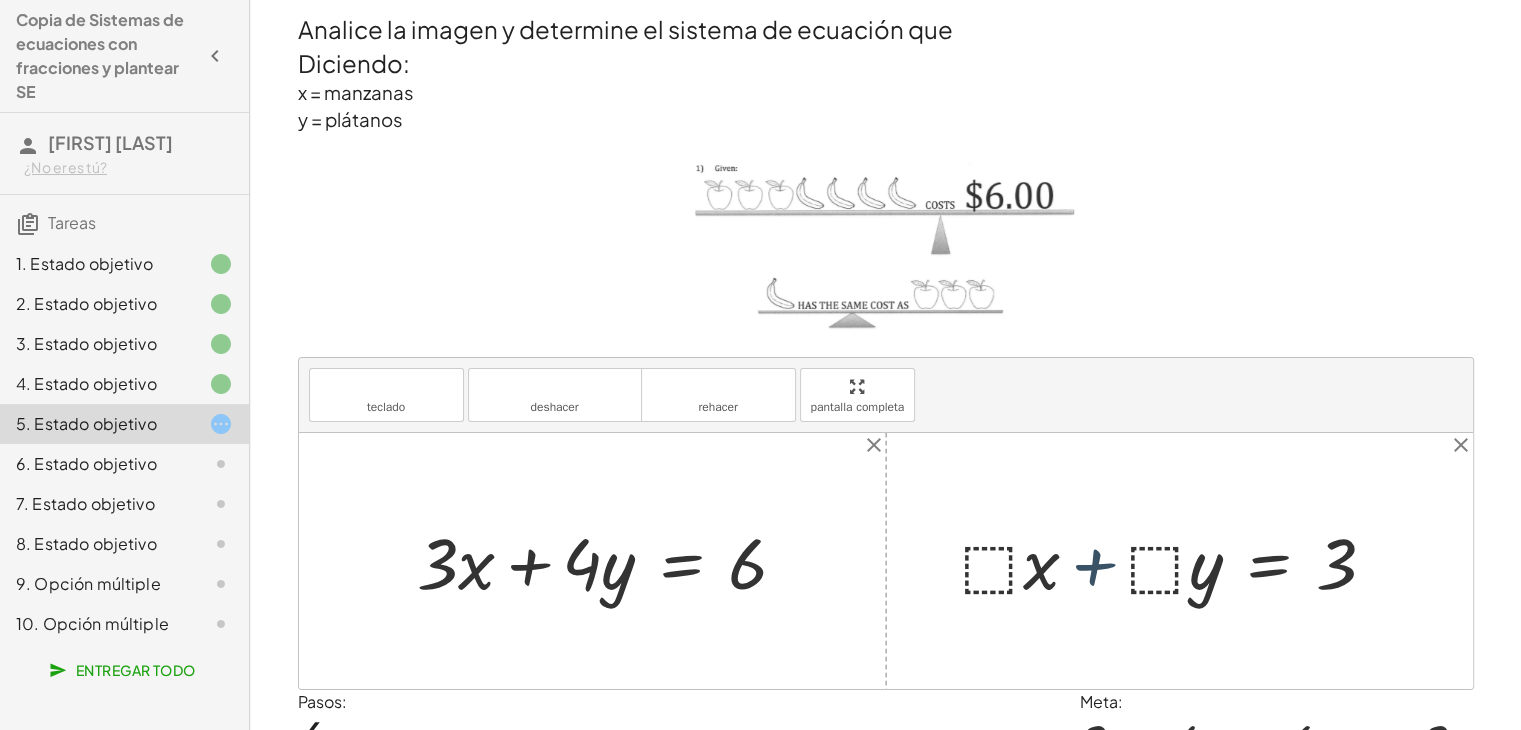 click at bounding box center [1176, 560] 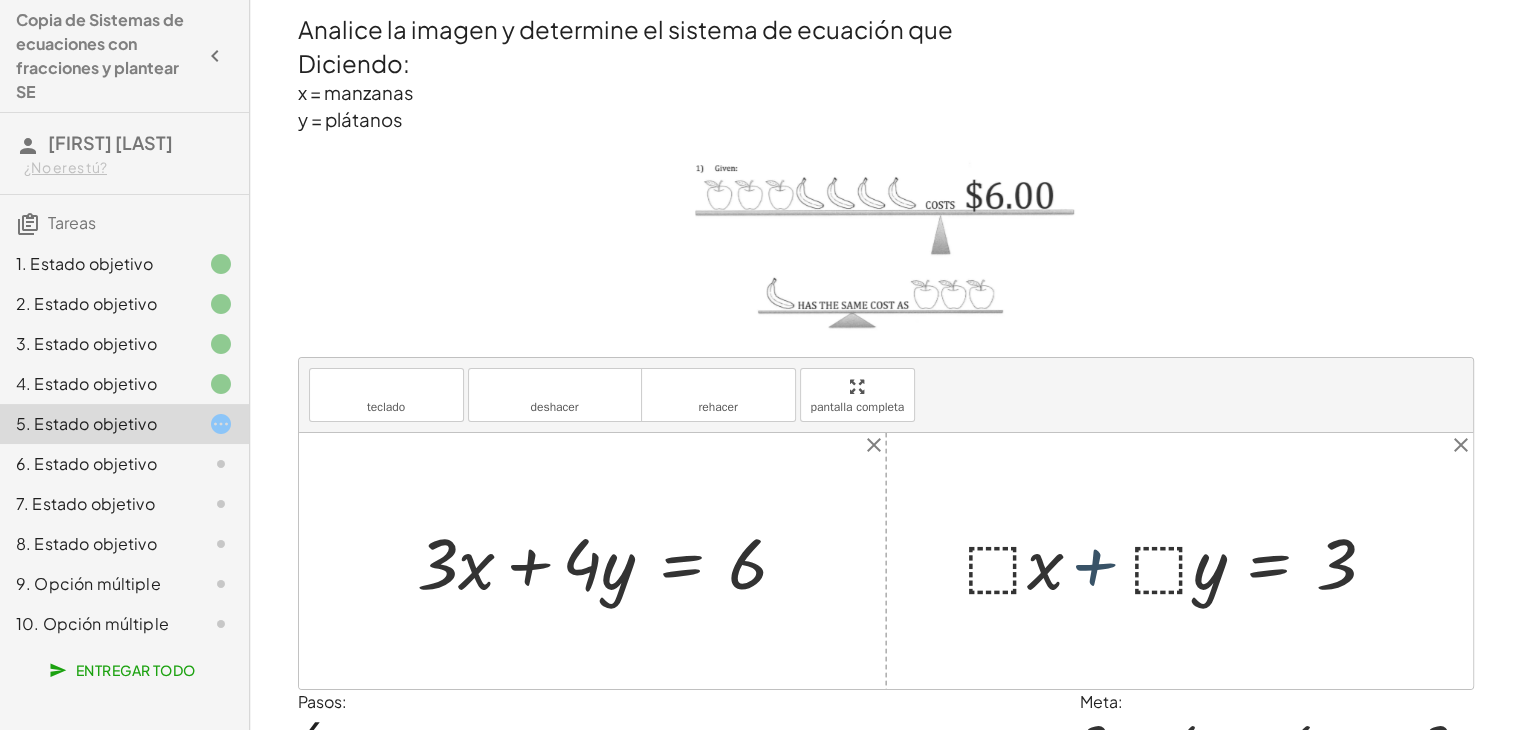 click at bounding box center (1176, 560) 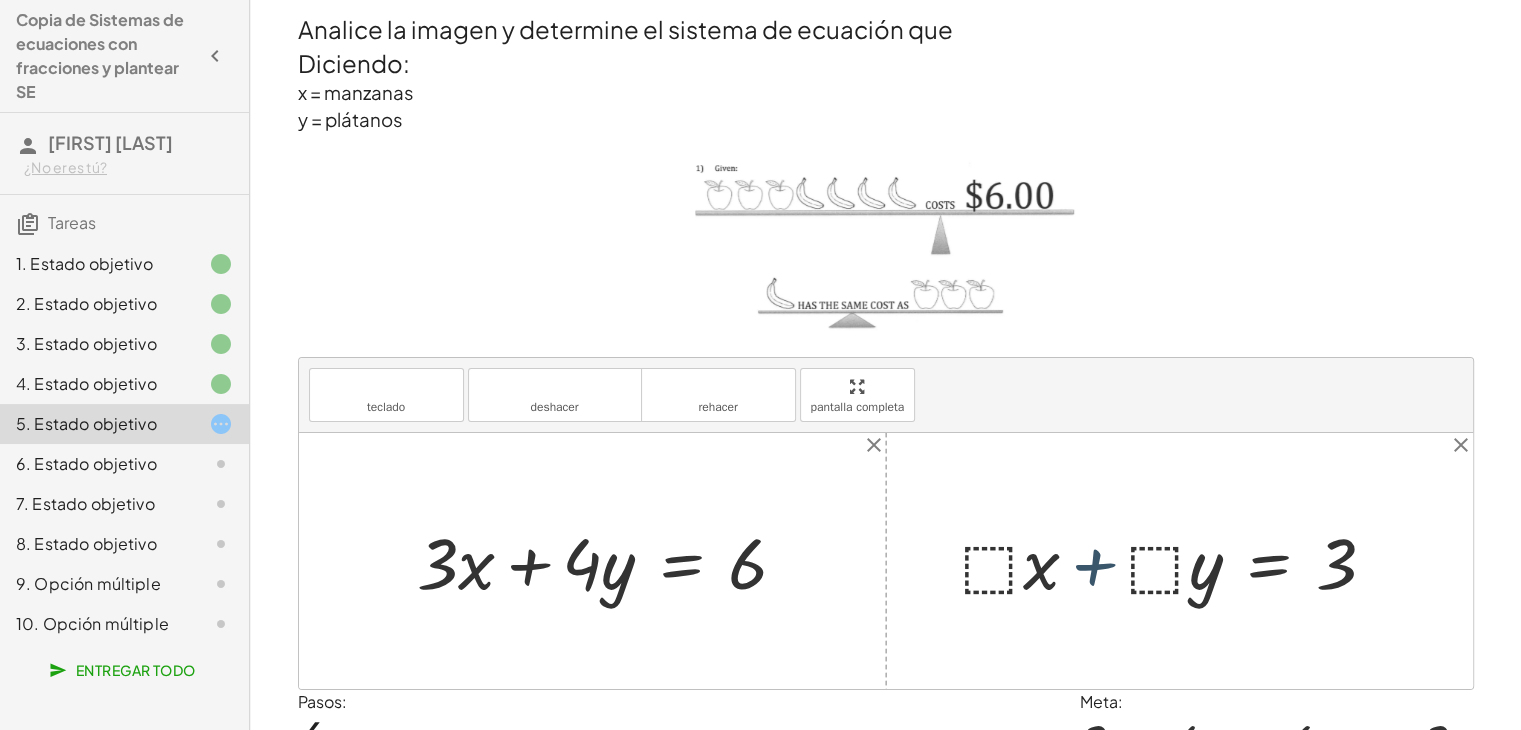 click at bounding box center (1176, 560) 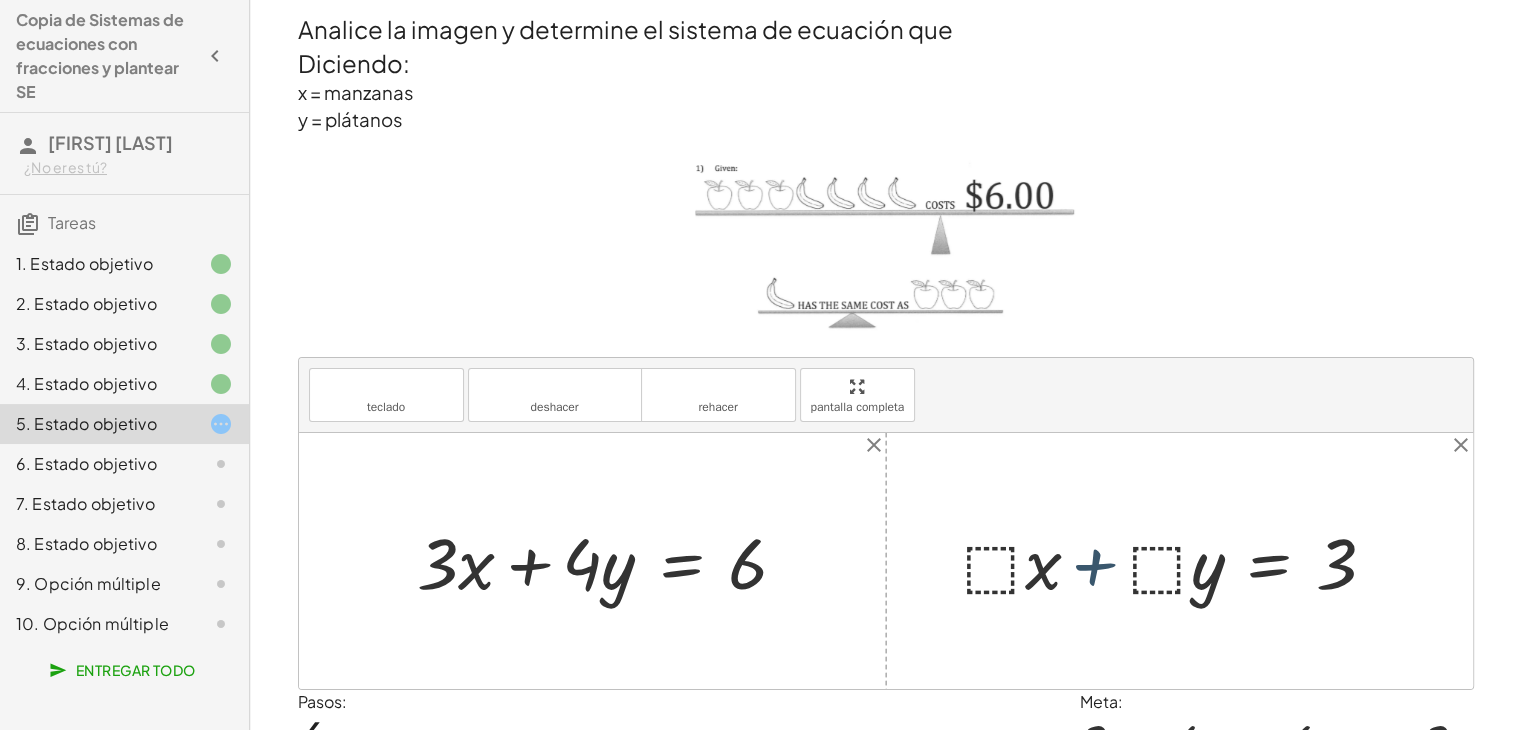 click at bounding box center [1176, 560] 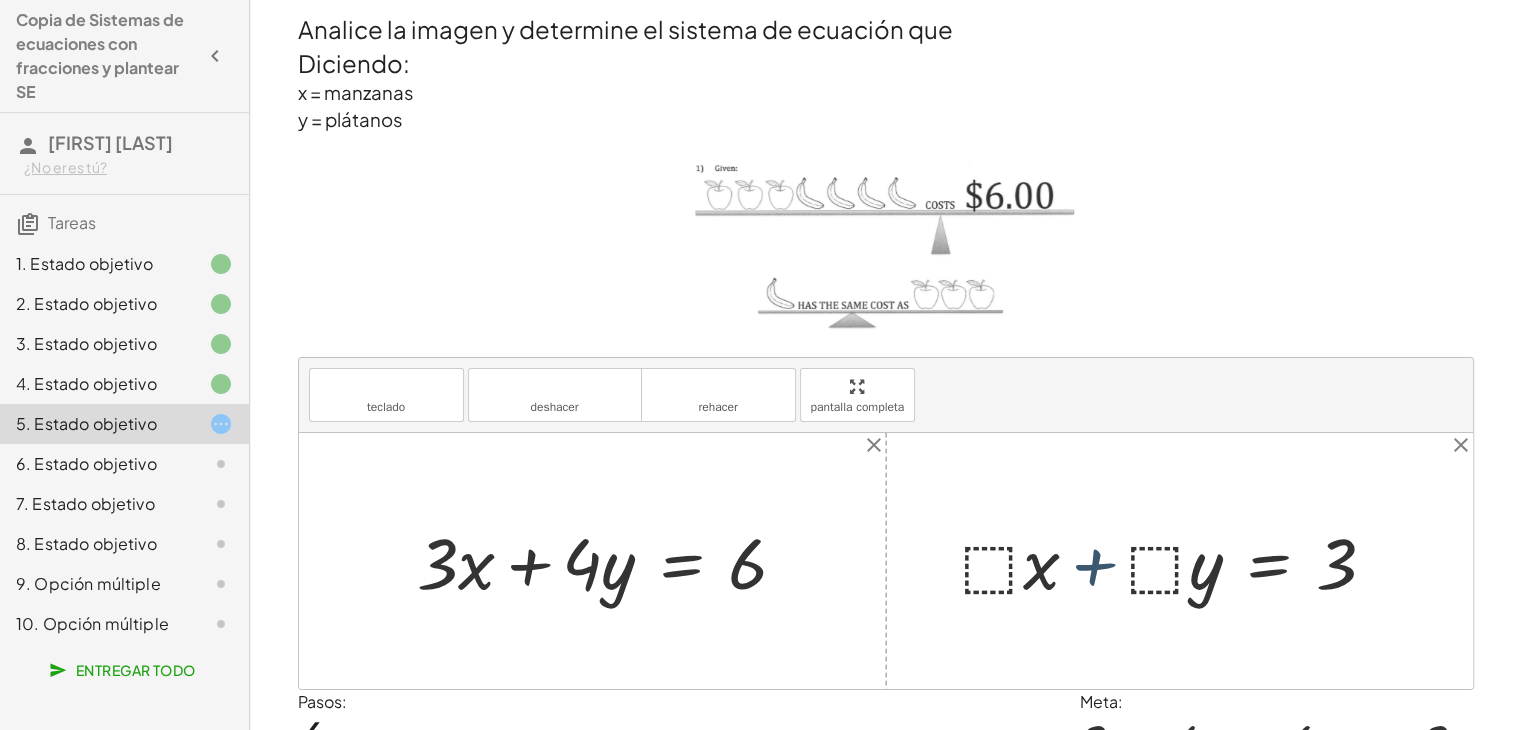 click at bounding box center (1176, 560) 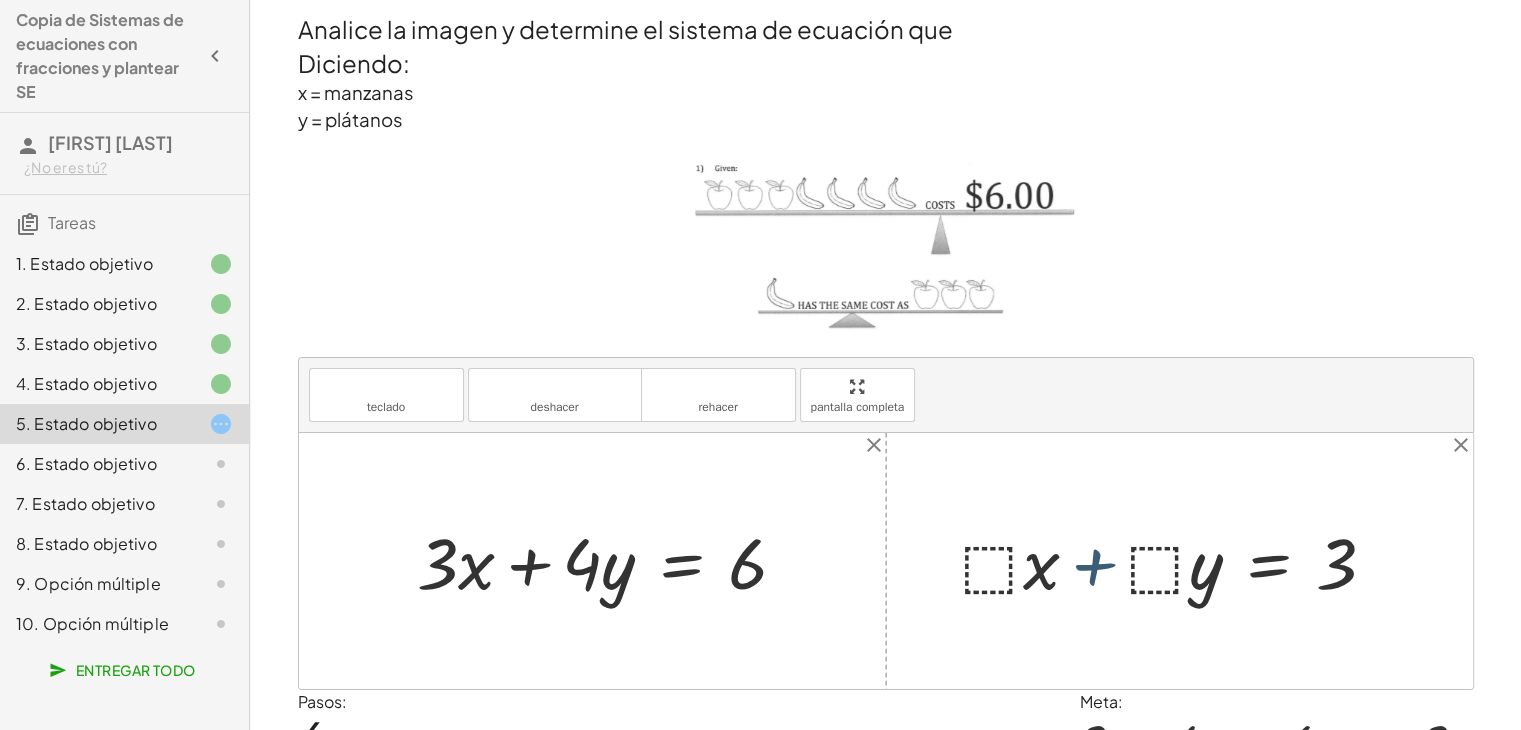 click at bounding box center (1176, 560) 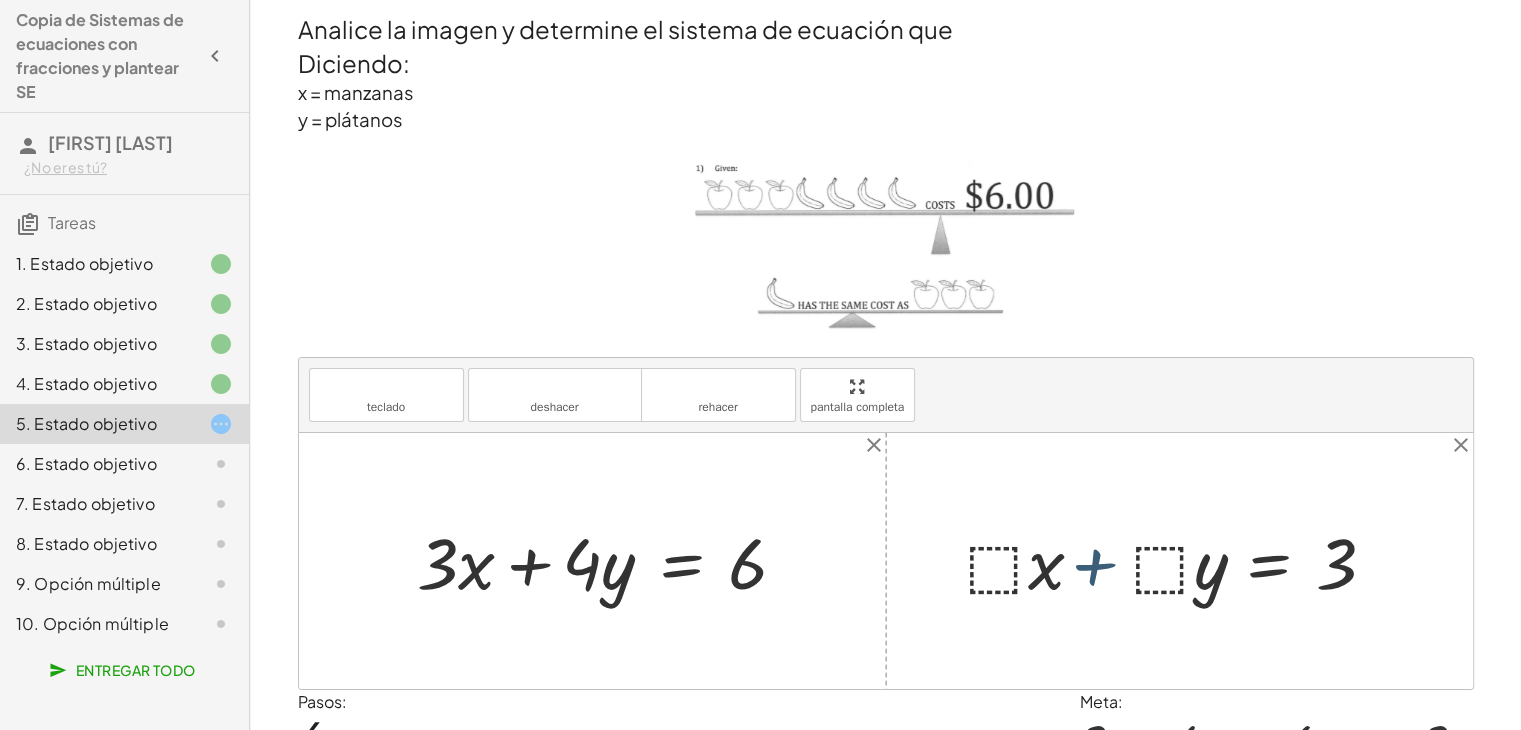 click at bounding box center (1176, 560) 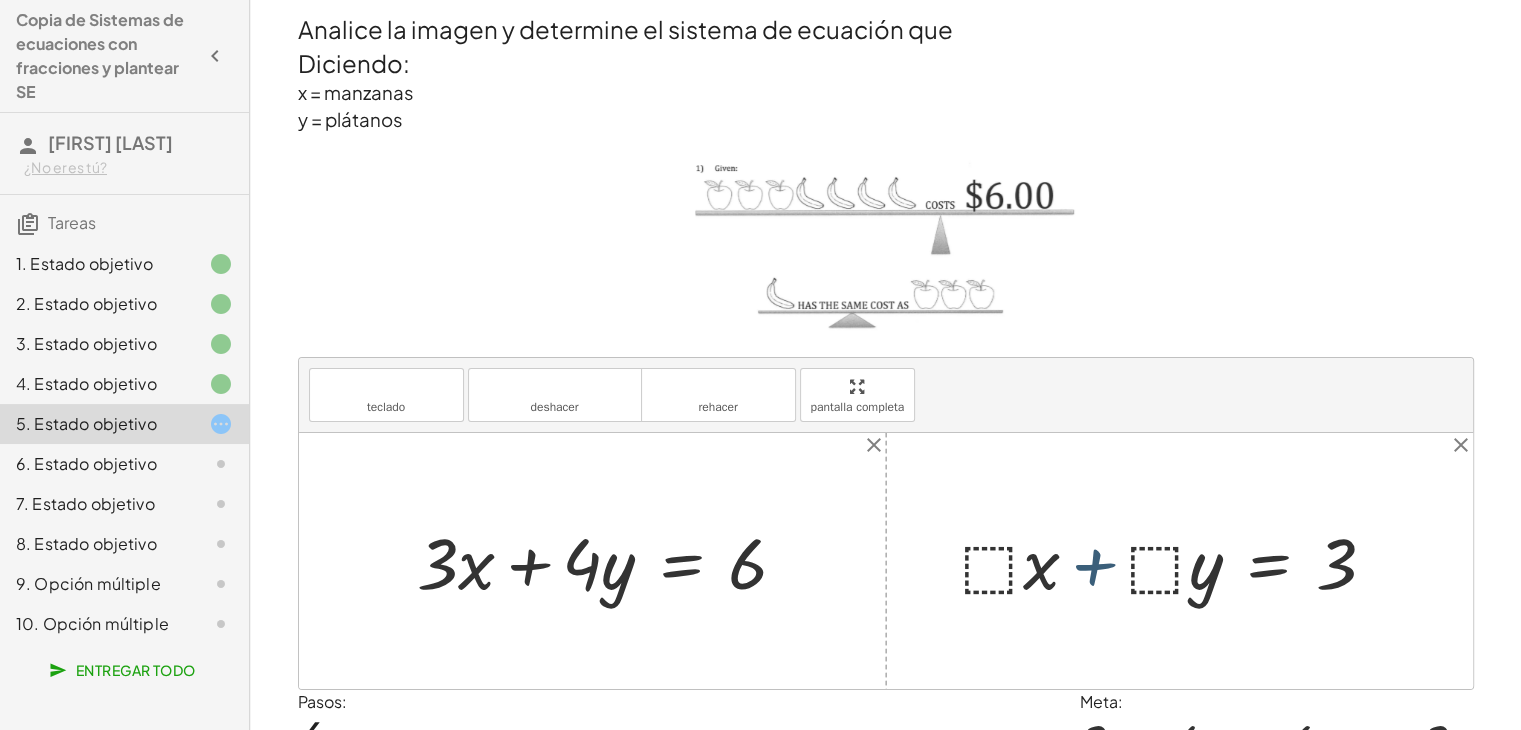 click at bounding box center (1176, 560) 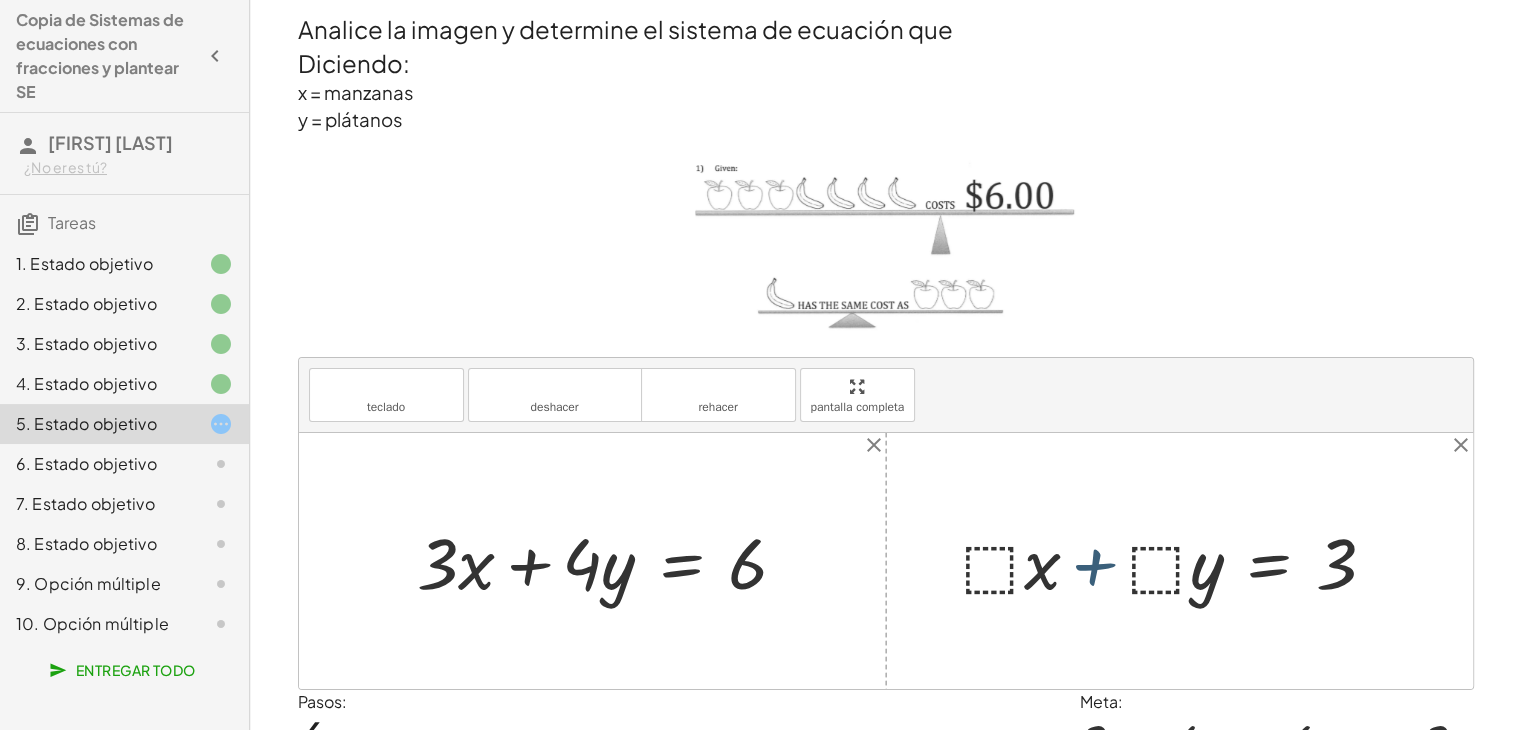 click at bounding box center [1176, 560] 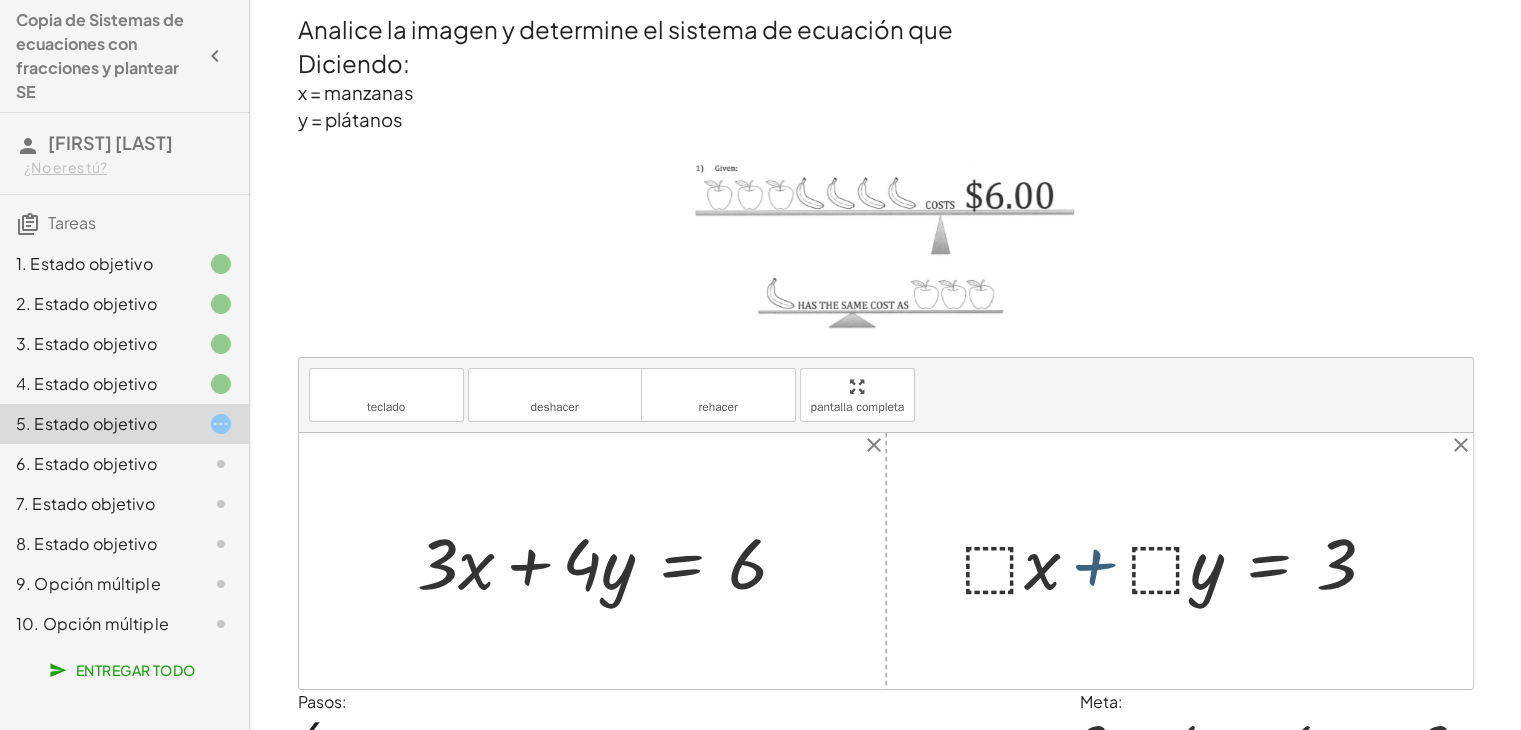 click at bounding box center [1176, 560] 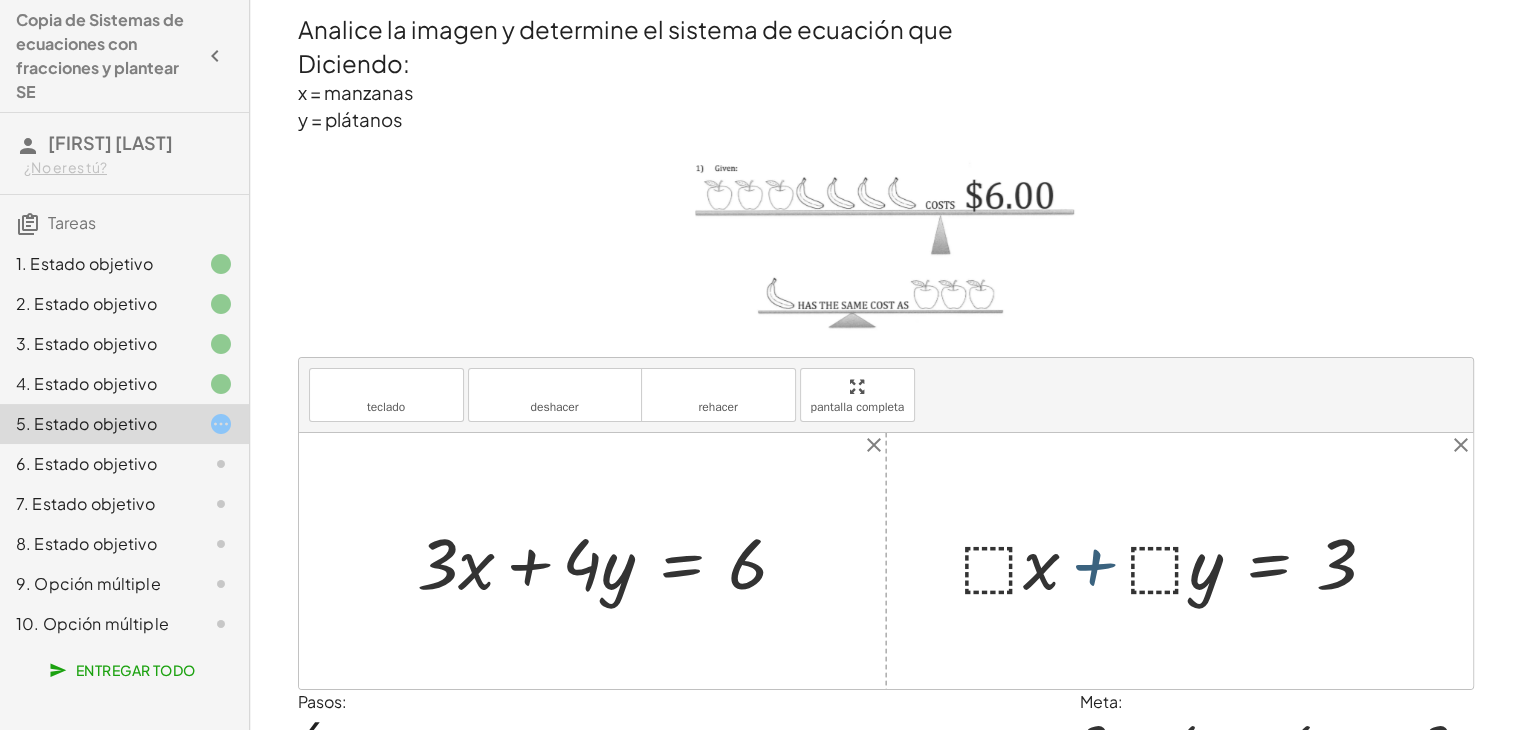 click at bounding box center (1176, 560) 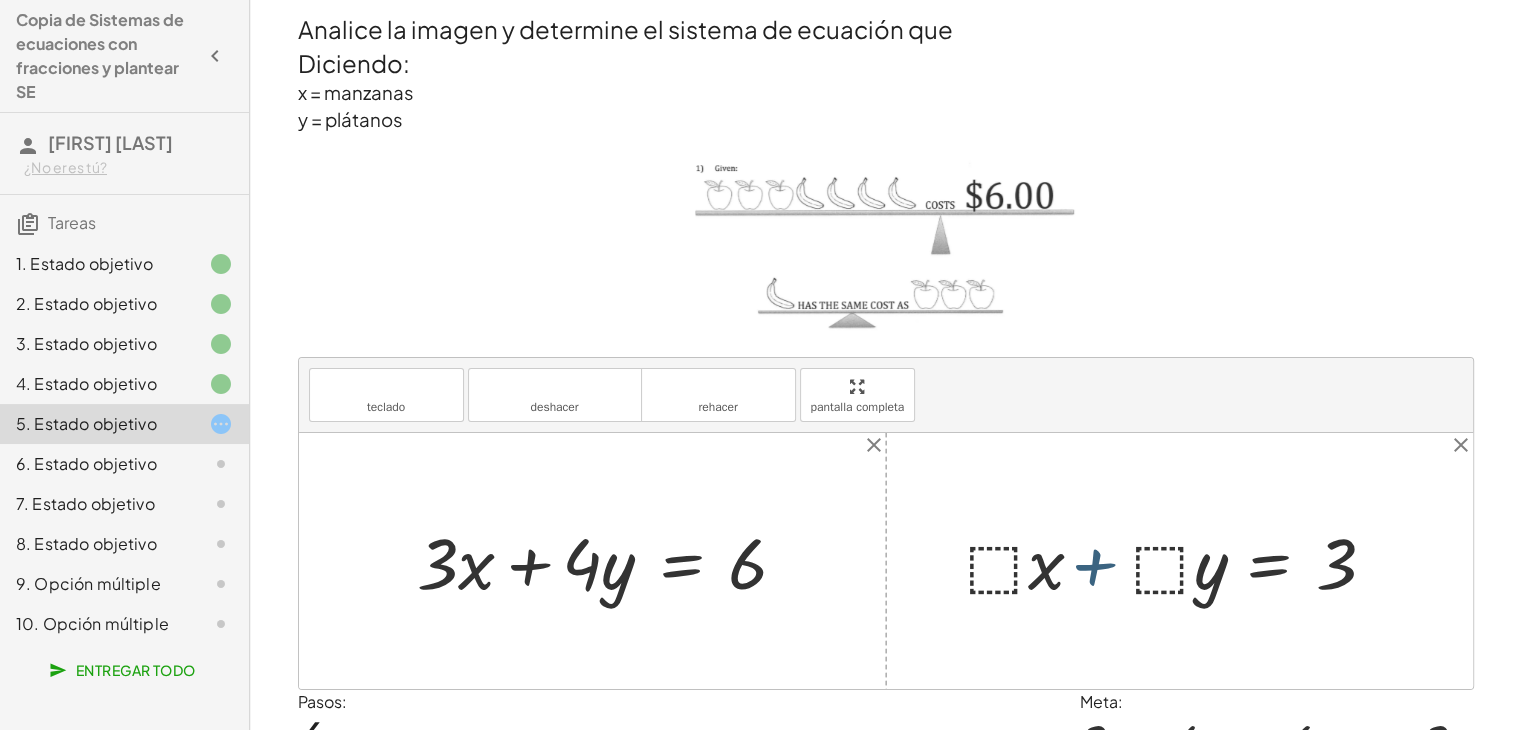 click at bounding box center (1176, 560) 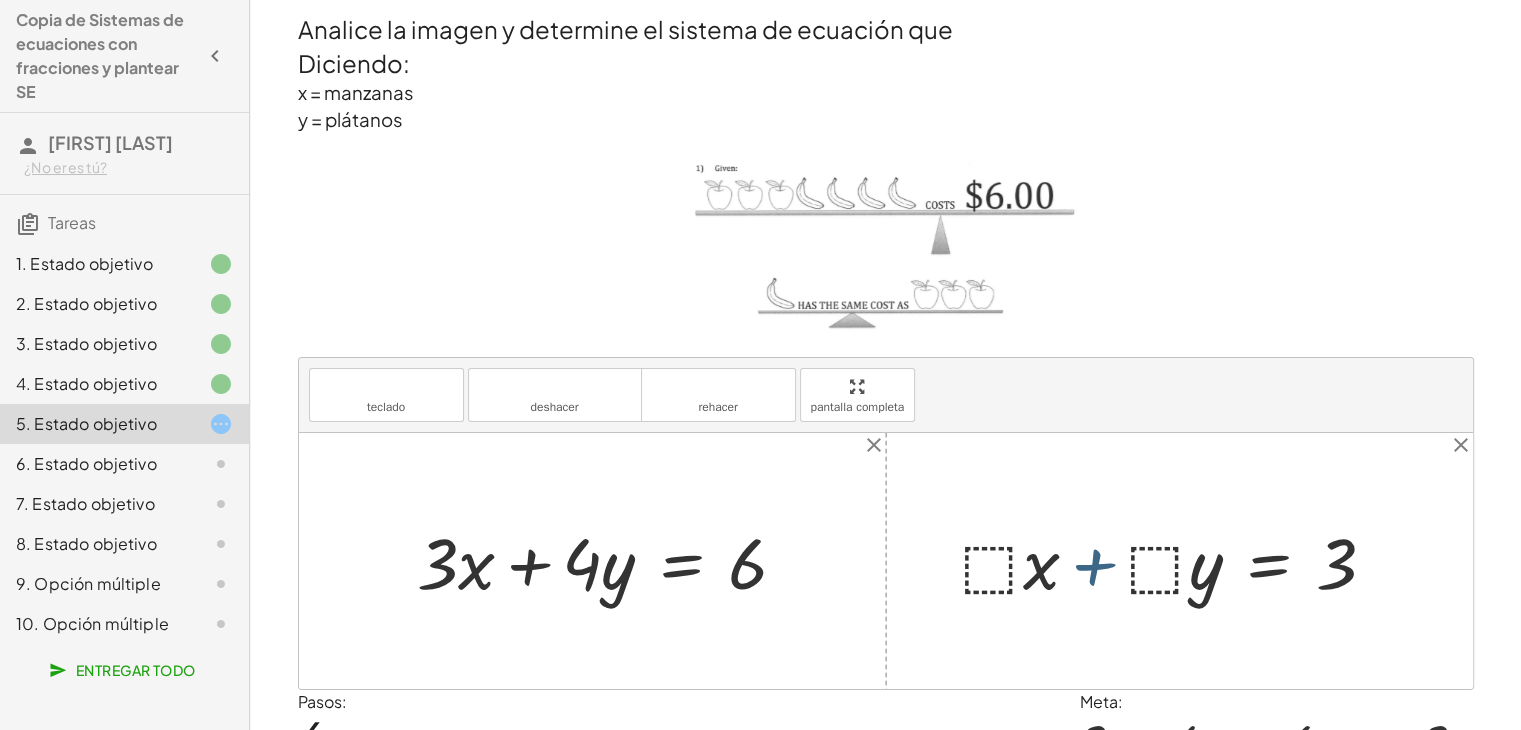 click at bounding box center (1176, 560) 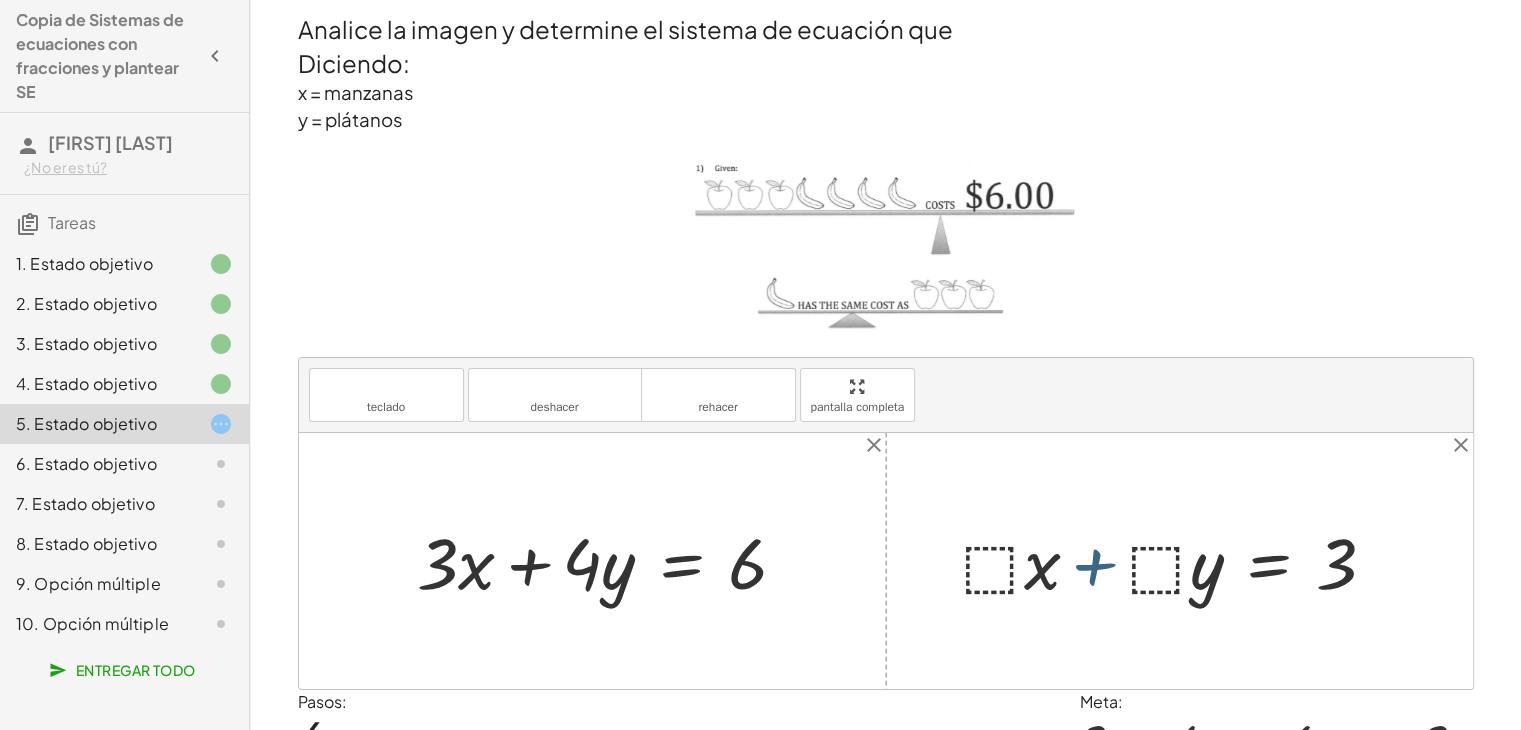 click at bounding box center (1176, 560) 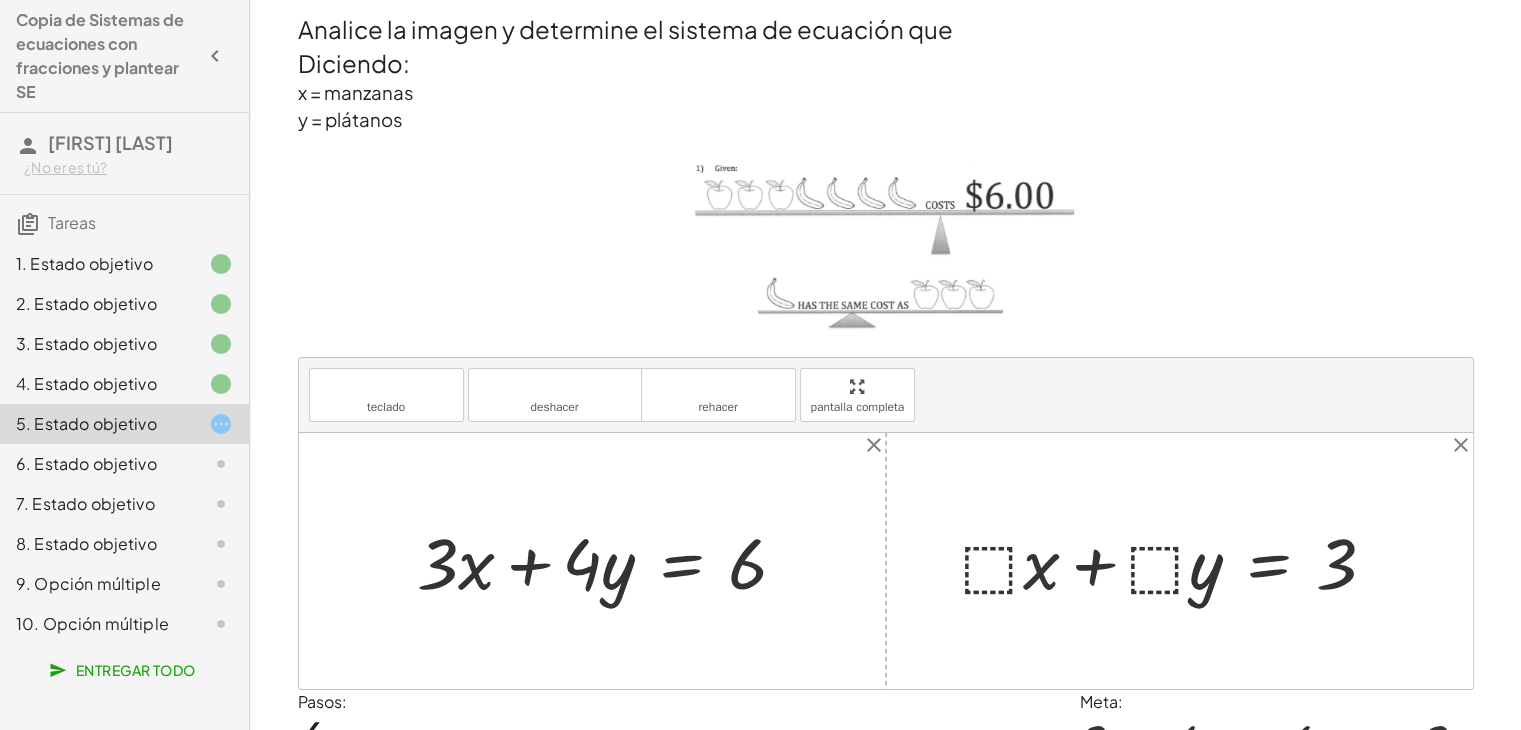 click at bounding box center [1176, 560] 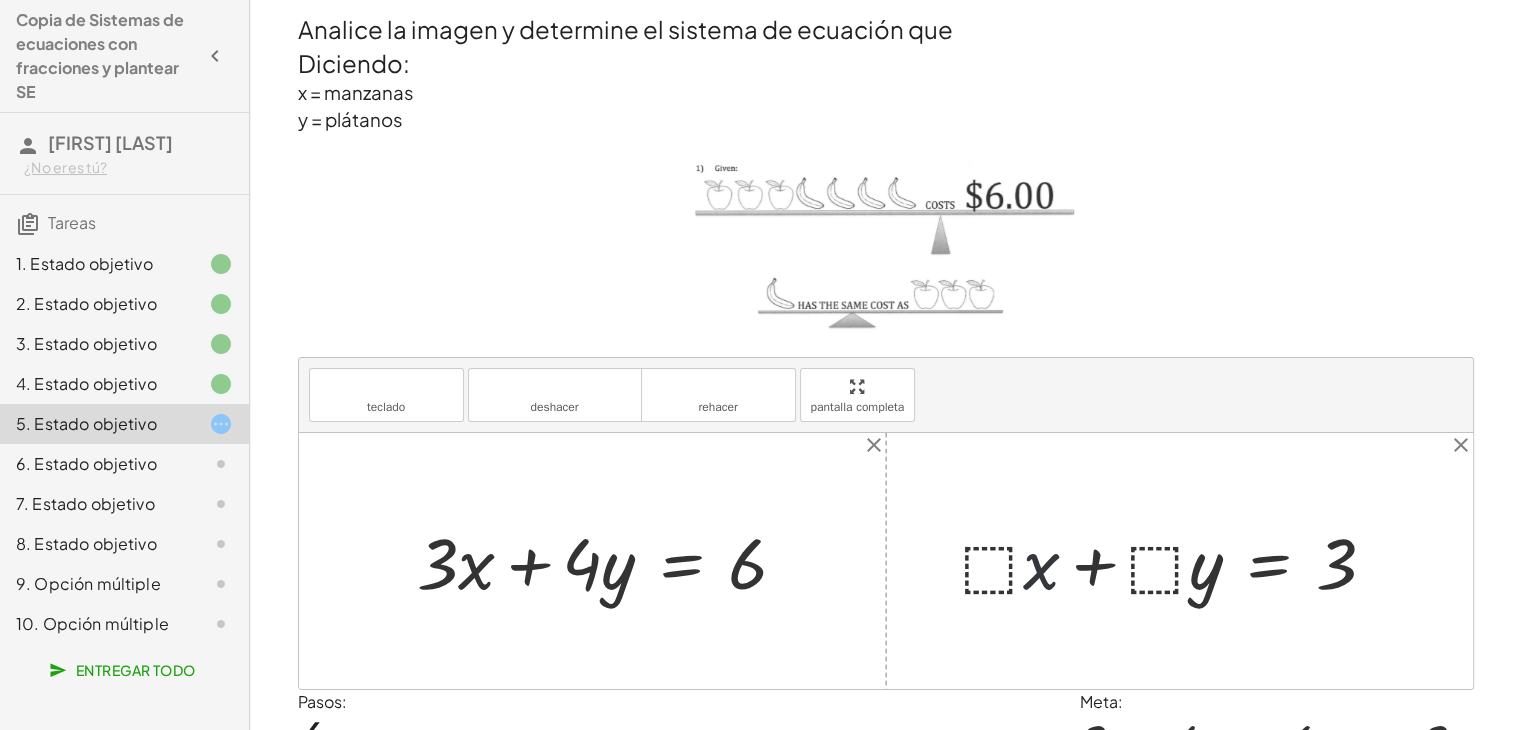 click at bounding box center [1176, 560] 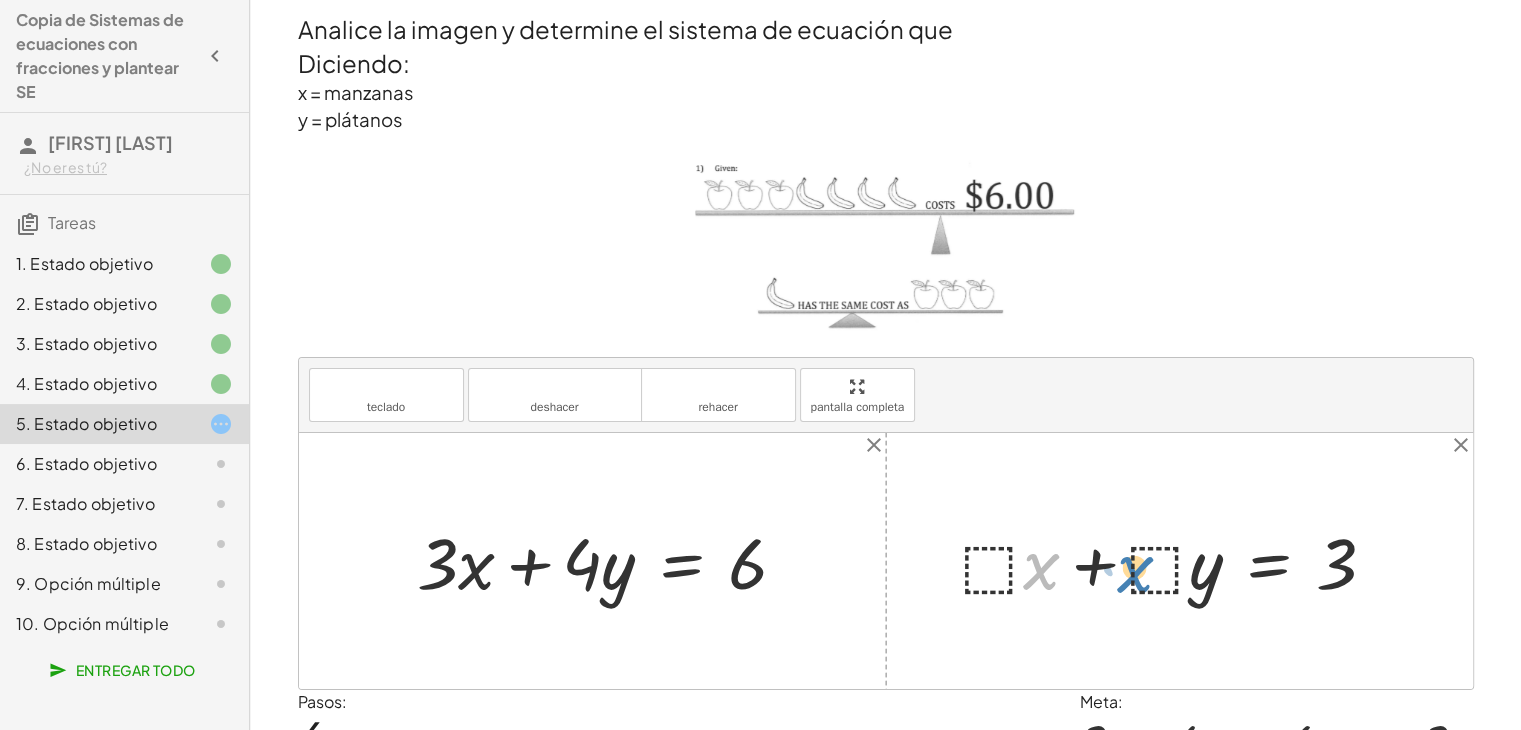 drag, startPoint x: 1039, startPoint y: 455, endPoint x: 1133, endPoint y: 458, distance: 94.04786 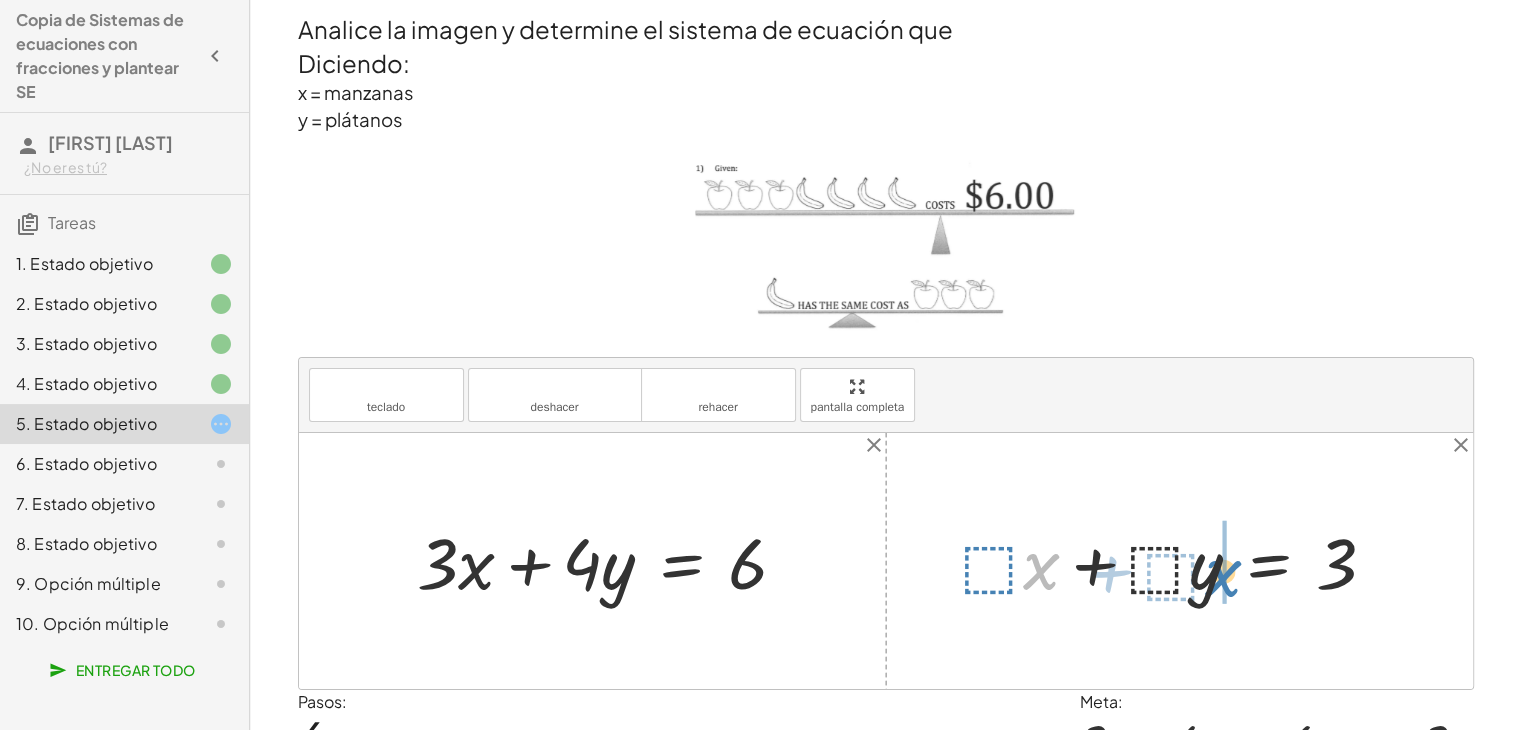 drag, startPoint x: 1042, startPoint y: 453, endPoint x: 1226, endPoint y: 460, distance: 184.1331 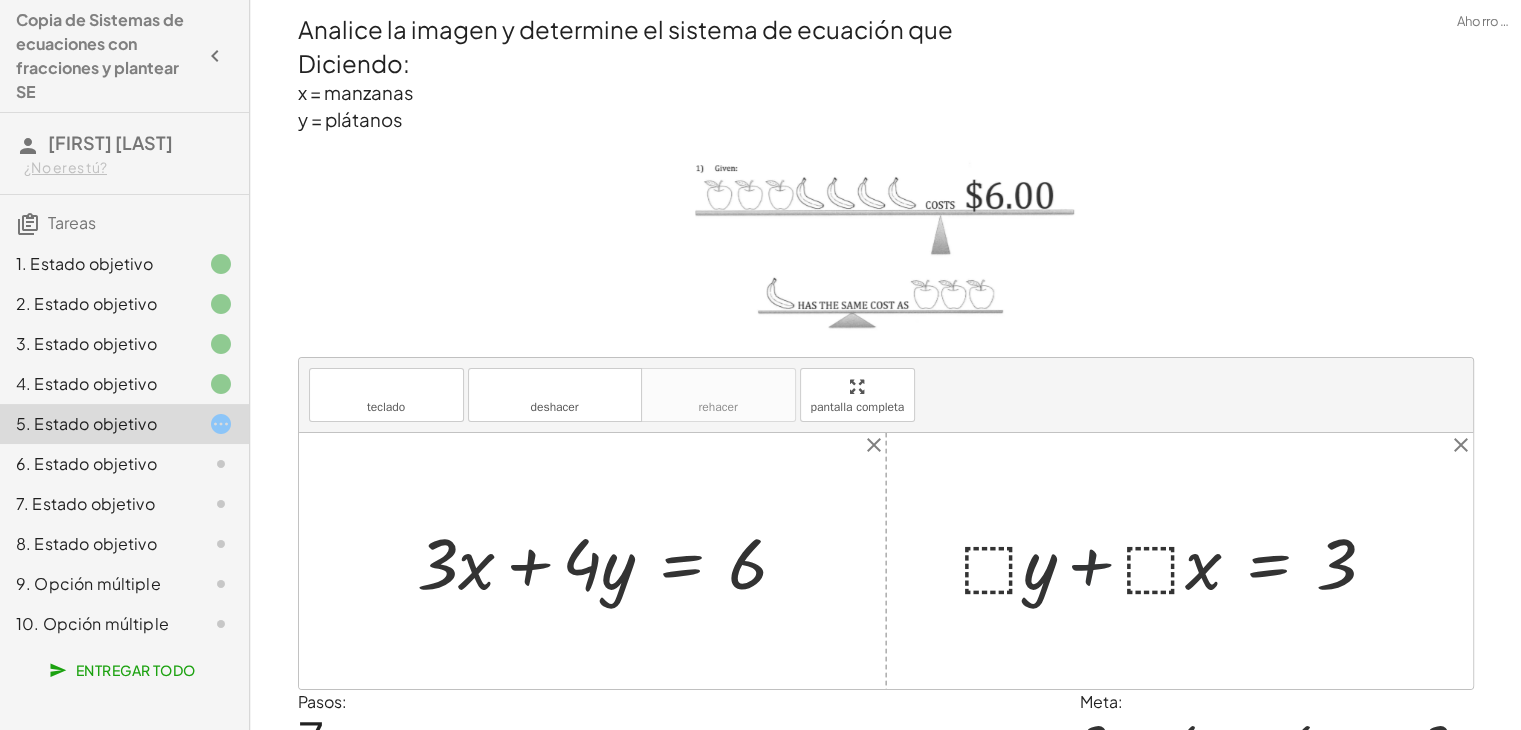 click at bounding box center [1176, 560] 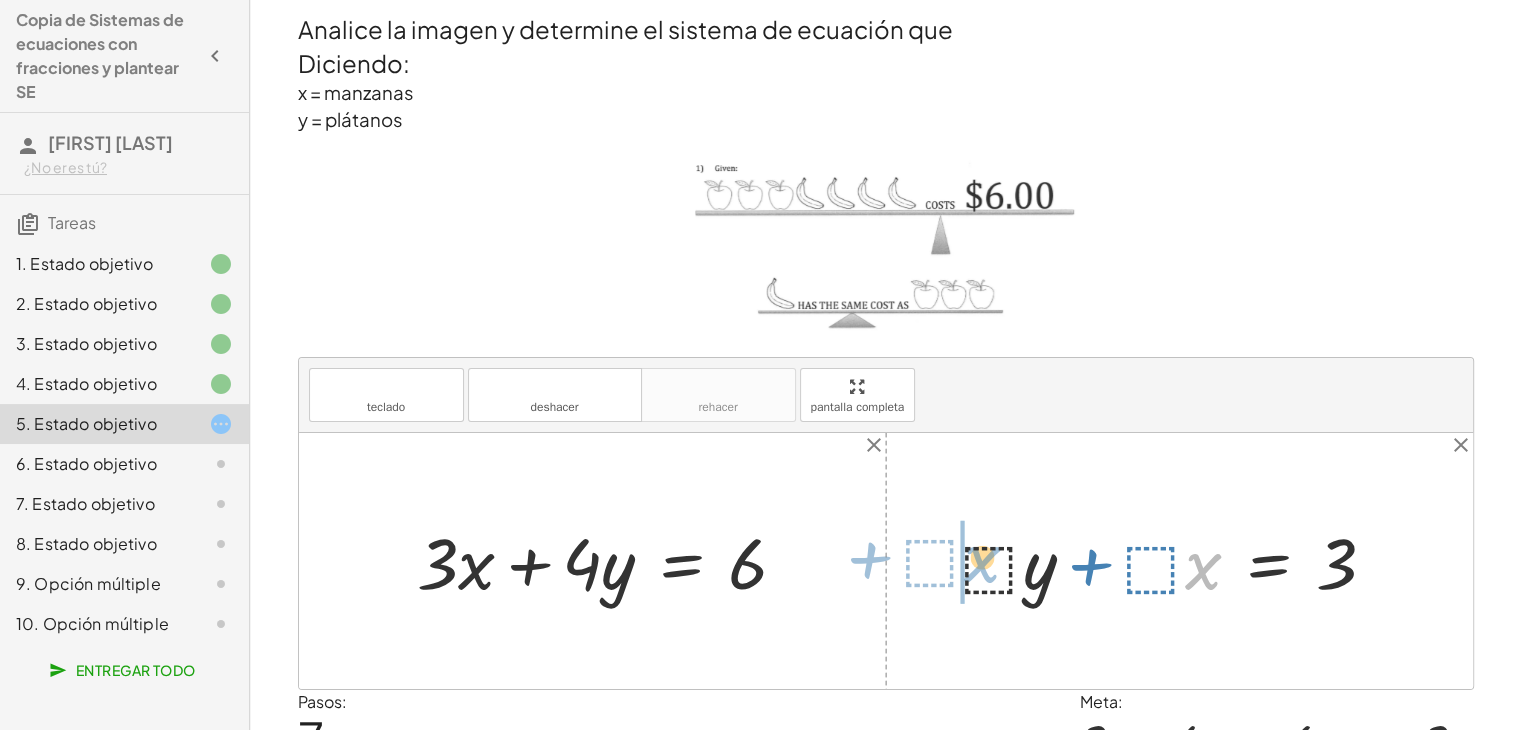 drag, startPoint x: 1200, startPoint y: 453, endPoint x: 984, endPoint y: 446, distance: 216.1134 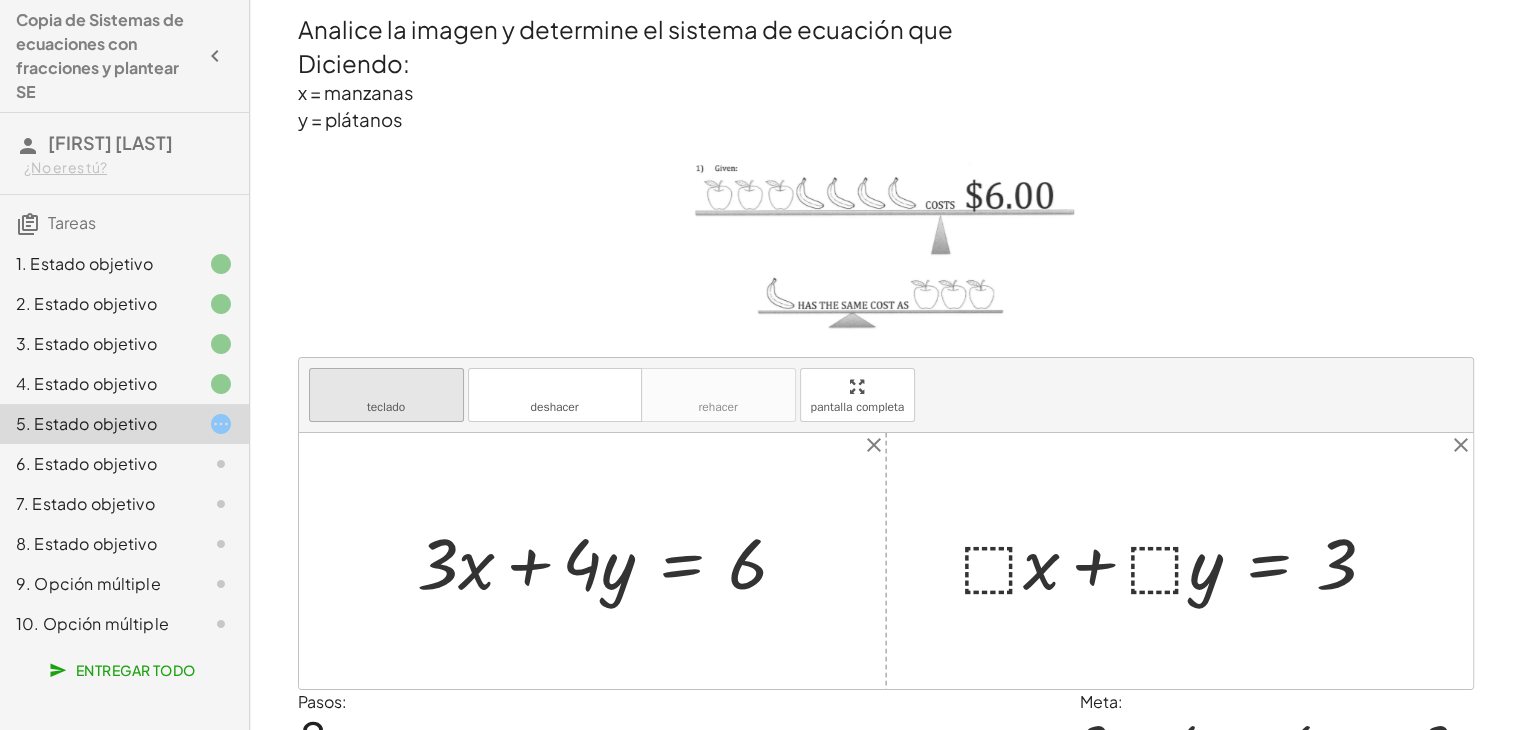 click on "teclado" at bounding box center [386, 386] 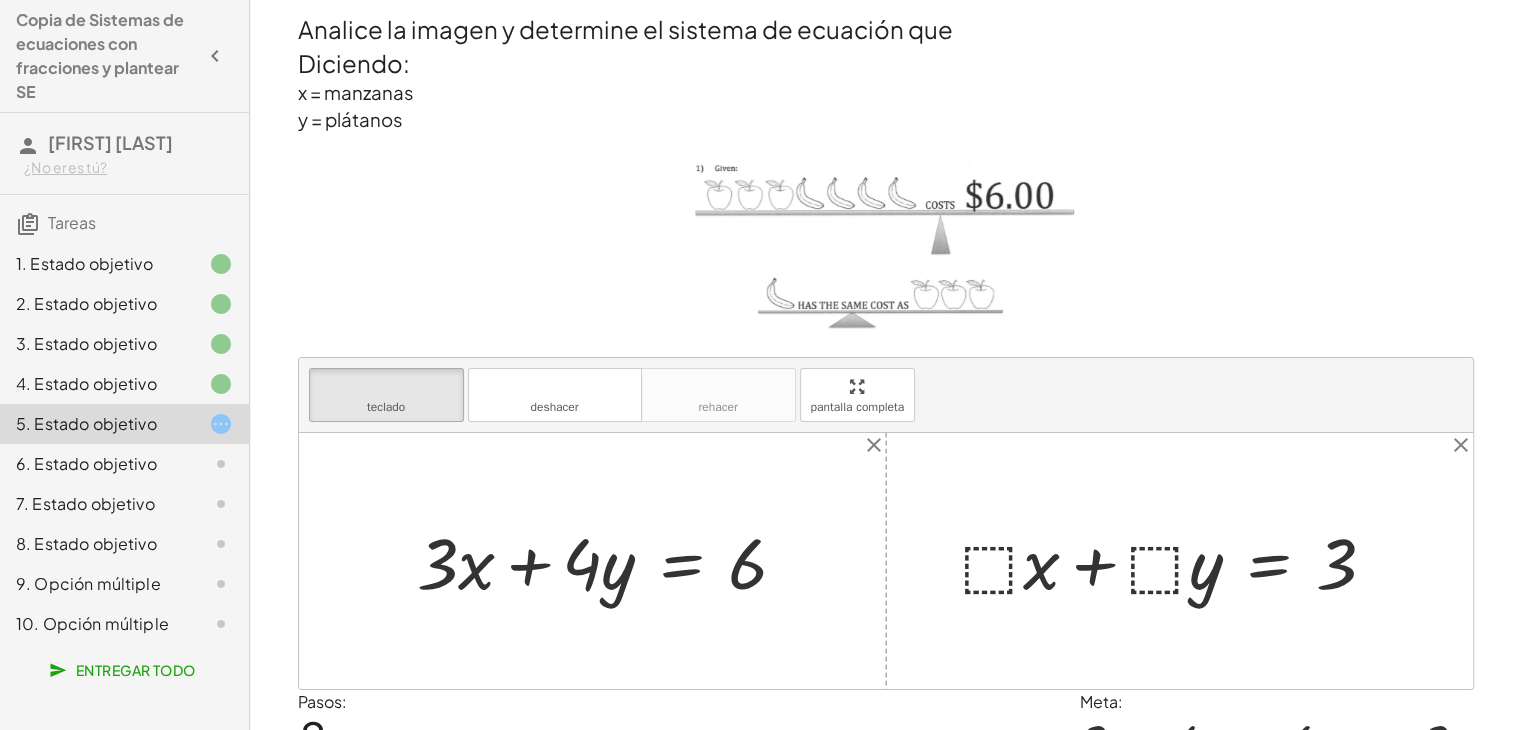 click at bounding box center [1176, 560] 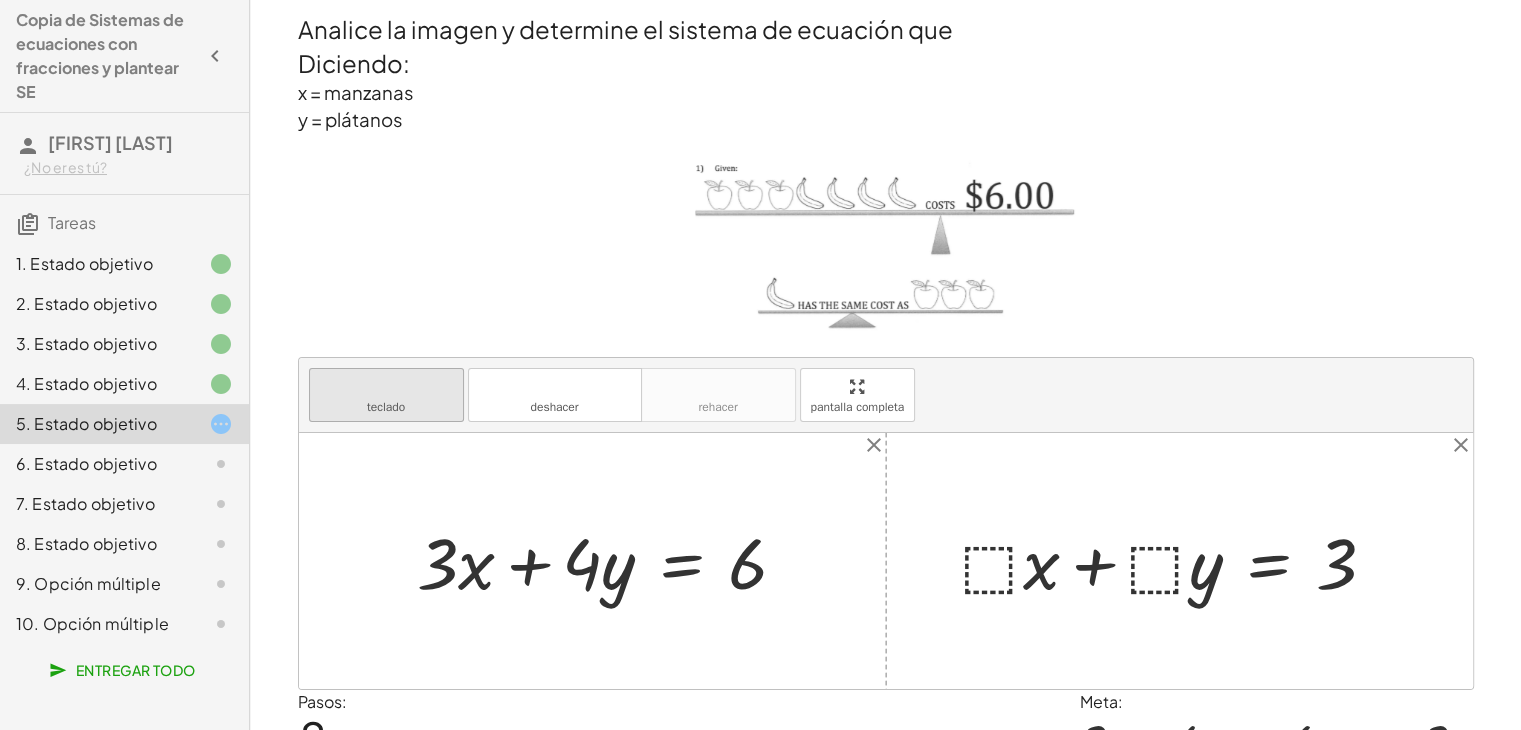 click on "teclado" at bounding box center (386, 407) 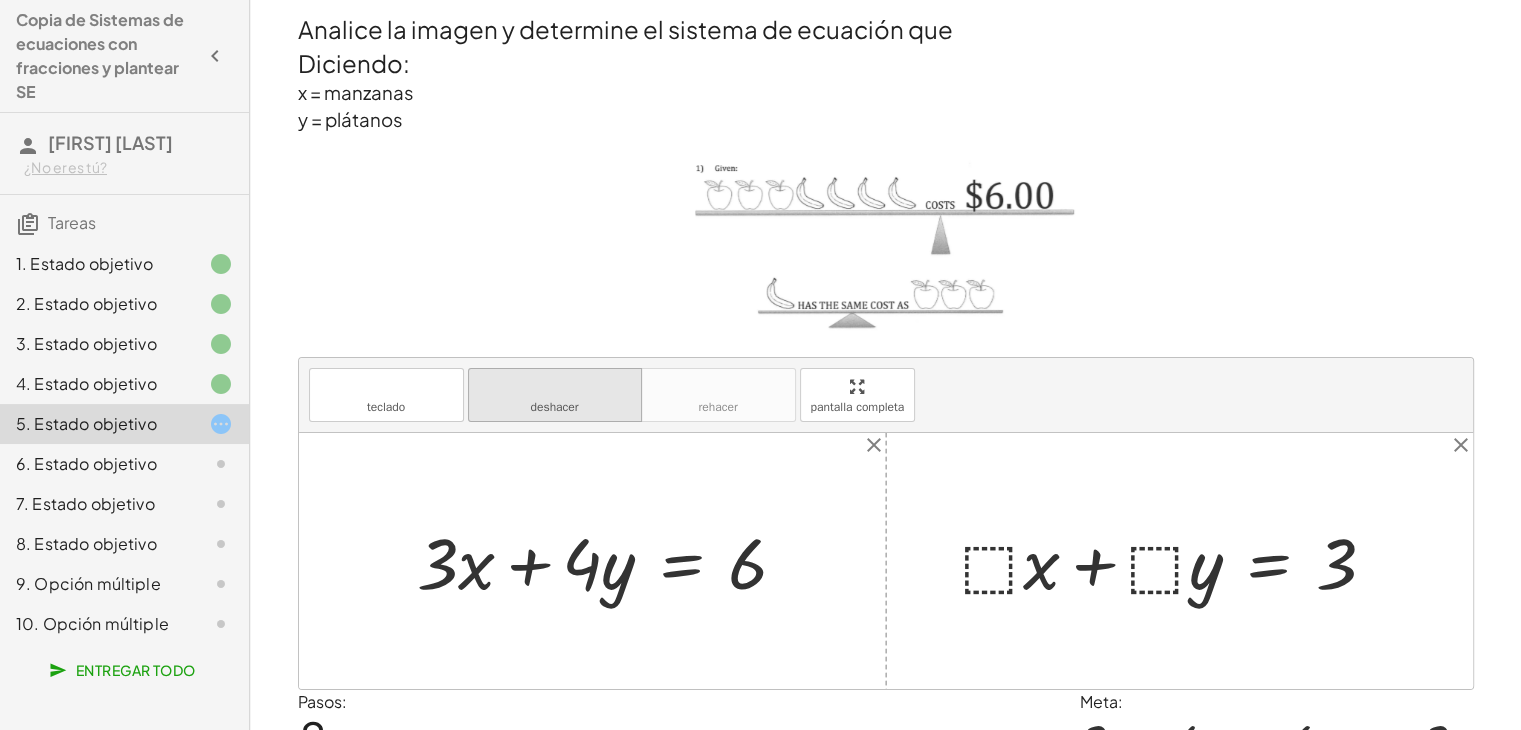 click on "deshacer deshacer" at bounding box center (555, 395) 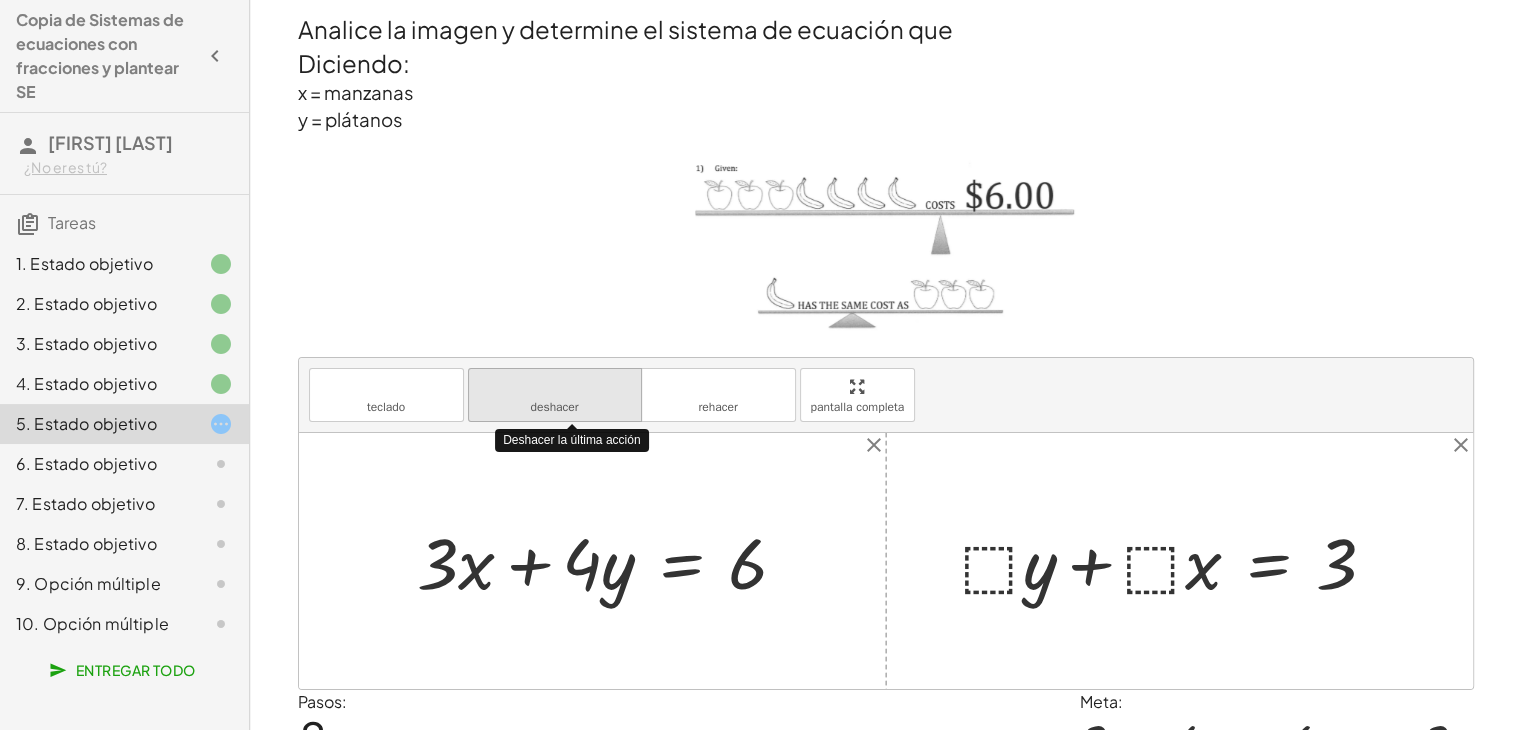 click on "deshacer deshacer" at bounding box center [555, 395] 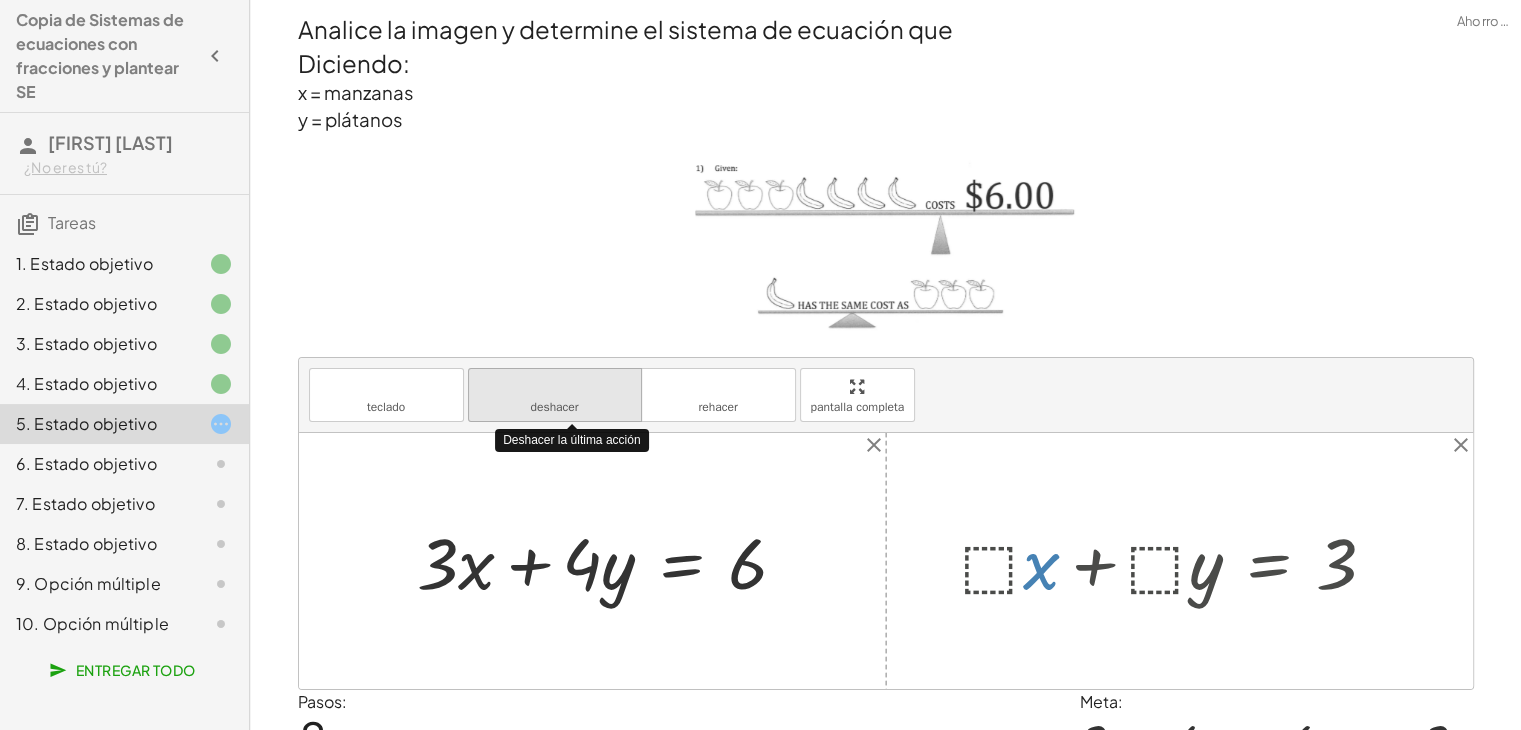click on "deshacer deshacer" at bounding box center (555, 395) 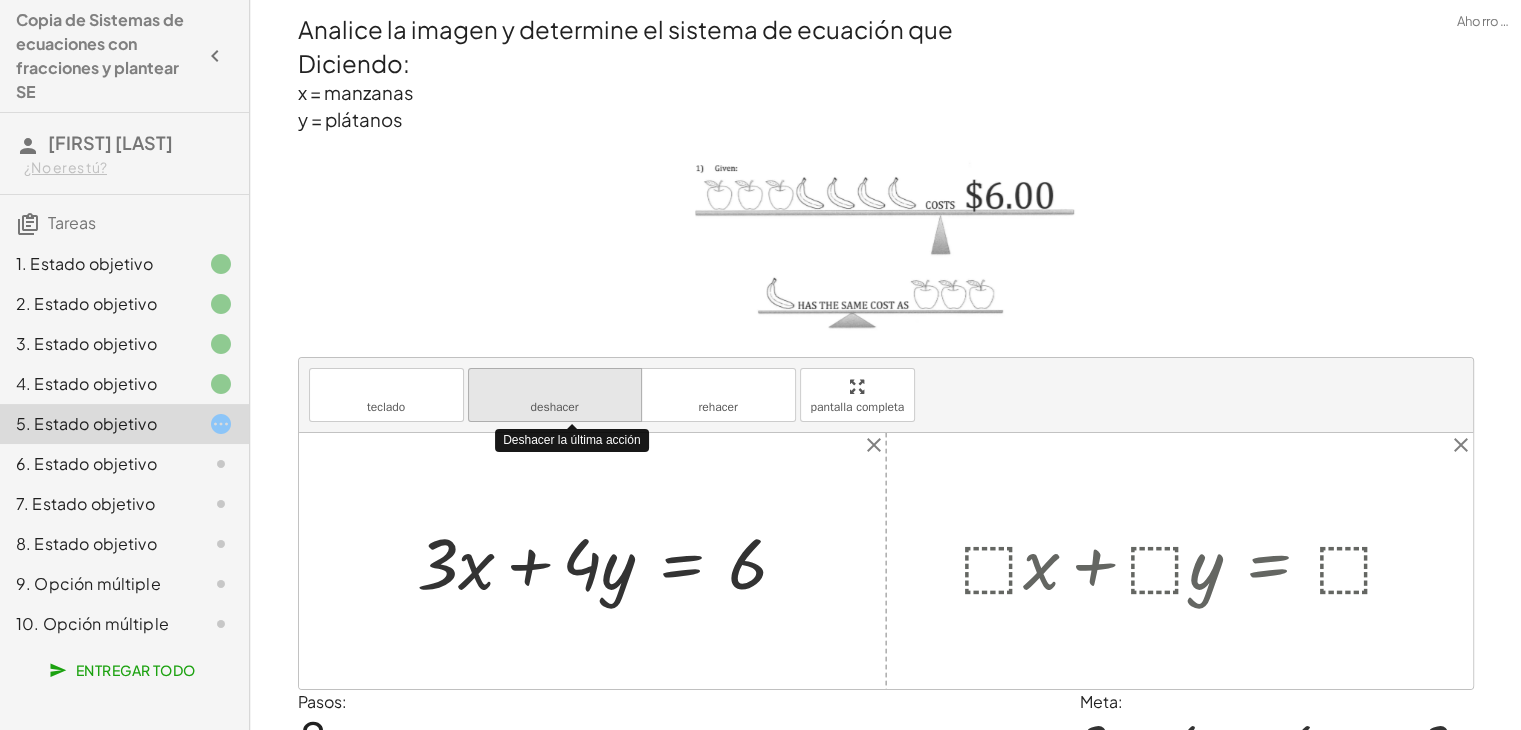 click on "deshacer deshacer" at bounding box center [555, 395] 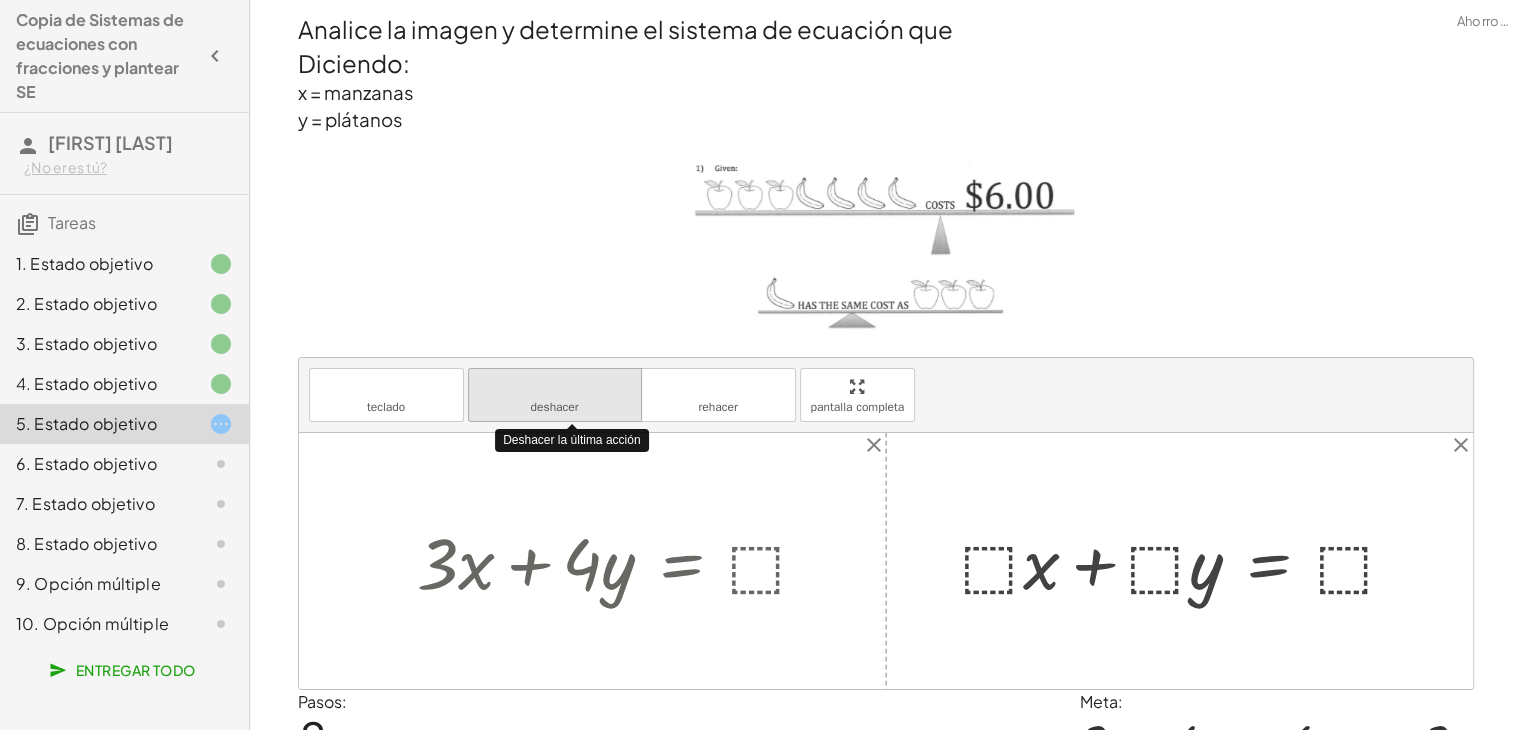 click on "deshacer deshacer" at bounding box center (555, 395) 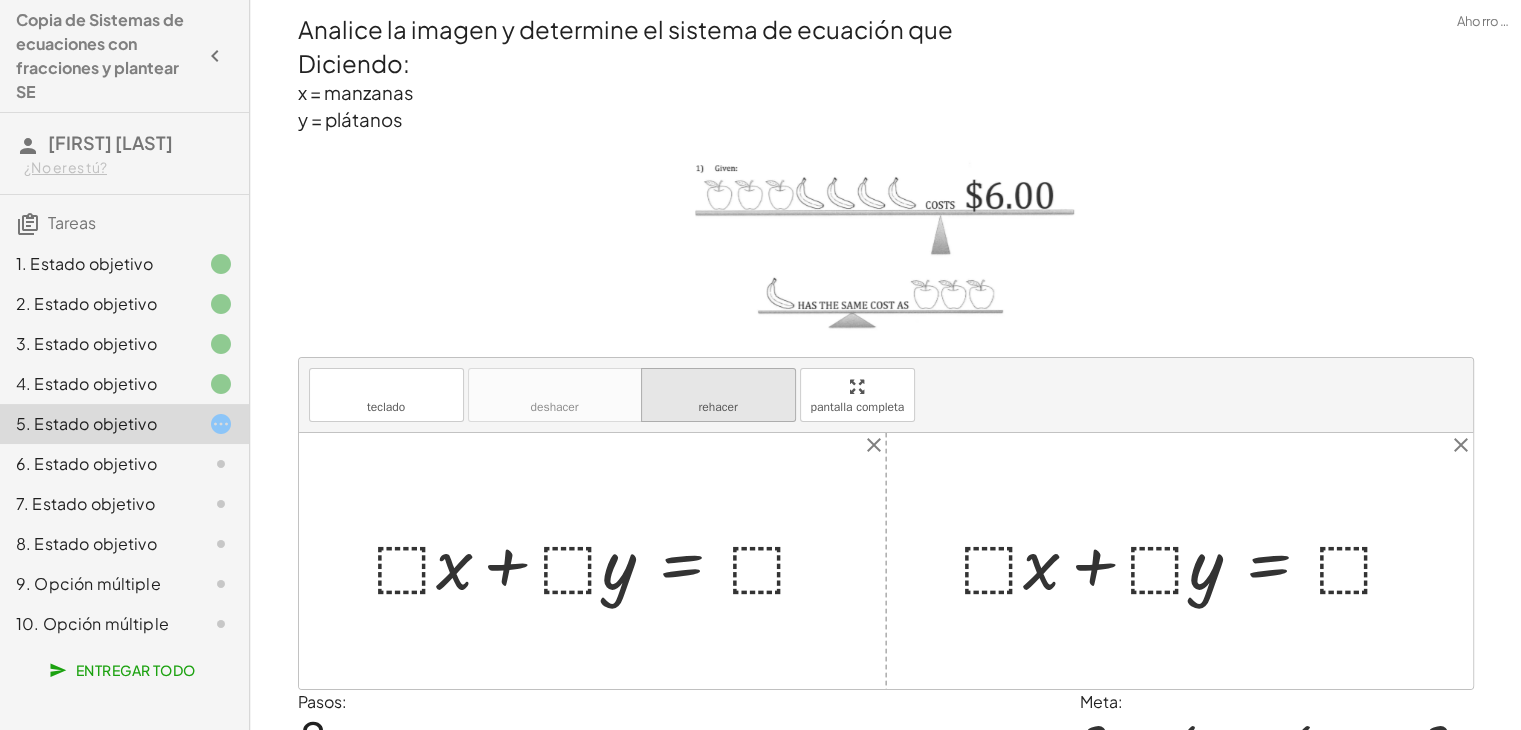 click on "rehacer rehacer" at bounding box center [718, 395] 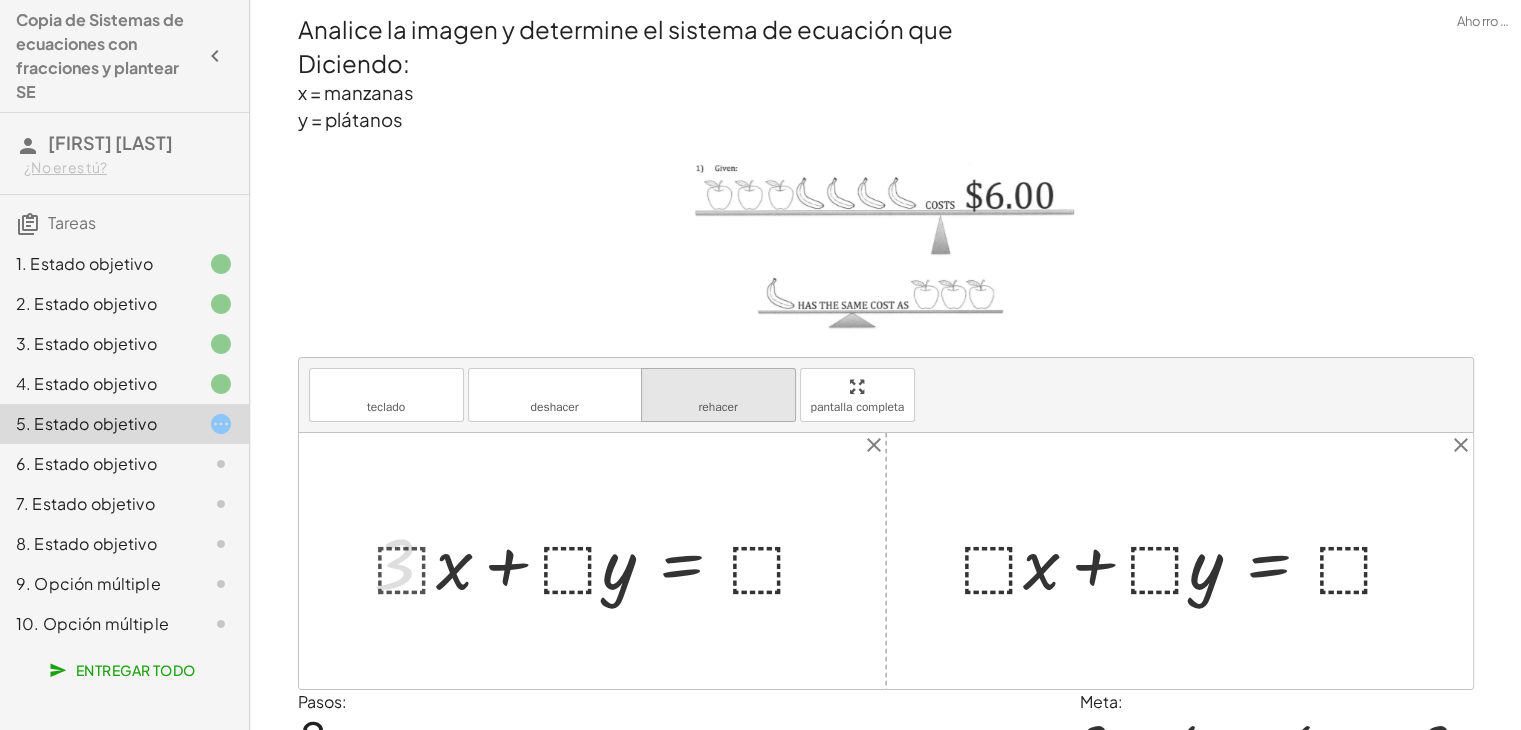 click on "rehacer rehacer" at bounding box center [718, 395] 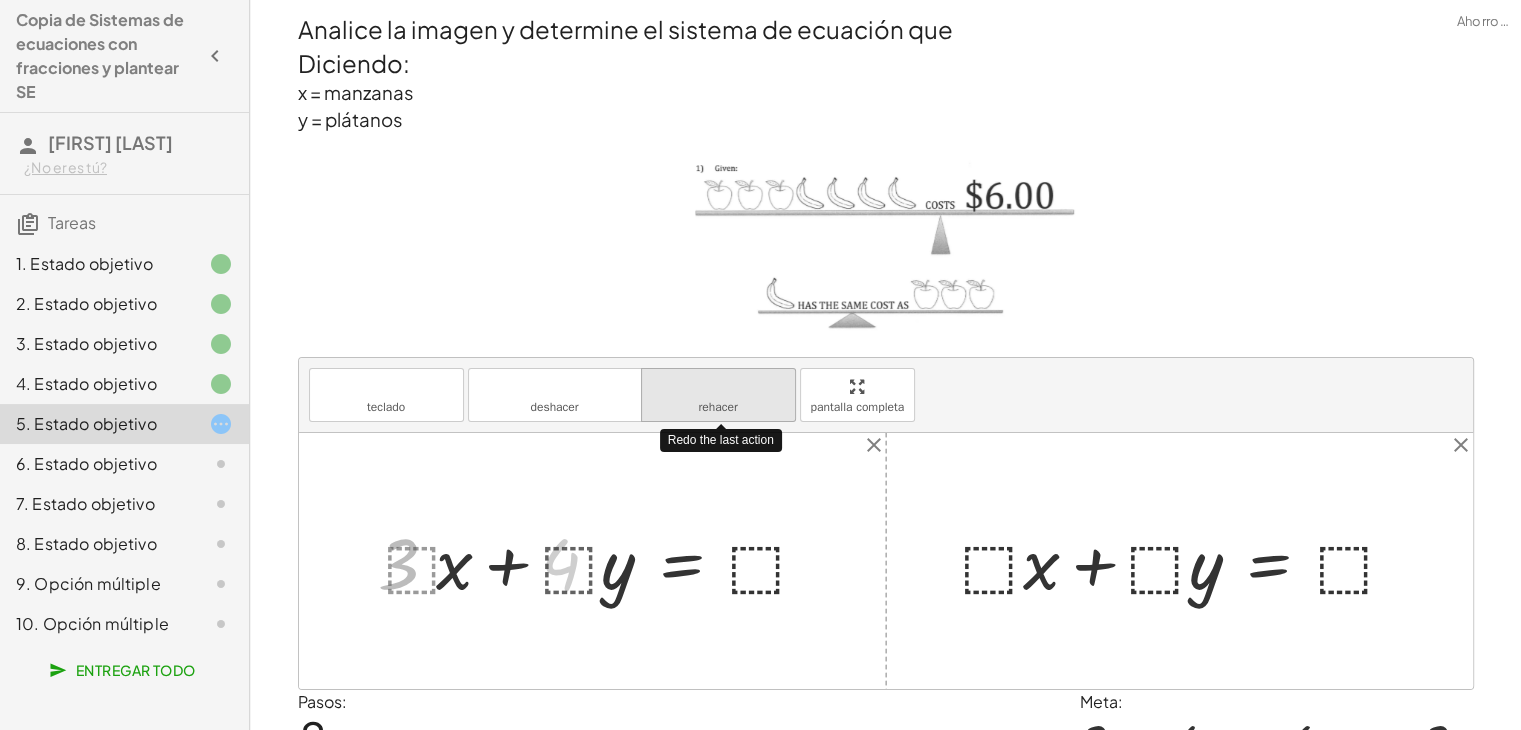 click on "rehacer rehacer" at bounding box center [718, 395] 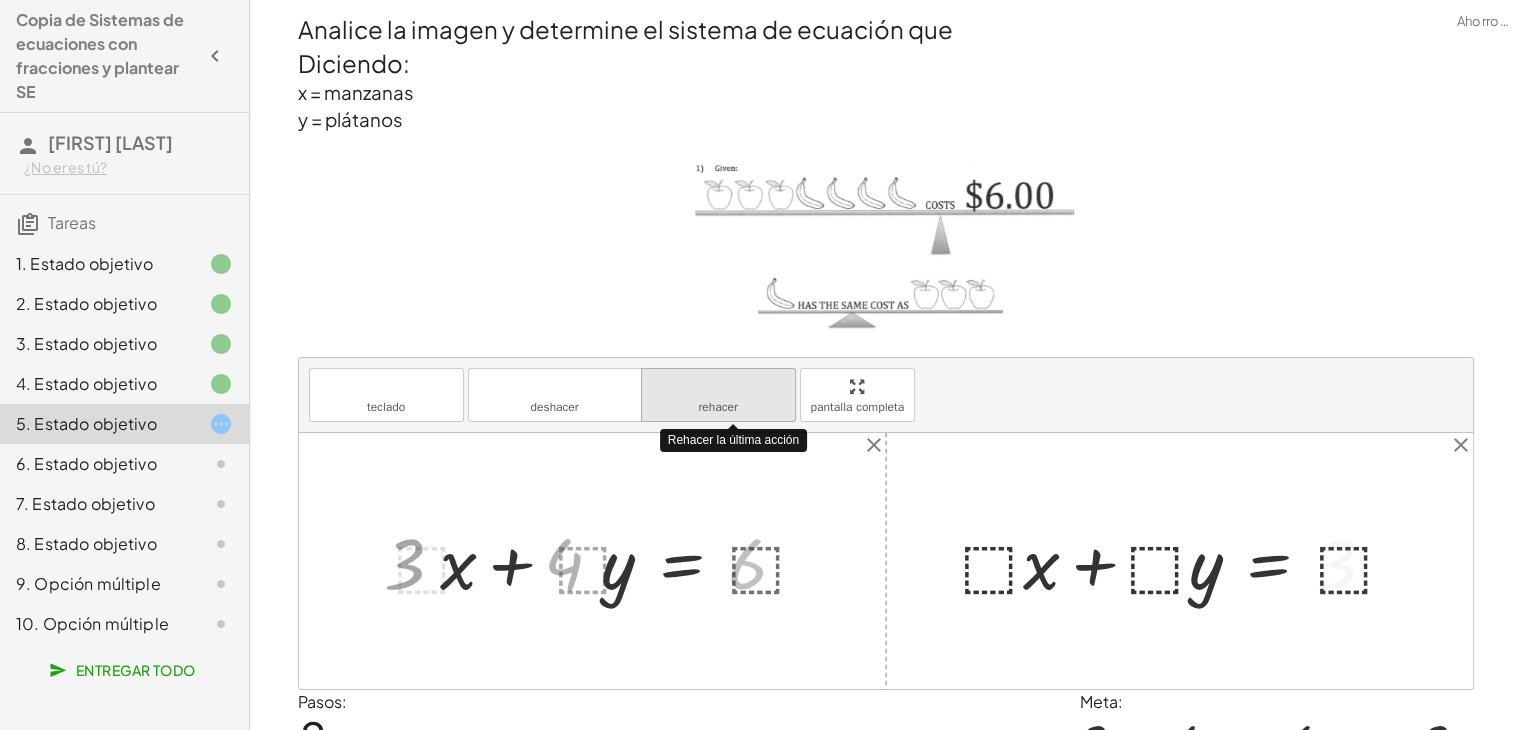 click on "rehacer rehacer" at bounding box center (718, 395) 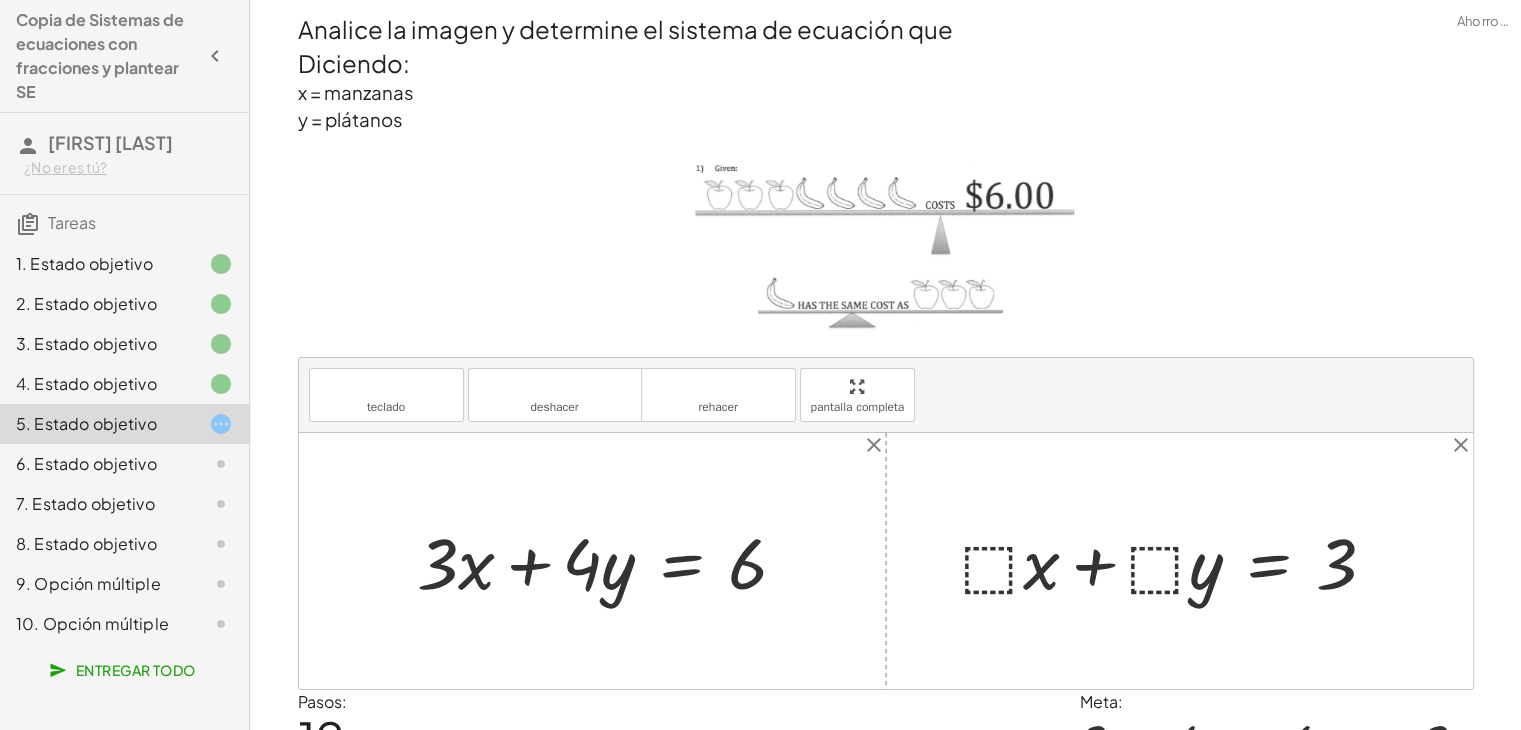 click at bounding box center [610, 560] 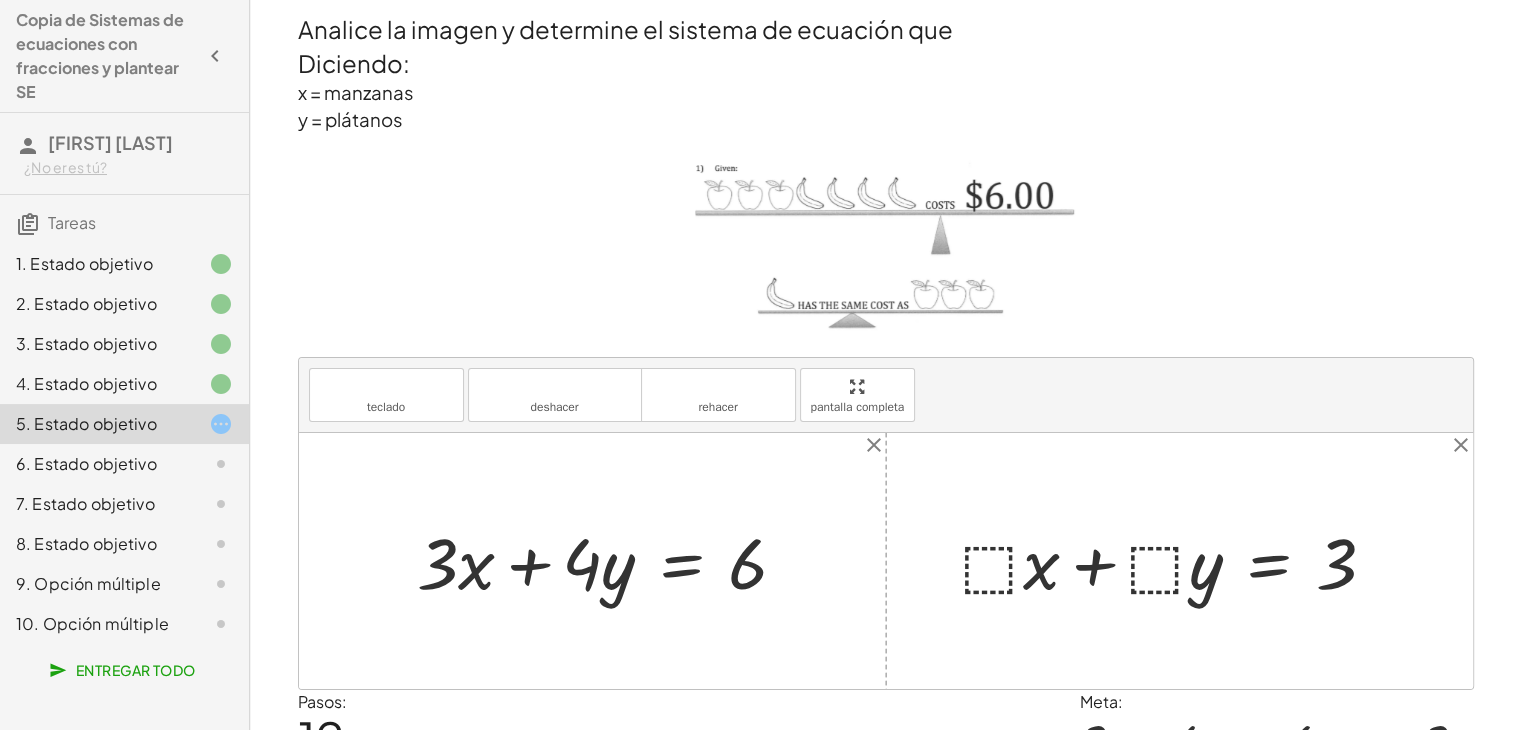 click on "Reiniciar" at bounding box center [350, 817] 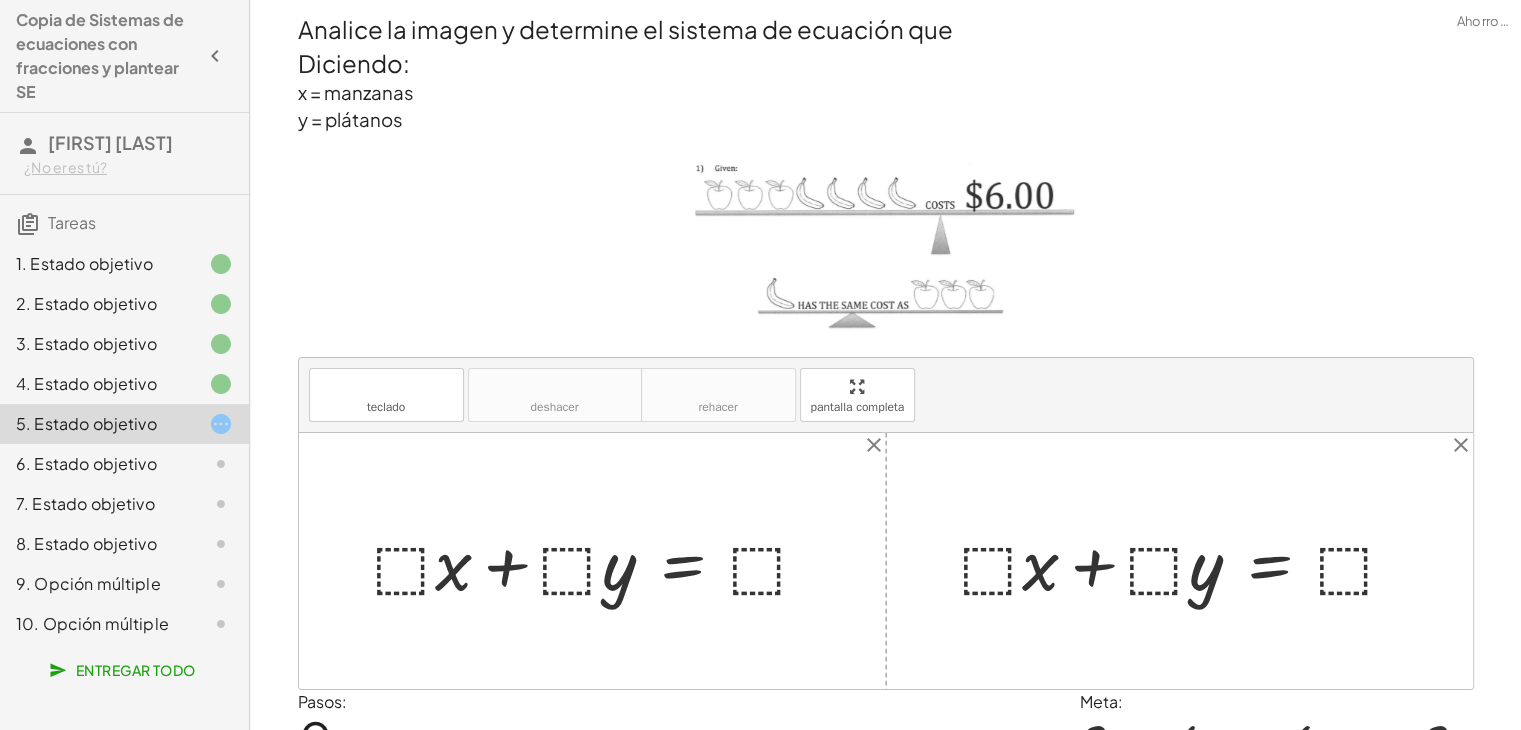 click at bounding box center (600, 561) 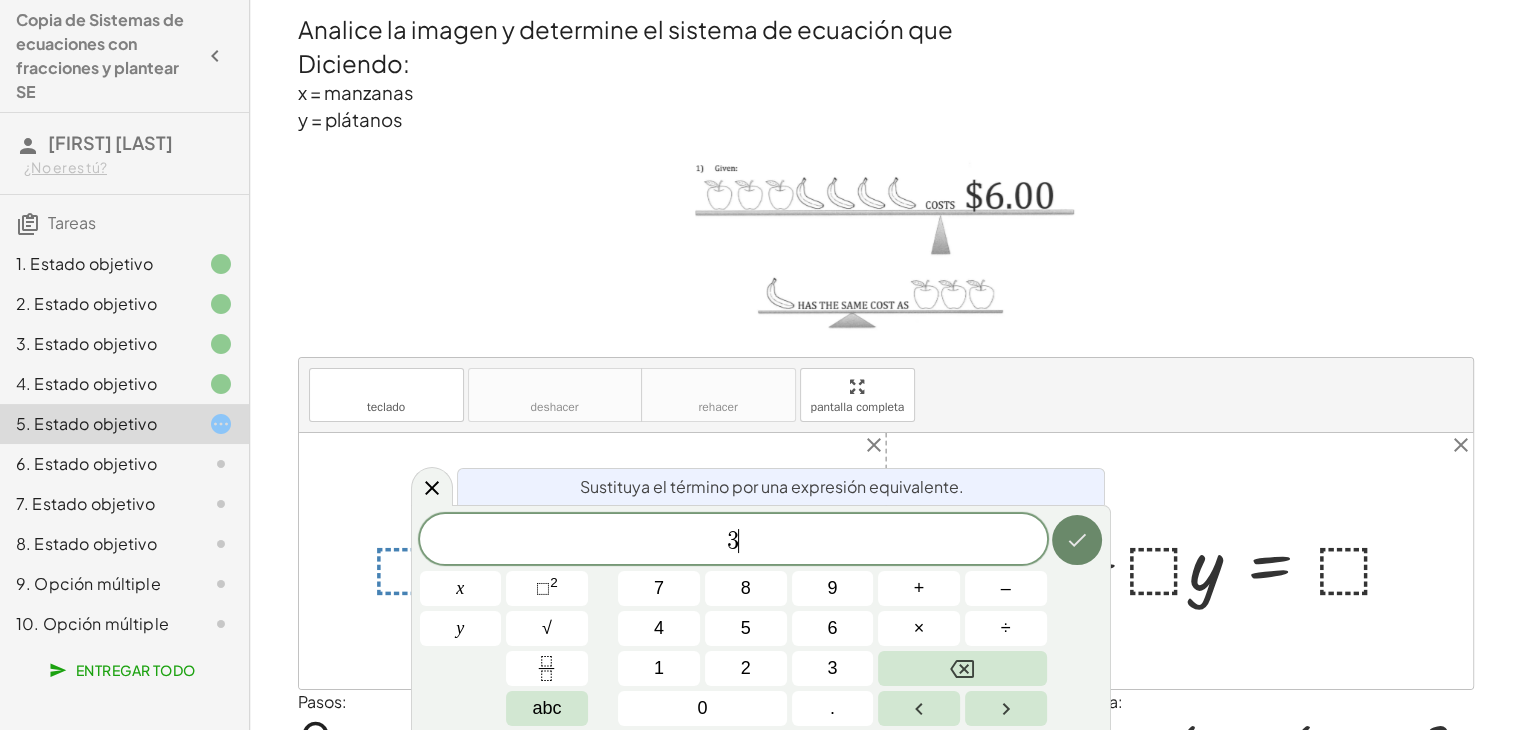 click 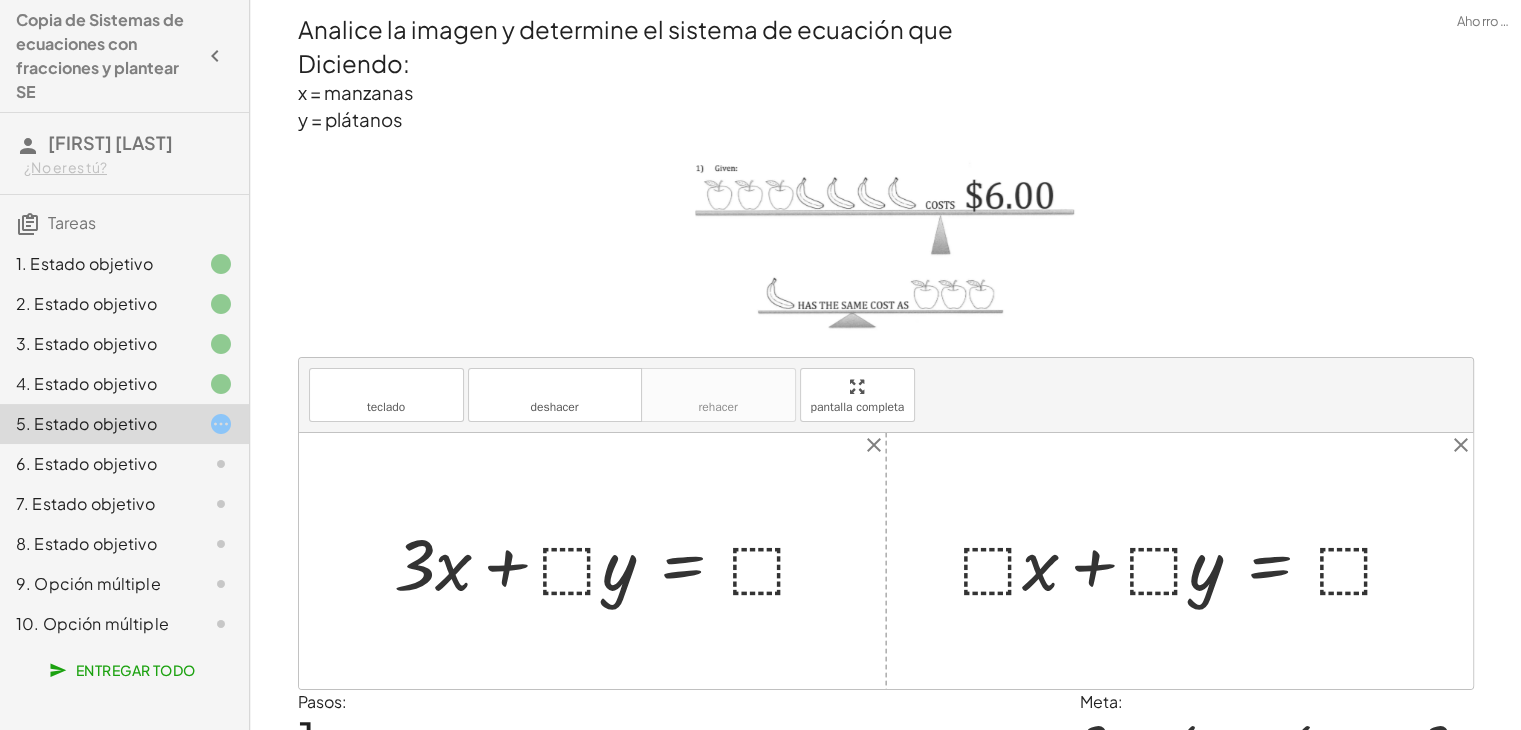 click at bounding box center [610, 561] 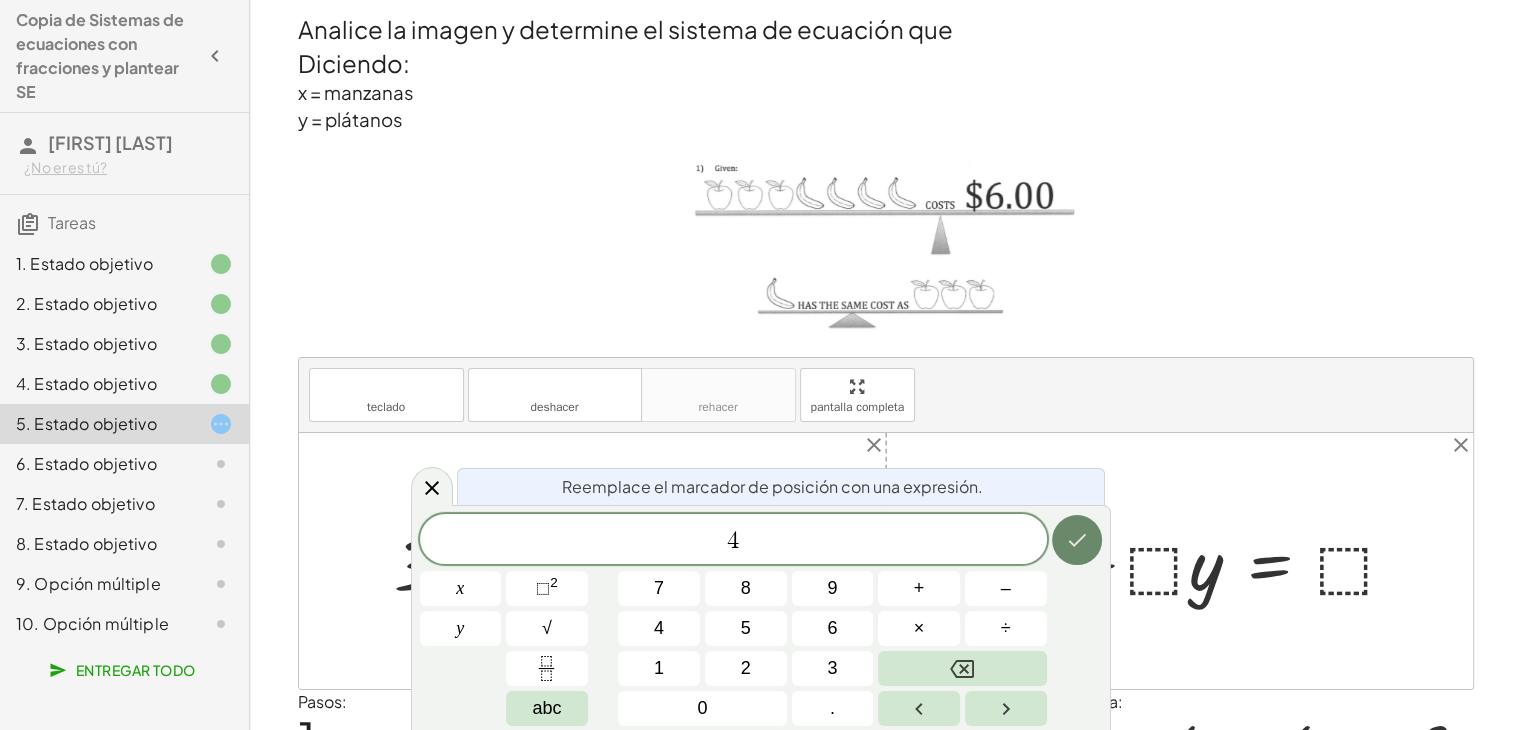 click 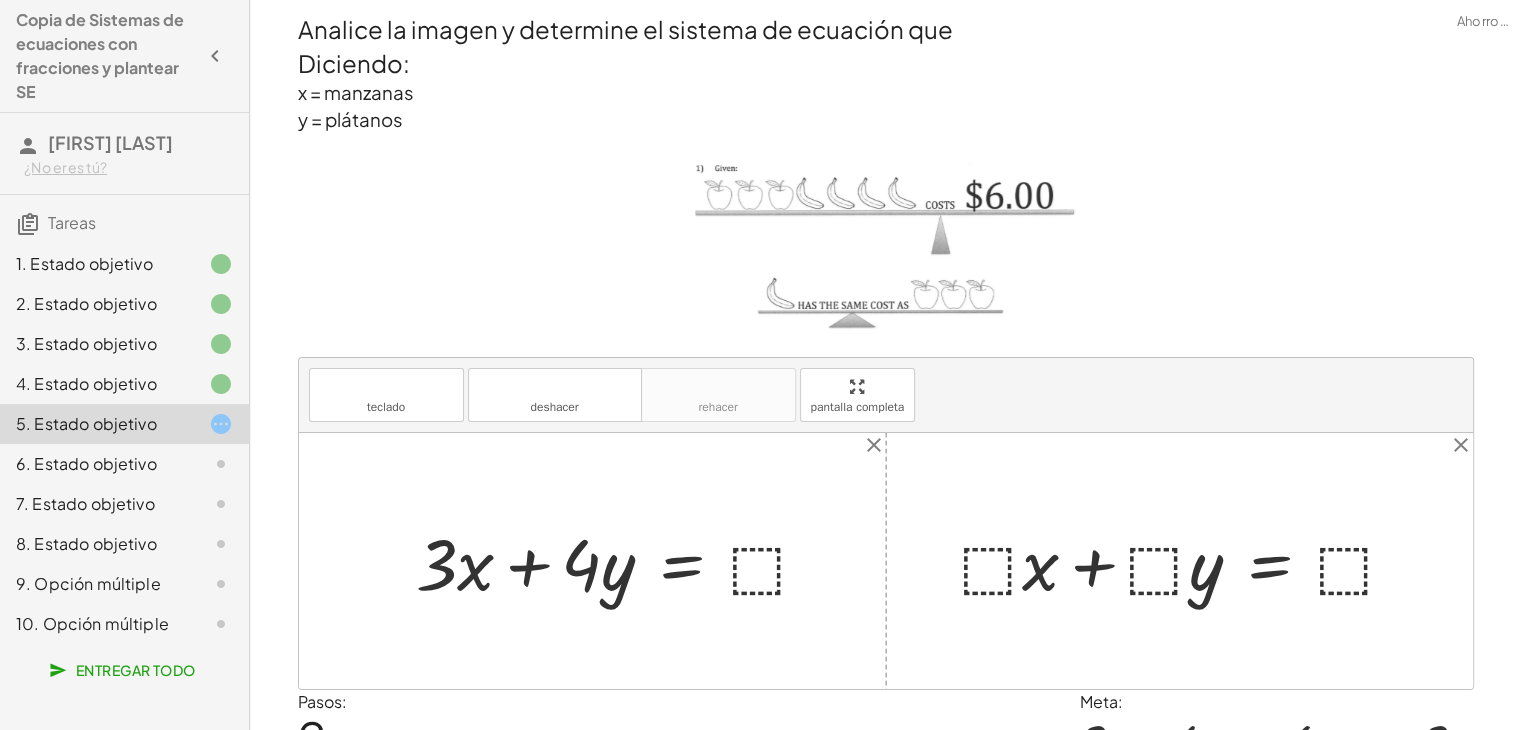 click at bounding box center (621, 561) 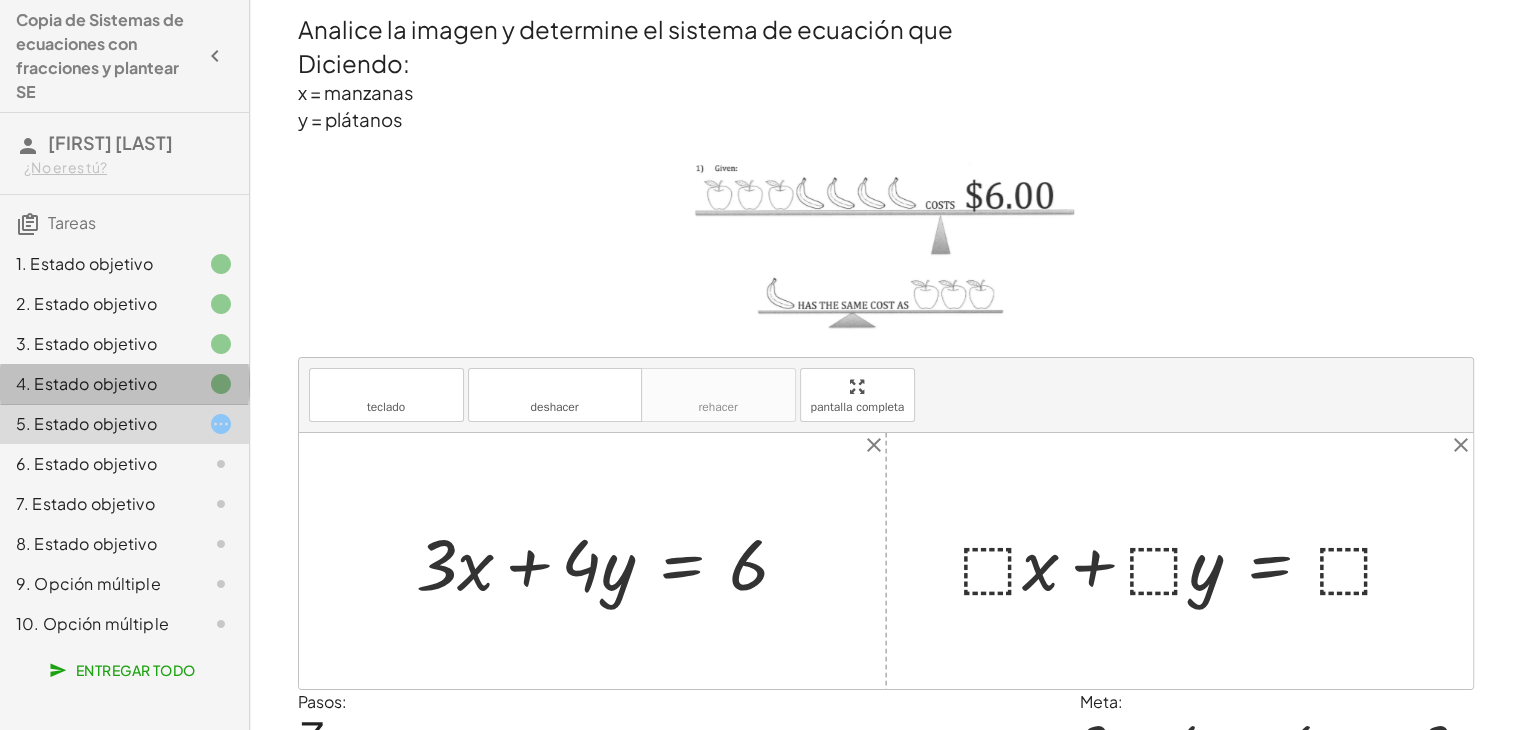 click 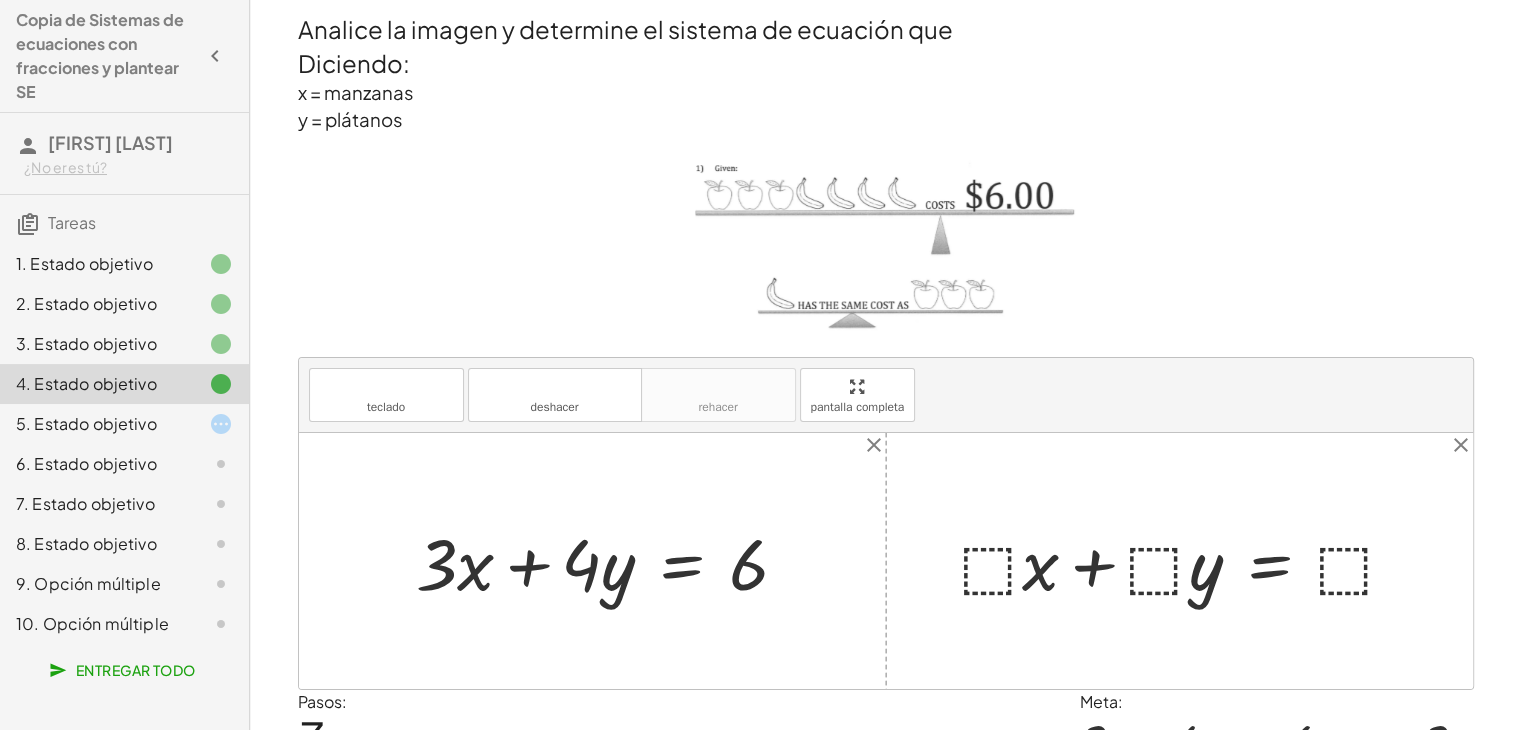 click 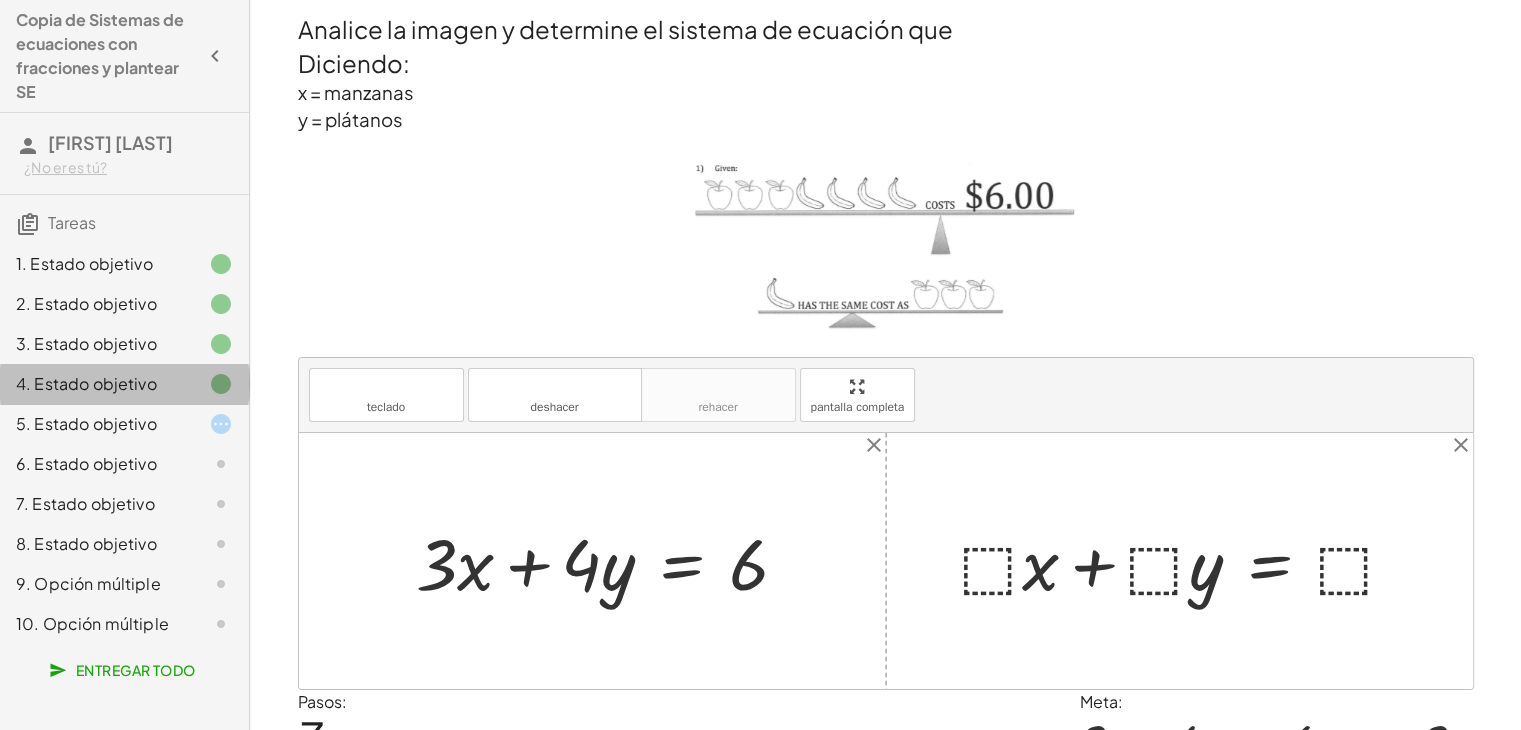 click 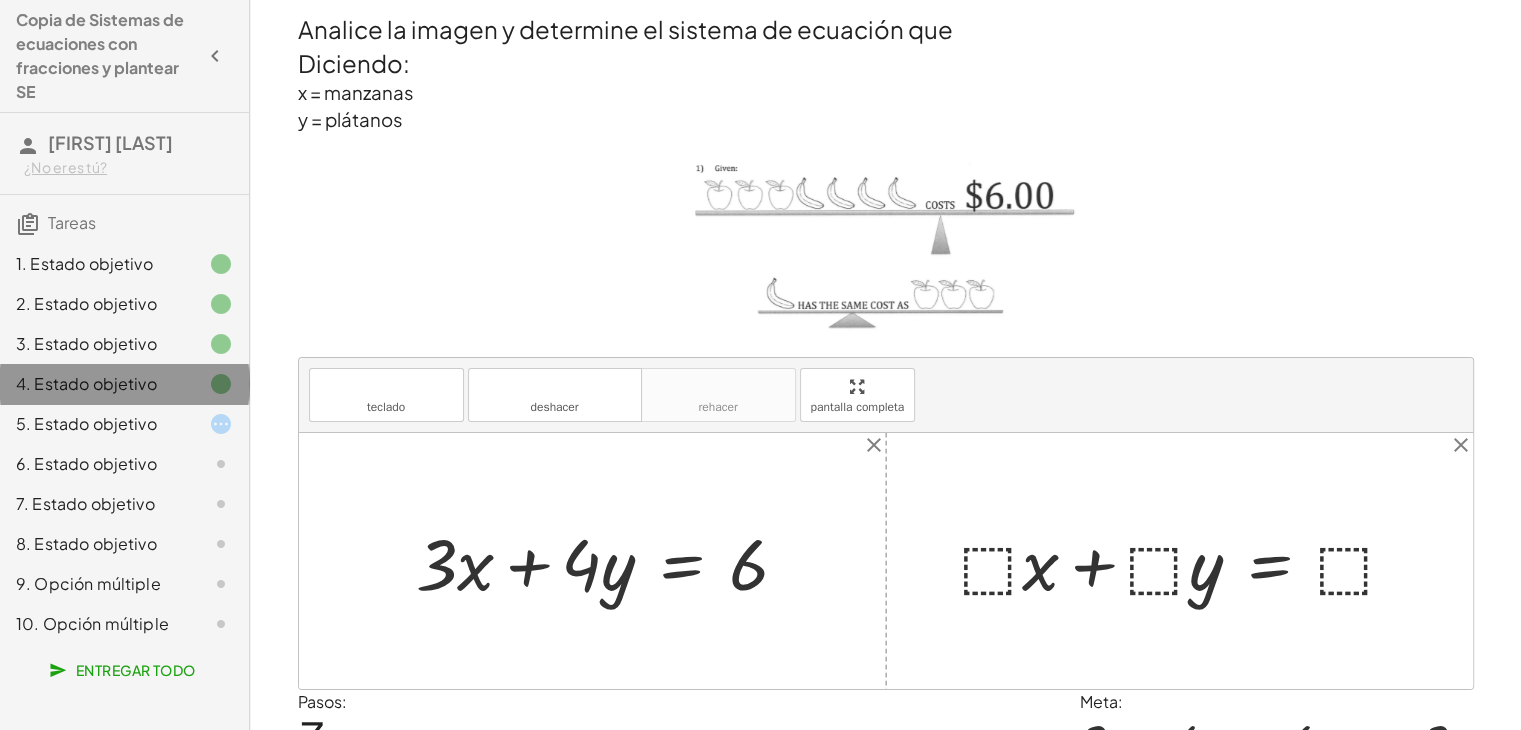 click 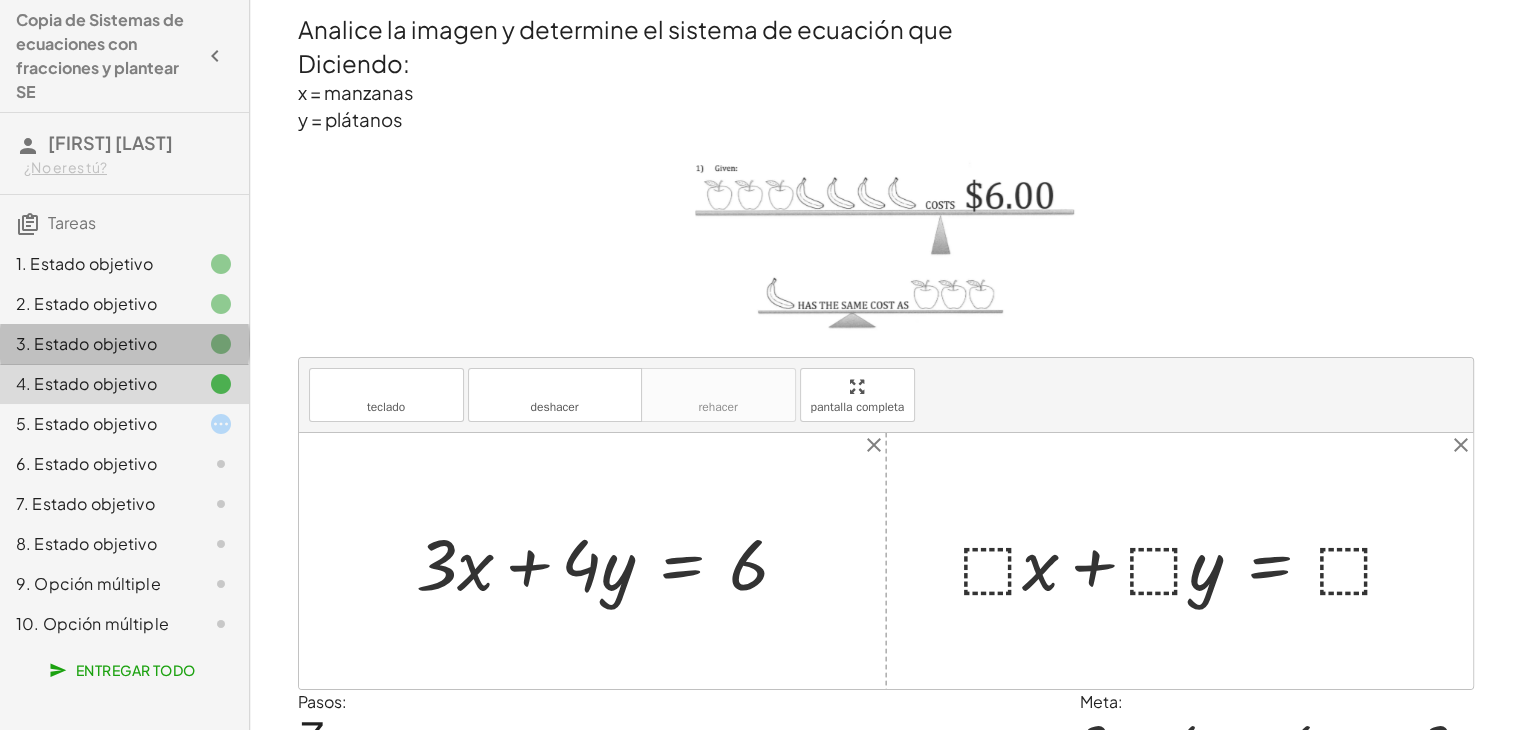 click 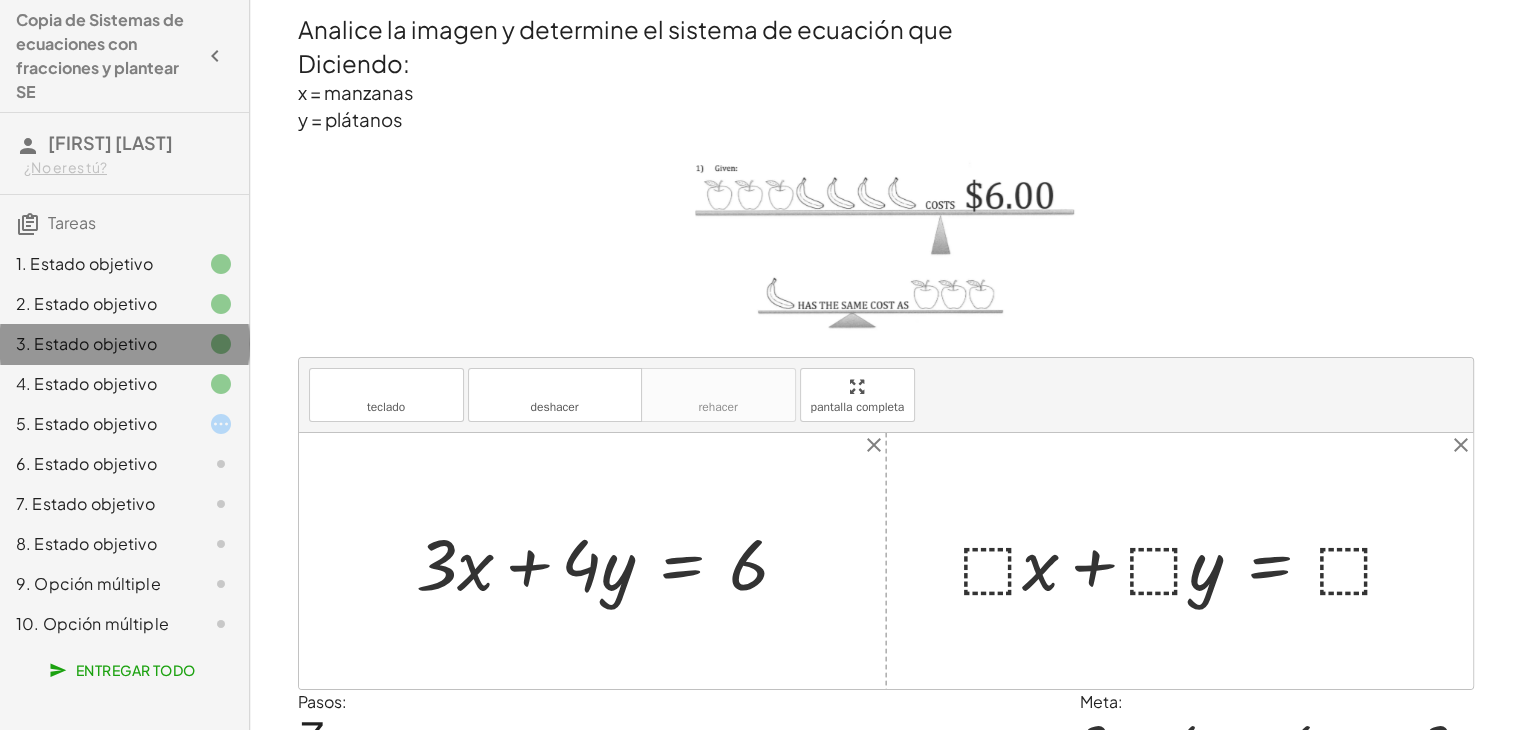 click 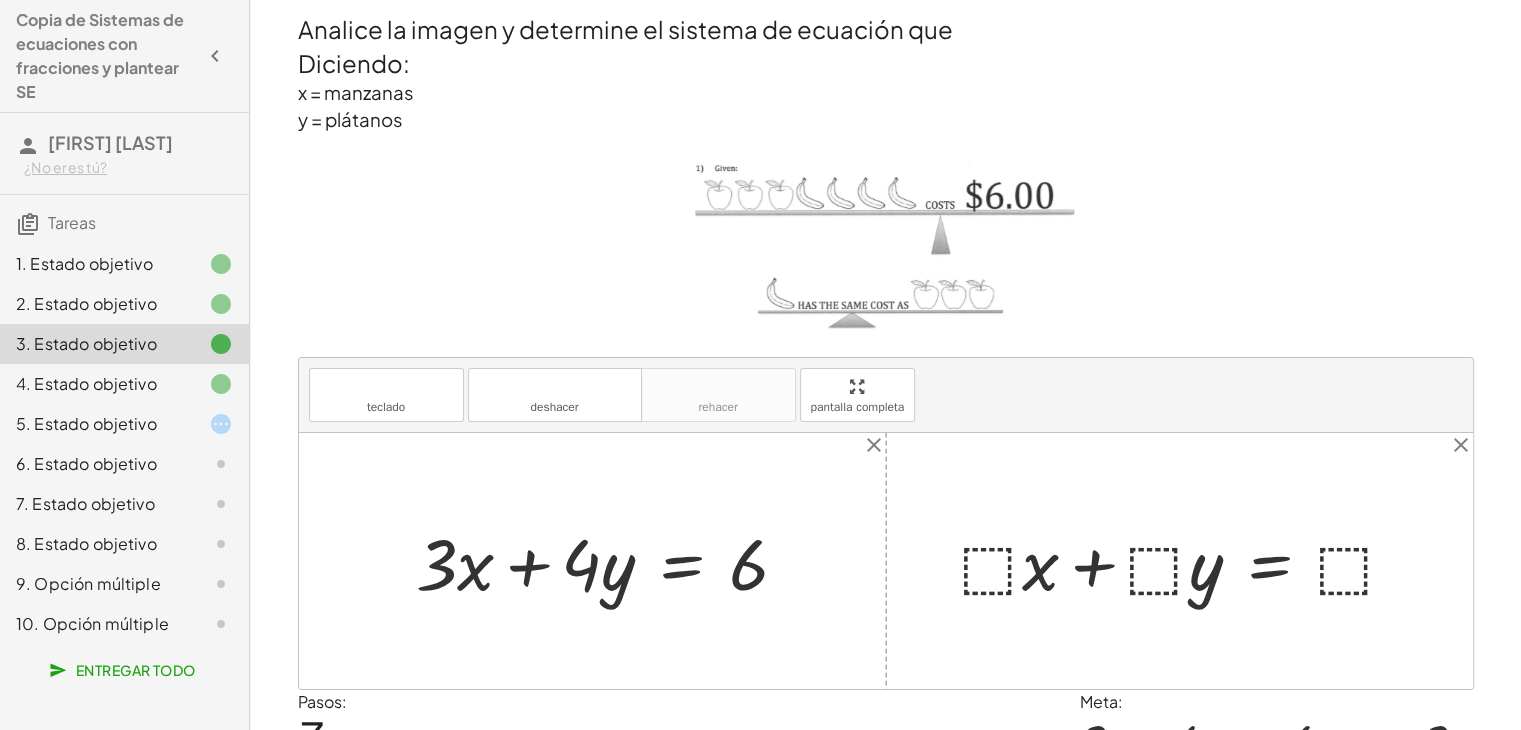 click 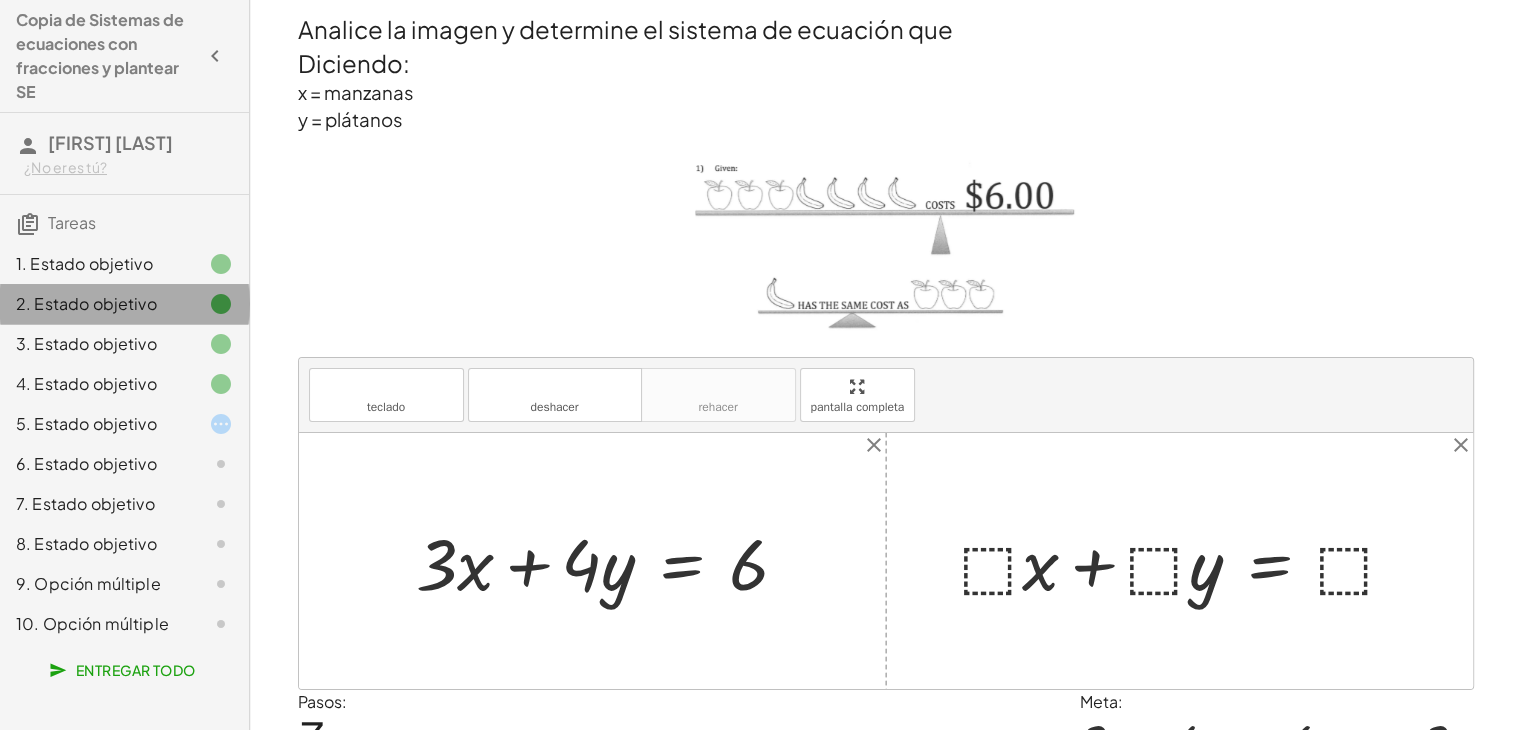 click 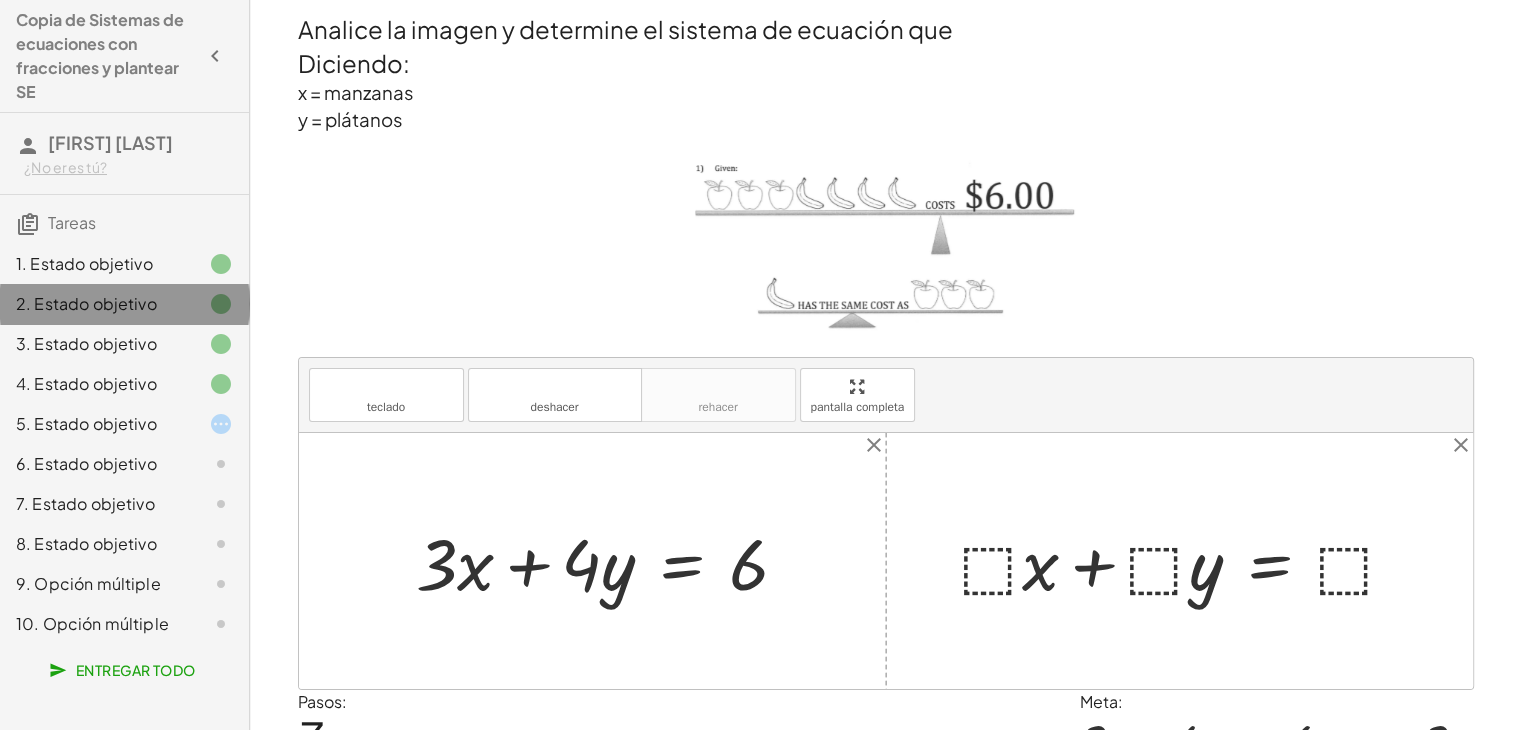 click 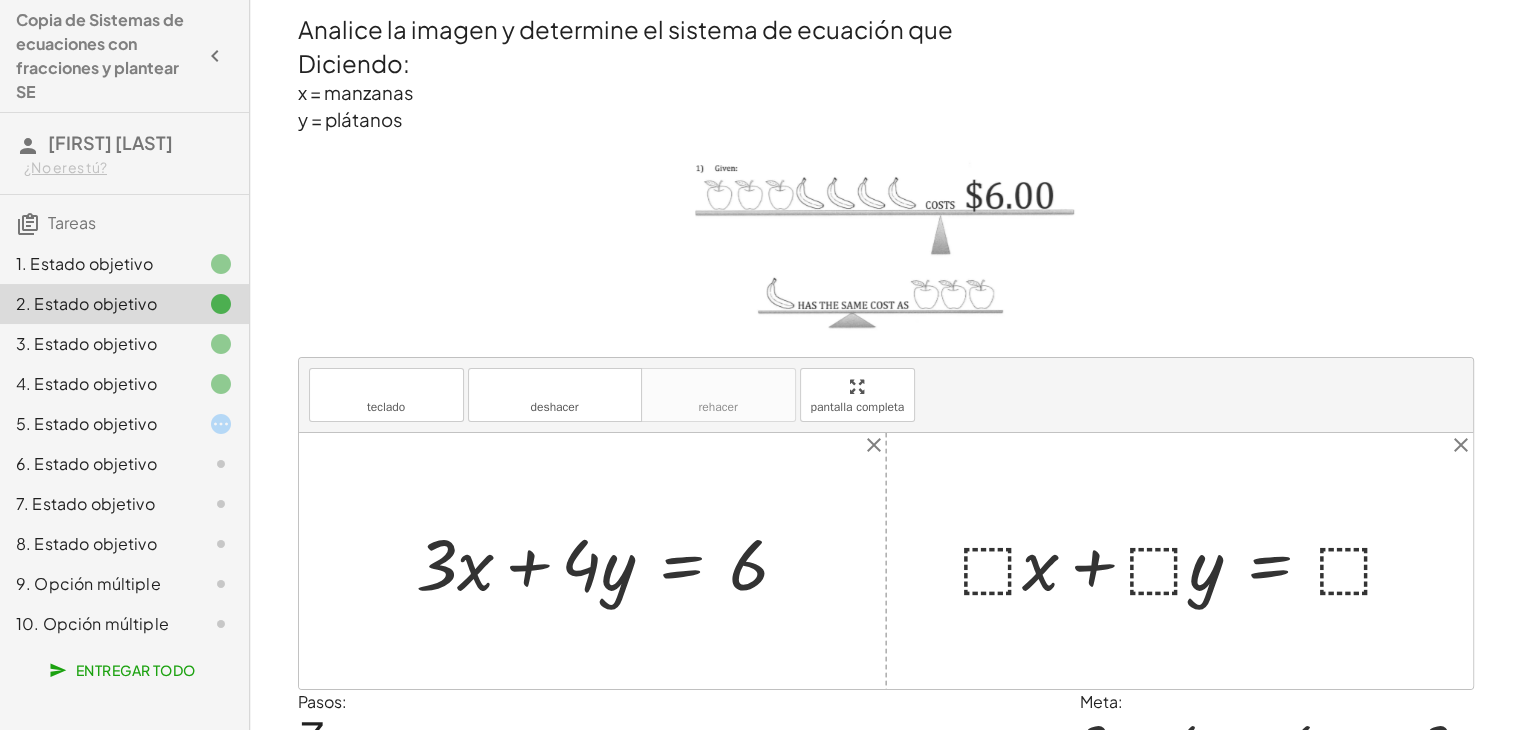 click 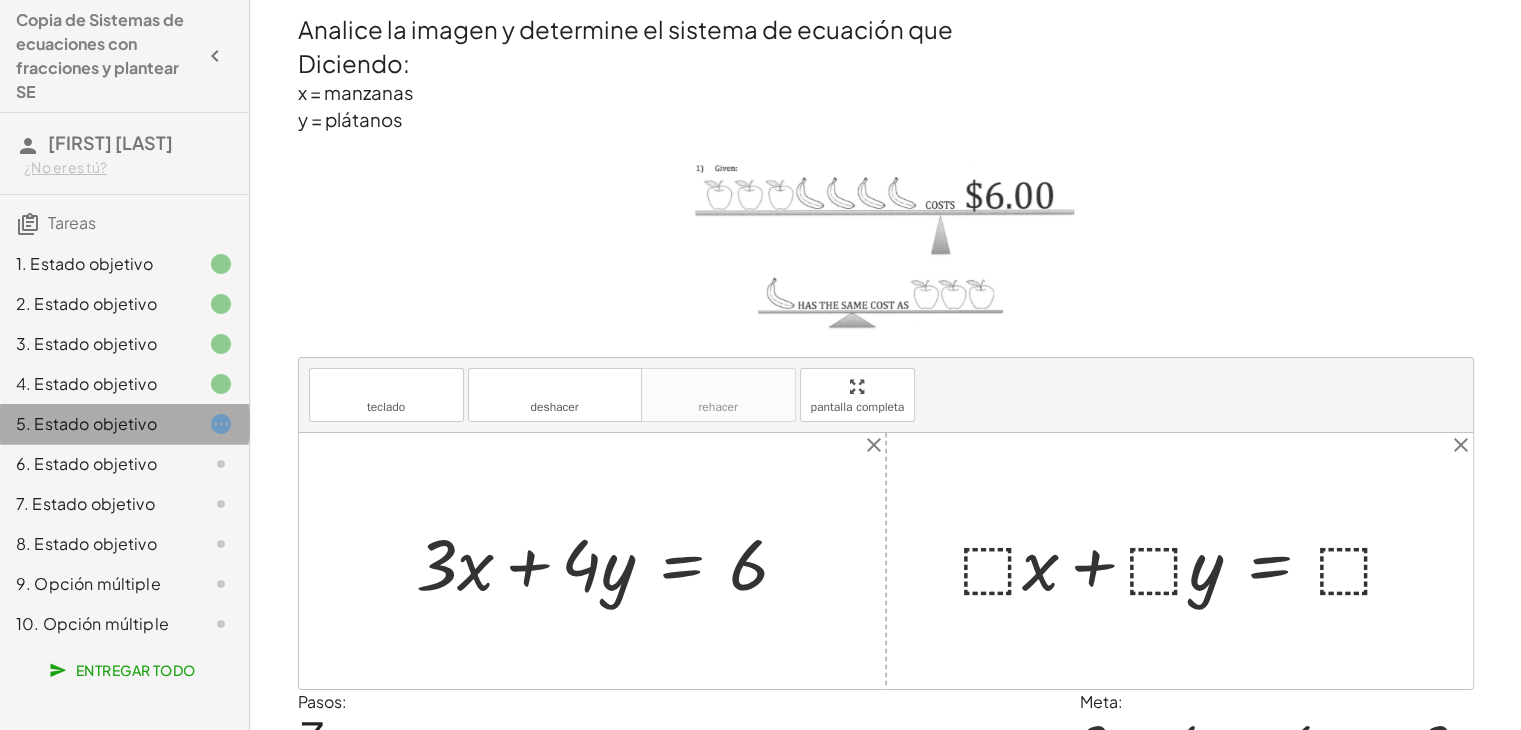 click 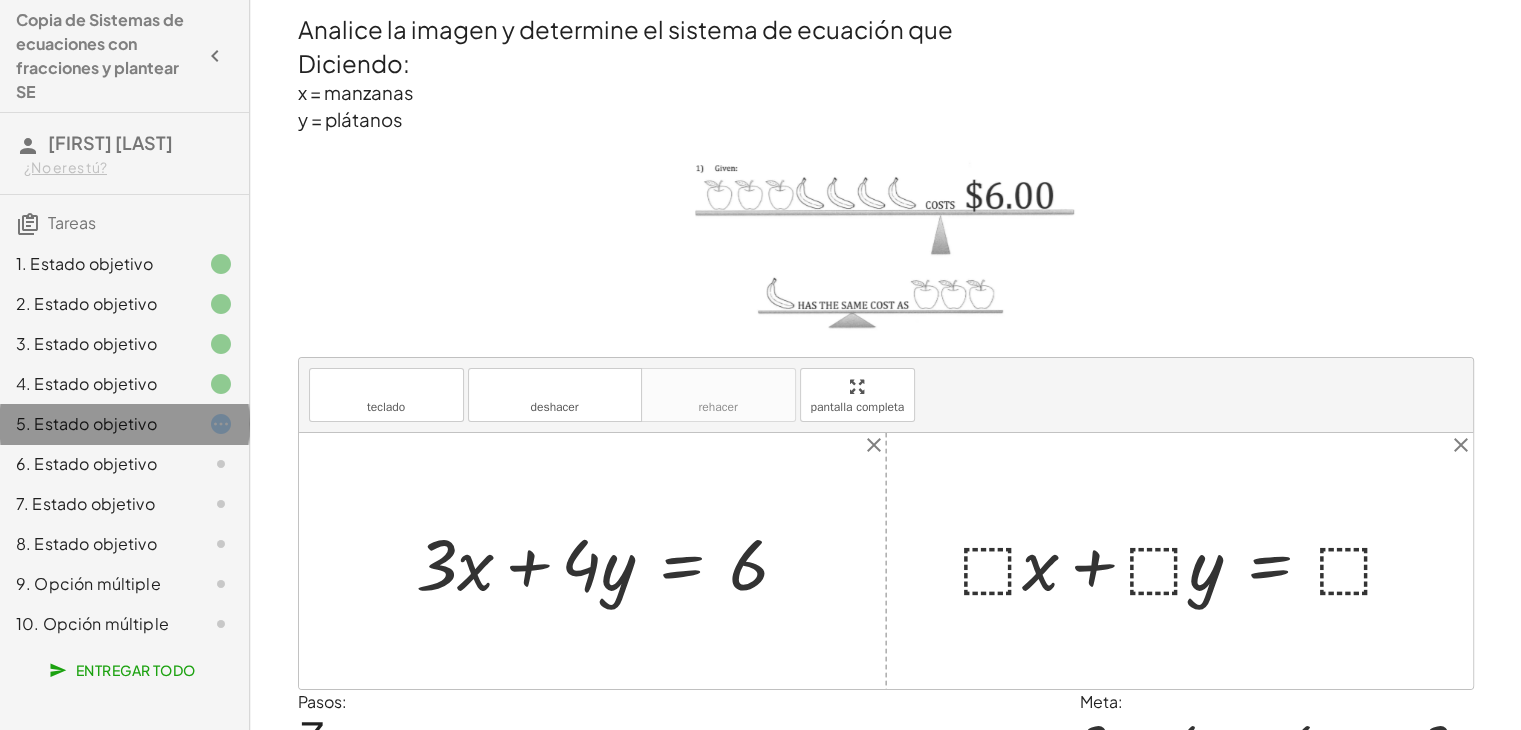 click 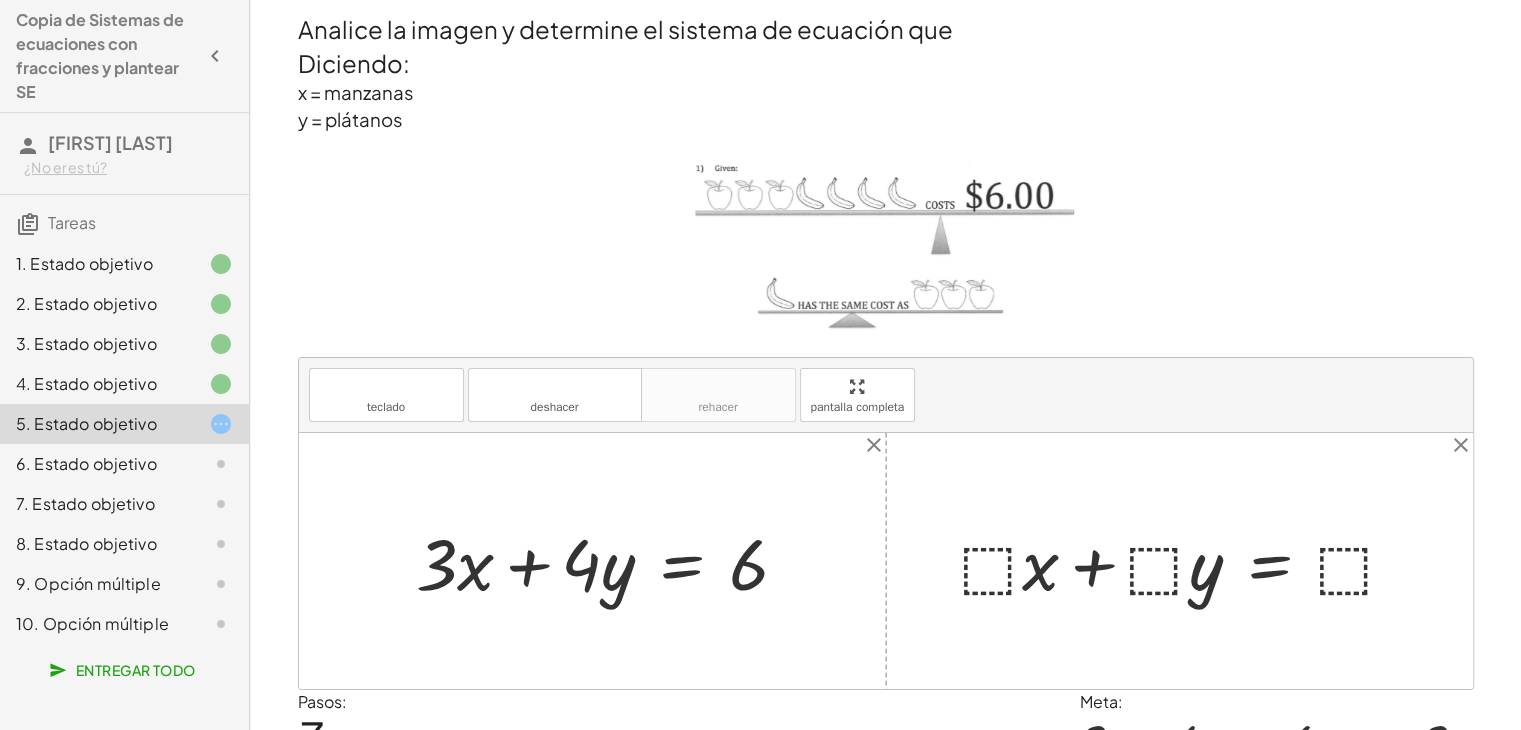click at bounding box center (1187, 561) 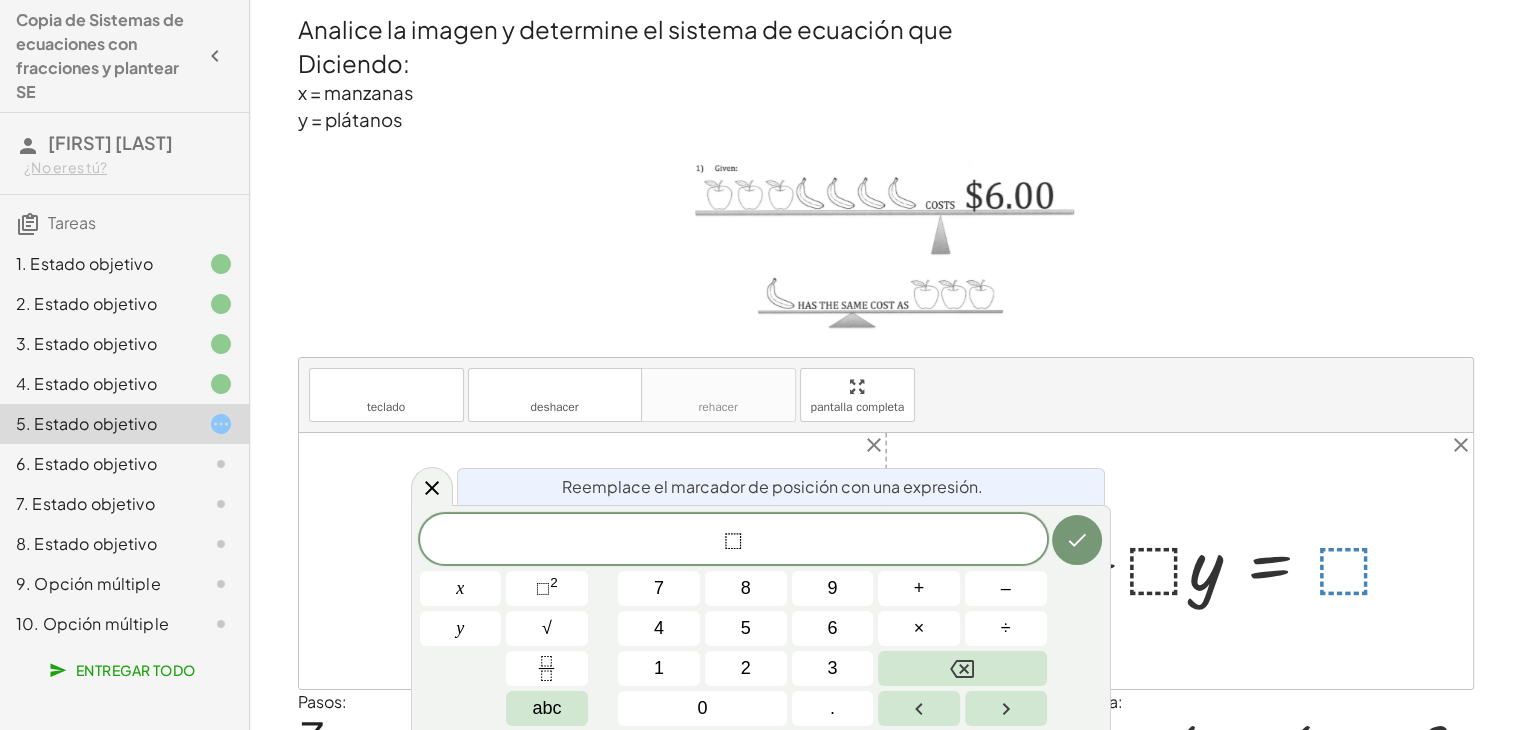 click on "⬚ x y 7 8 9 + – 4 5 6 × ÷ ⬚ 2 √ abc 1 2 3 0 ." at bounding box center [761, 620] 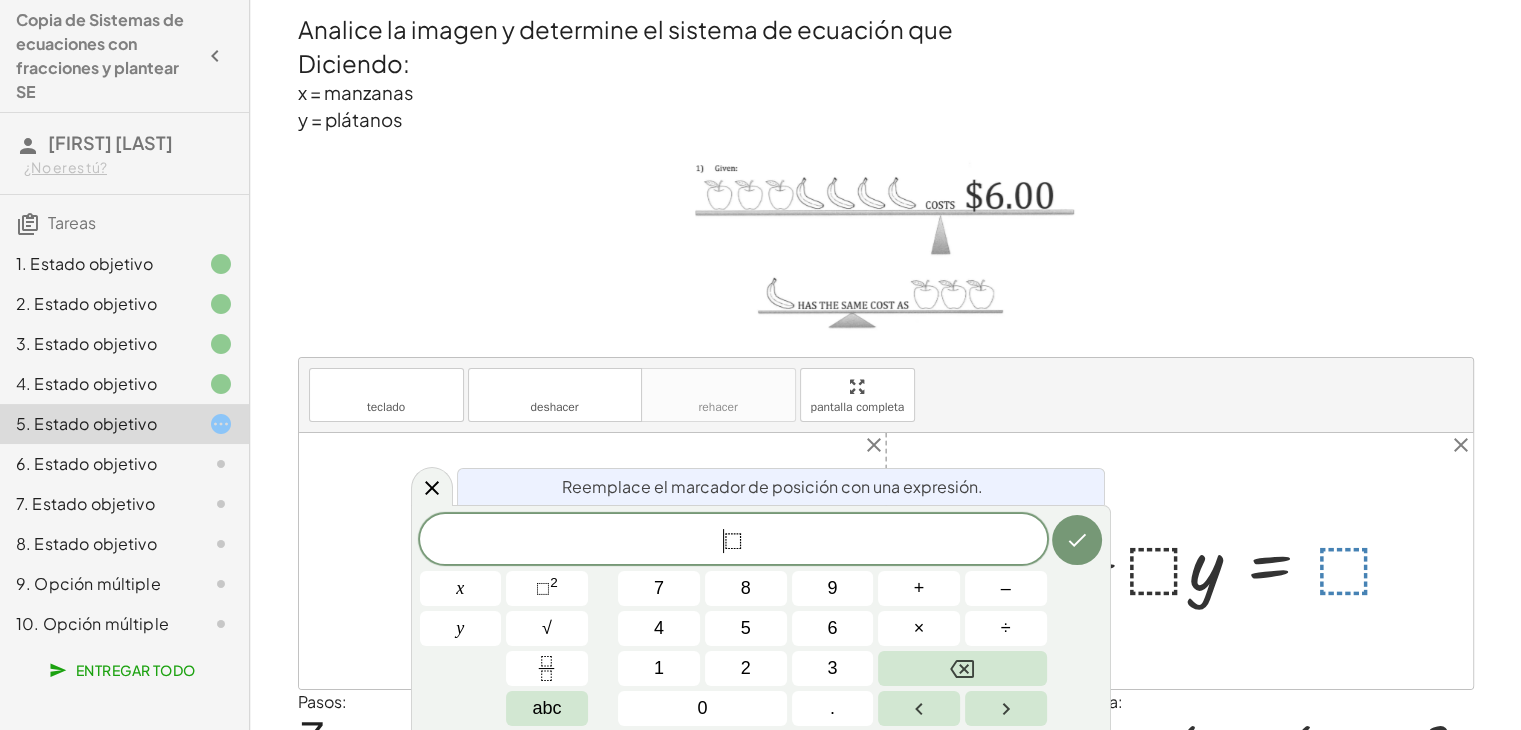 click on "⬚" at bounding box center [733, 541] 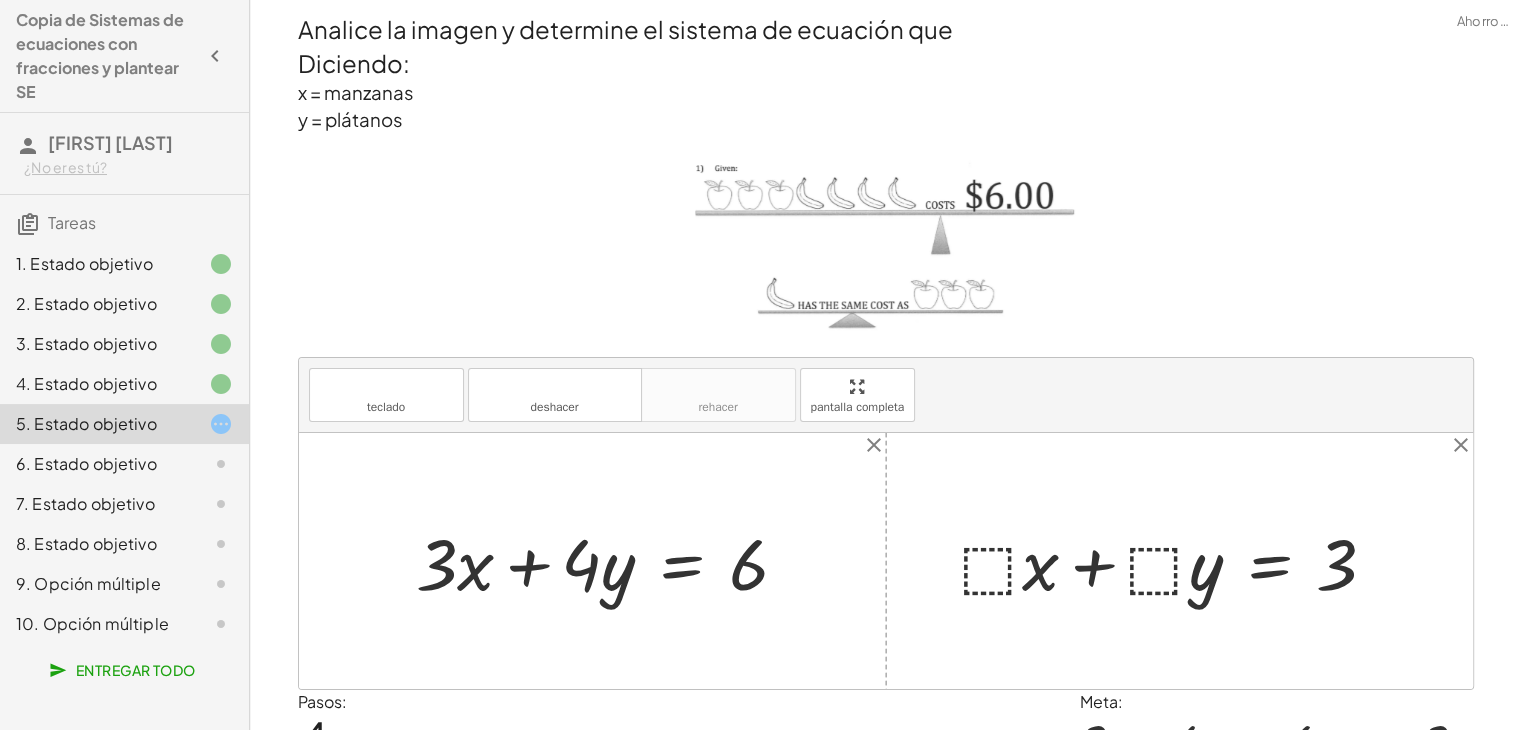 click on "Entregar" at bounding box center [1419, 817] 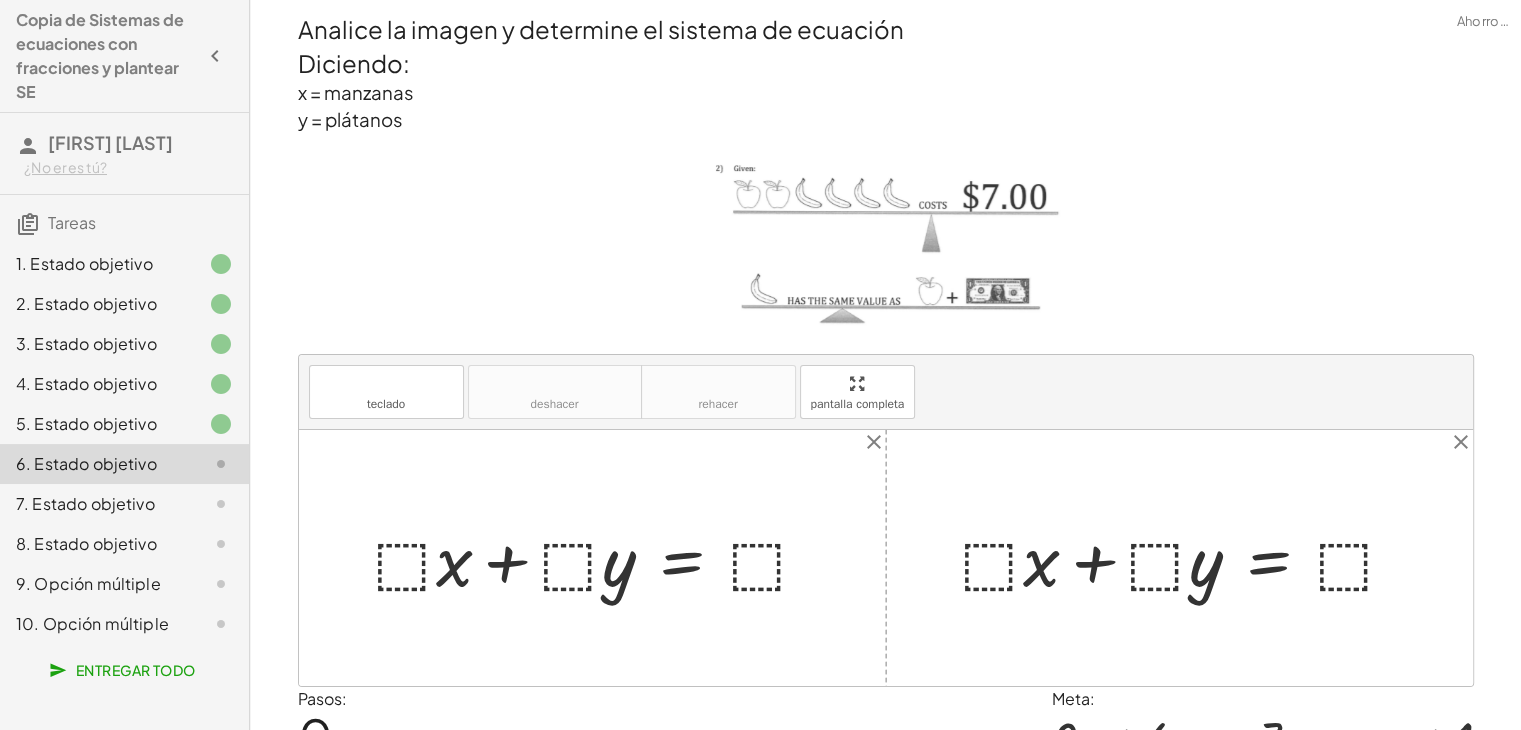 scroll, scrollTop: 112, scrollLeft: 0, axis: vertical 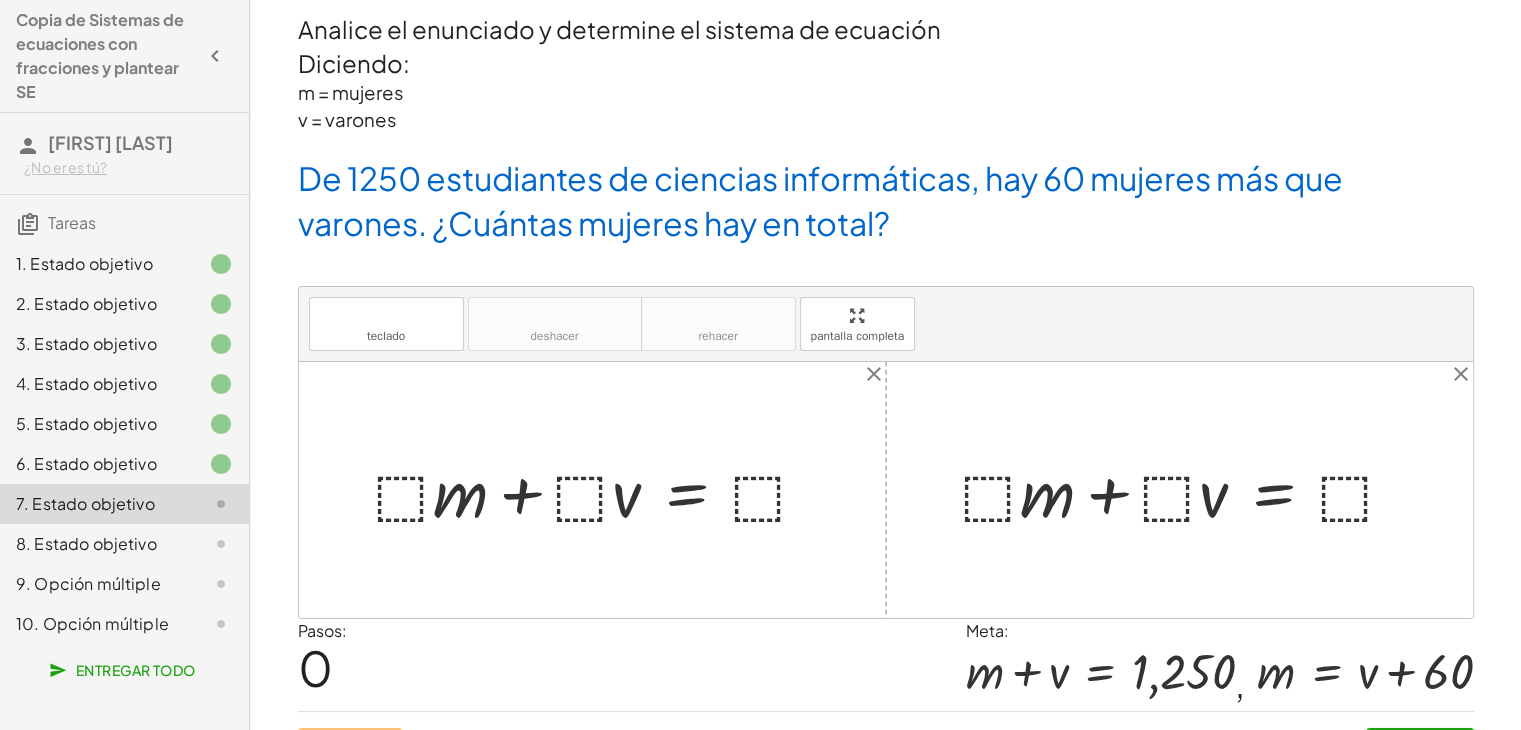 click at bounding box center [600, 490] 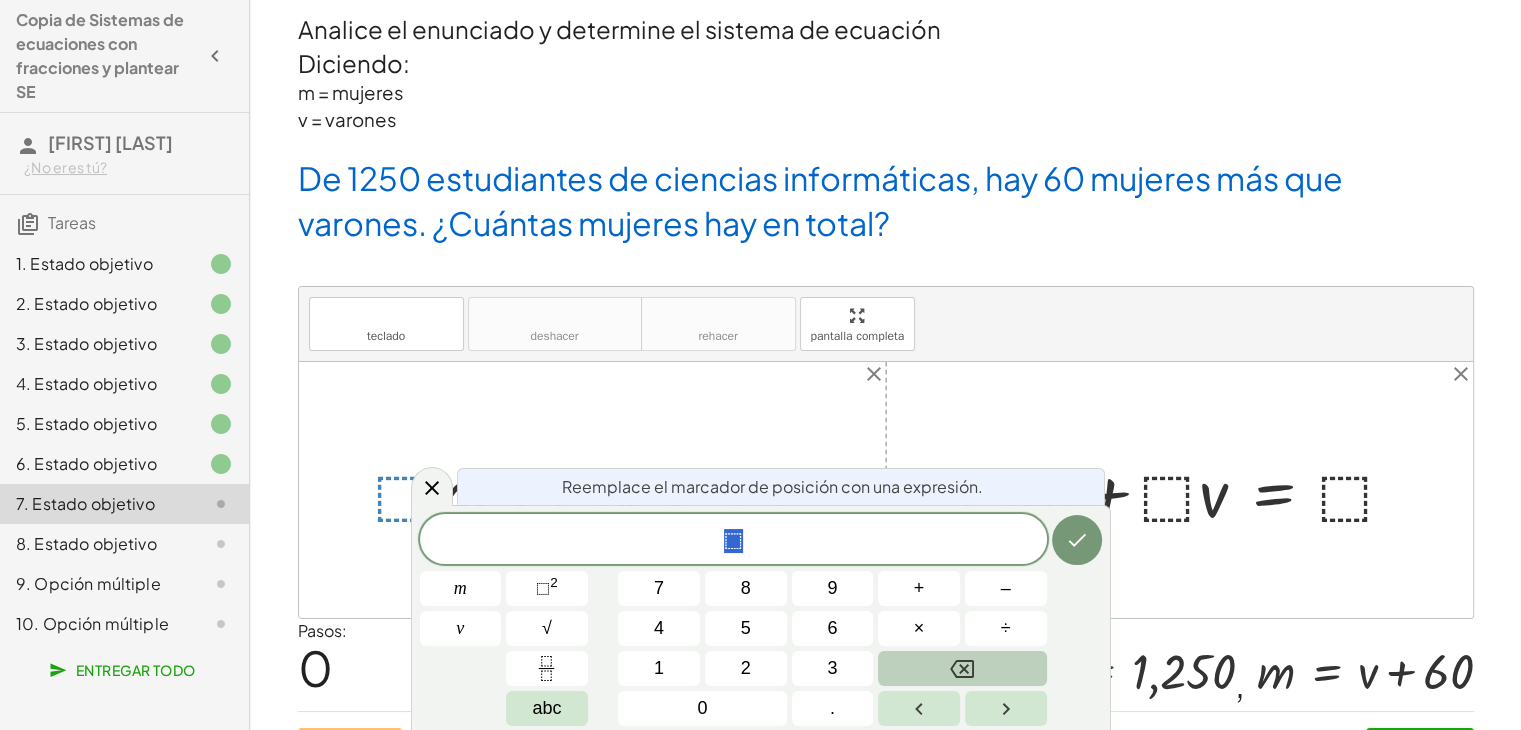 click at bounding box center [962, 668] 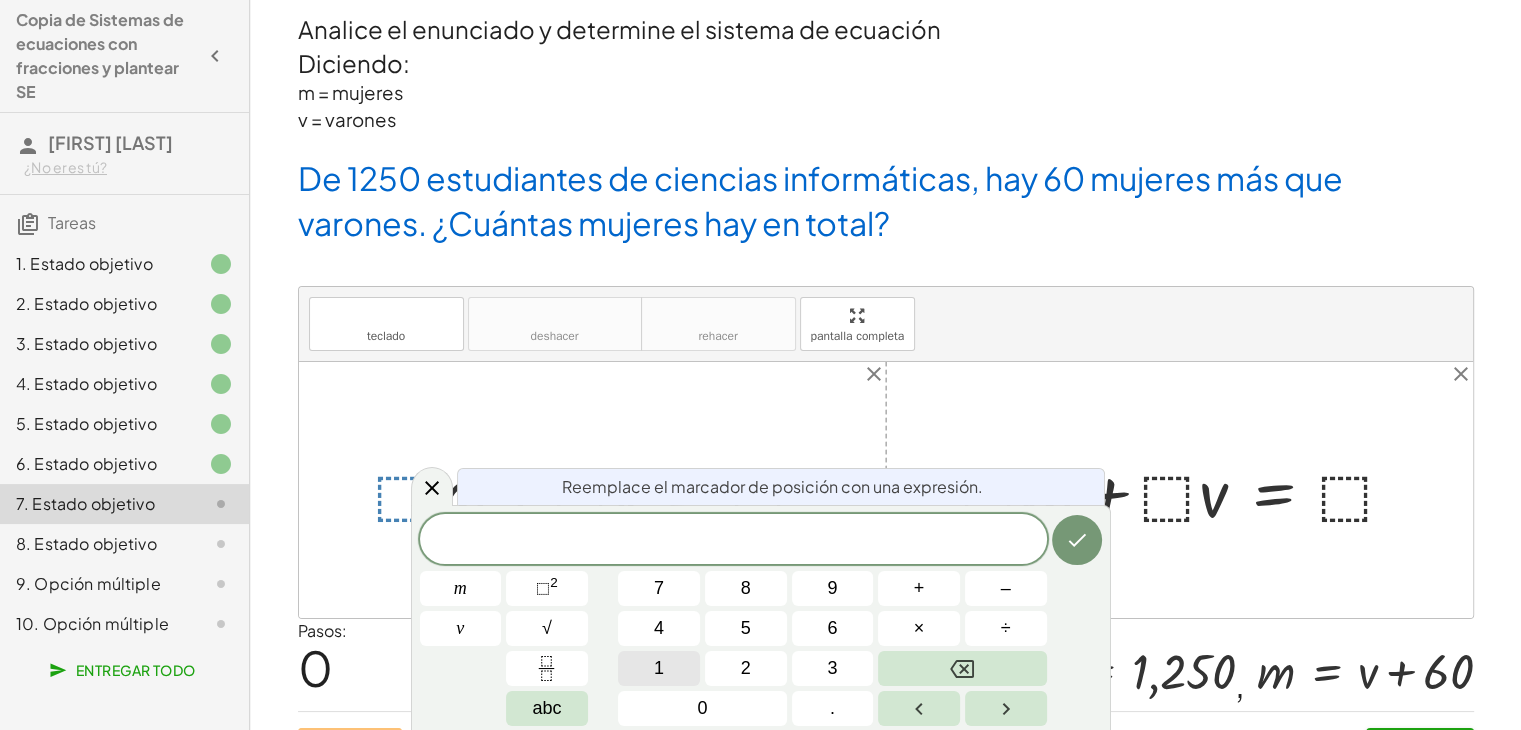 click on "1" at bounding box center [659, 668] 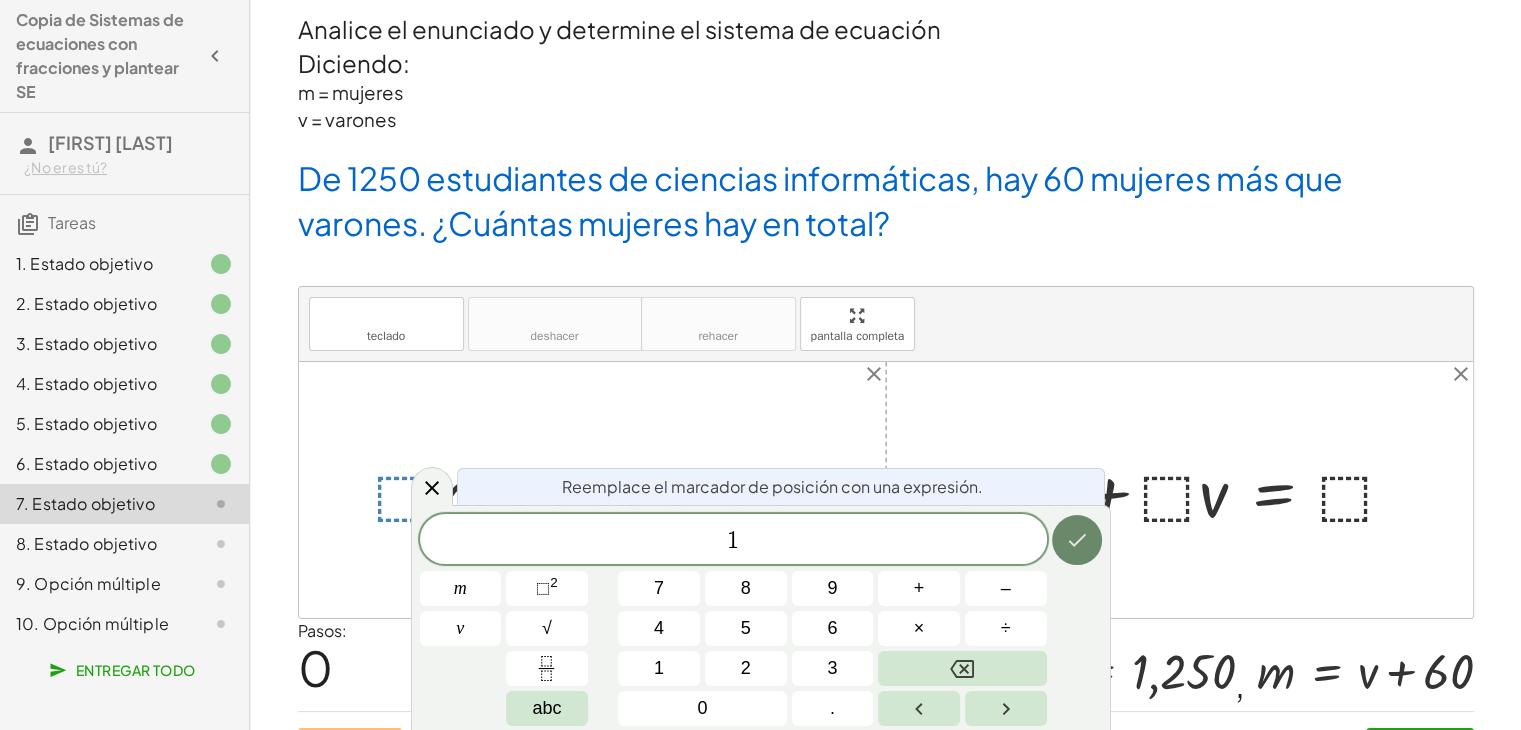 click 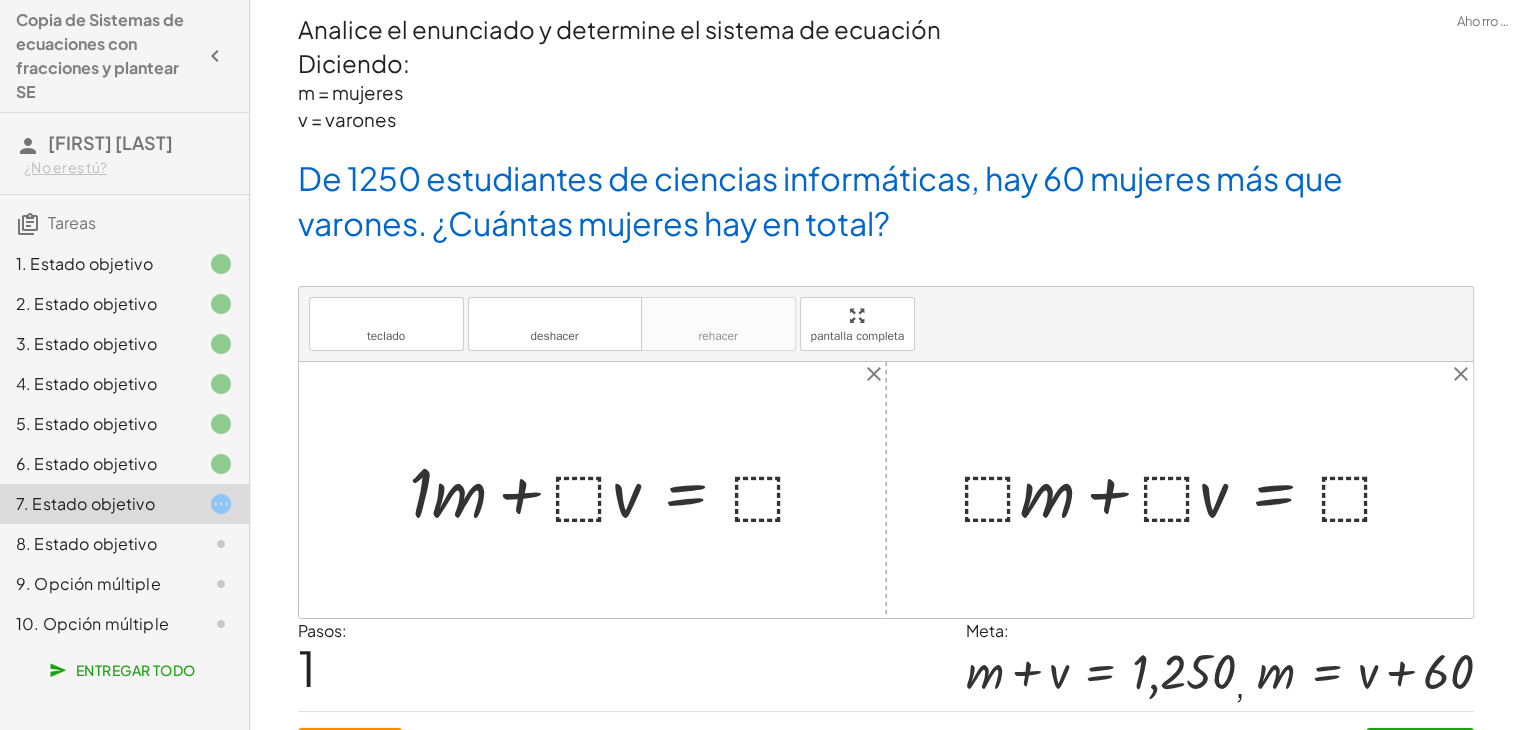 click at bounding box center [617, 490] 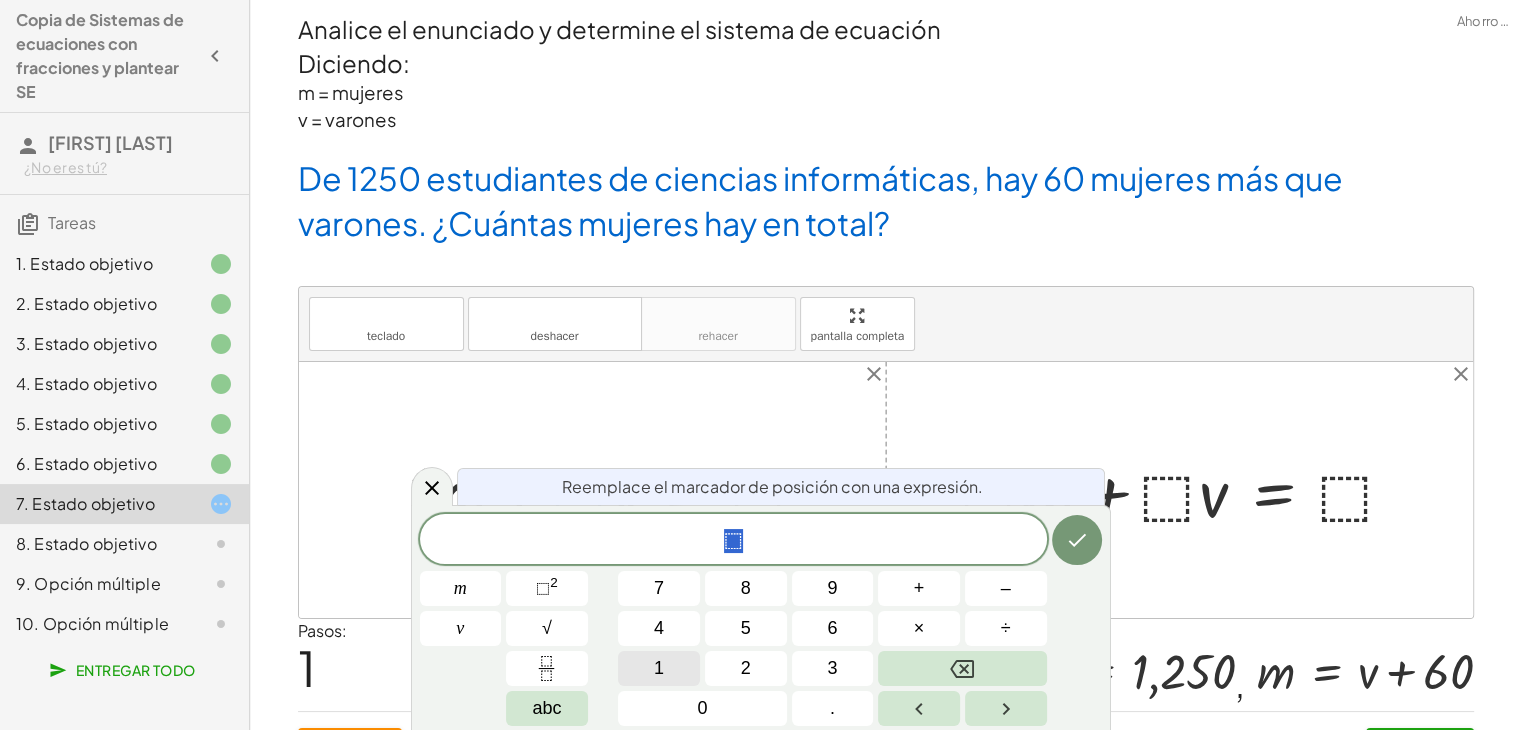 click on "1" at bounding box center [659, 668] 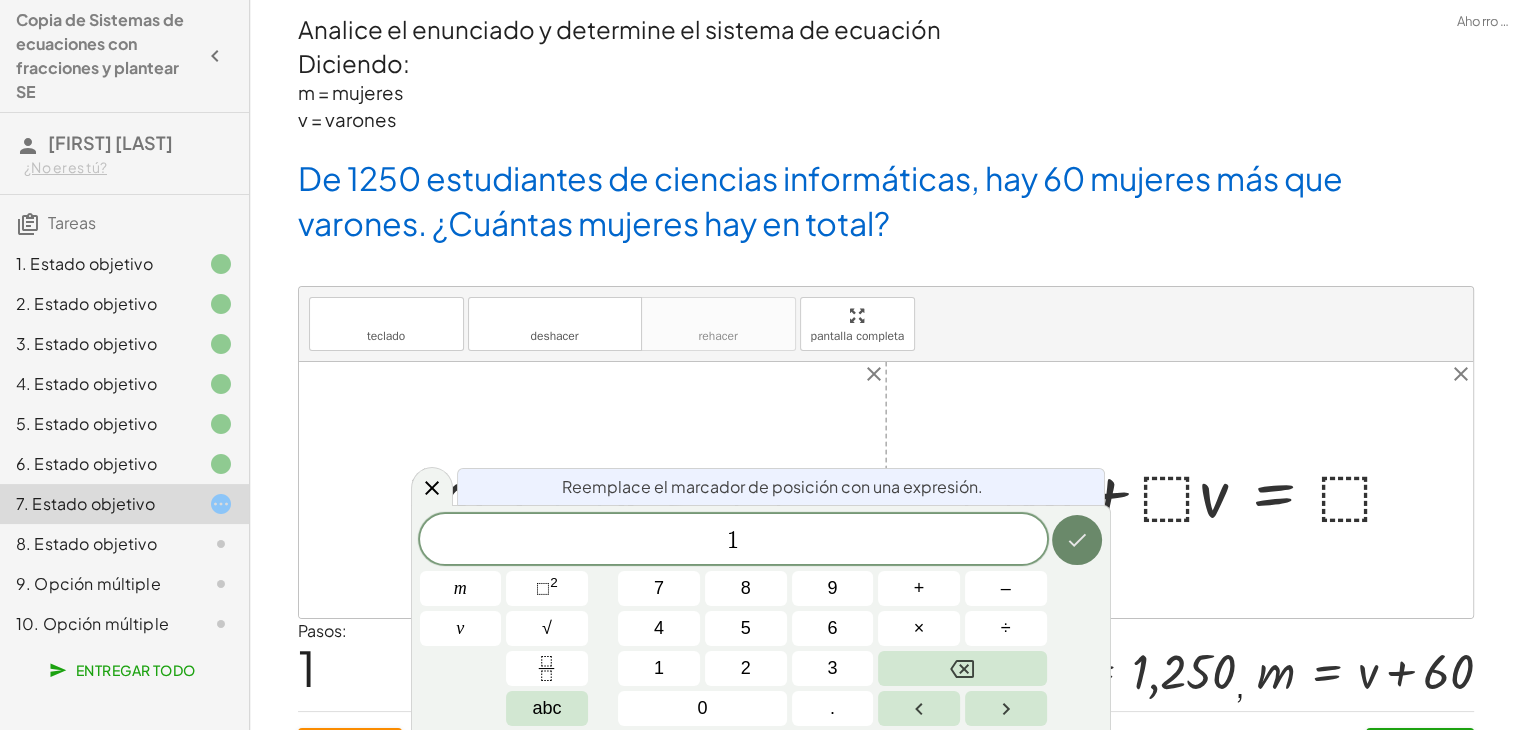 click 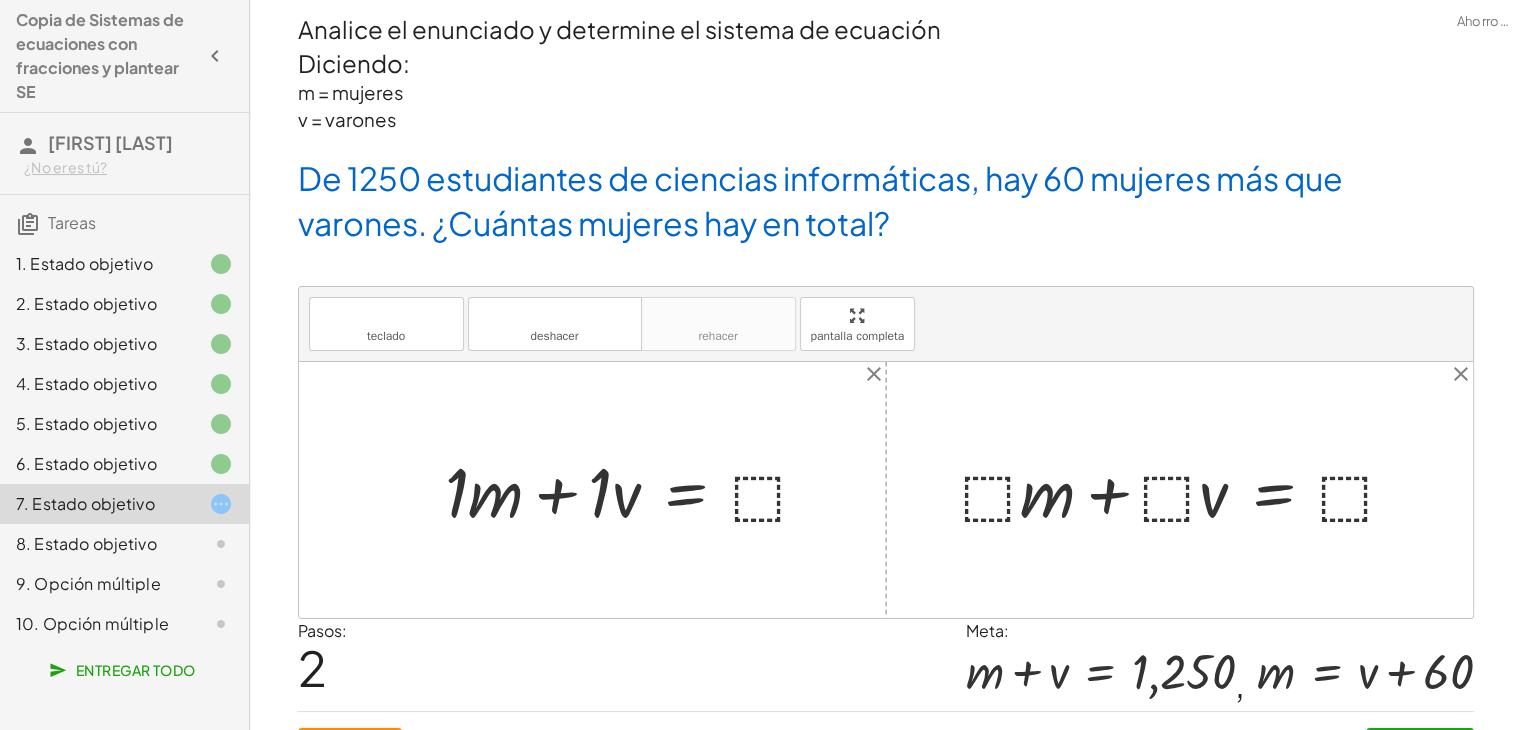 click at bounding box center (635, 490) 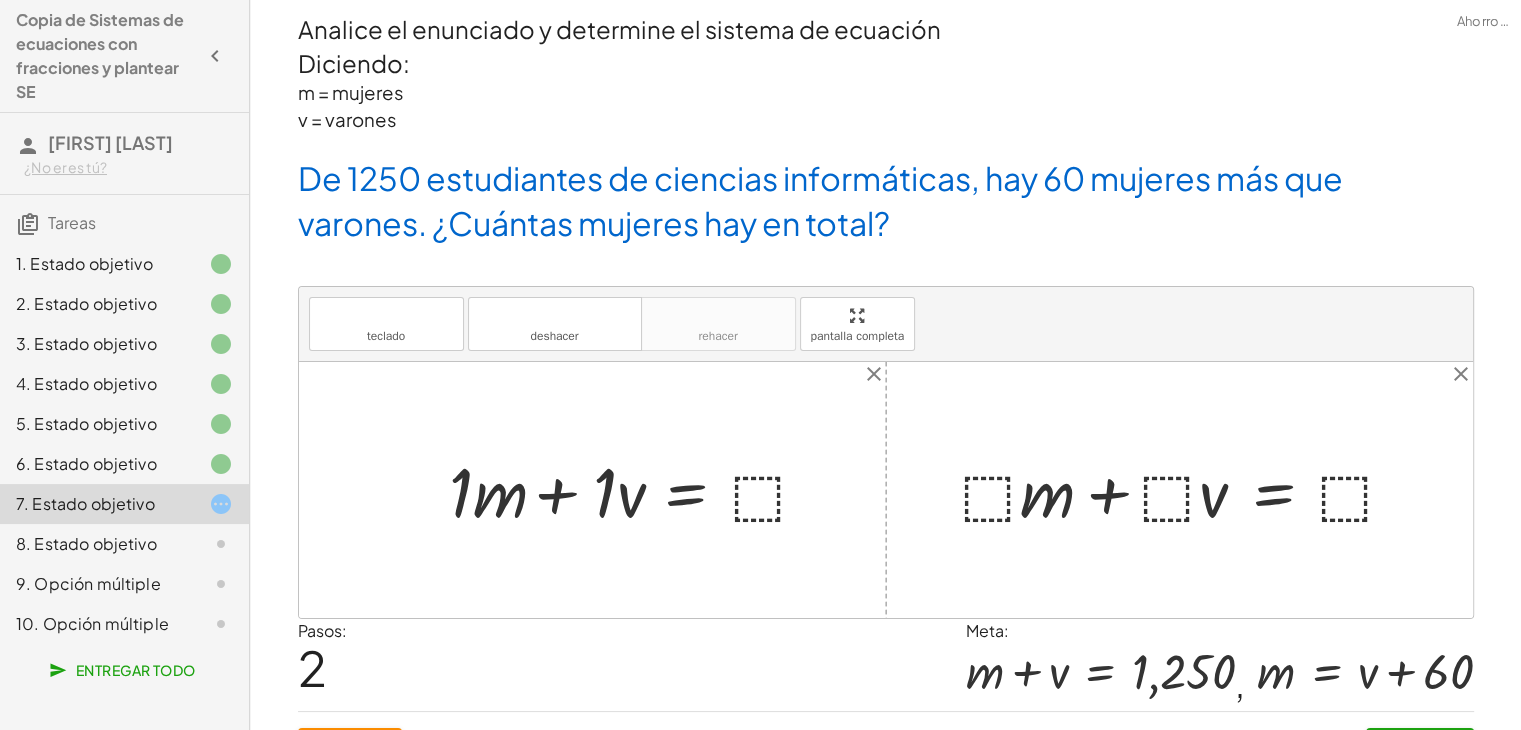 click at bounding box center [635, 490] 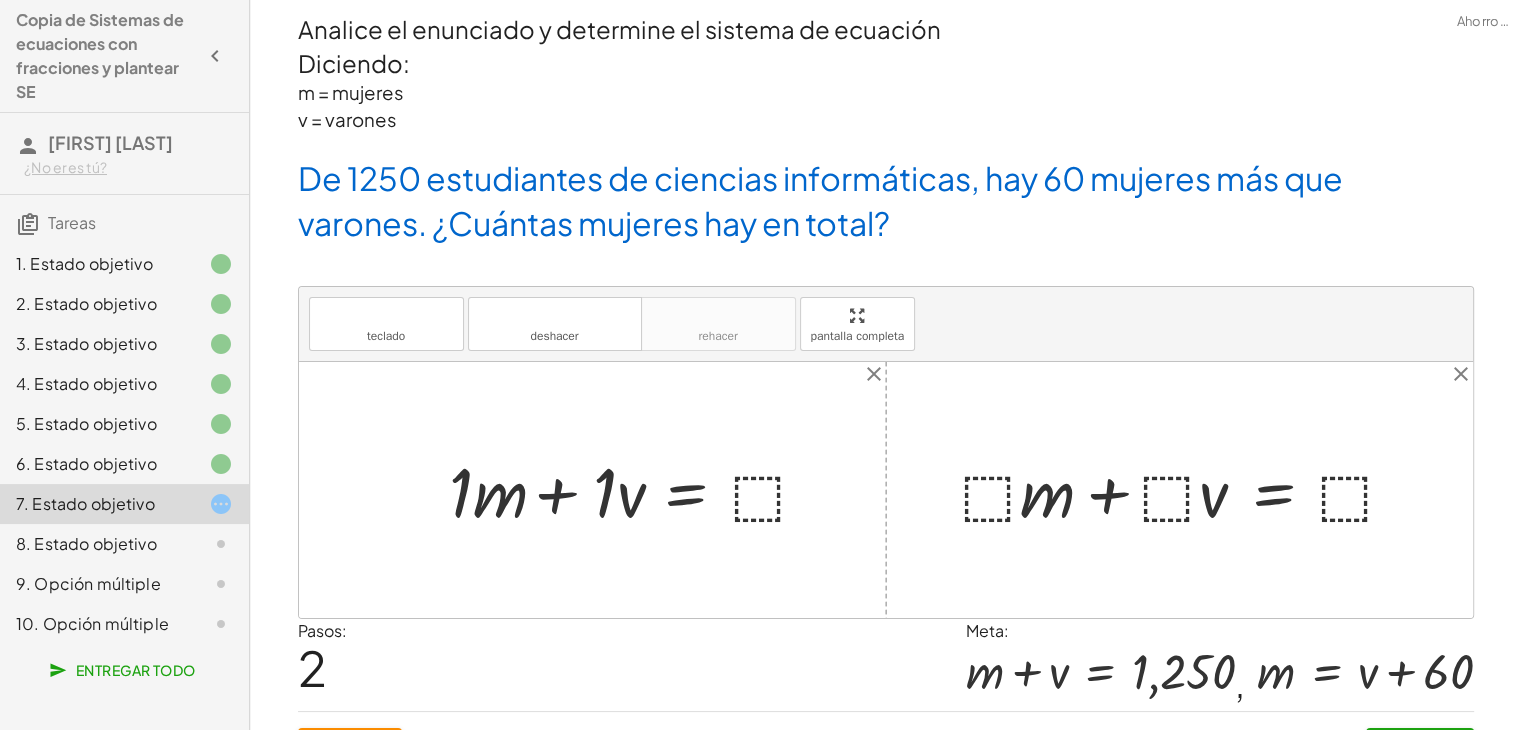 click at bounding box center (635, 490) 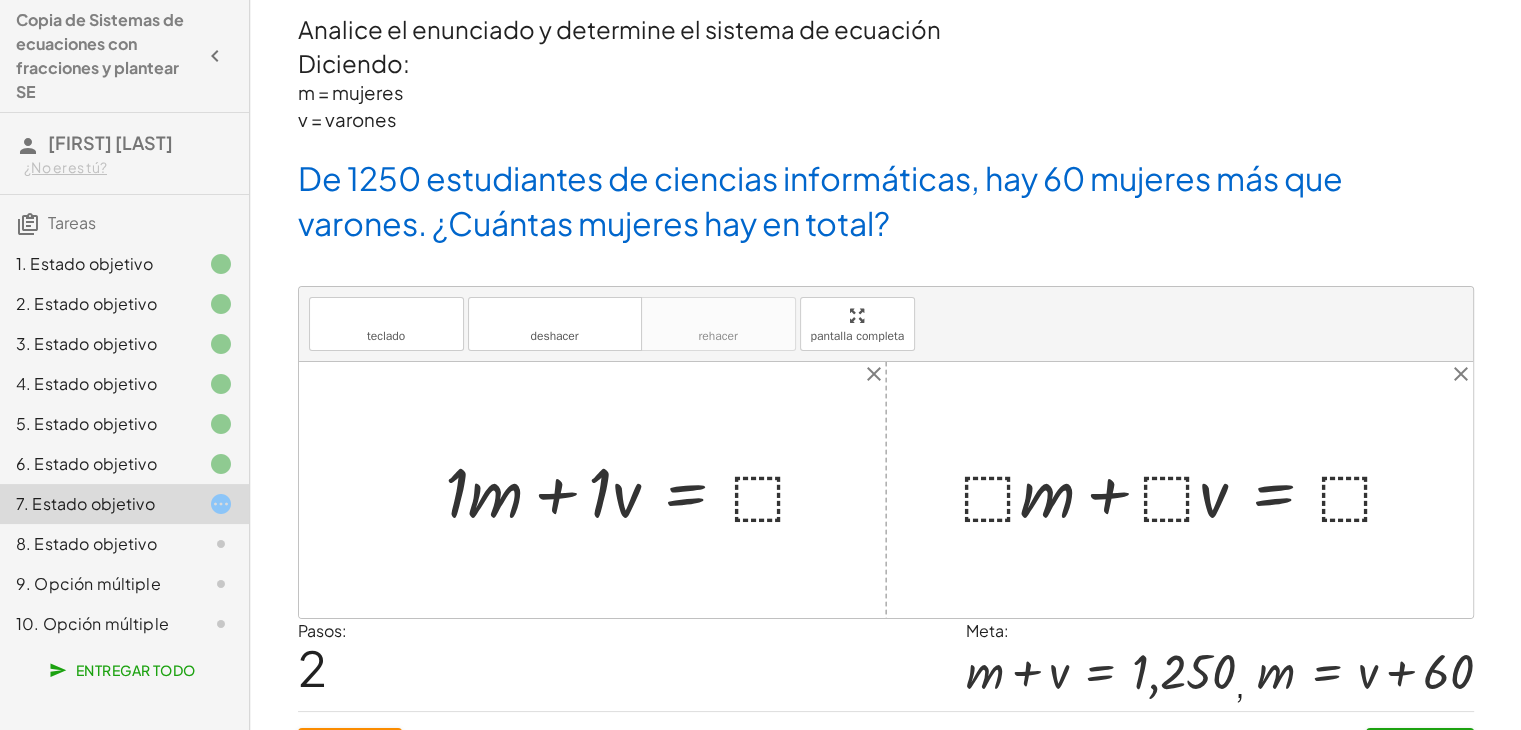 click at bounding box center [635, 490] 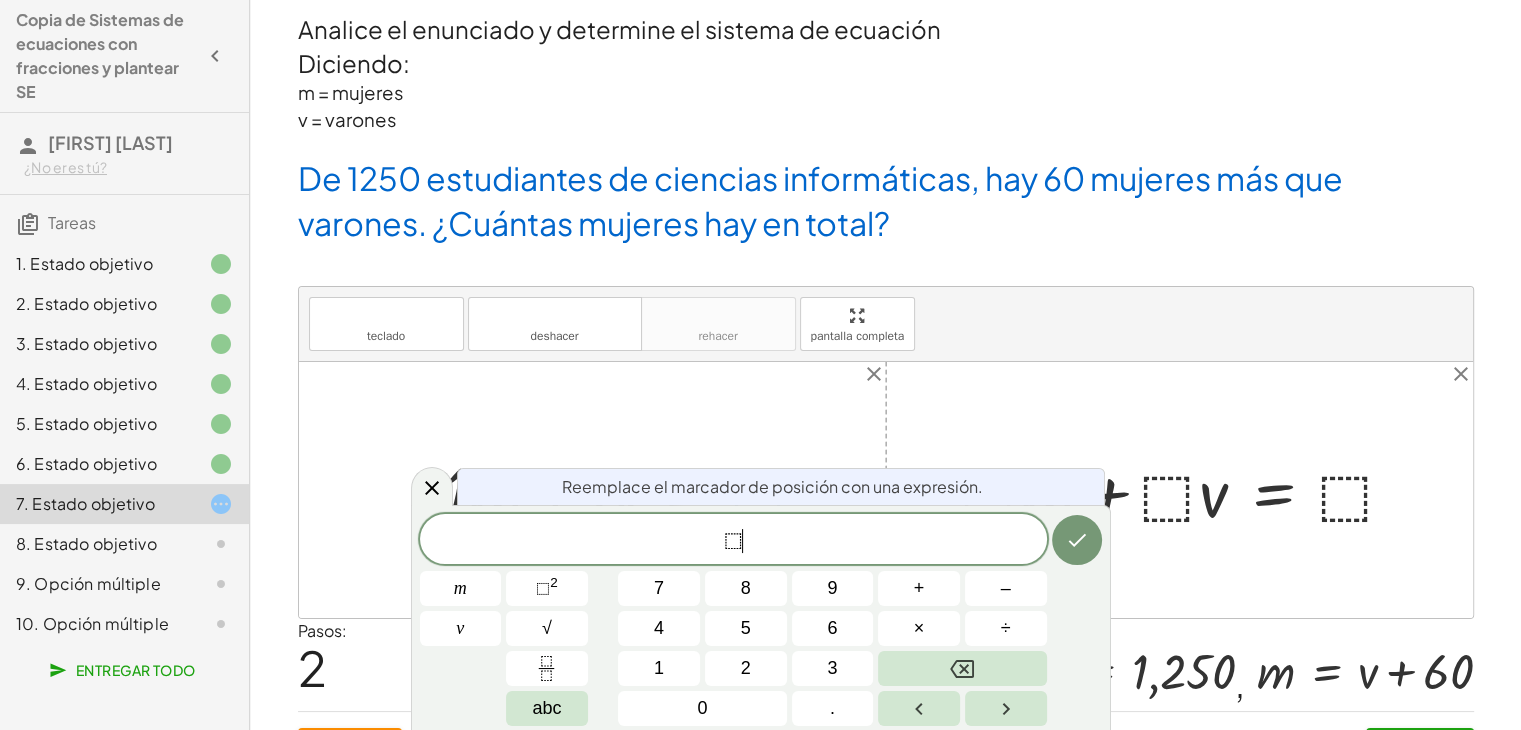 click on "⬚ ​" at bounding box center (733, 541) 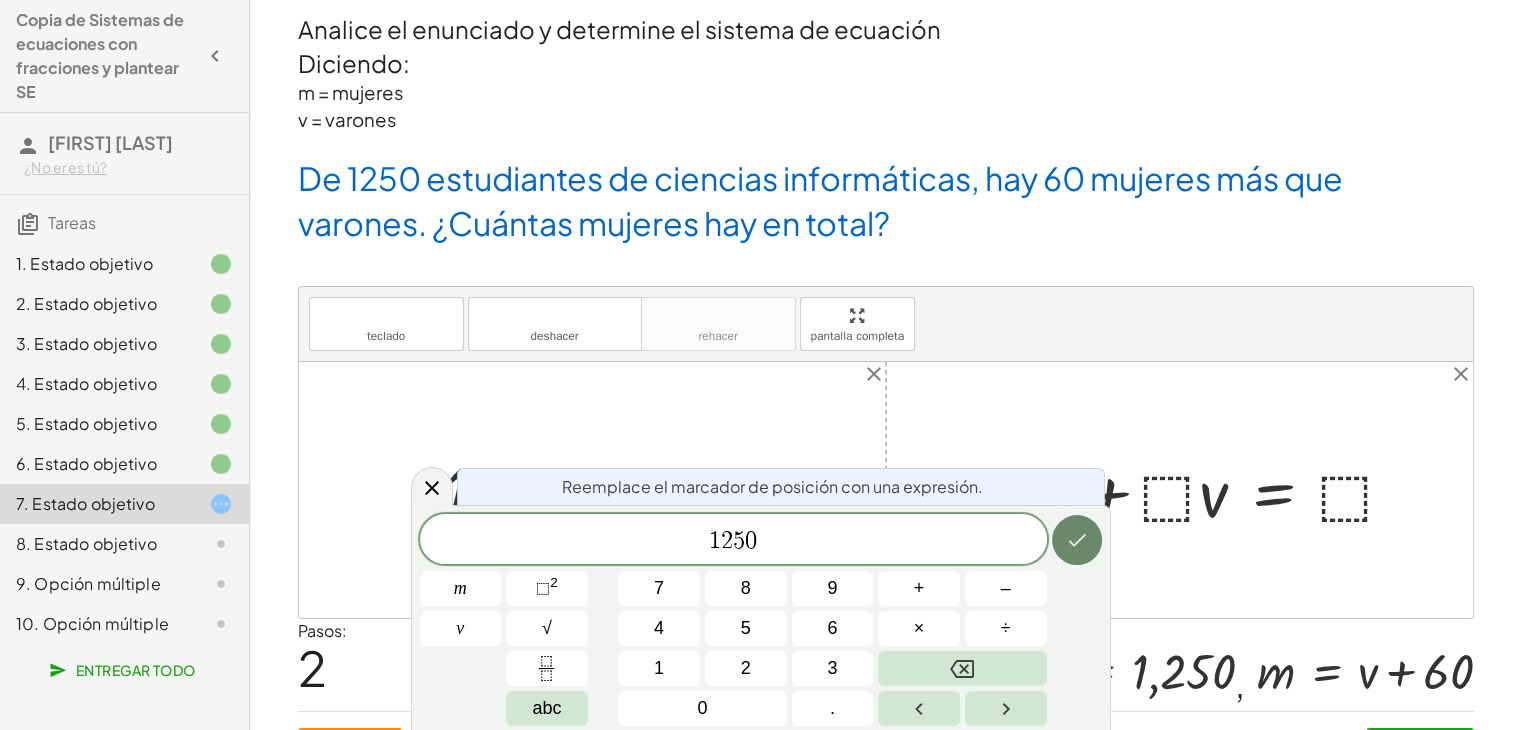 click 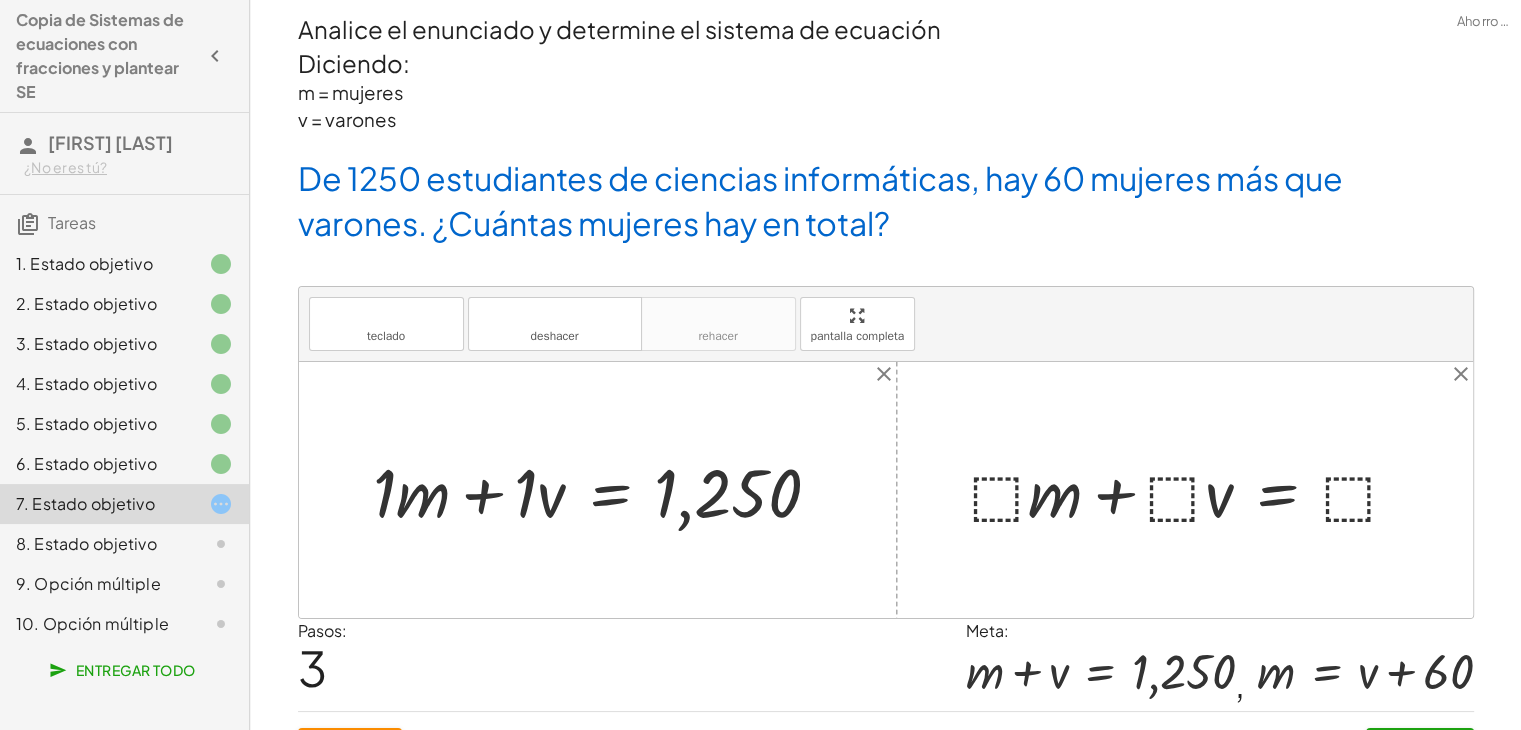 click at bounding box center (605, 490) 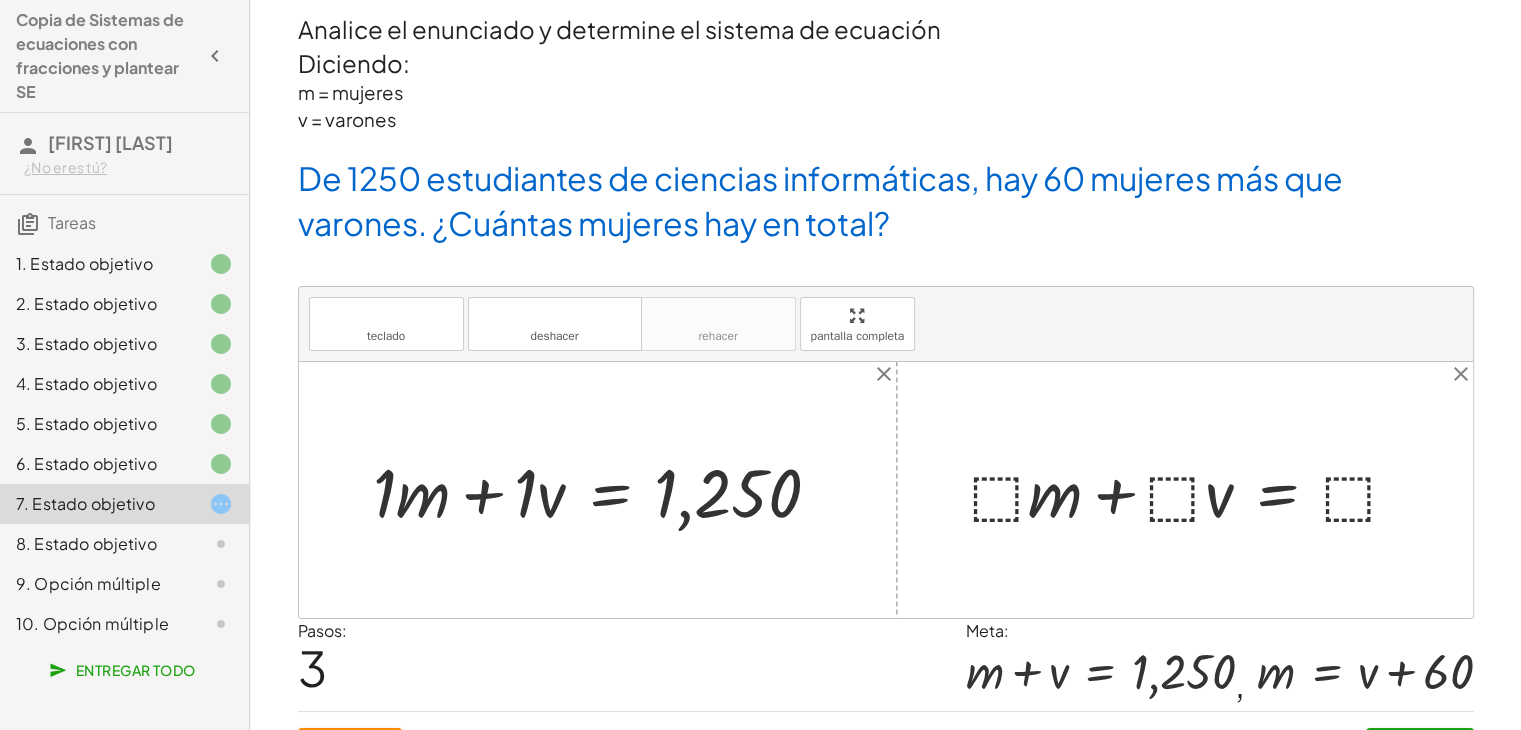 click at bounding box center (1193, 490) 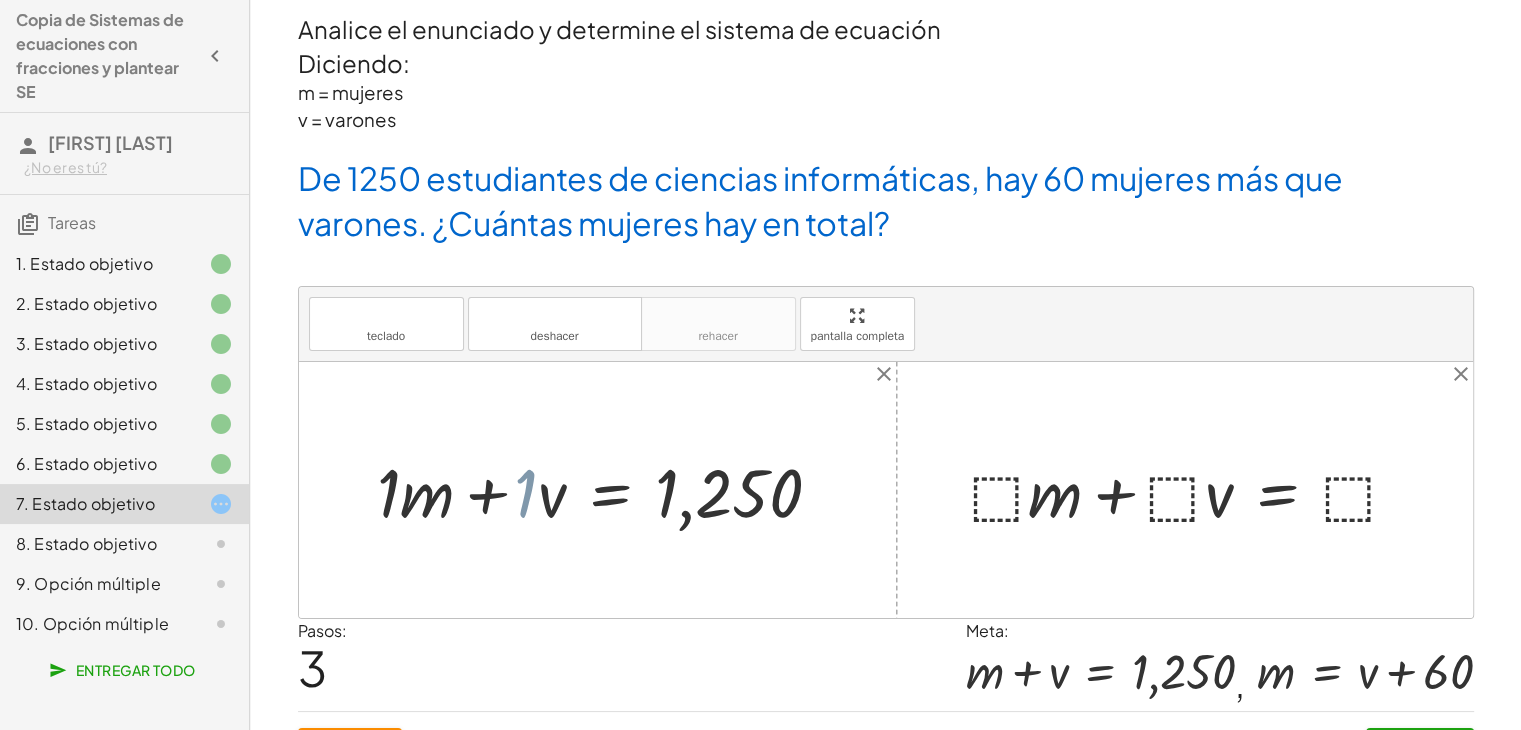 click at bounding box center [617, 490] 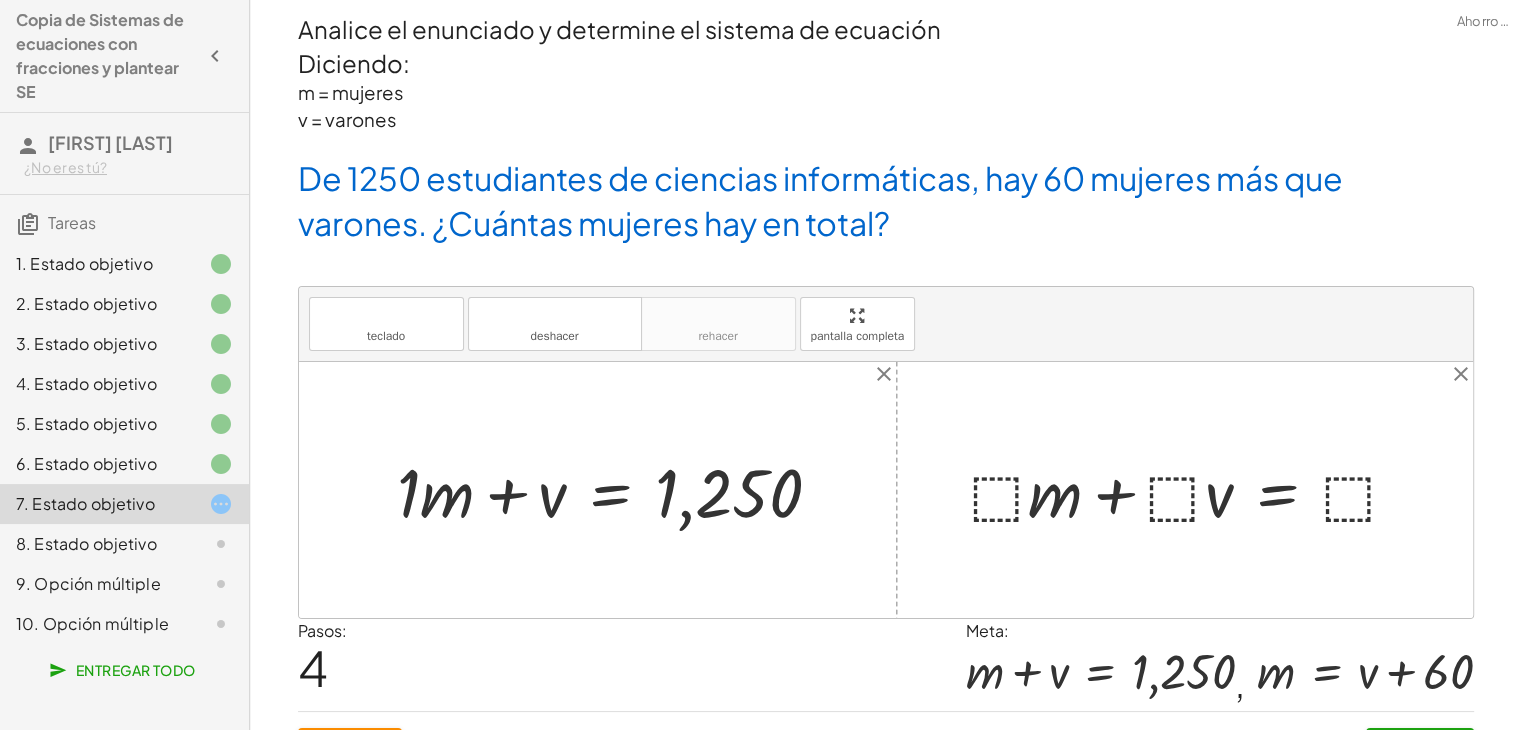 click at bounding box center (617, 490) 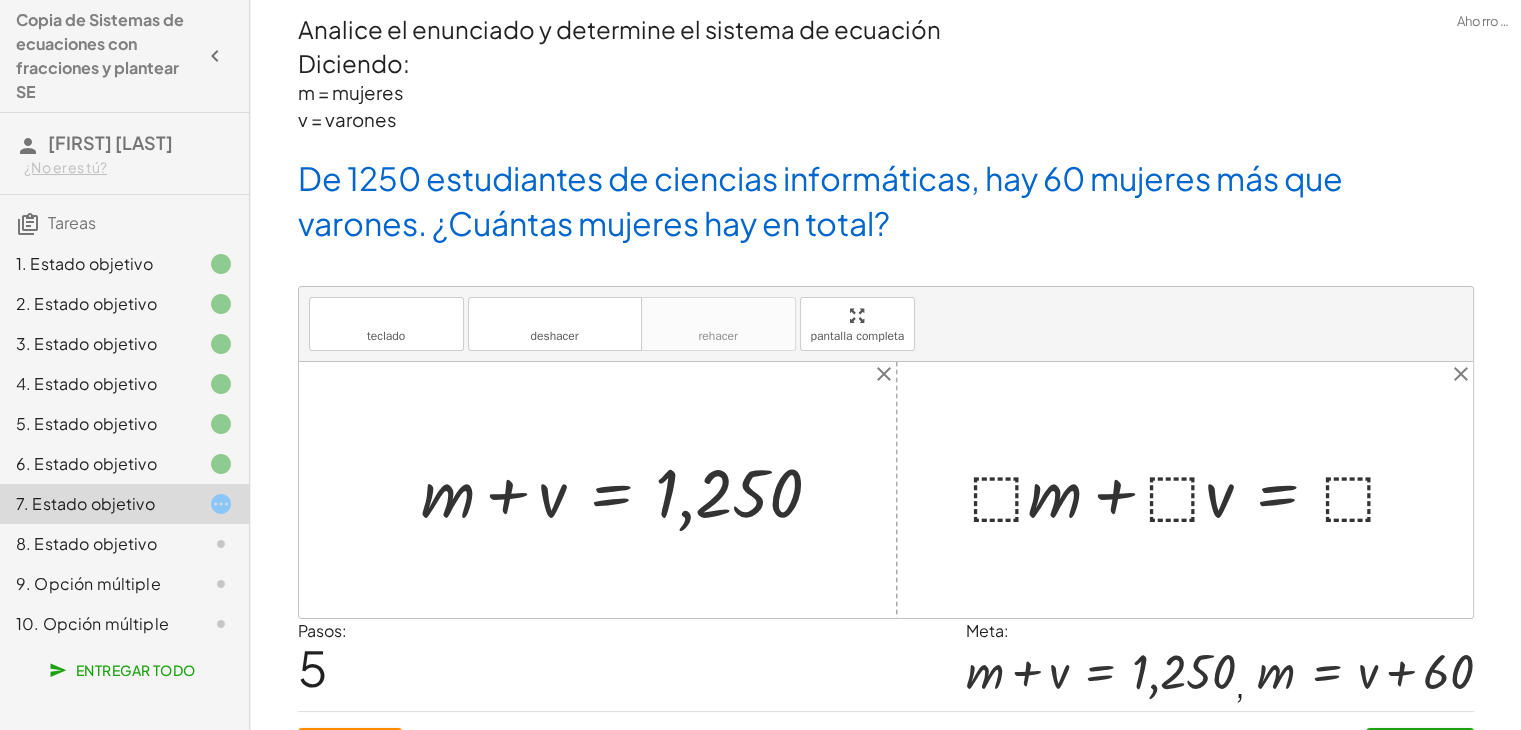 click at bounding box center [1193, 490] 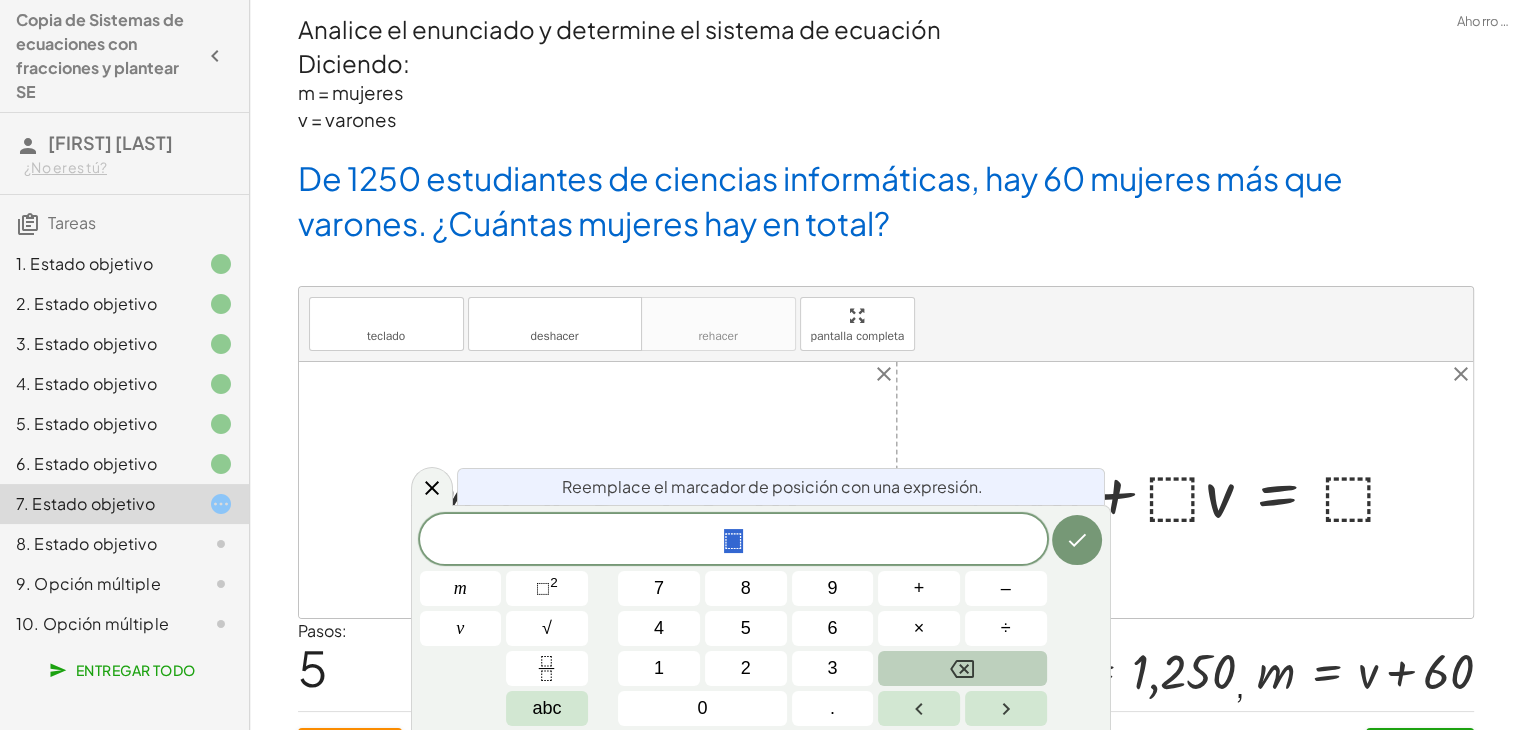 click at bounding box center [962, 668] 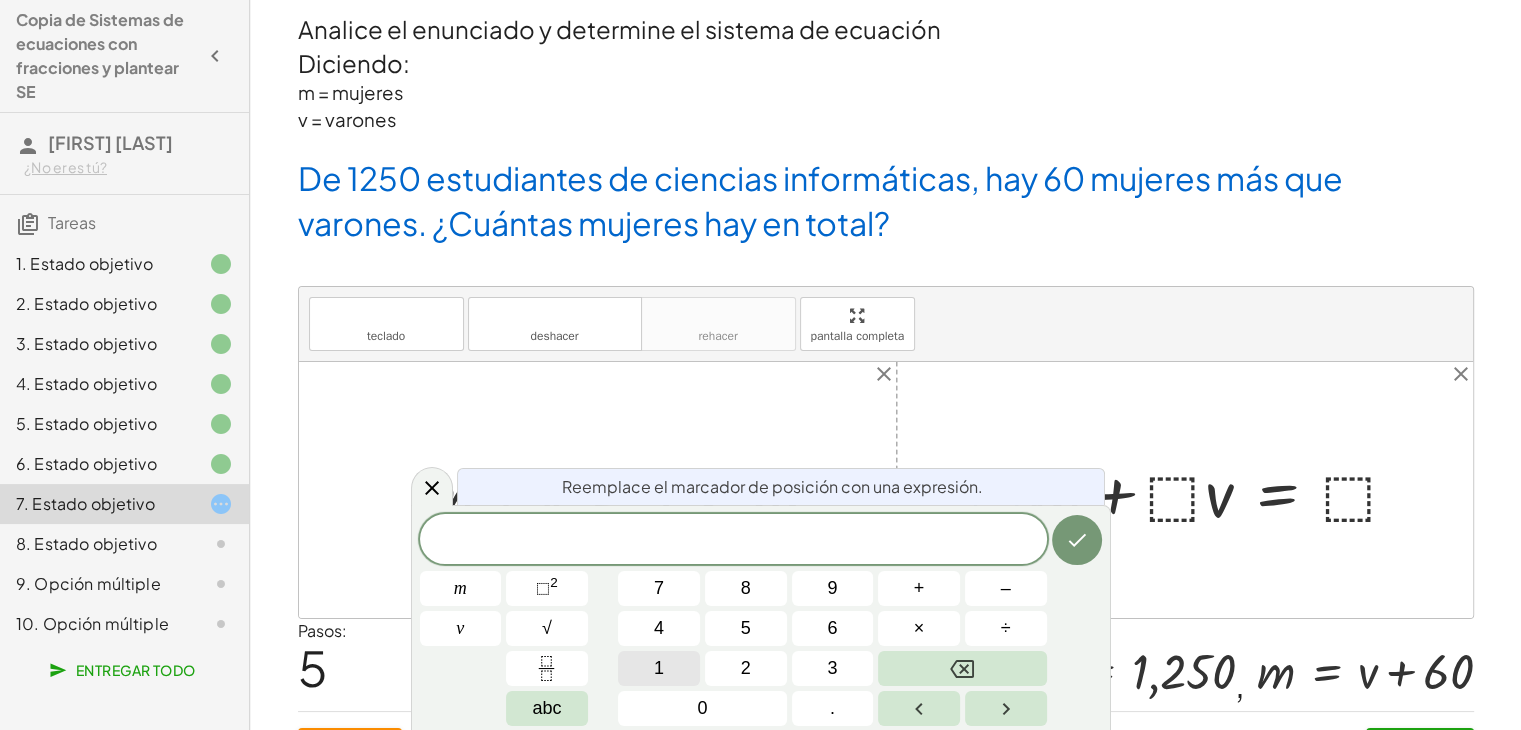 click on "1" at bounding box center [659, 668] 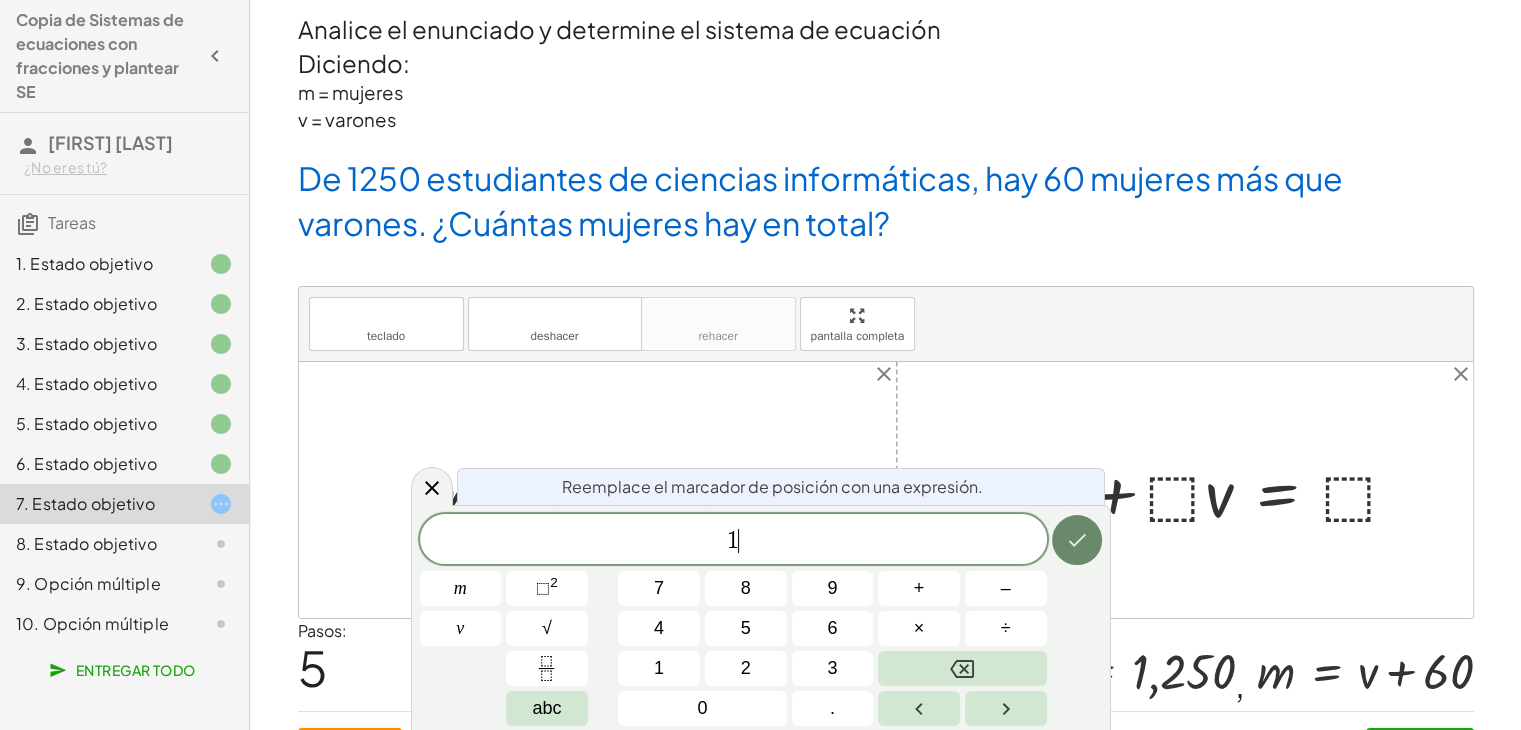 click at bounding box center (1077, 540) 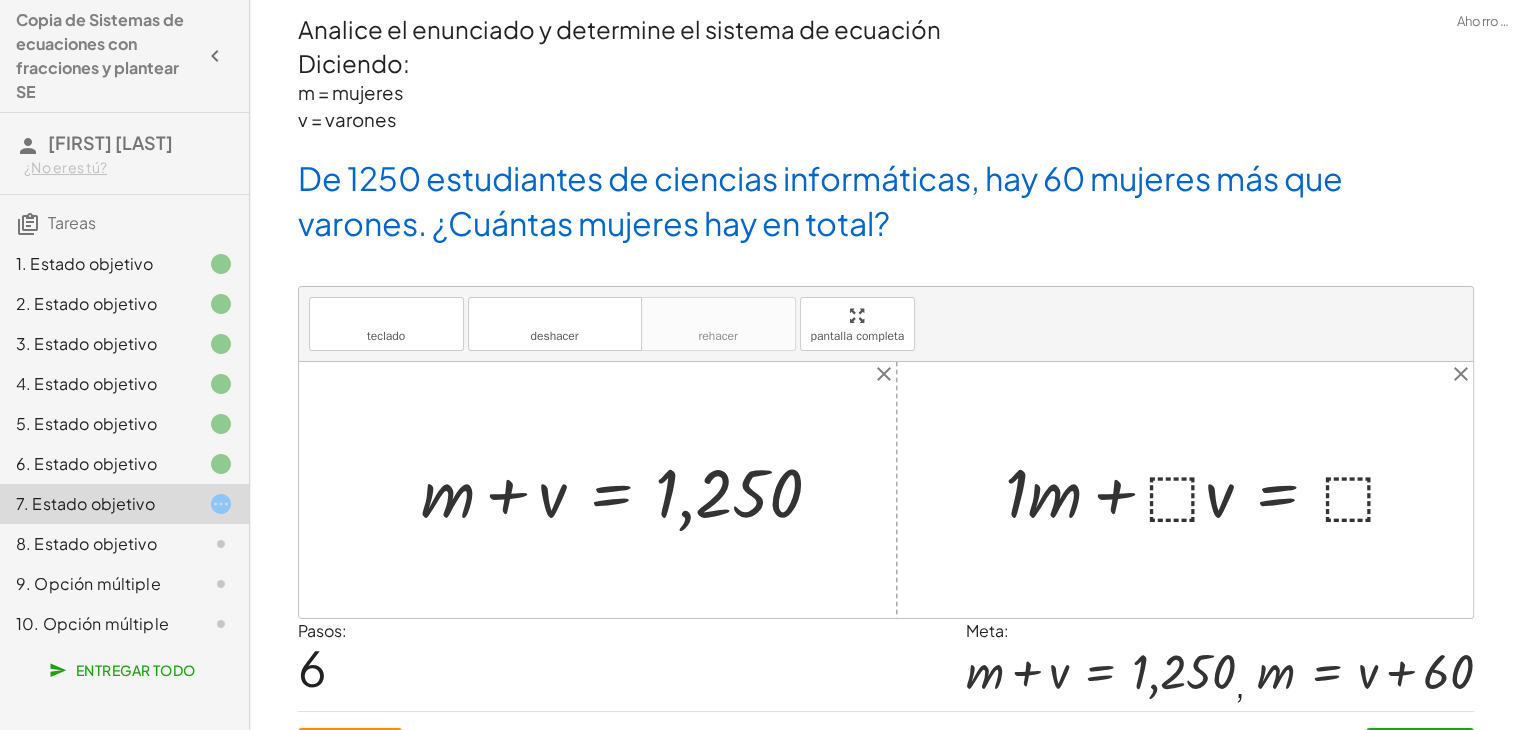 click at bounding box center [1210, 490] 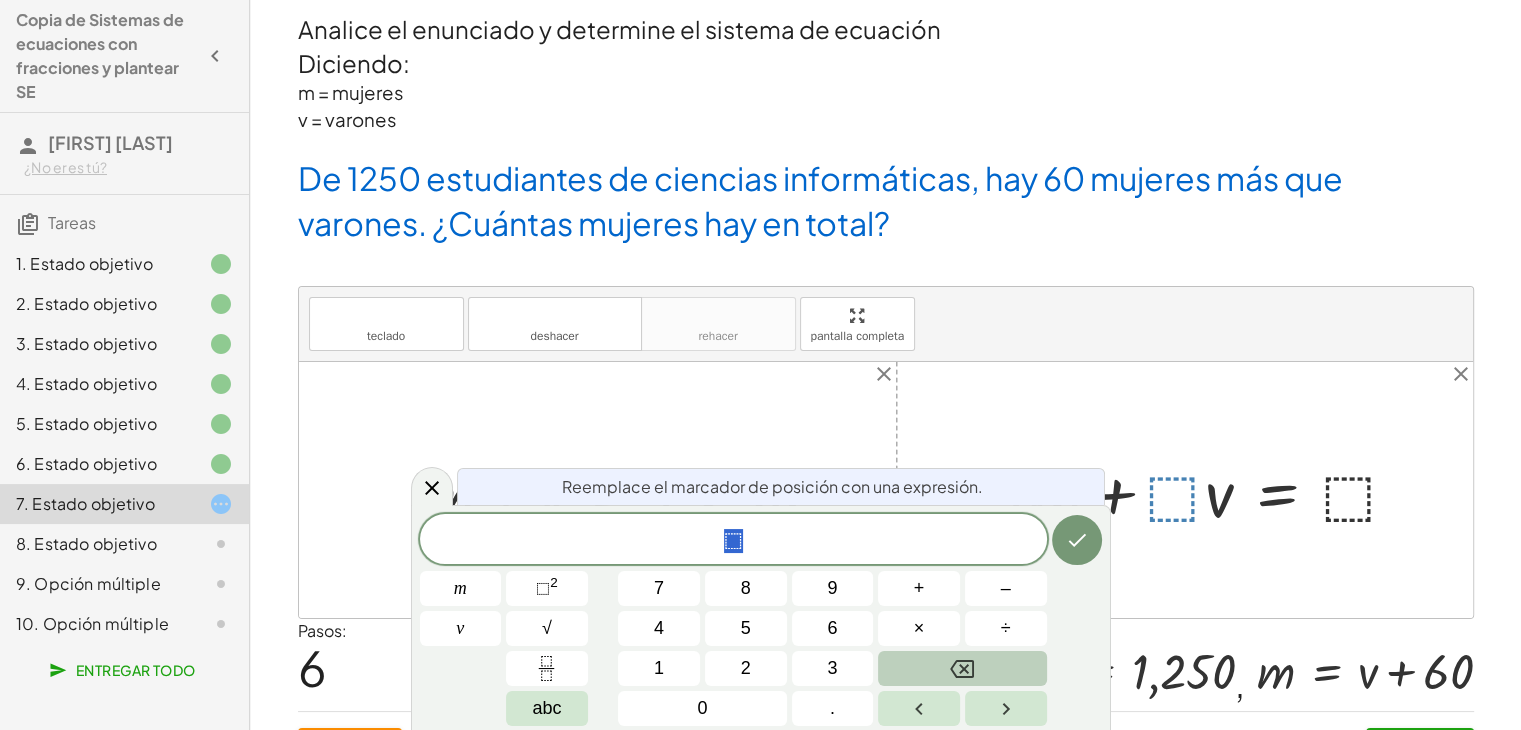 click at bounding box center [962, 668] 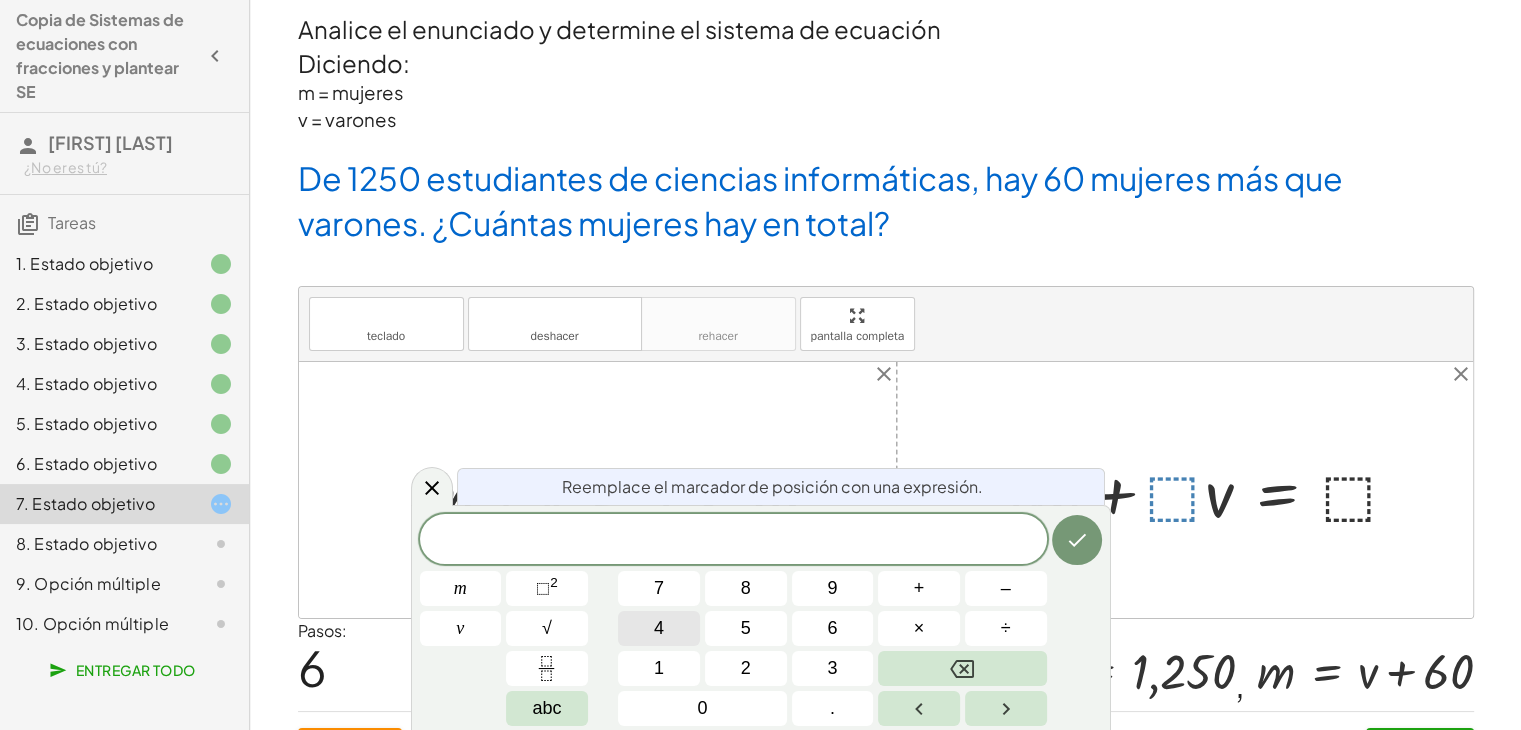 click on "​ m v 7 8 9 + – 4 5 6 × ÷ ⬚ 2 √ abc 1 2 3 0 ." at bounding box center [761, 620] 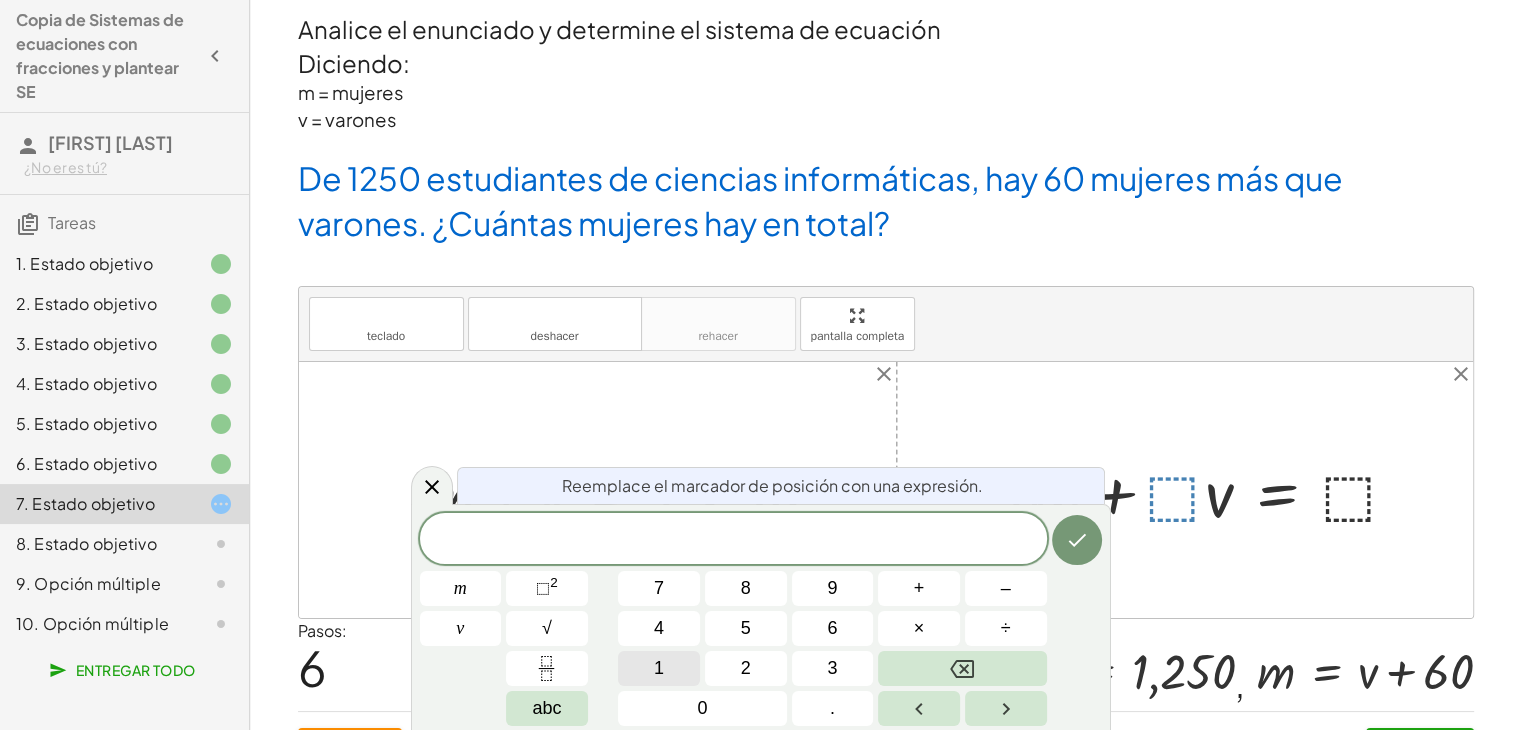 click on "1" at bounding box center (659, 668) 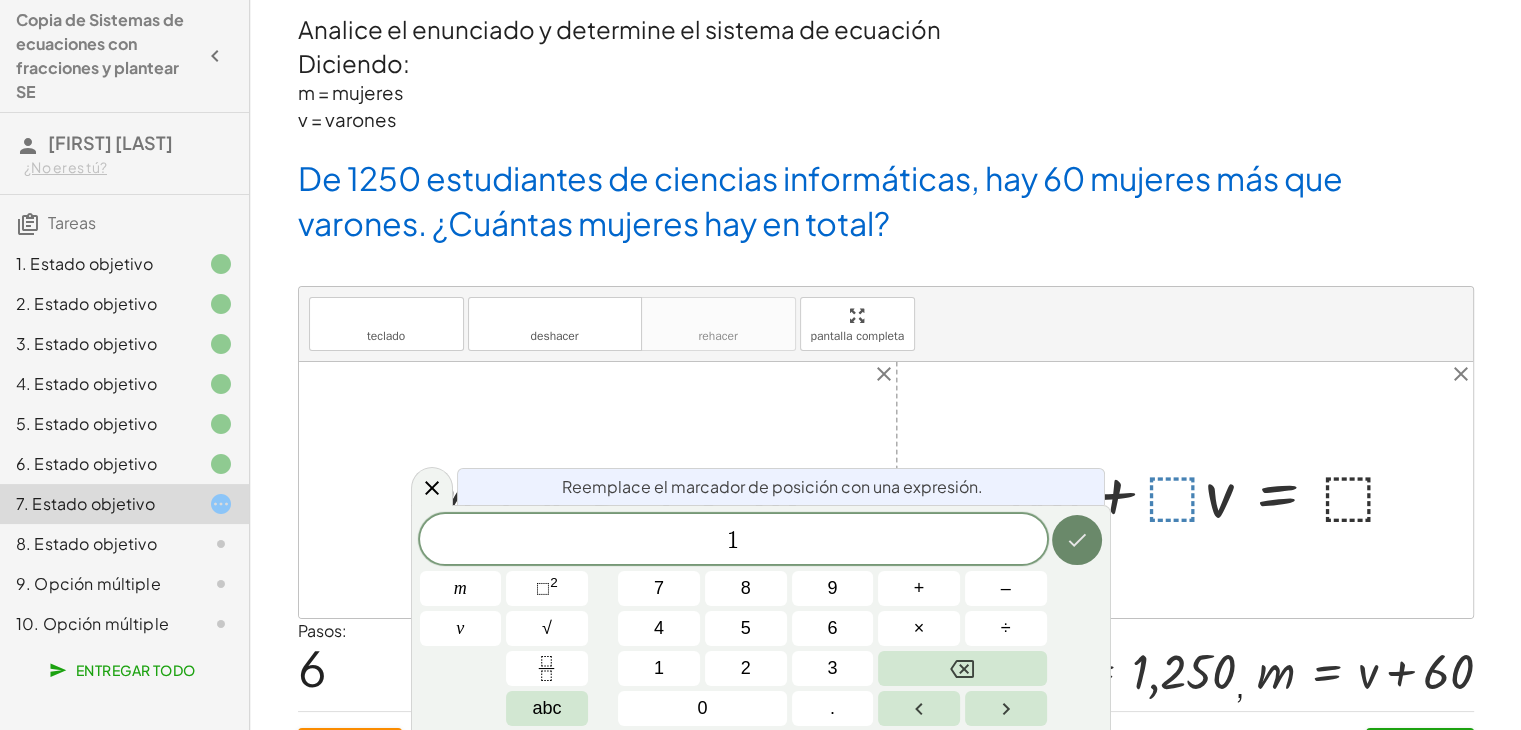 click at bounding box center [1077, 540] 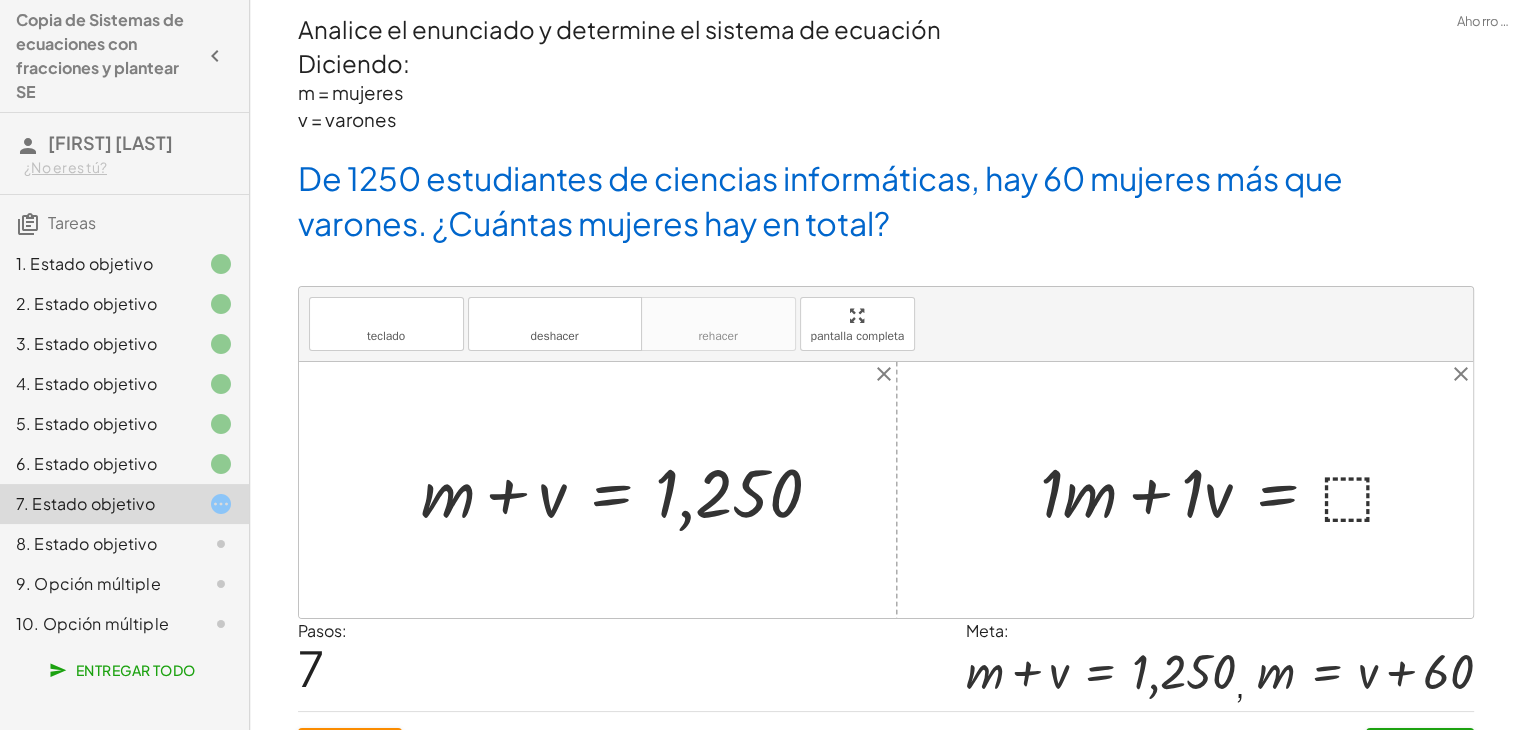 click at bounding box center [1227, 490] 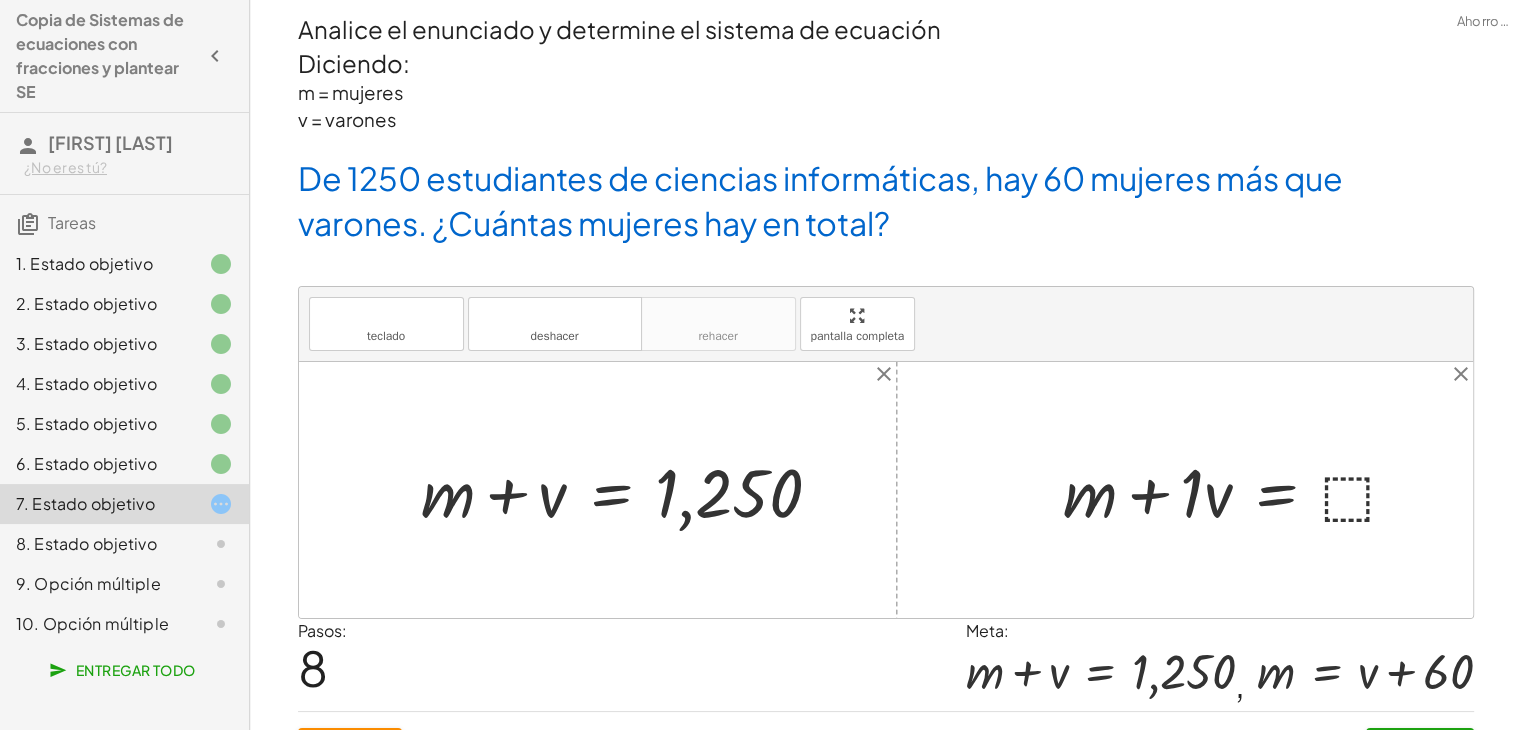 click at bounding box center [1239, 490] 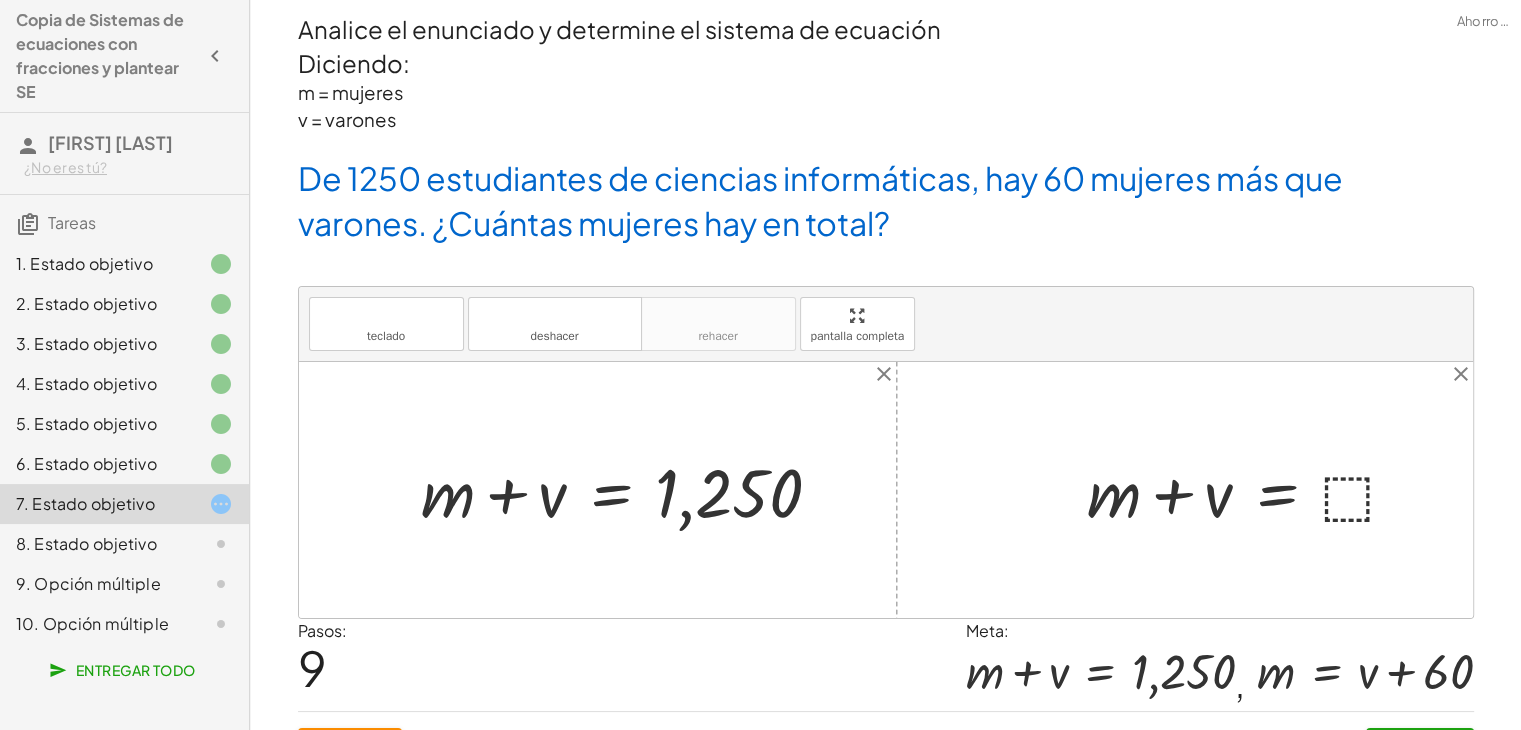 click at bounding box center (1251, 490) 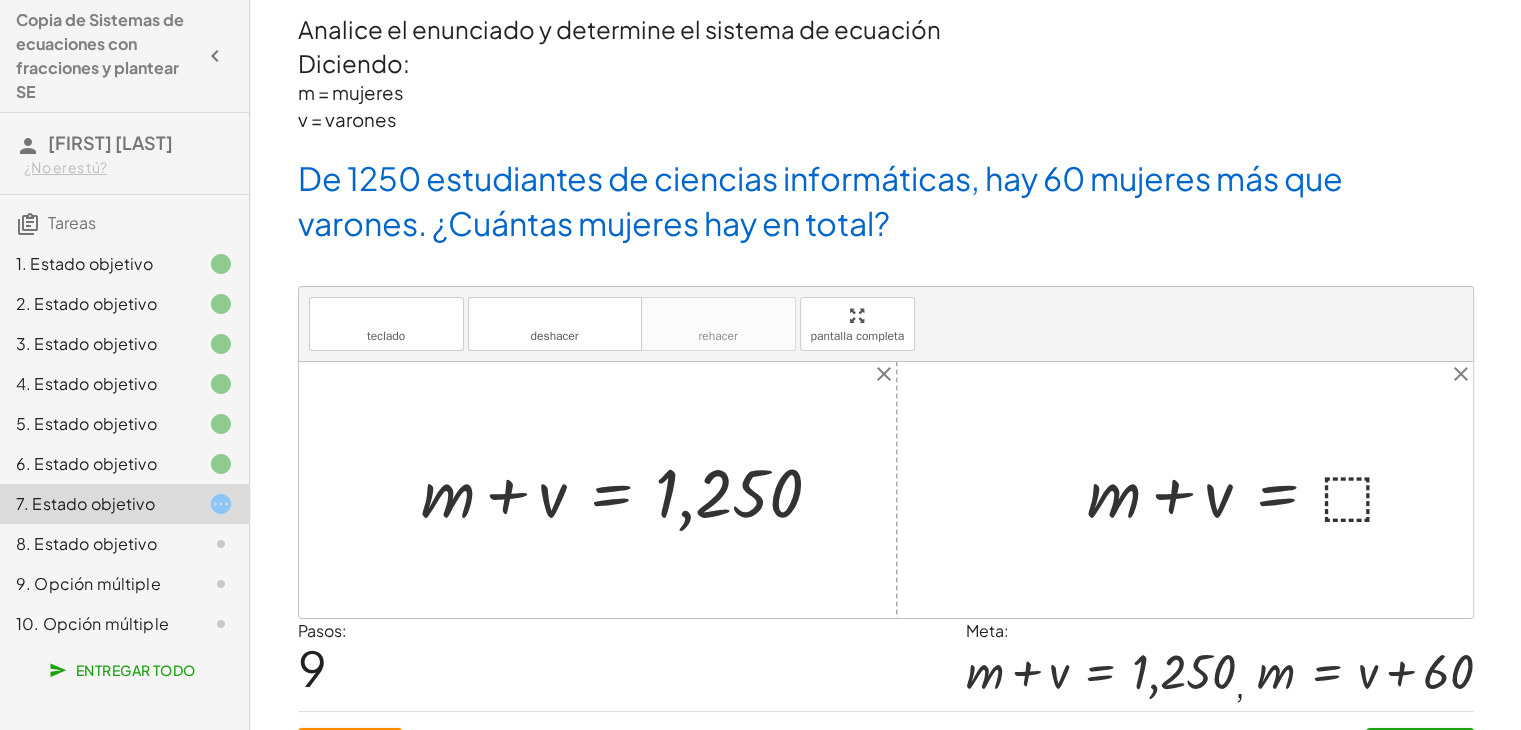 click at bounding box center (1251, 490) 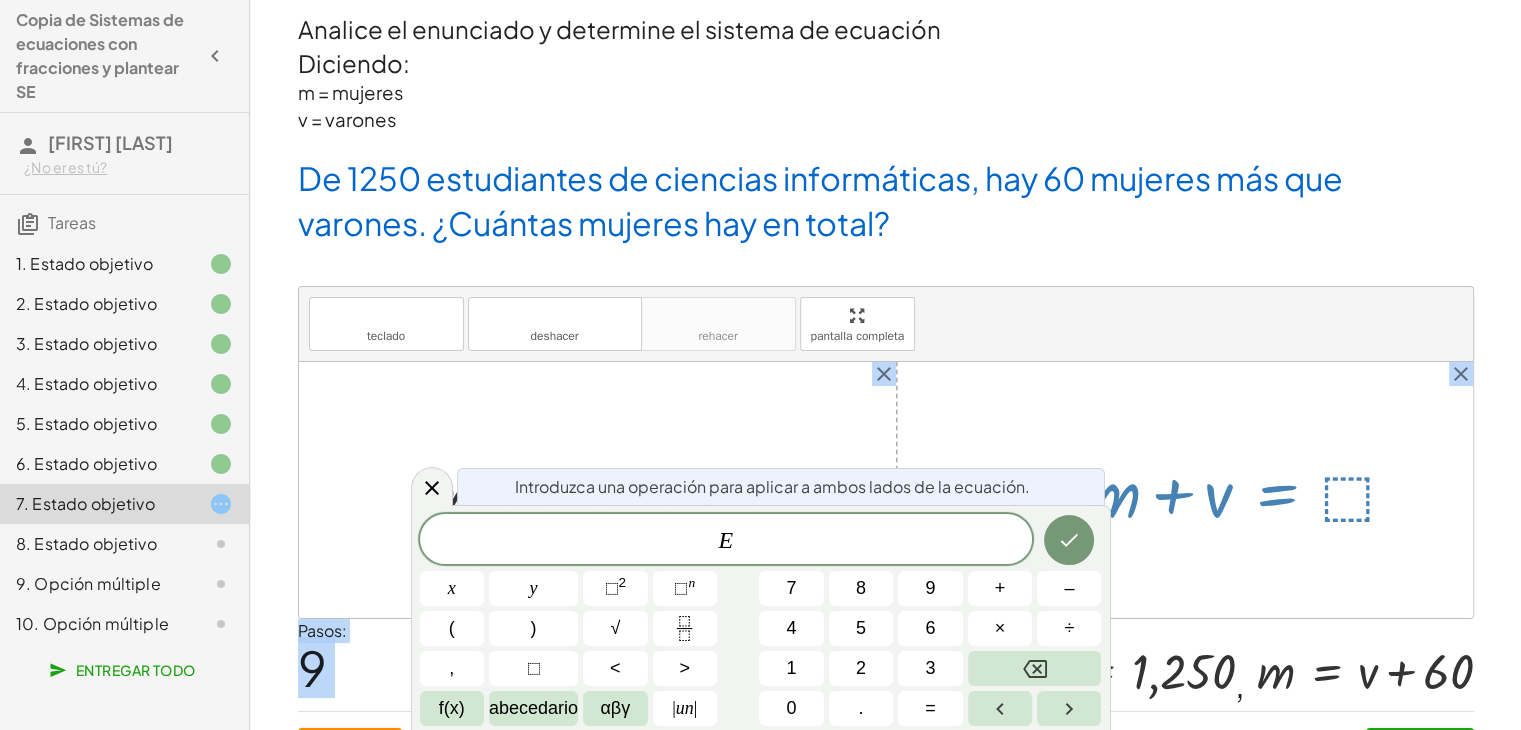 drag, startPoint x: 1203, startPoint y: 581, endPoint x: 1158, endPoint y: 550, distance: 54.644306 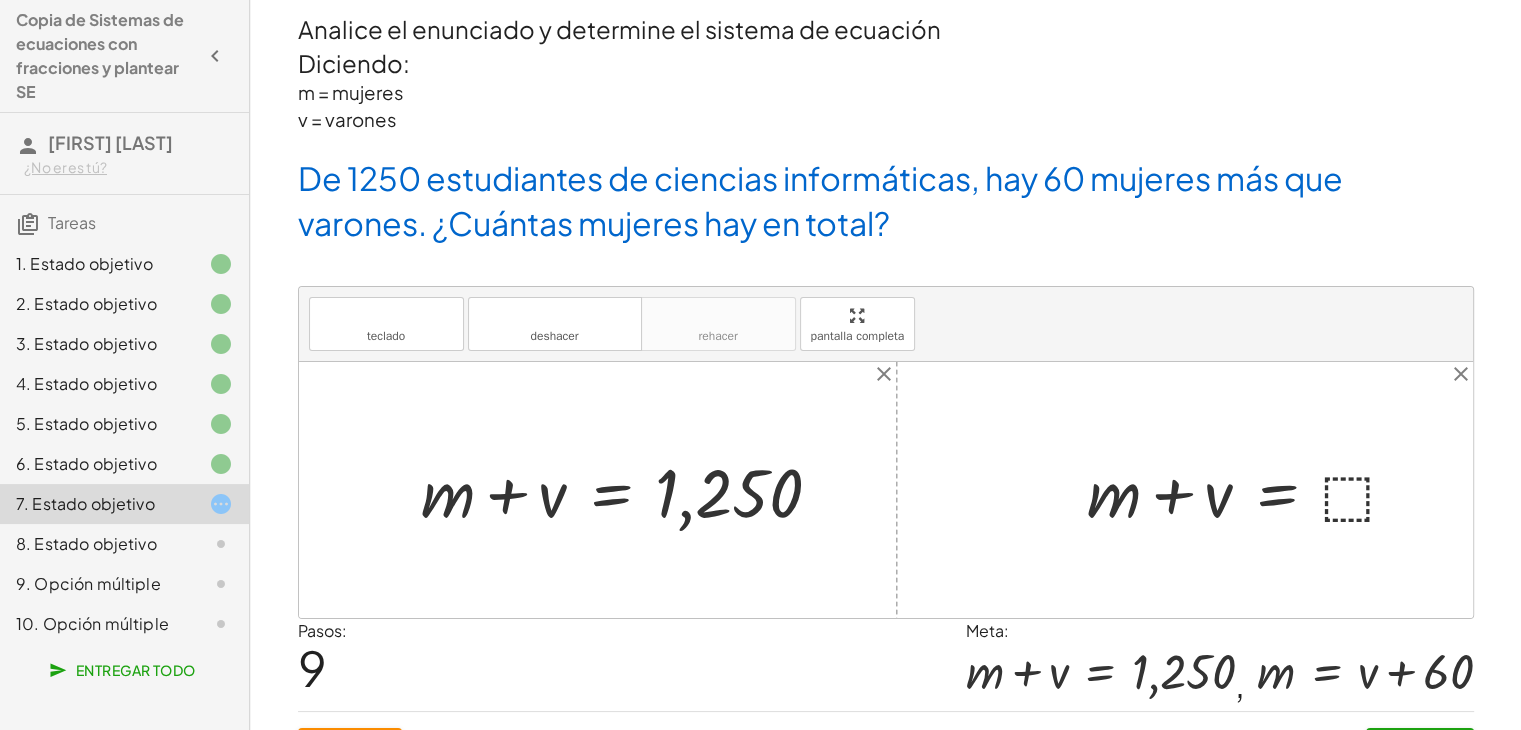 click at bounding box center [1251, 490] 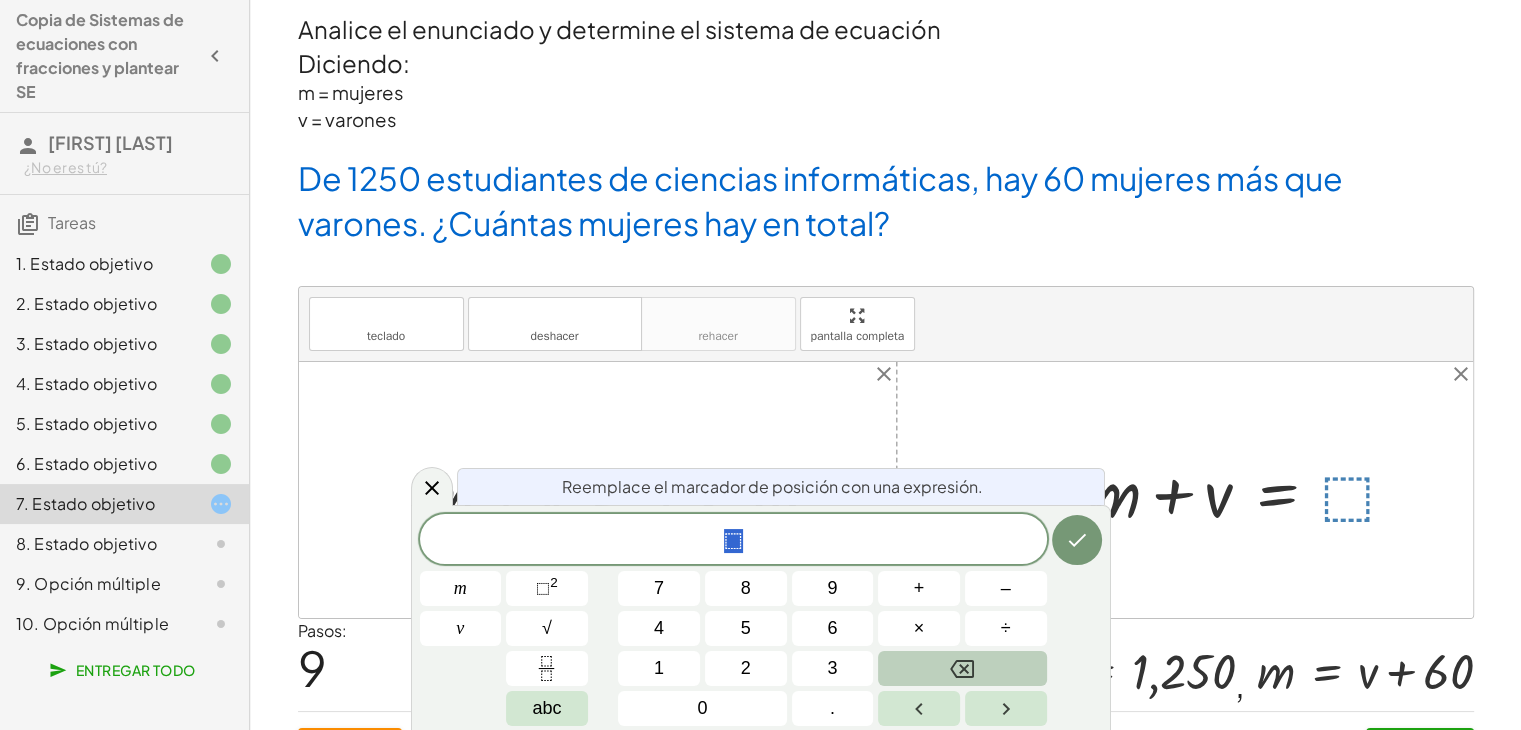 click at bounding box center (962, 668) 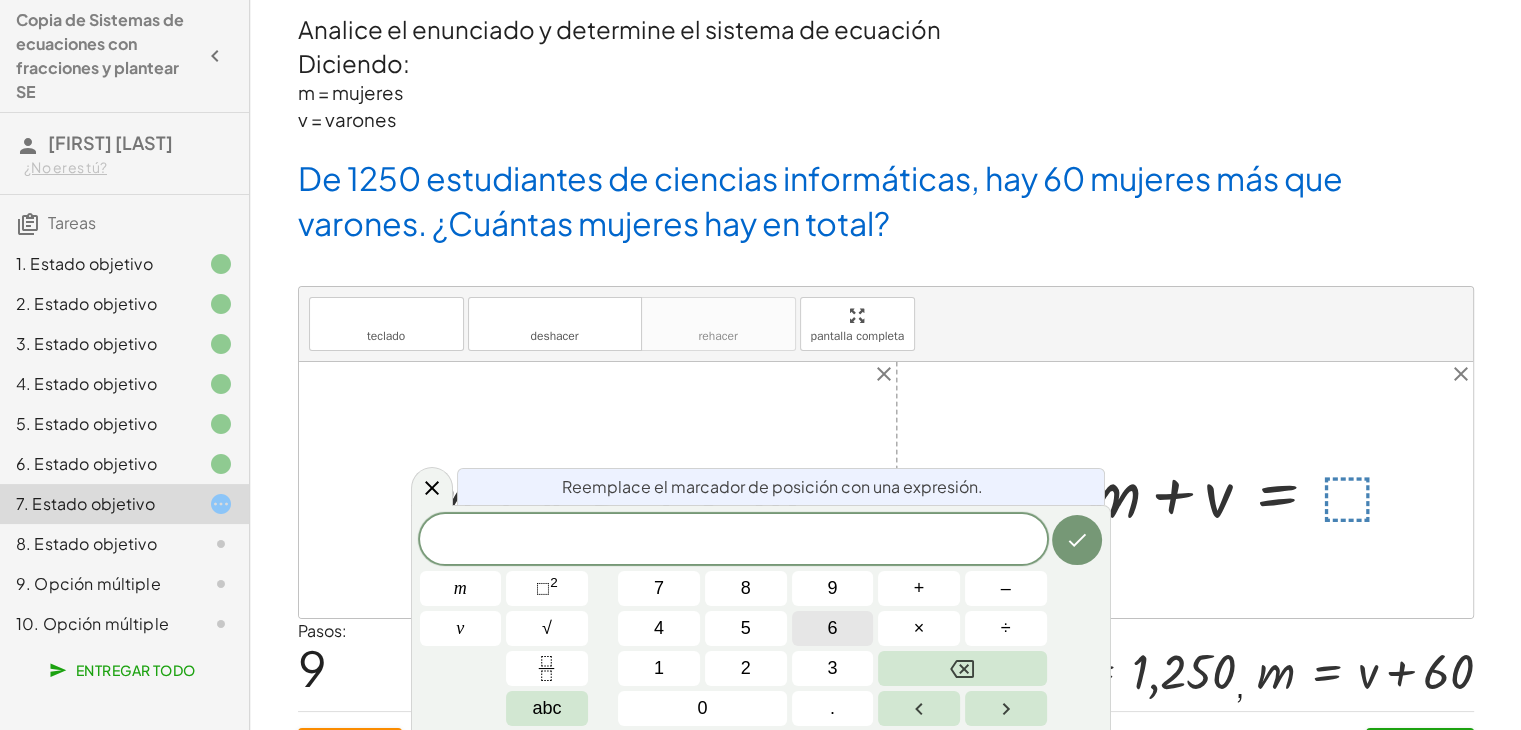 click on "6" at bounding box center [833, 628] 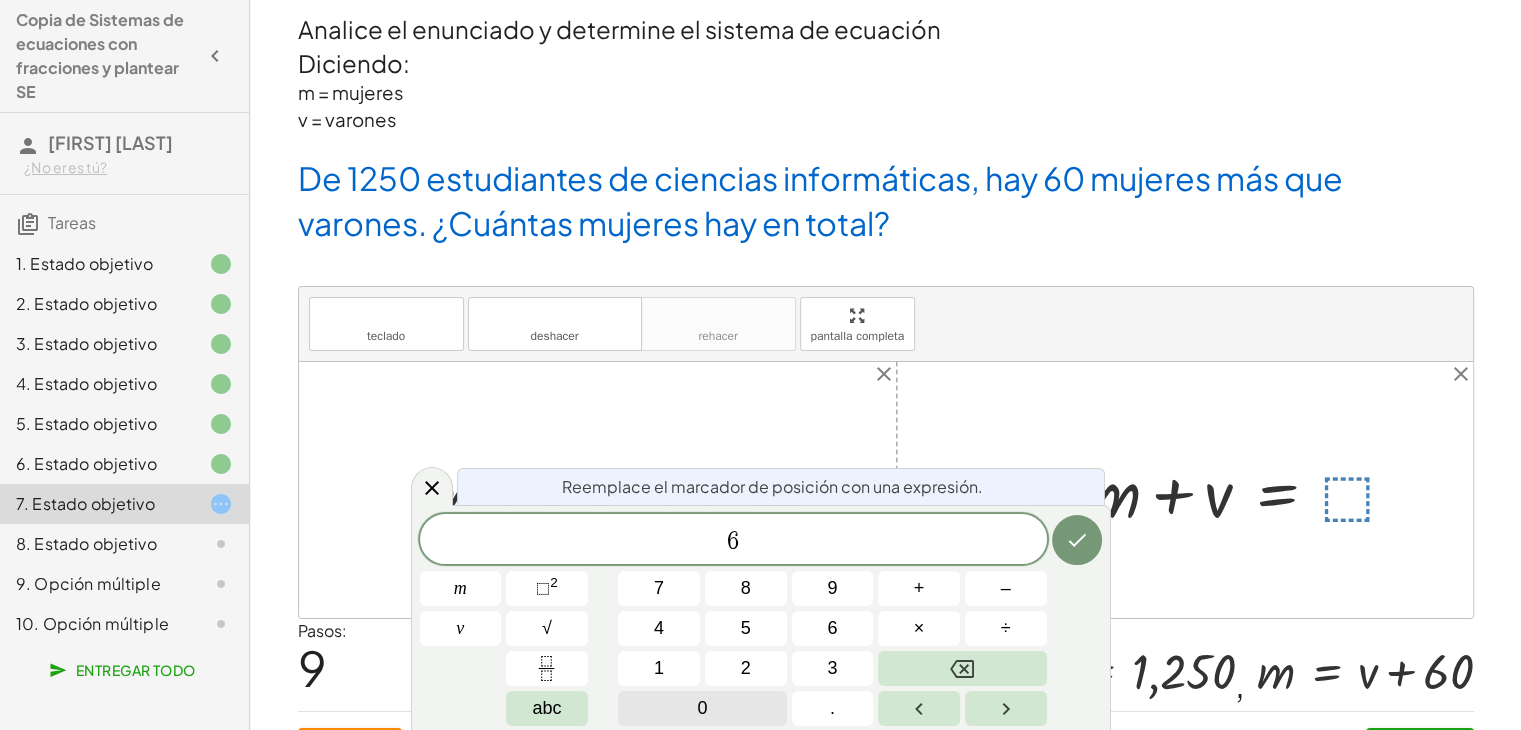 click on "0" at bounding box center [702, 708] 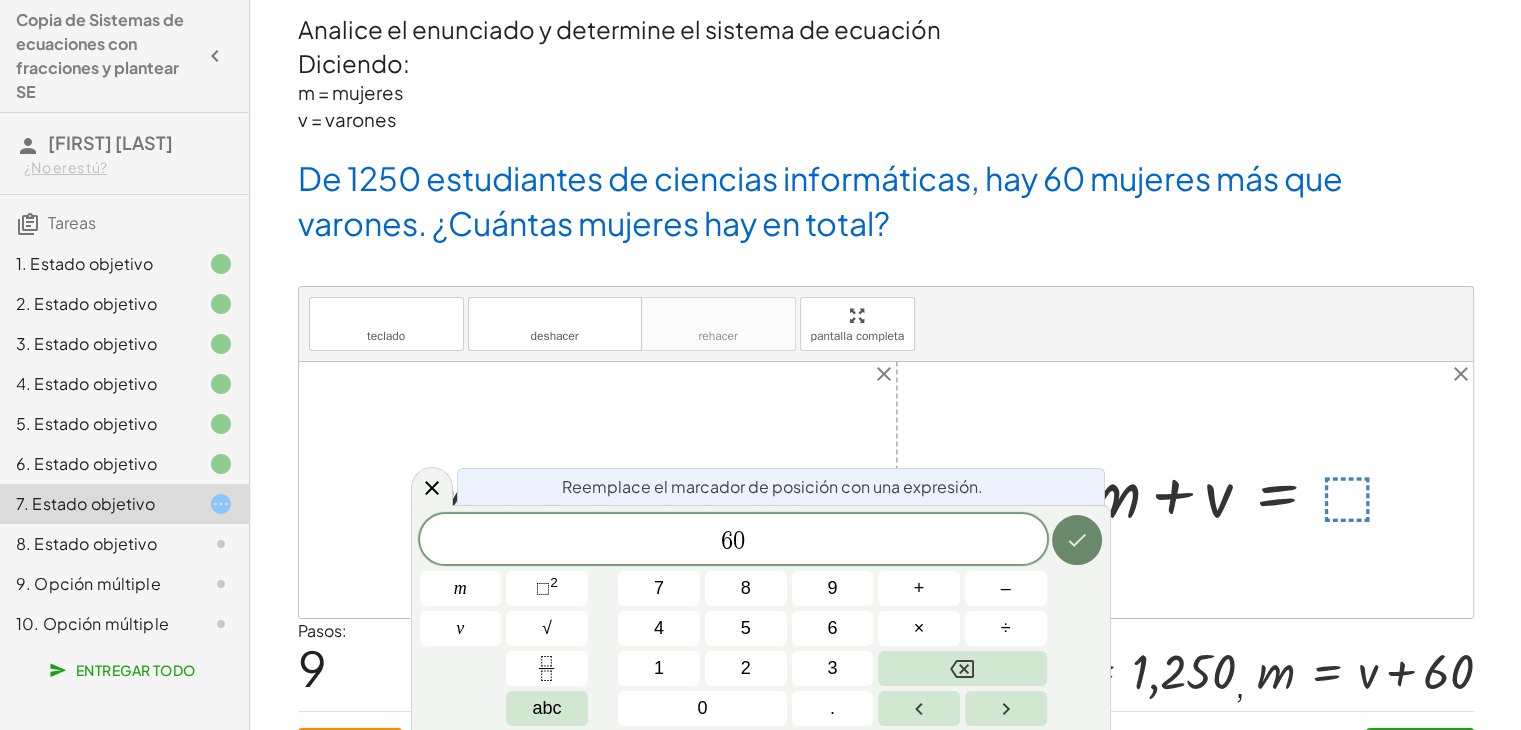 click at bounding box center [1077, 540] 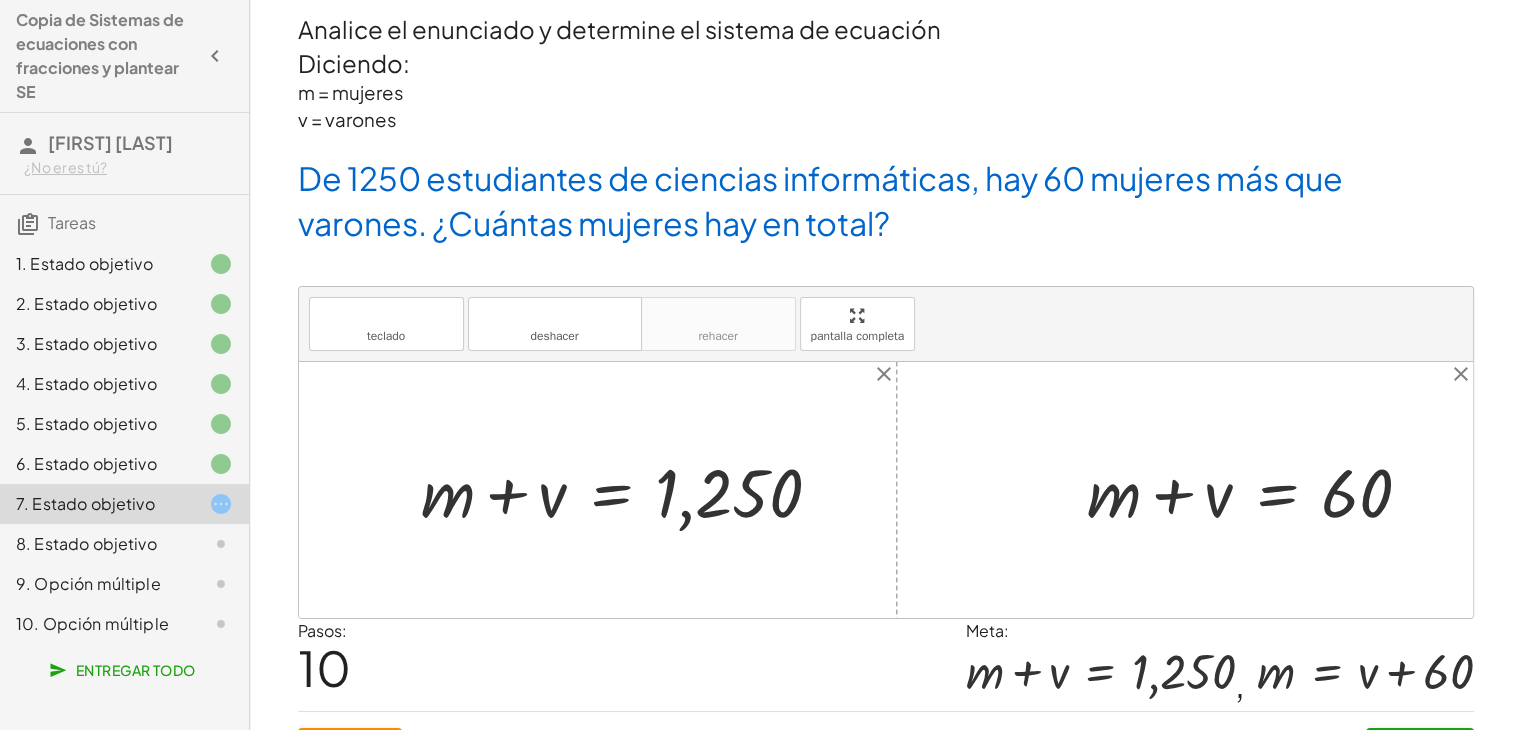 click at bounding box center (1258, 490) 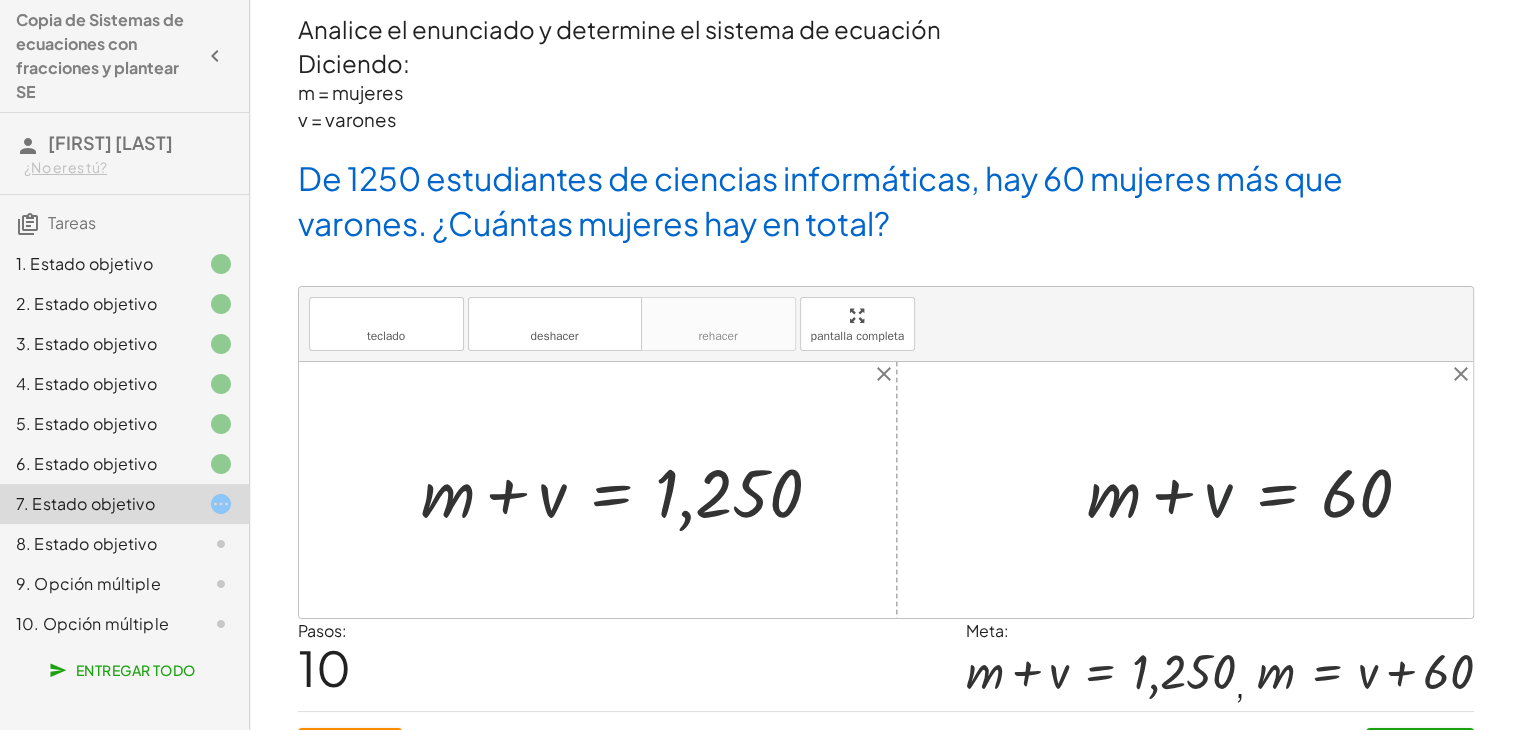 click at bounding box center [1258, 490] 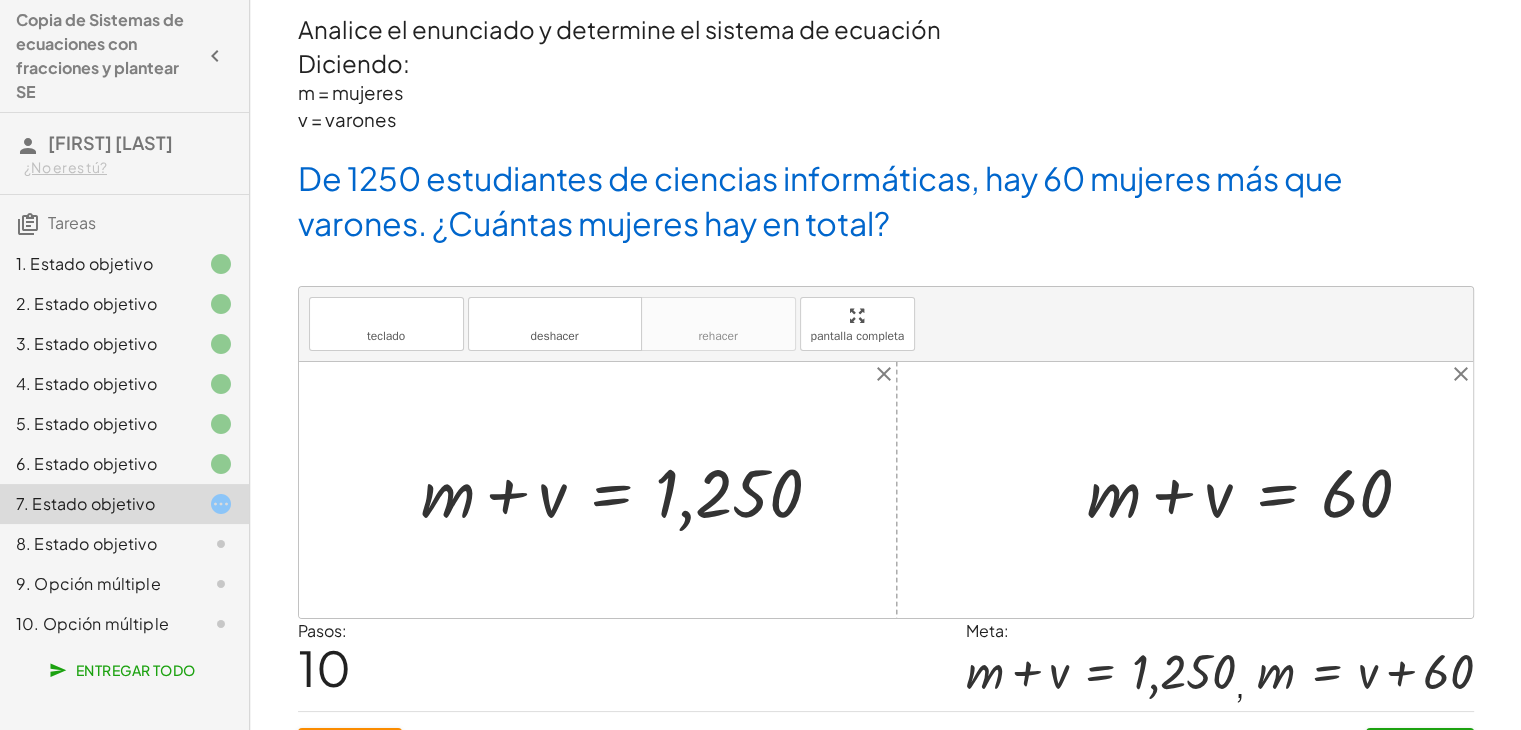 click at bounding box center [1258, 490] 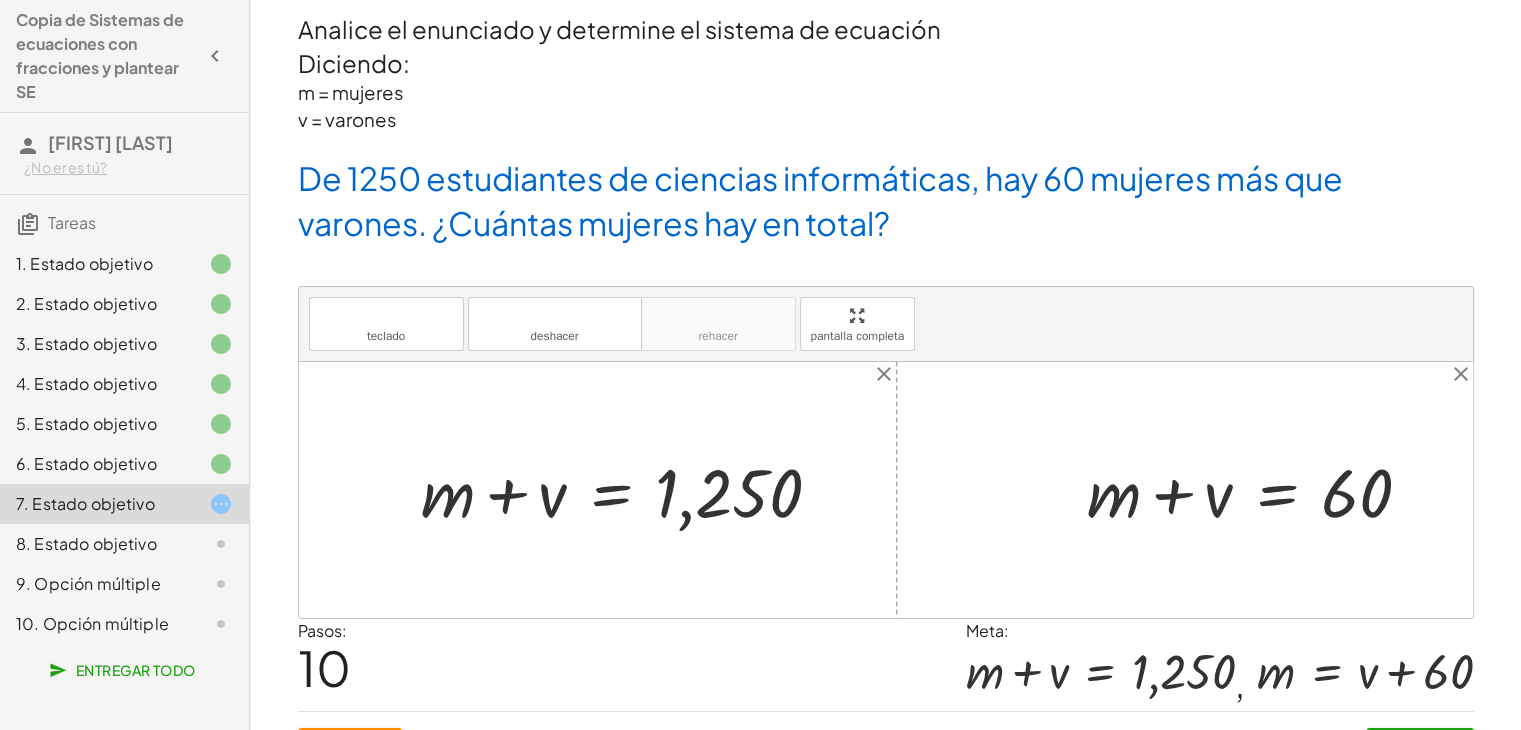 click at bounding box center (1258, 490) 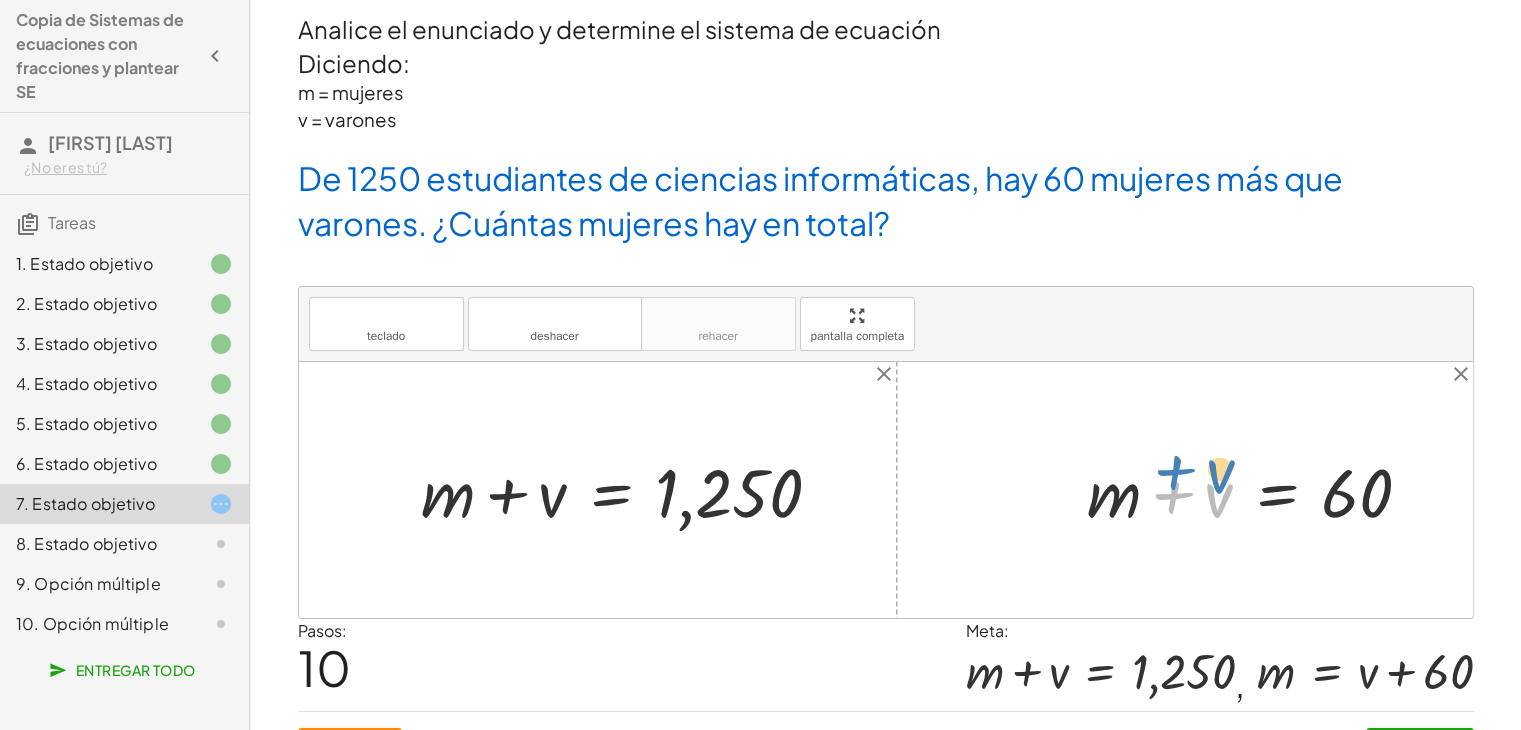 drag, startPoint x: 1216, startPoint y: 464, endPoint x: 1212, endPoint y: 432, distance: 32.24903 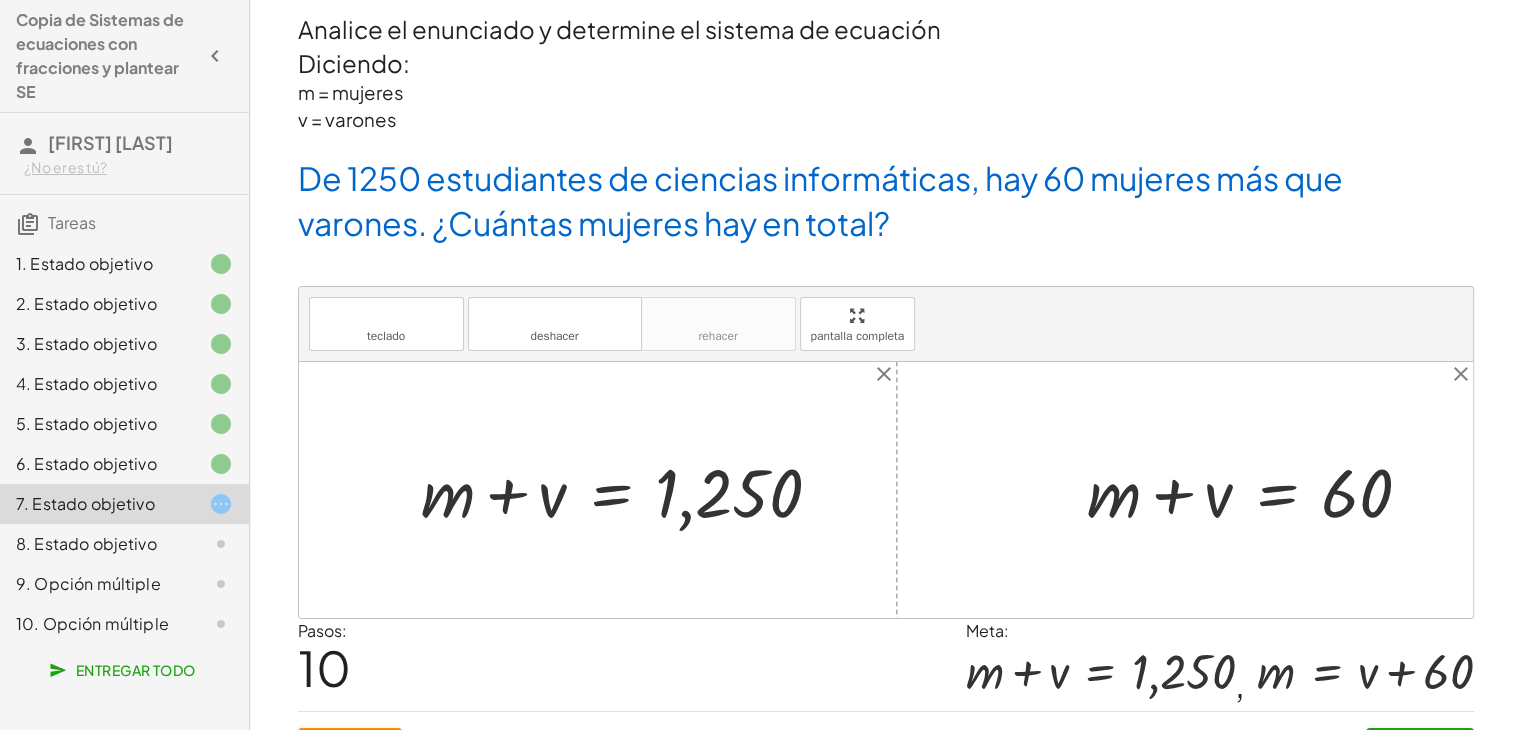 click at bounding box center [1258, 490] 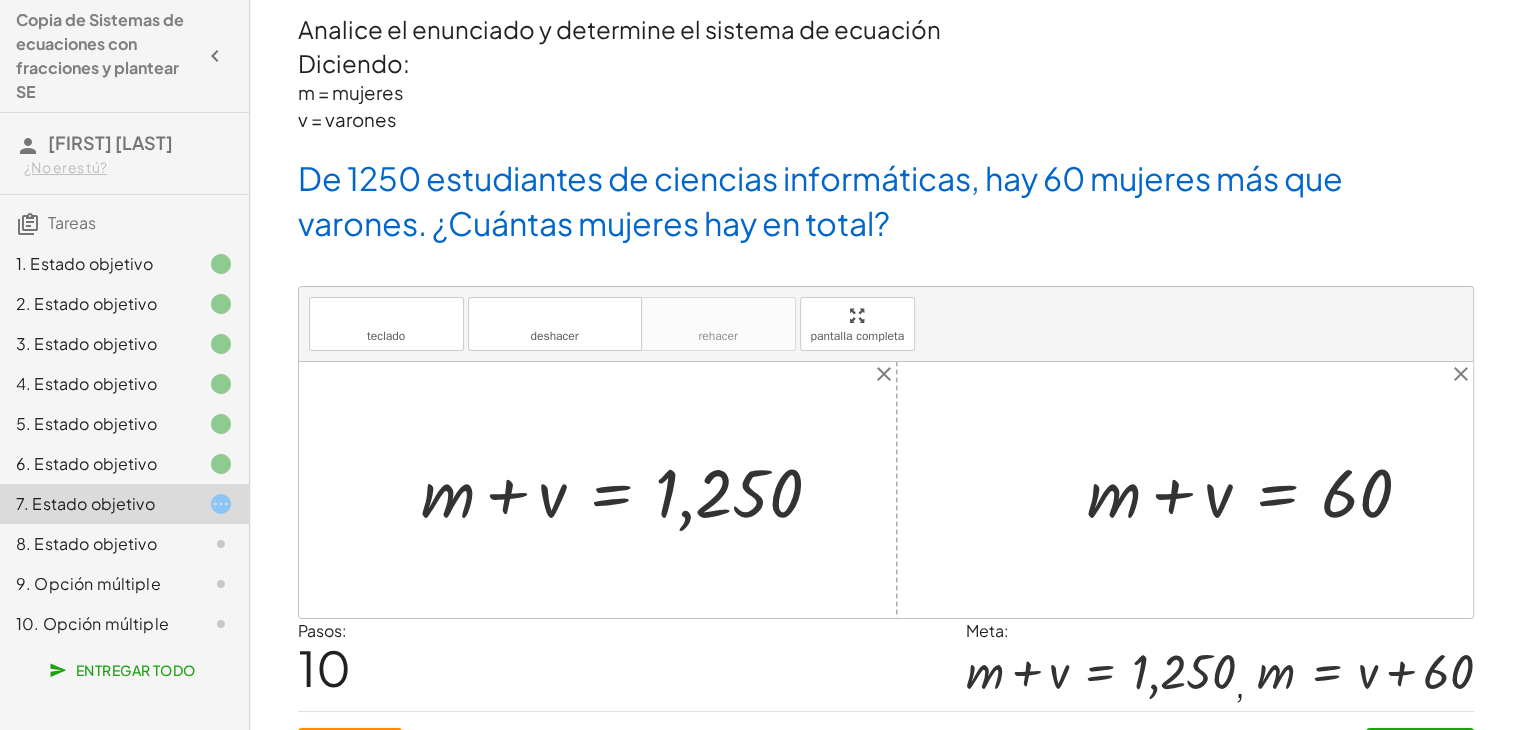 click at bounding box center [1258, 490] 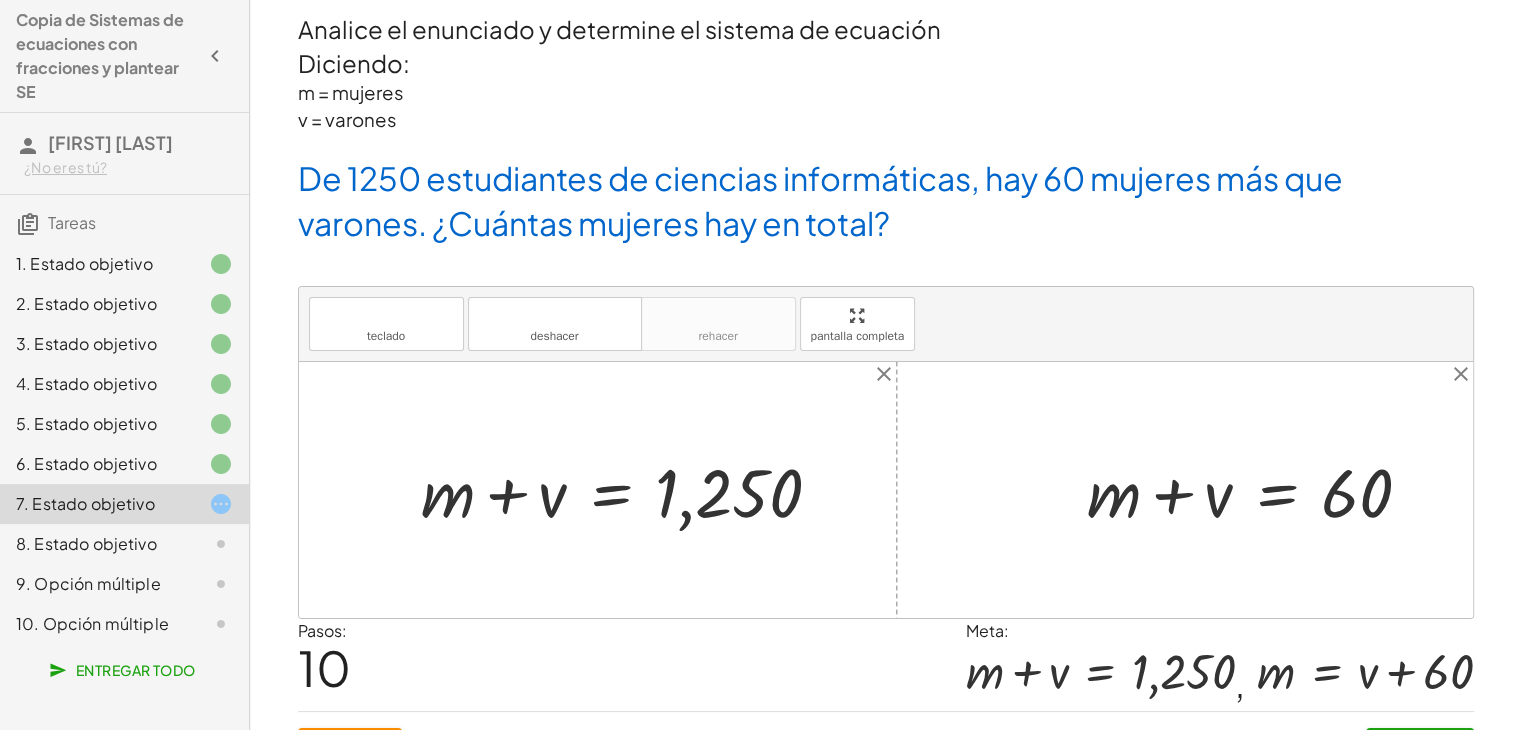 click on "Cuando creas que has resuelto el problema, pulsa el botón enviar: Entregar" at bounding box center (1168, 738) 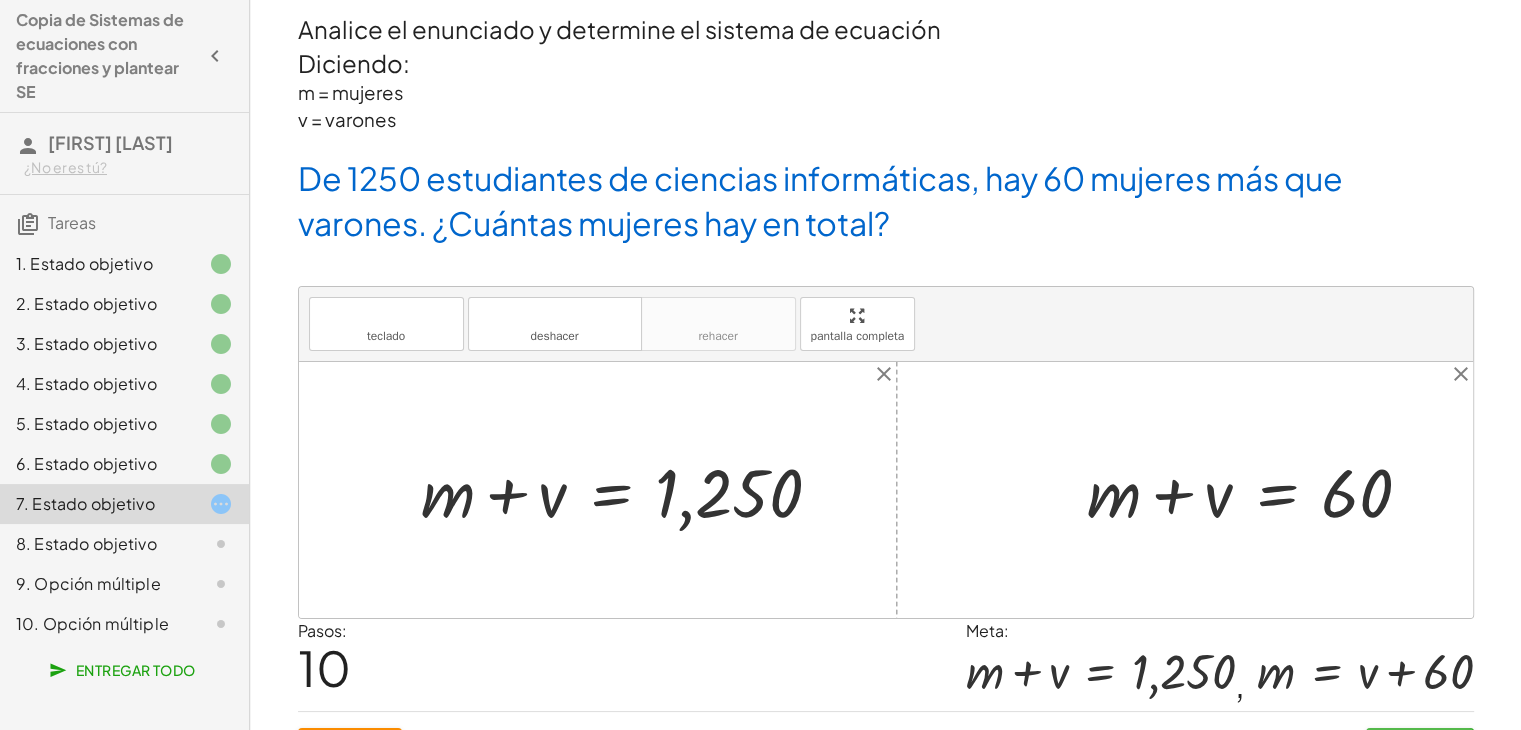 click on "Entregar" at bounding box center [1419, 746] 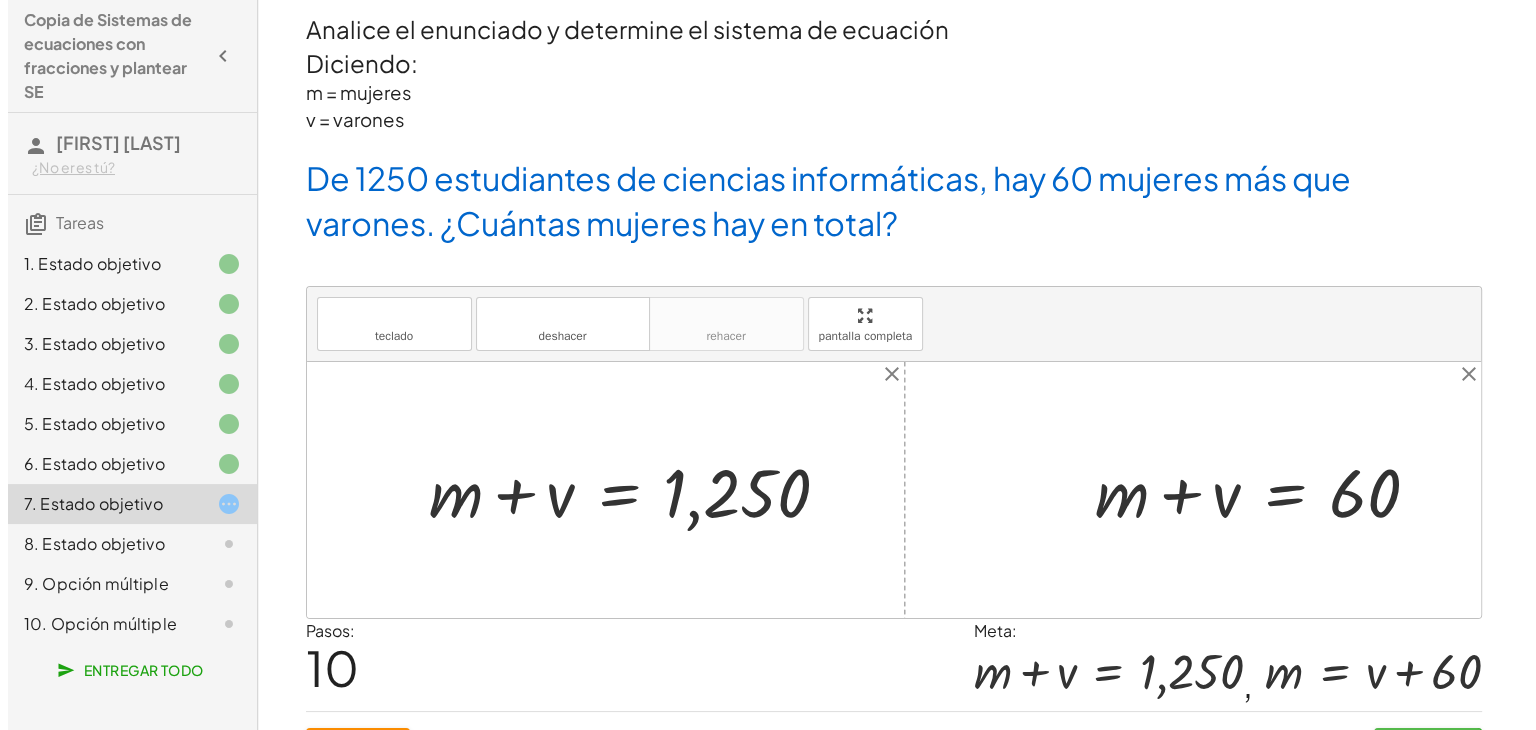 scroll, scrollTop: 0, scrollLeft: 0, axis: both 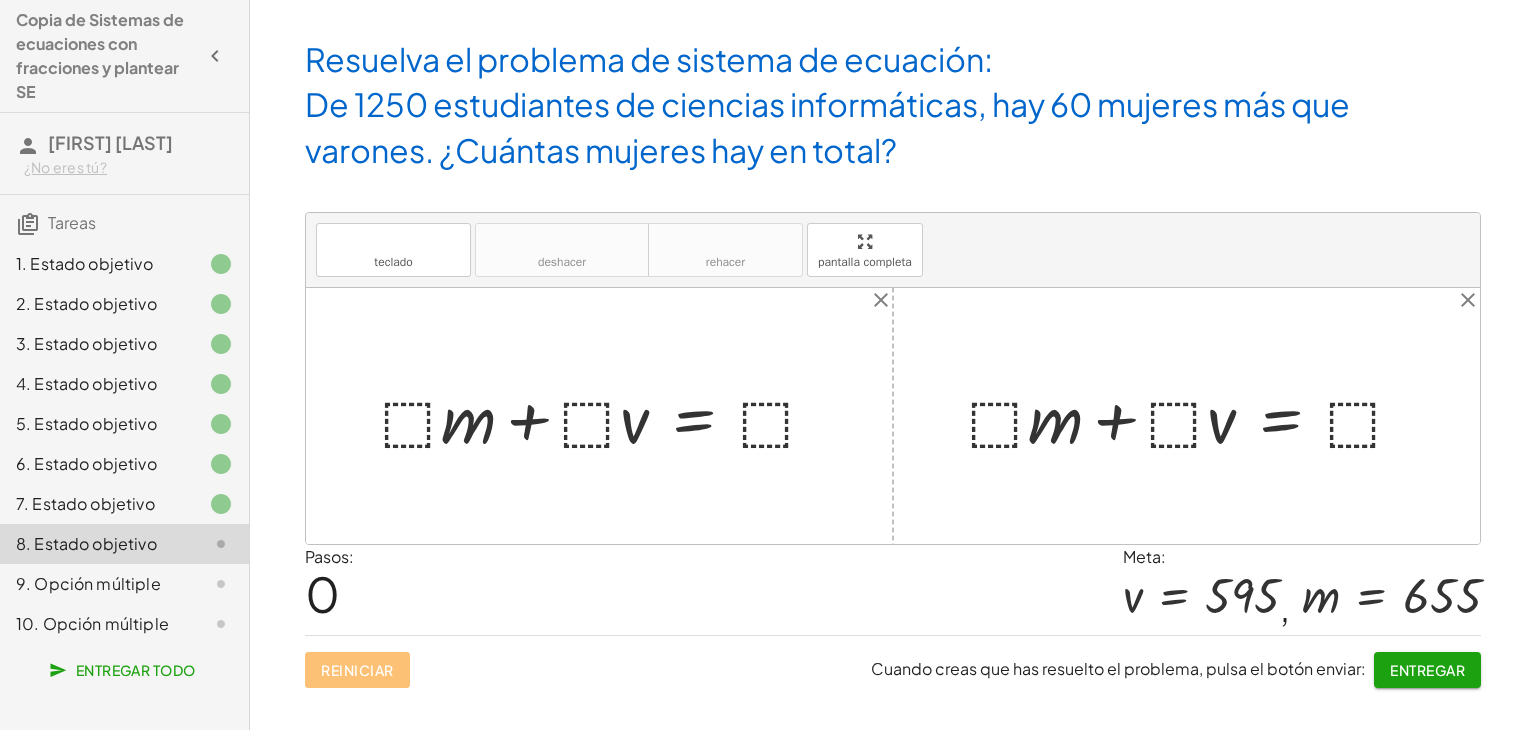 click at bounding box center [607, 416] 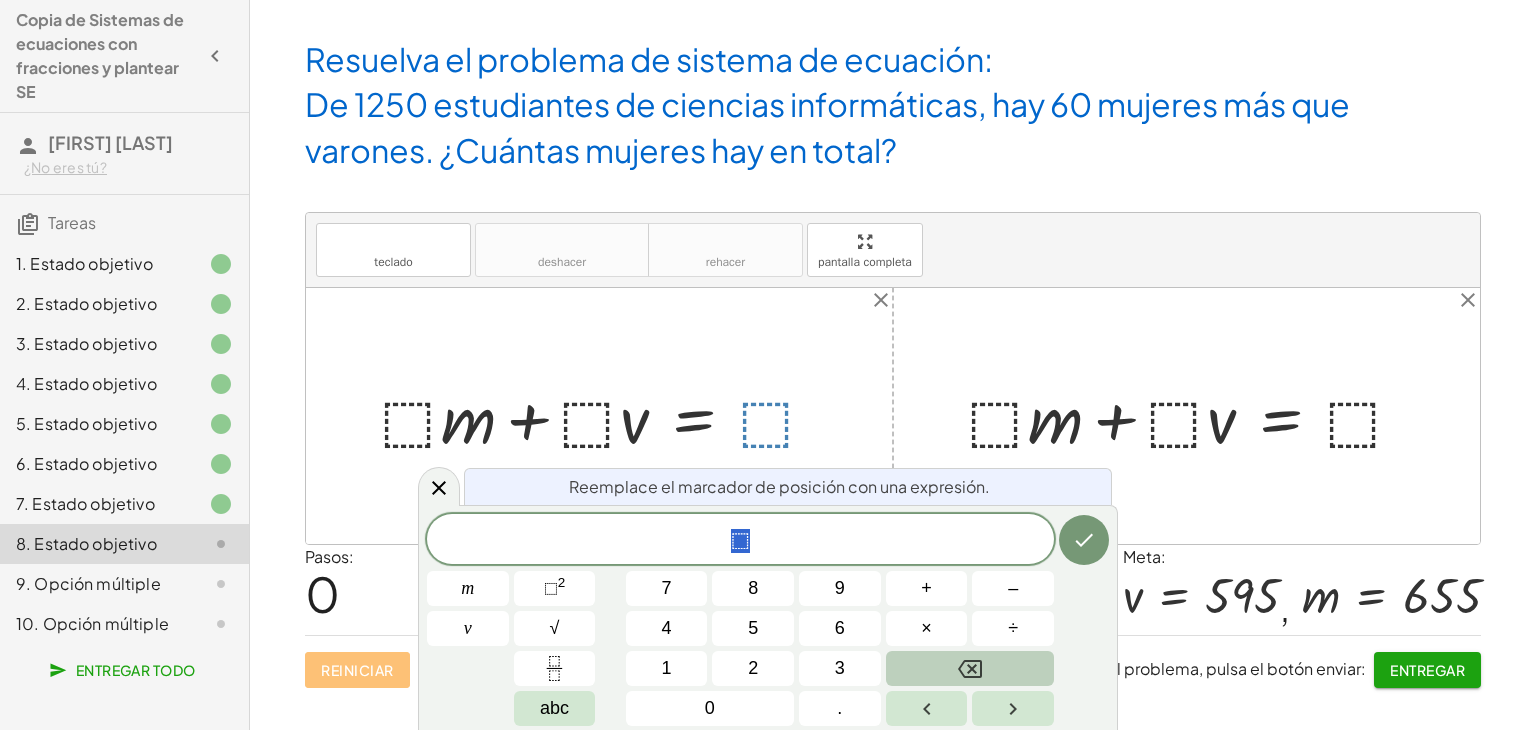 click at bounding box center (970, 668) 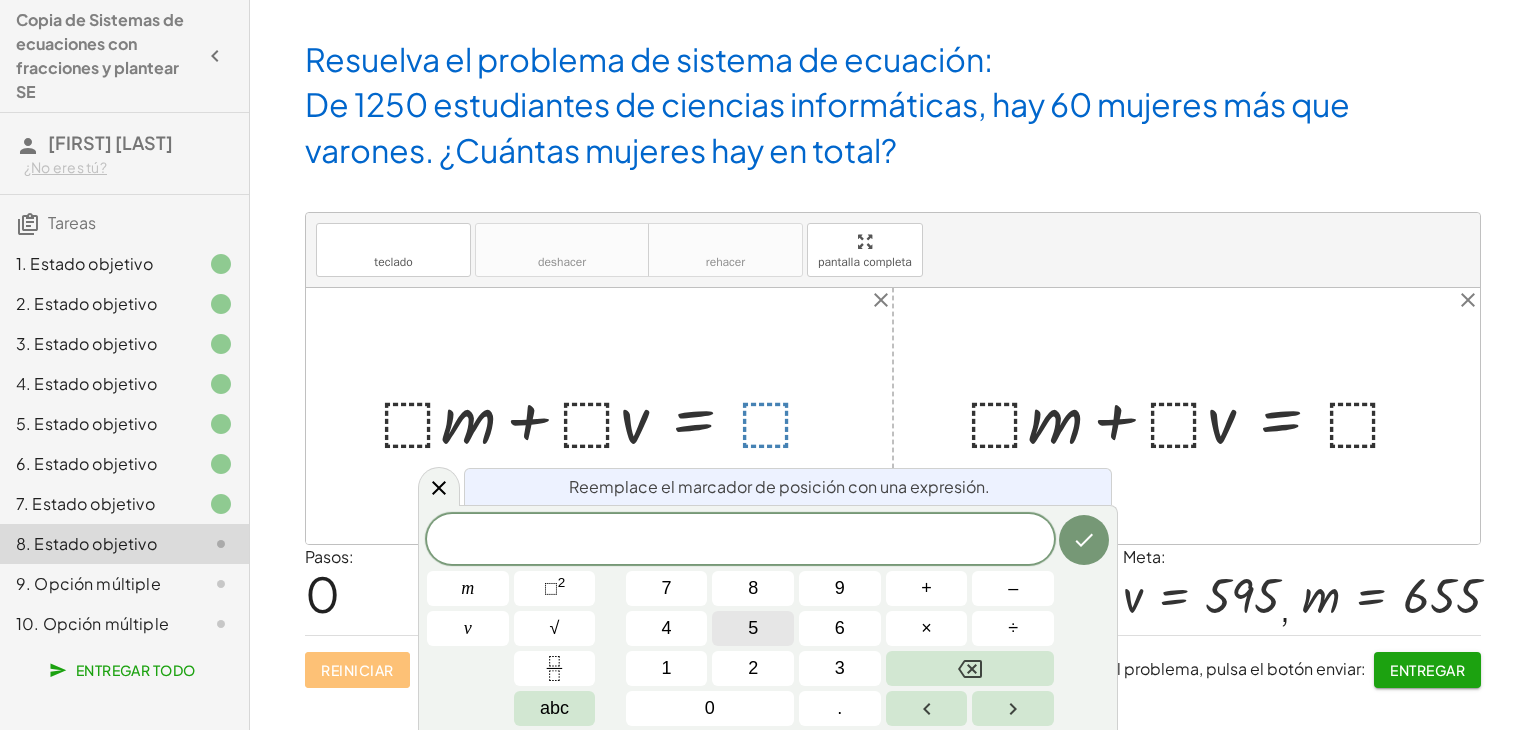 click on "5" at bounding box center (753, 628) 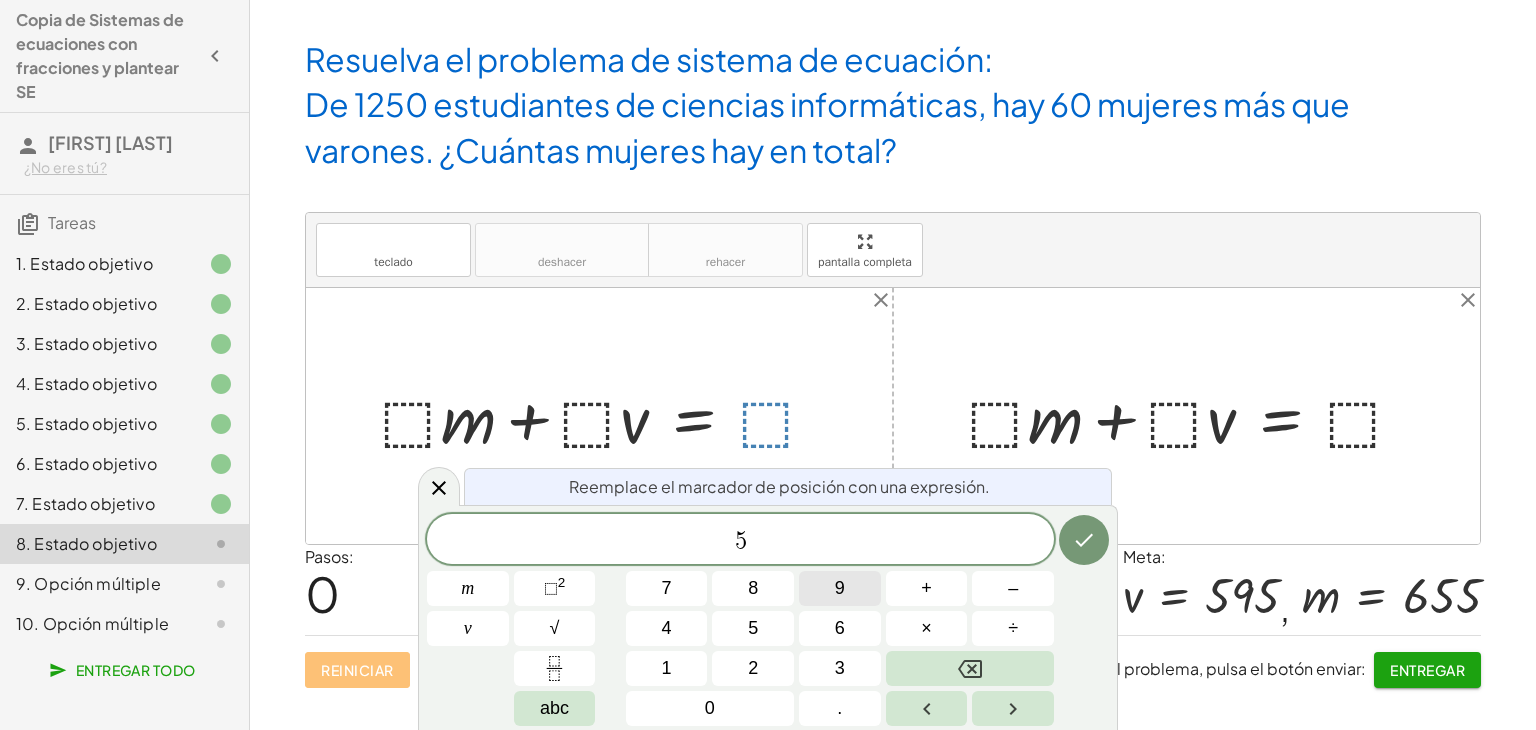 click on "9" at bounding box center [840, 588] 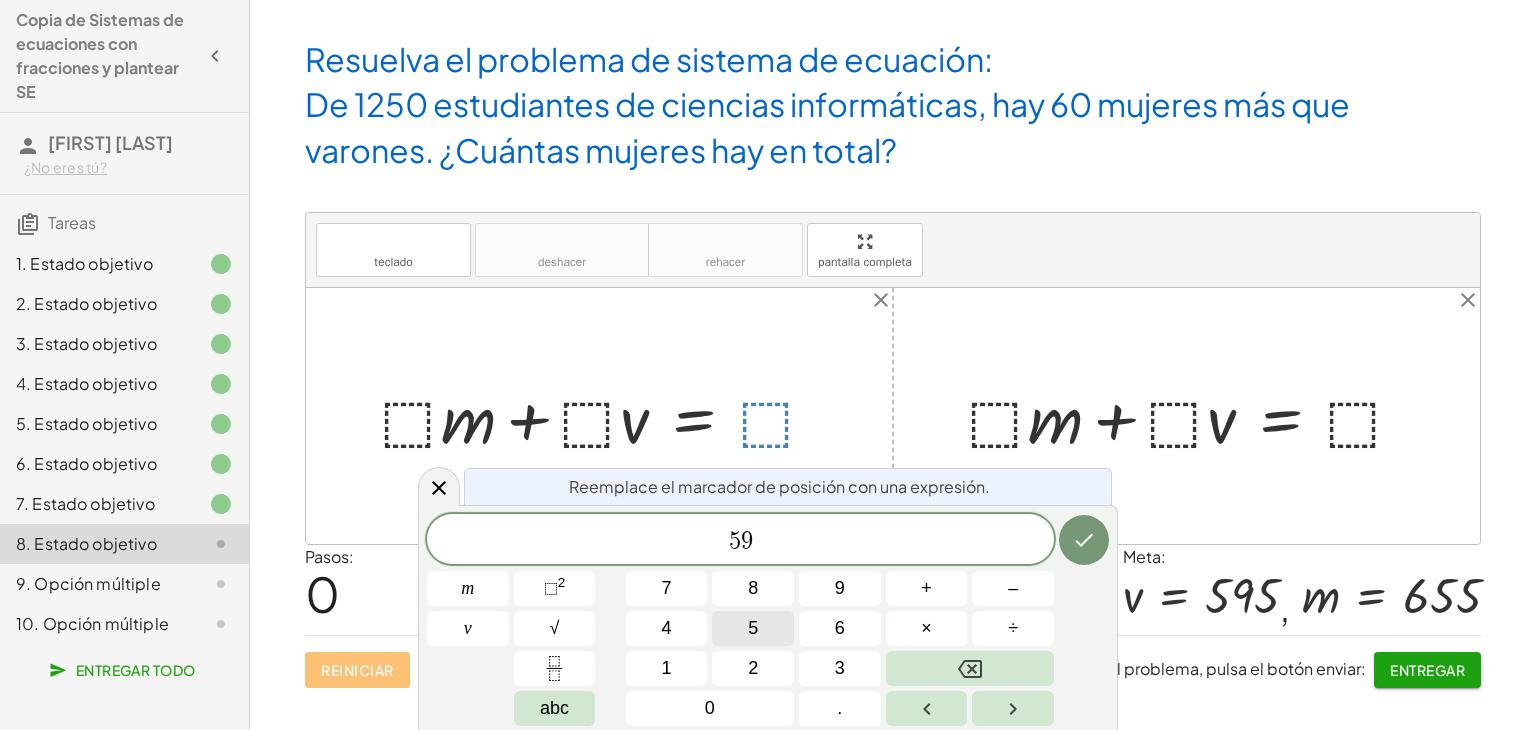 click on "5" at bounding box center [753, 628] 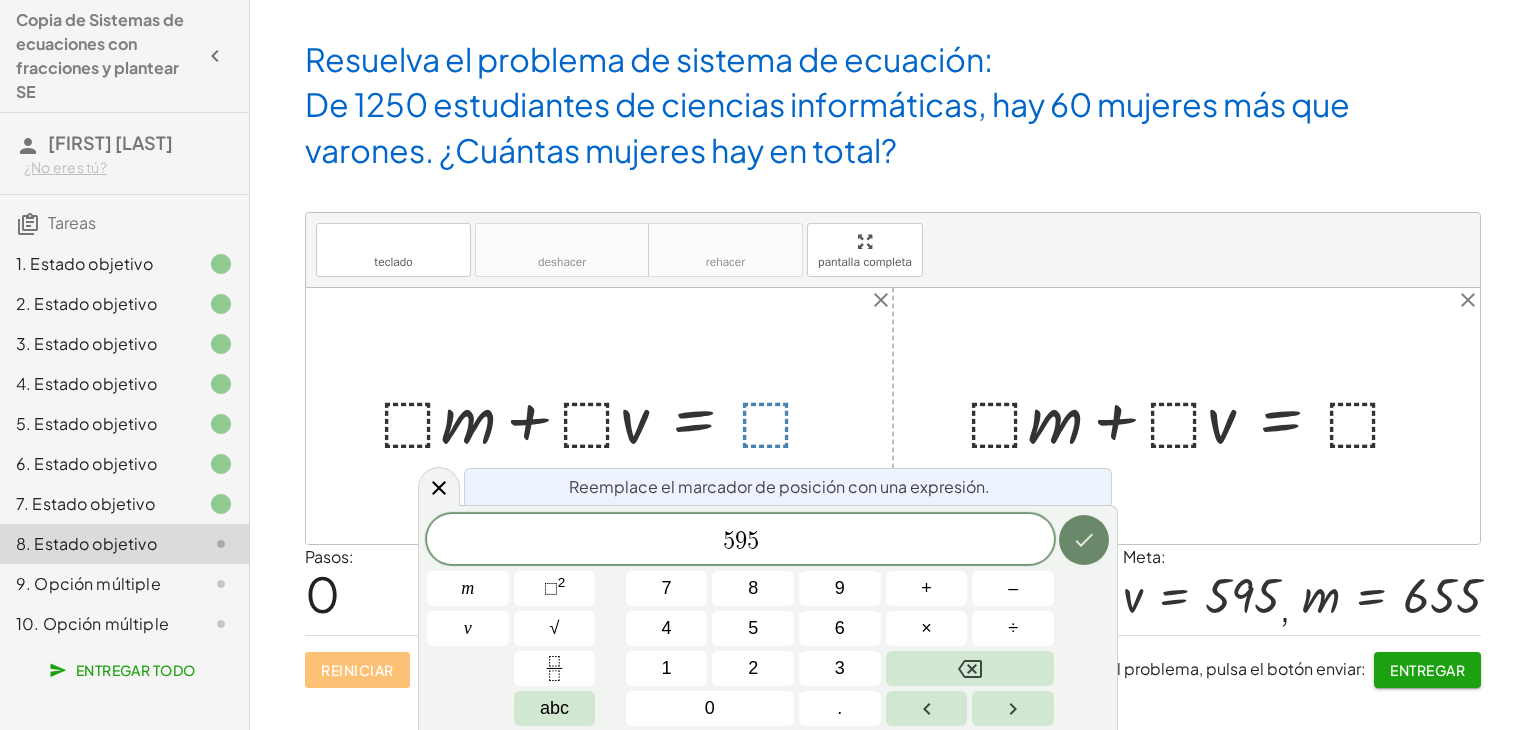 click at bounding box center (1084, 540) 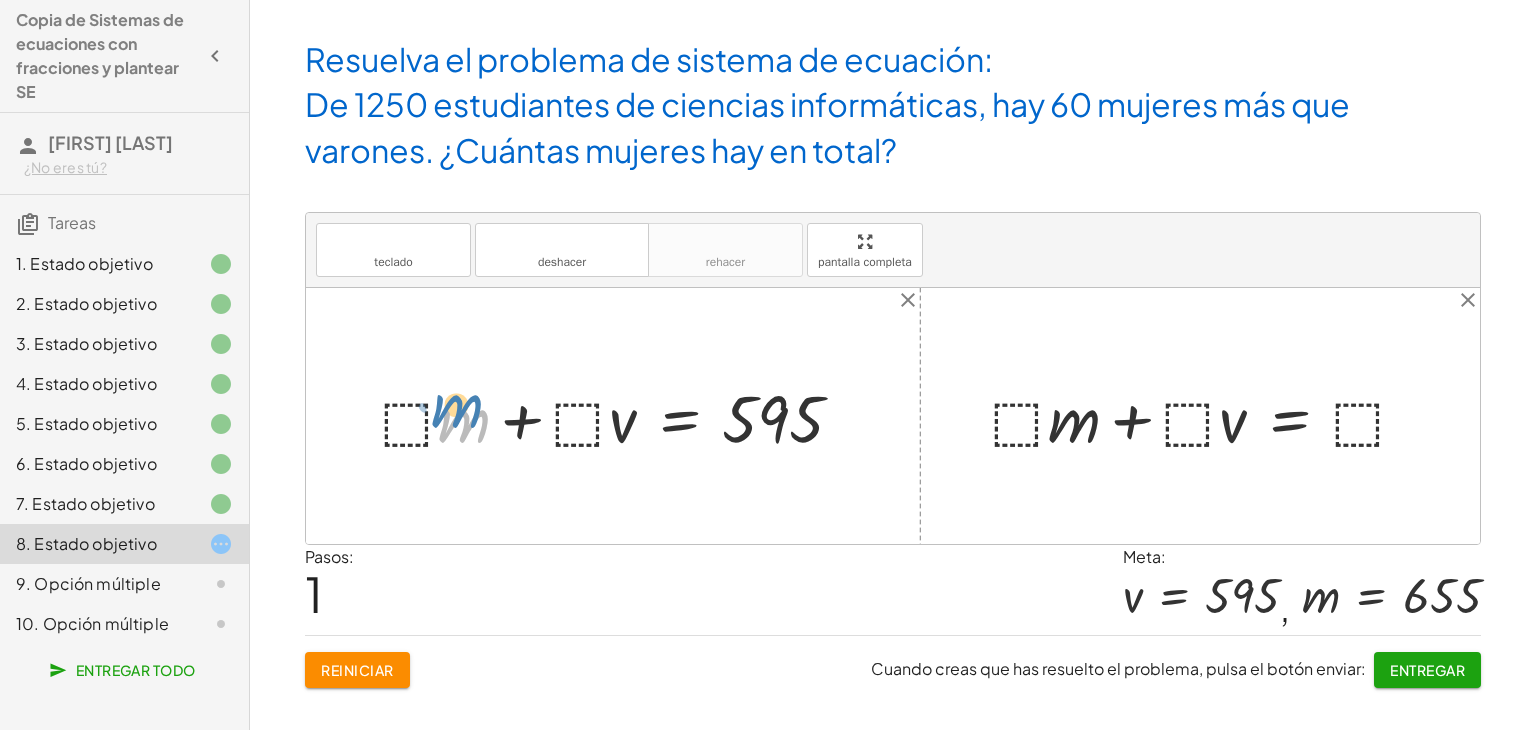 drag, startPoint x: 449, startPoint y: 417, endPoint x: 434, endPoint y: 404, distance: 19.849434 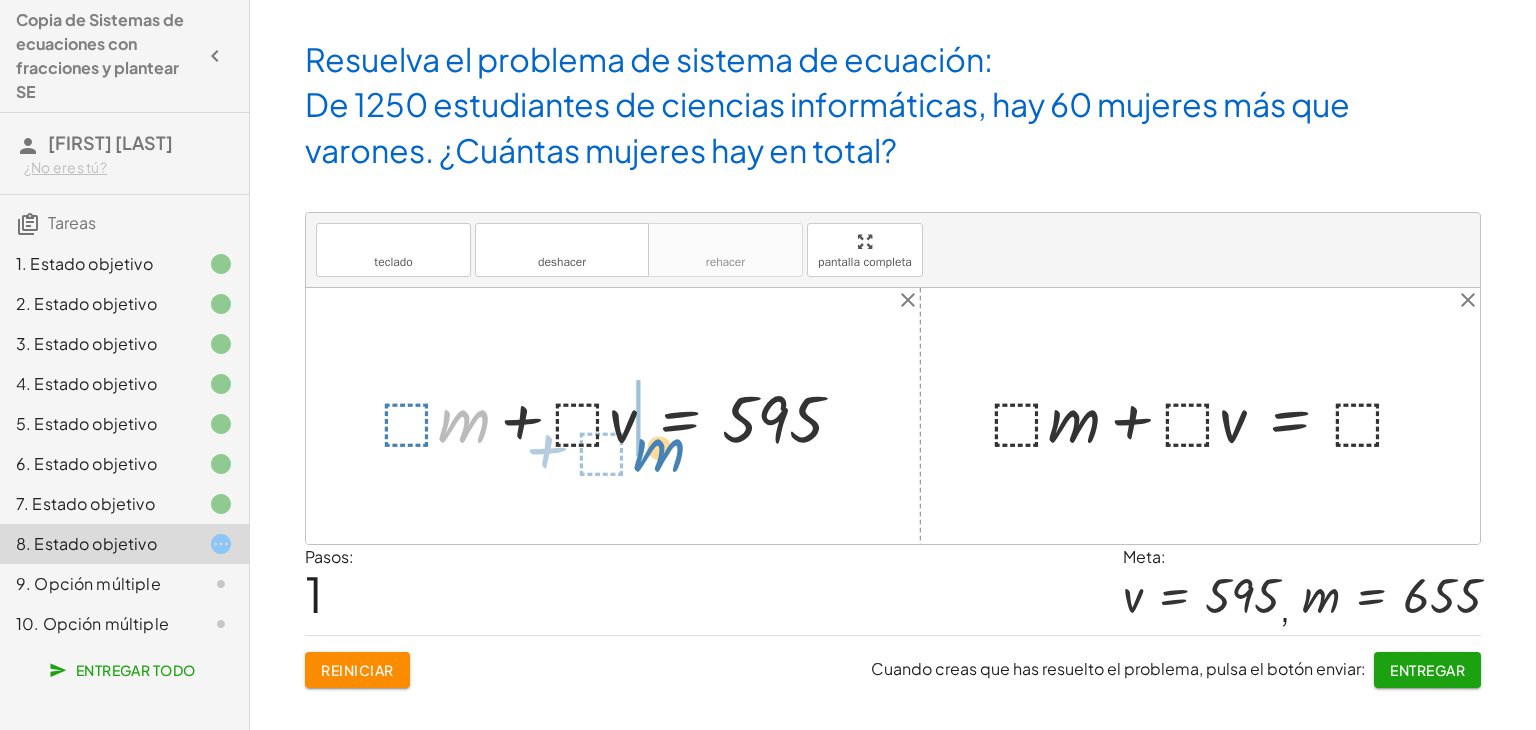 drag, startPoint x: 584, startPoint y: 410, endPoint x: 659, endPoint y: 446, distance: 83.19255 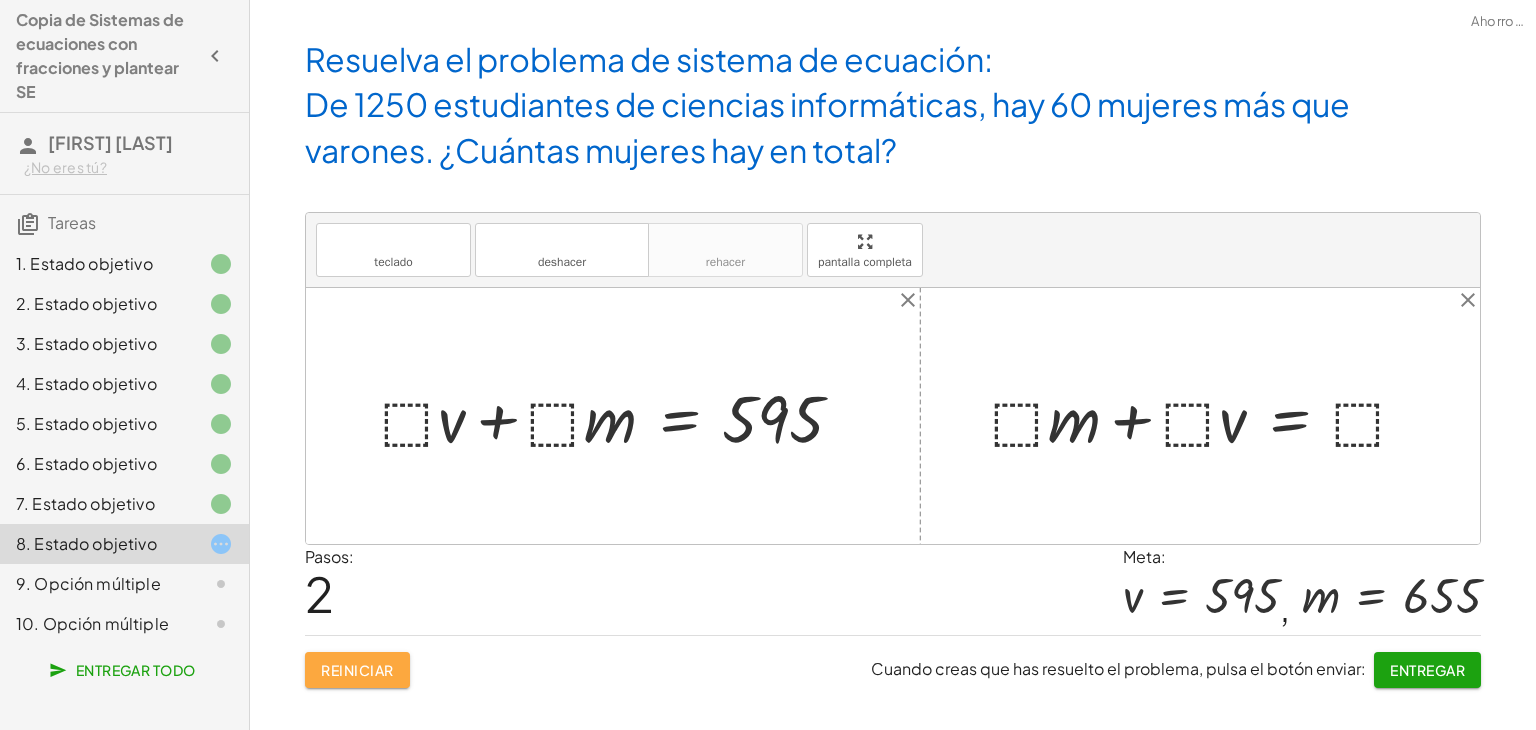 click on "Reiniciar" at bounding box center (357, 670) 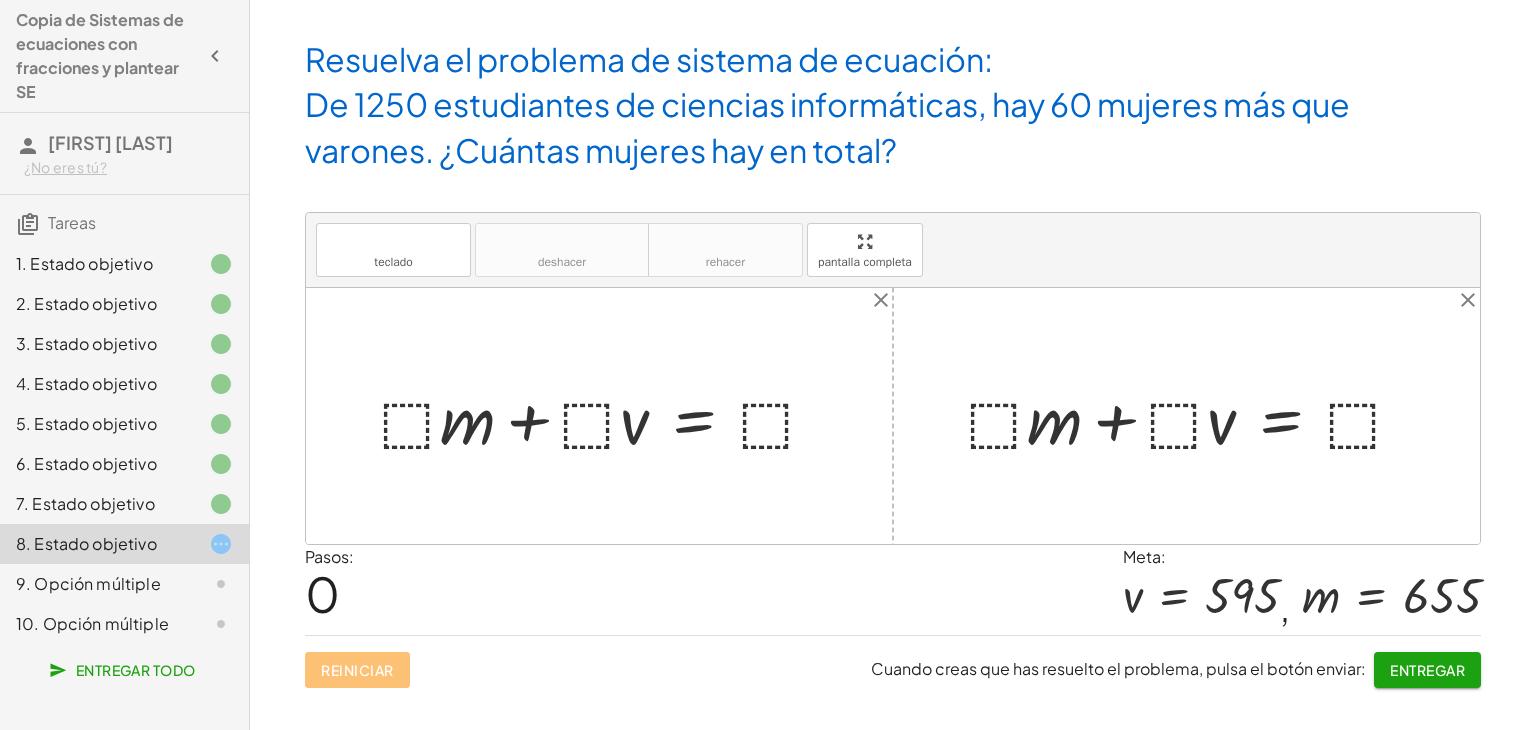 click at bounding box center [607, 416] 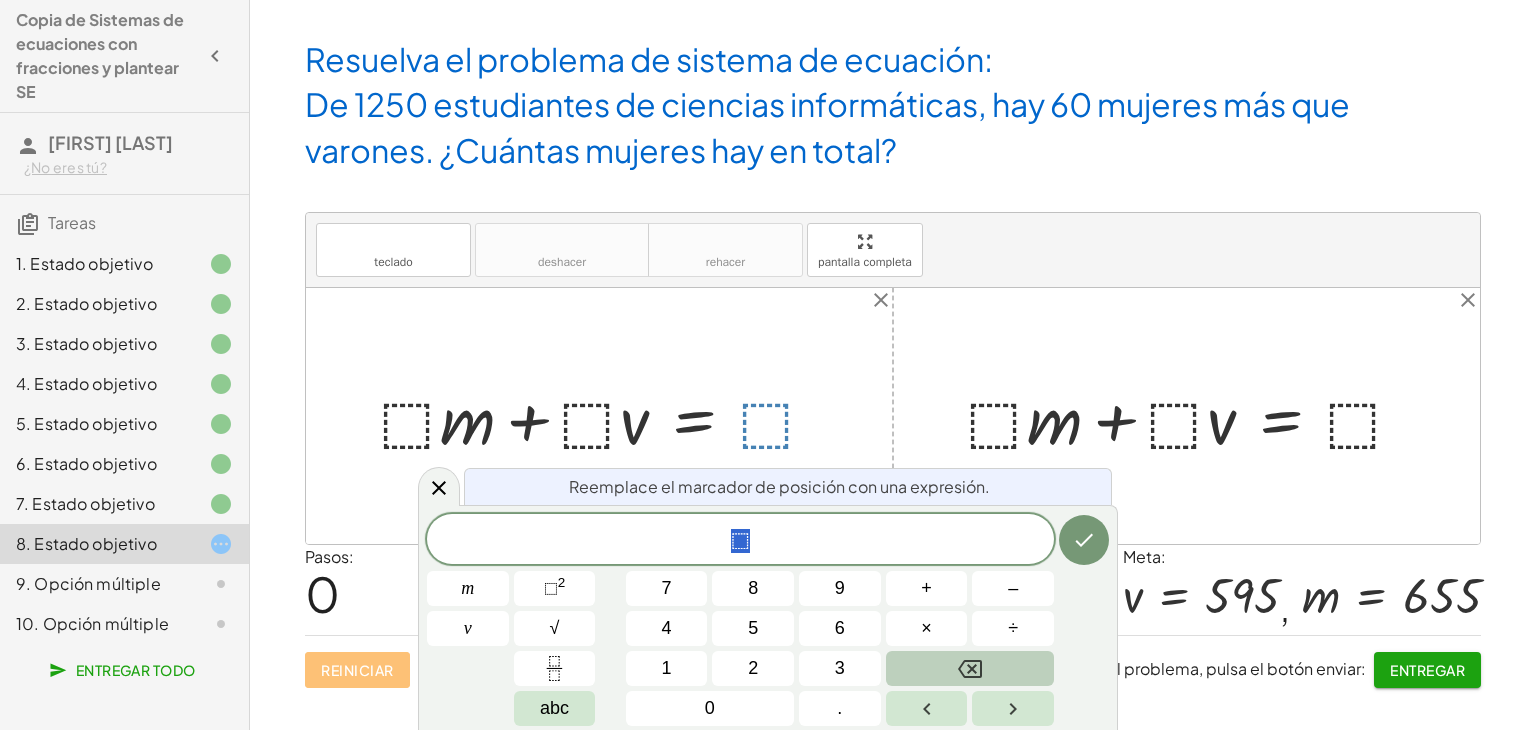 click 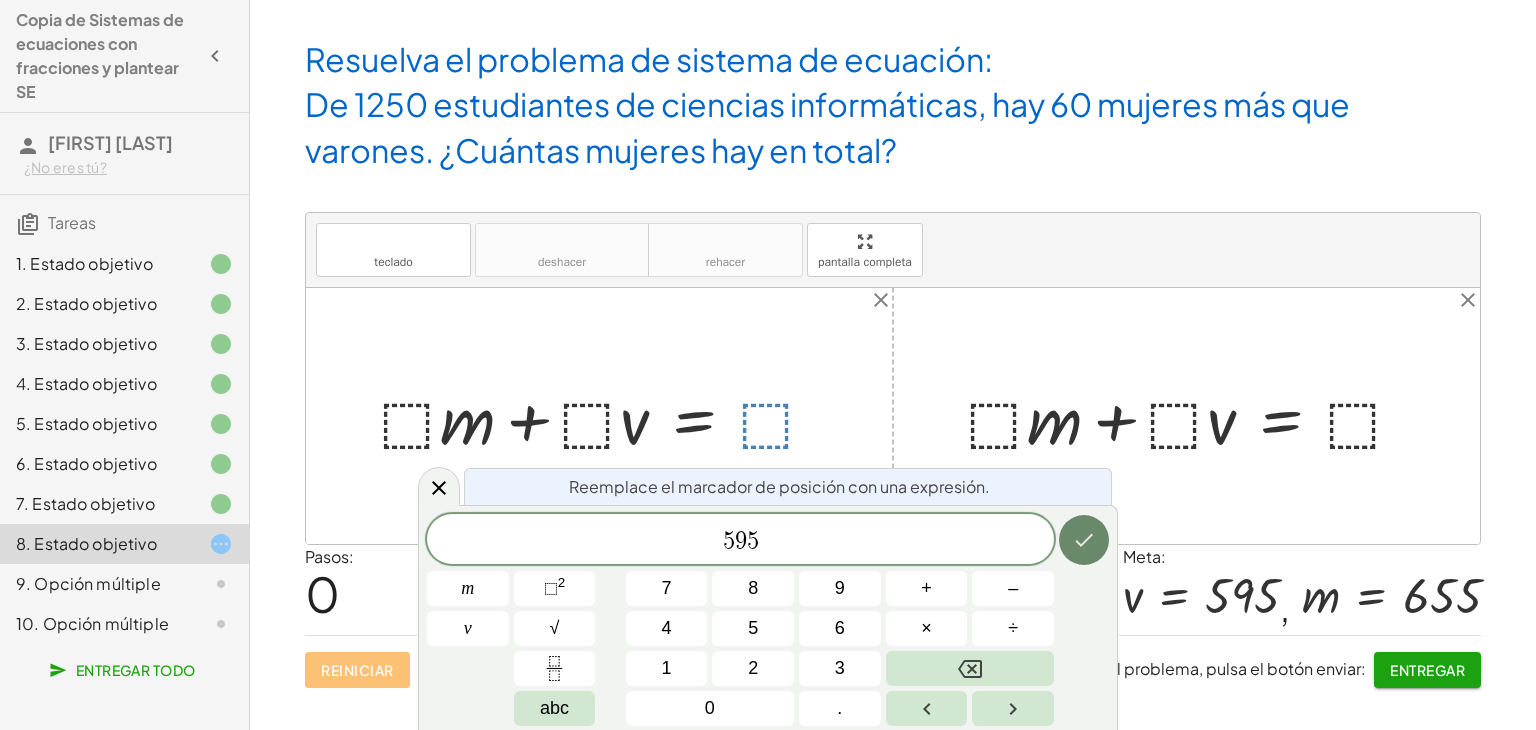 click 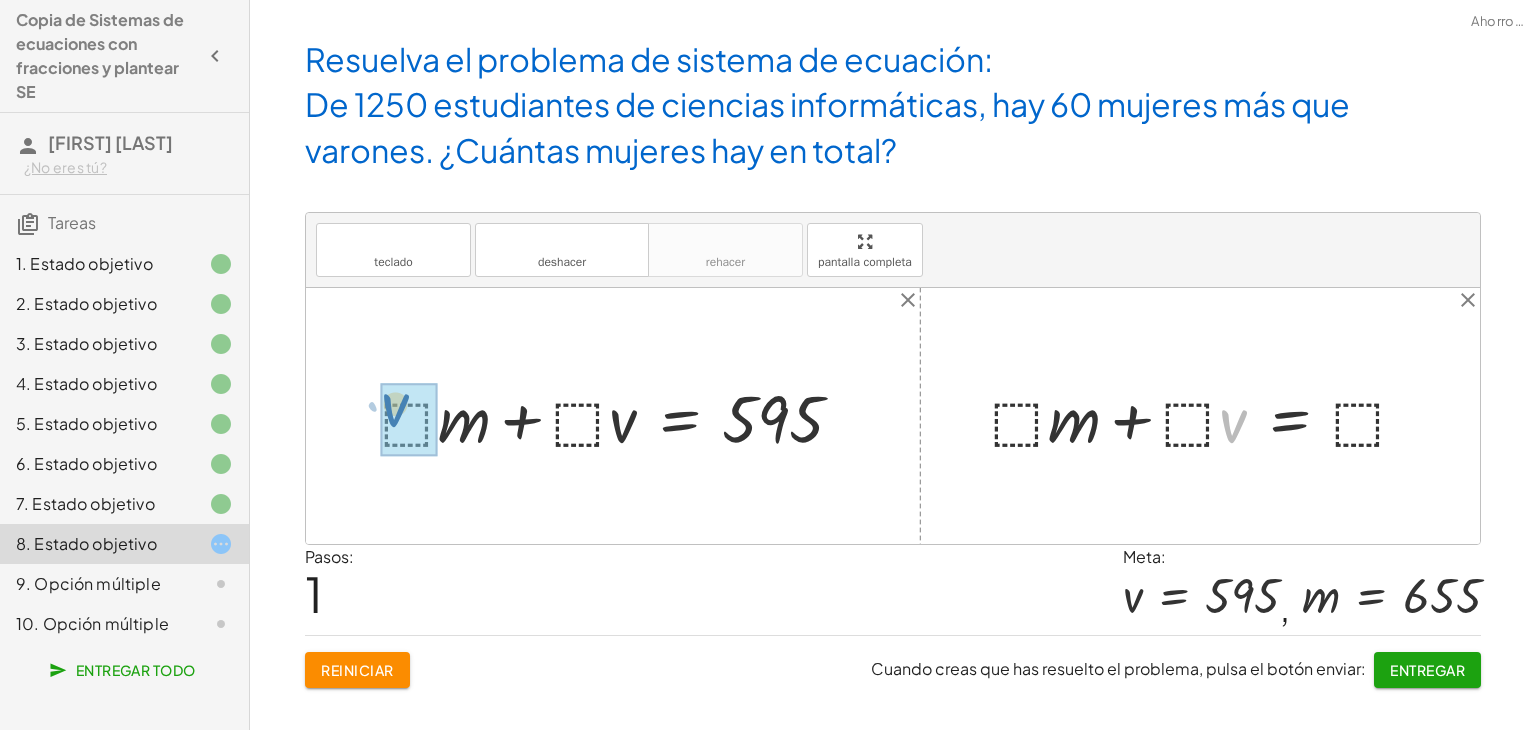 drag, startPoint x: 1229, startPoint y: 435, endPoint x: 418, endPoint y: 421, distance: 811.12085 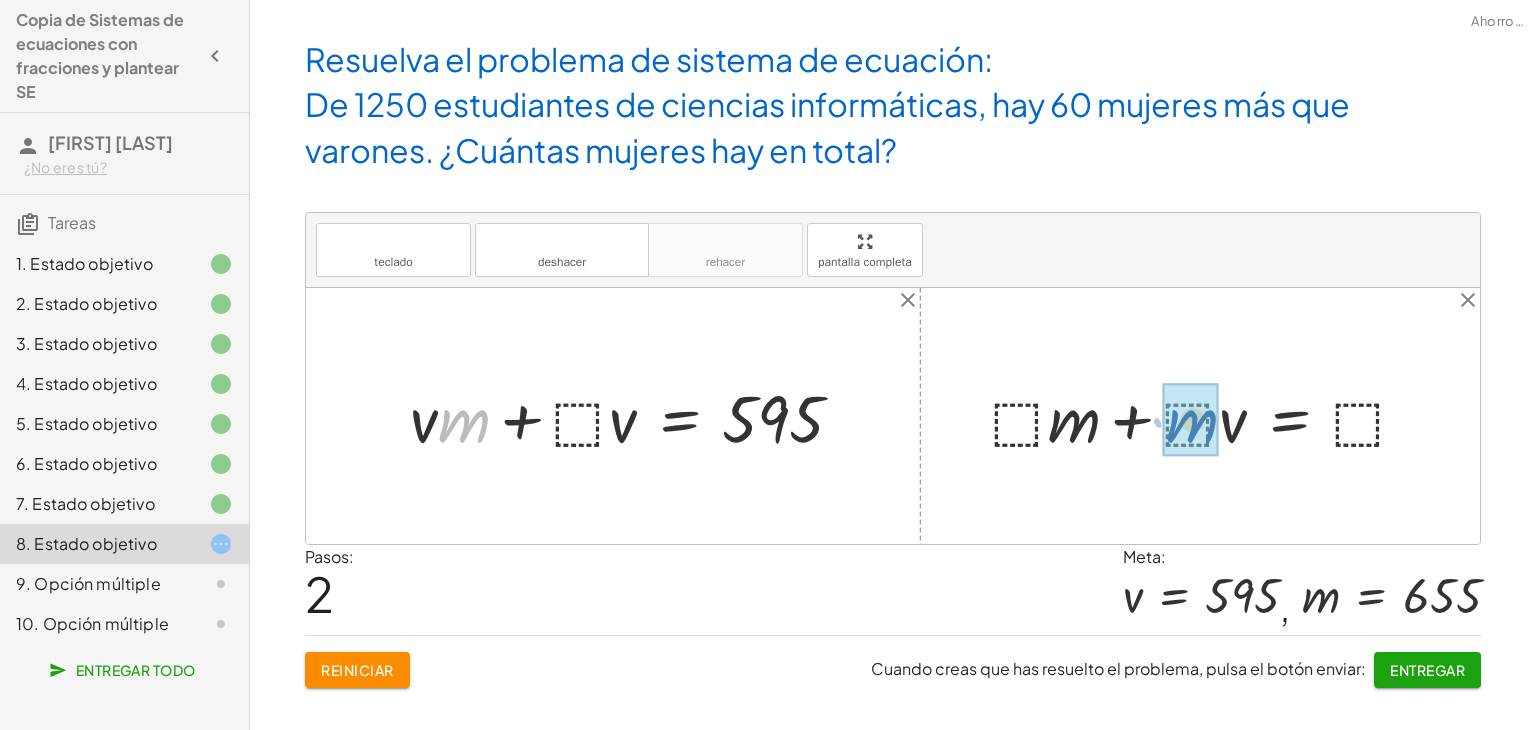 drag, startPoint x: 460, startPoint y: 429, endPoint x: 1187, endPoint y: 428, distance: 727.0007 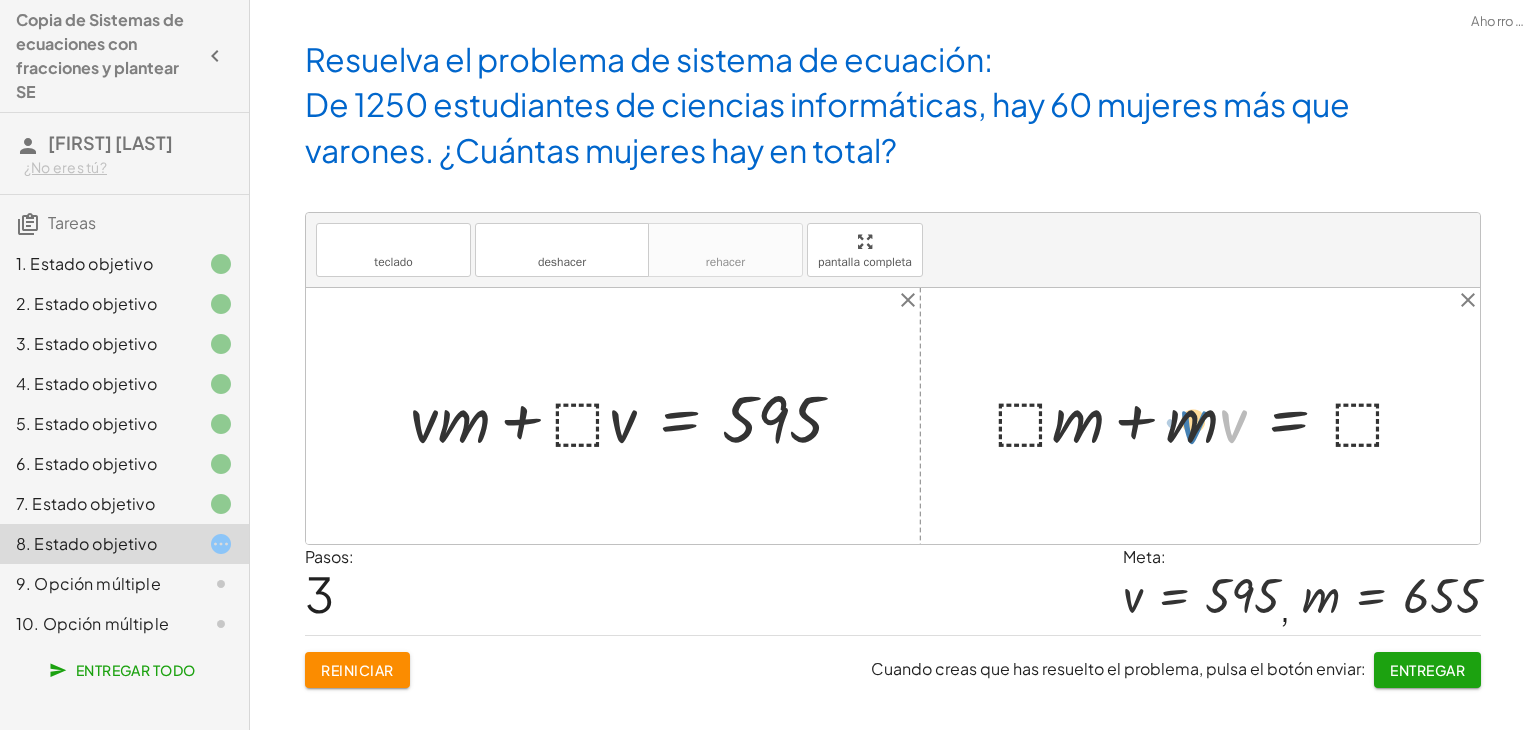 drag, startPoint x: 1228, startPoint y: 418, endPoint x: 1200, endPoint y: 420, distance: 28.071337 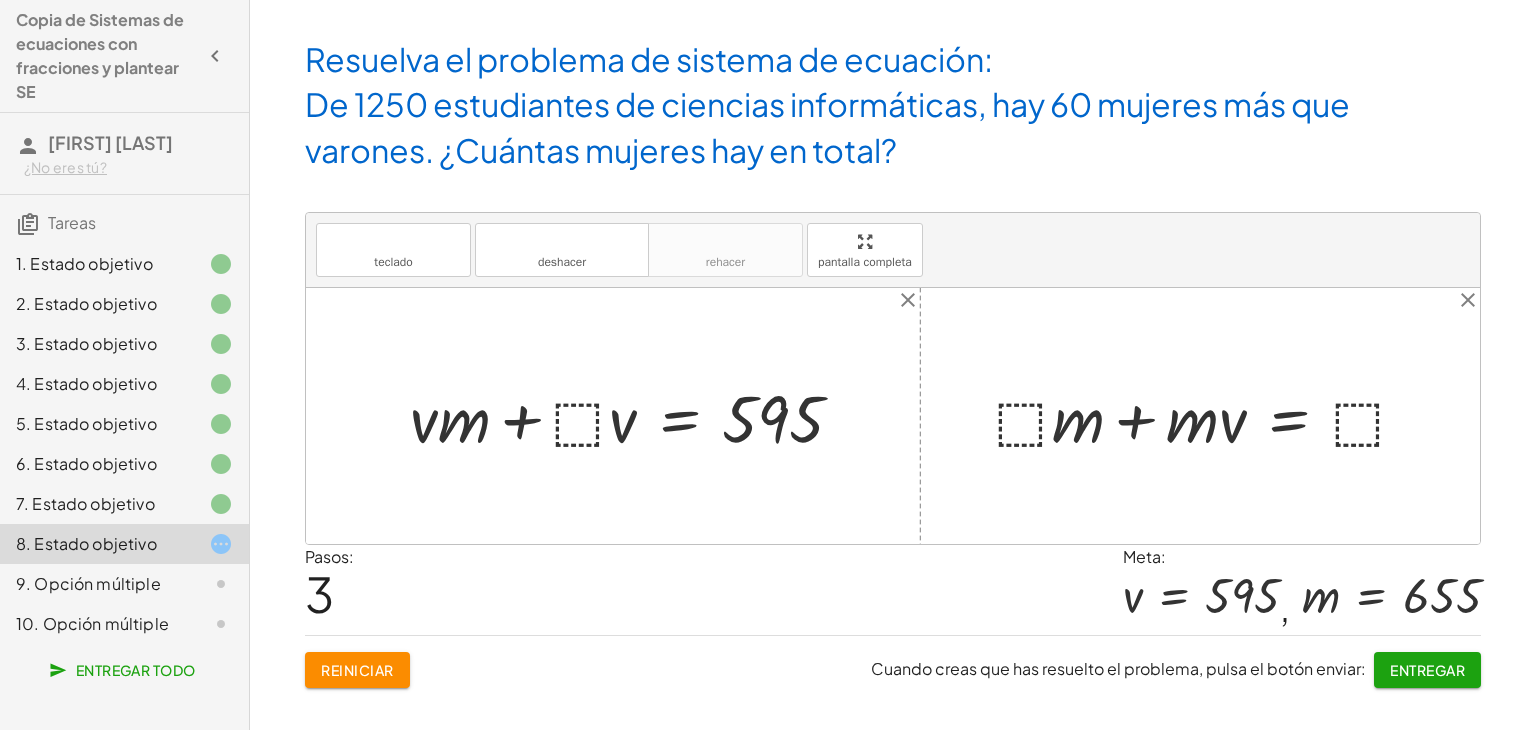 click on "Reiniciar" at bounding box center (357, 670) 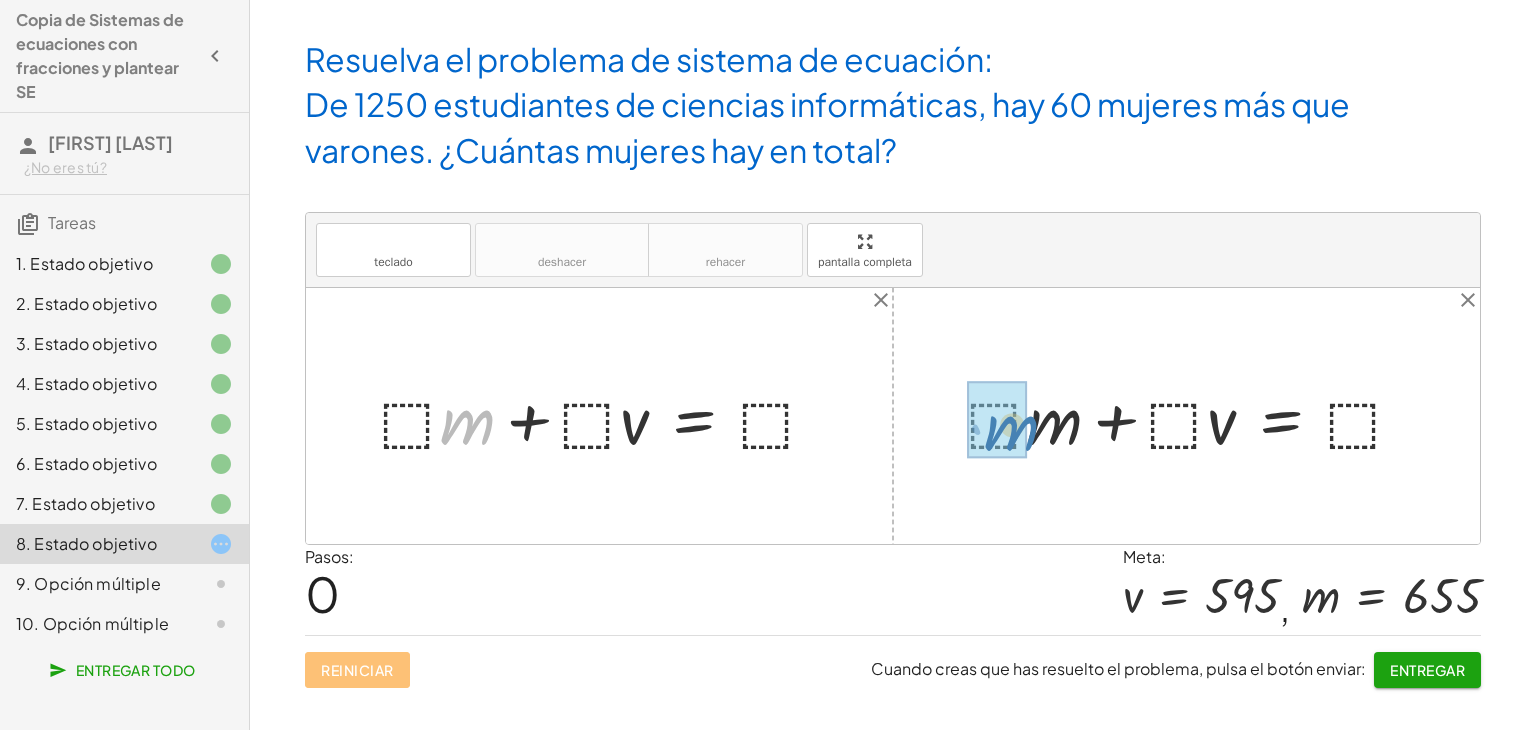 drag, startPoint x: 473, startPoint y: 438, endPoint x: 1019, endPoint y: 439, distance: 546.0009 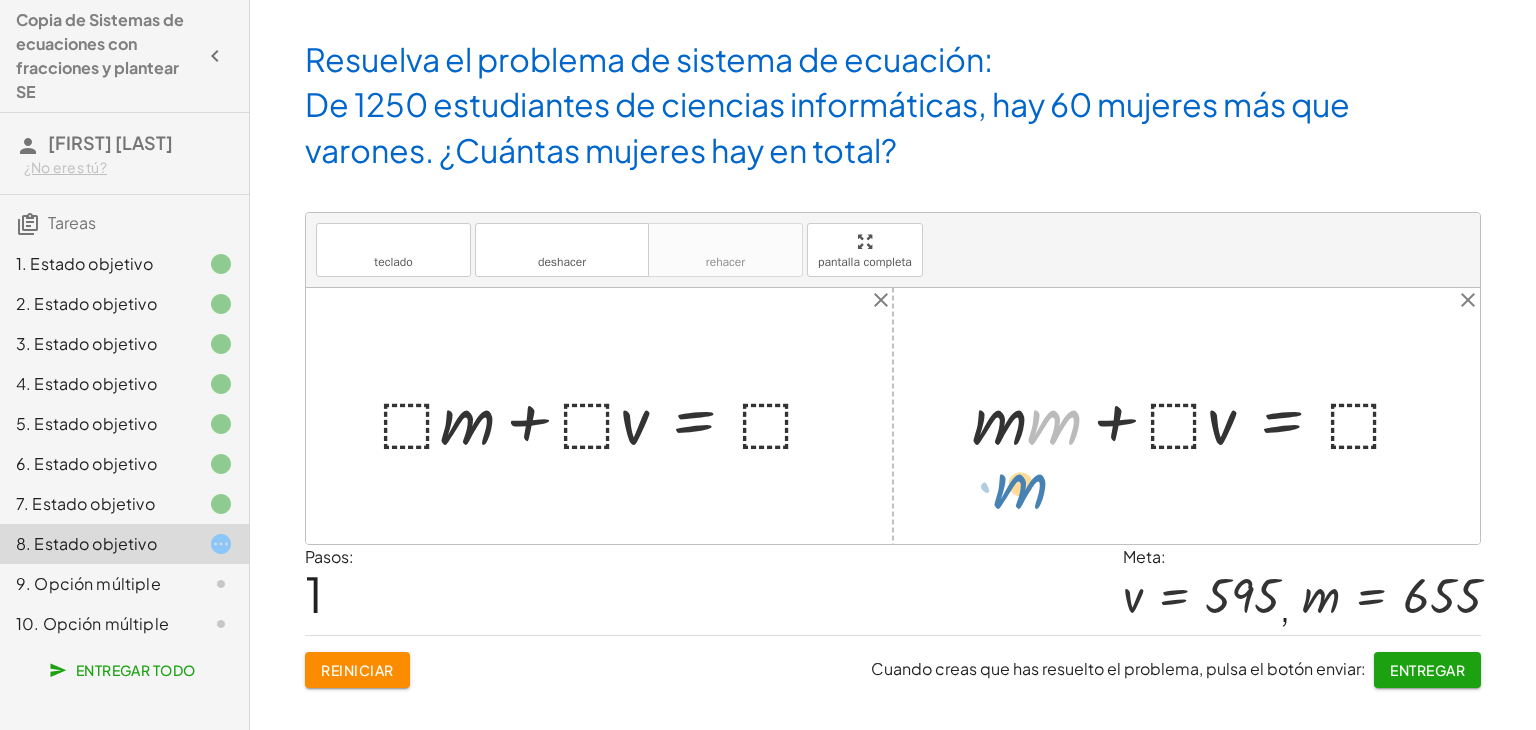 drag, startPoint x: 1070, startPoint y: 431, endPoint x: 1081, endPoint y: 496, distance: 65.9242 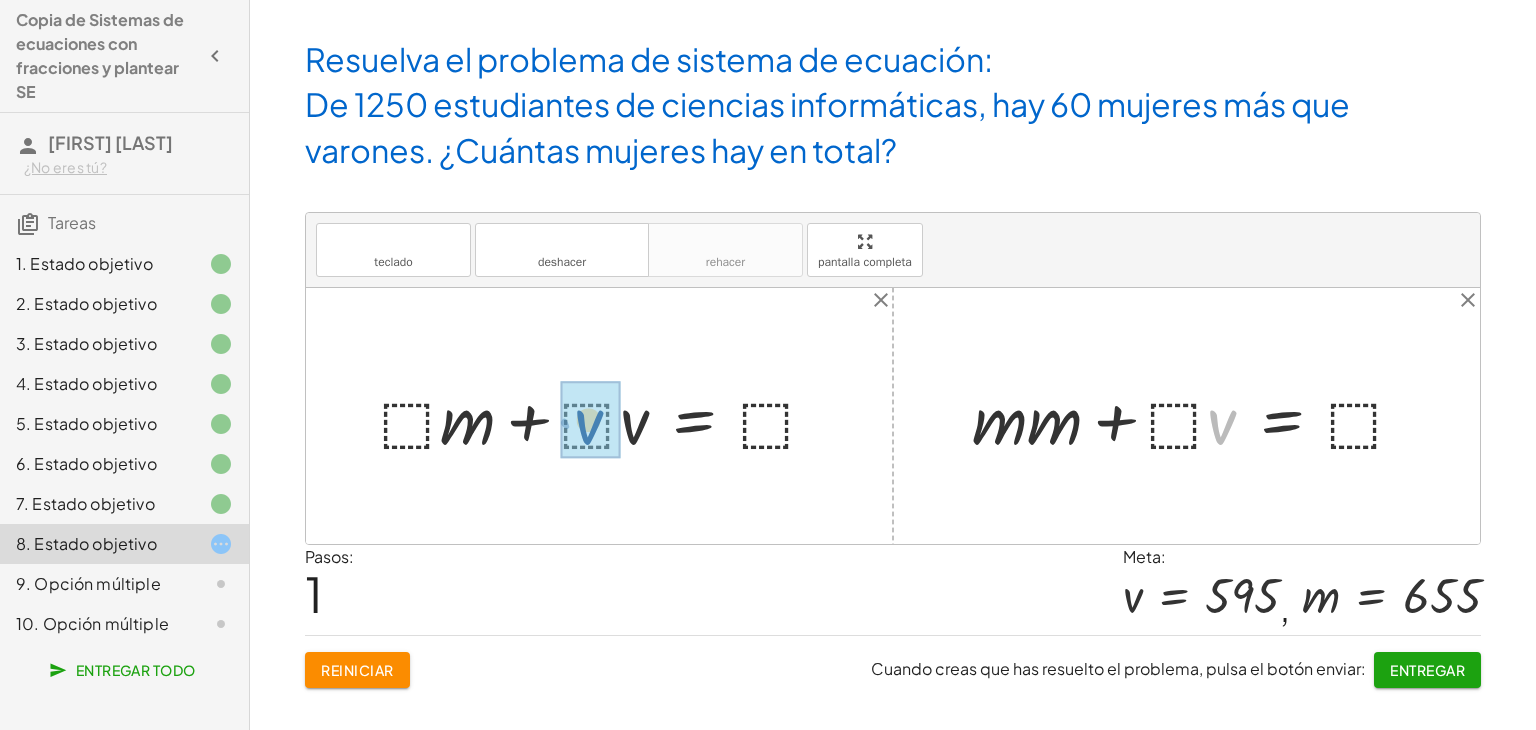 drag, startPoint x: 1219, startPoint y: 430, endPoint x: 585, endPoint y: 430, distance: 634 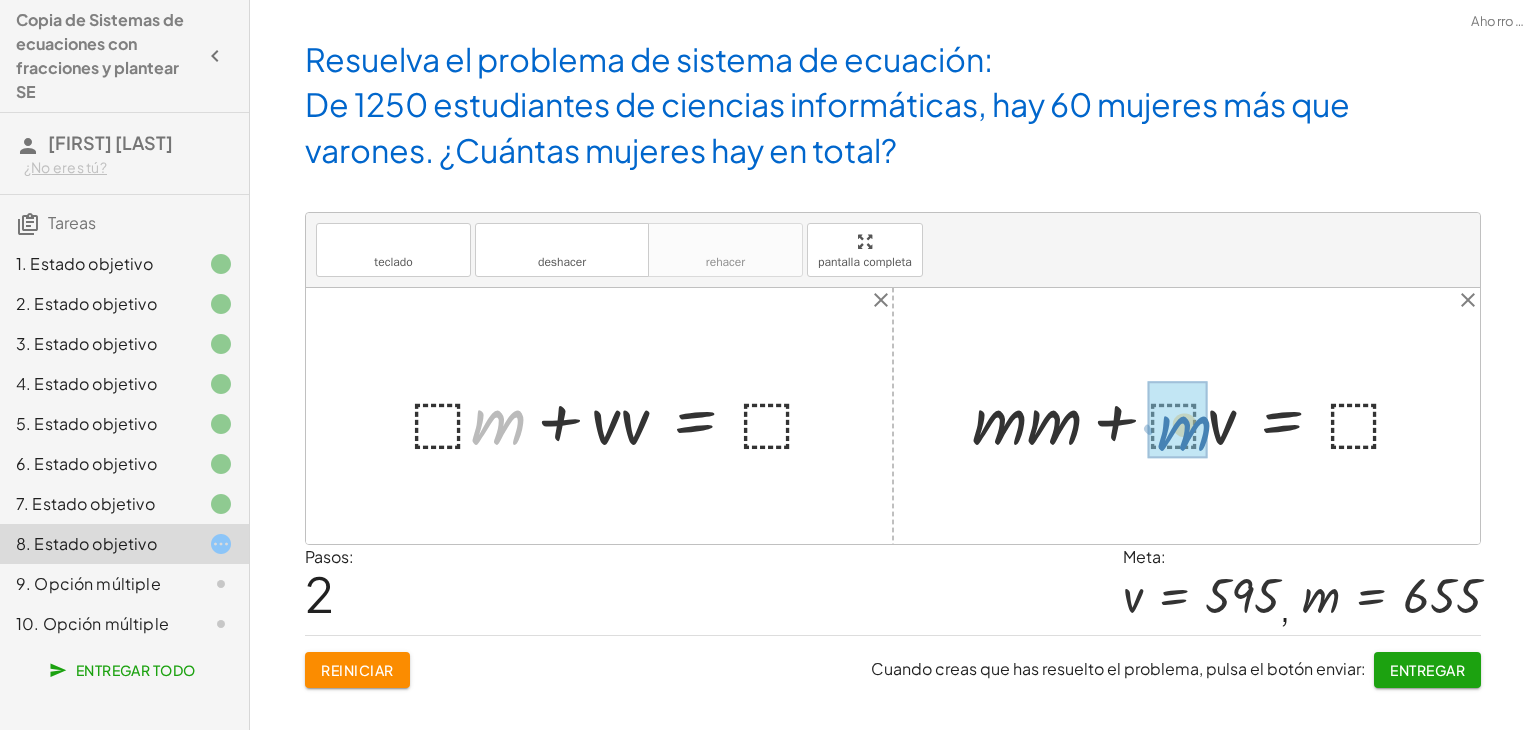 drag, startPoint x: 494, startPoint y: 425, endPoint x: 1180, endPoint y: 431, distance: 686.02625 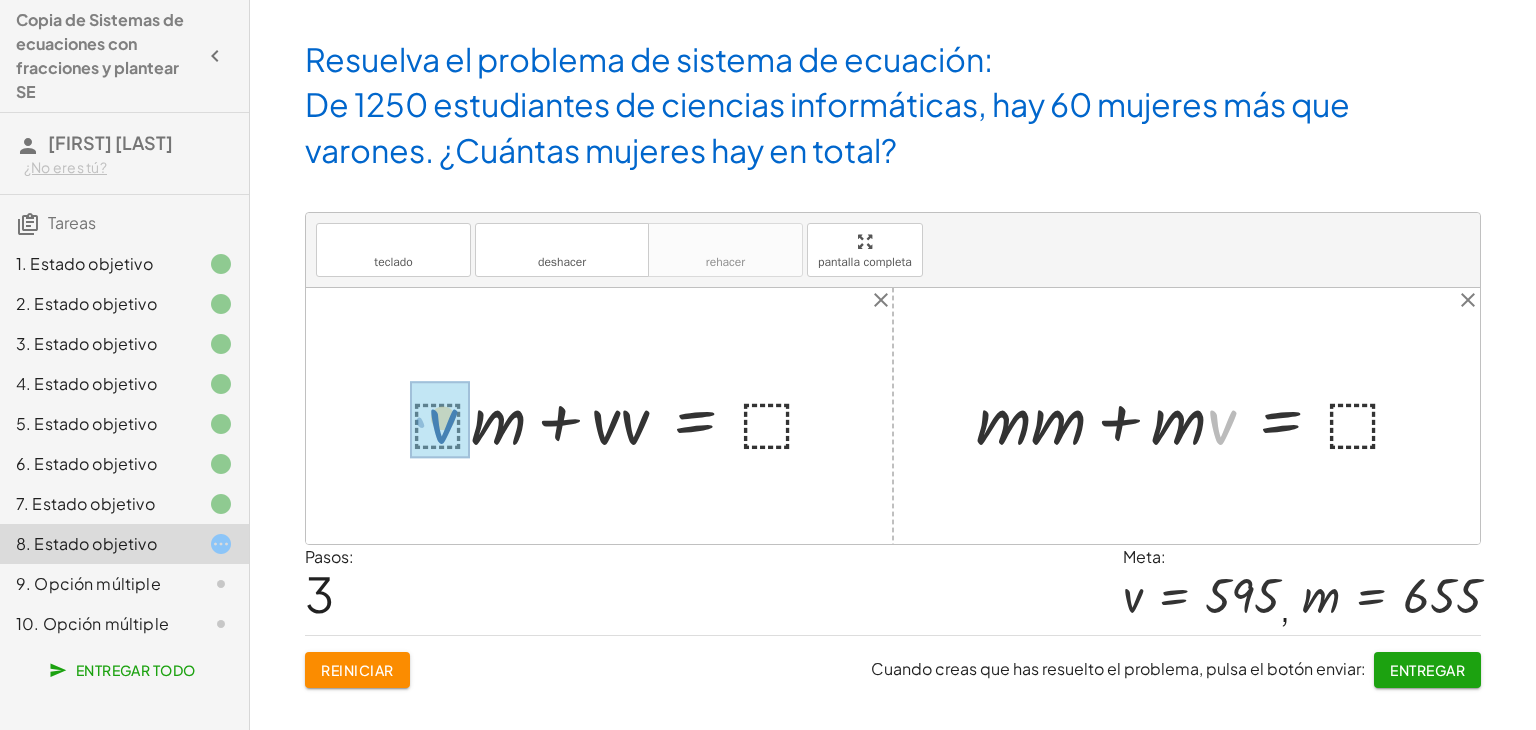 drag, startPoint x: 1217, startPoint y: 441, endPoint x: 436, endPoint y: 440, distance: 781.0006 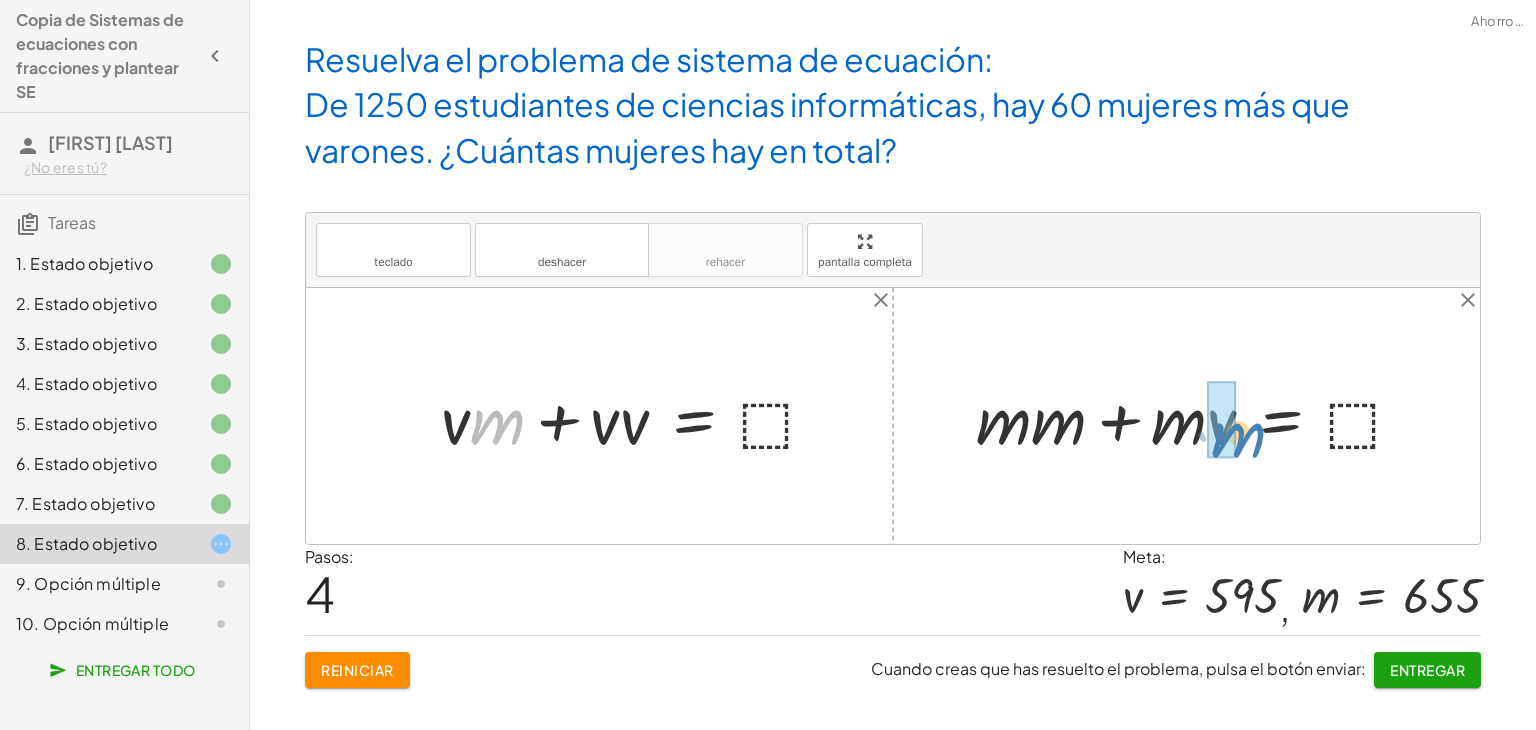 drag, startPoint x: 503, startPoint y: 426, endPoint x: 1242, endPoint y: 440, distance: 739.1326 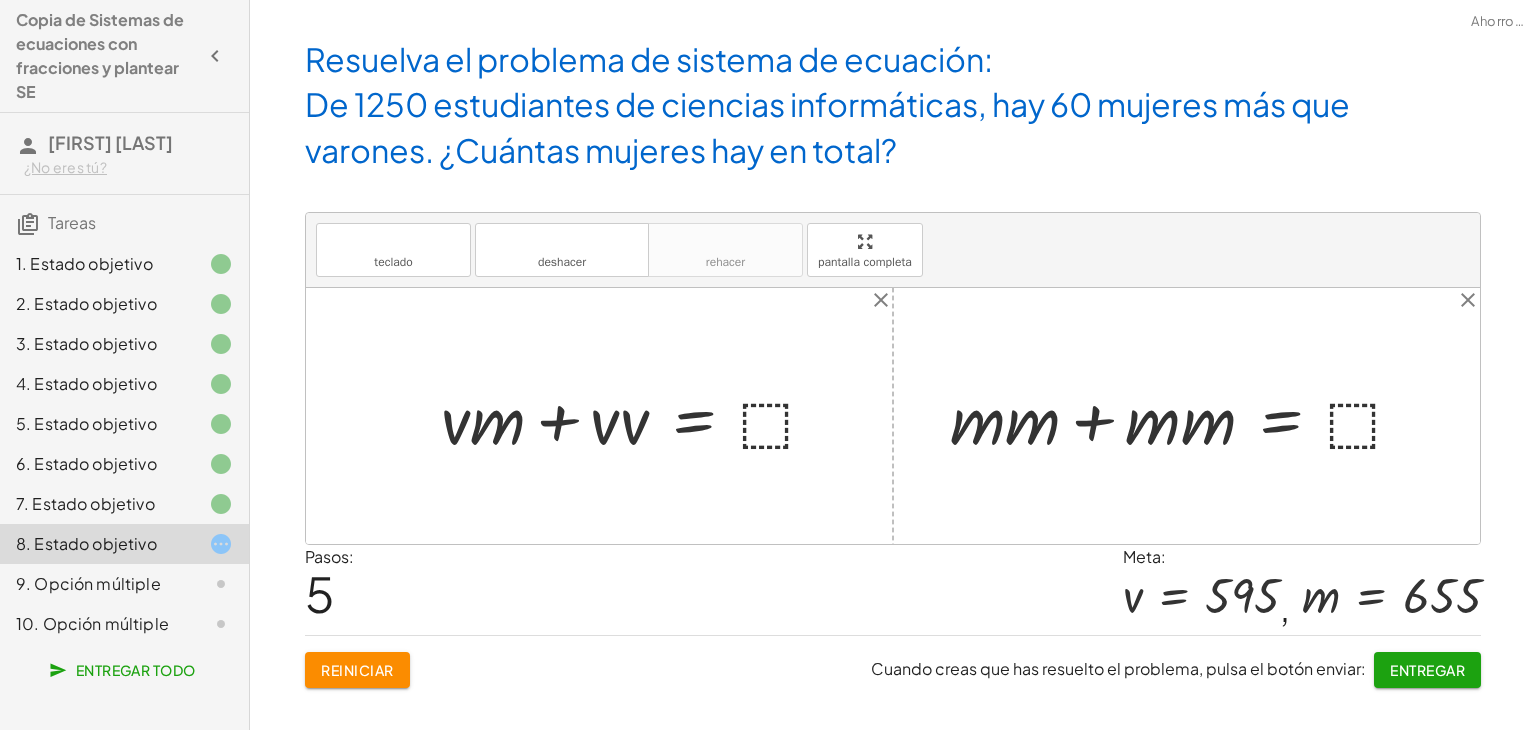 click at bounding box center (1185, 416) 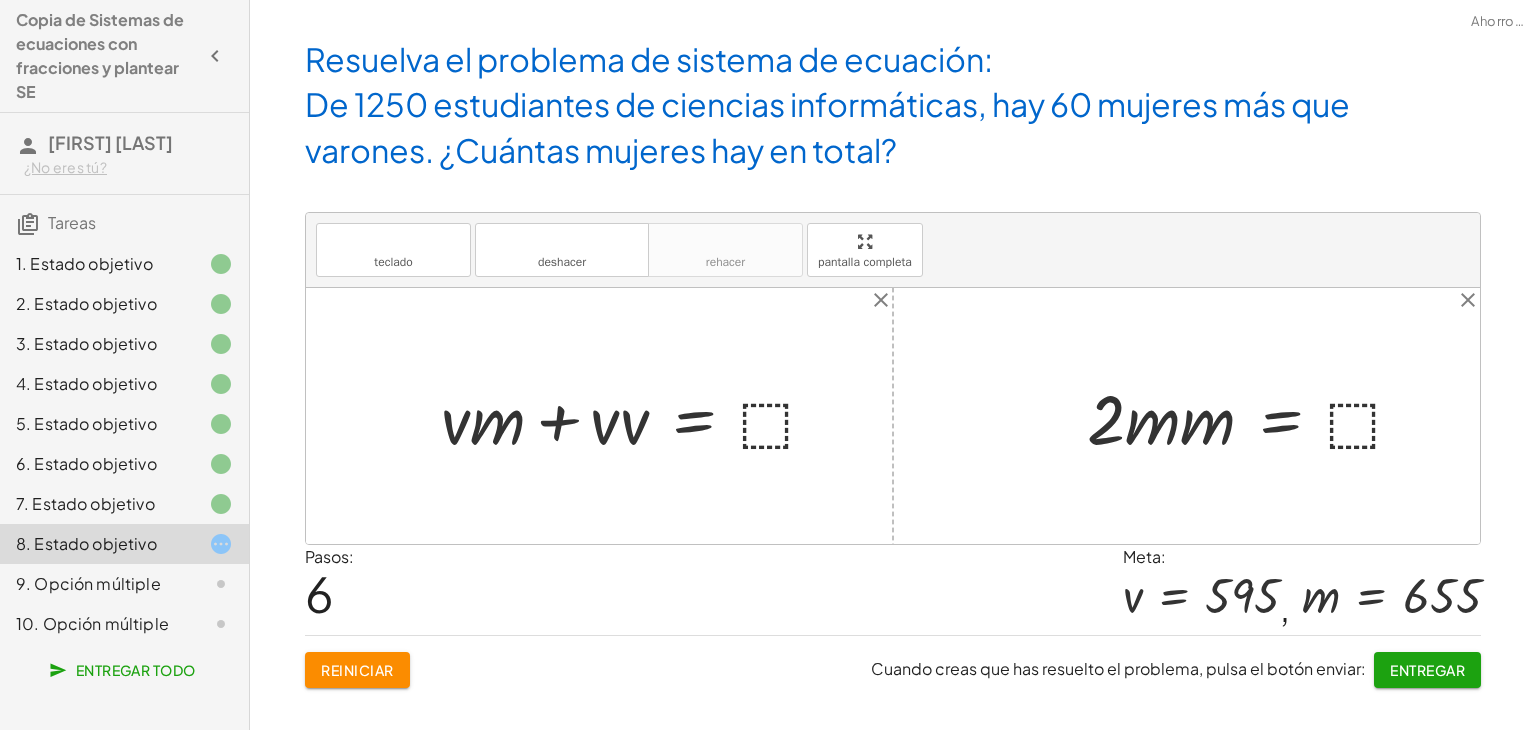 click at bounding box center [1254, 416] 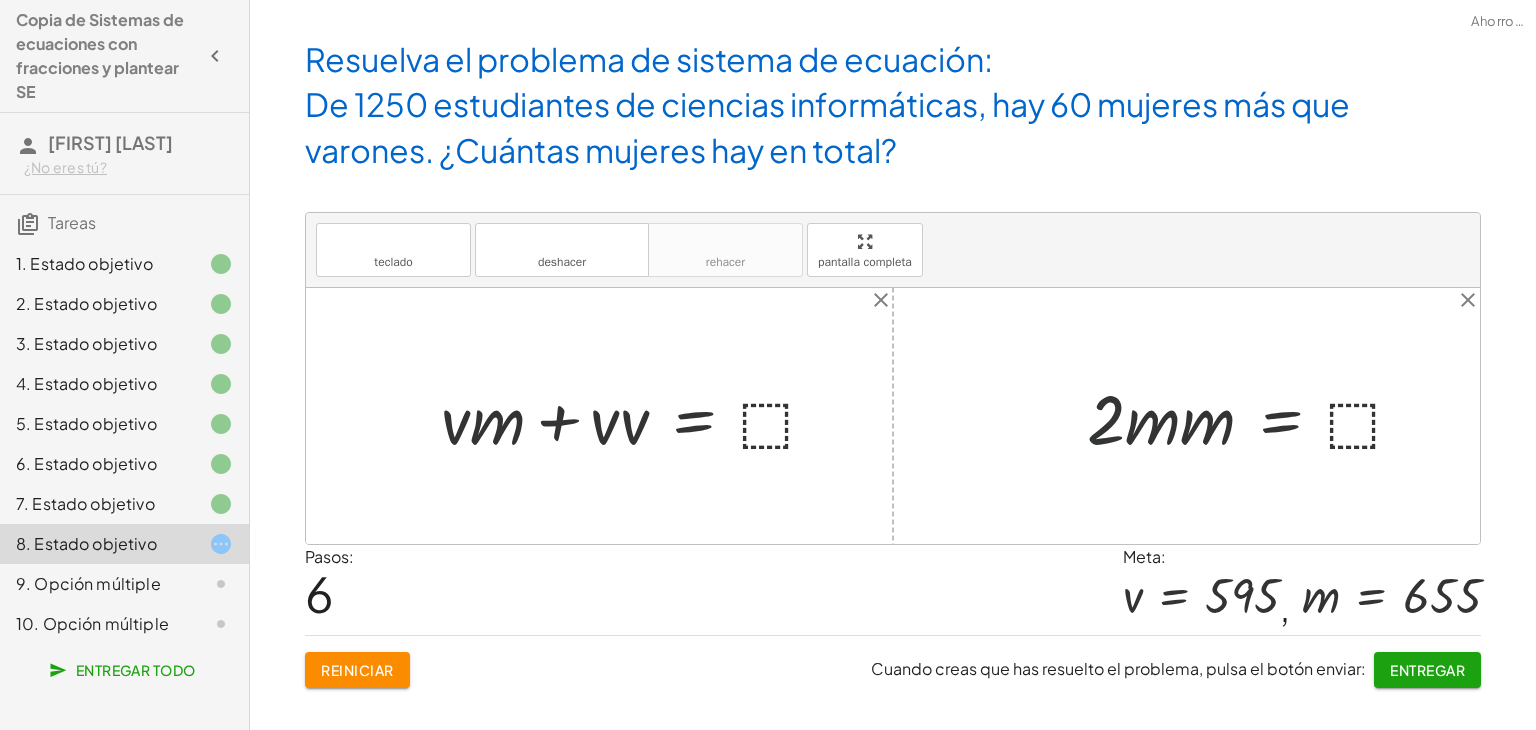 click at bounding box center (1254, 416) 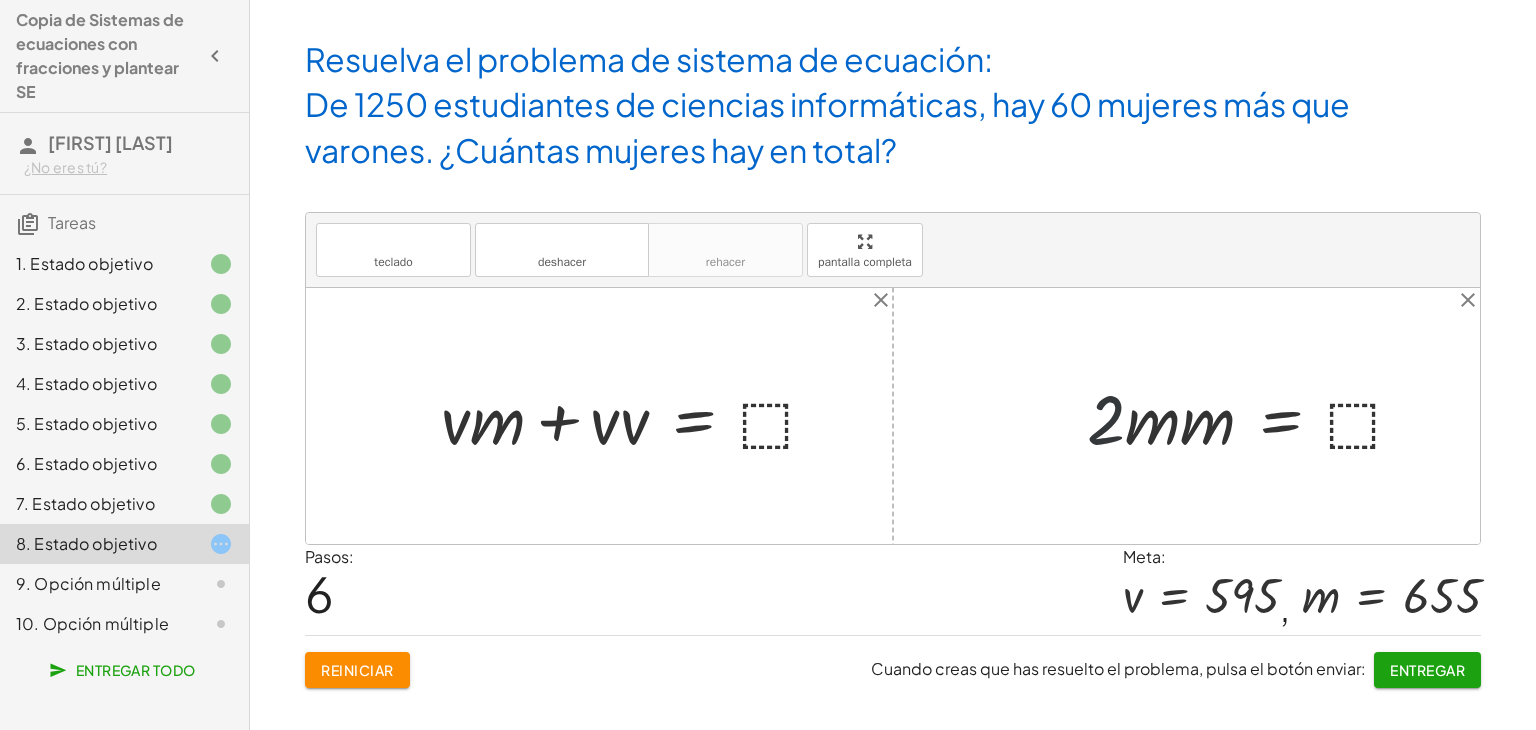 click at bounding box center (1254, 416) 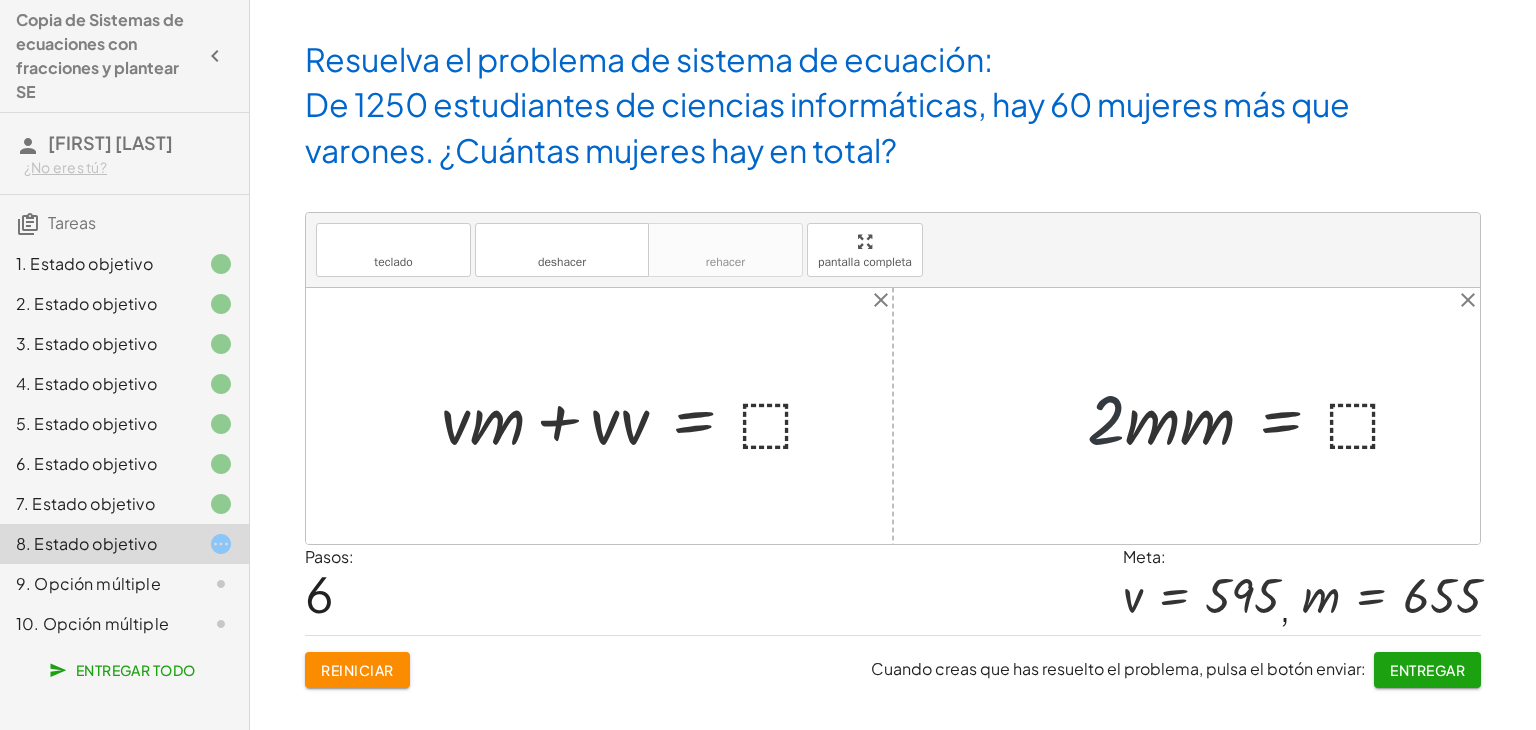 click at bounding box center [1254, 416] 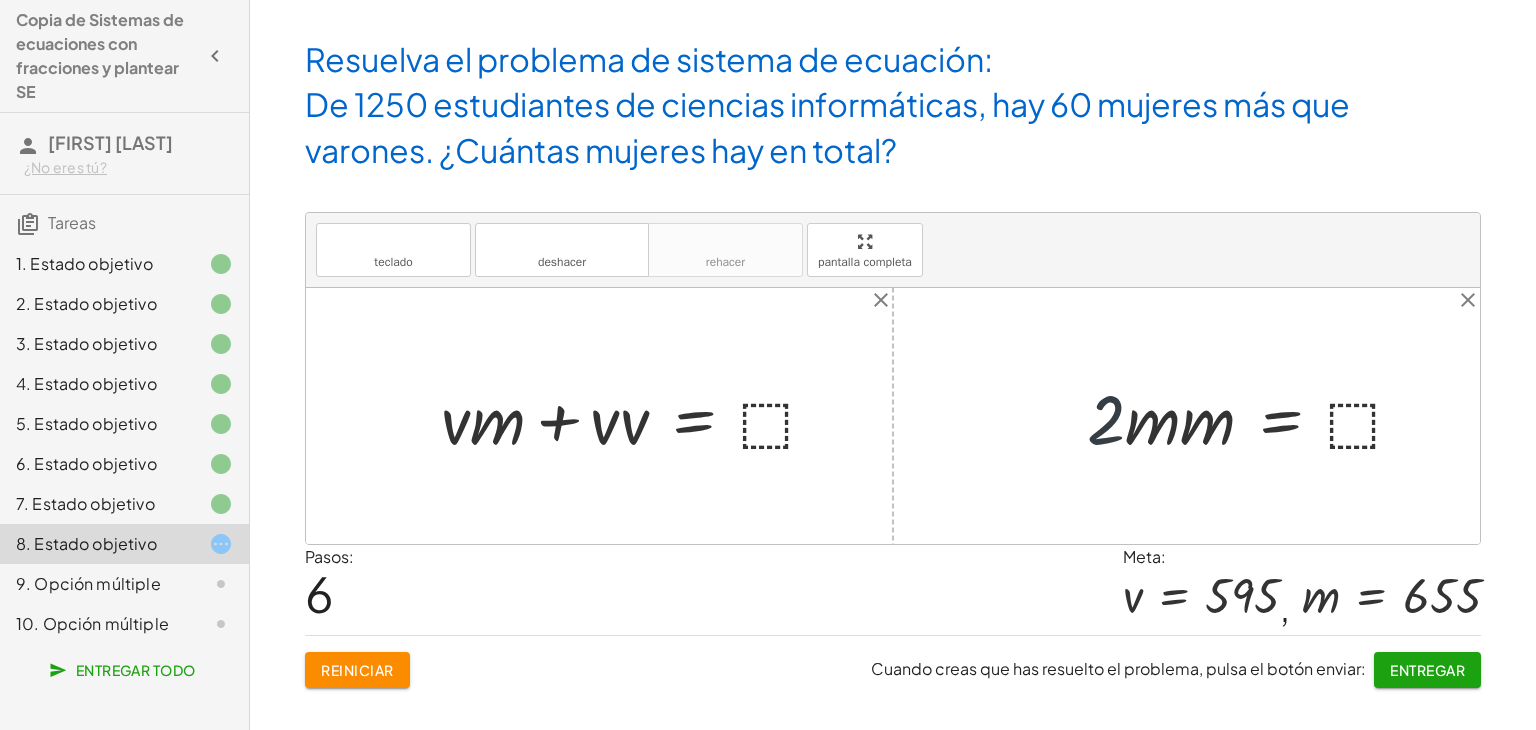 click at bounding box center (1254, 416) 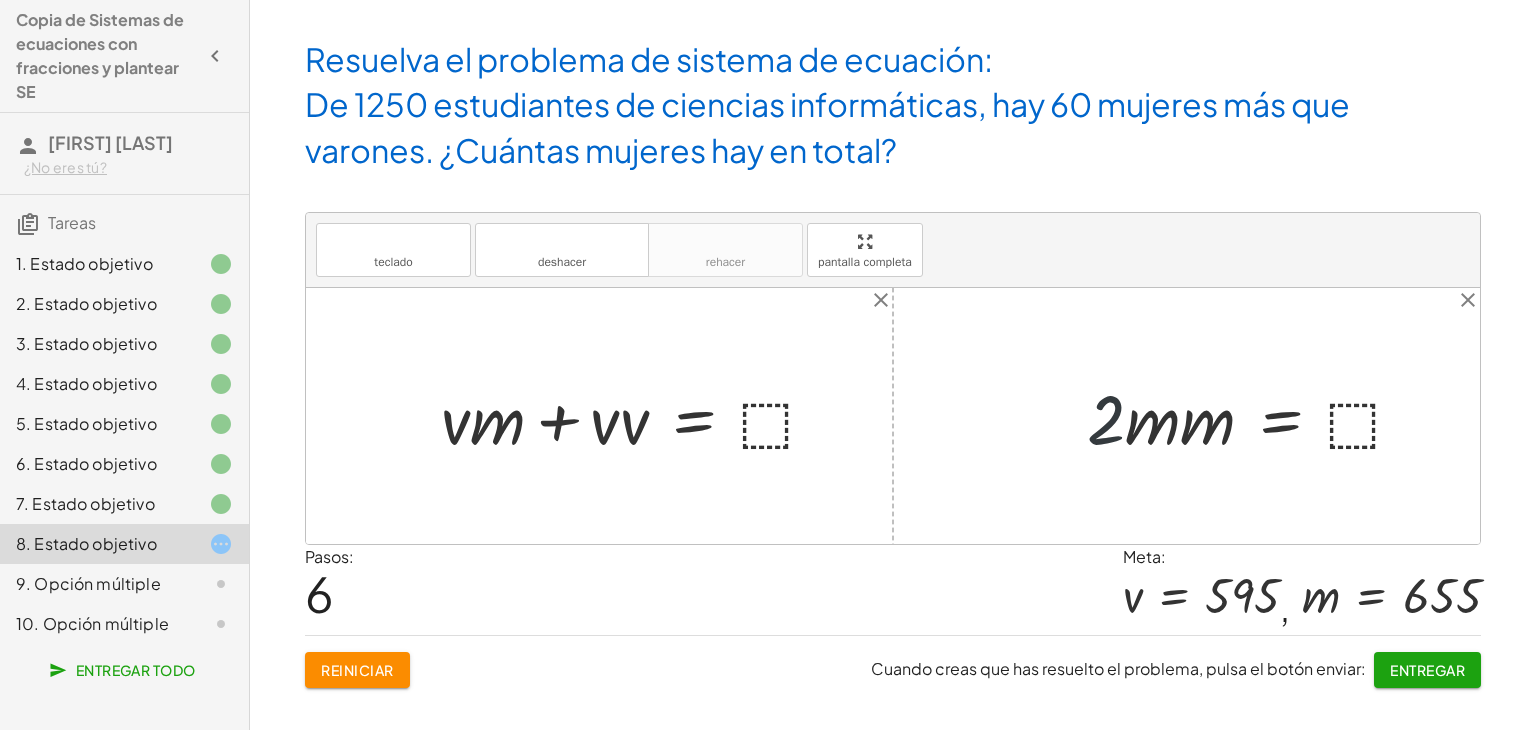 click at bounding box center [1254, 416] 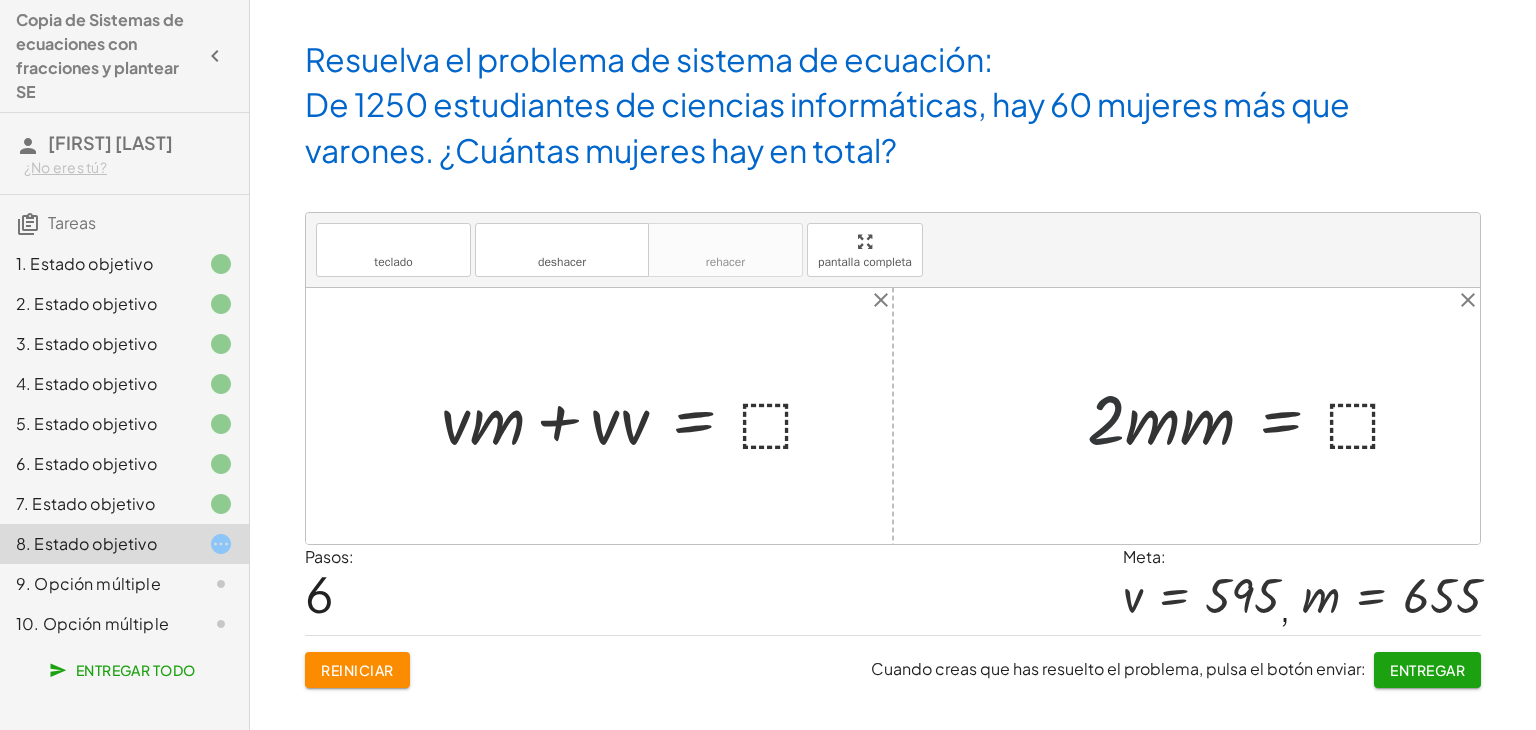 click at bounding box center (1254, 416) 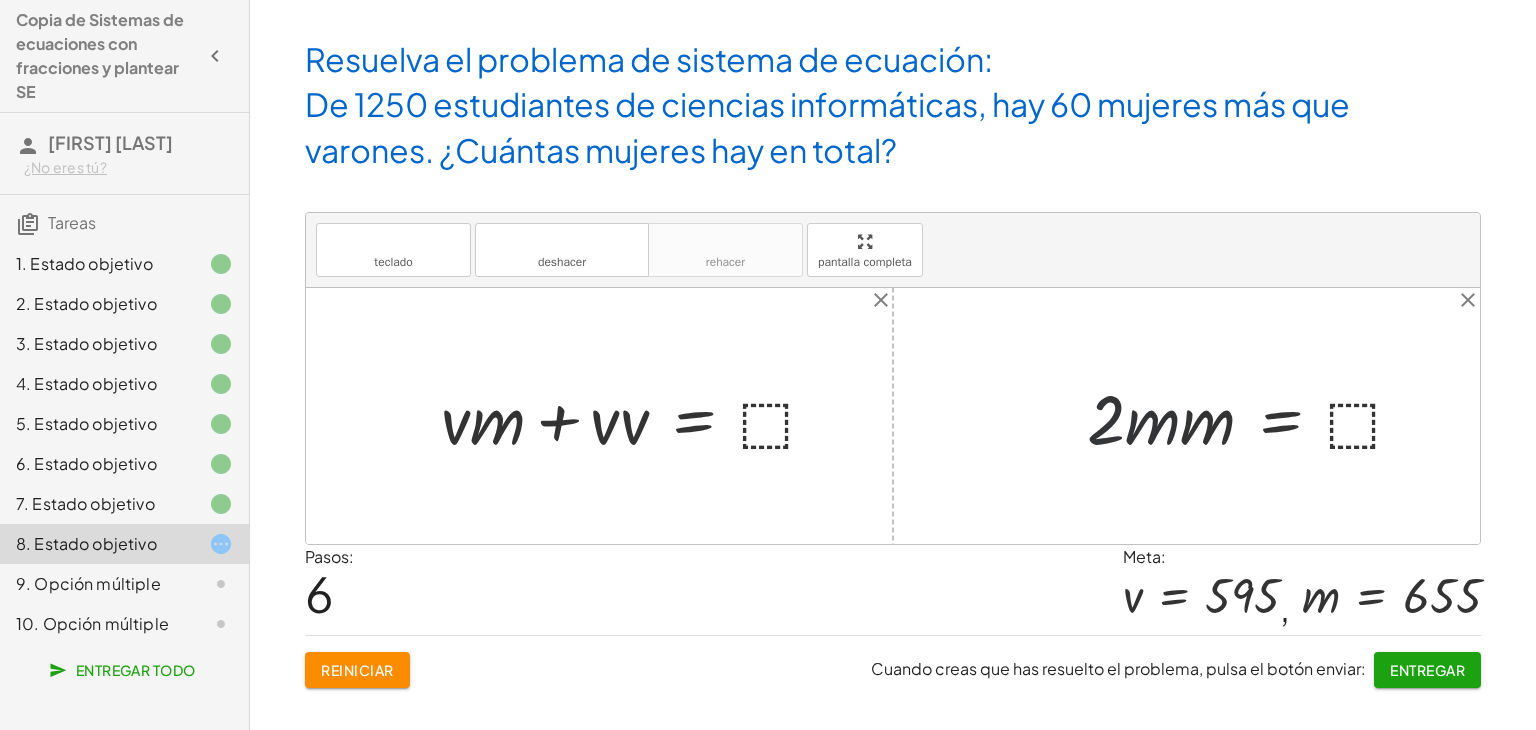 click at bounding box center (1254, 416) 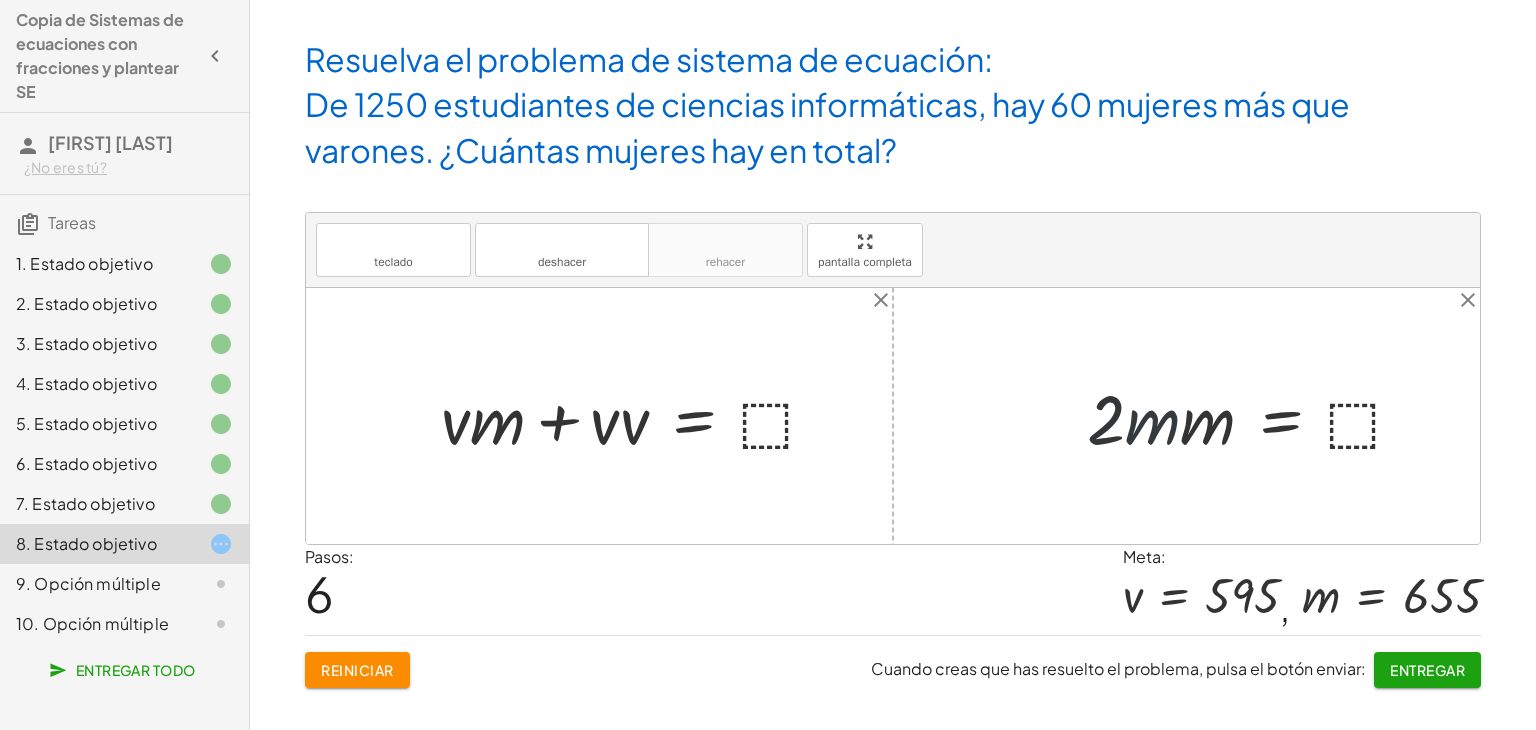 click at bounding box center [1254, 416] 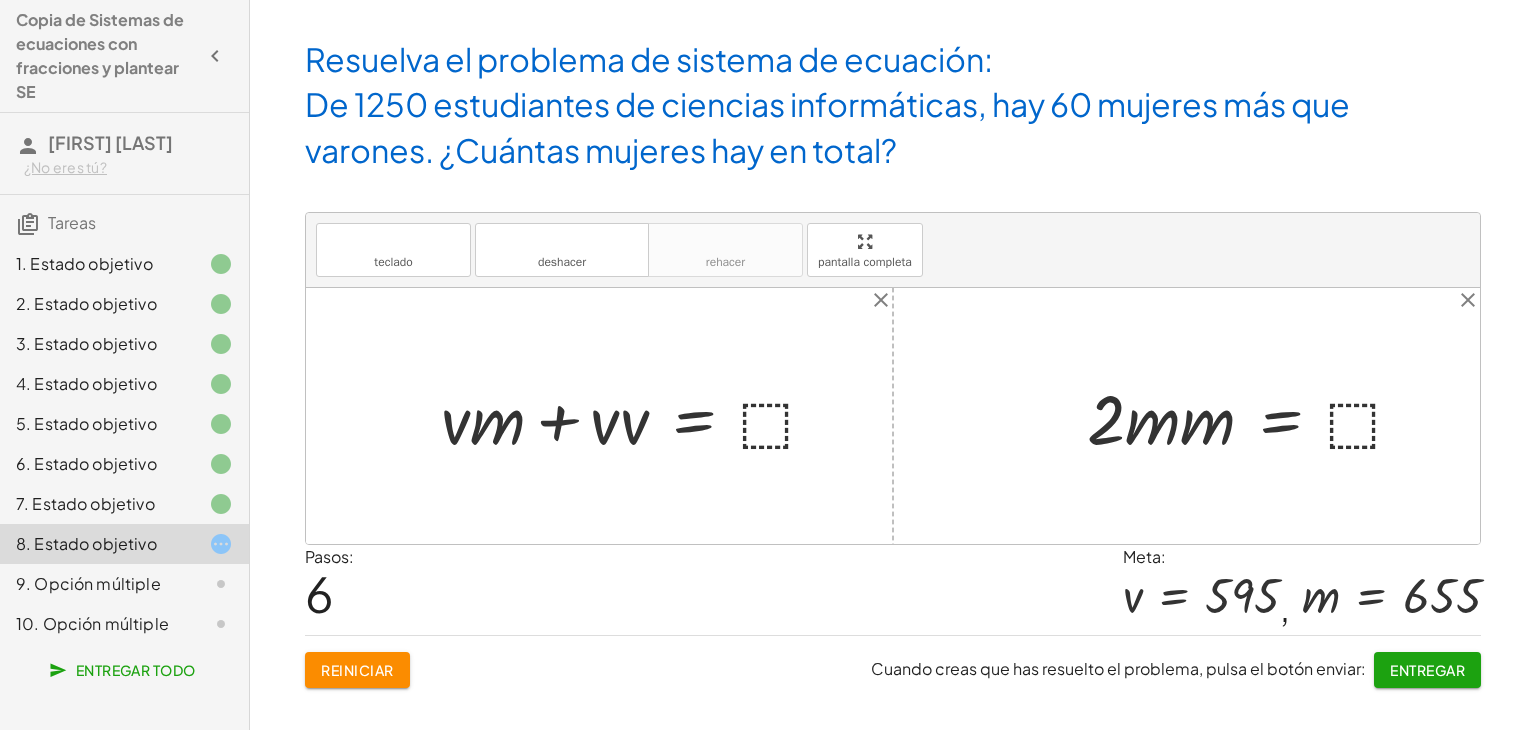 click at bounding box center (637, 416) 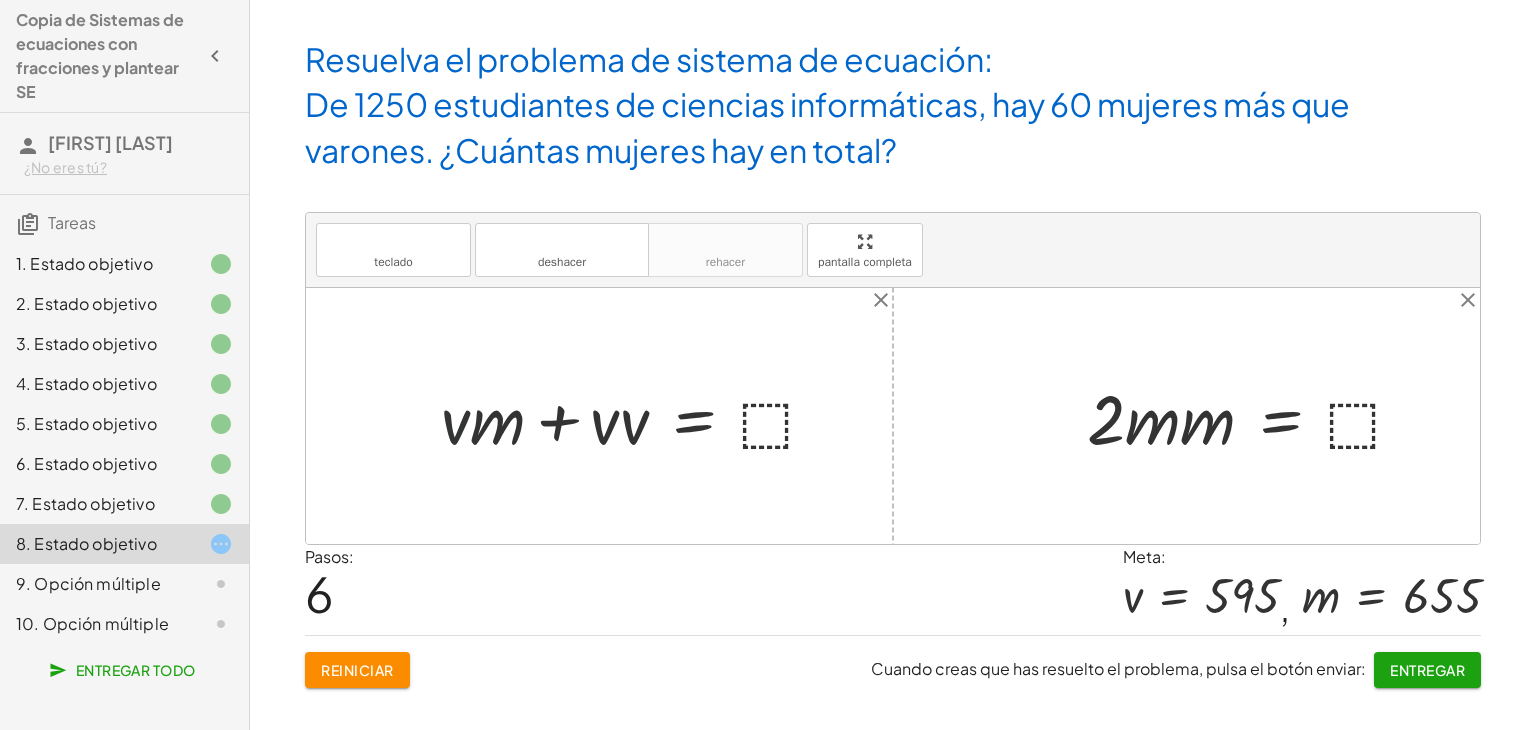click at bounding box center [637, 416] 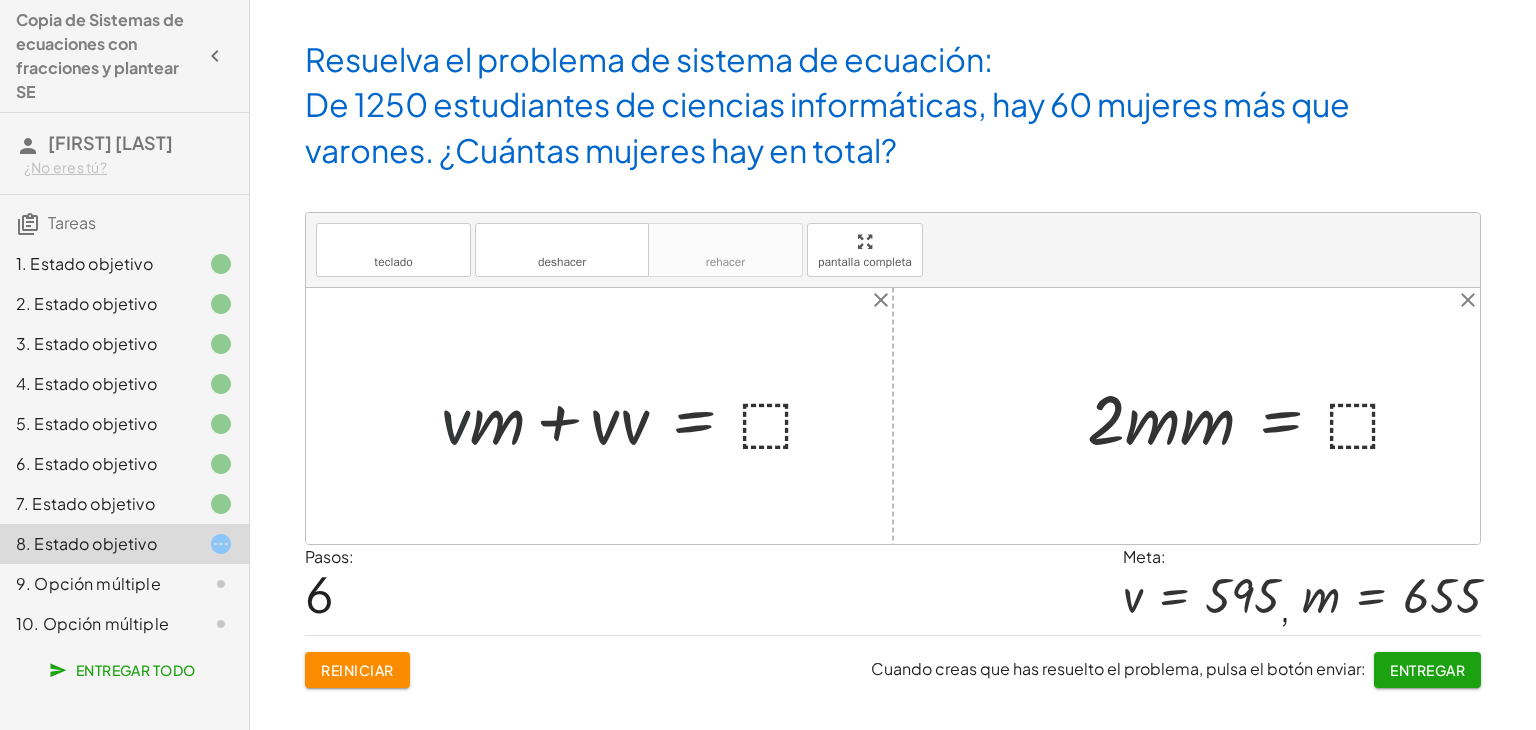 click at bounding box center [637, 416] 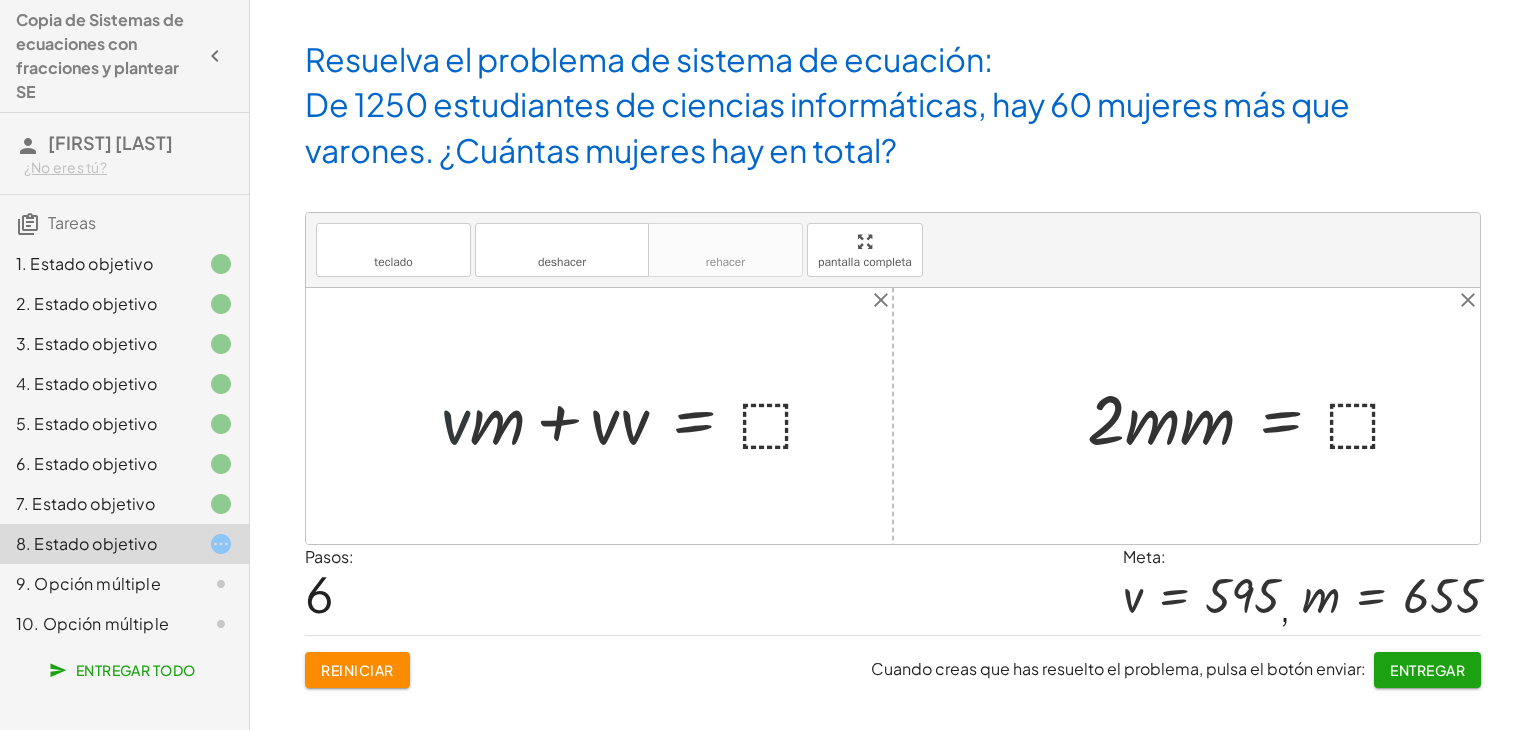click at bounding box center [637, 416] 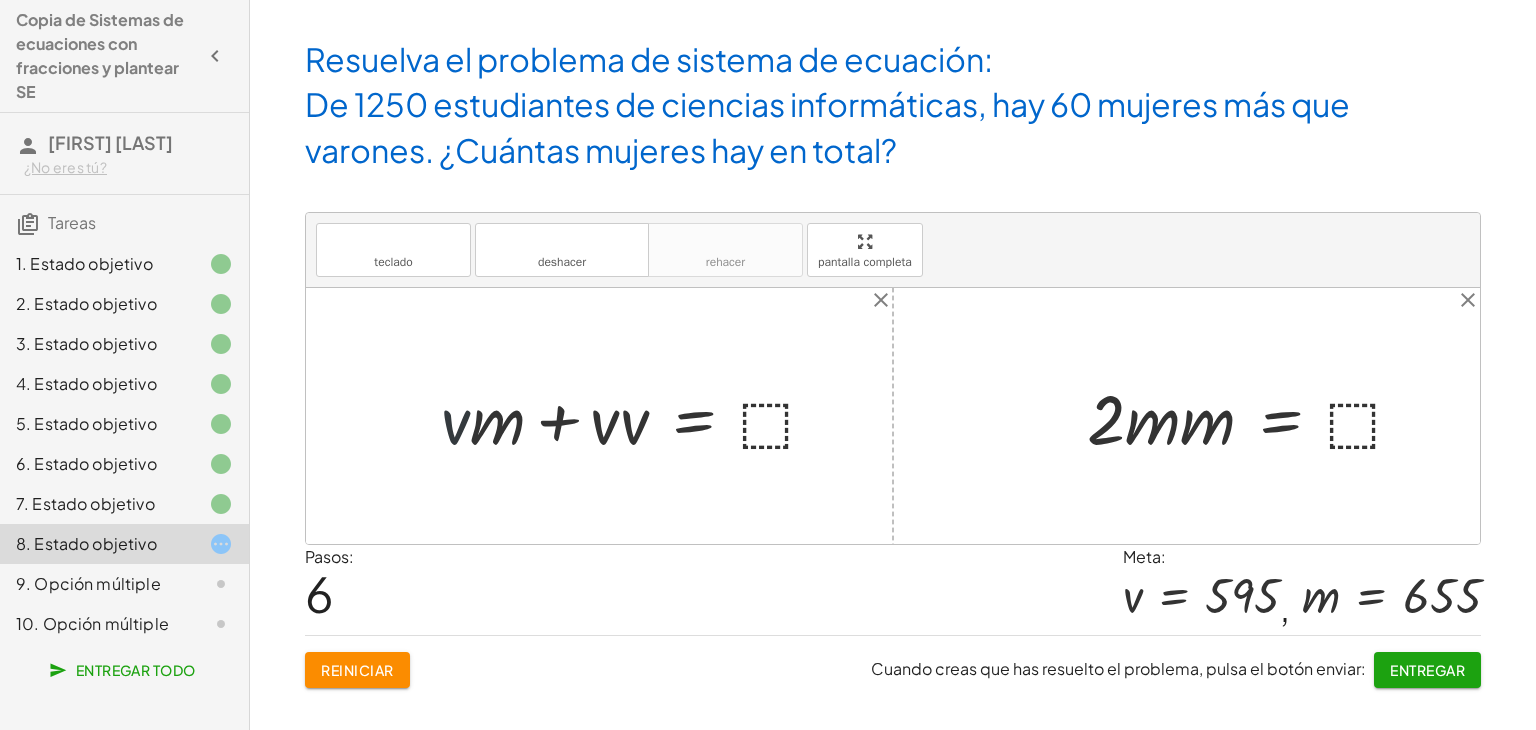 click at bounding box center (637, 416) 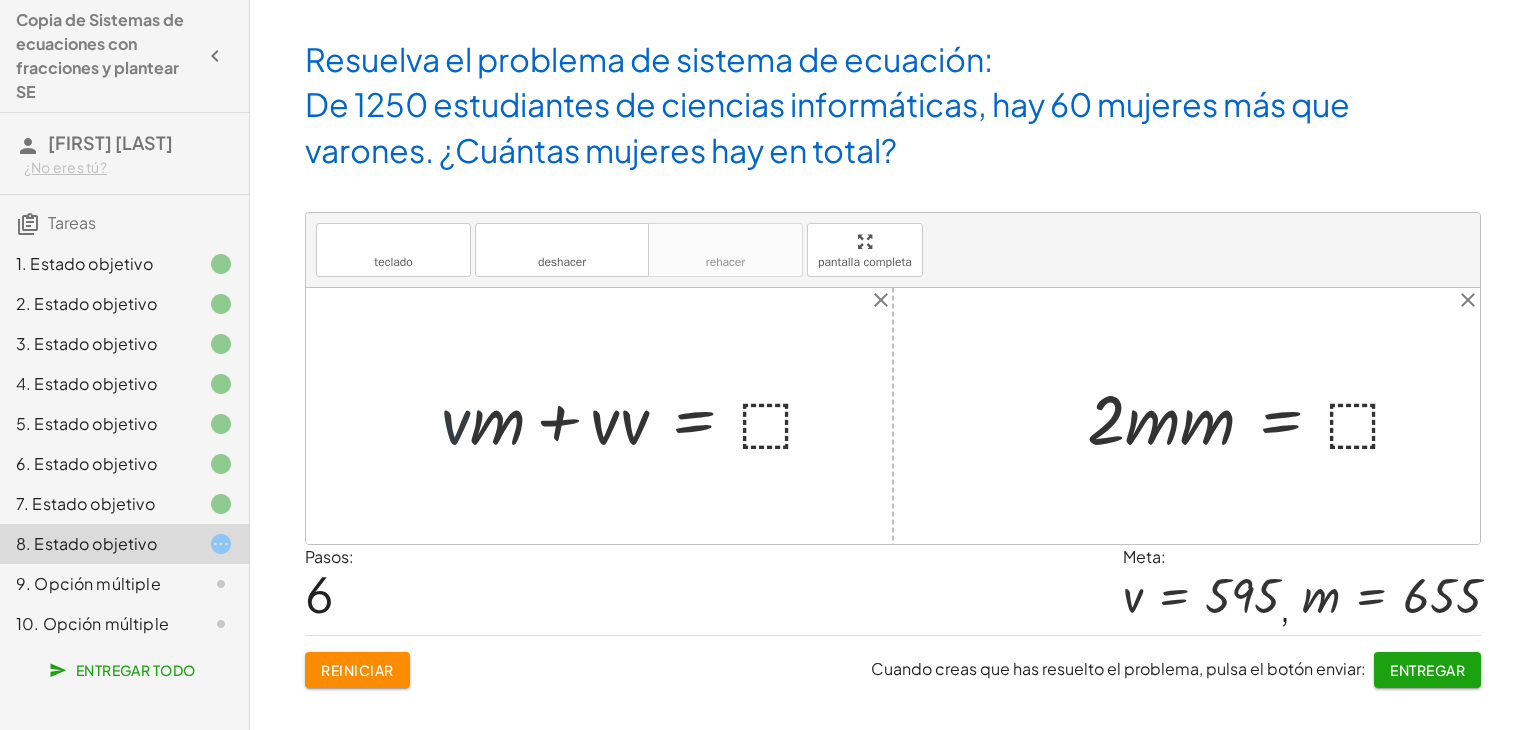 click at bounding box center [637, 416] 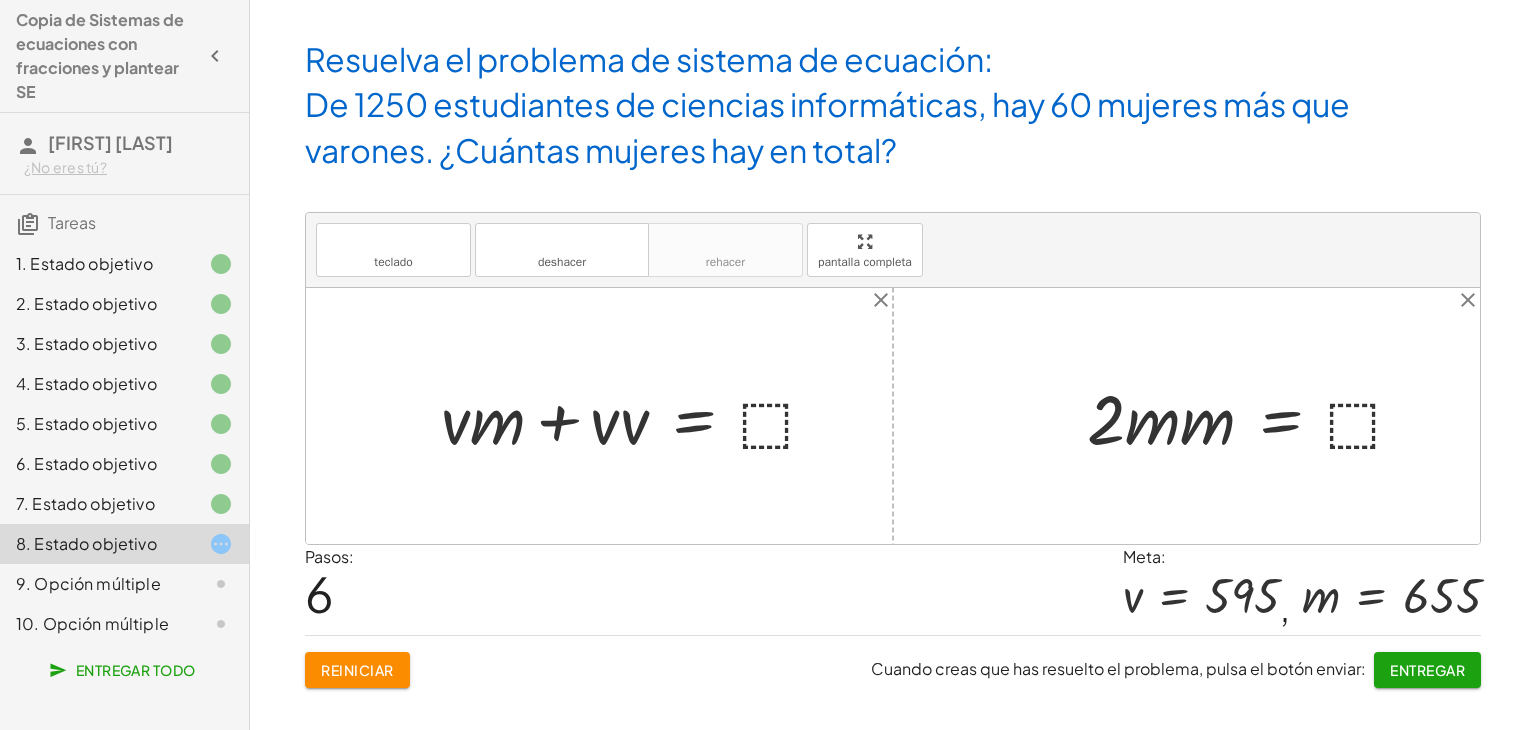 click at bounding box center [637, 416] 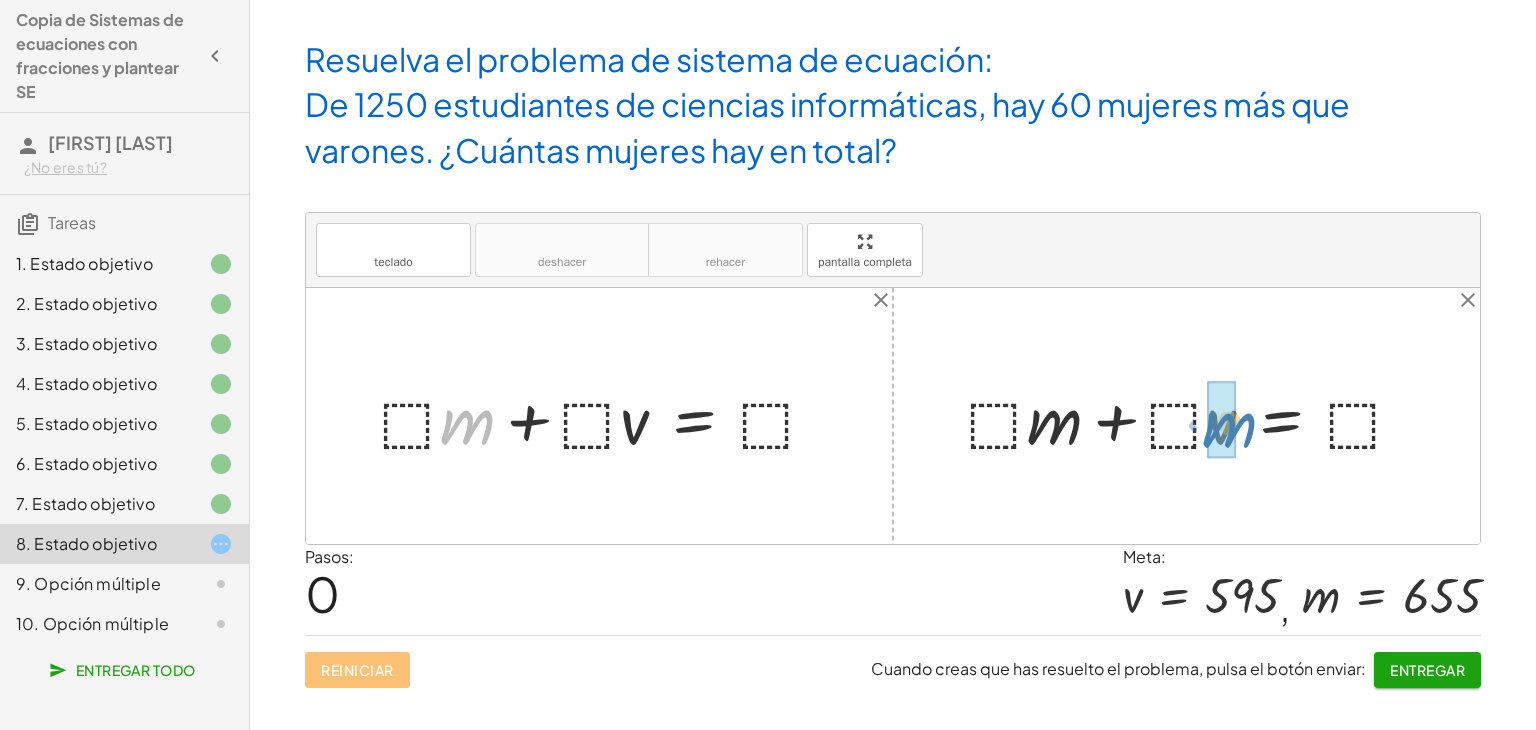 drag, startPoint x: 458, startPoint y: 432, endPoint x: 1233, endPoint y: 428, distance: 775.0103 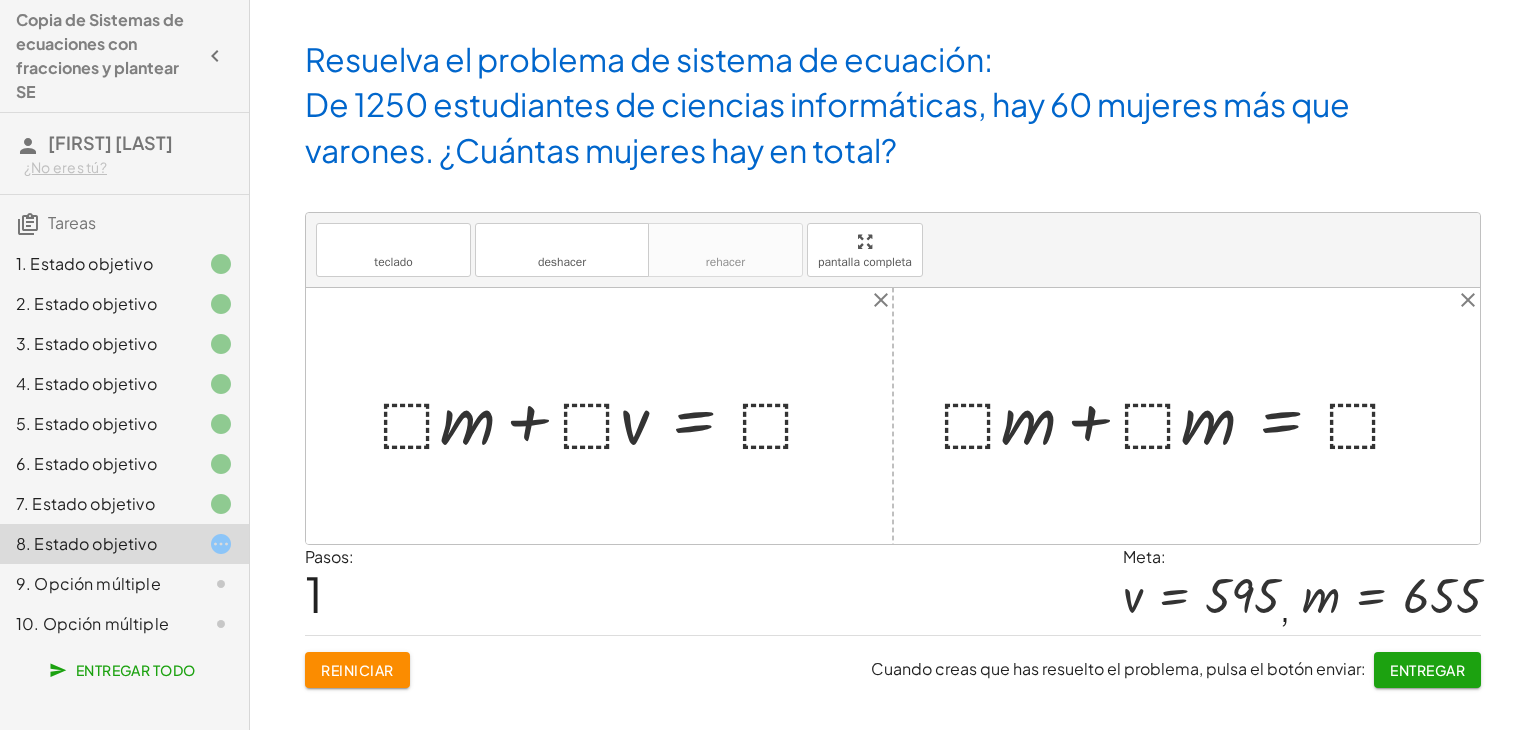 click on "Reiniciar" at bounding box center [357, 670] 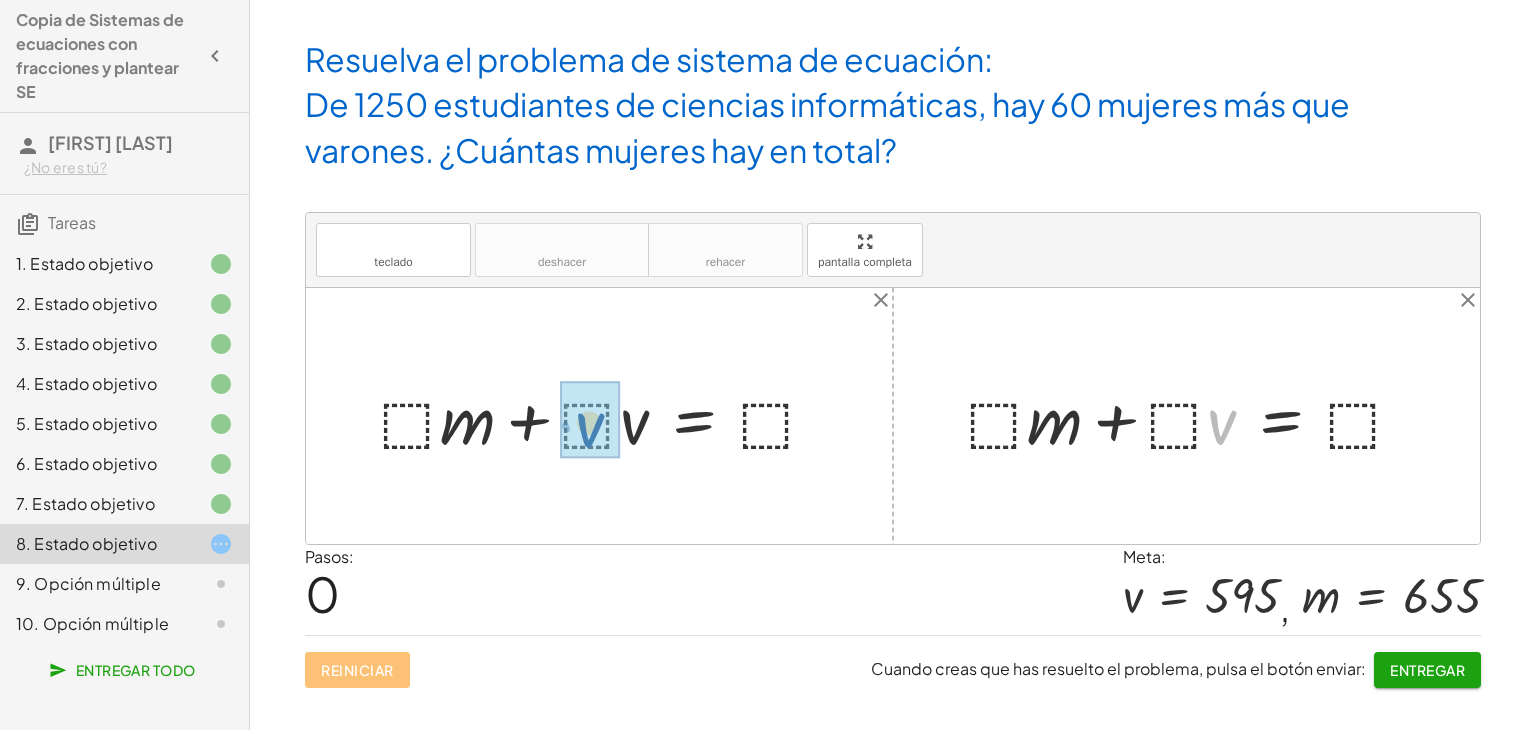 drag, startPoint x: 1207, startPoint y: 430, endPoint x: 574, endPoint y: 431, distance: 633.0008 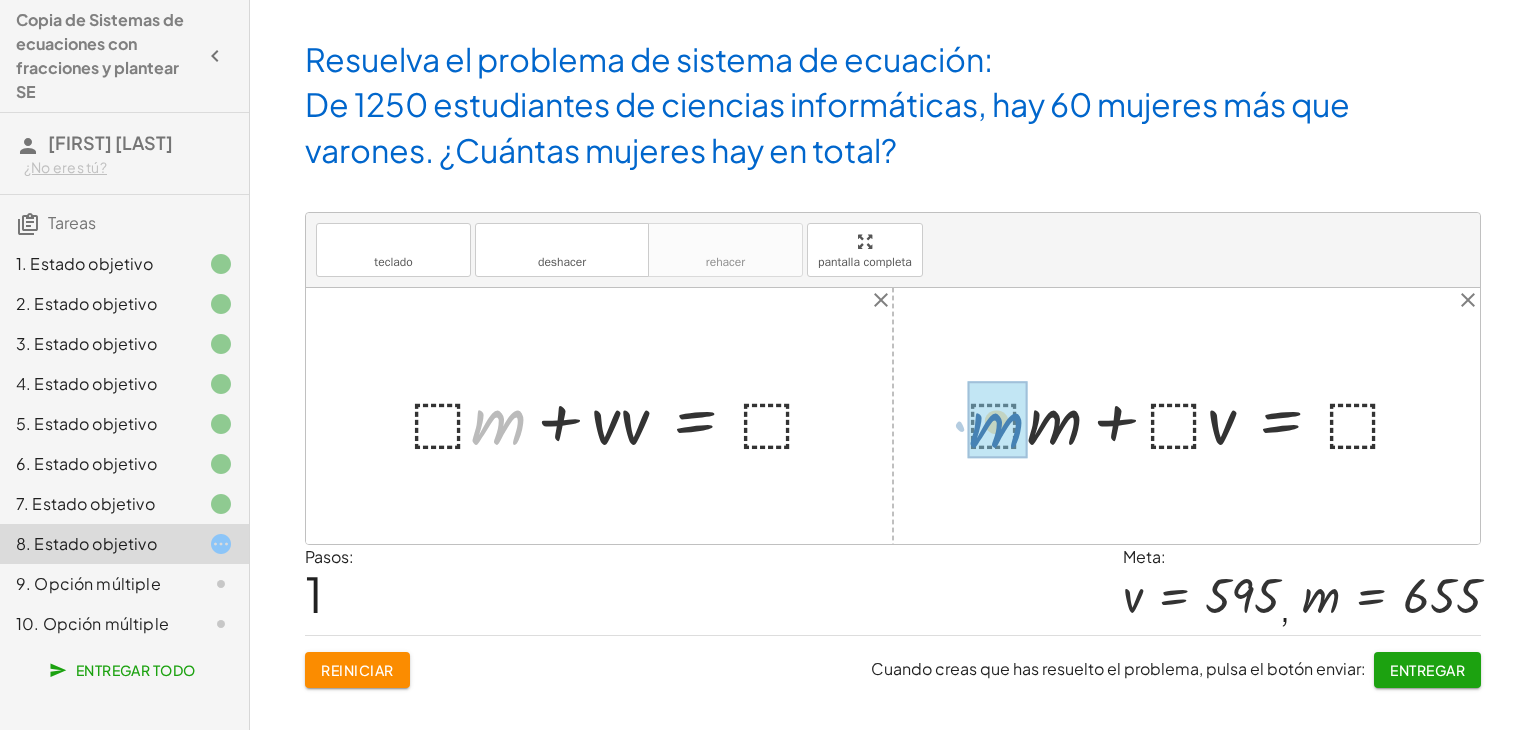 drag, startPoint x: 492, startPoint y: 414, endPoint x: 990, endPoint y: 417, distance: 498.00903 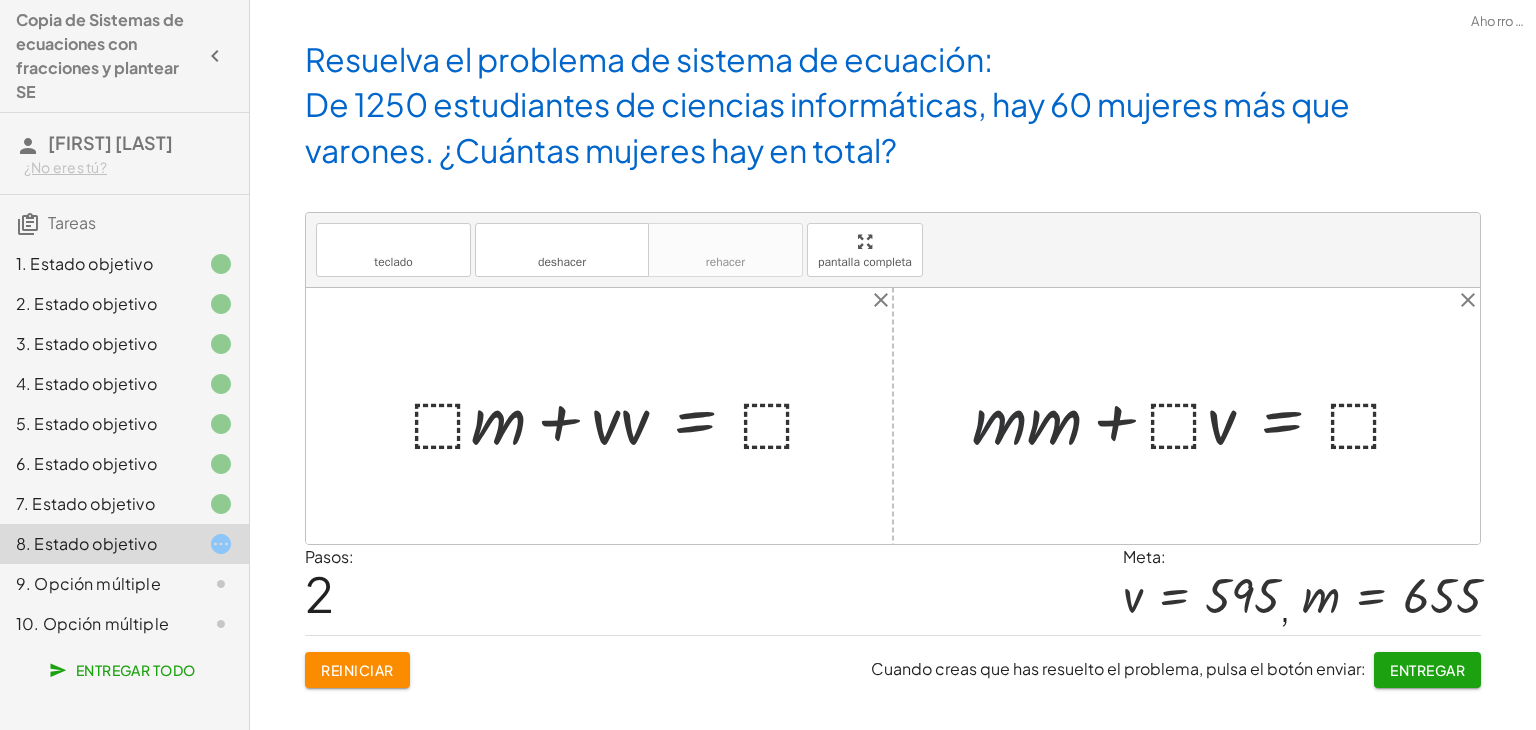 click at bounding box center [1196, 416] 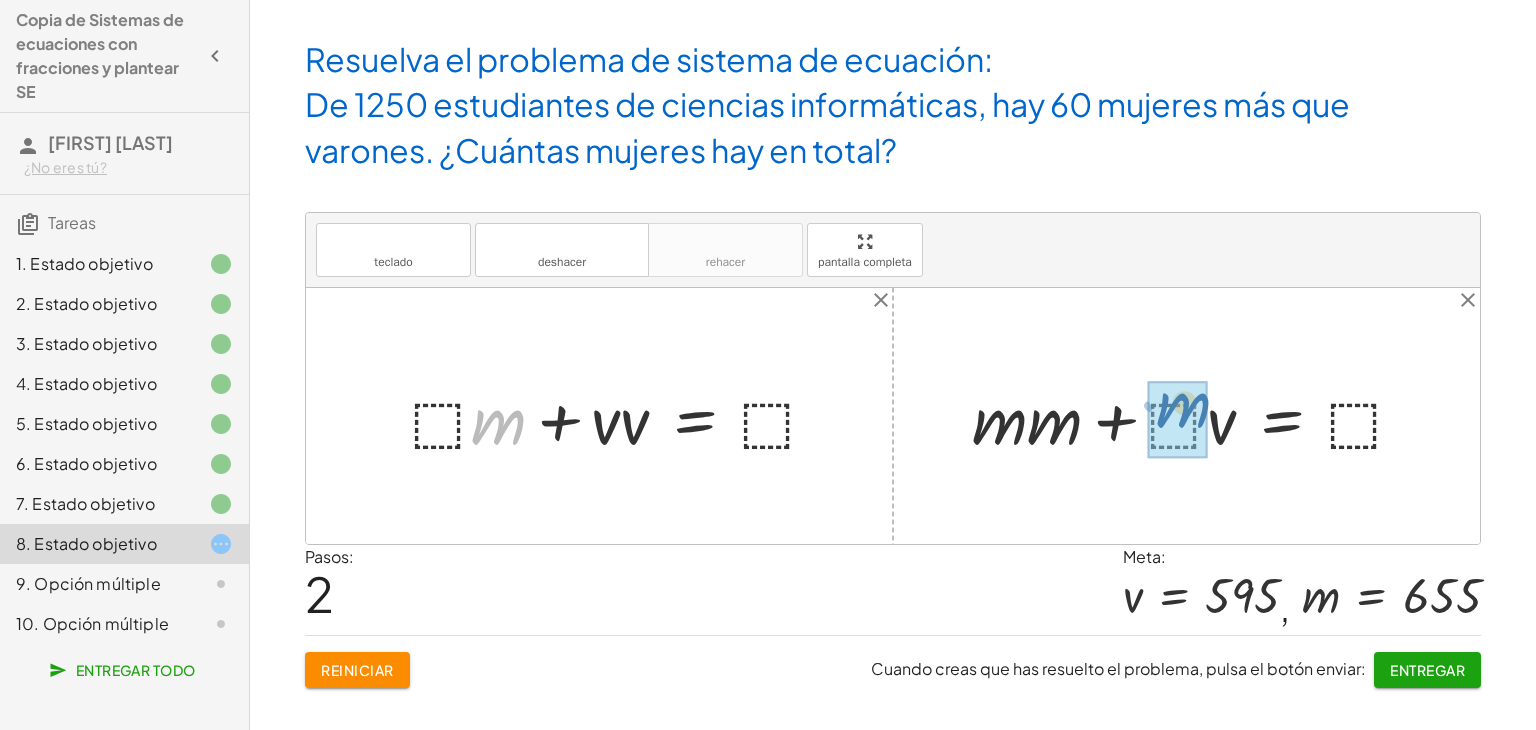 drag, startPoint x: 494, startPoint y: 422, endPoint x: 1184, endPoint y: 405, distance: 690.2094 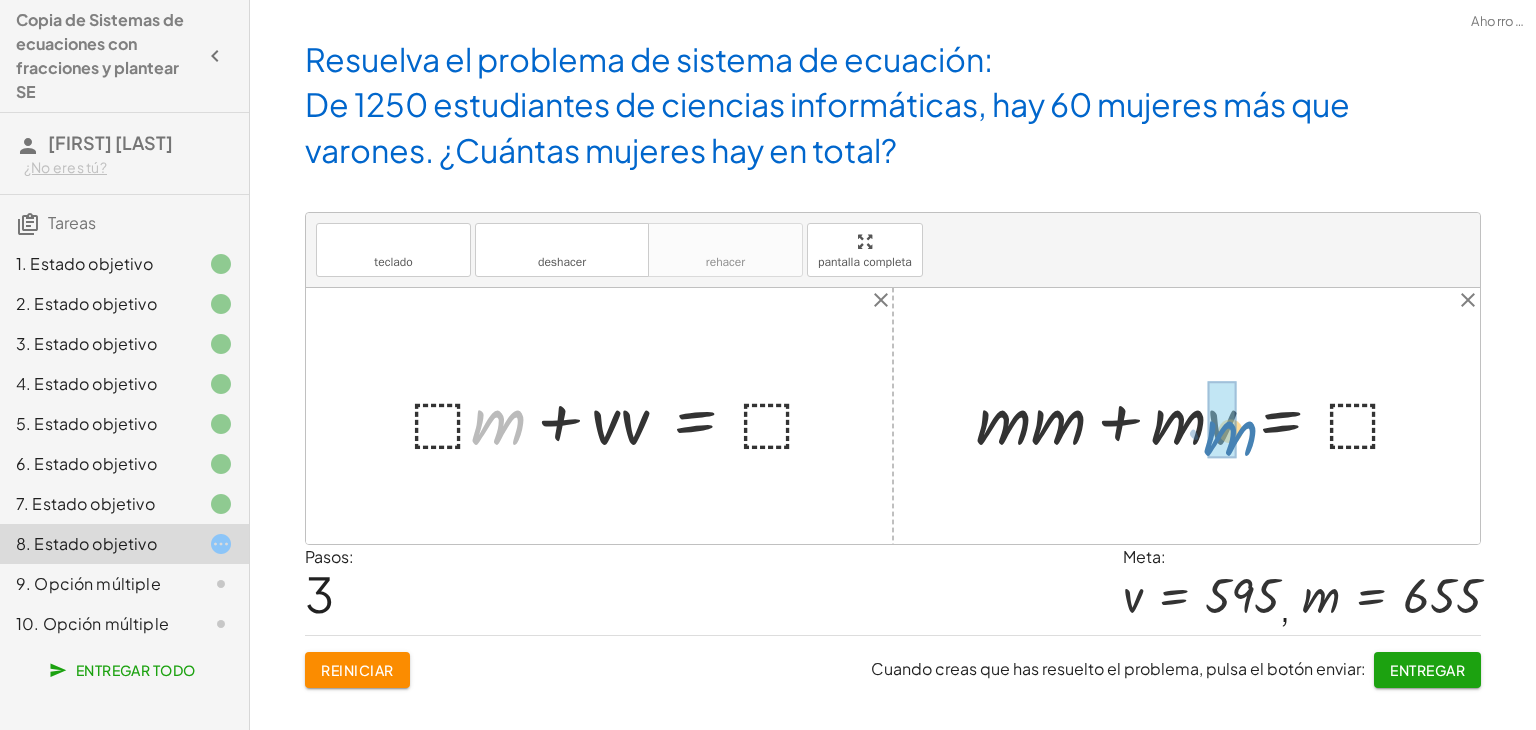 drag, startPoint x: 501, startPoint y: 429, endPoint x: 1233, endPoint y: 440, distance: 732.08264 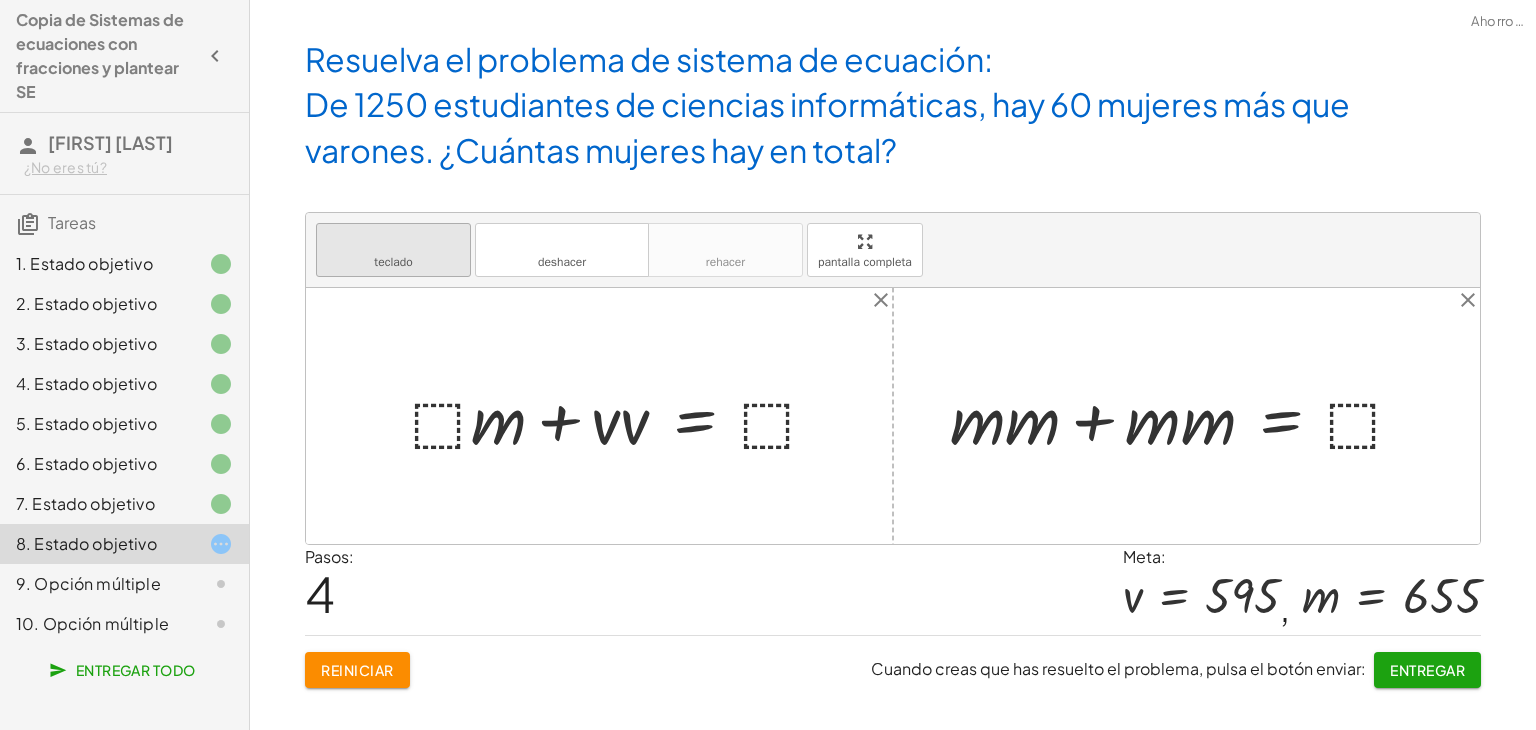 click on "teclado" at bounding box center (393, 262) 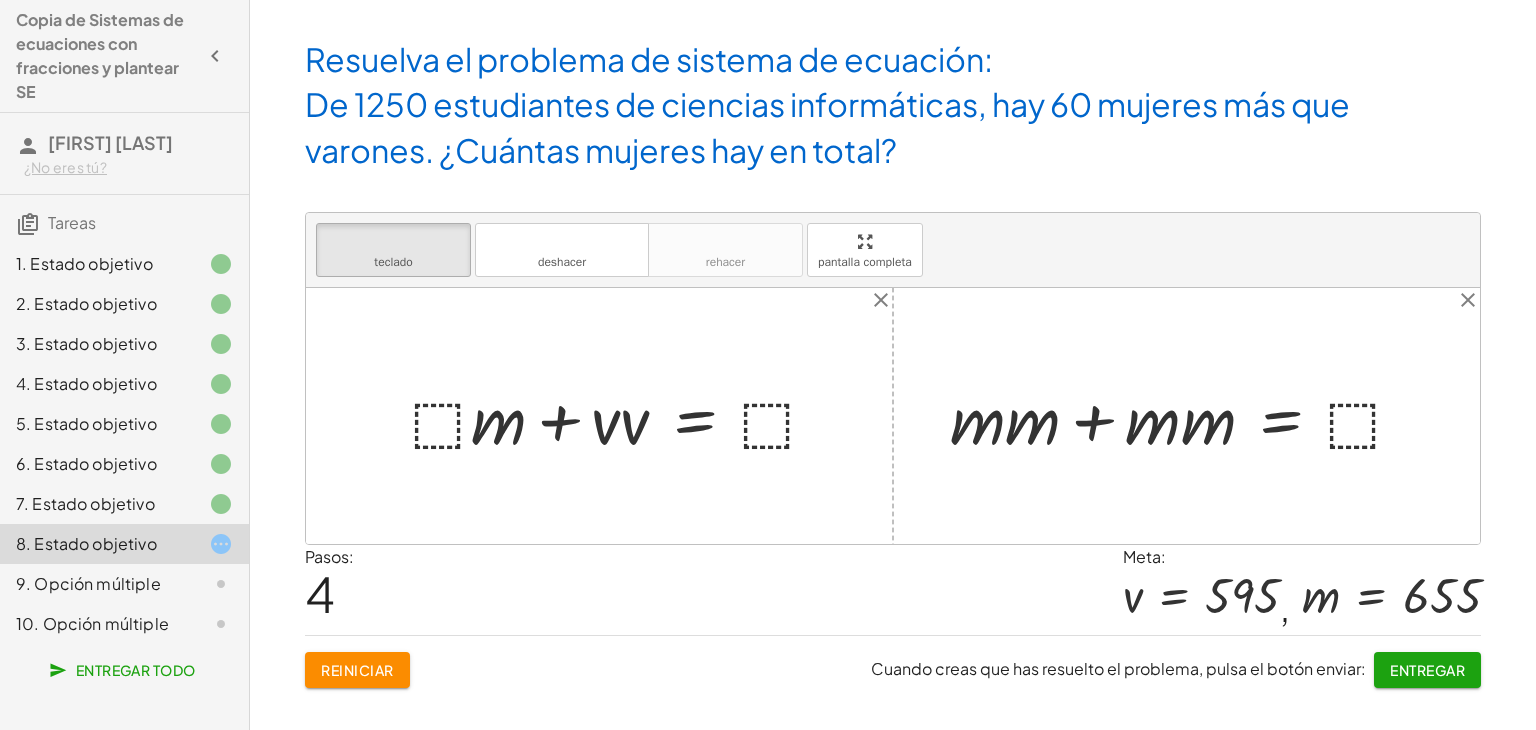click at bounding box center [622, 416] 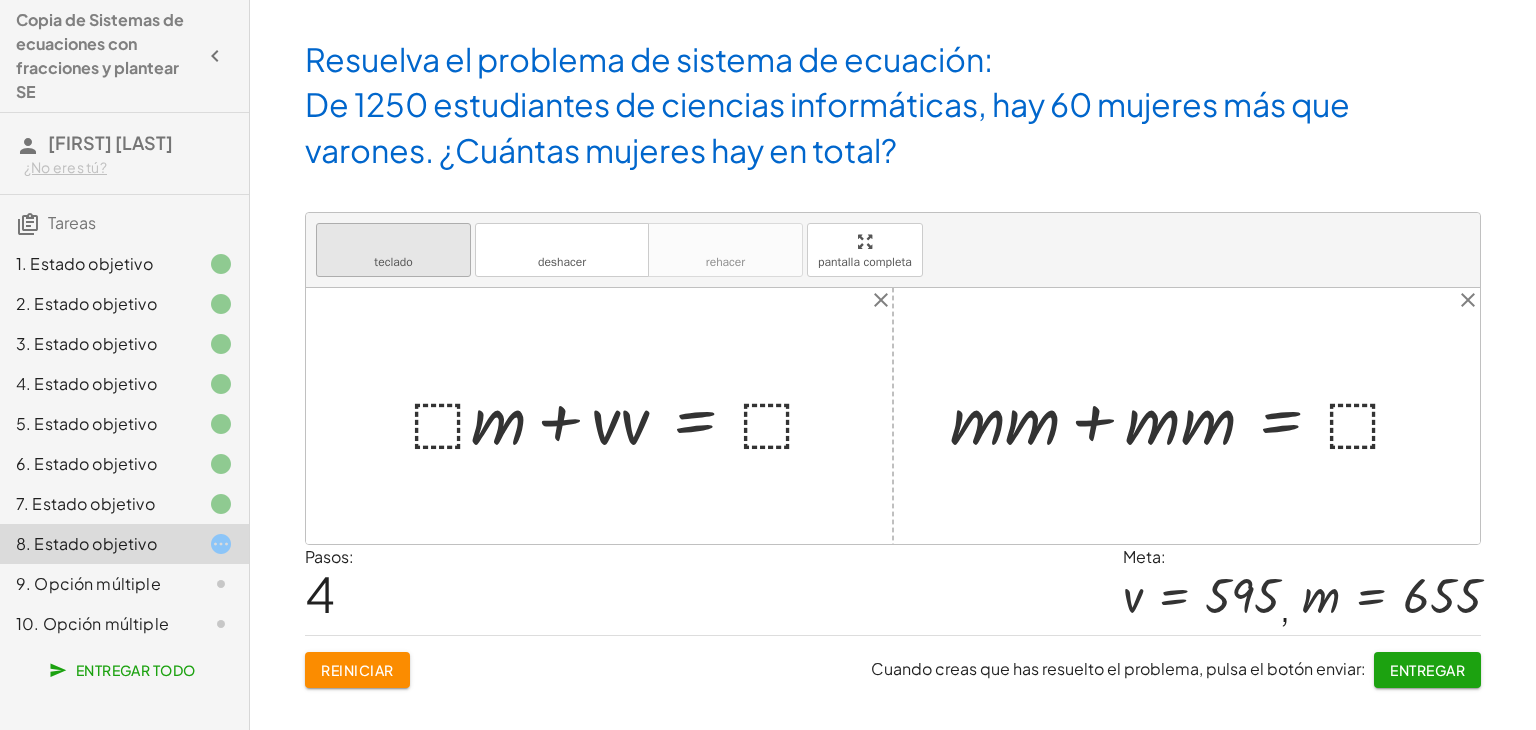 click on "teclado" at bounding box center (393, 262) 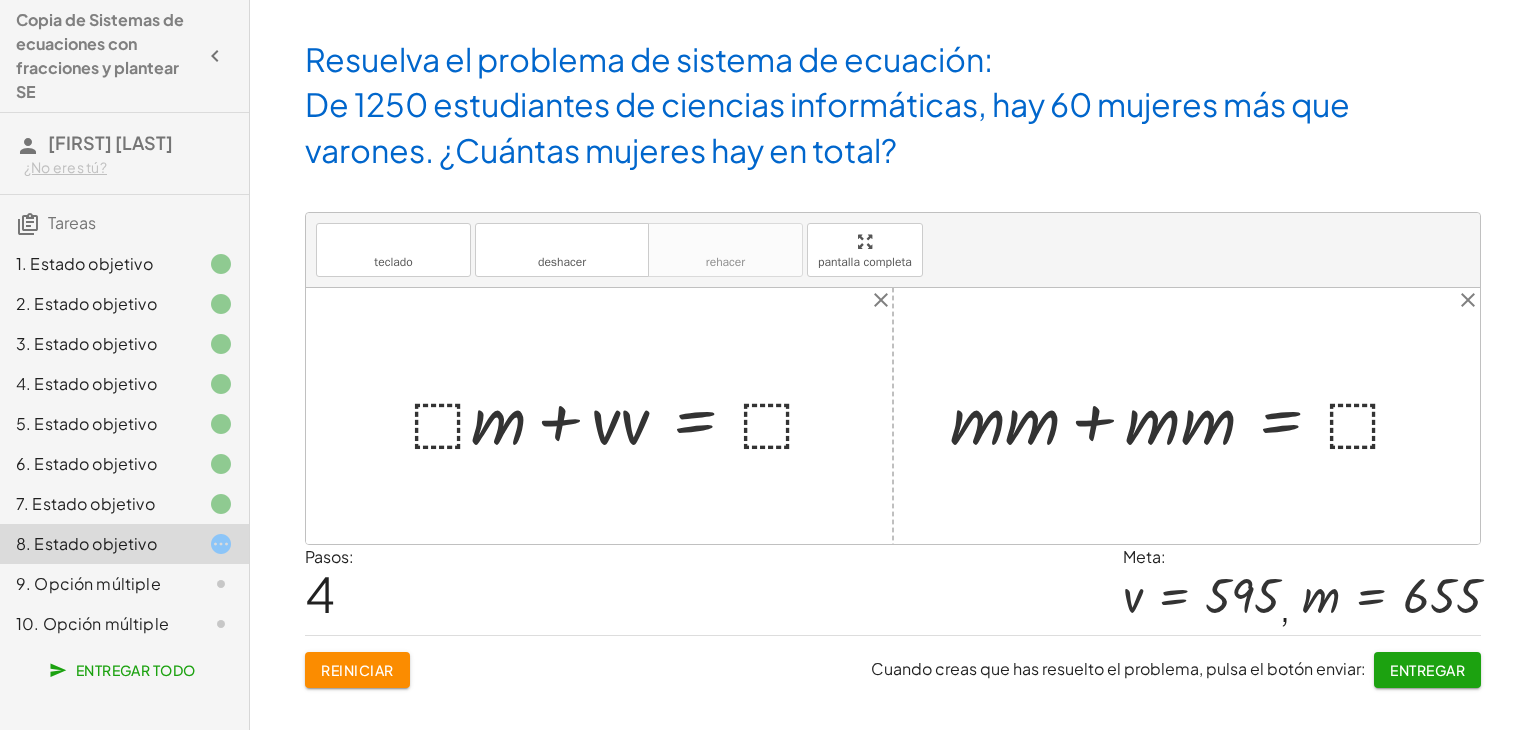 click at bounding box center [622, 416] 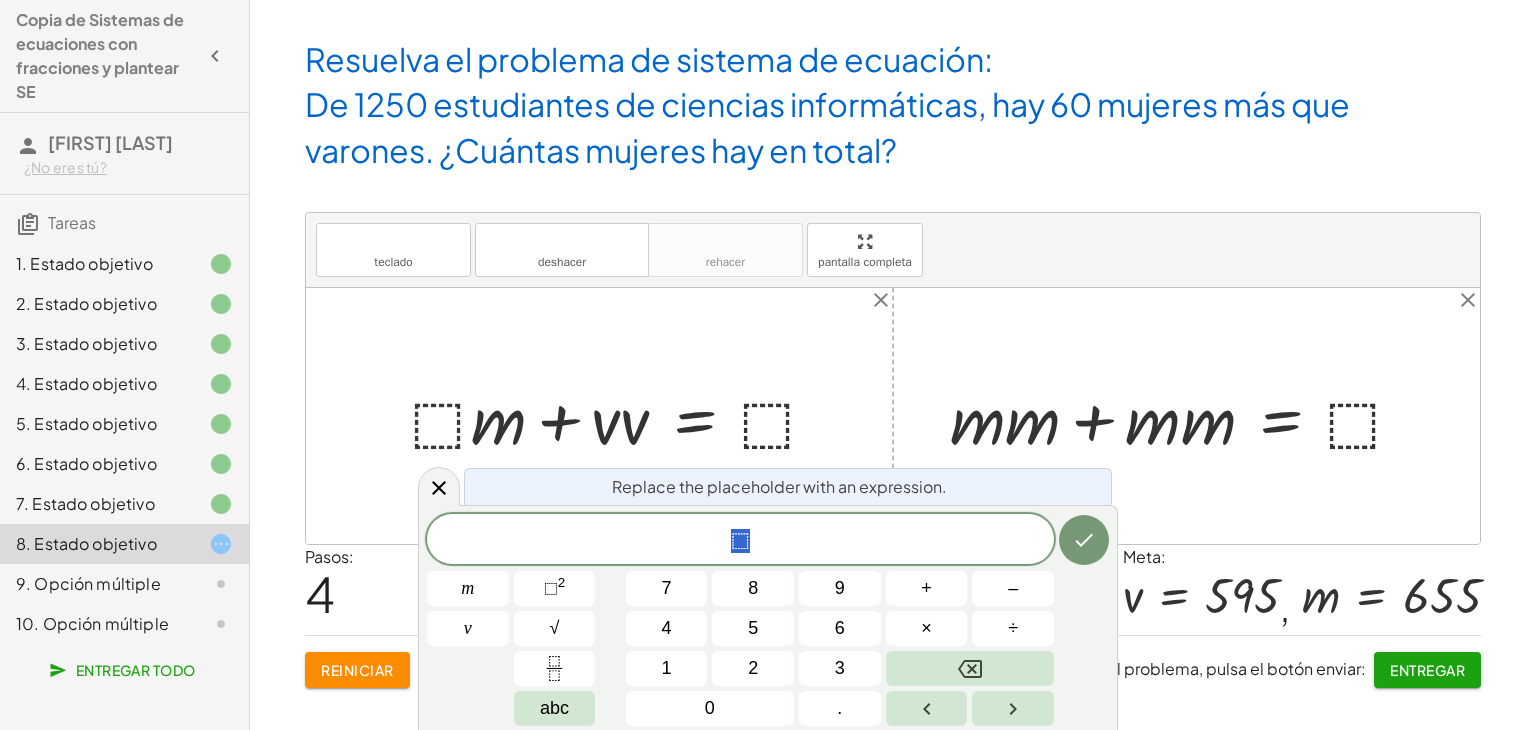 click at bounding box center (622, 416) 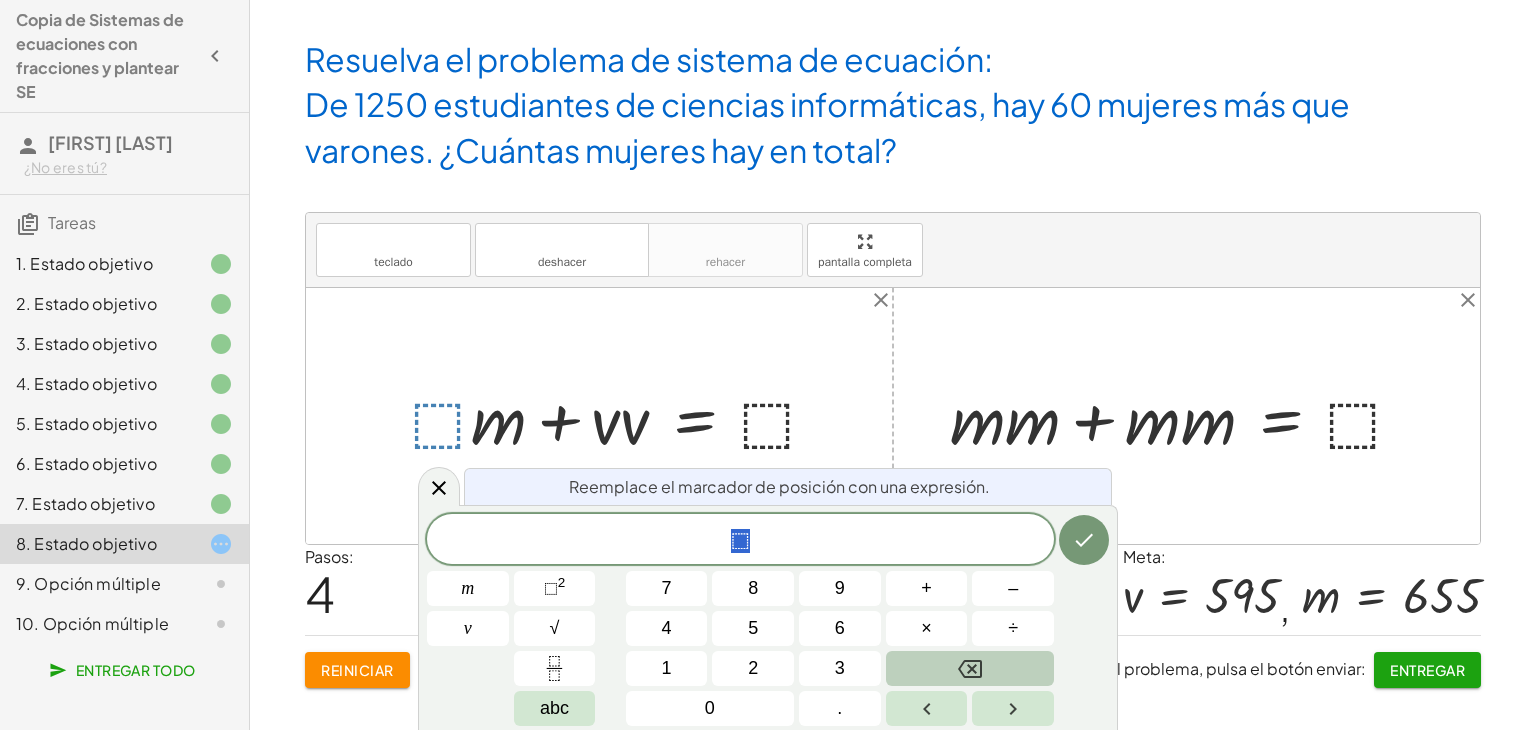 click 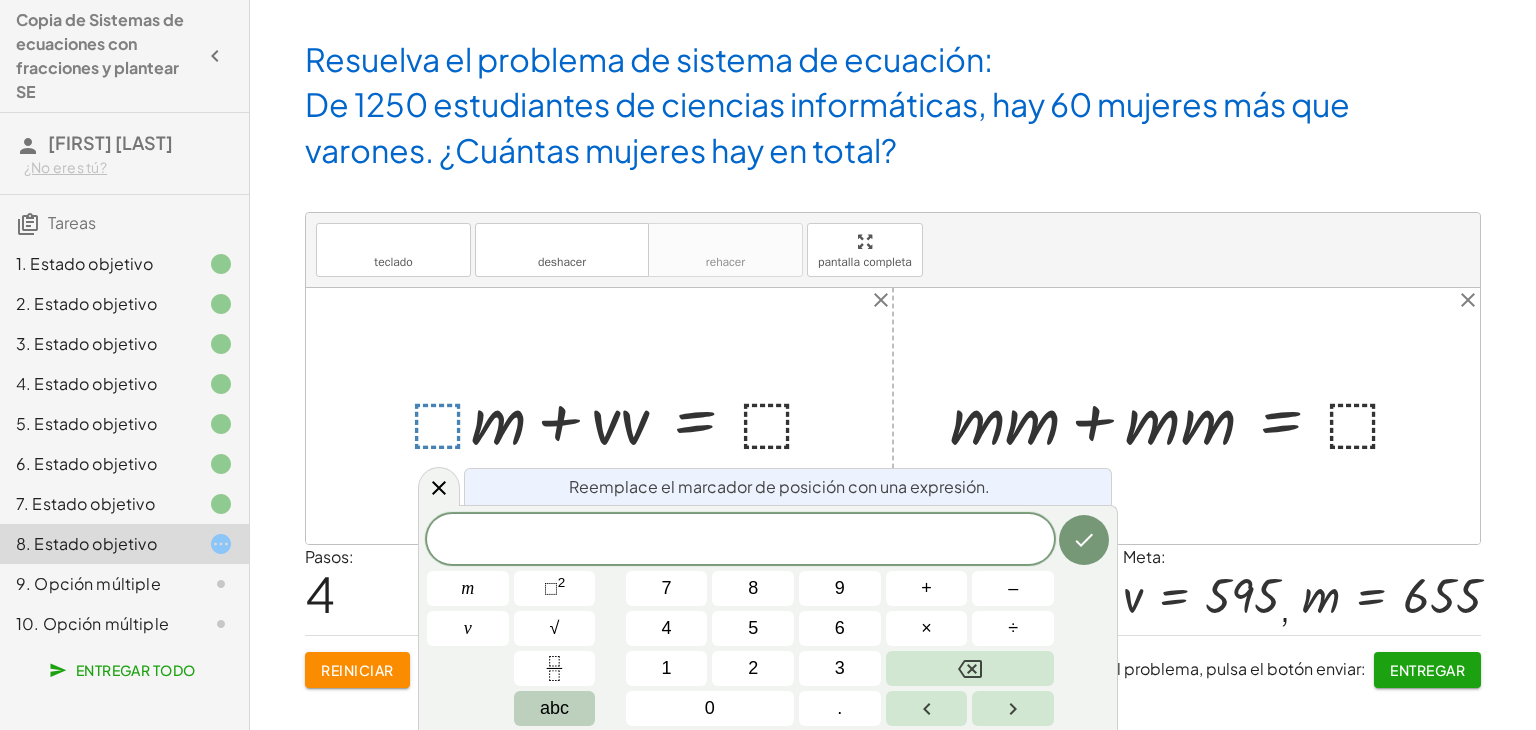 click on "abc" at bounding box center (554, 708) 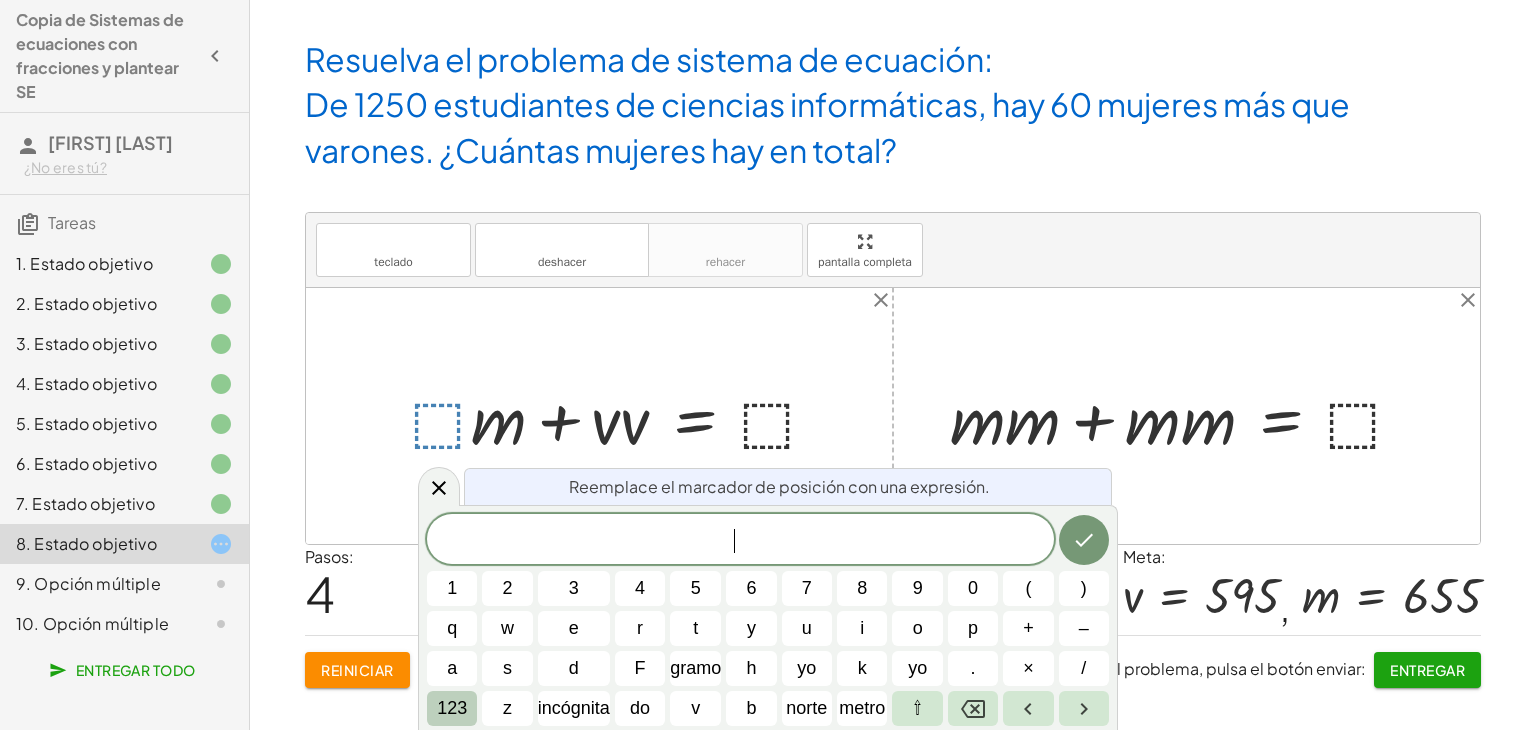 click on "123" at bounding box center [452, 708] 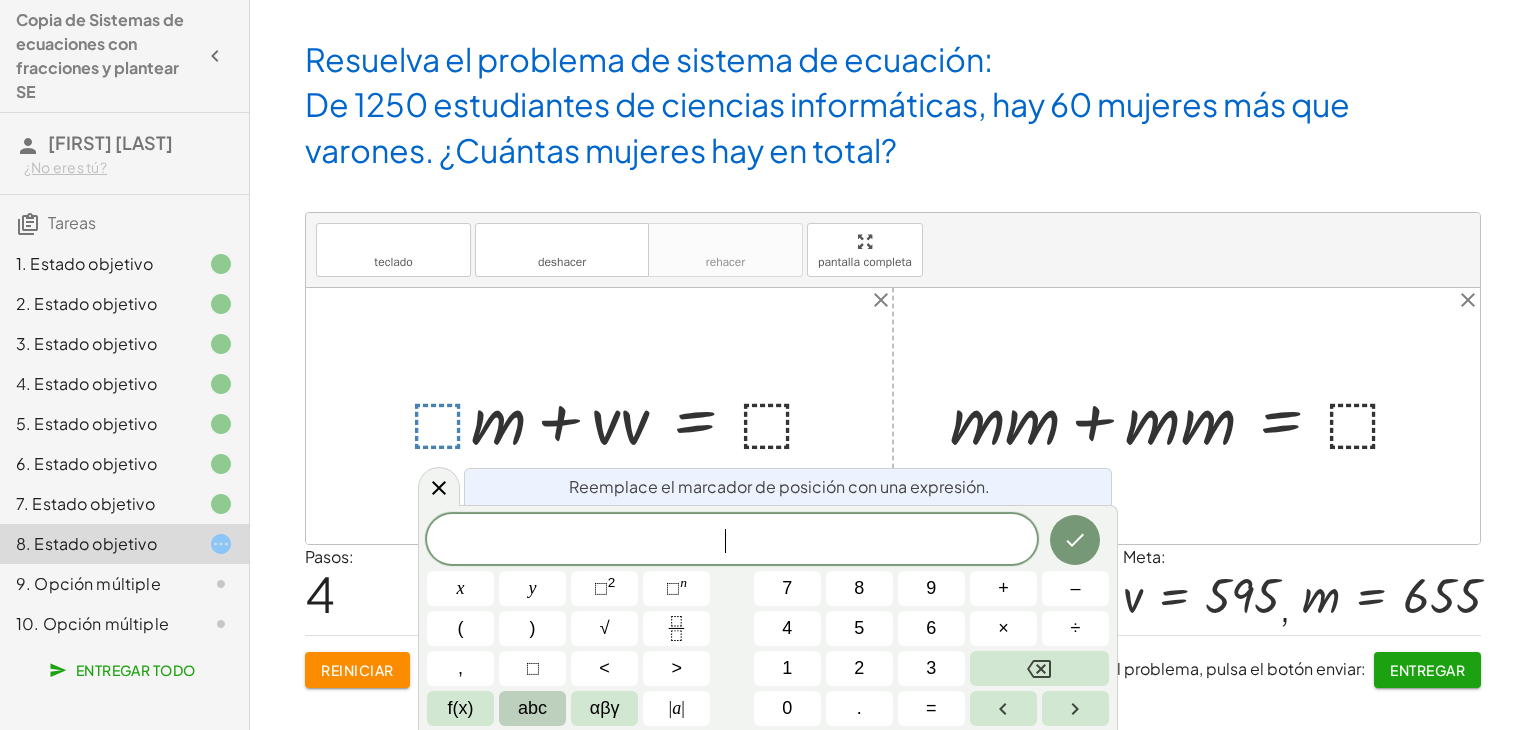 click on "abc" at bounding box center [532, 708] 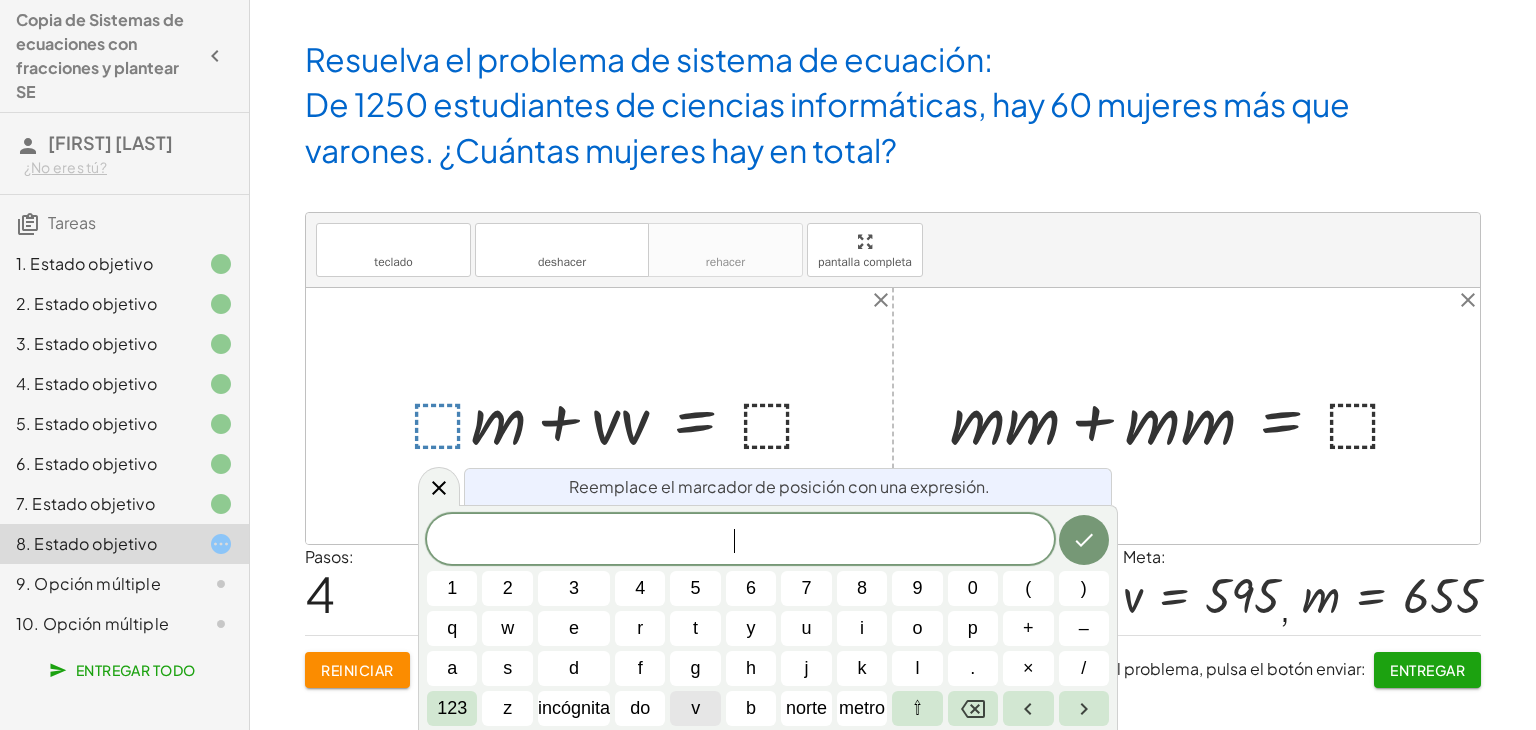 click on "v" at bounding box center [695, 708] 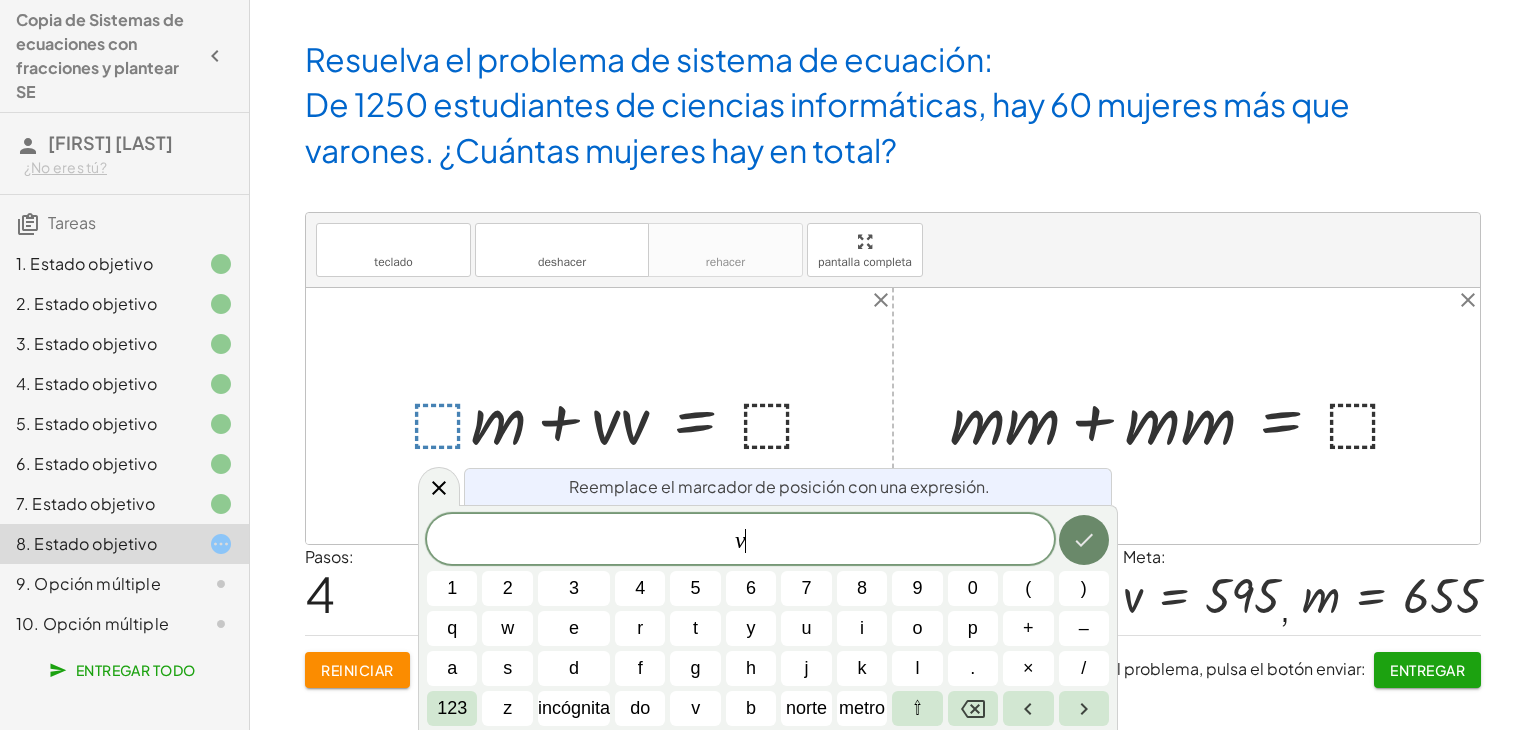 click 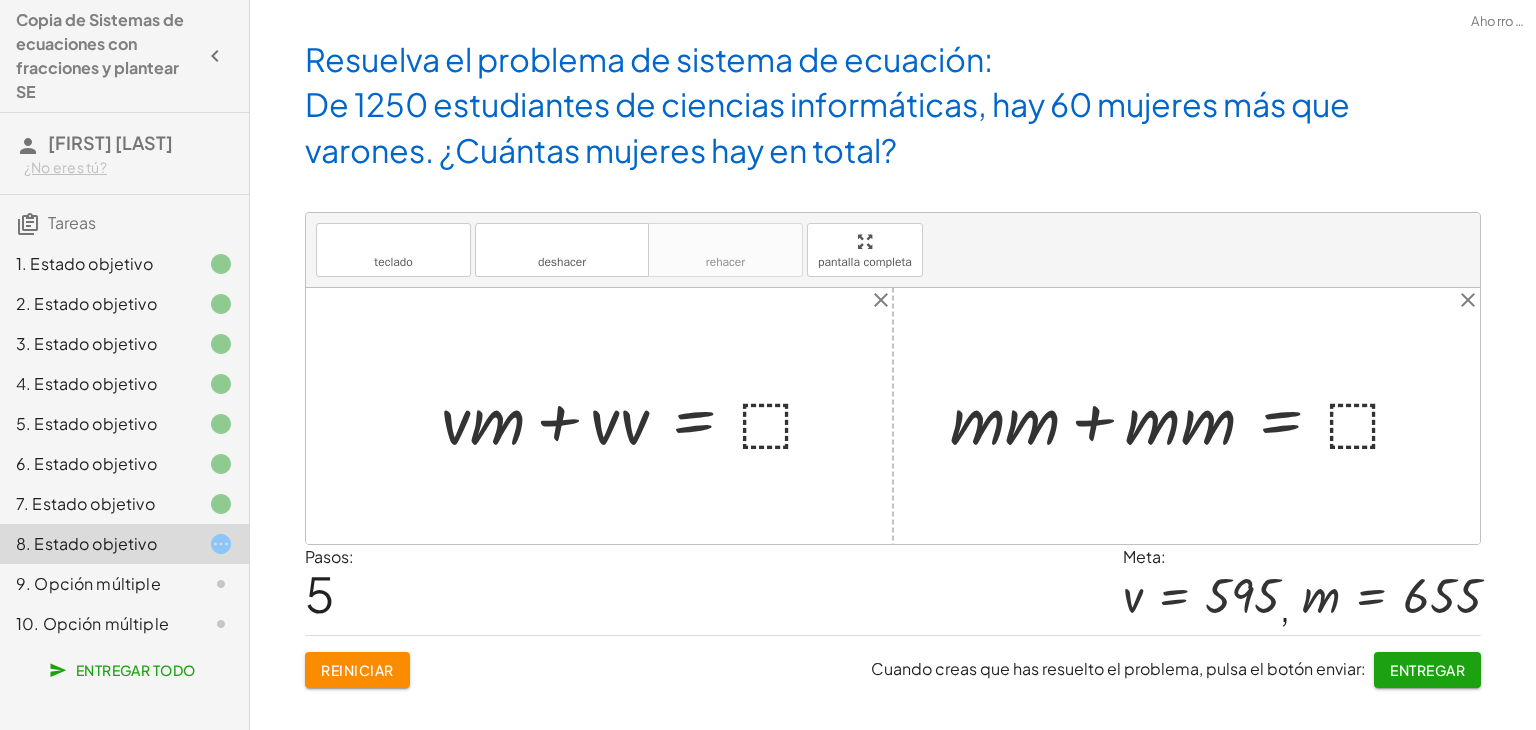 click at bounding box center (637, 416) 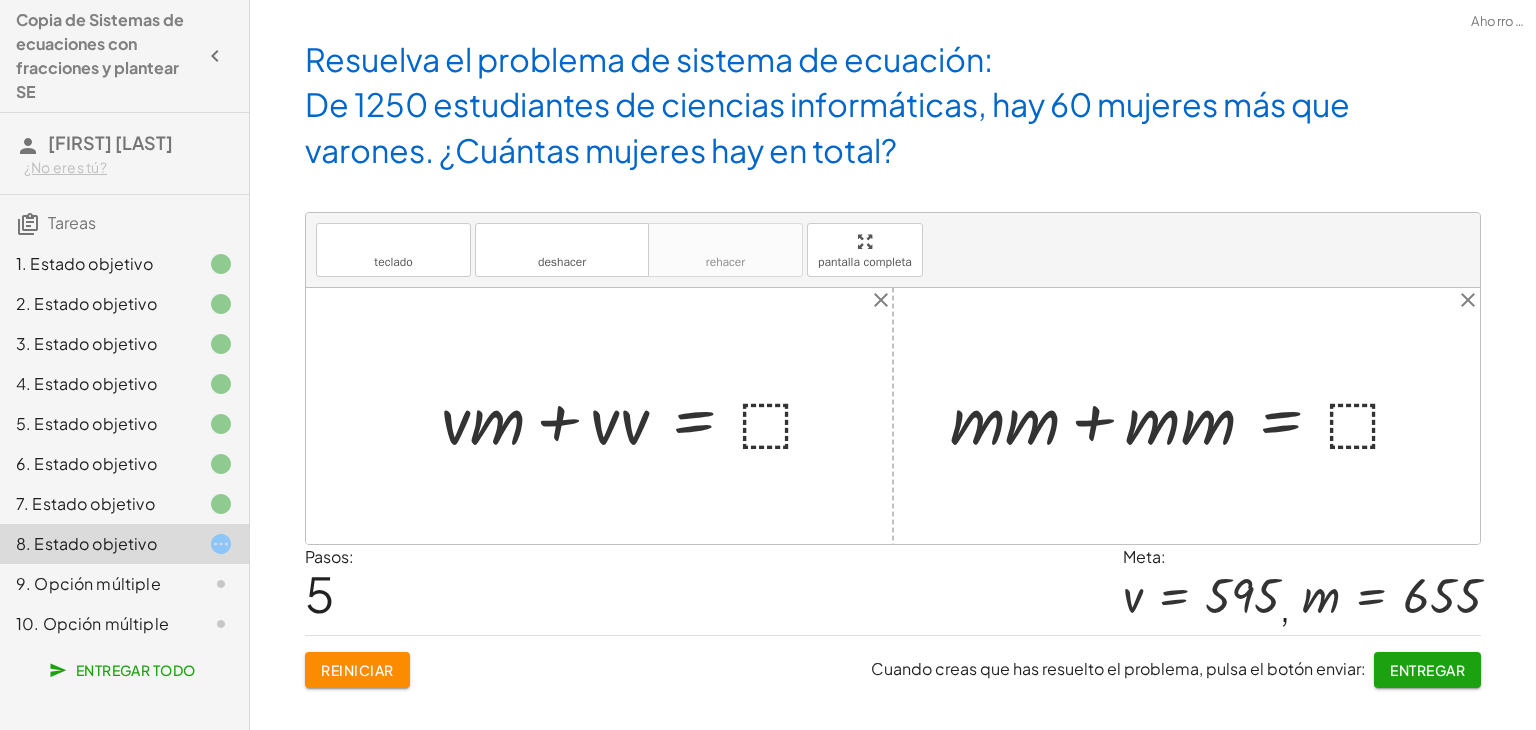 click at bounding box center (637, 416) 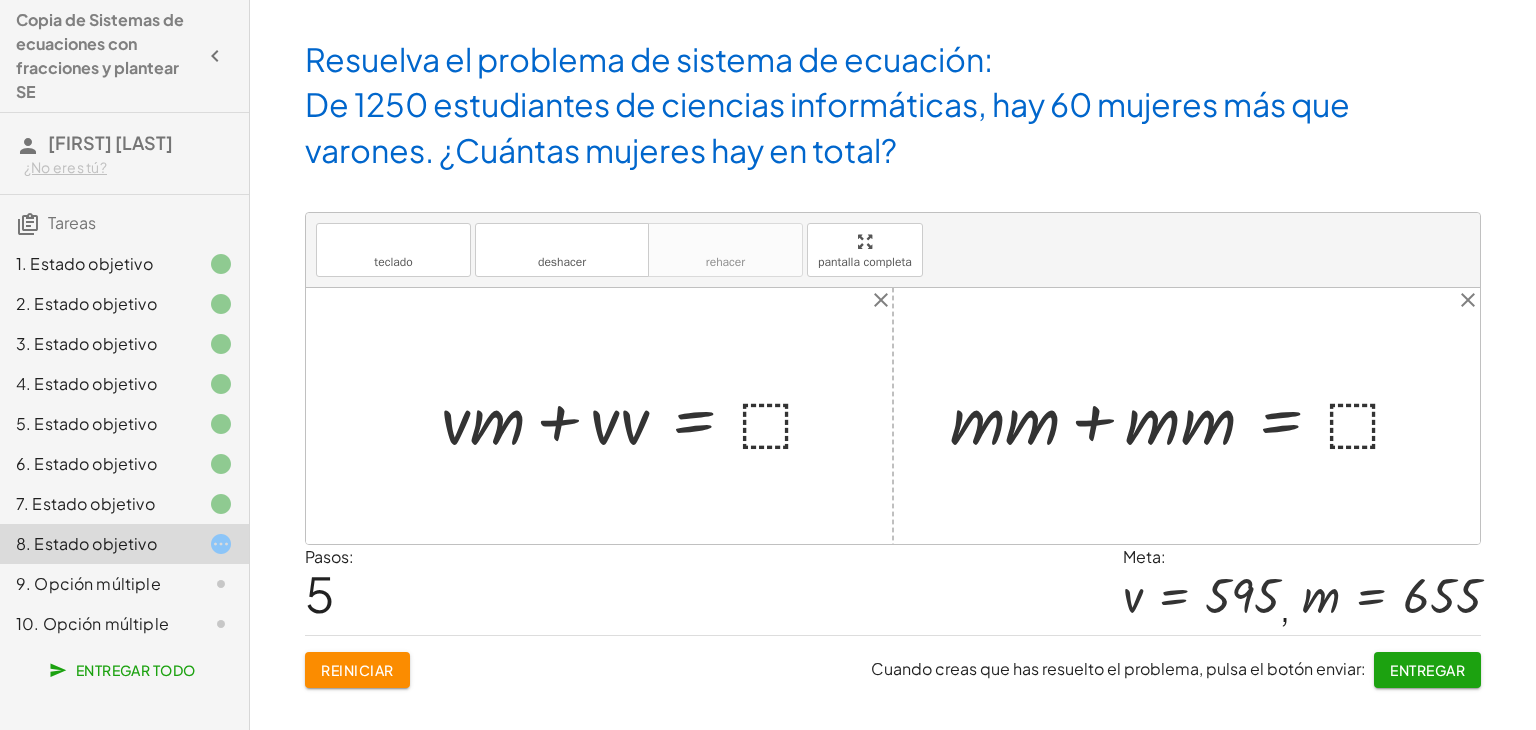 click at bounding box center [1185, 416] 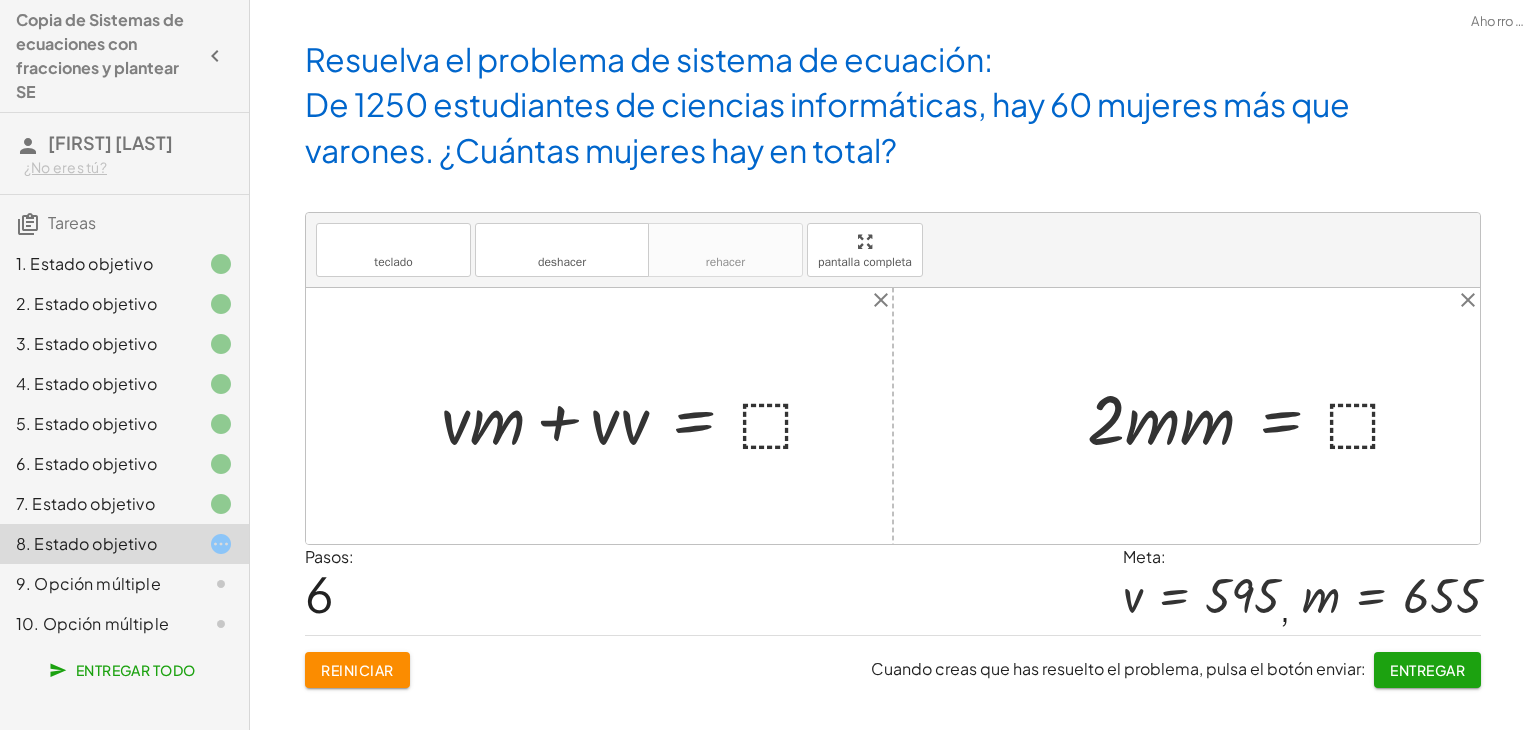 click at bounding box center (1254, 416) 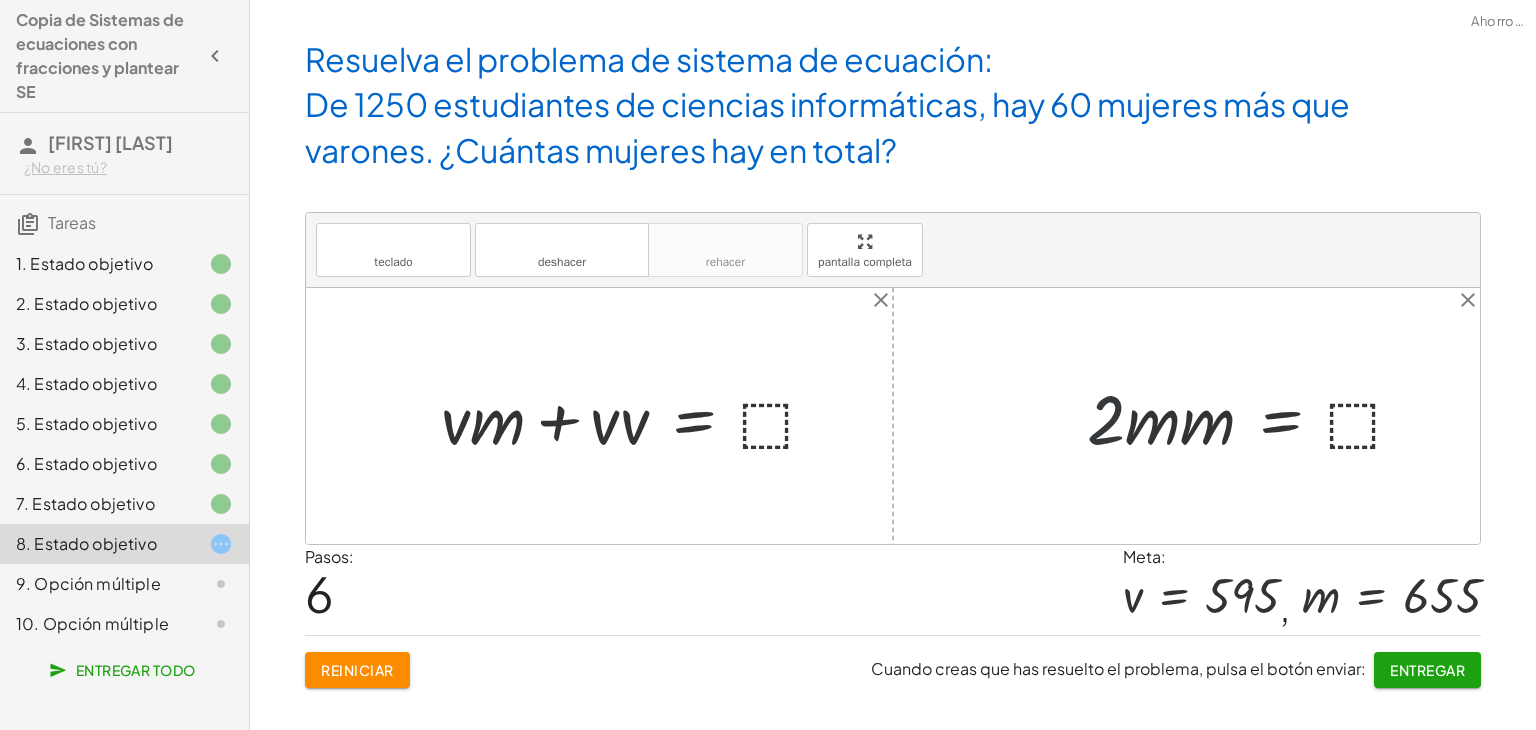 click at bounding box center [1254, 416] 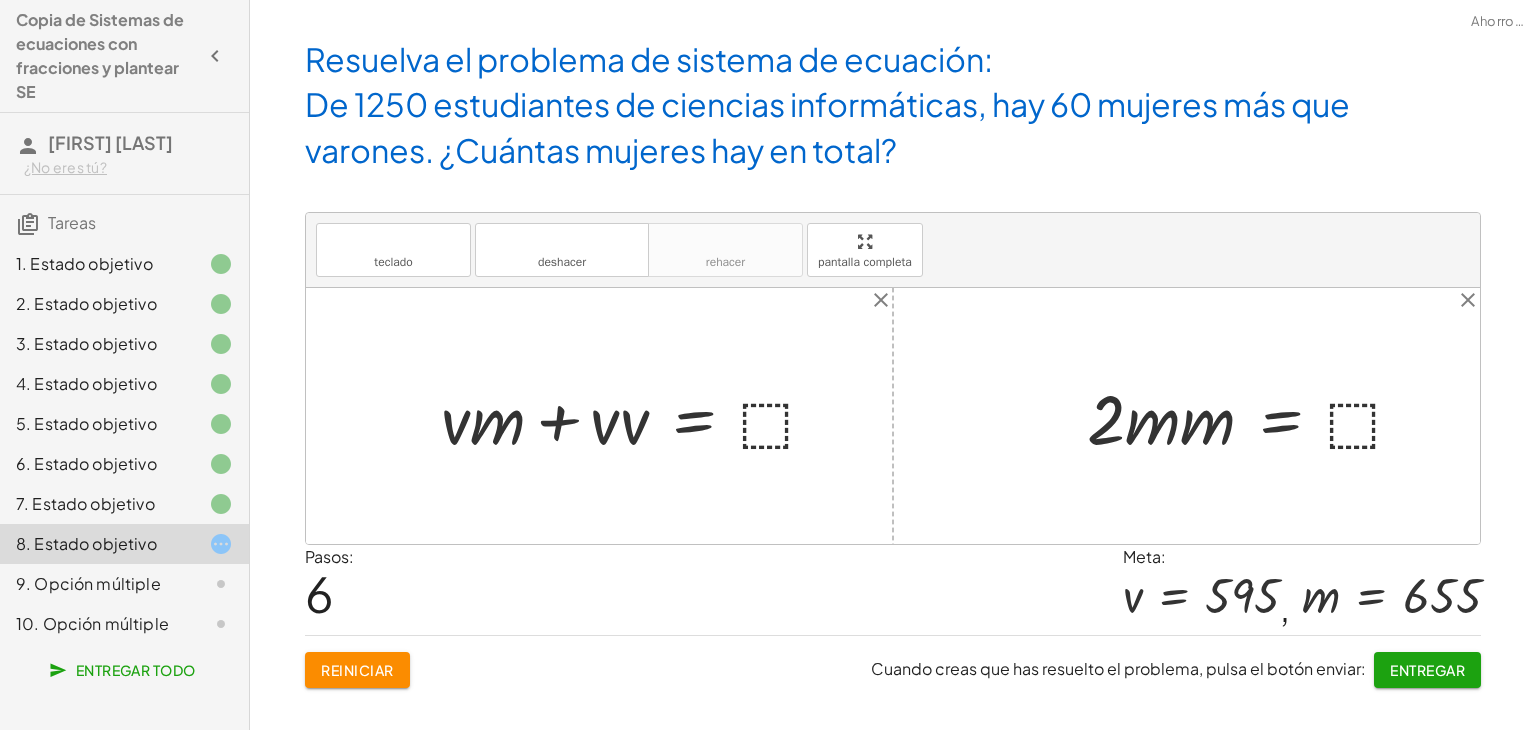 click at bounding box center [1254, 416] 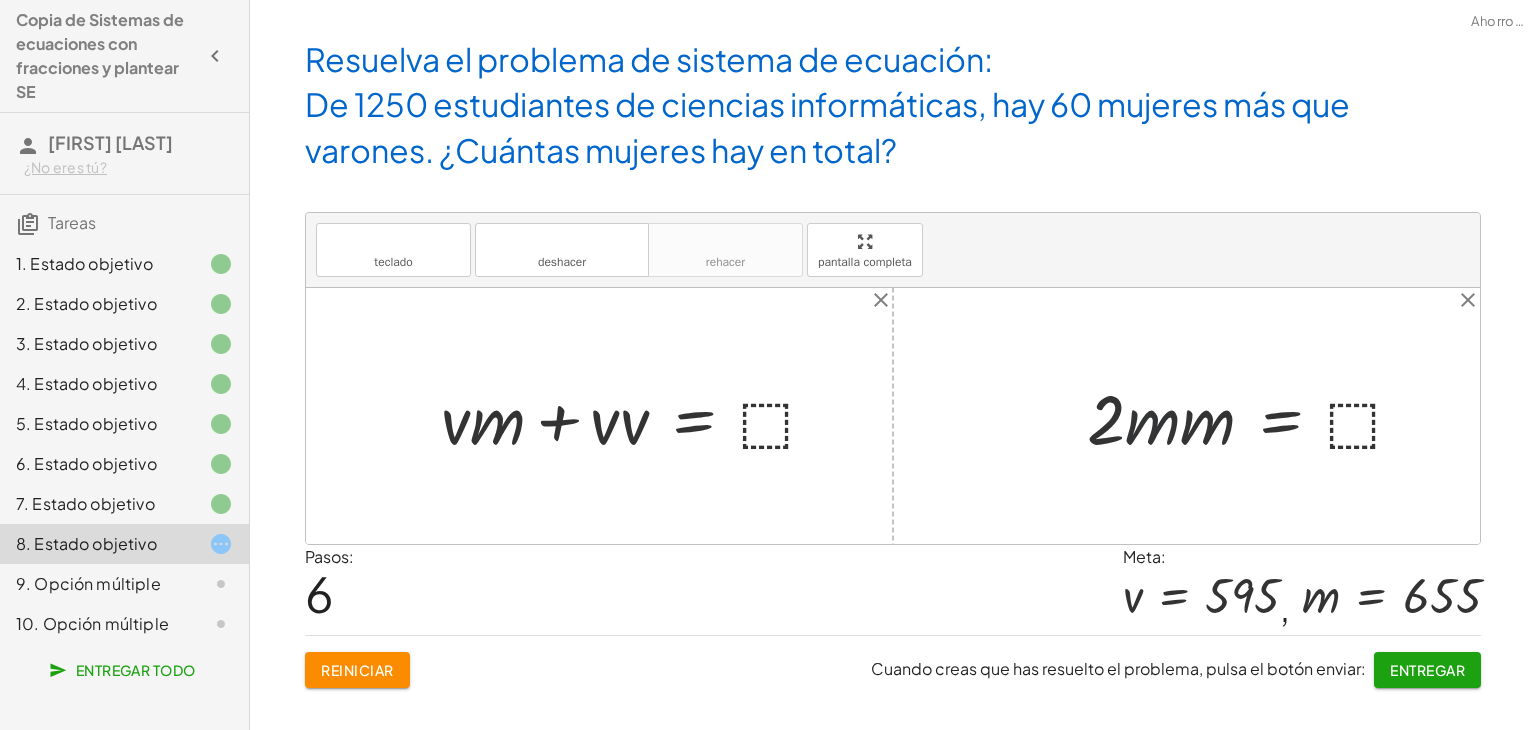 click at bounding box center (1254, 416) 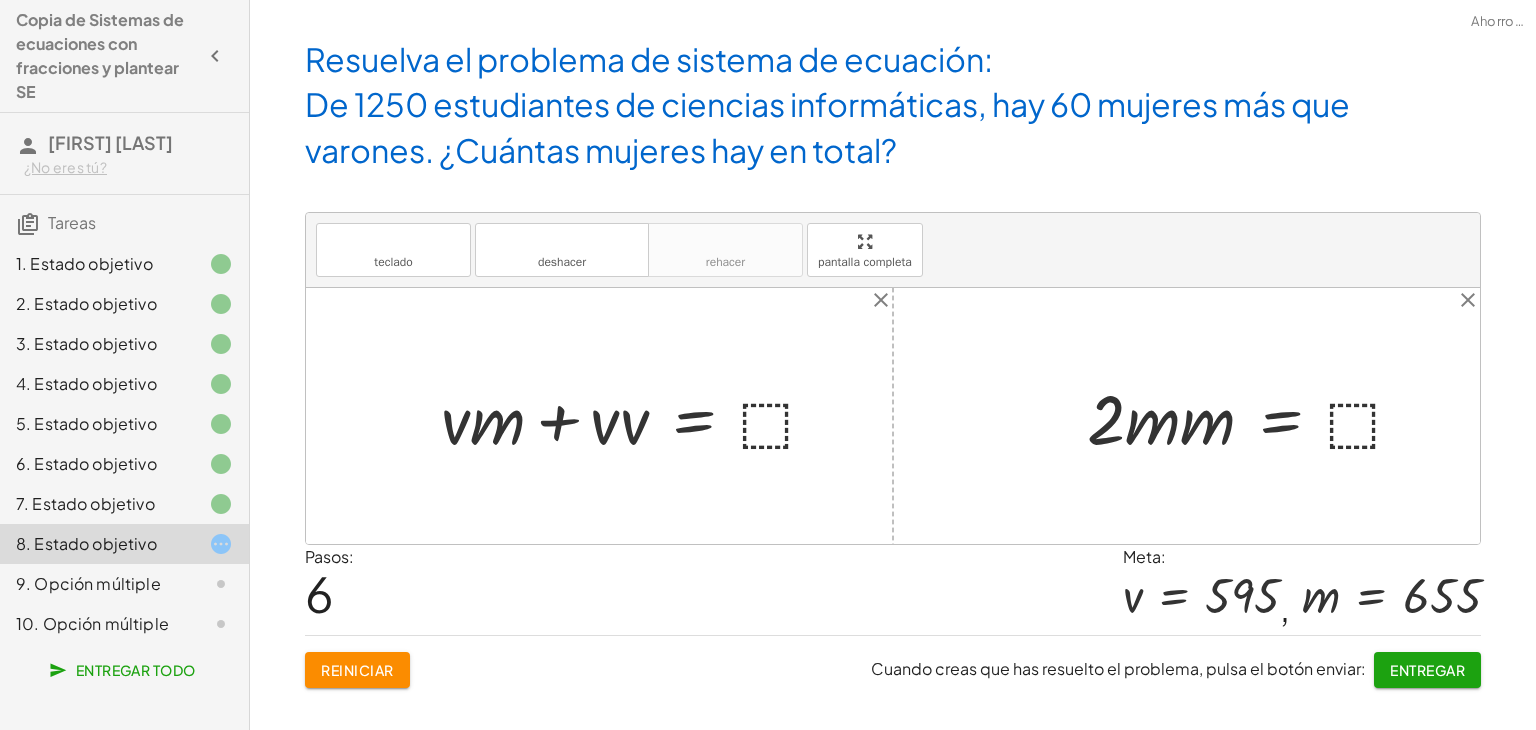 click at bounding box center [1254, 416] 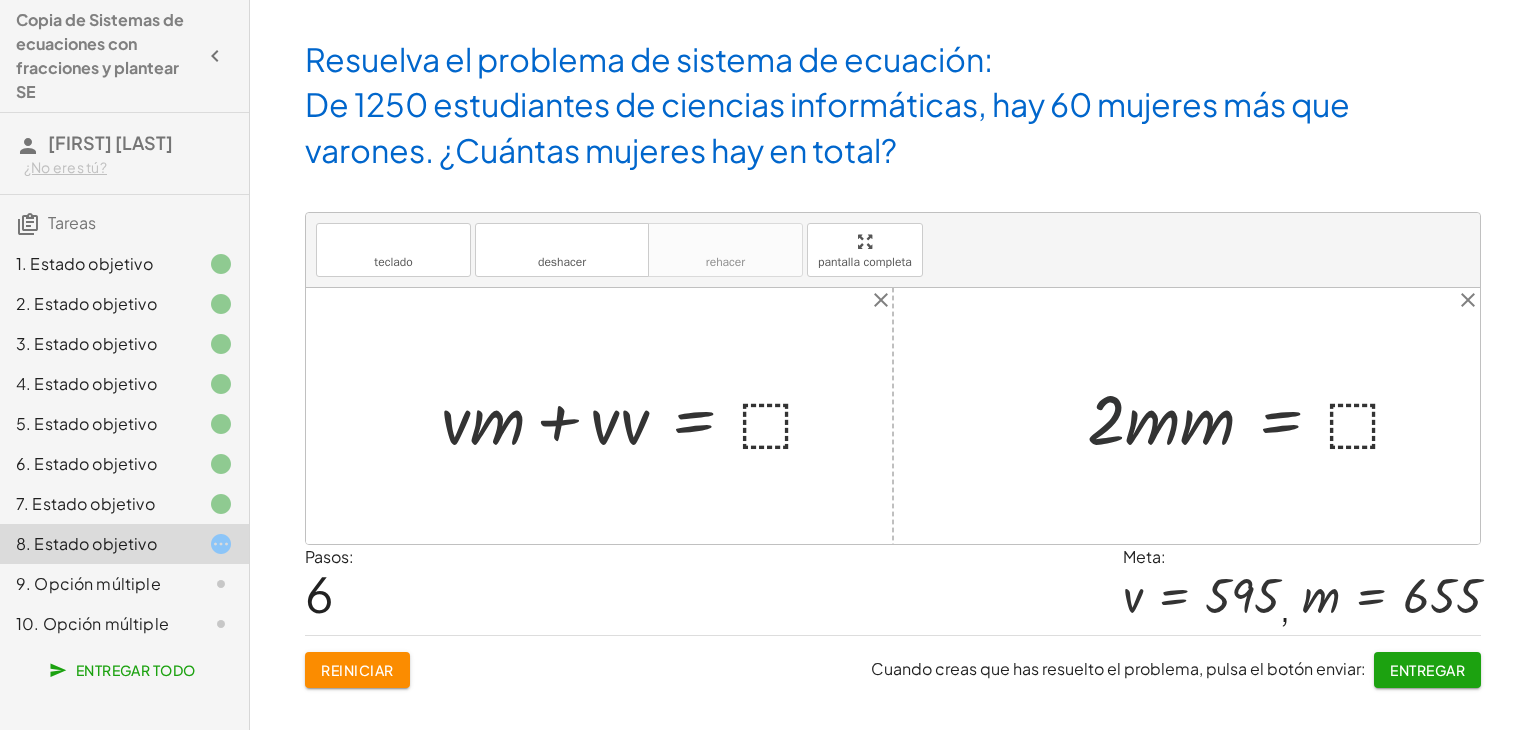 click at bounding box center (1254, 416) 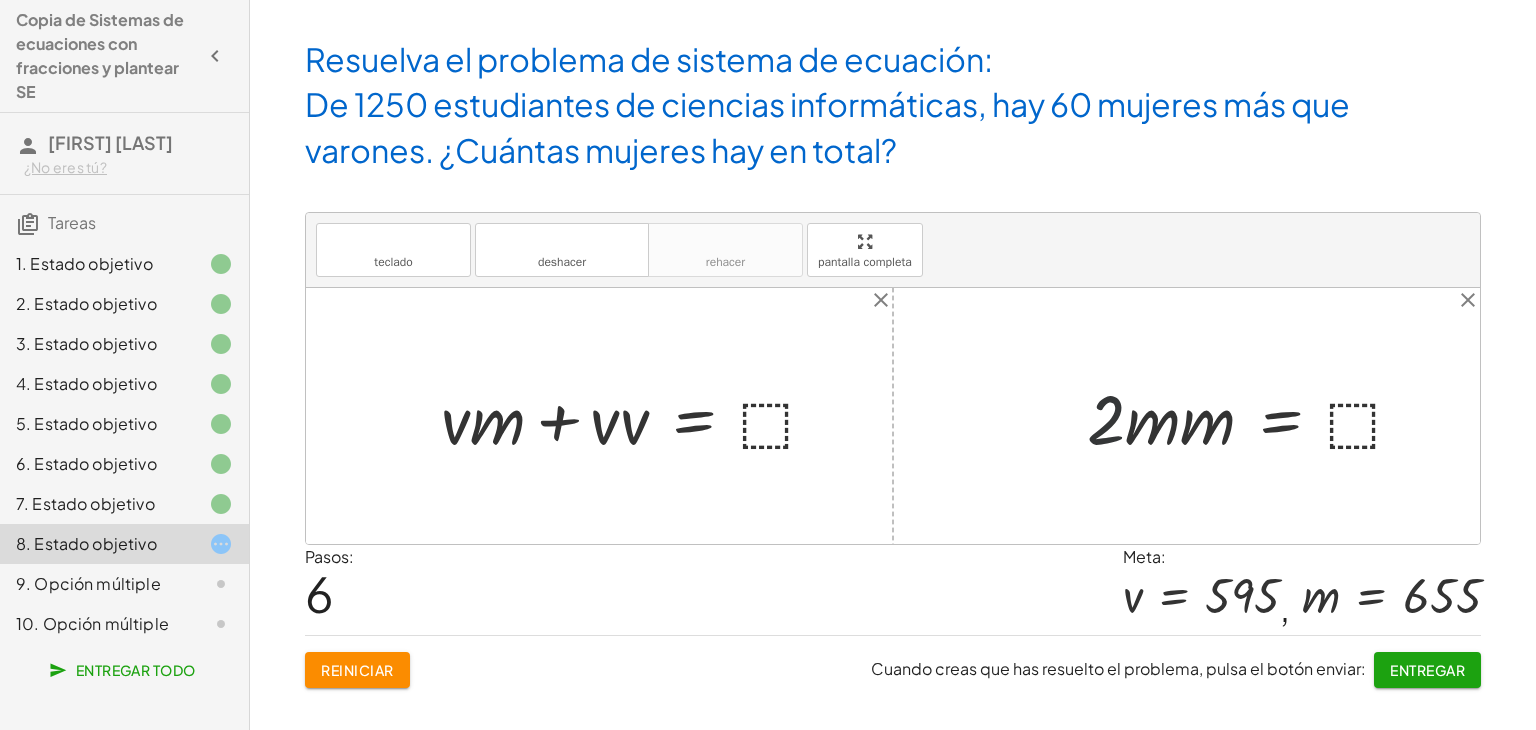 click at bounding box center [1254, 416] 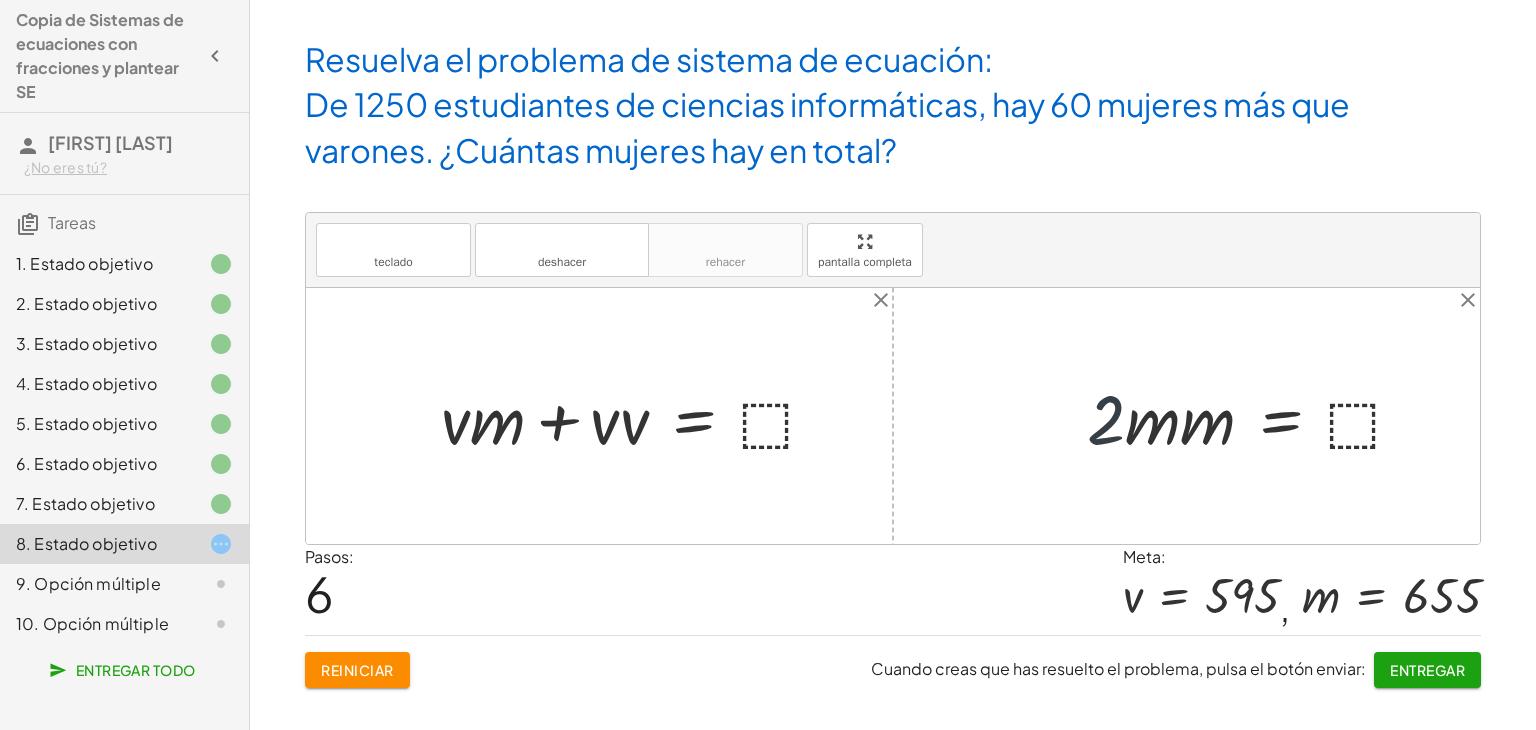 click at bounding box center [1254, 416] 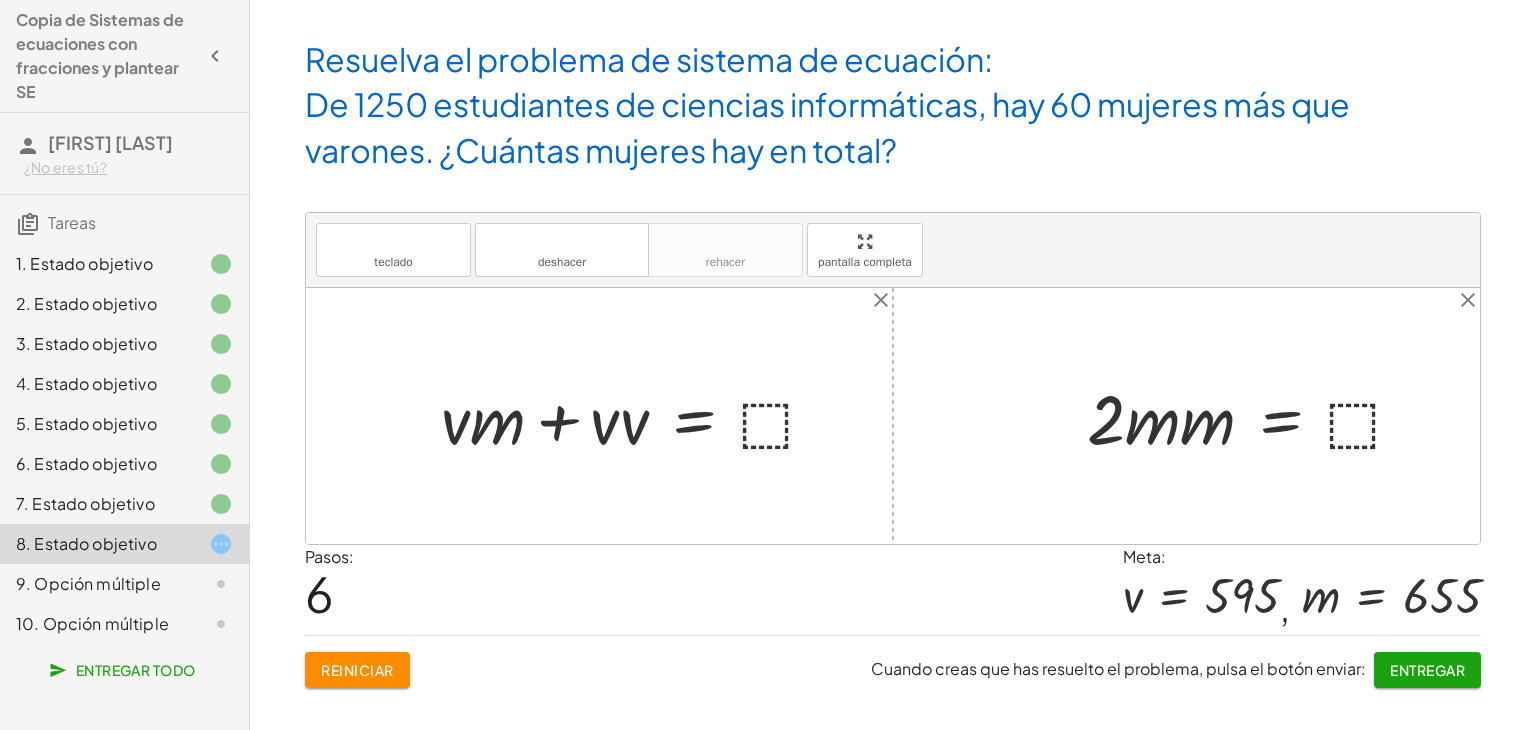 click at bounding box center (1254, 416) 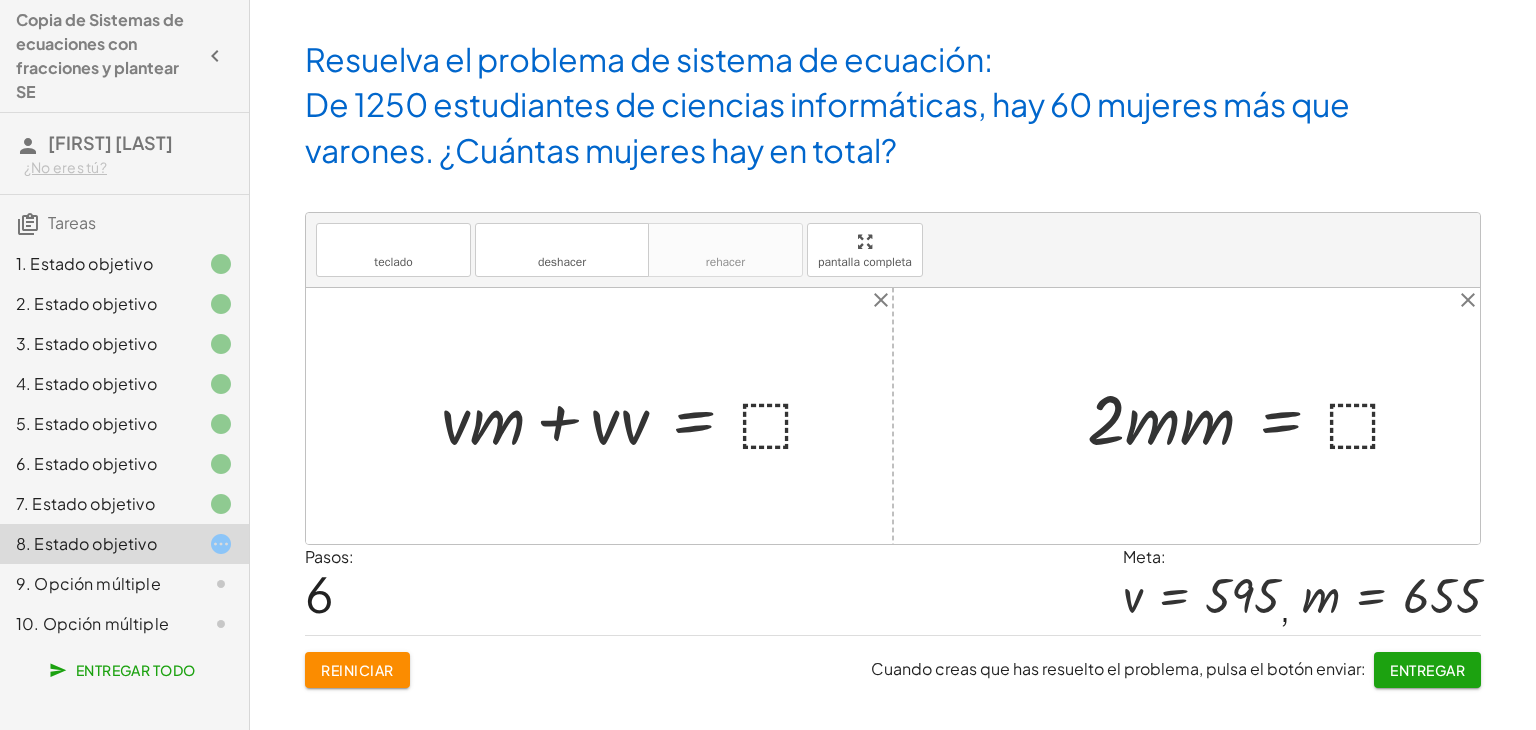 click at bounding box center [1254, 416] 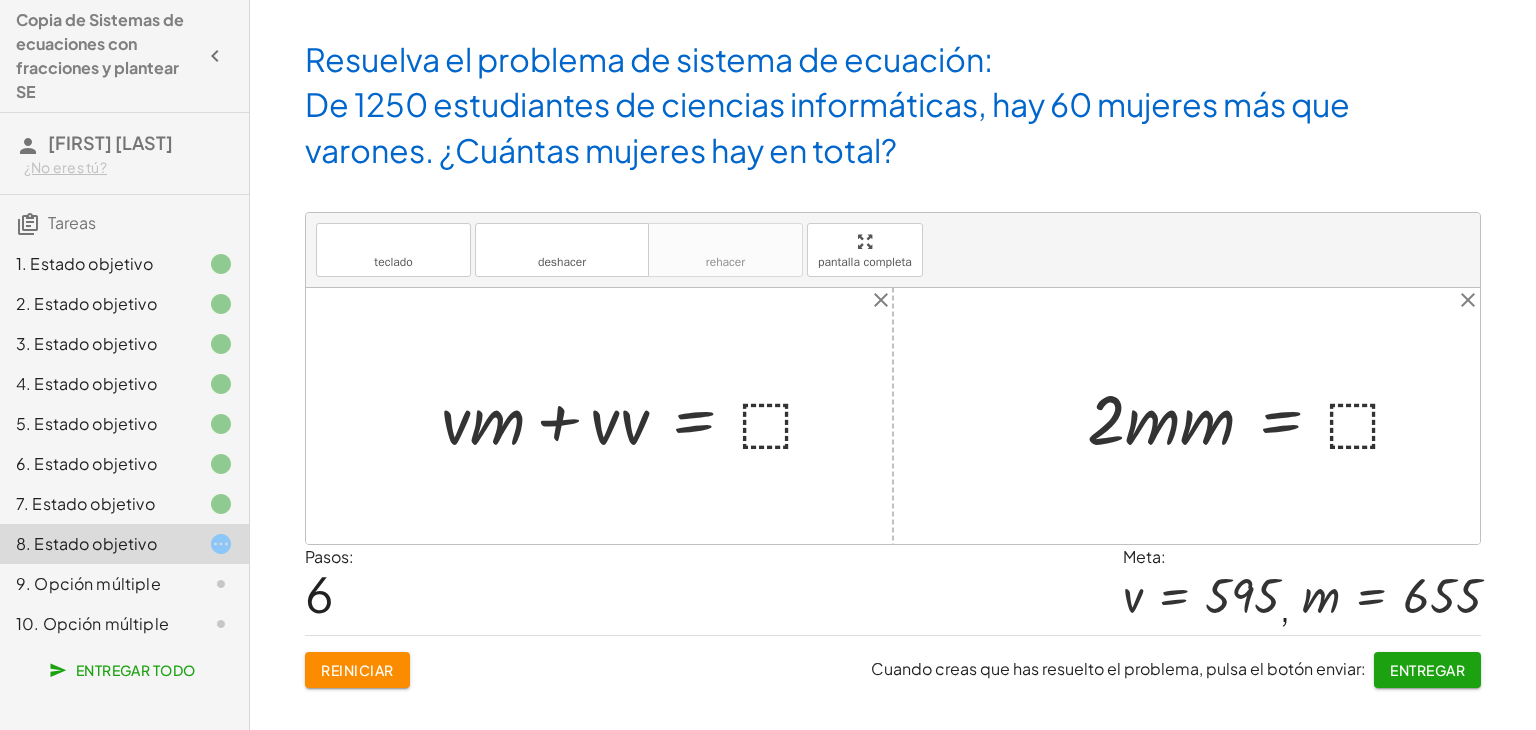 click at bounding box center (1254, 416) 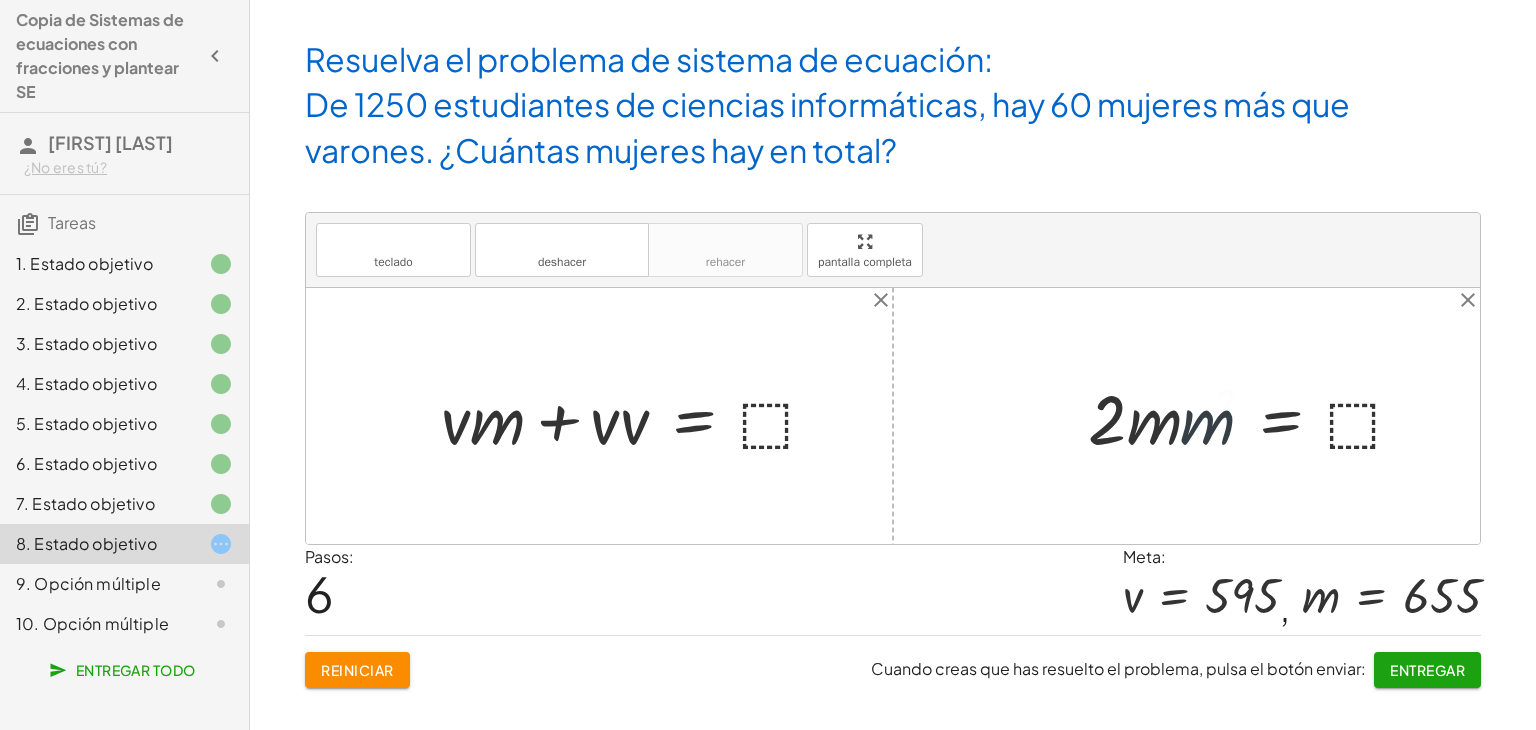 click at bounding box center (1270, 416) 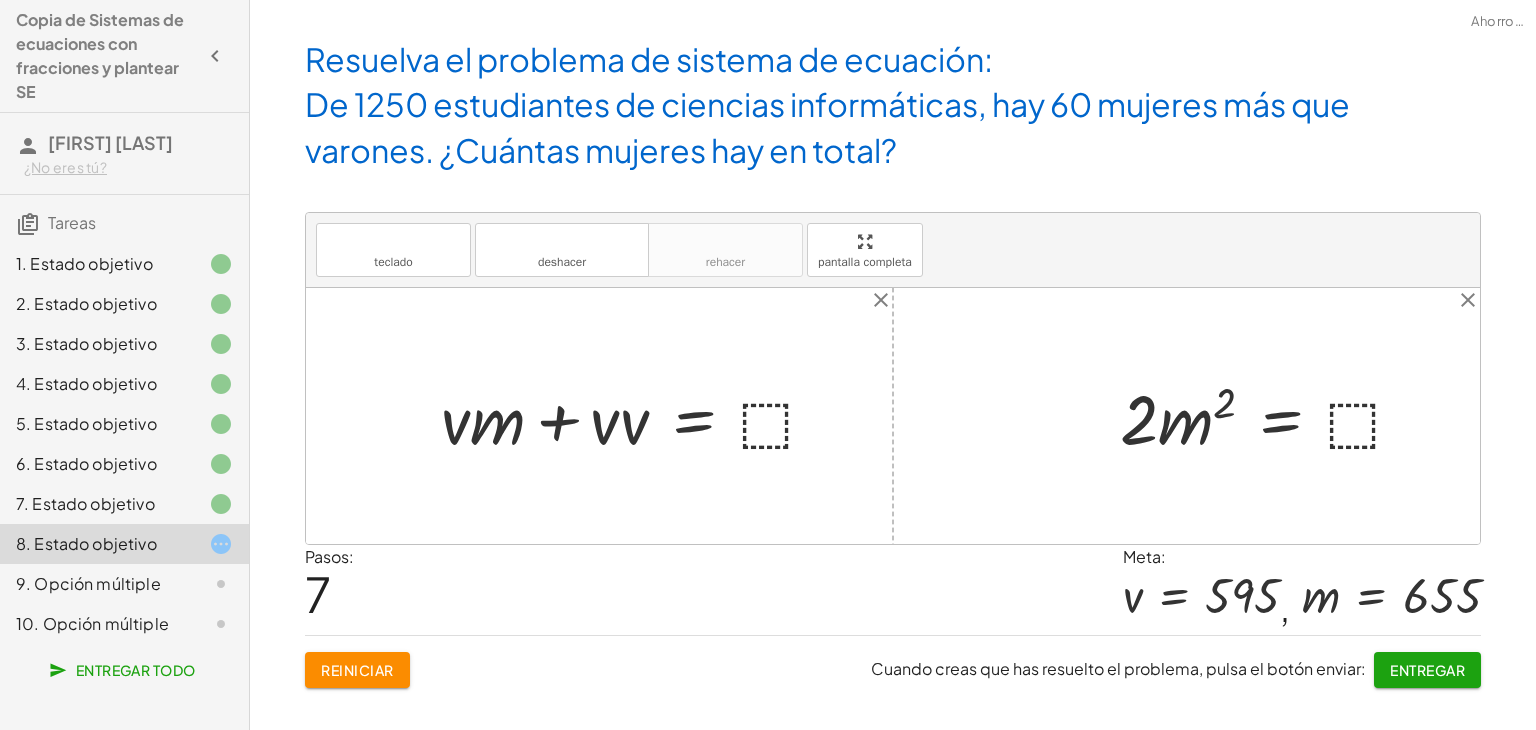 click at bounding box center (1270, 416) 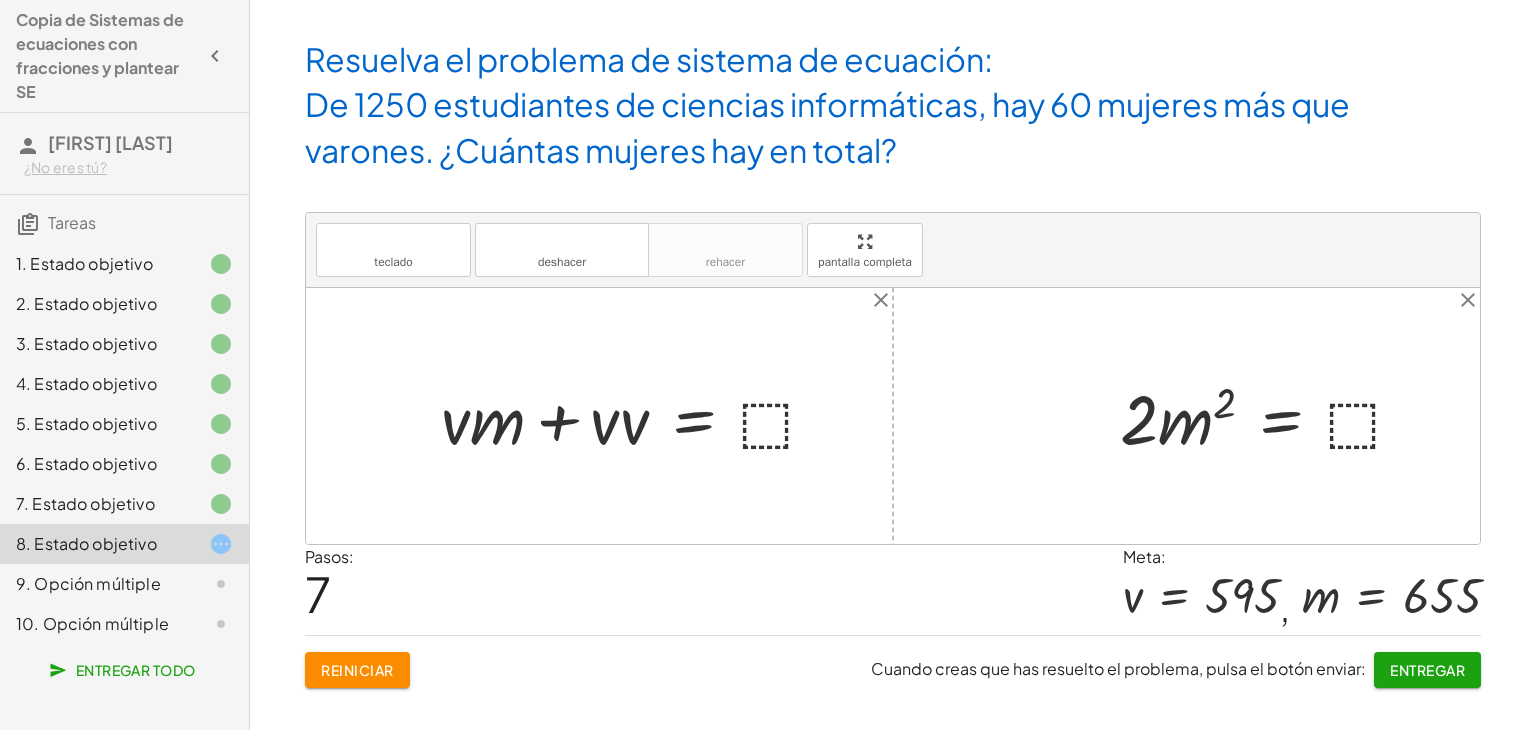 click at bounding box center (1270, 416) 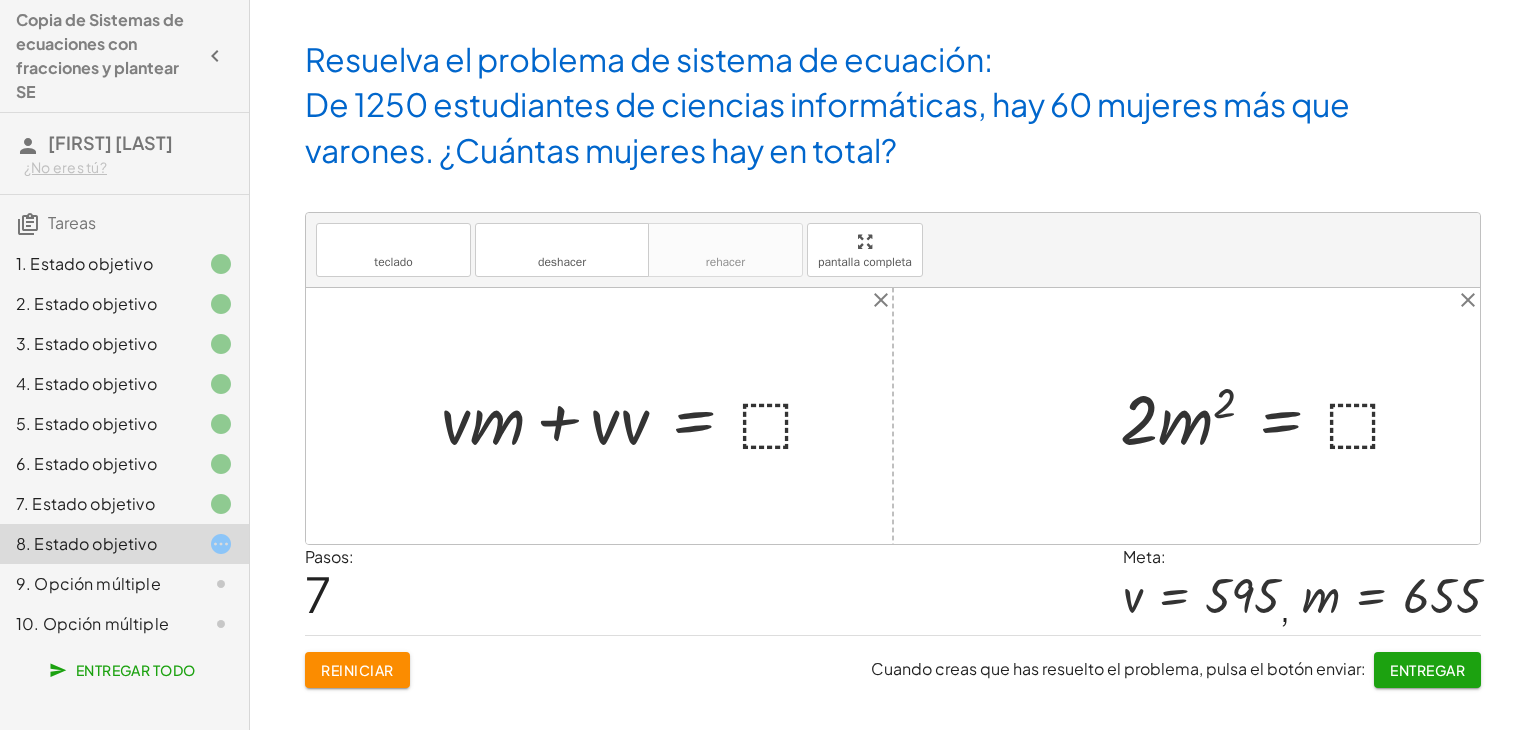 click on "Reiniciar" at bounding box center (357, 670) 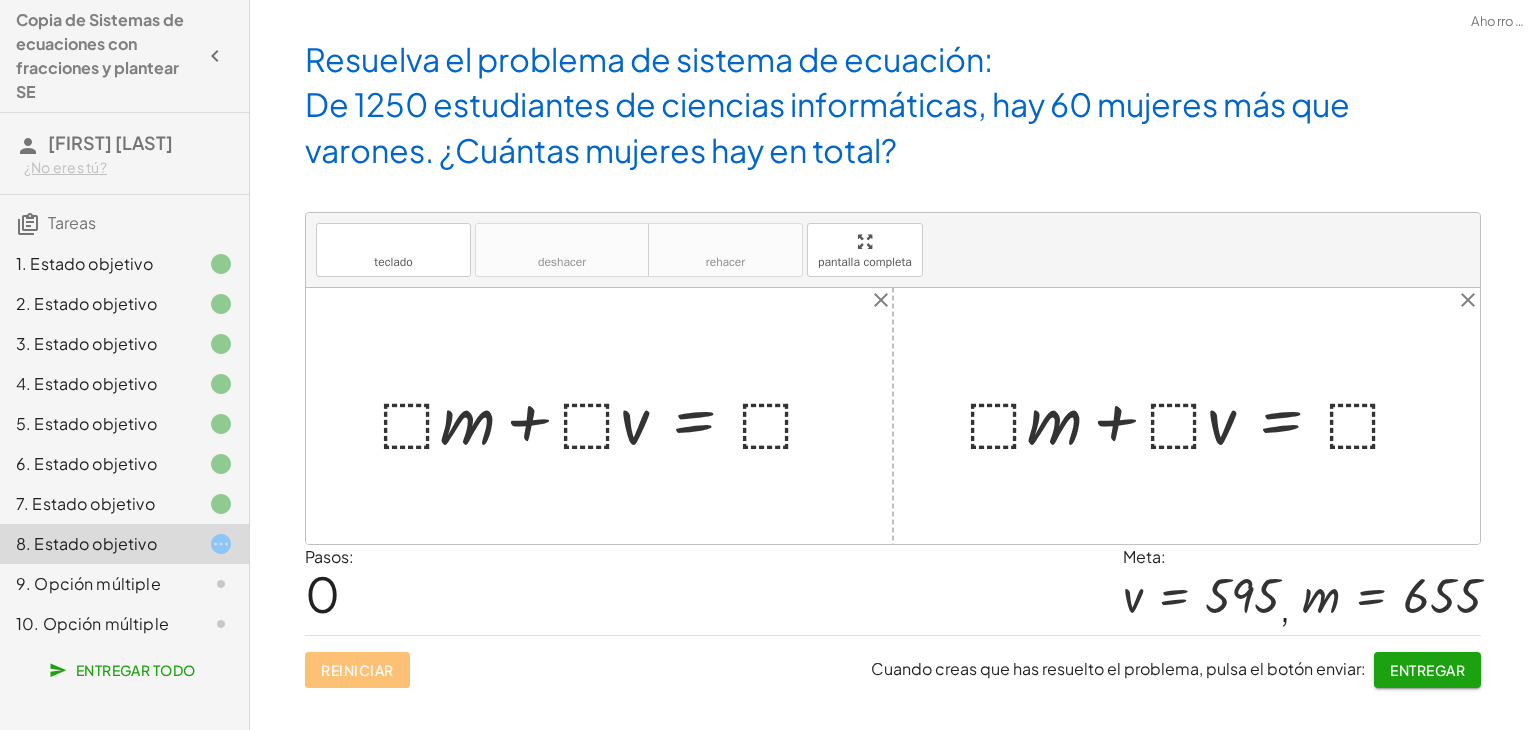 click on "Pasos:   0 Meta: v = 595 , m = 655" at bounding box center (893, 590) 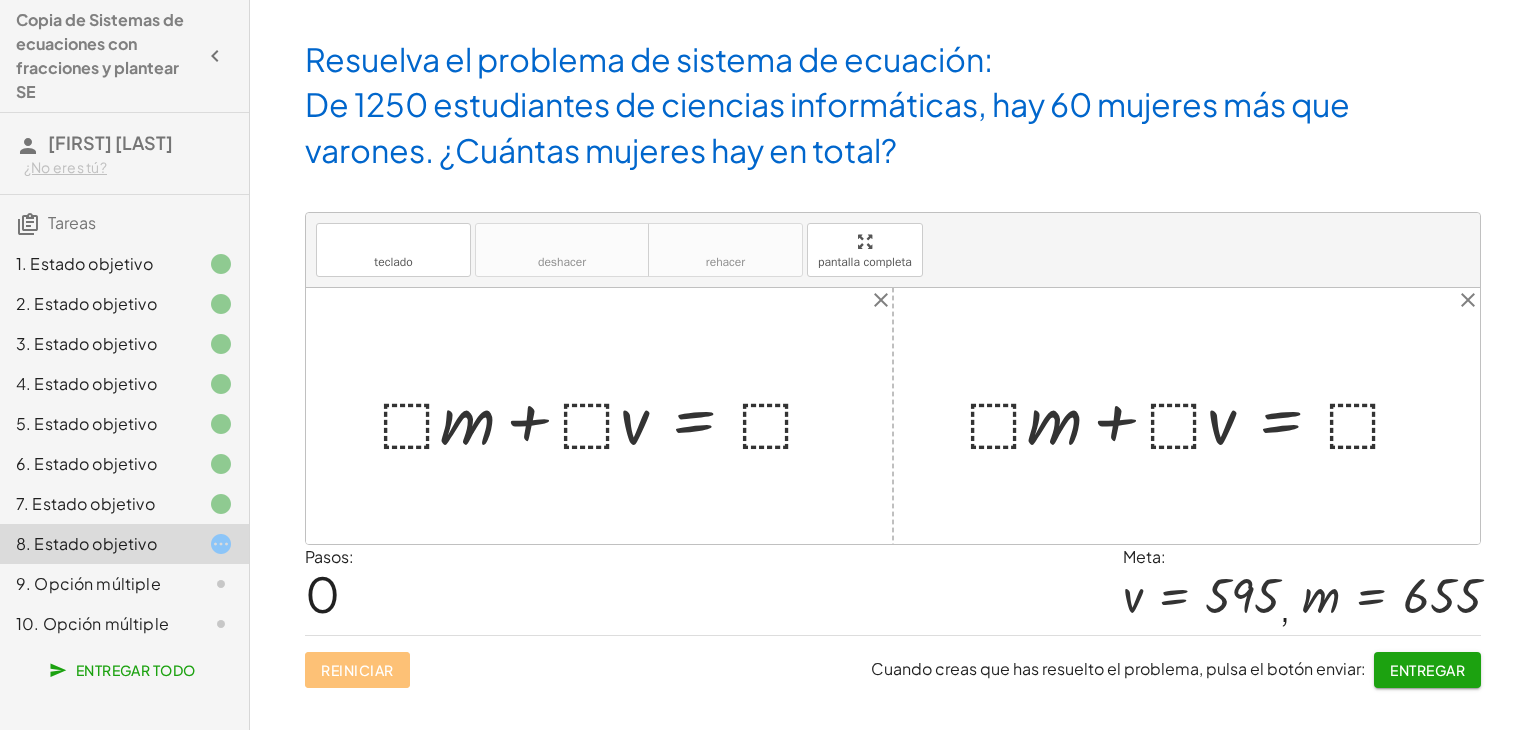 click at bounding box center [607, 416] 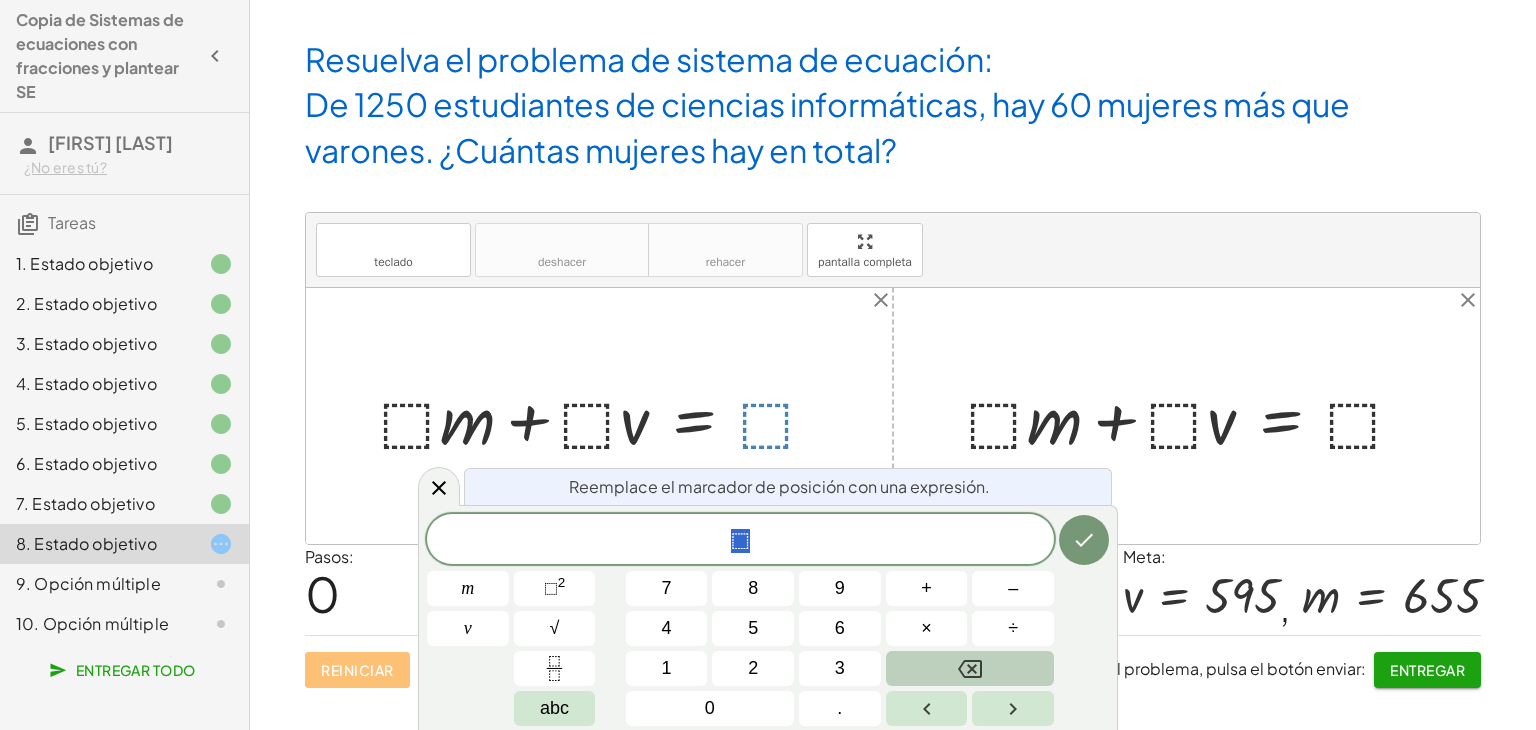 click at bounding box center [970, 668] 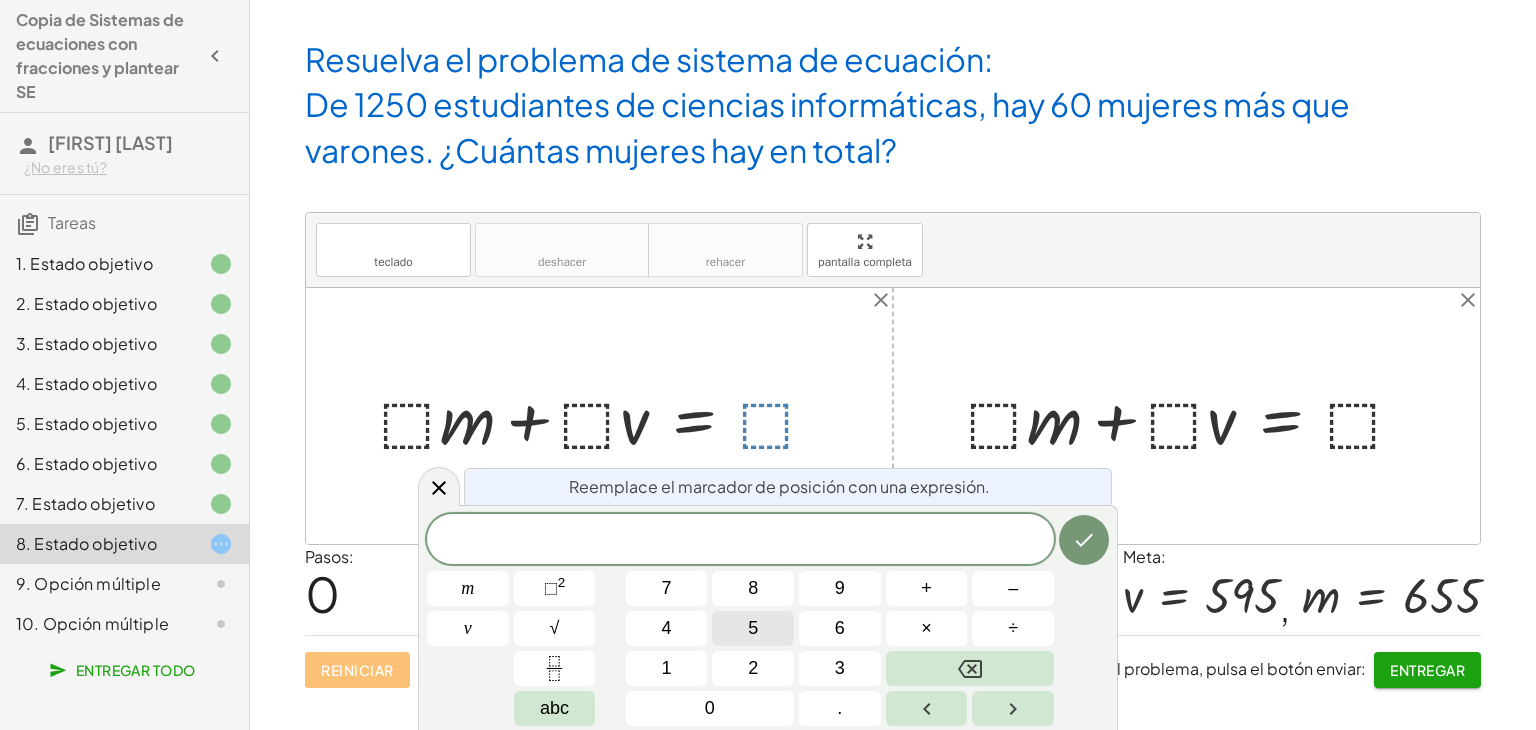 click on "5" at bounding box center [753, 628] 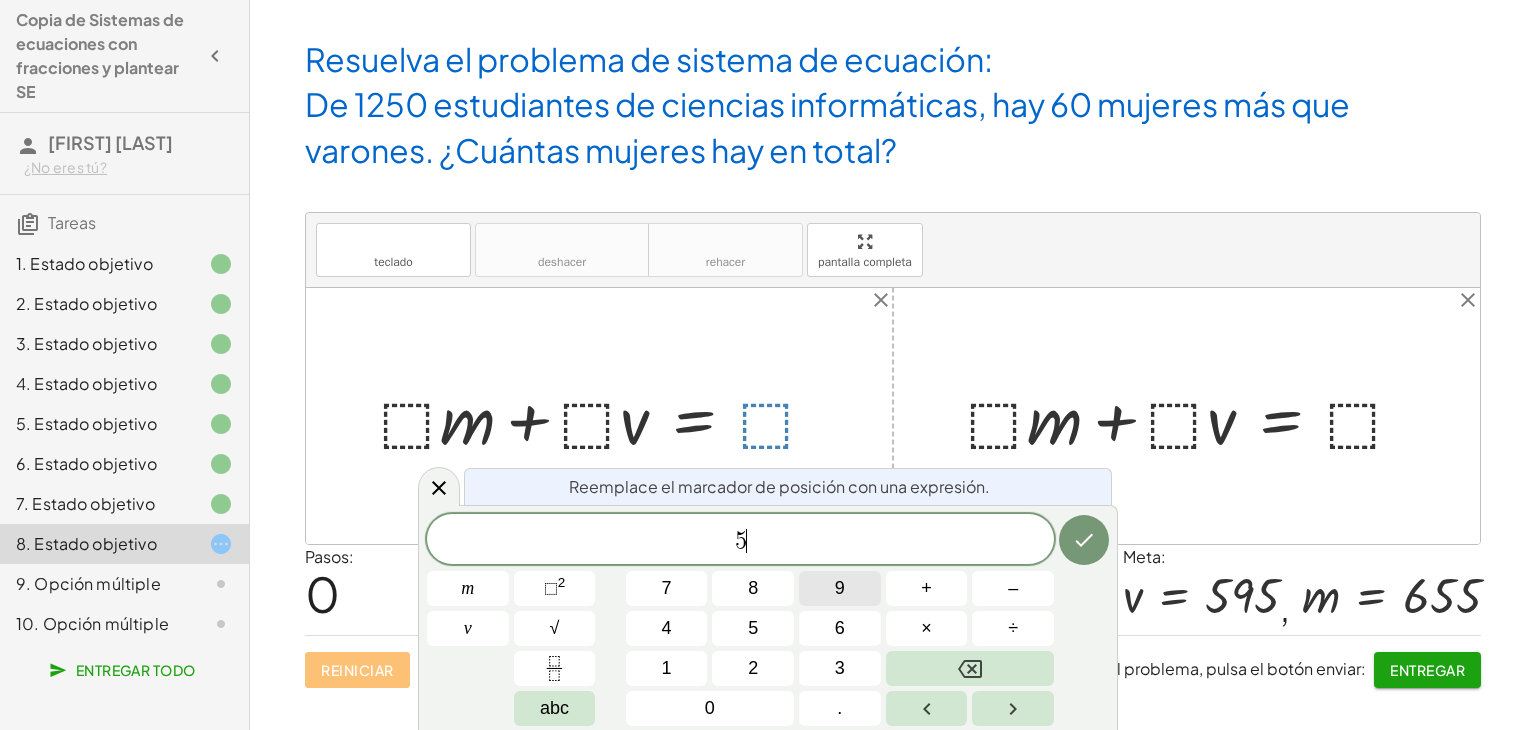 click on "9" at bounding box center (840, 588) 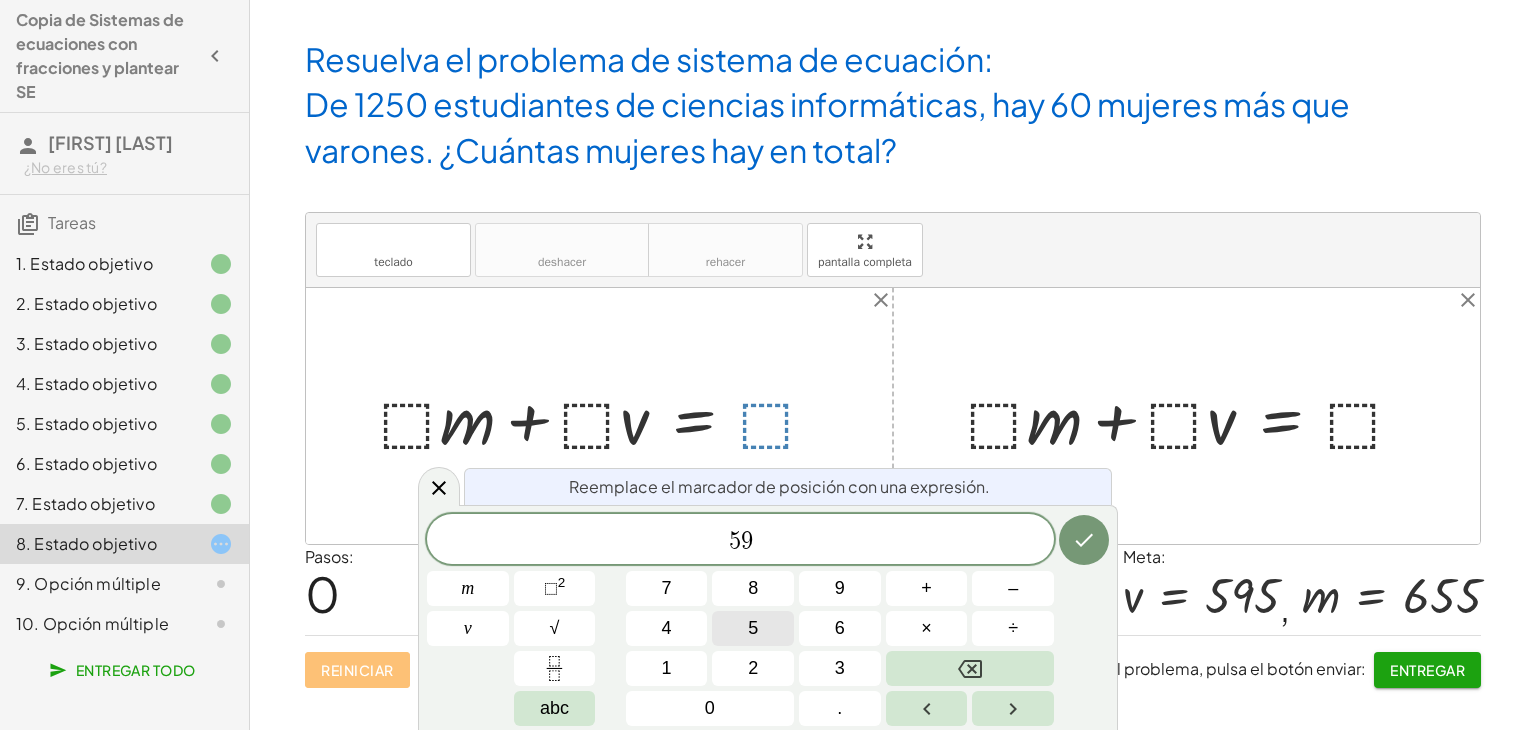 click on "5" at bounding box center [753, 628] 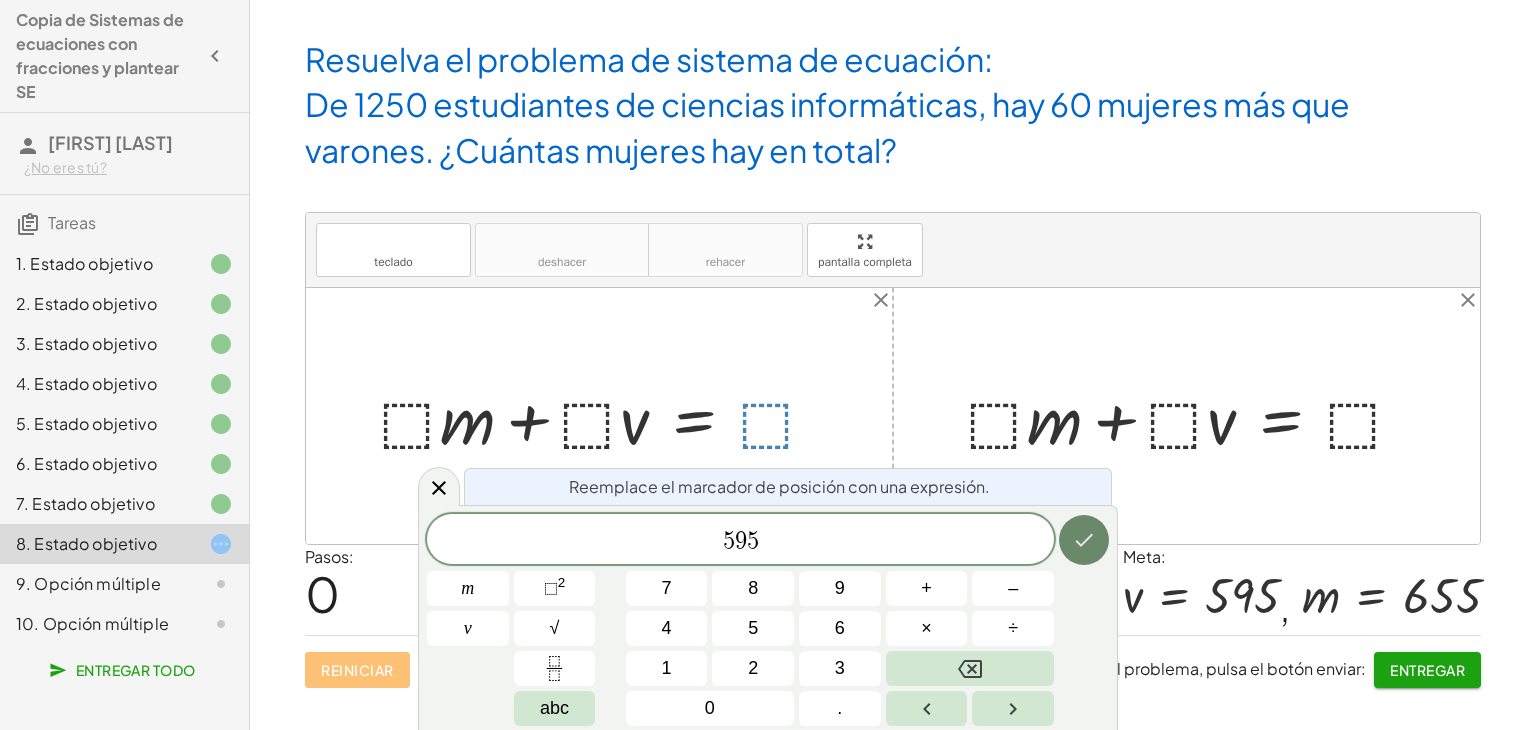click at bounding box center (1084, 540) 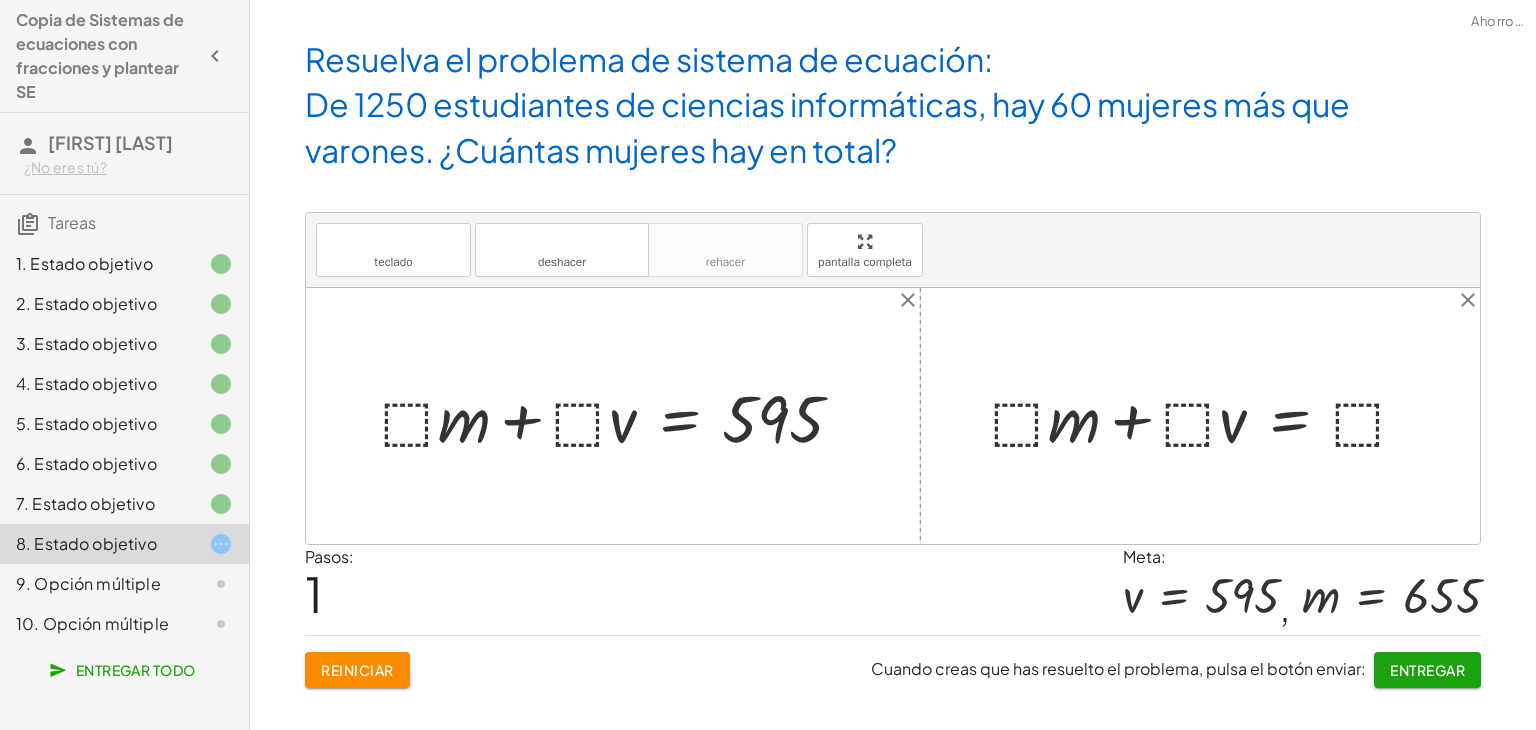 click at bounding box center (1207, 416) 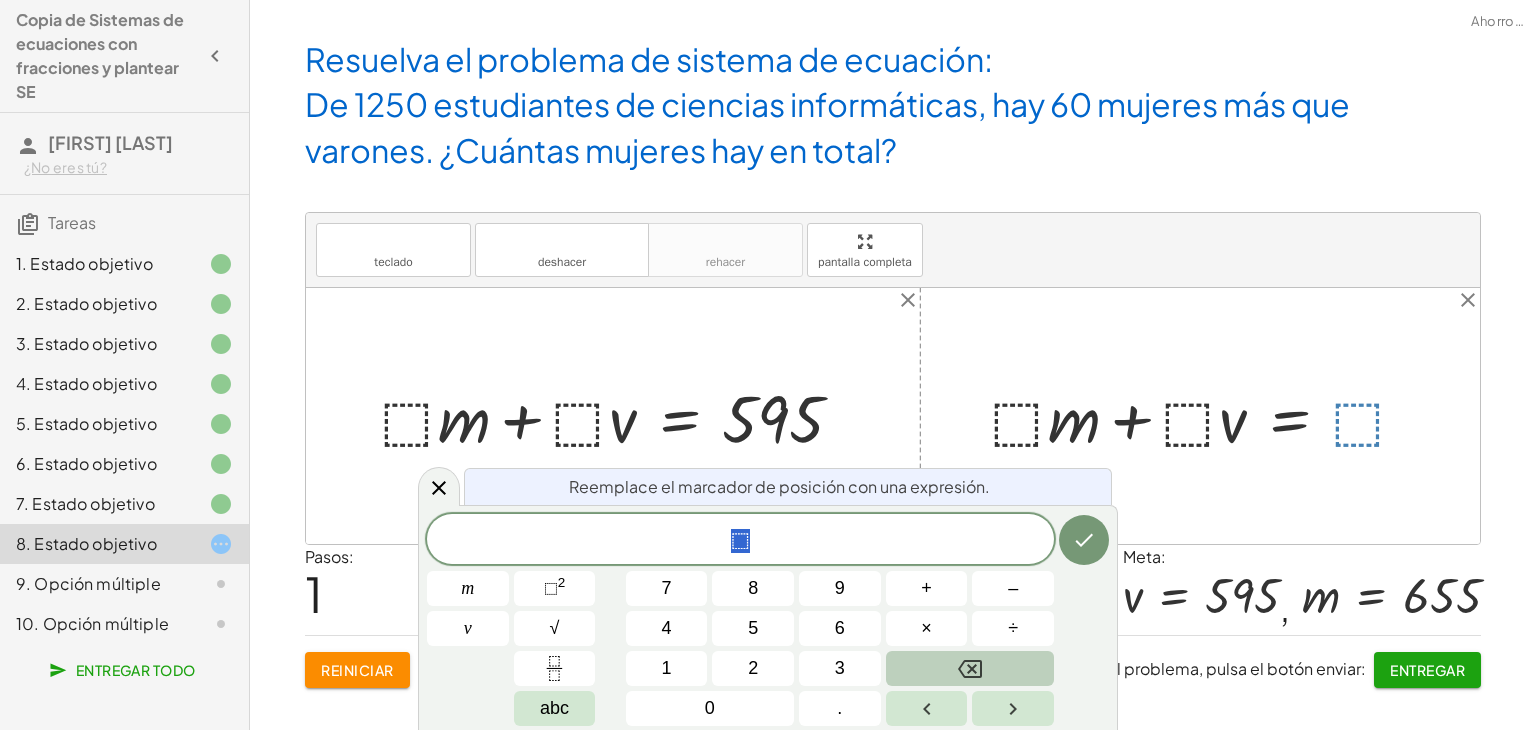 click at bounding box center (970, 668) 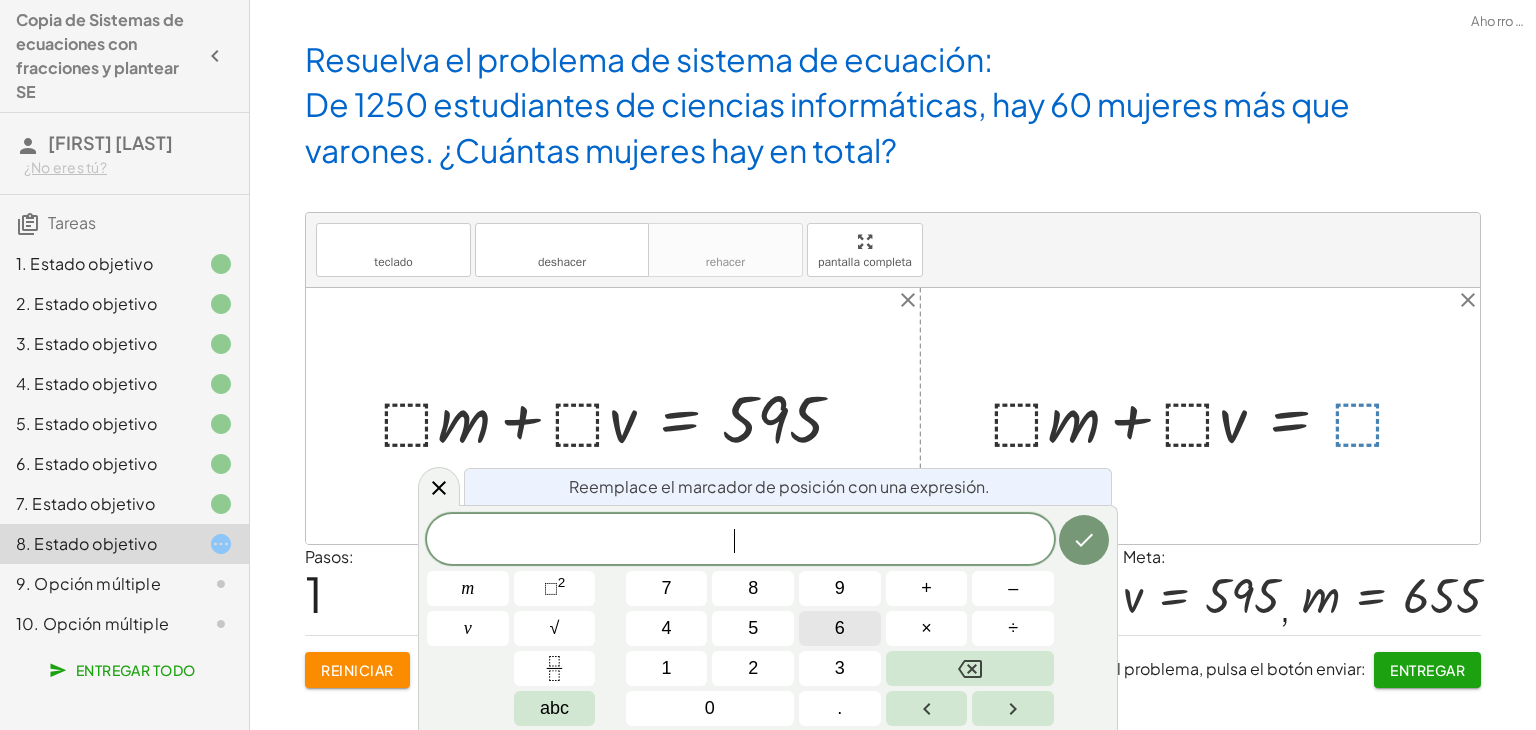 click on "6" at bounding box center (840, 628) 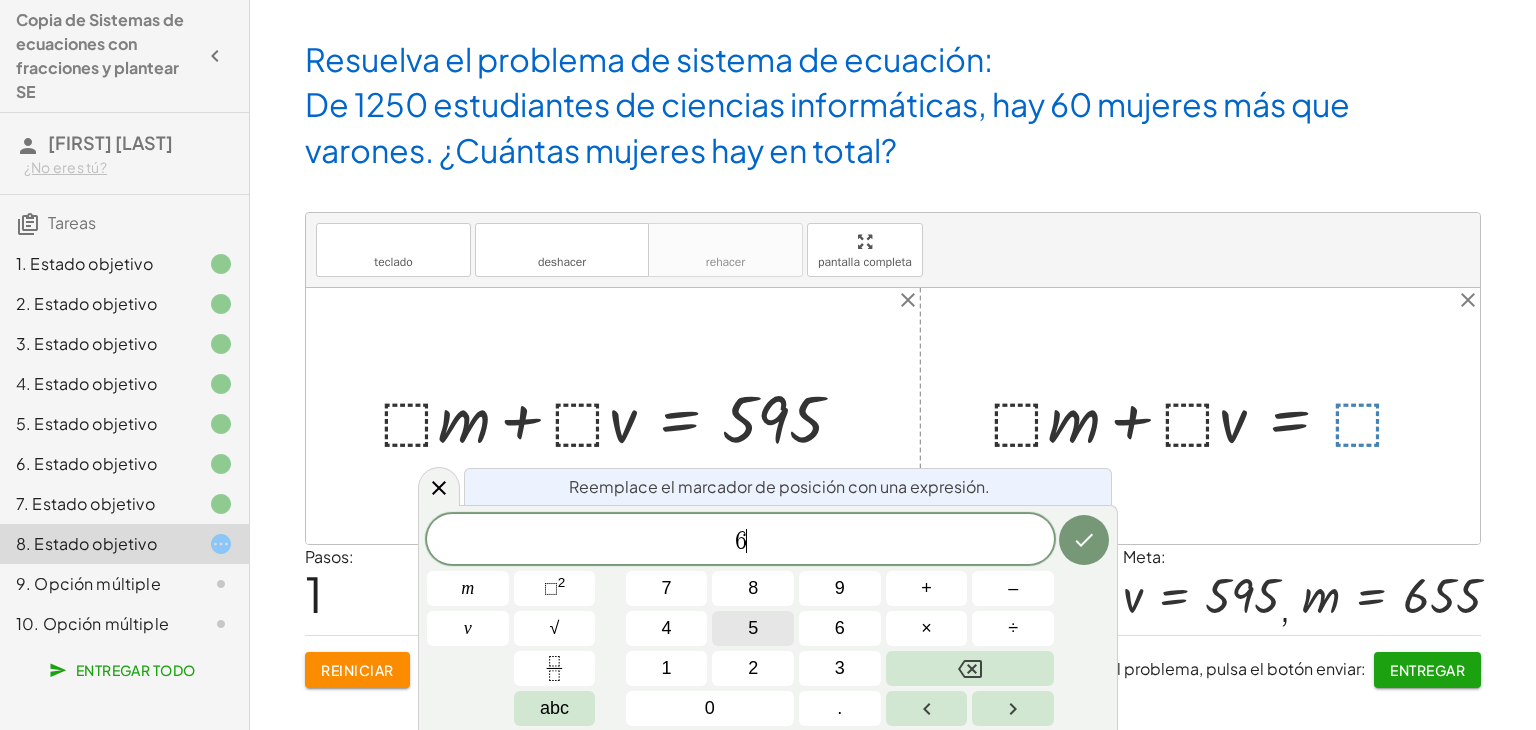 click on "5" at bounding box center (753, 628) 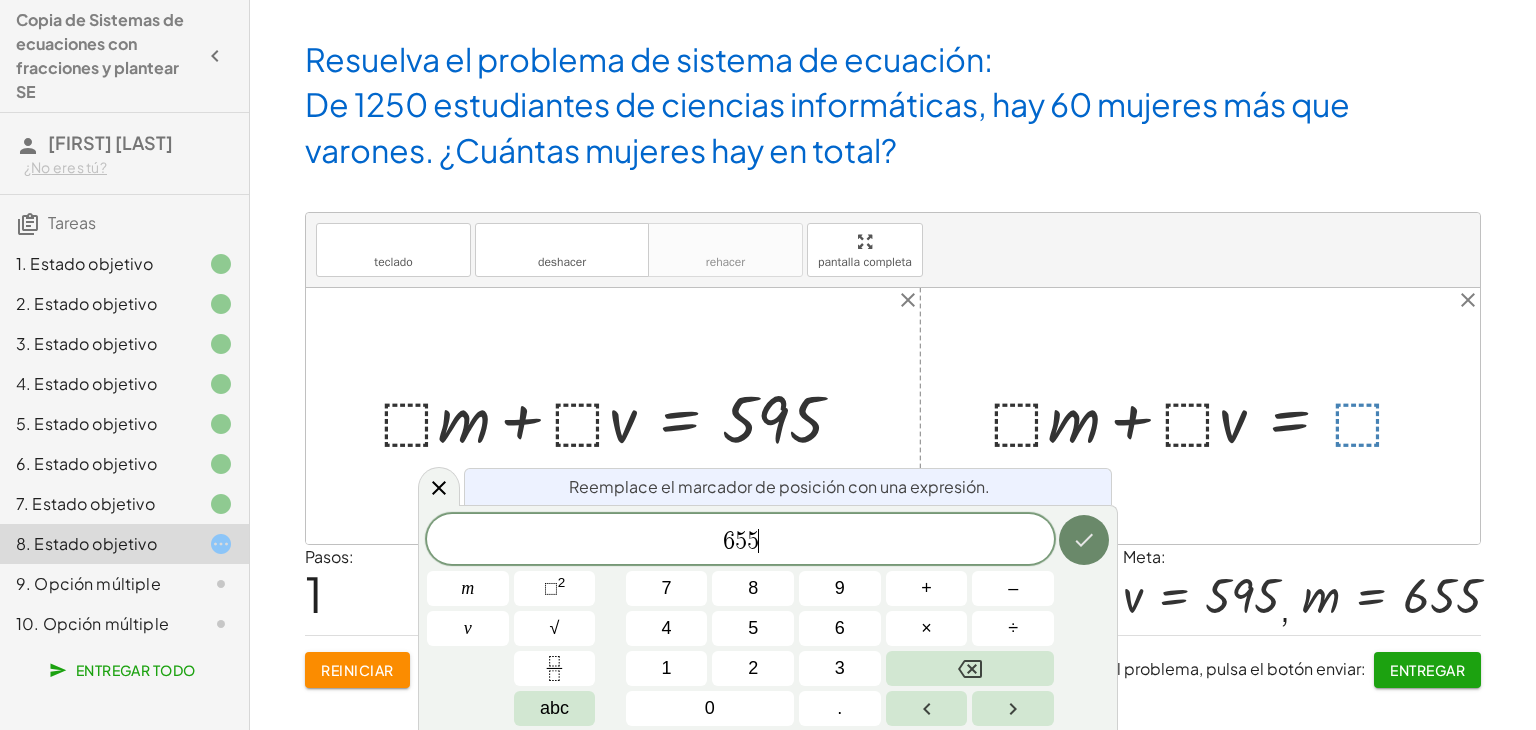 click 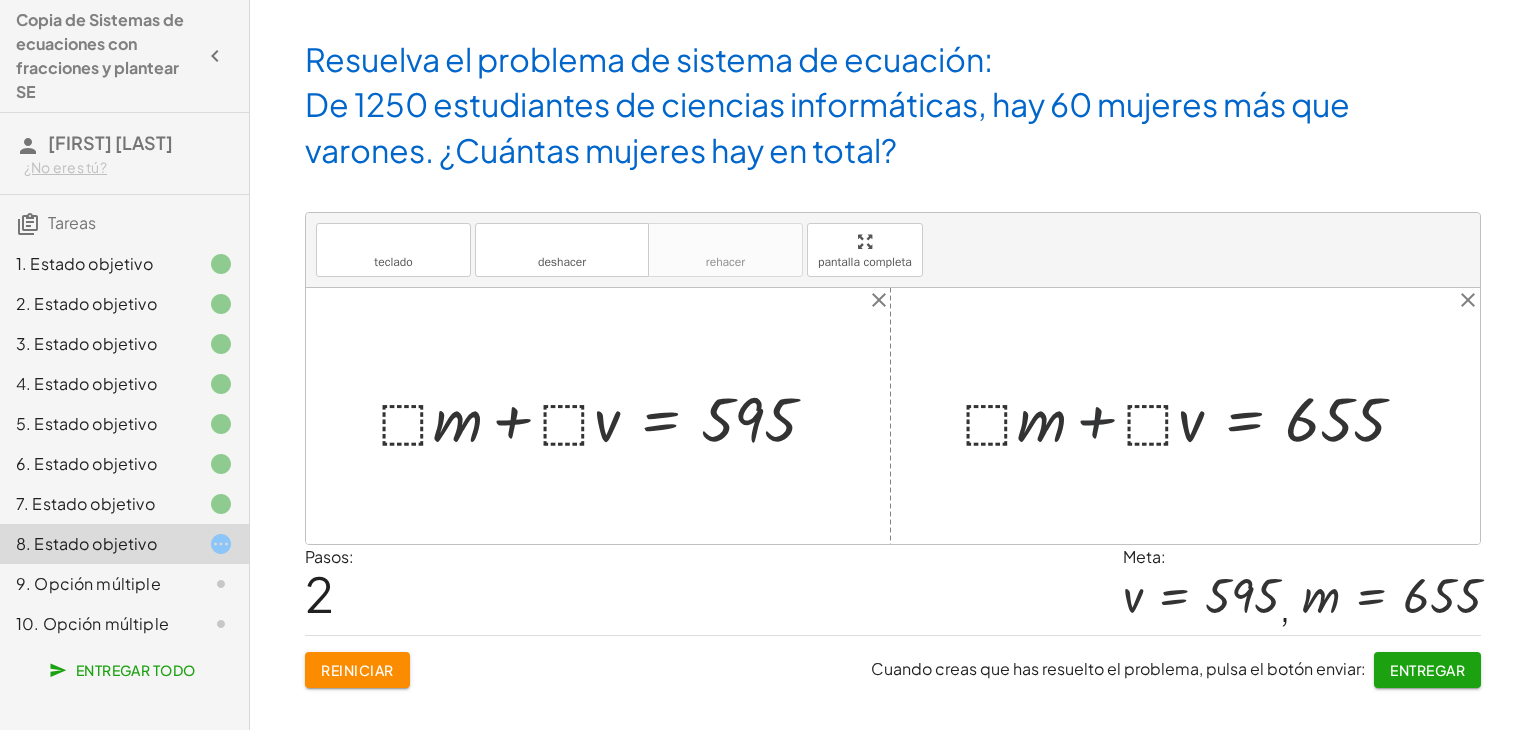 click at bounding box center (1192, 416) 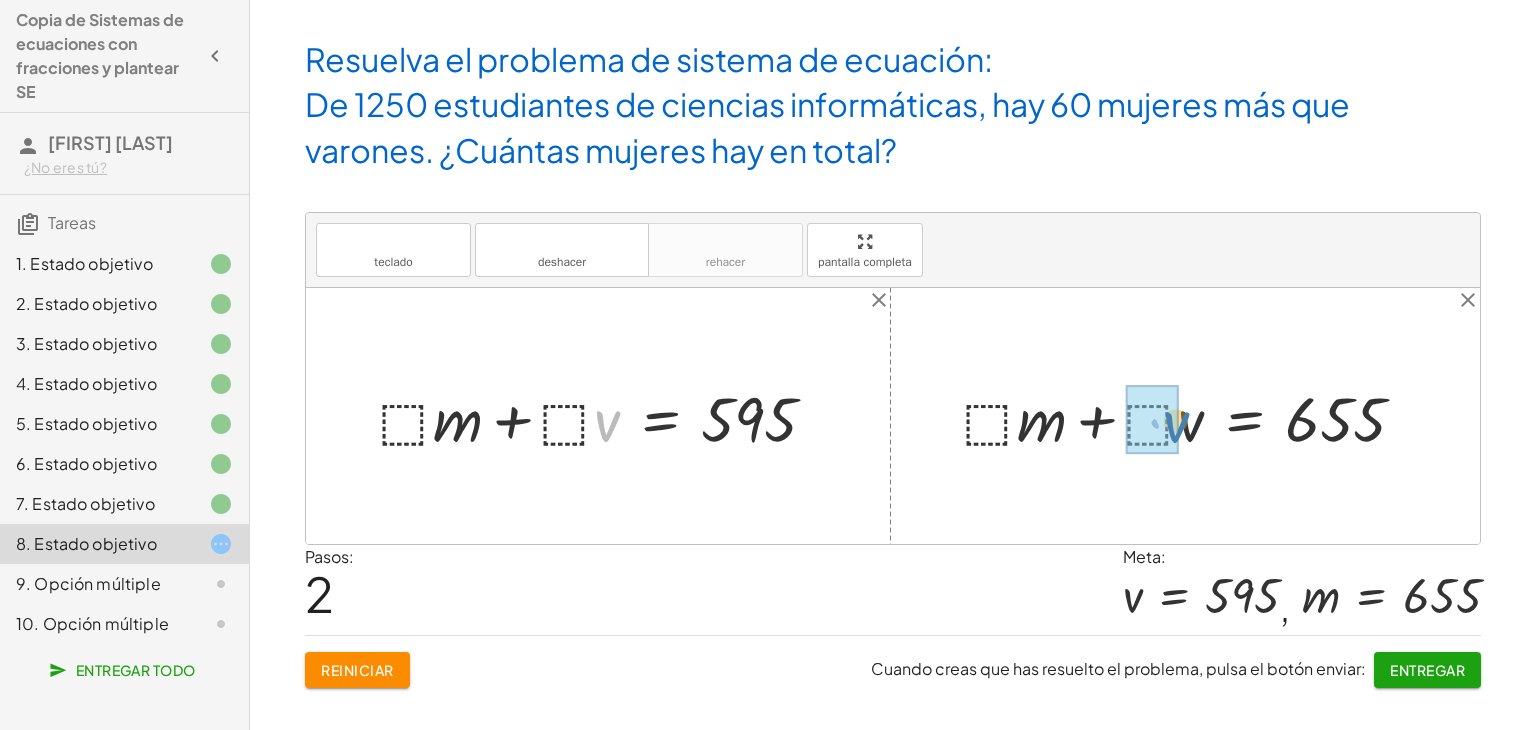 drag, startPoint x: 597, startPoint y: 428, endPoint x: 1154, endPoint y: 427, distance: 557.0009 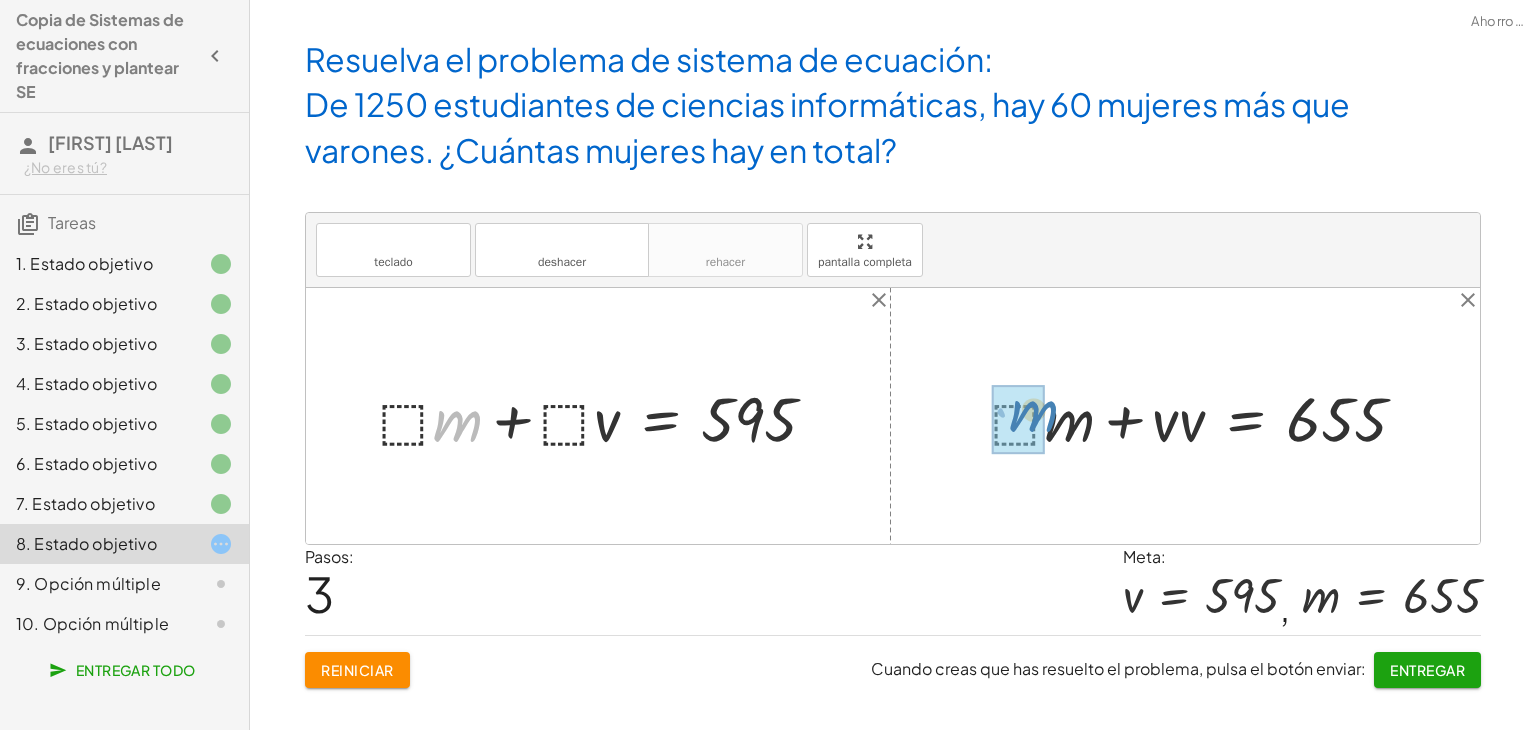 drag, startPoint x: 450, startPoint y: 421, endPoint x: 1025, endPoint y: 410, distance: 575.1052 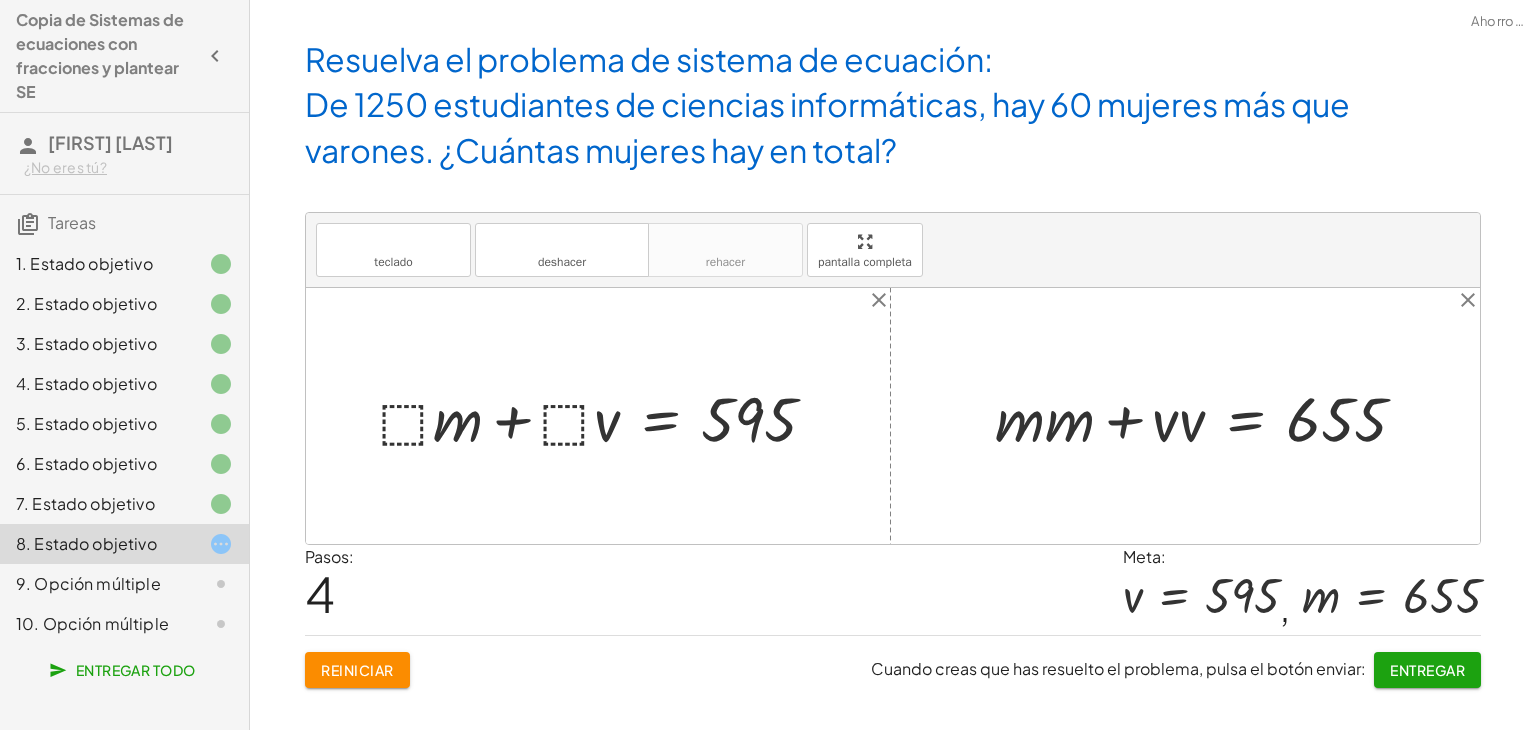 click at bounding box center (1208, 416) 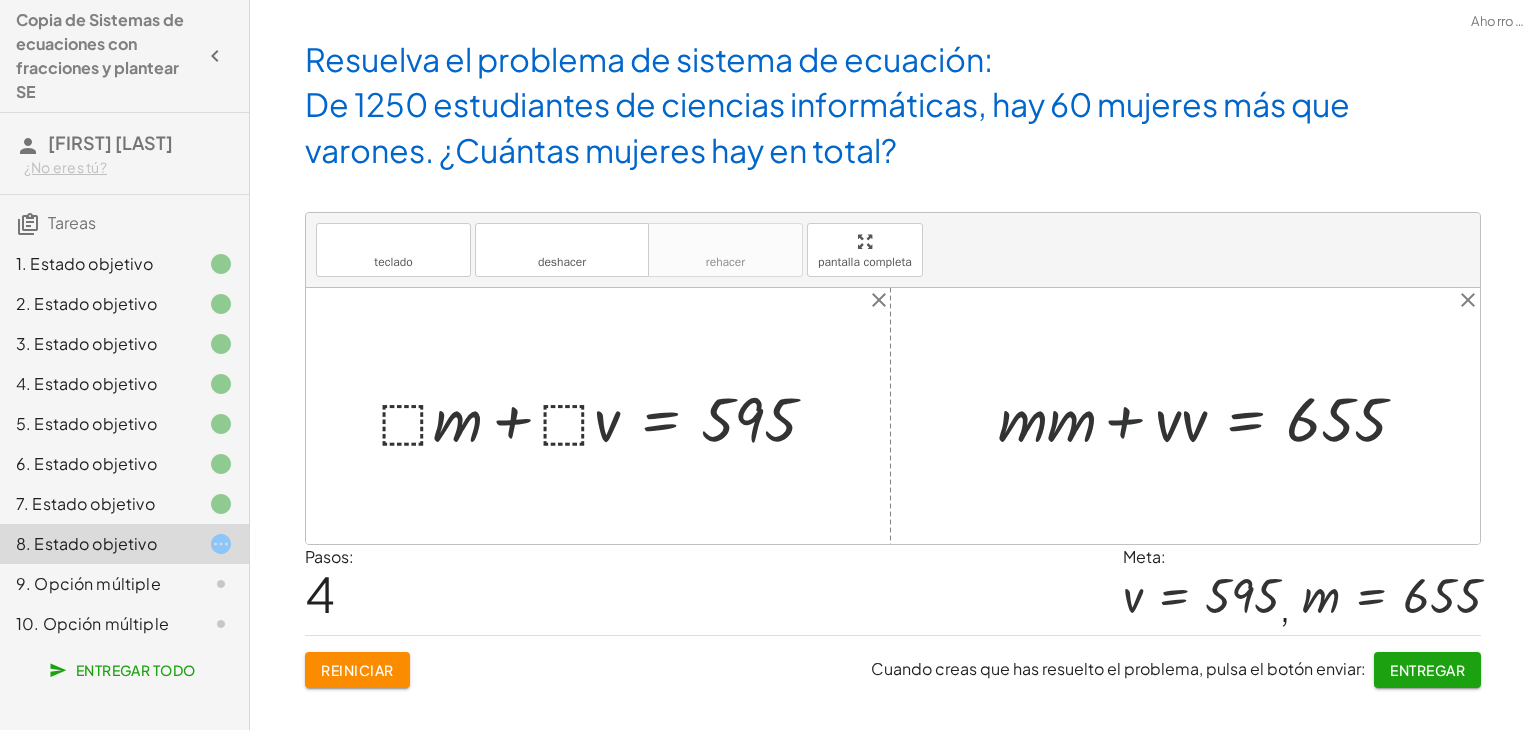 click at bounding box center (1208, 416) 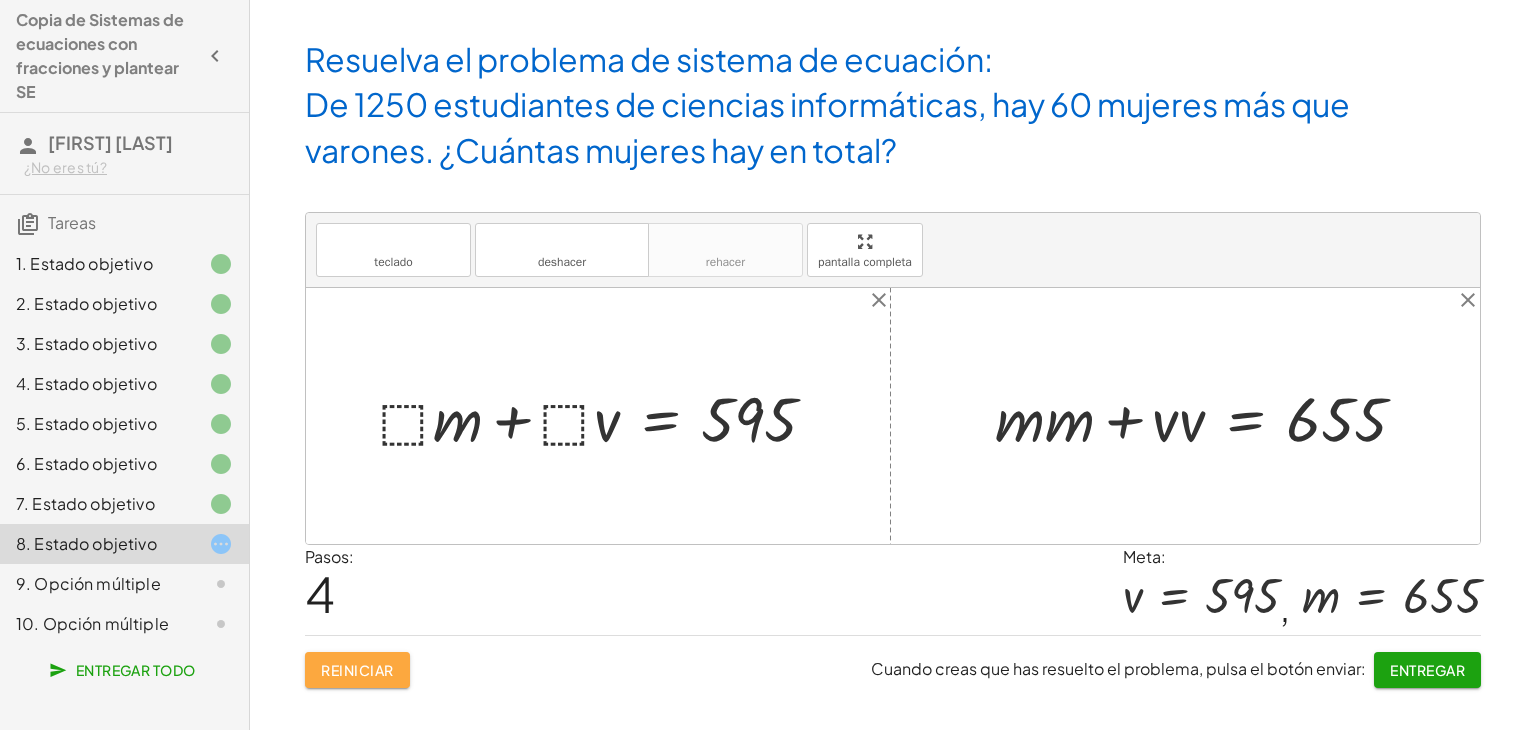 click on "Reiniciar" at bounding box center (357, 670) 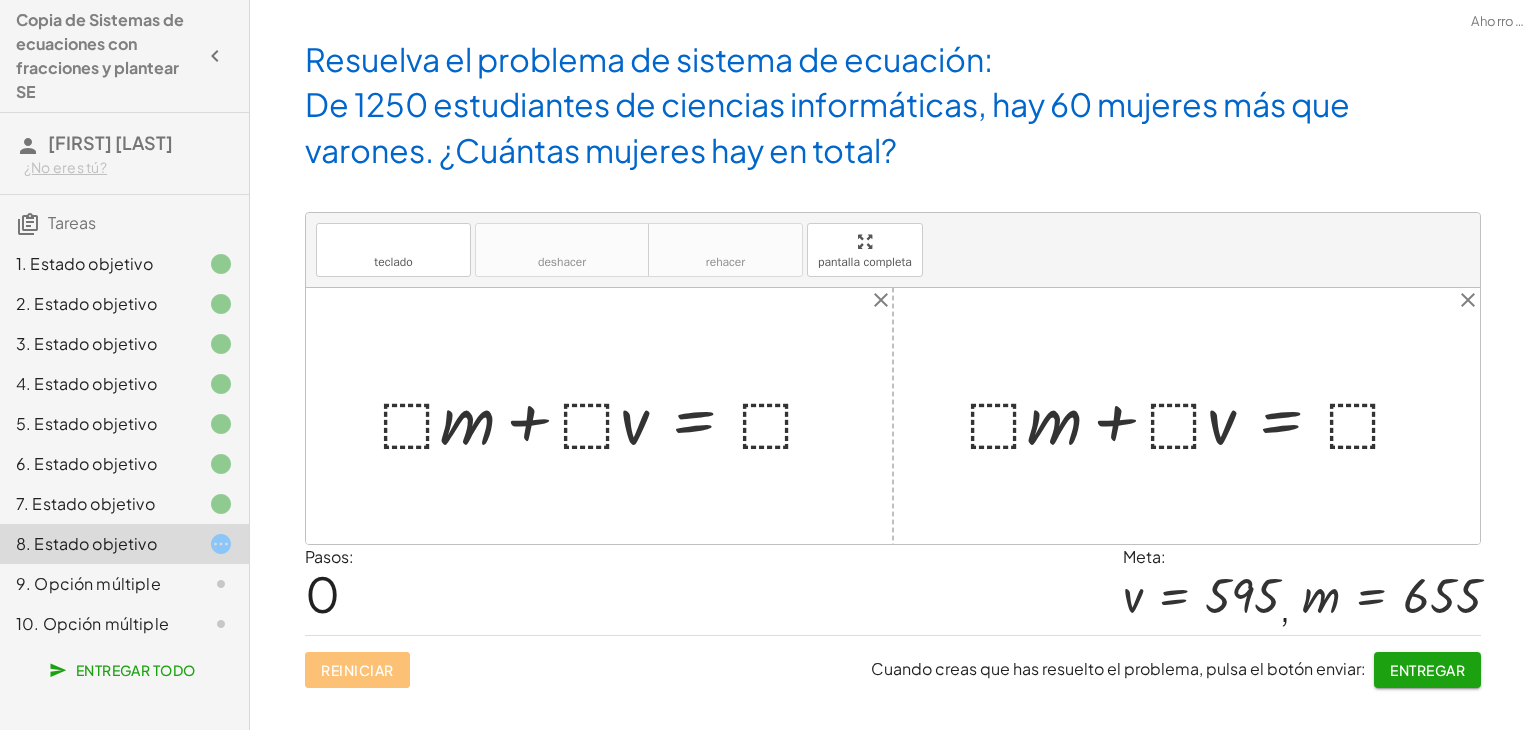 click at bounding box center (607, 416) 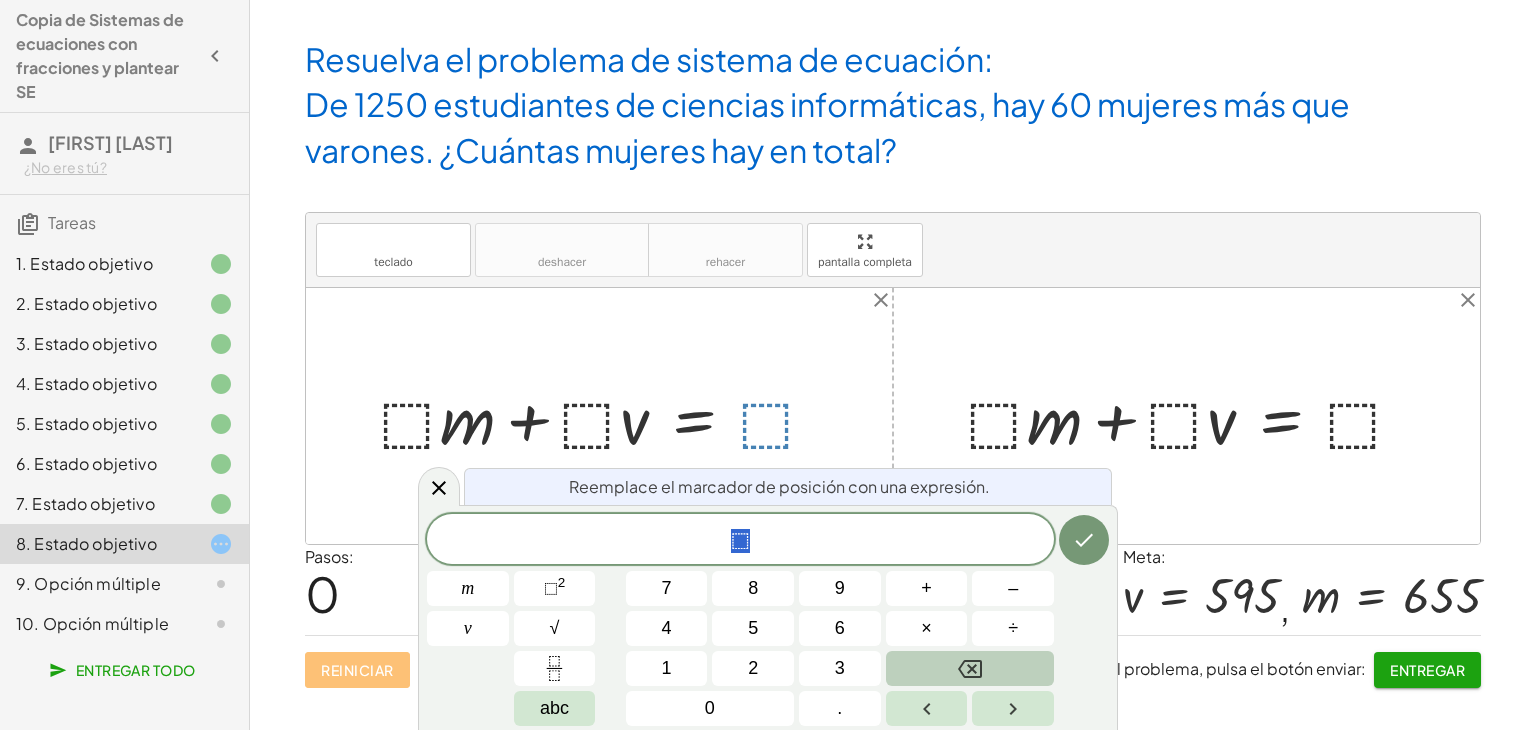 click at bounding box center [970, 668] 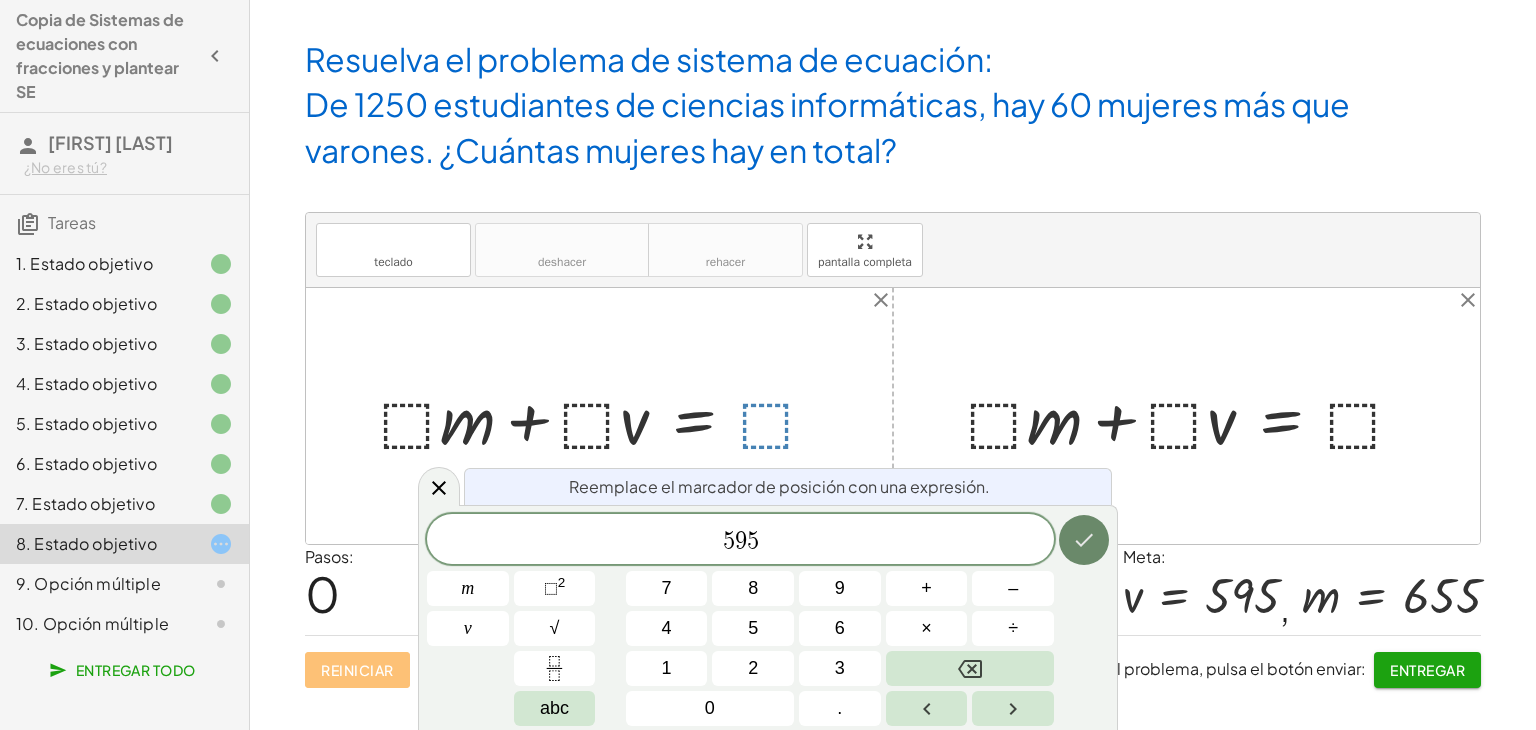 click 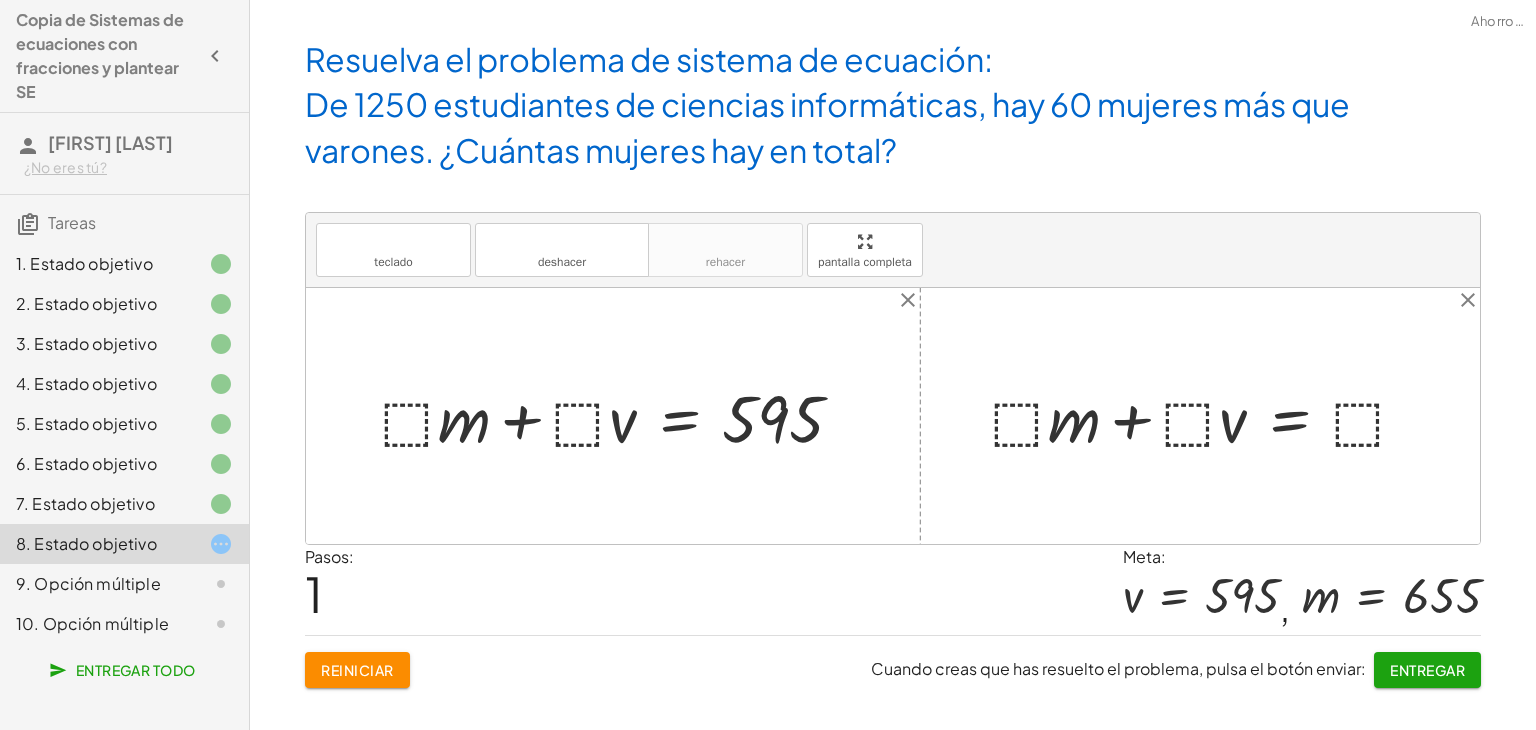 click at bounding box center (1207, 416) 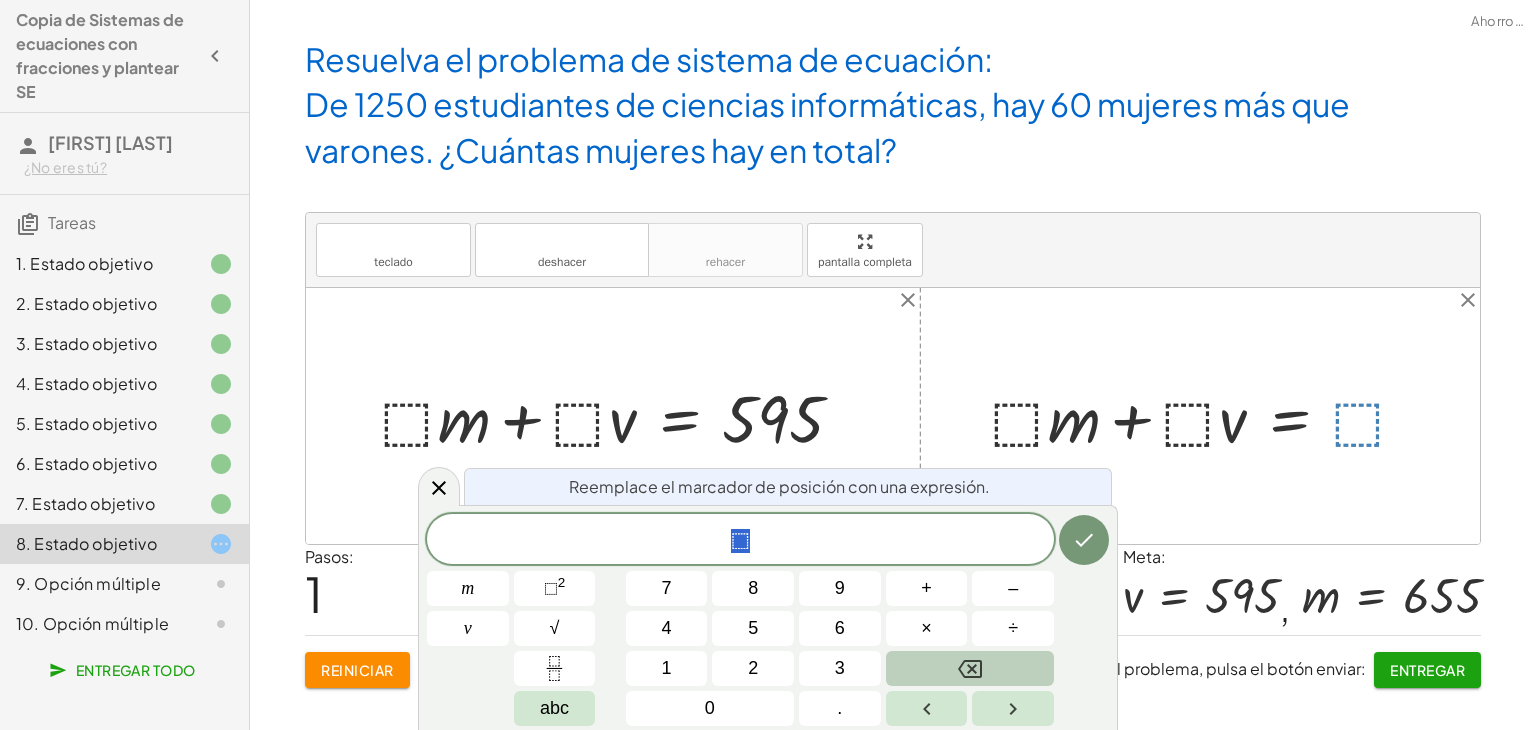 click 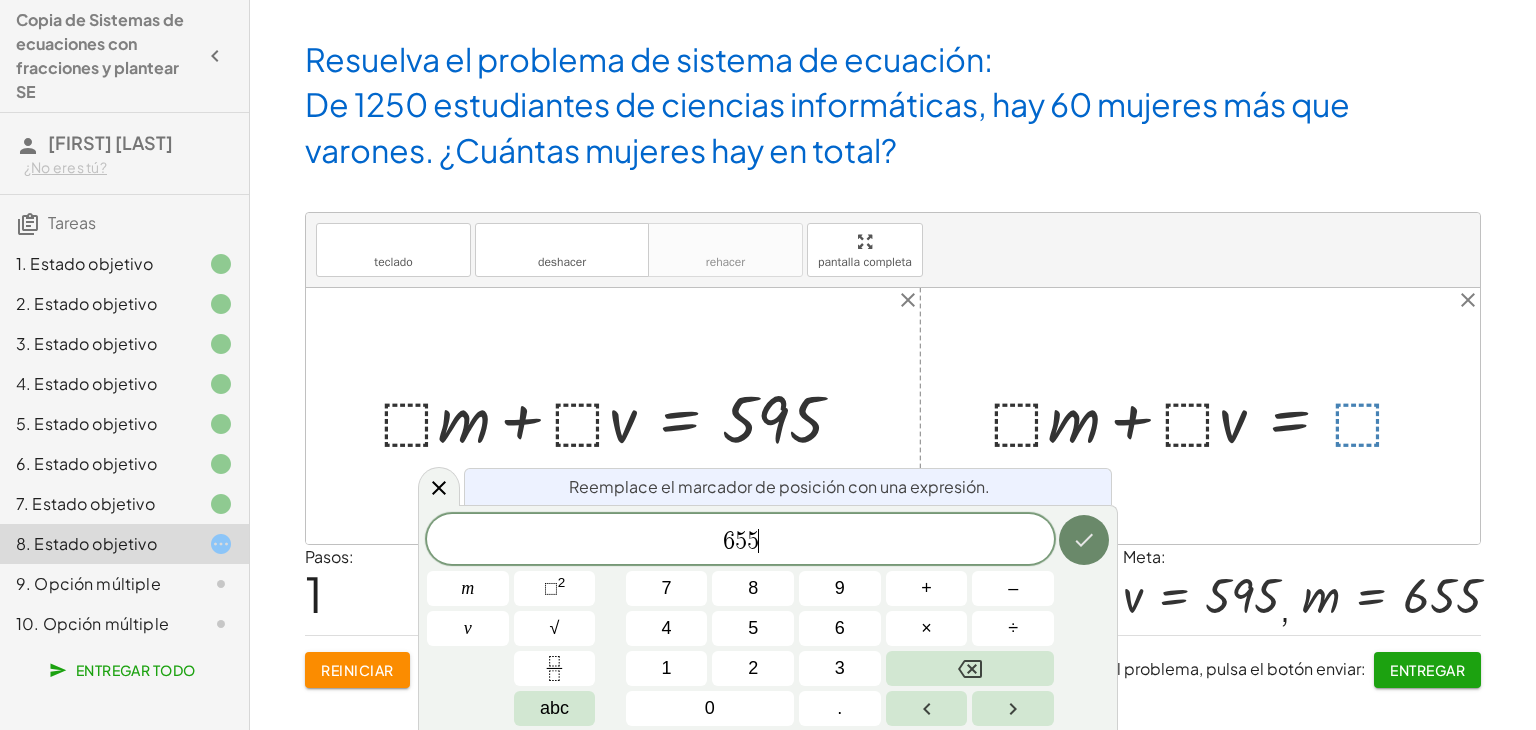 click 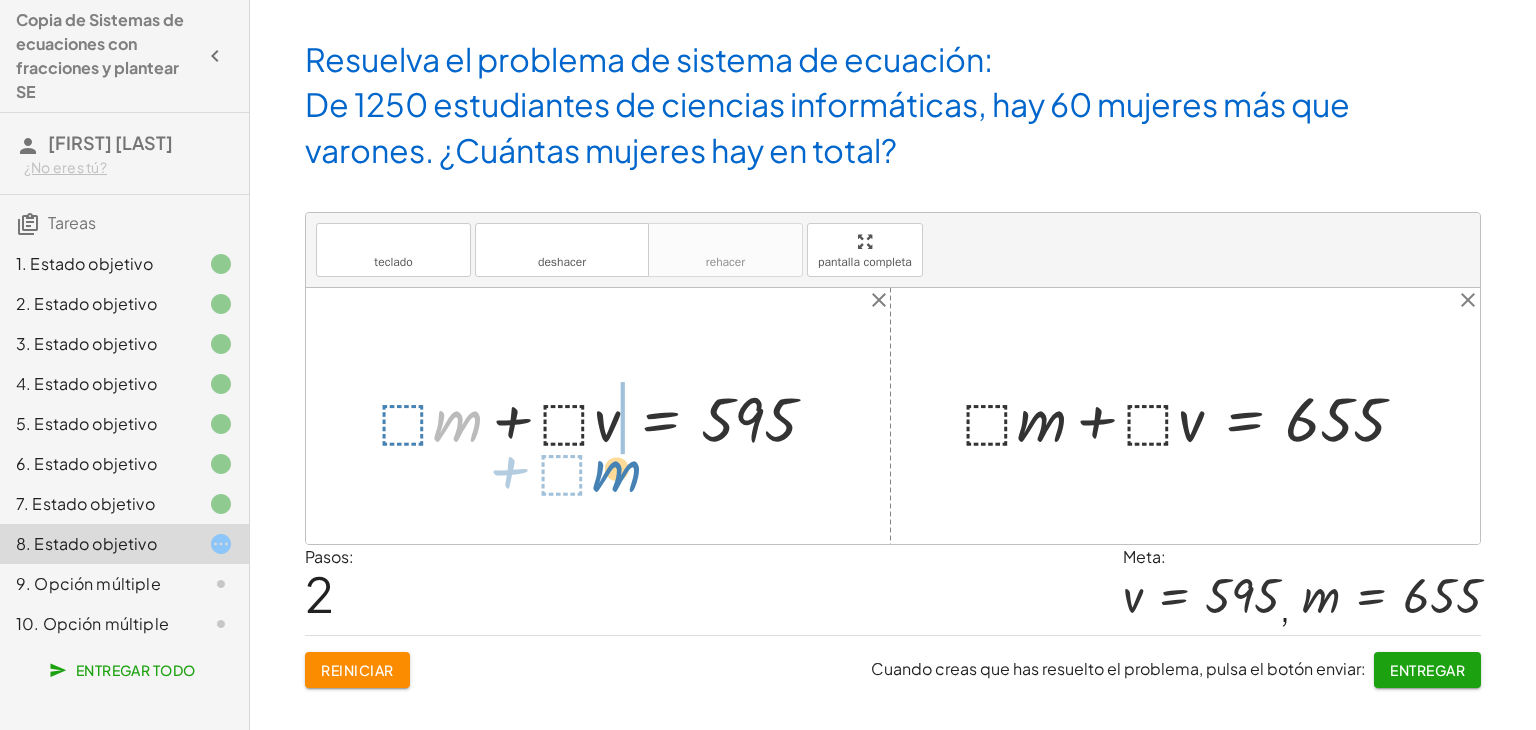 drag, startPoint x: 460, startPoint y: 462, endPoint x: 610, endPoint y: 471, distance: 150.26976 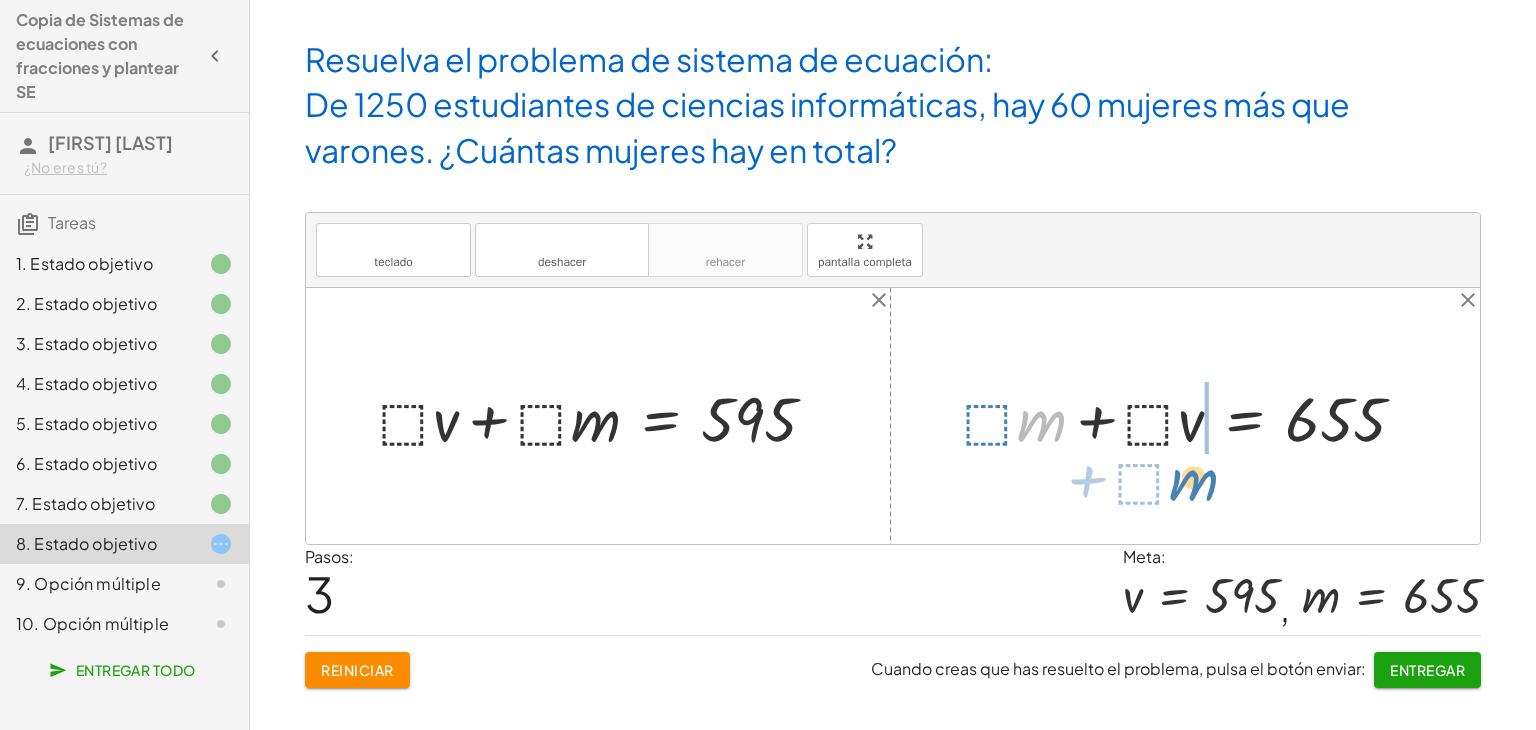 drag, startPoint x: 1028, startPoint y: 412, endPoint x: 1182, endPoint y: 469, distance: 164.21024 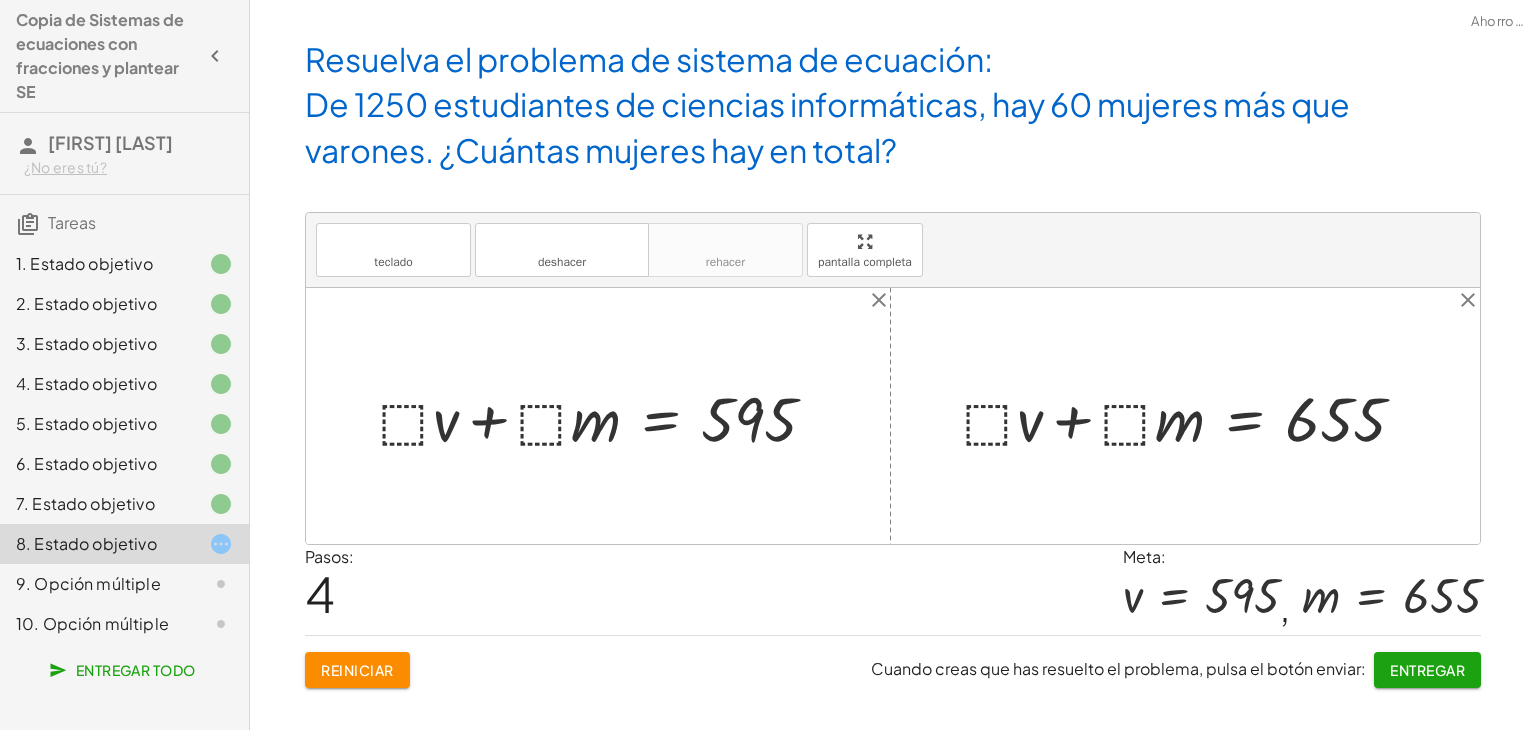 click at bounding box center [606, 416] 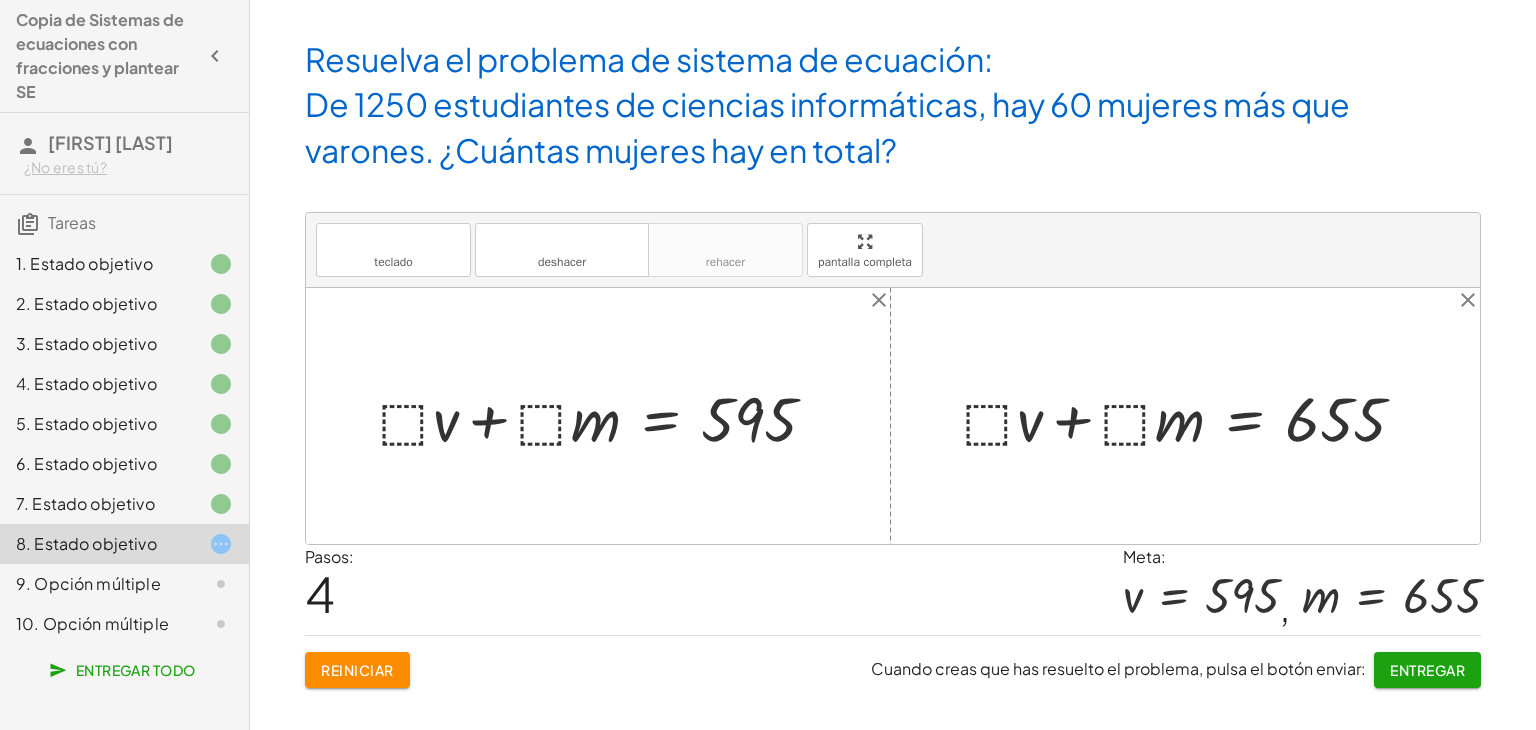 click at bounding box center (1192, 416) 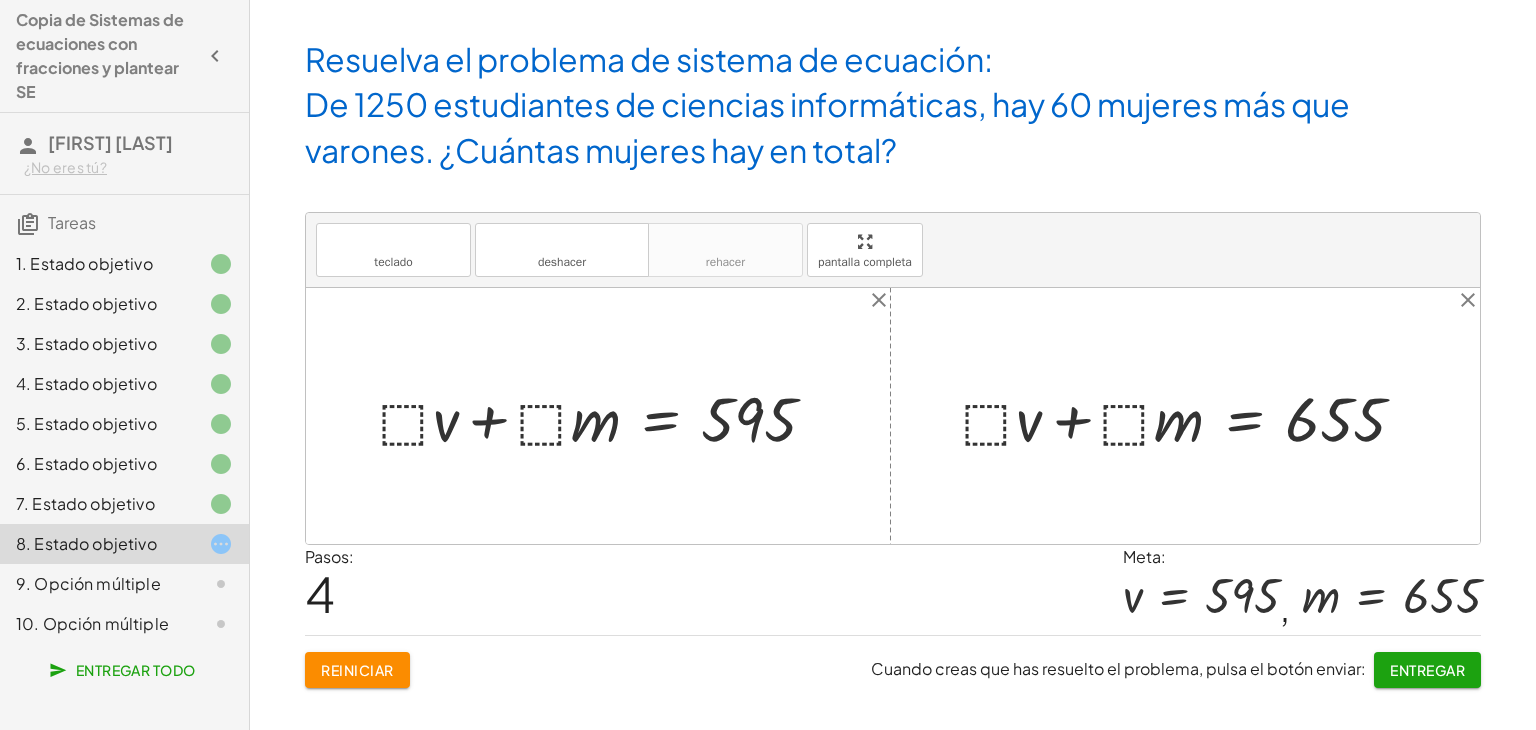 click at bounding box center [1192, 416] 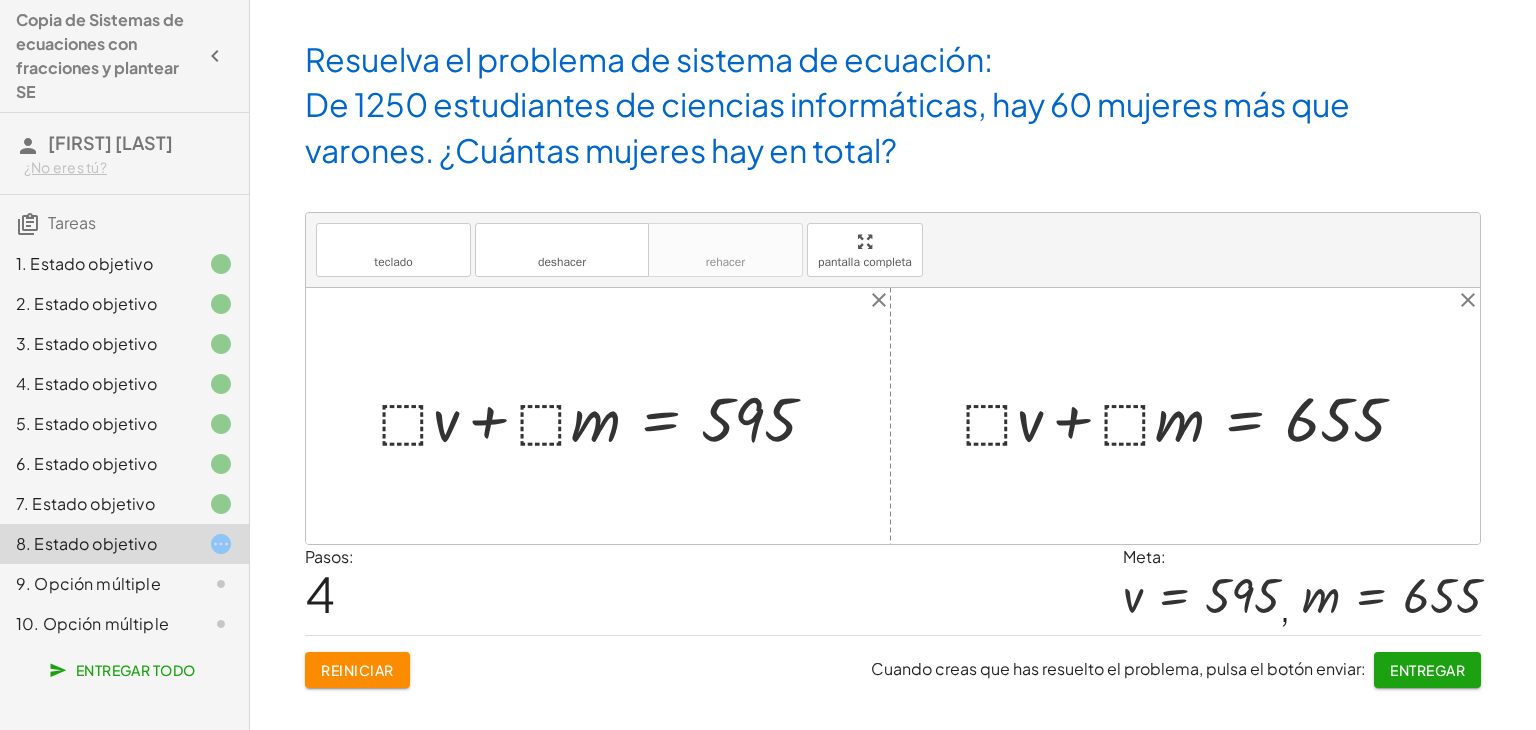 click on "Entregar" 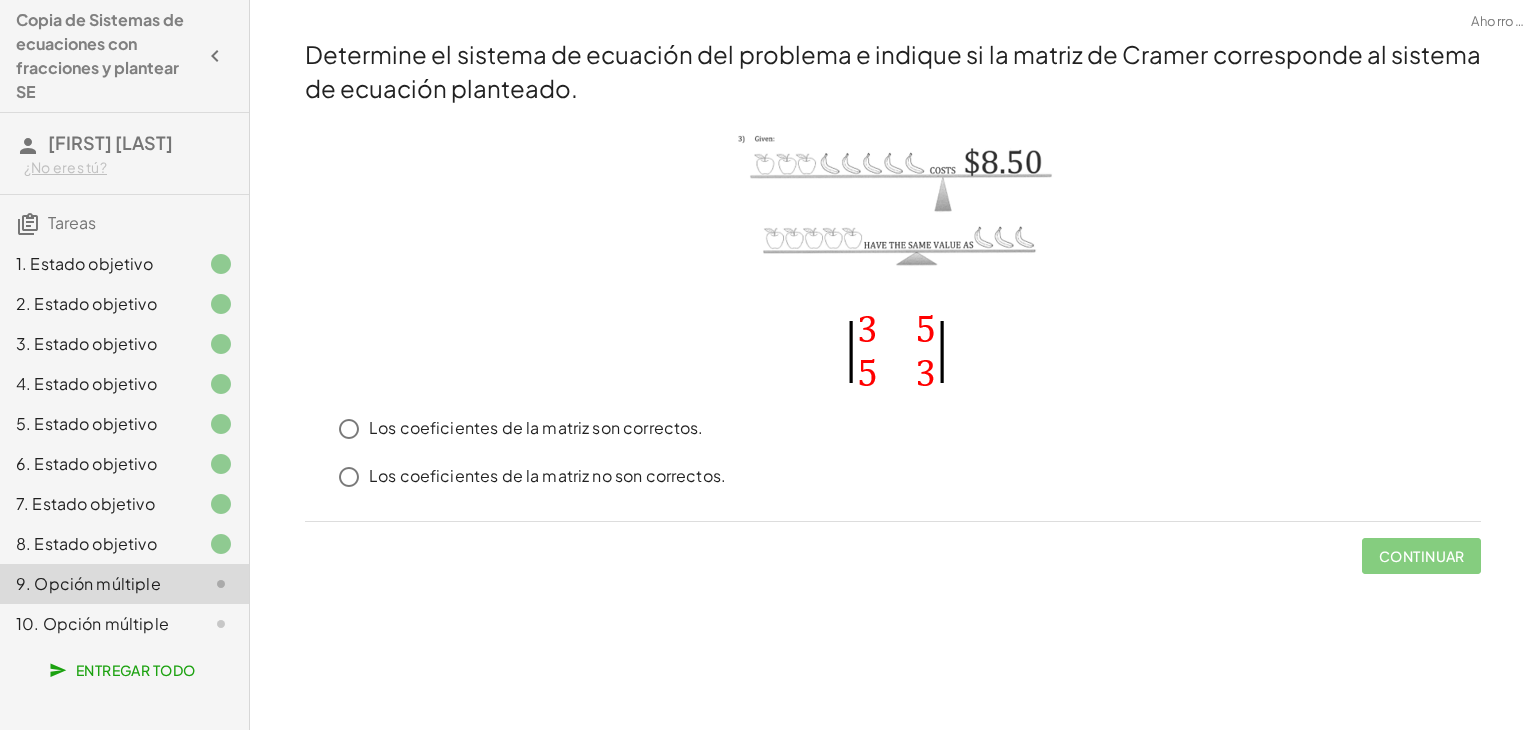 click on "Los coeficientes de la matriz son correctos." at bounding box center (536, 427) 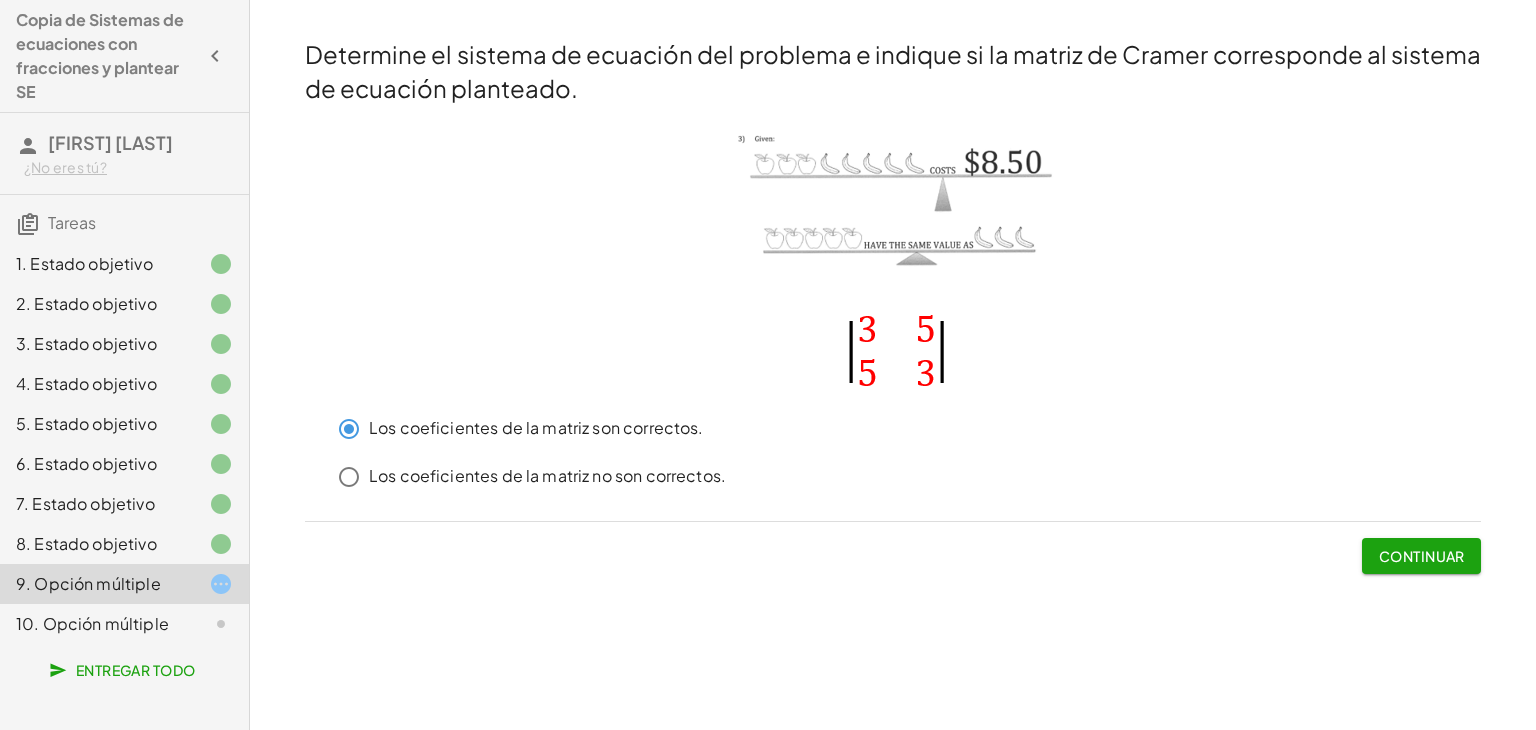 click on "Continuar" at bounding box center (1422, 556) 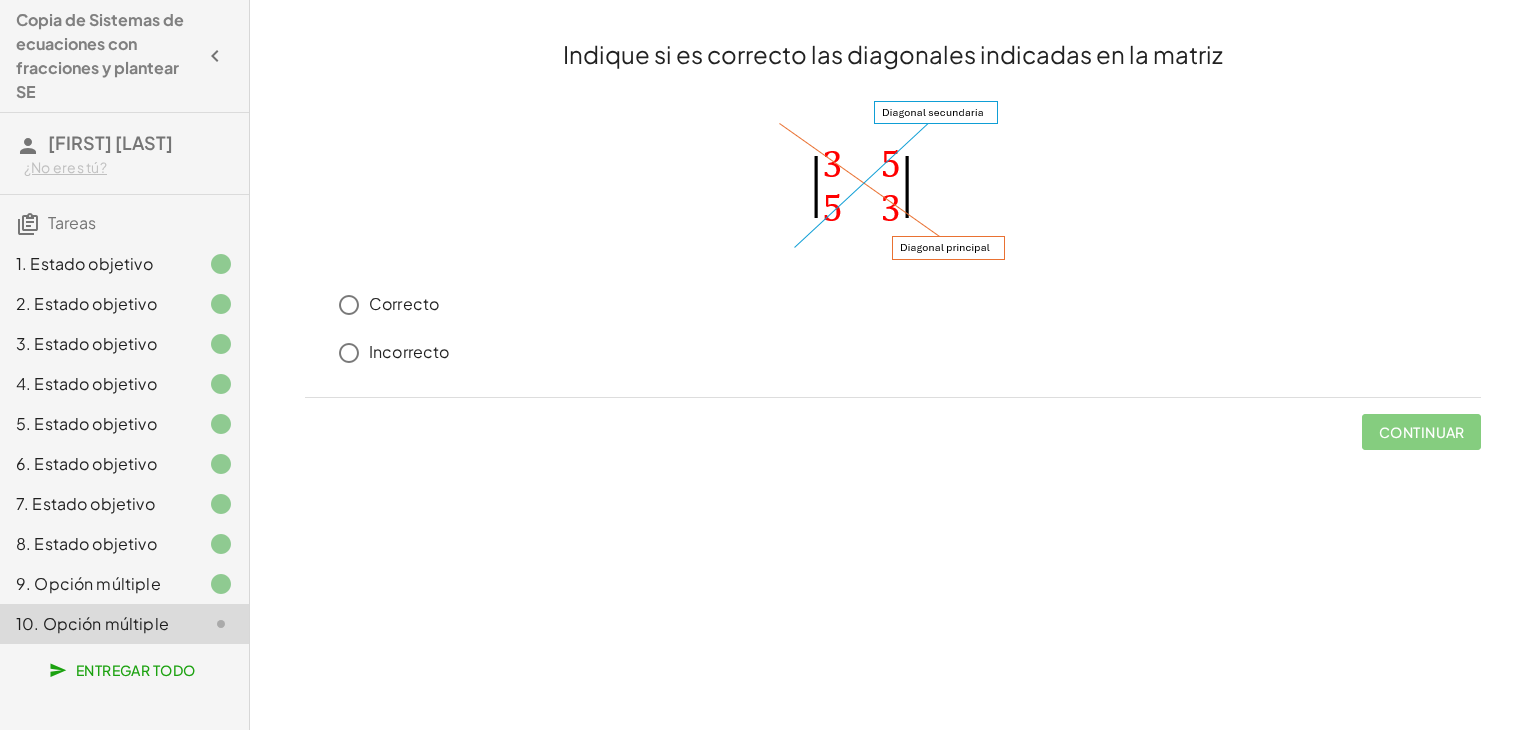 click on "Correcto" at bounding box center (404, 303) 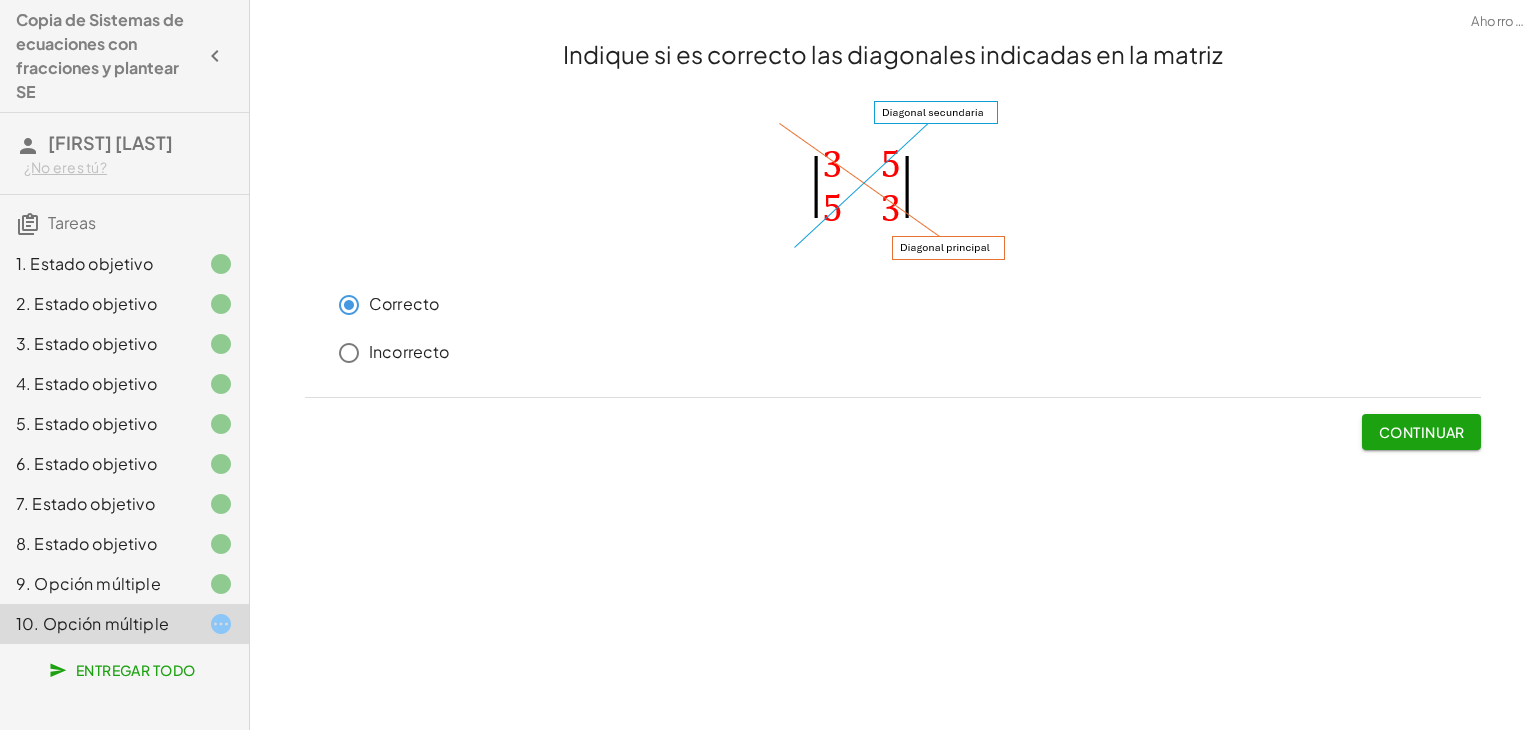 click on "Continuar" at bounding box center (1422, 432) 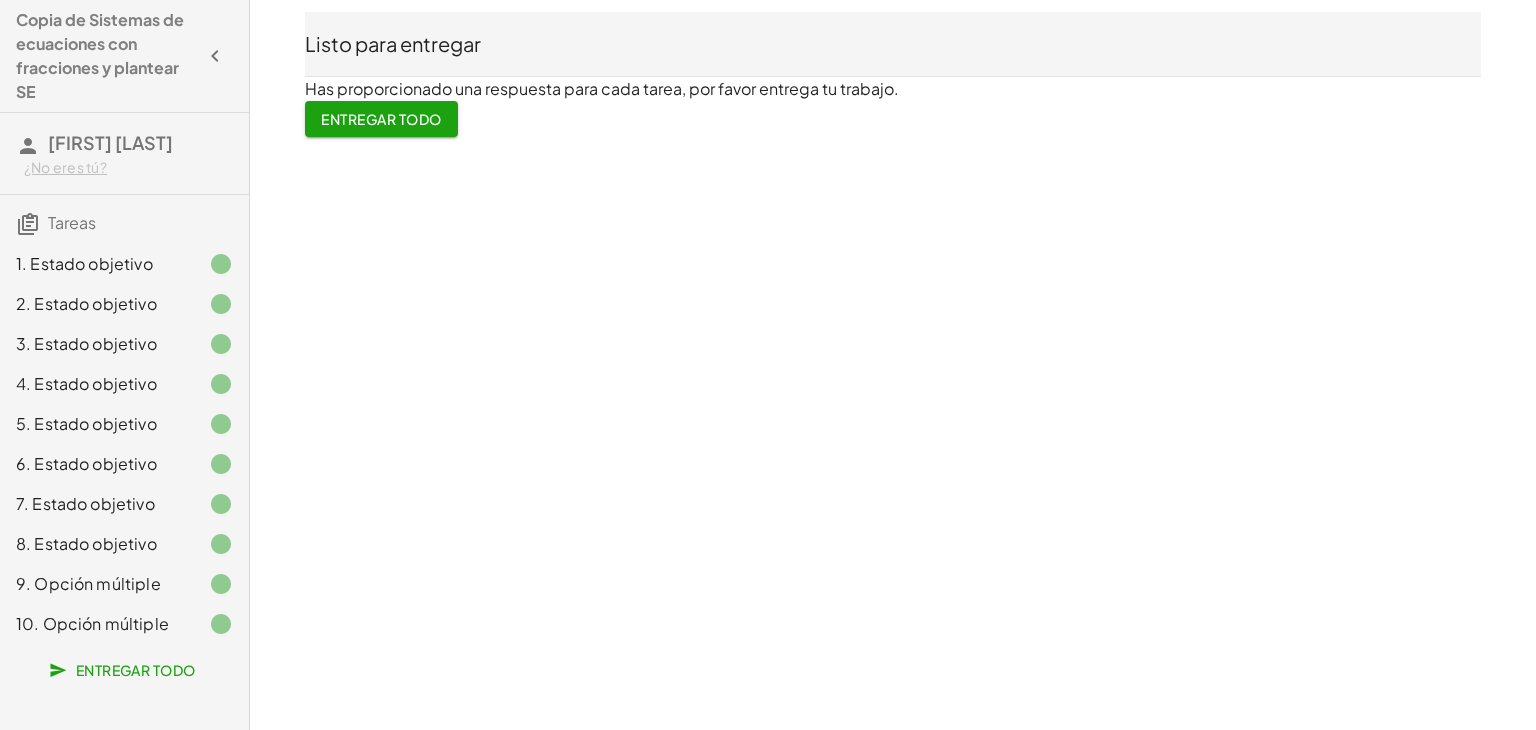 click on "Entregar todo" at bounding box center [381, 119] 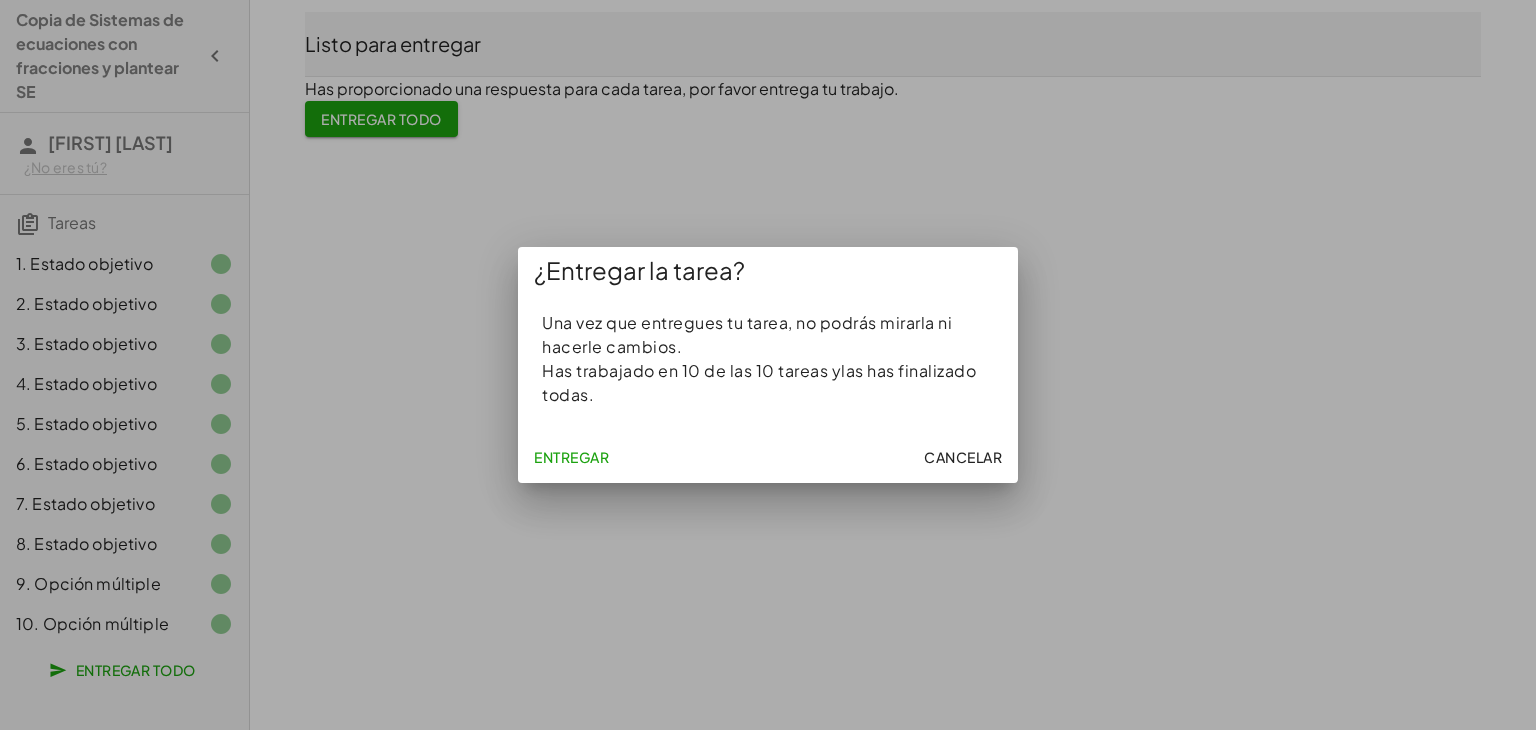 click on "Entregar" at bounding box center (571, 457) 